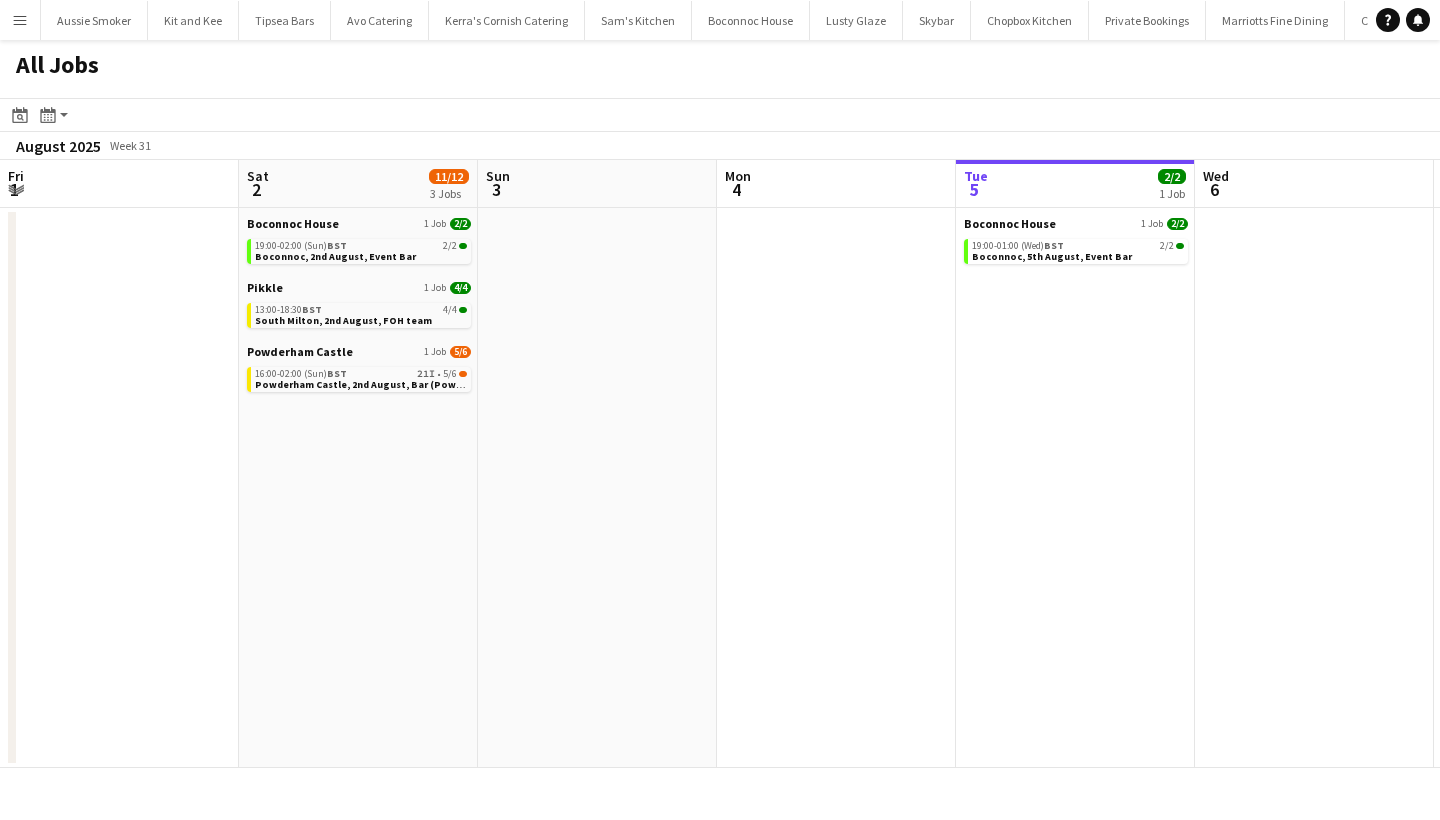 scroll, scrollTop: 0, scrollLeft: 0, axis: both 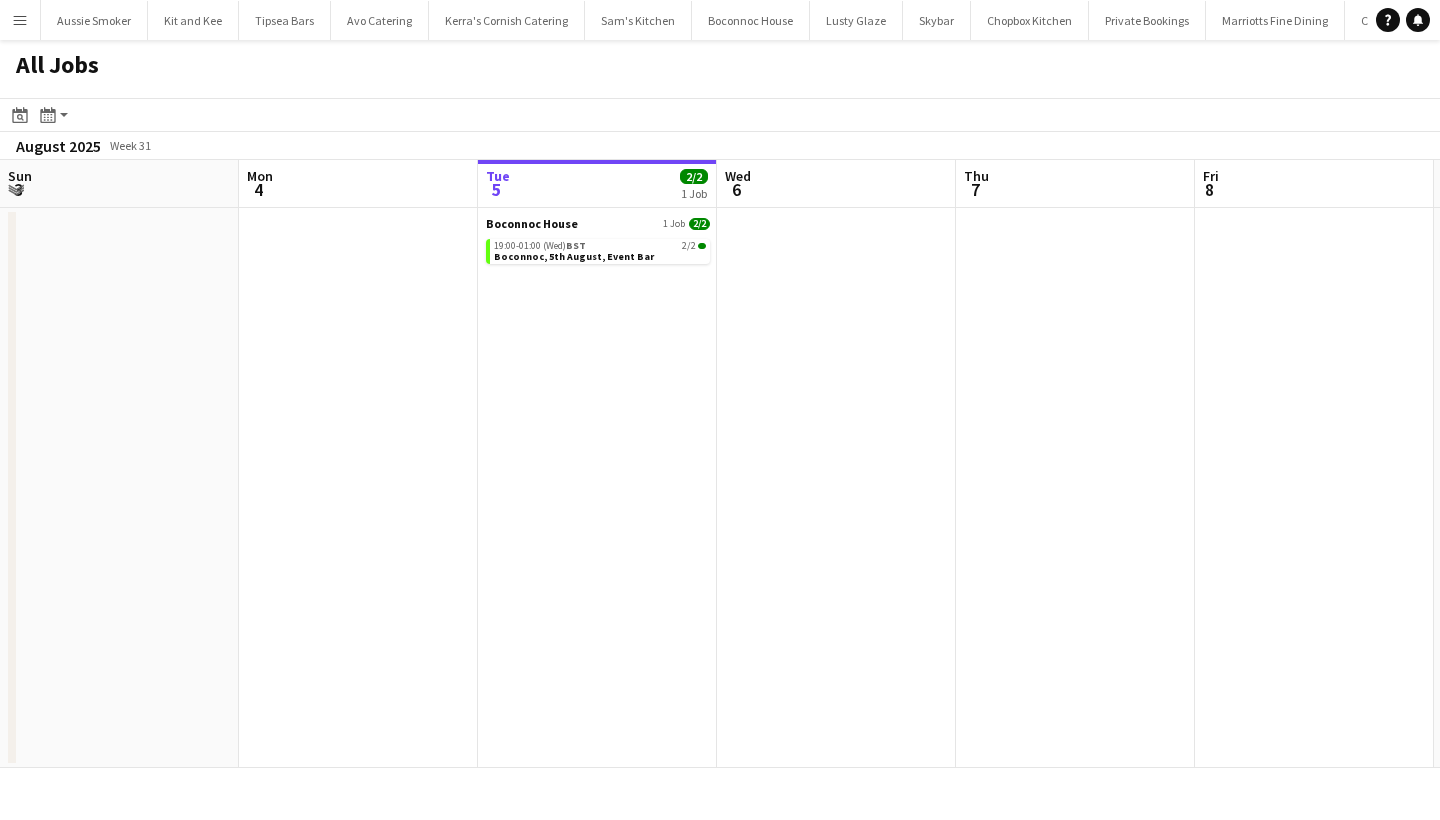 click on "Menu" at bounding box center [20, 20] 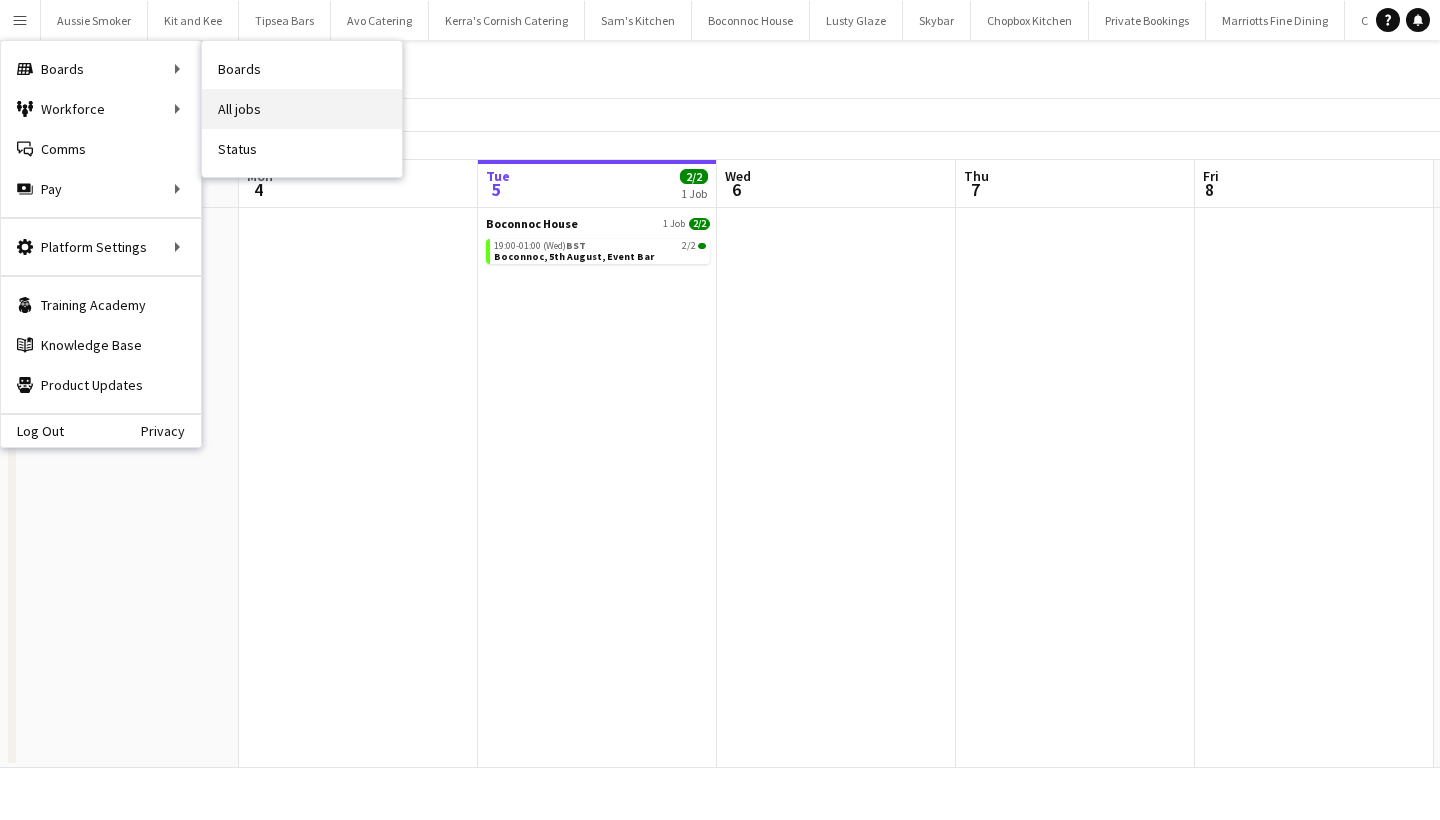 click on "All jobs" at bounding box center [302, 109] 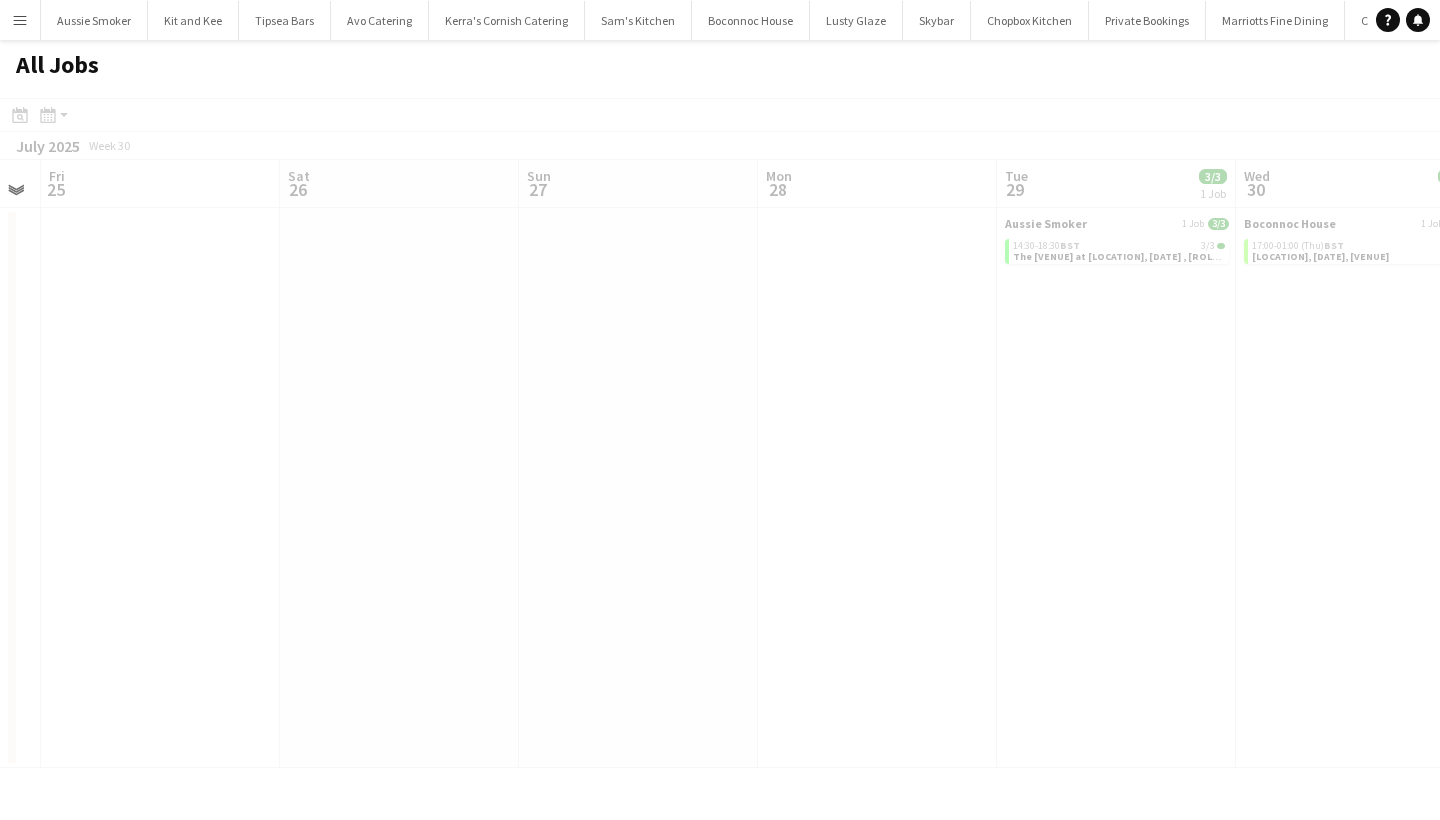 scroll, scrollTop: 0, scrollLeft: 306, axis: horizontal 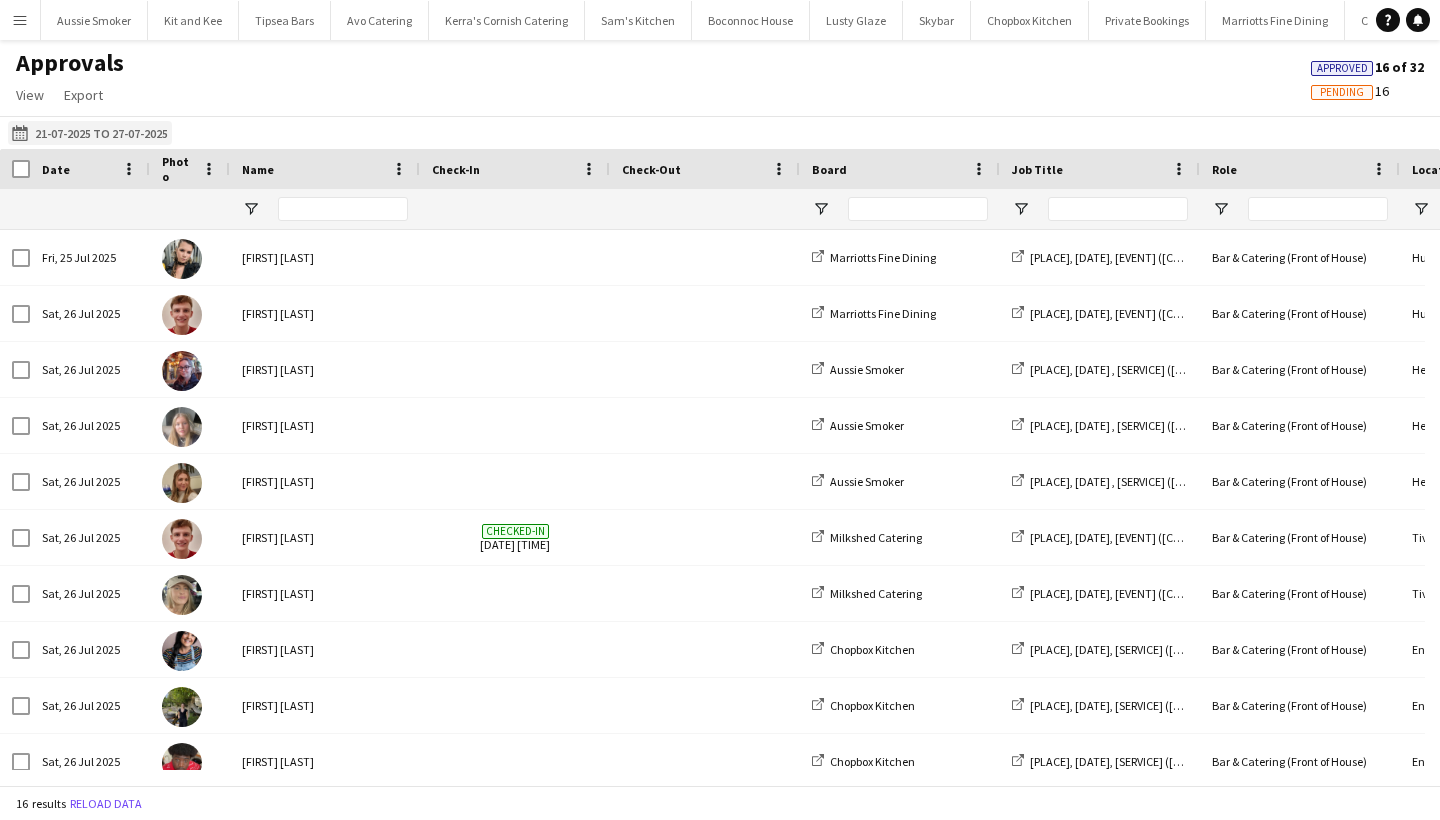 click on "21-07-2025 to 27-07-2025
21-07-2025 to 27-07-2025" 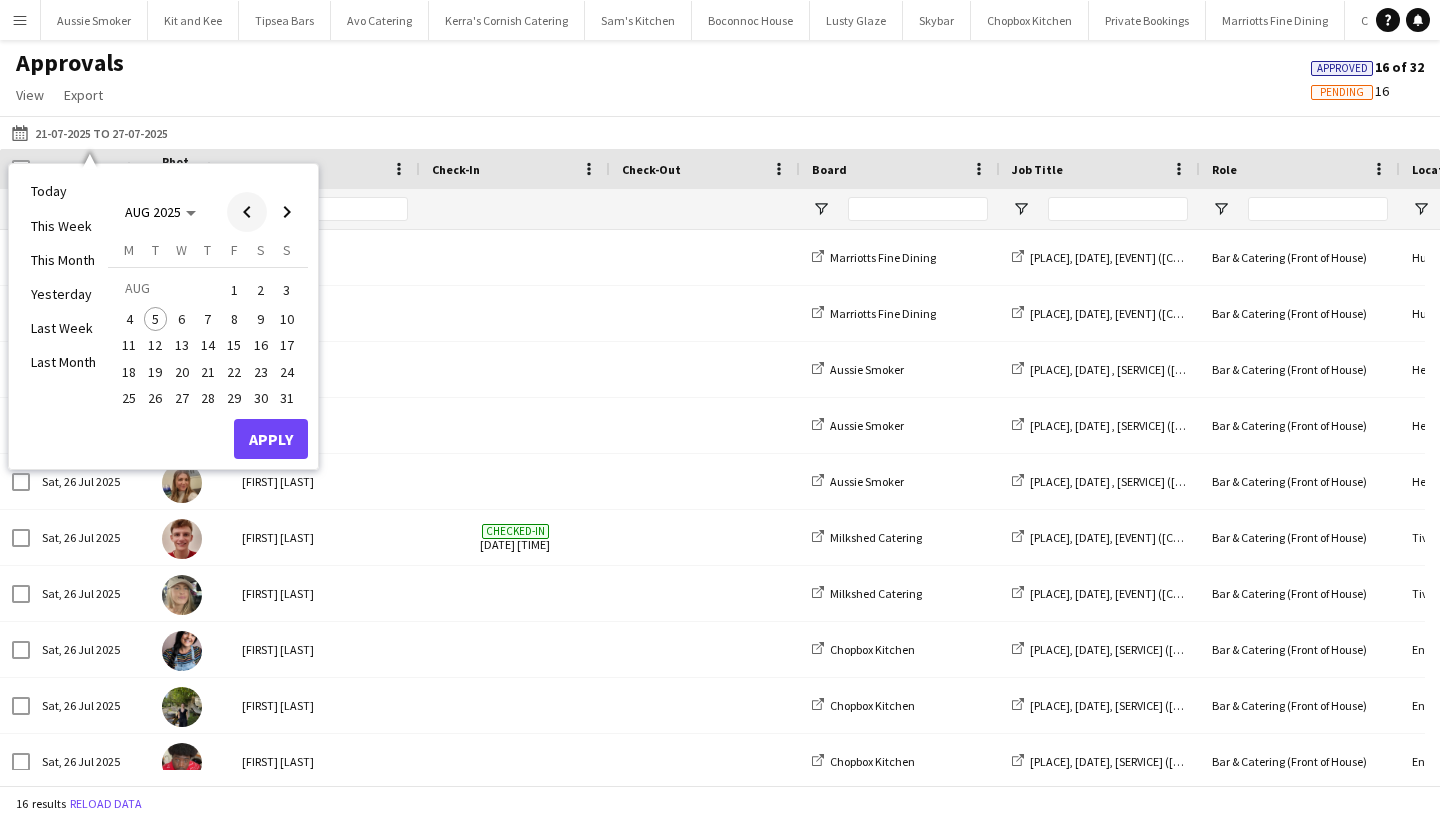 click at bounding box center (247, 212) 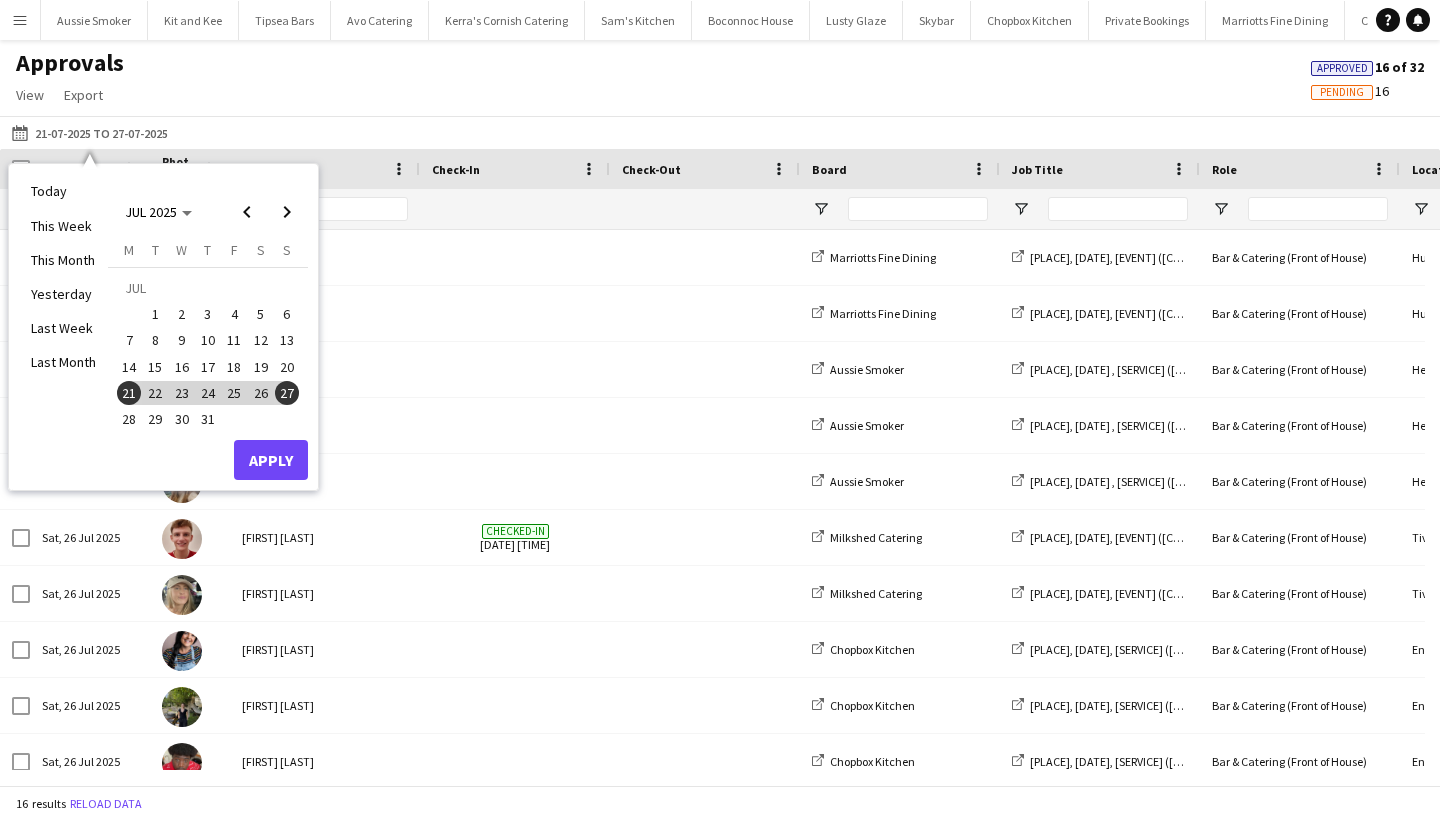 click on "7" at bounding box center [129, 341] 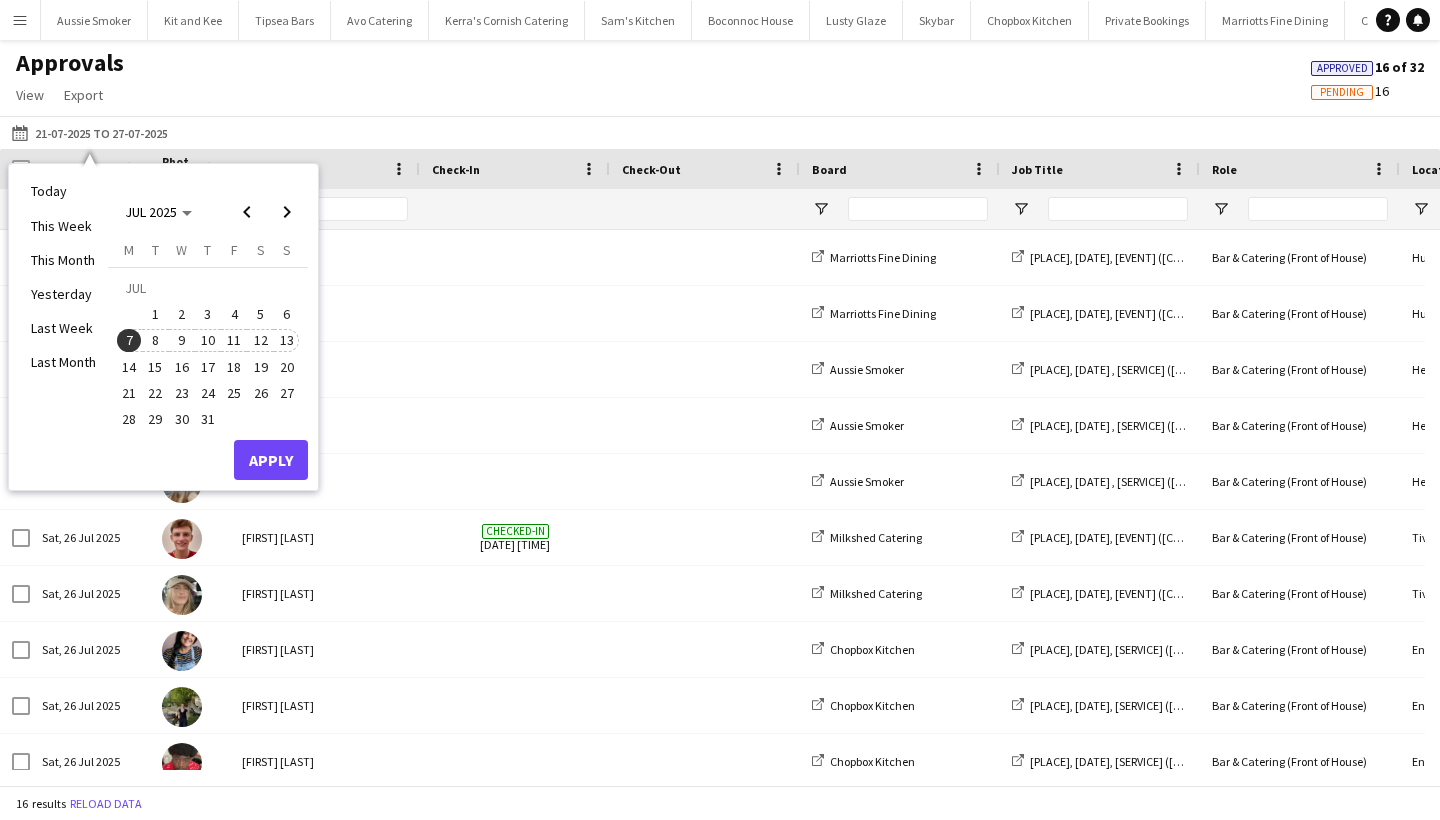 click on "13" at bounding box center (287, 341) 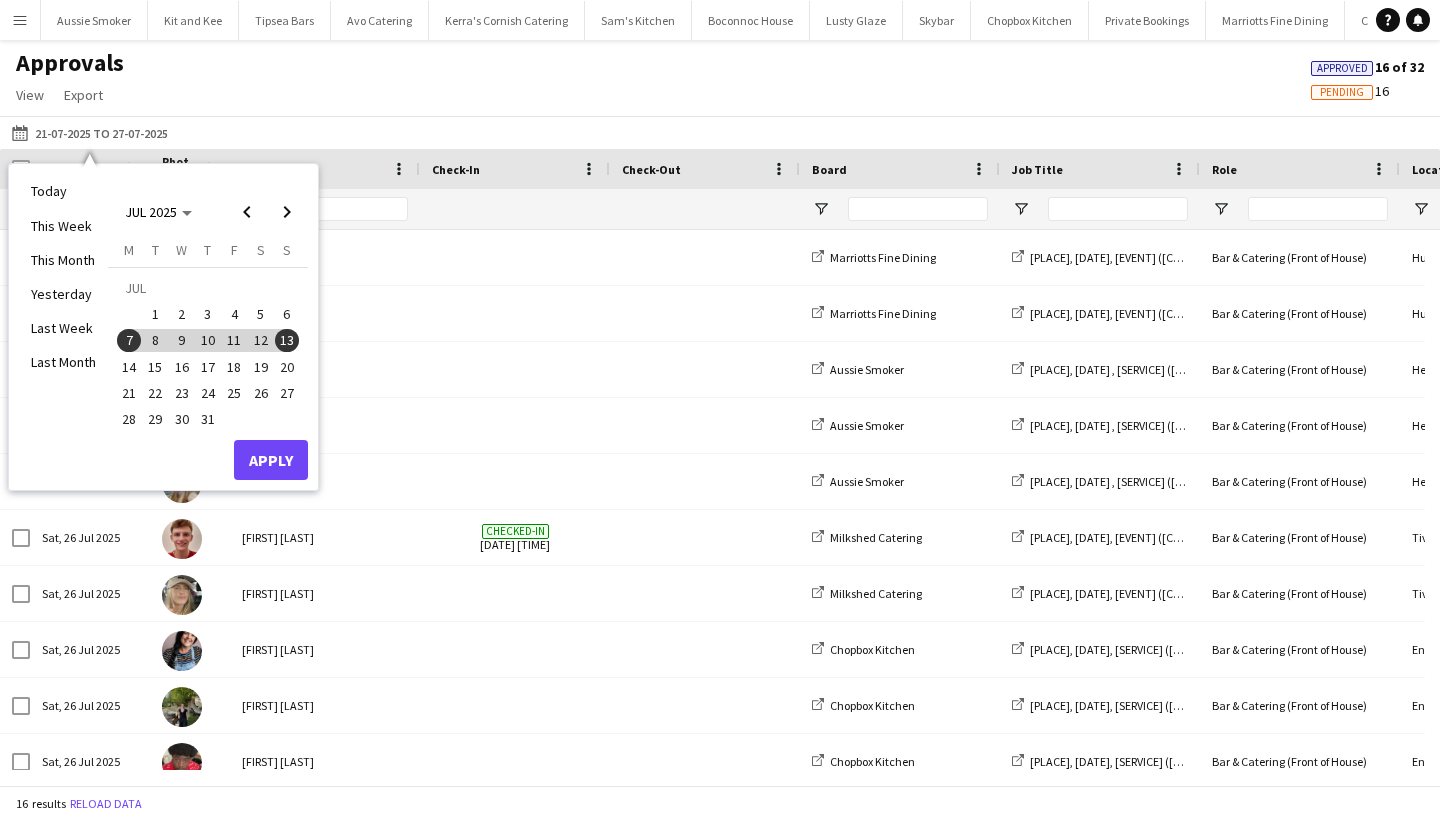 click on "Apply" at bounding box center [271, 460] 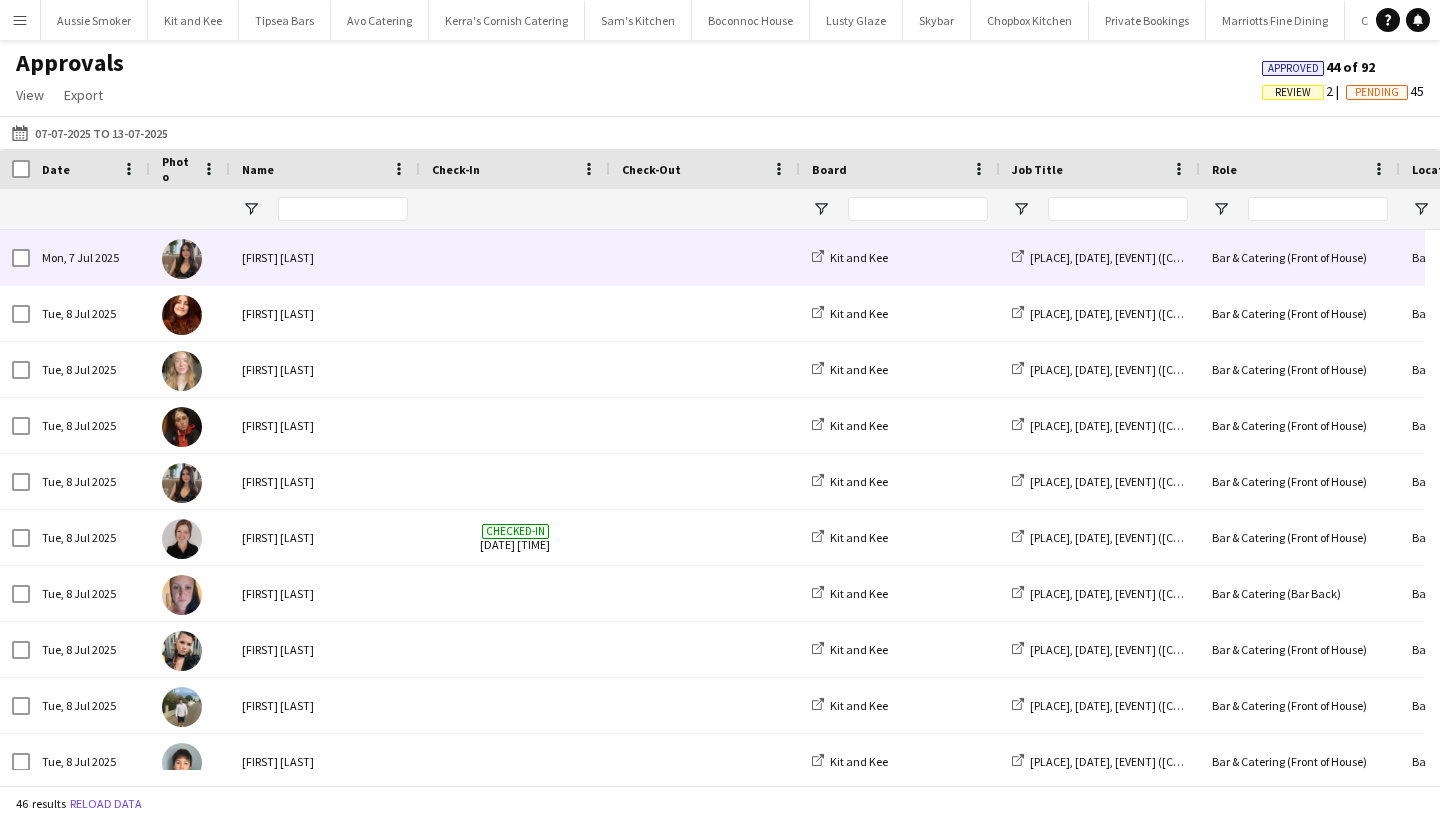 click on "[FIRST] [LAST]" at bounding box center (325, 257) 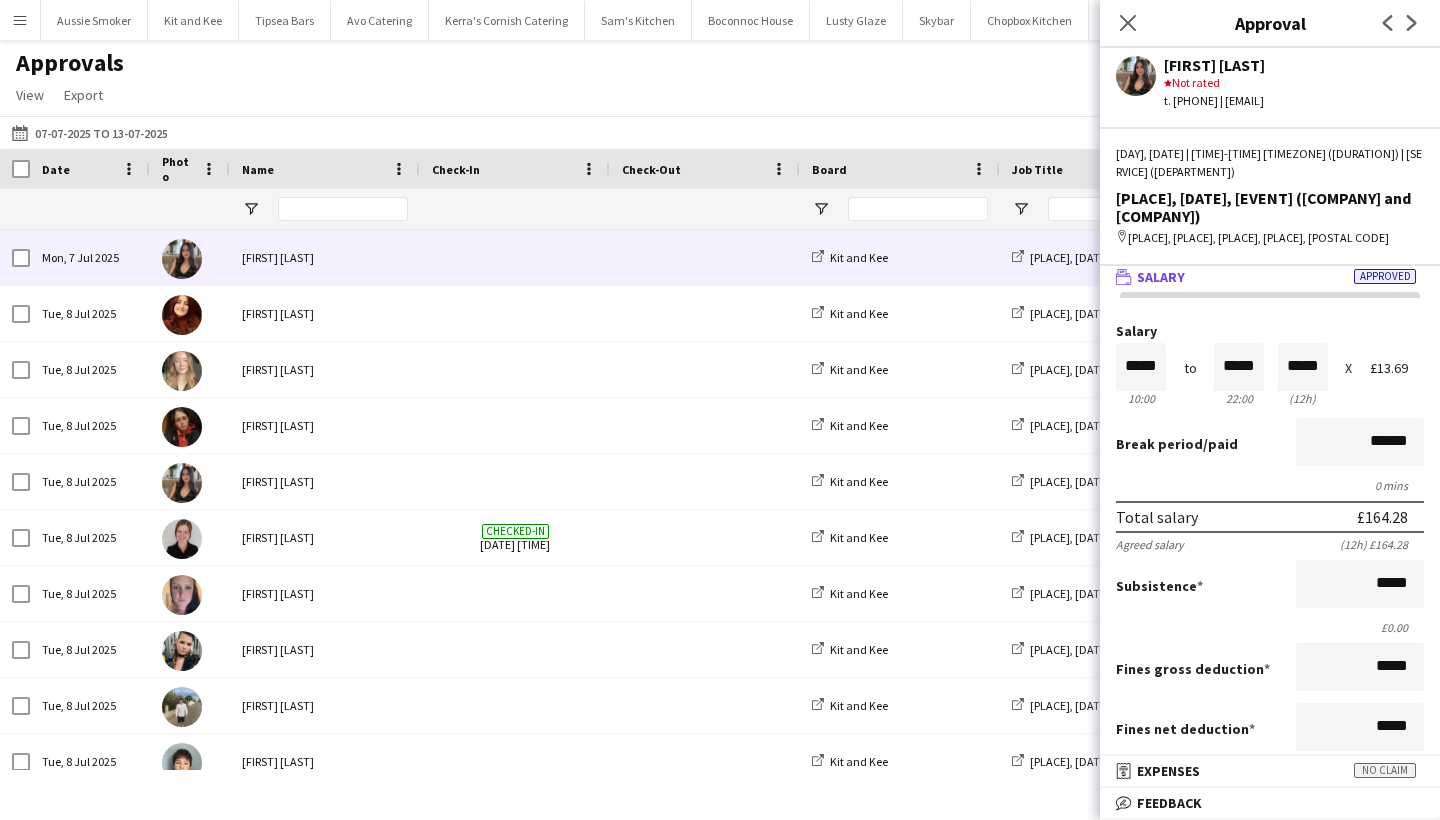 scroll, scrollTop: 8, scrollLeft: 0, axis: vertical 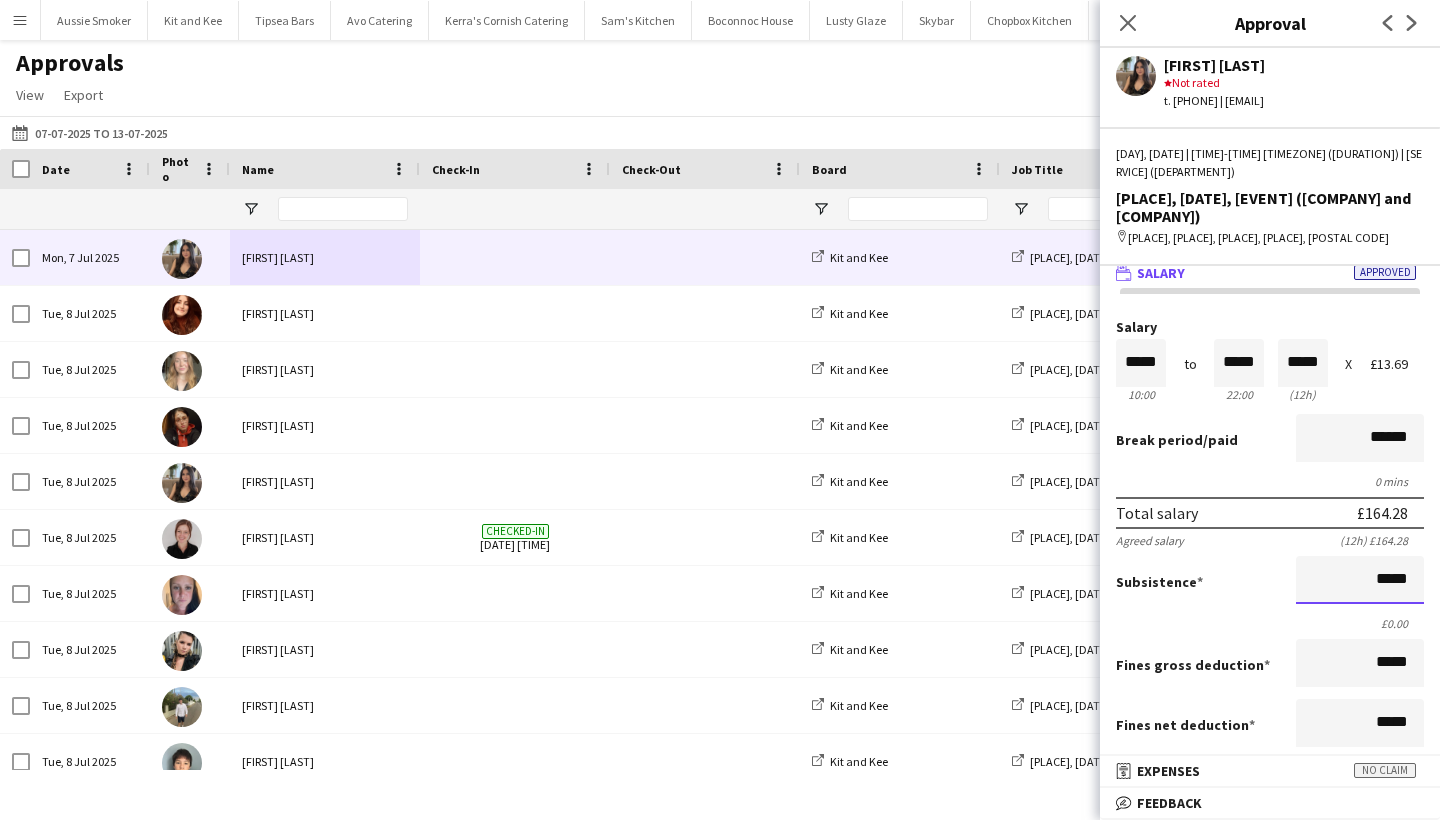 drag, startPoint x: 1362, startPoint y: 580, endPoint x: 1437, endPoint y: 584, distance: 75.10659 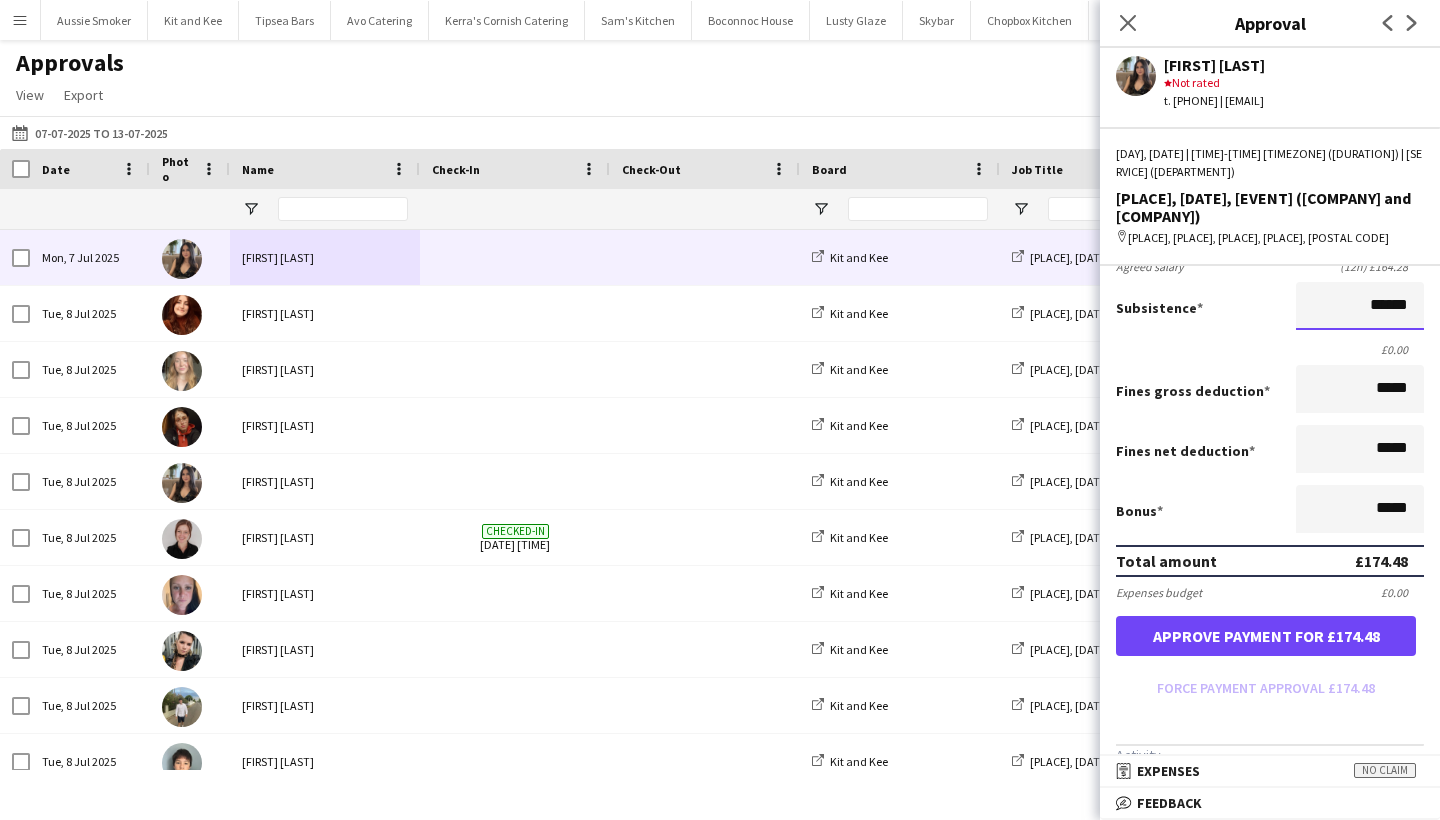 scroll, scrollTop: 450, scrollLeft: 0, axis: vertical 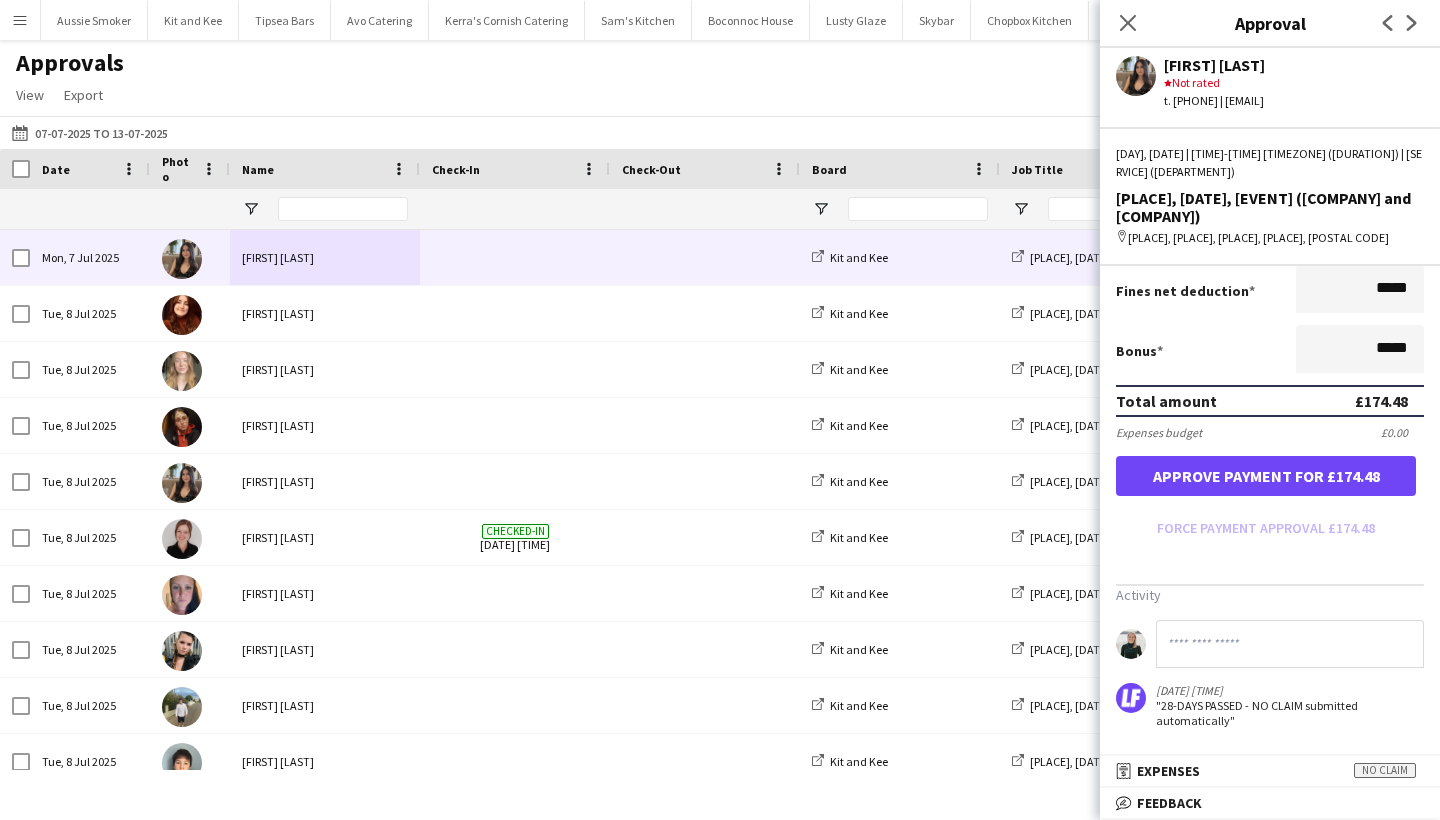 type on "******" 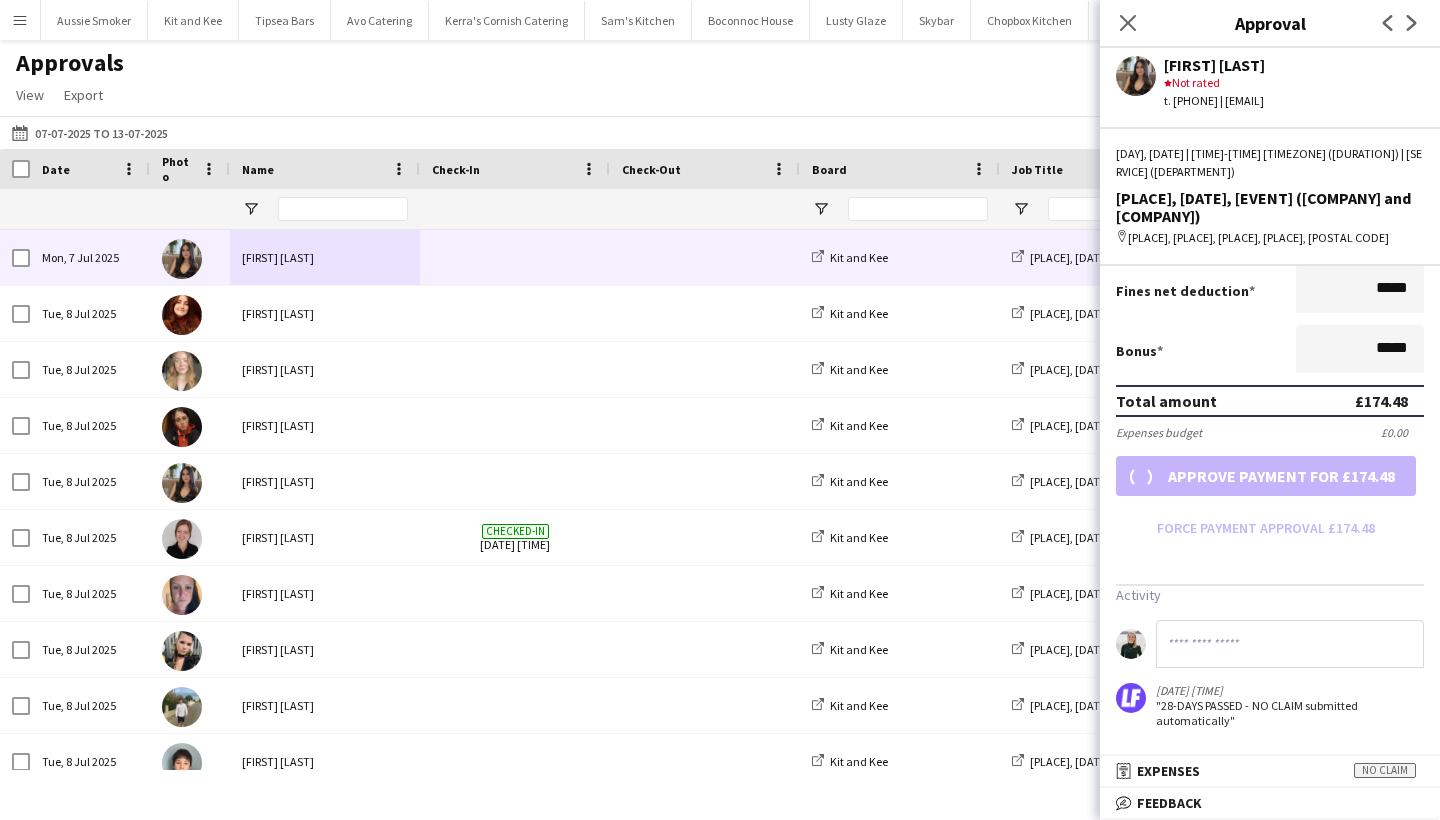 scroll, scrollTop: 350, scrollLeft: 0, axis: vertical 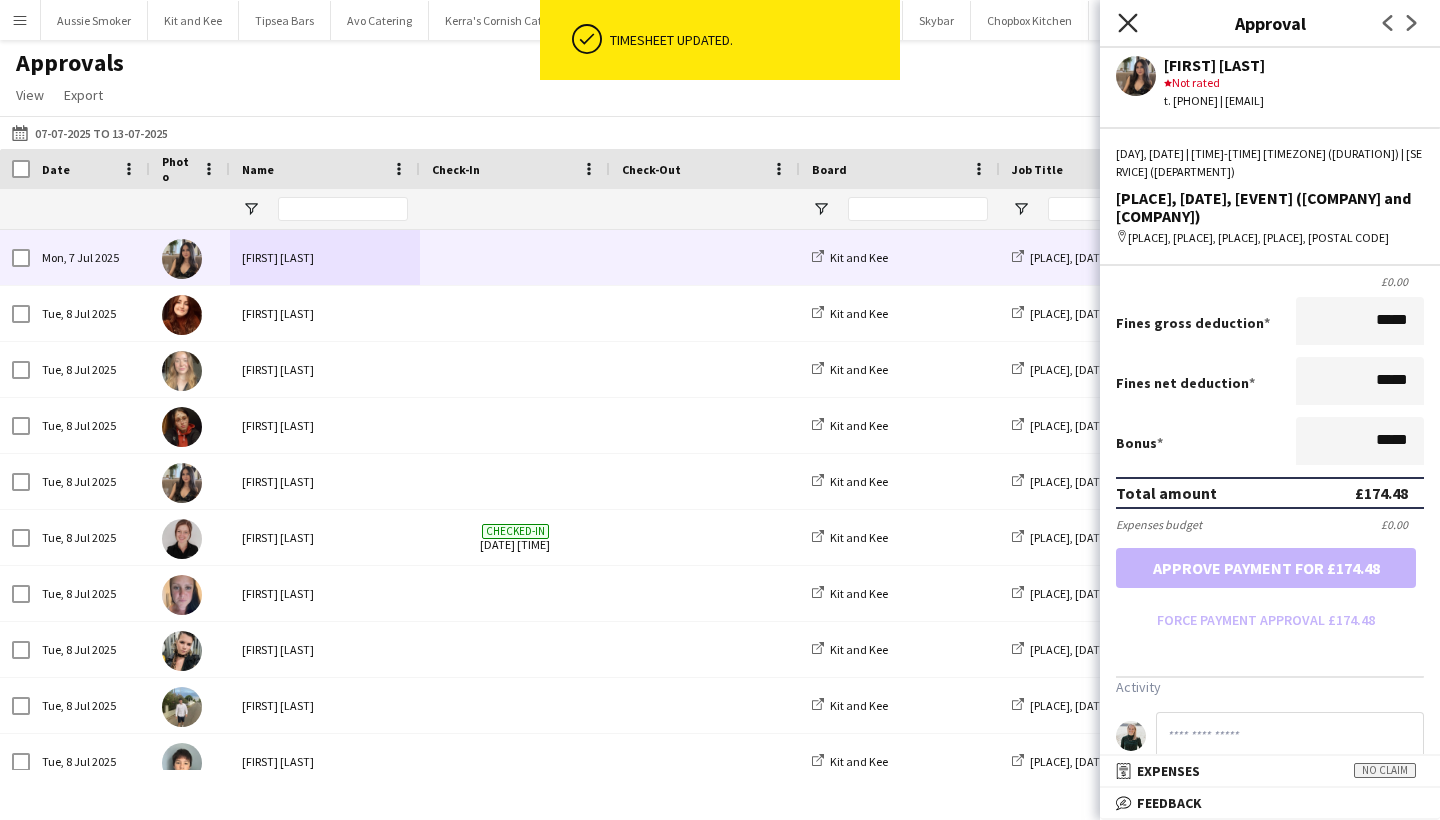 click on "Close pop-in" 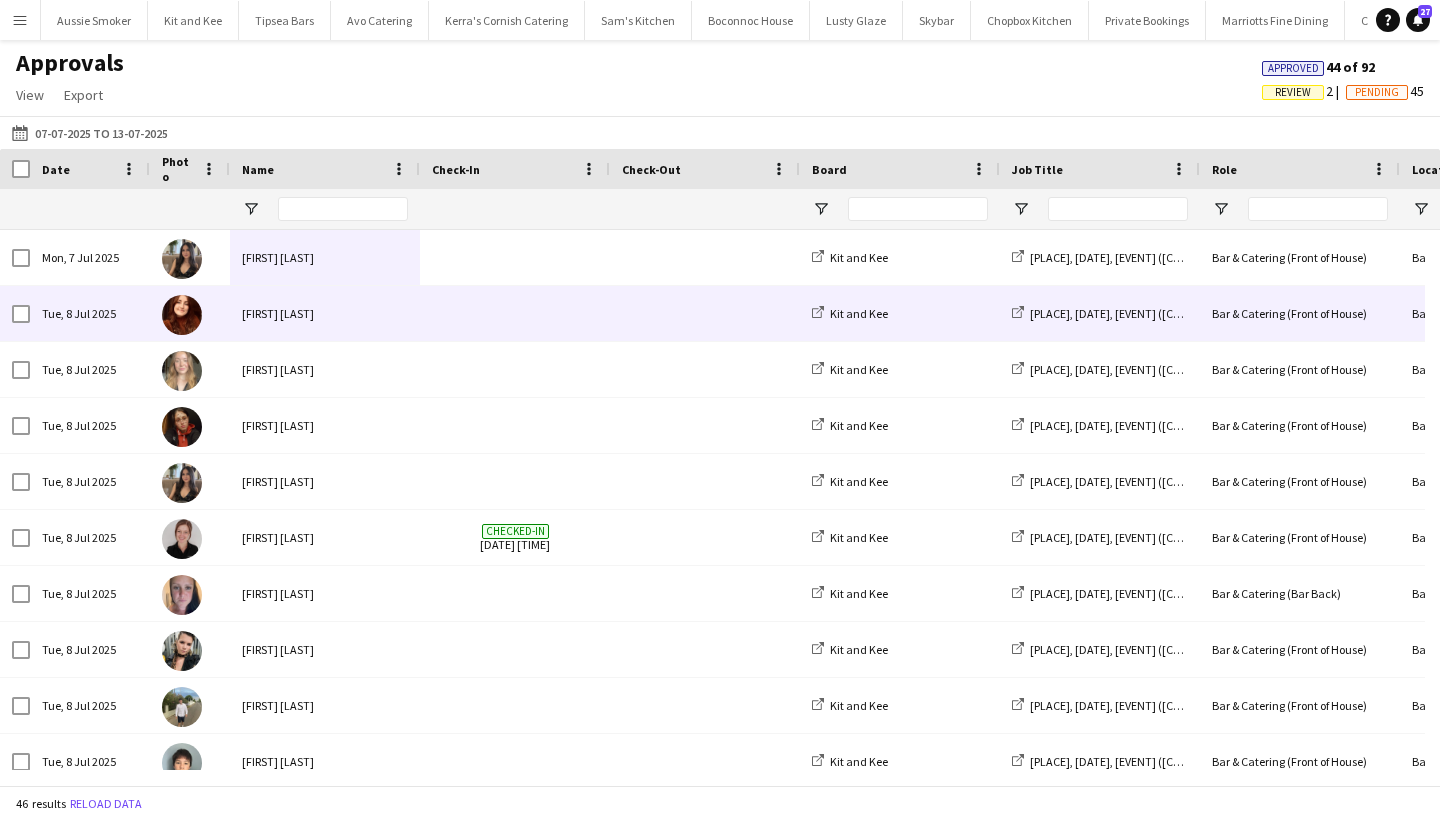 click on "[FIRST] [LAST]" at bounding box center [325, 313] 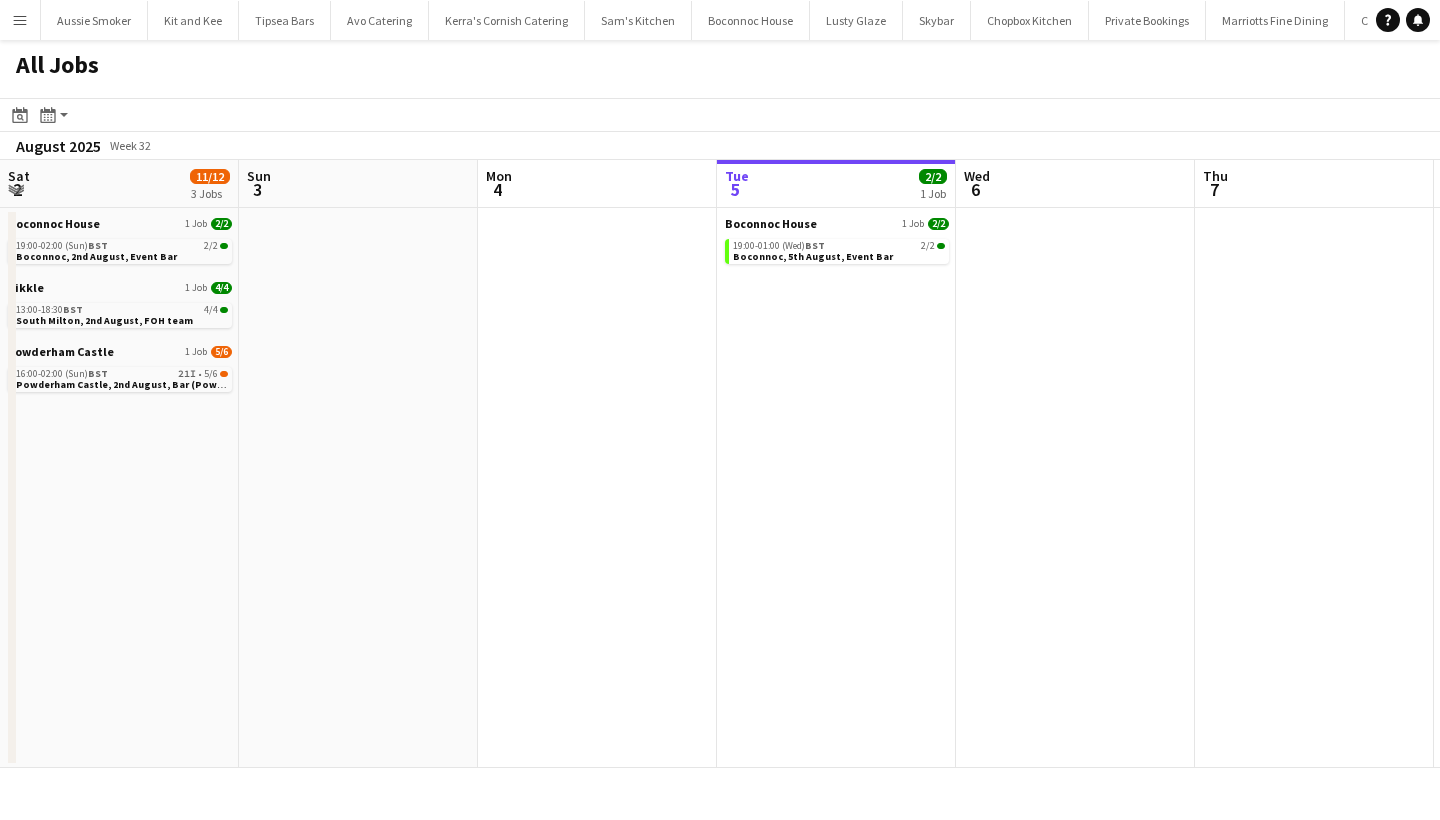 scroll, scrollTop: 0, scrollLeft: 0, axis: both 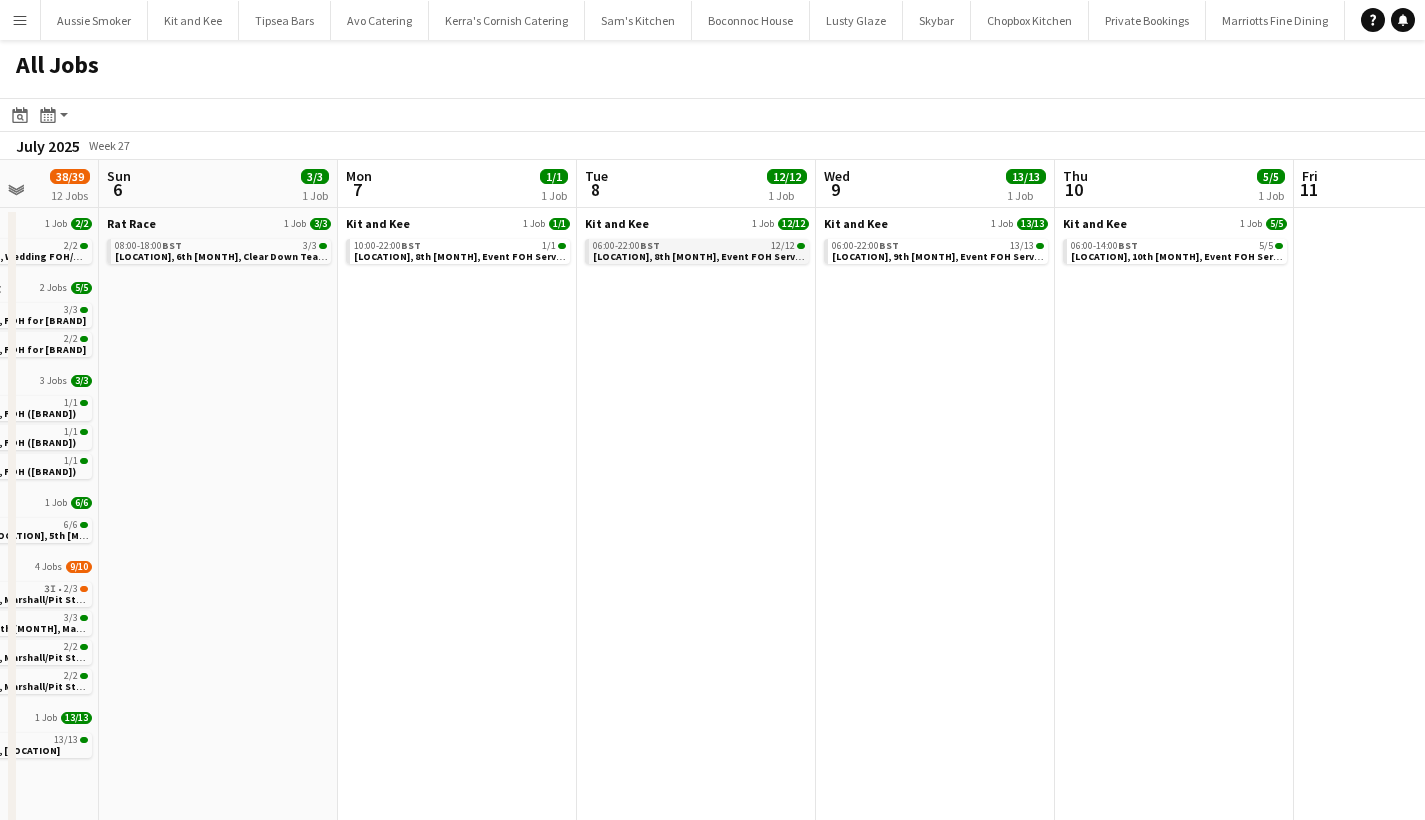 click on "[PLACE], [DATE], [EVENT] ([COMPANY] and [COMPANY])" at bounding box center (748, 256) 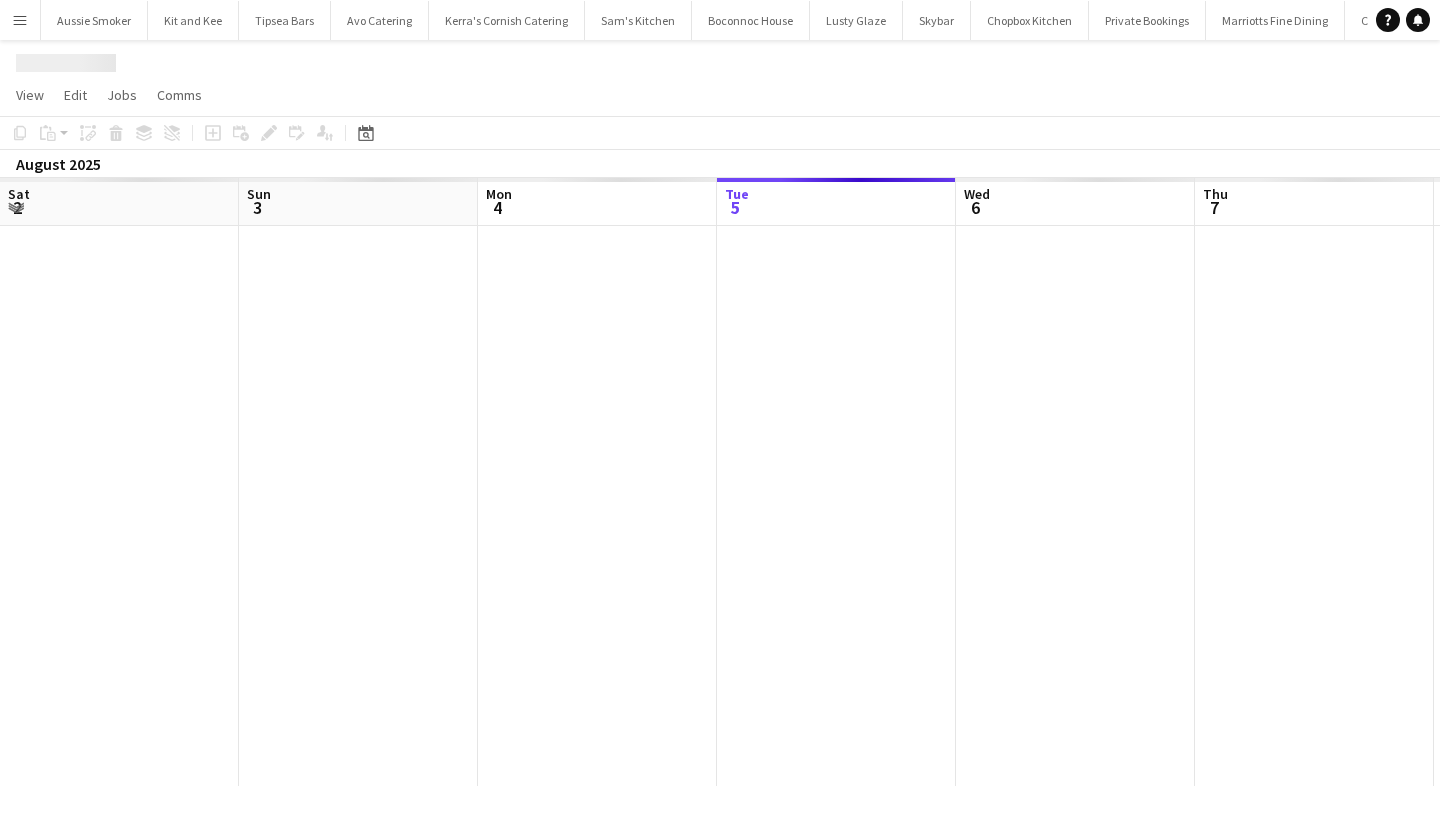 scroll, scrollTop: 0, scrollLeft: 0, axis: both 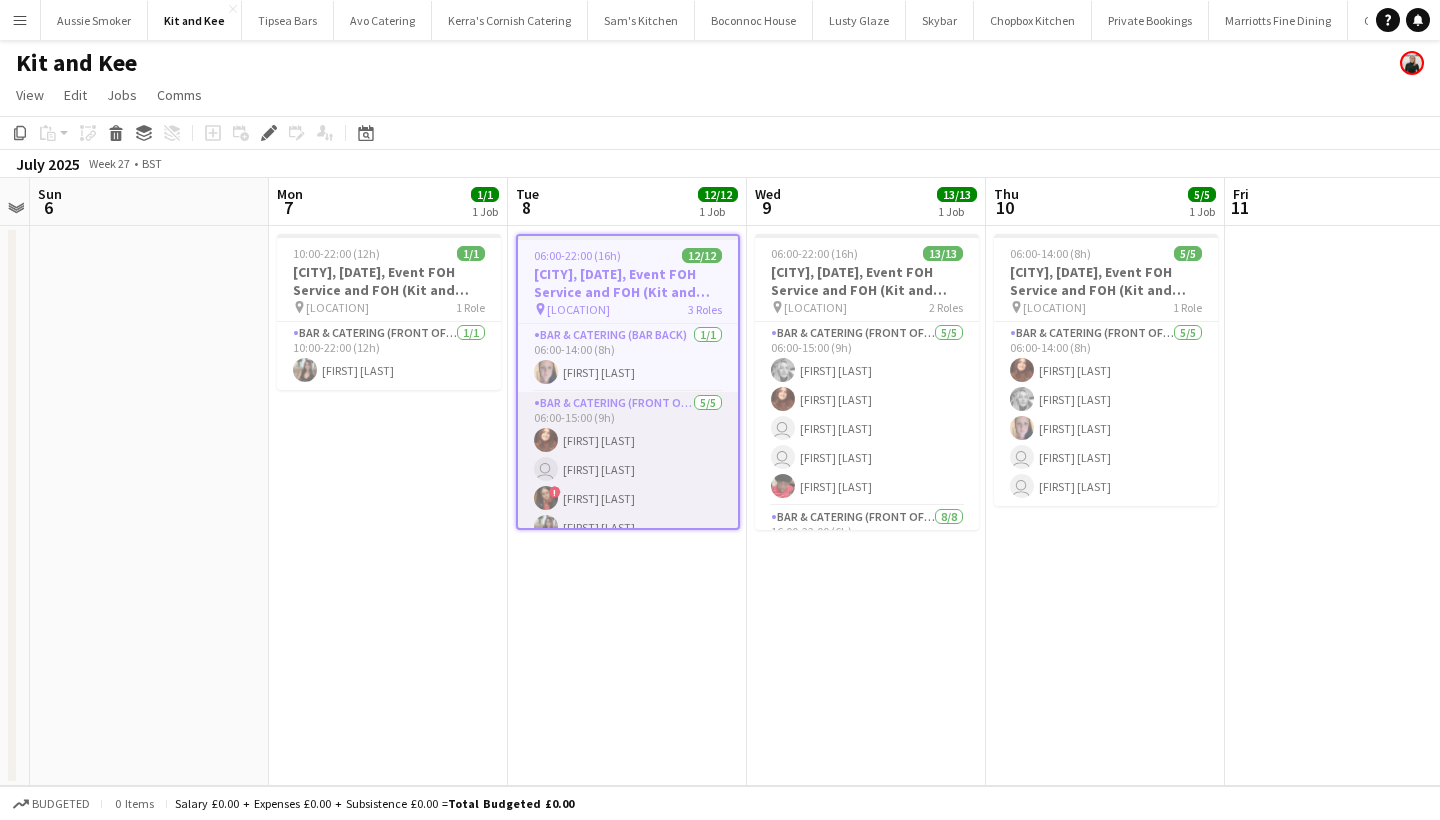 click on "Bar & Catering (Front of House)   5/5   06:00-15:00 (9h)
Megan Roberts
user
Arwen Thomas ! Abigail Moseley Anna Perkins Emma Collyer" at bounding box center [628, 484] 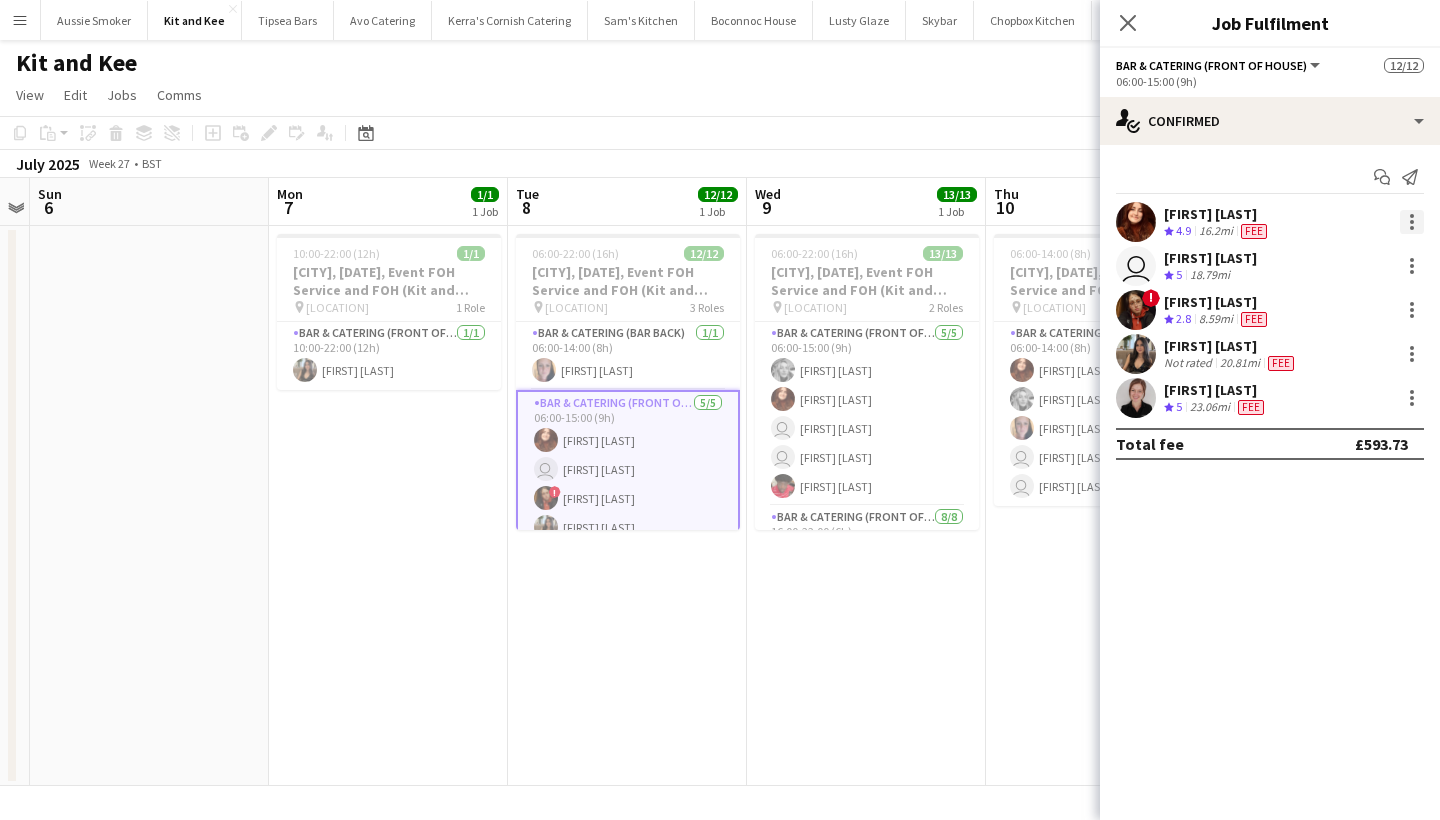 click at bounding box center [1412, 222] 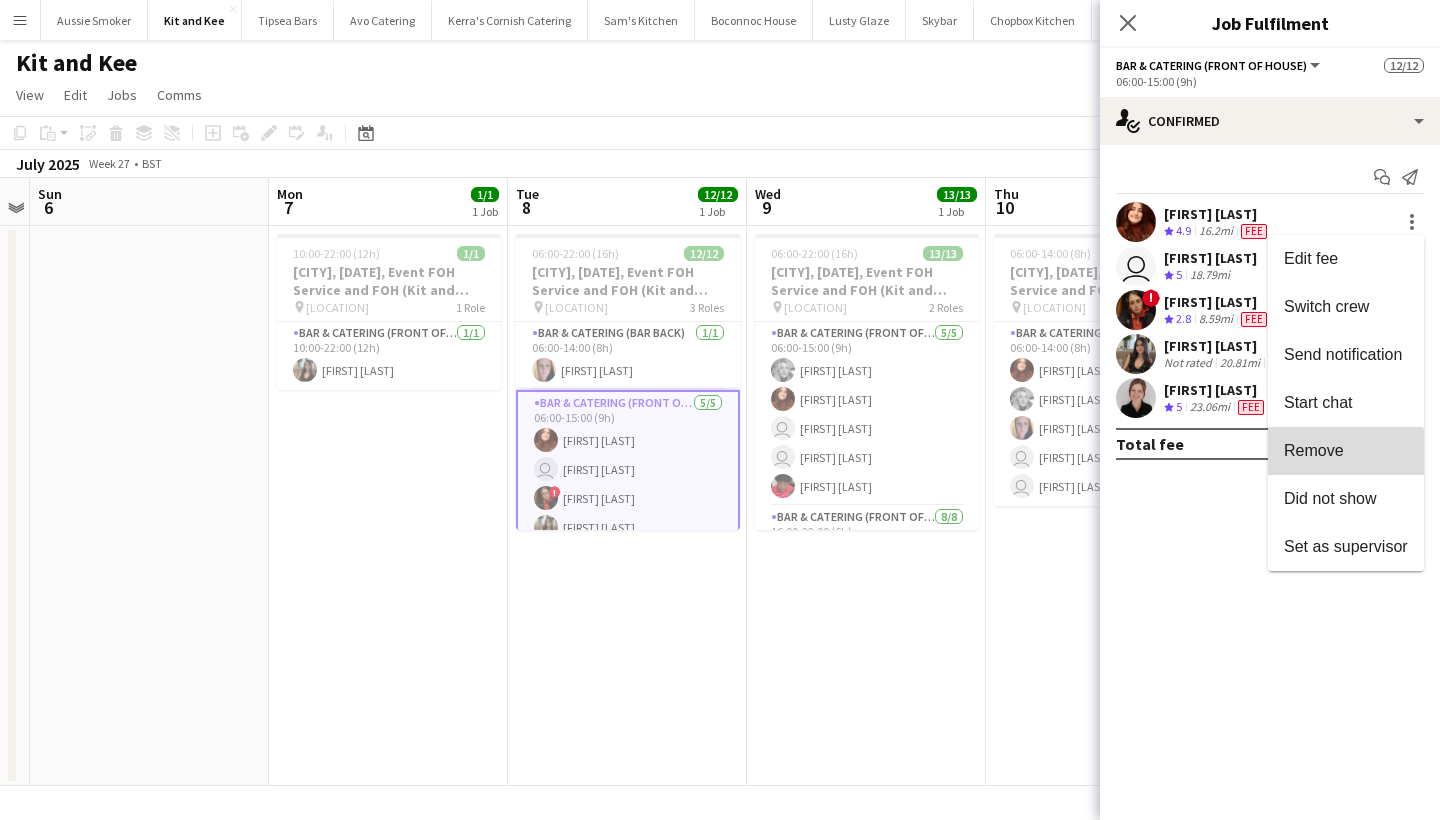 click on "Remove" at bounding box center (1314, 450) 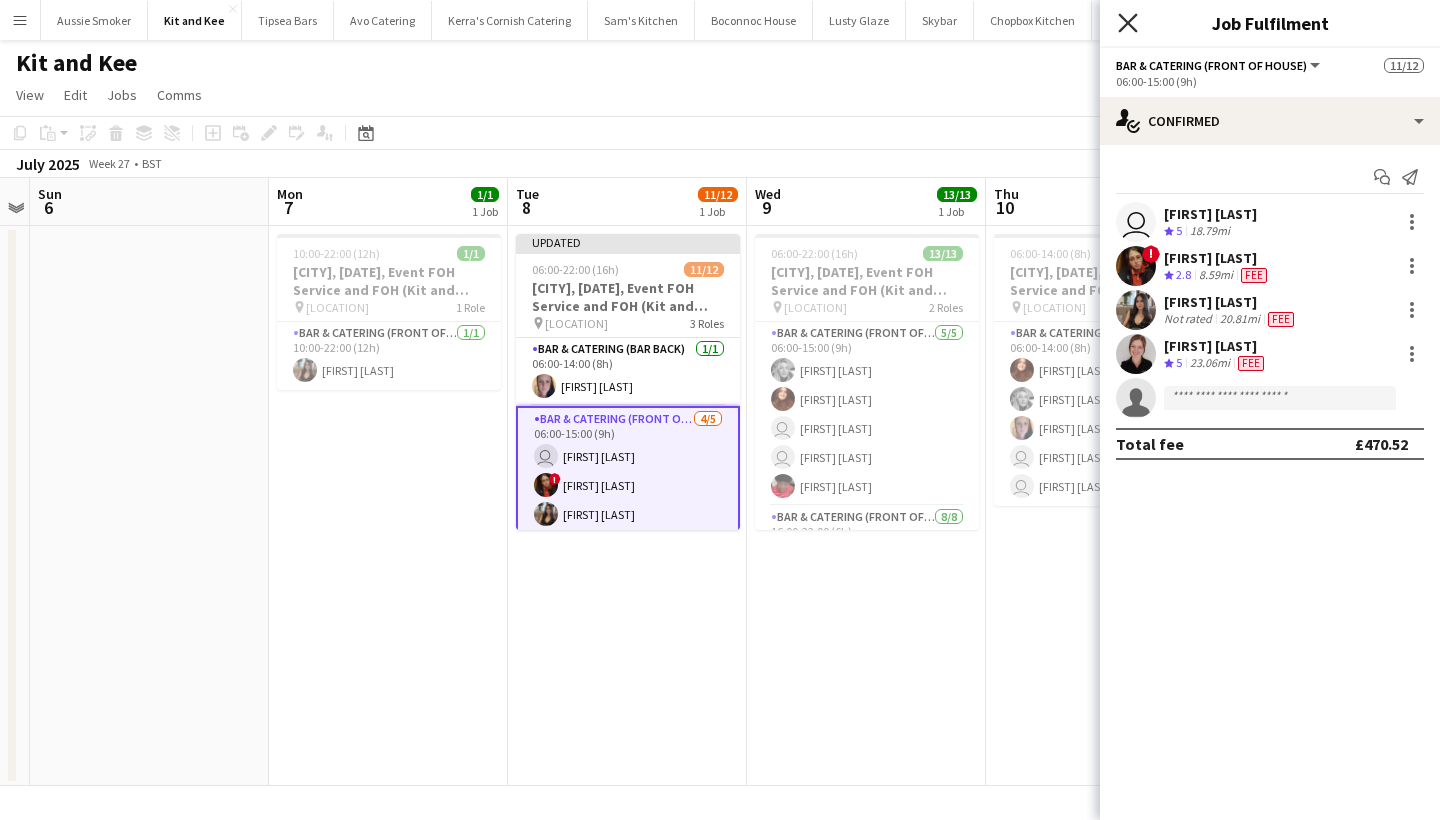 click on "Close pop-in" 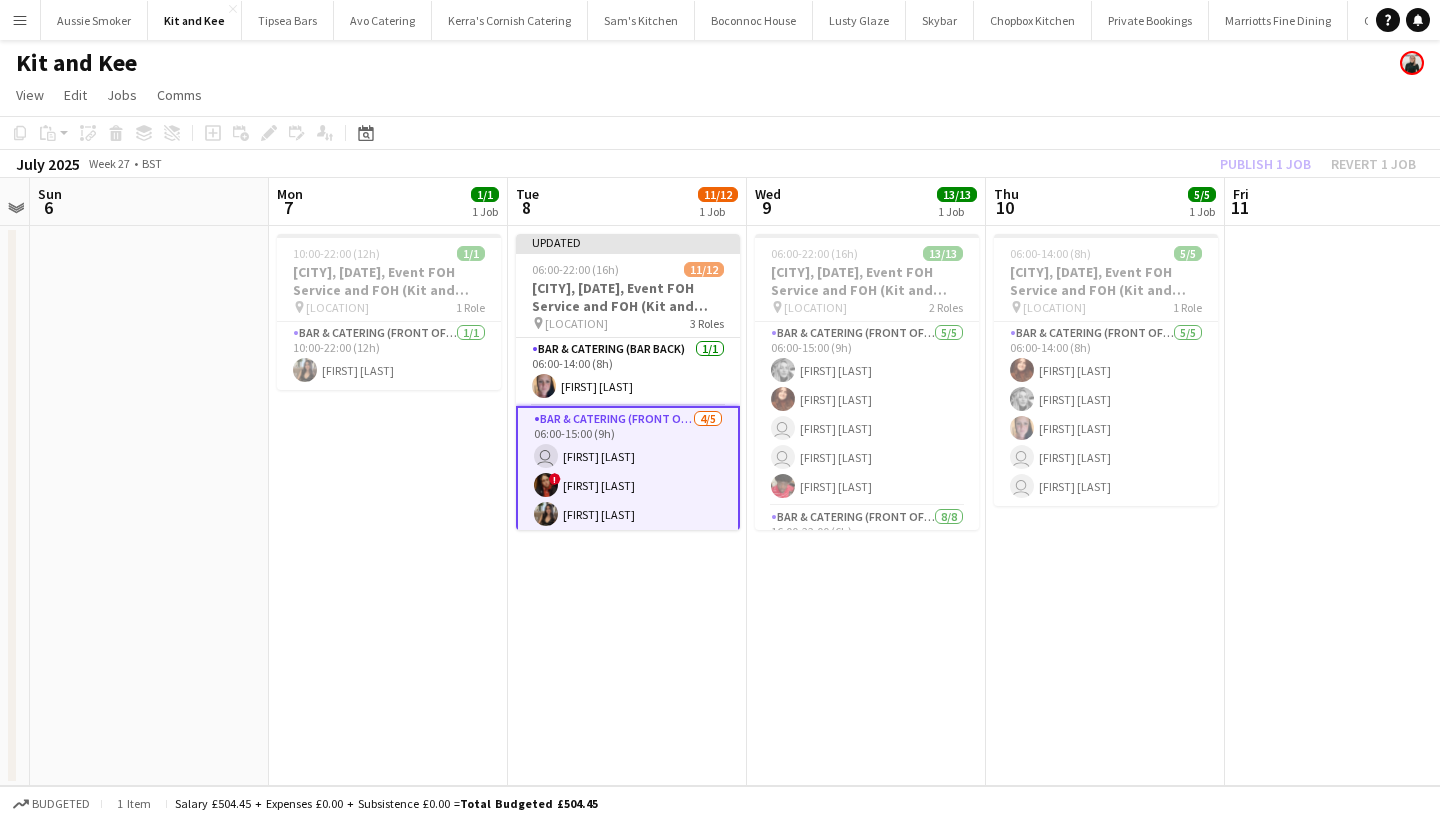 click on "Publish 1 job   Revert 1 job" 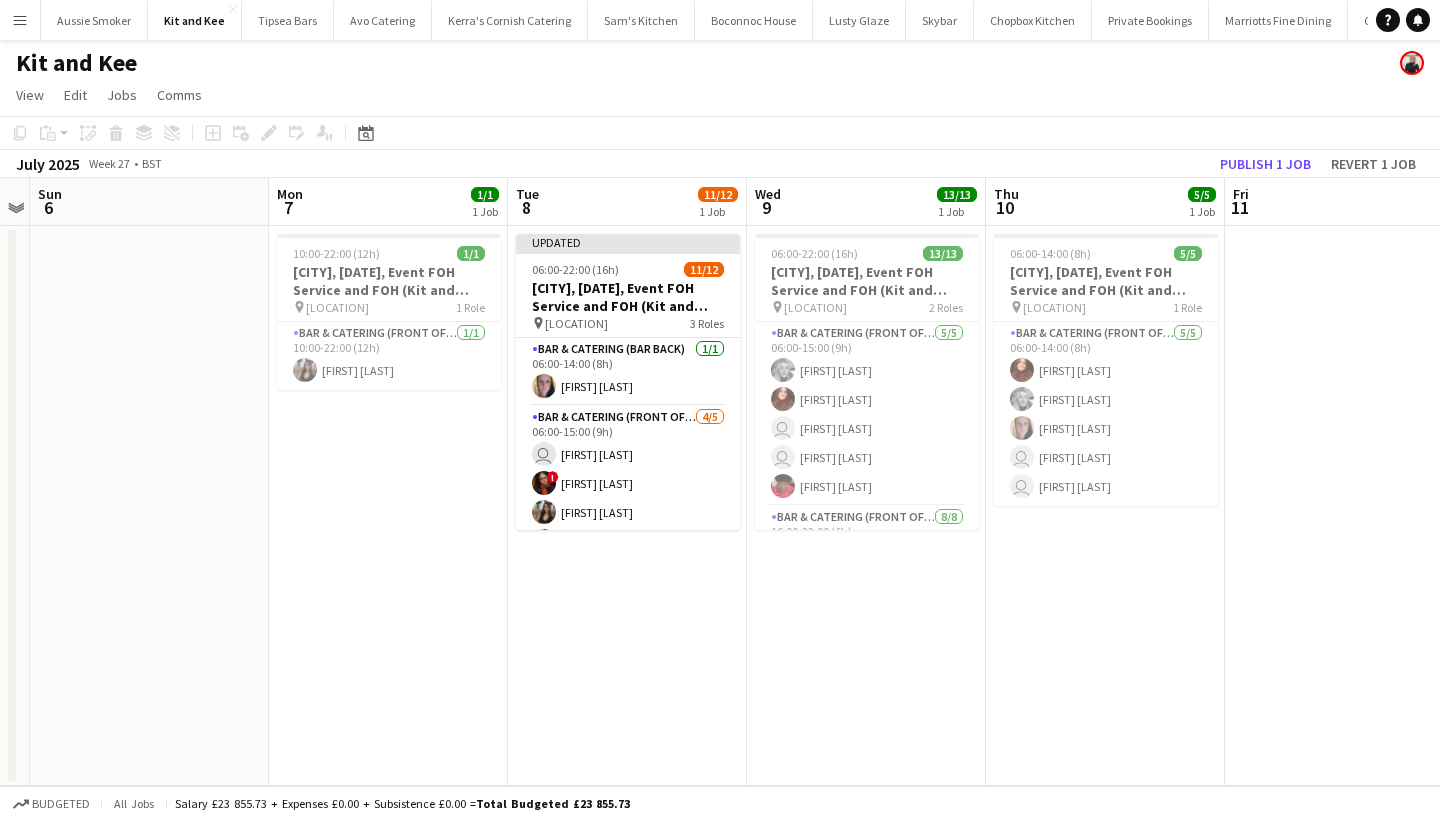 click on "Publish 1 job" 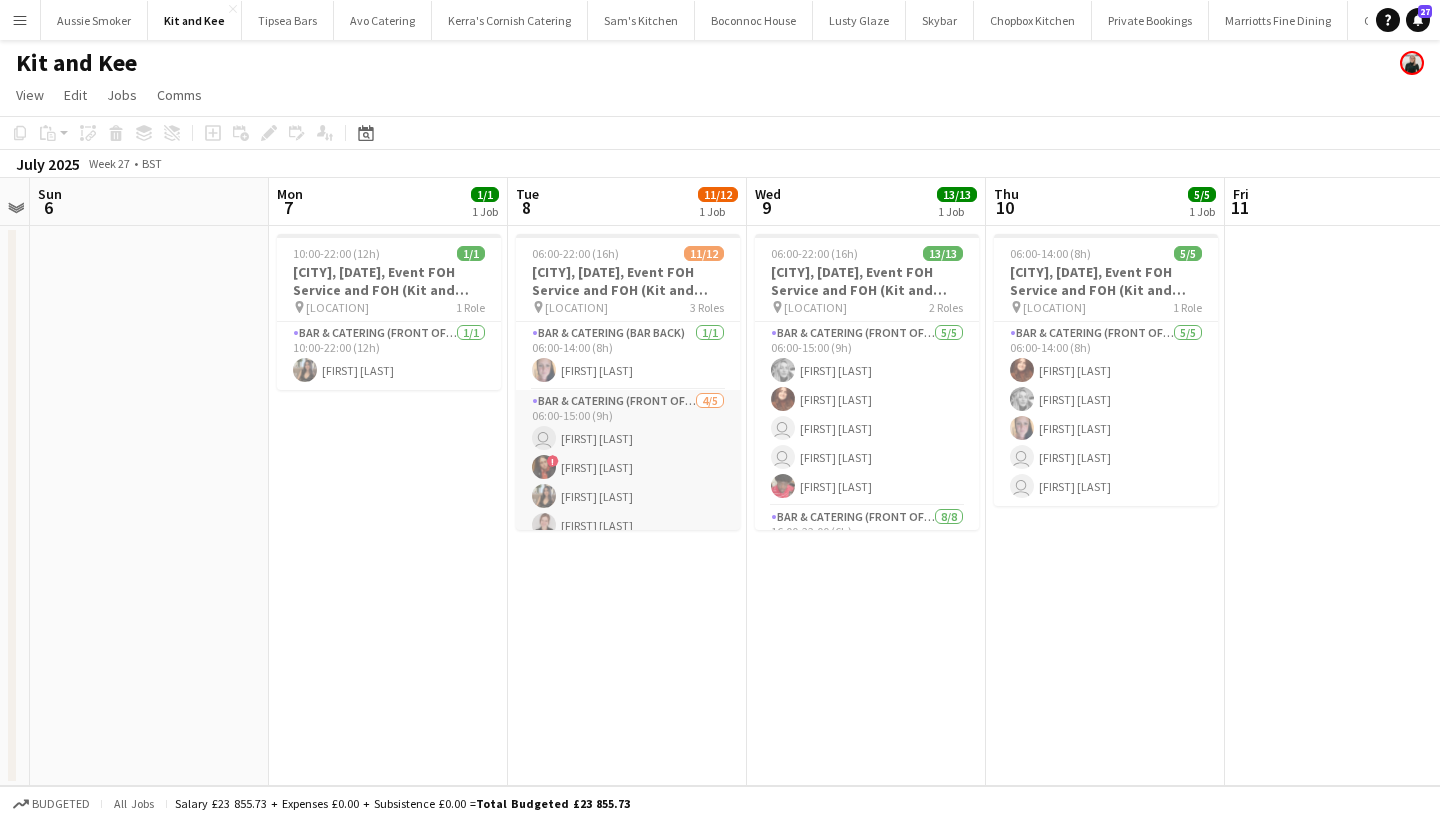 click on "Bar & Catering (Front of House)   4/5   06:00-15:00 (9h)
user
Arwen Thomas ! Abigail Moseley Anna Perkins Emma Collyer
single-neutral-actions" at bounding box center [628, 482] 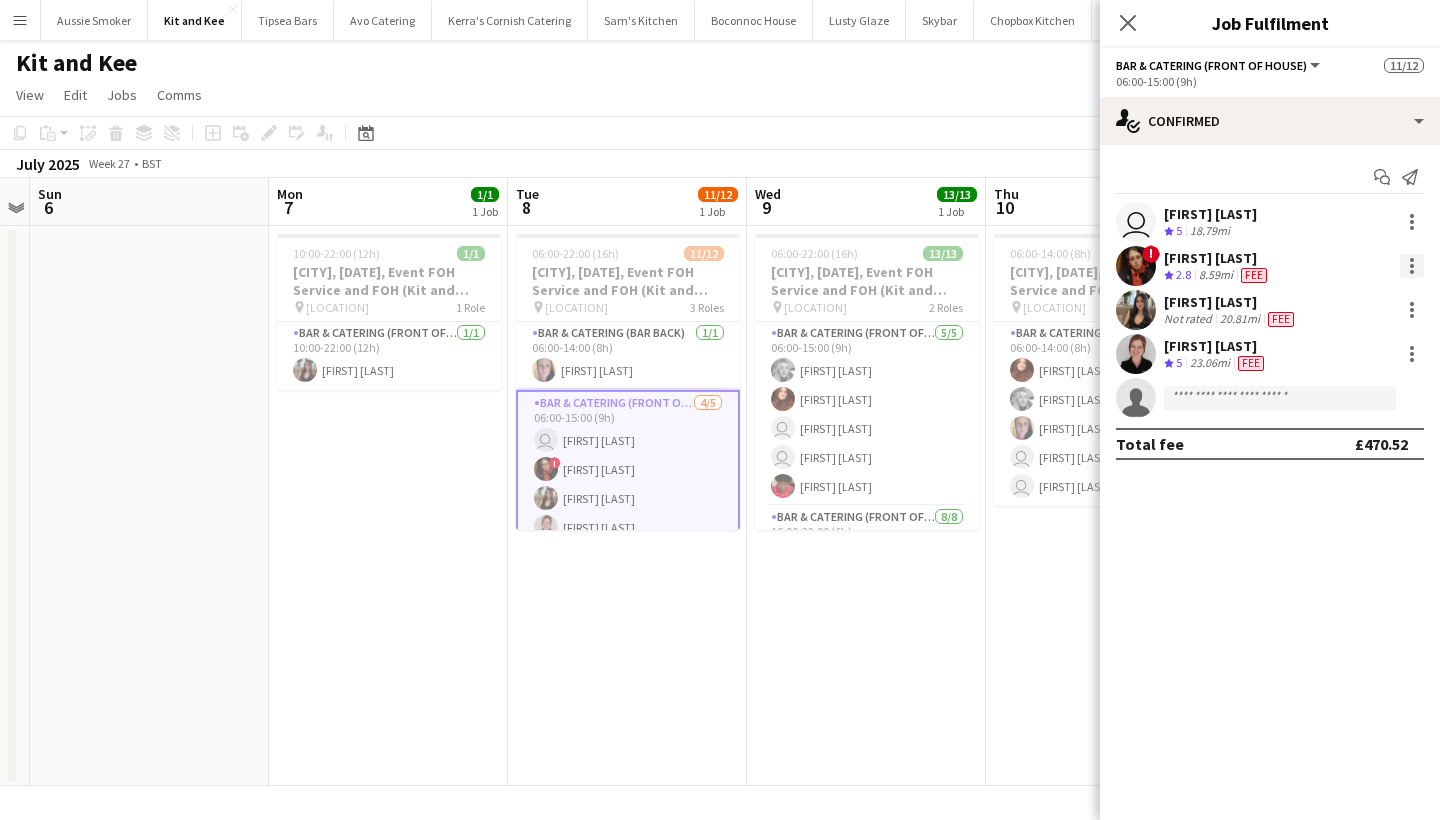 click at bounding box center (1412, 266) 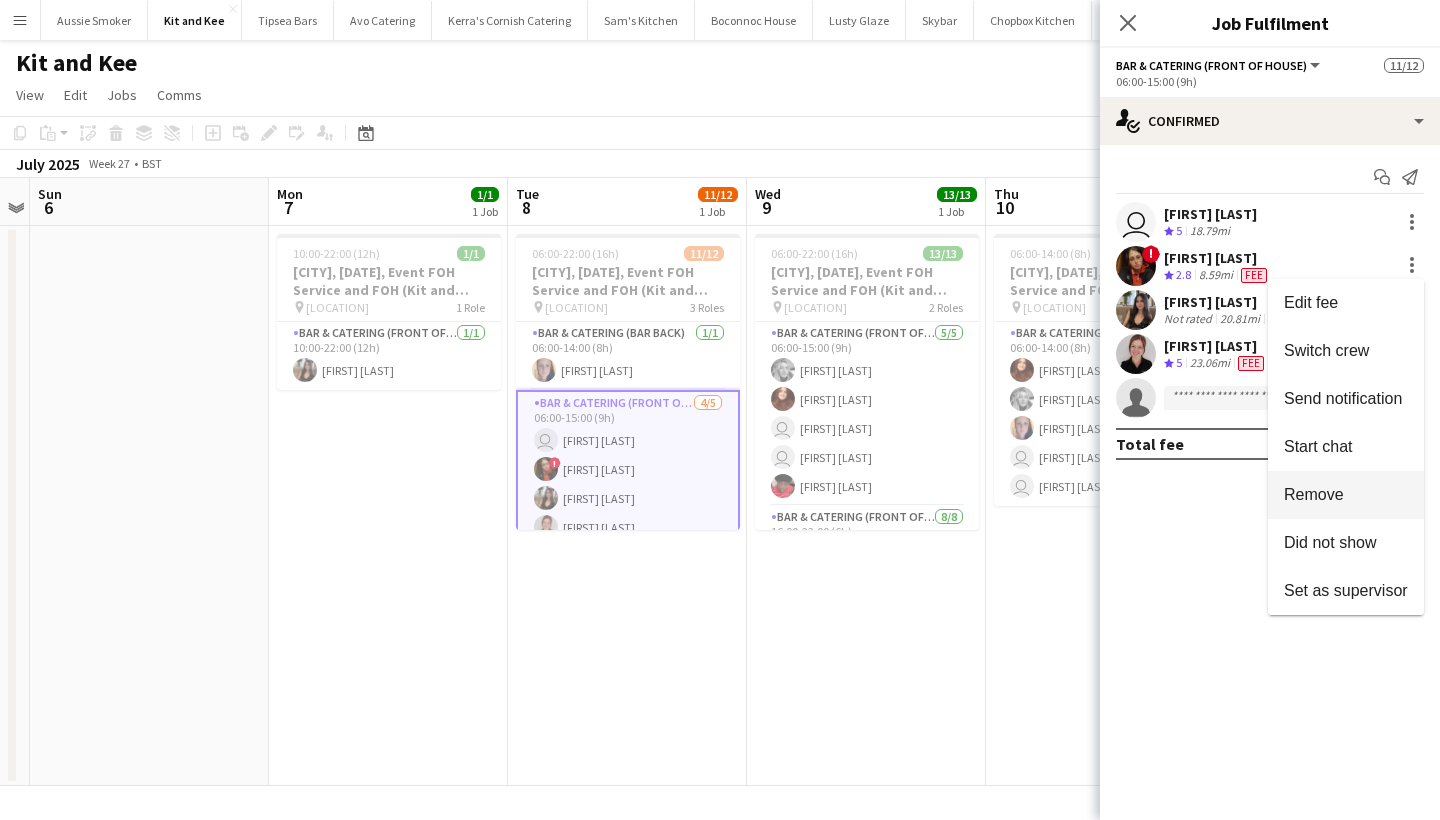 click on "Remove" at bounding box center (1346, 495) 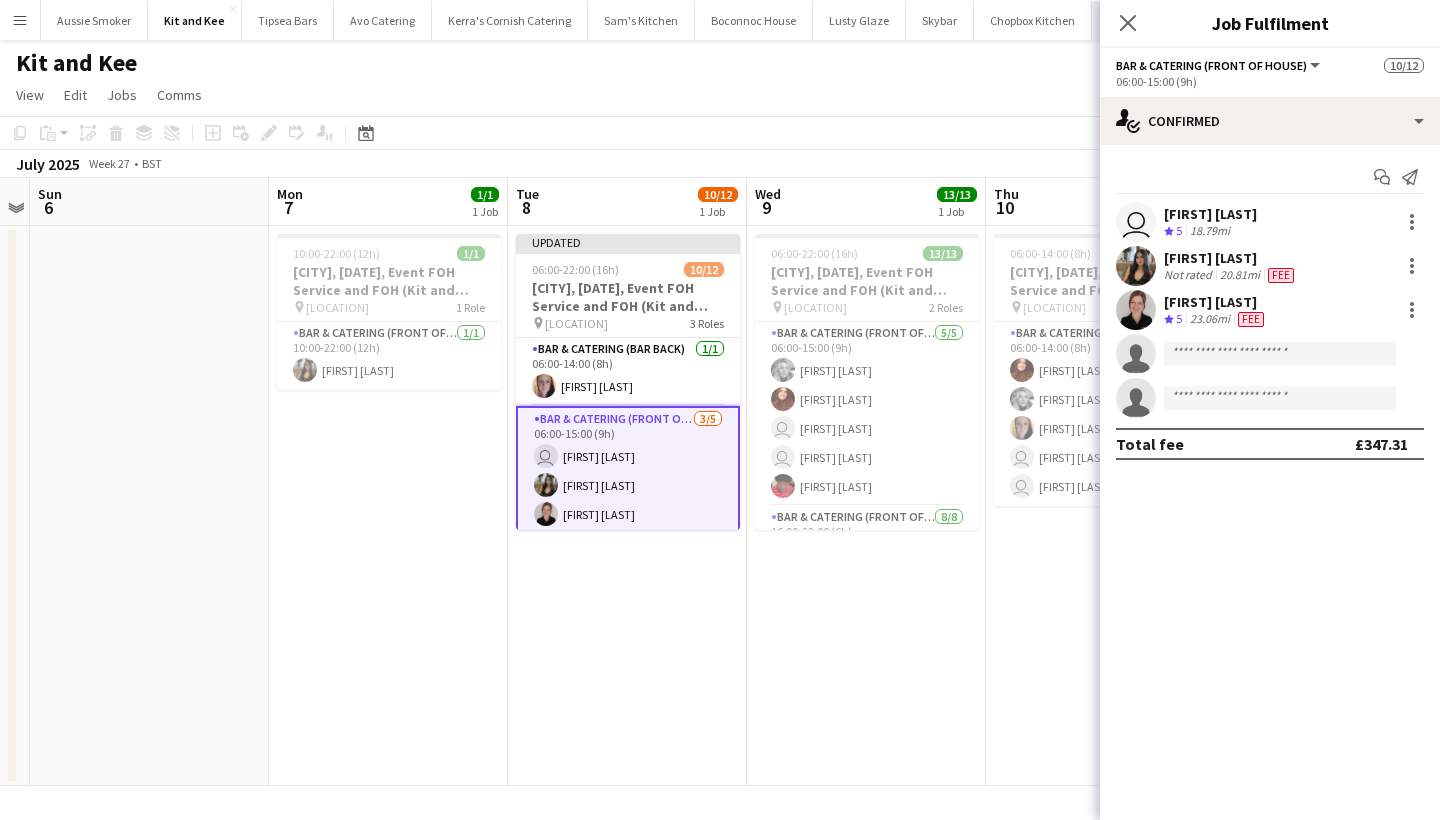click on "Close pop-in" 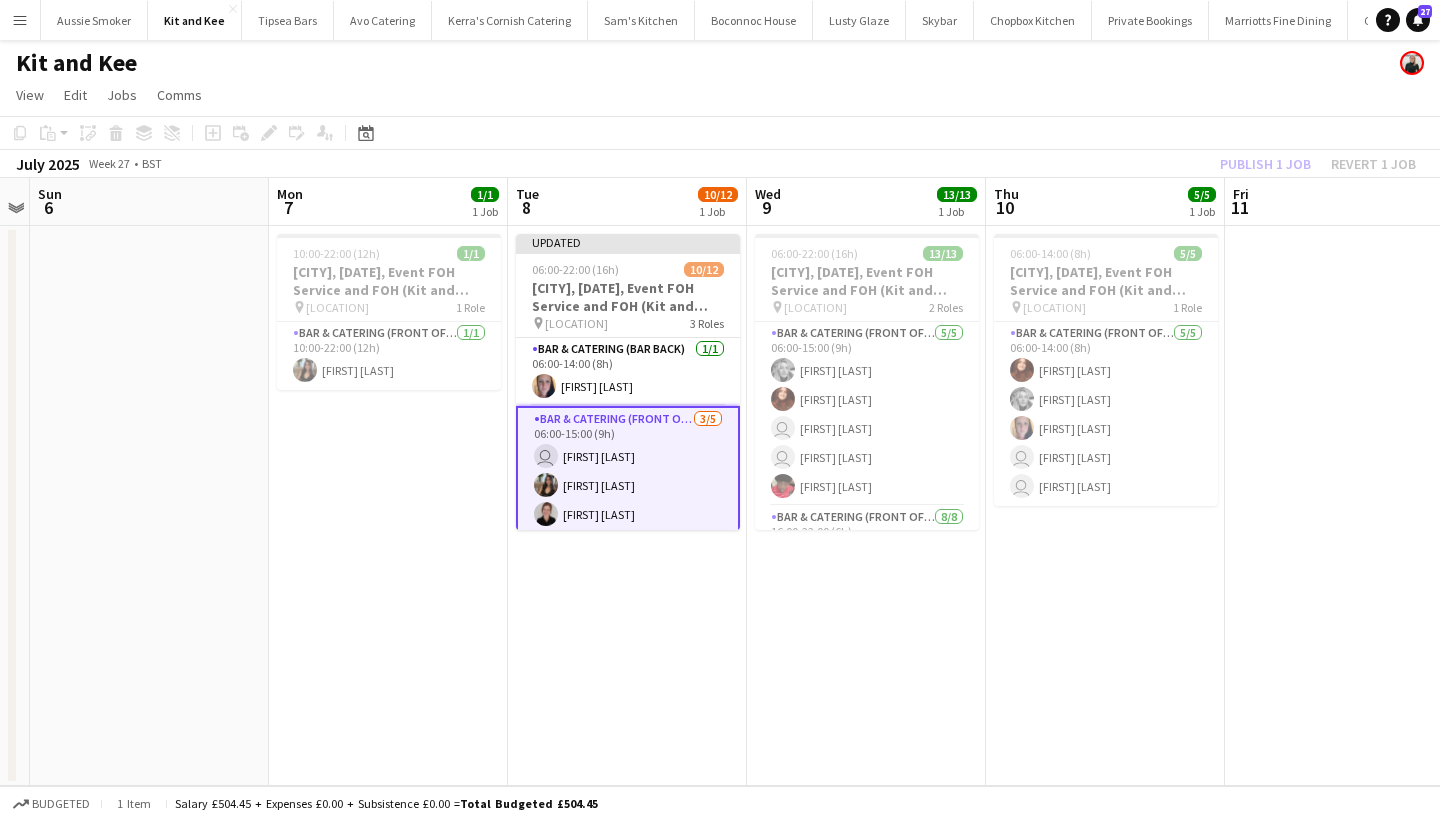 click on "Publish 1 job   Revert 1 job" 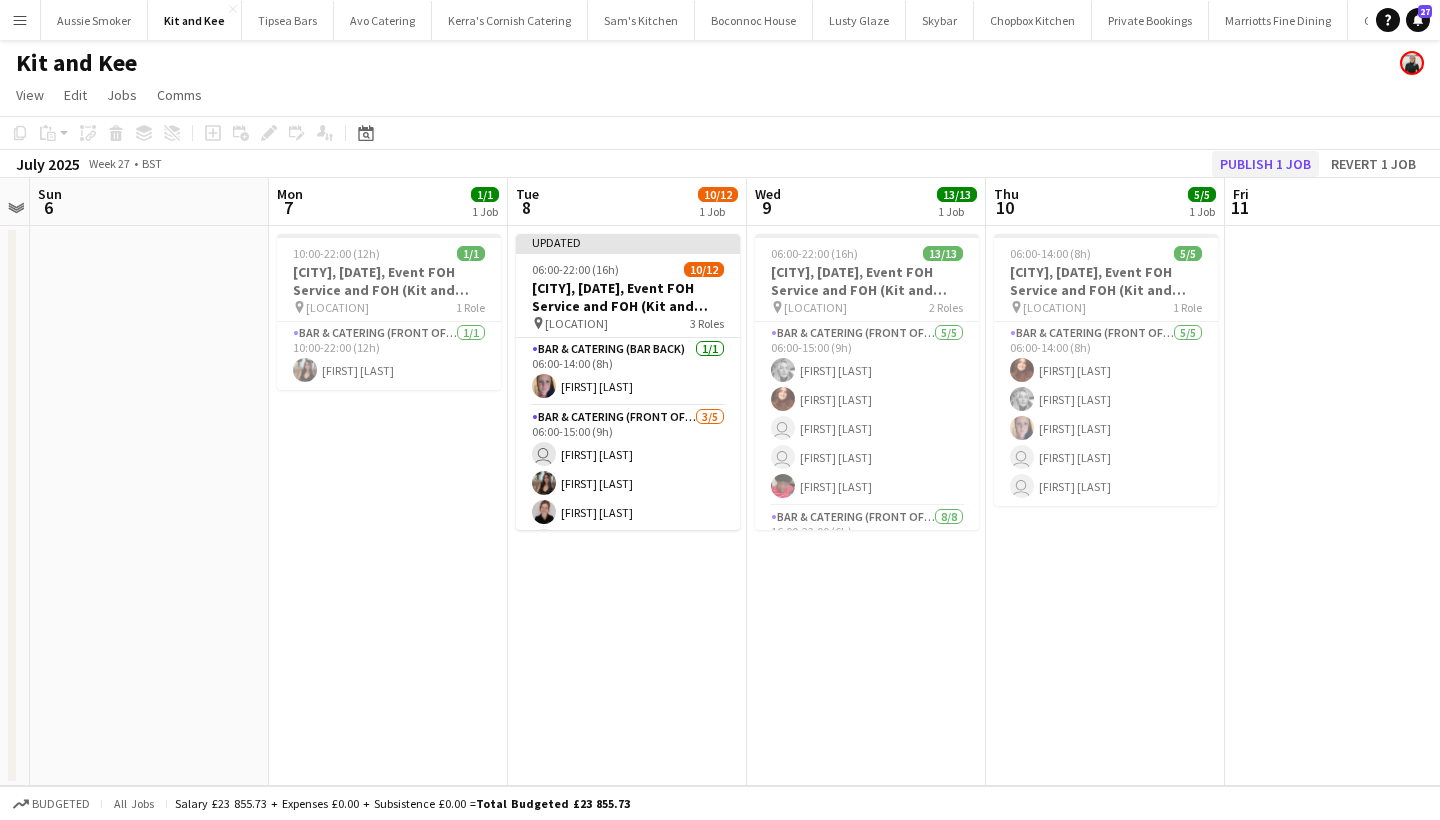 click on "Publish 1 job" 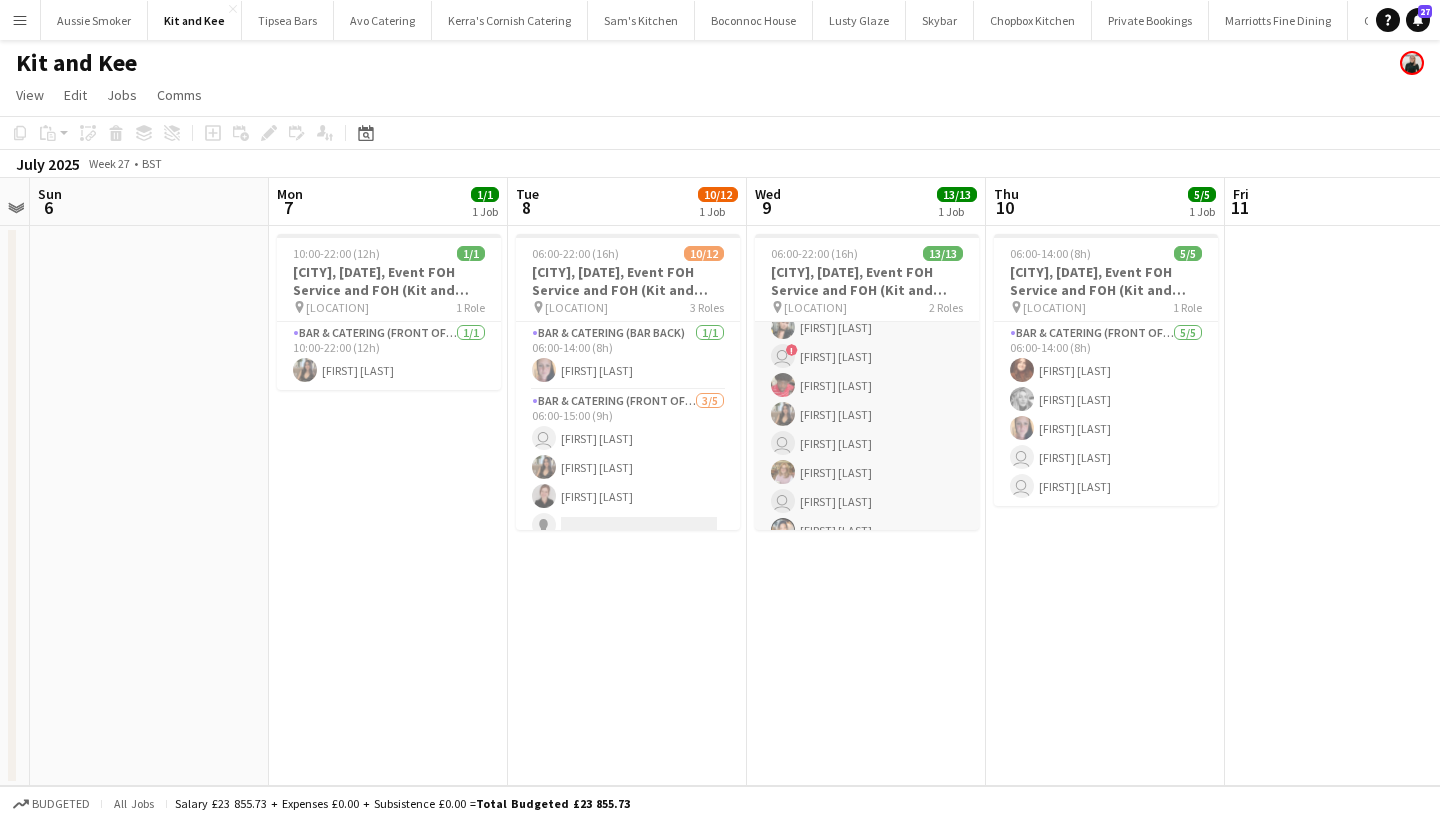 scroll, scrollTop: 247, scrollLeft: 0, axis: vertical 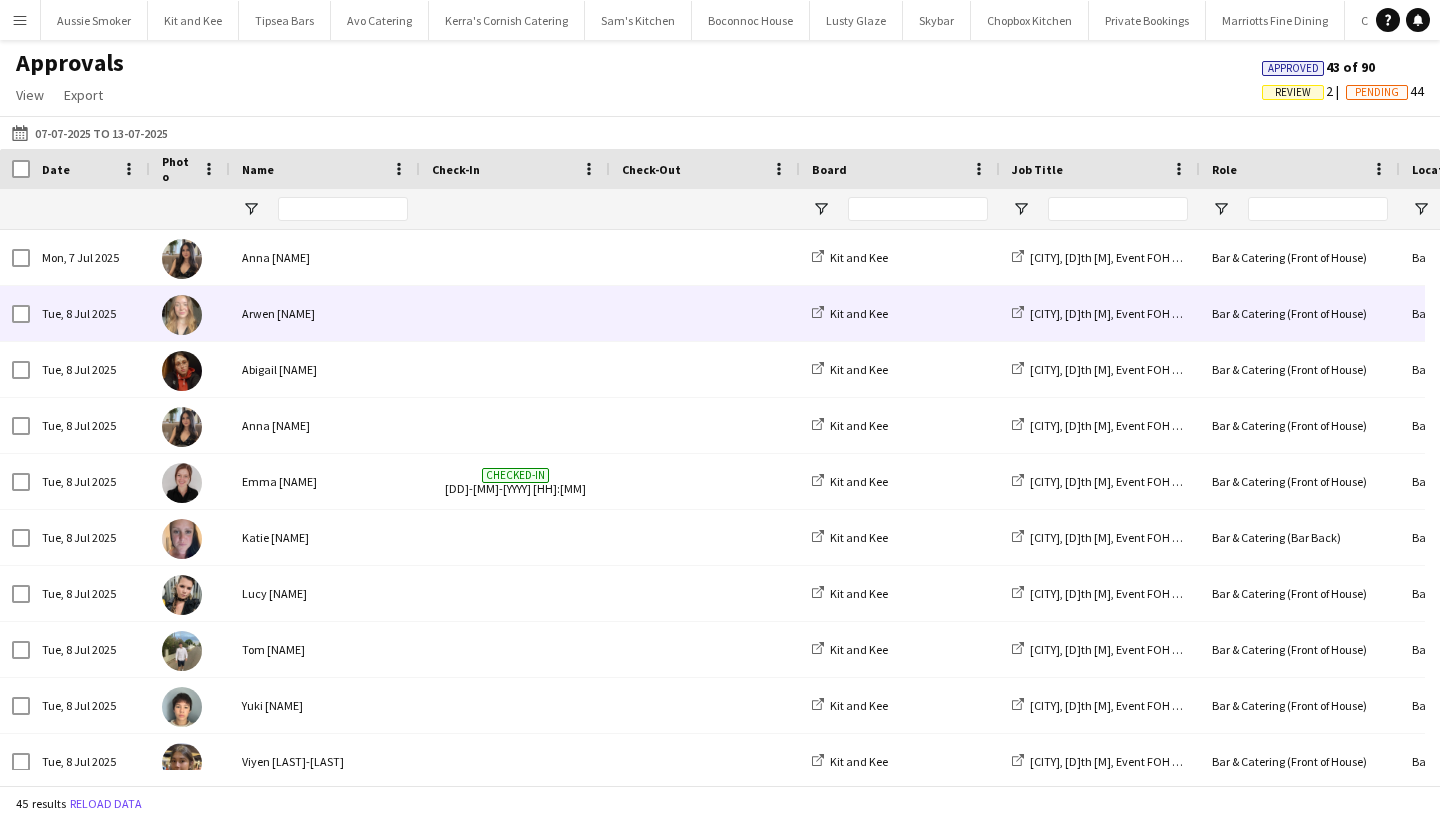 click at bounding box center (515, 313) 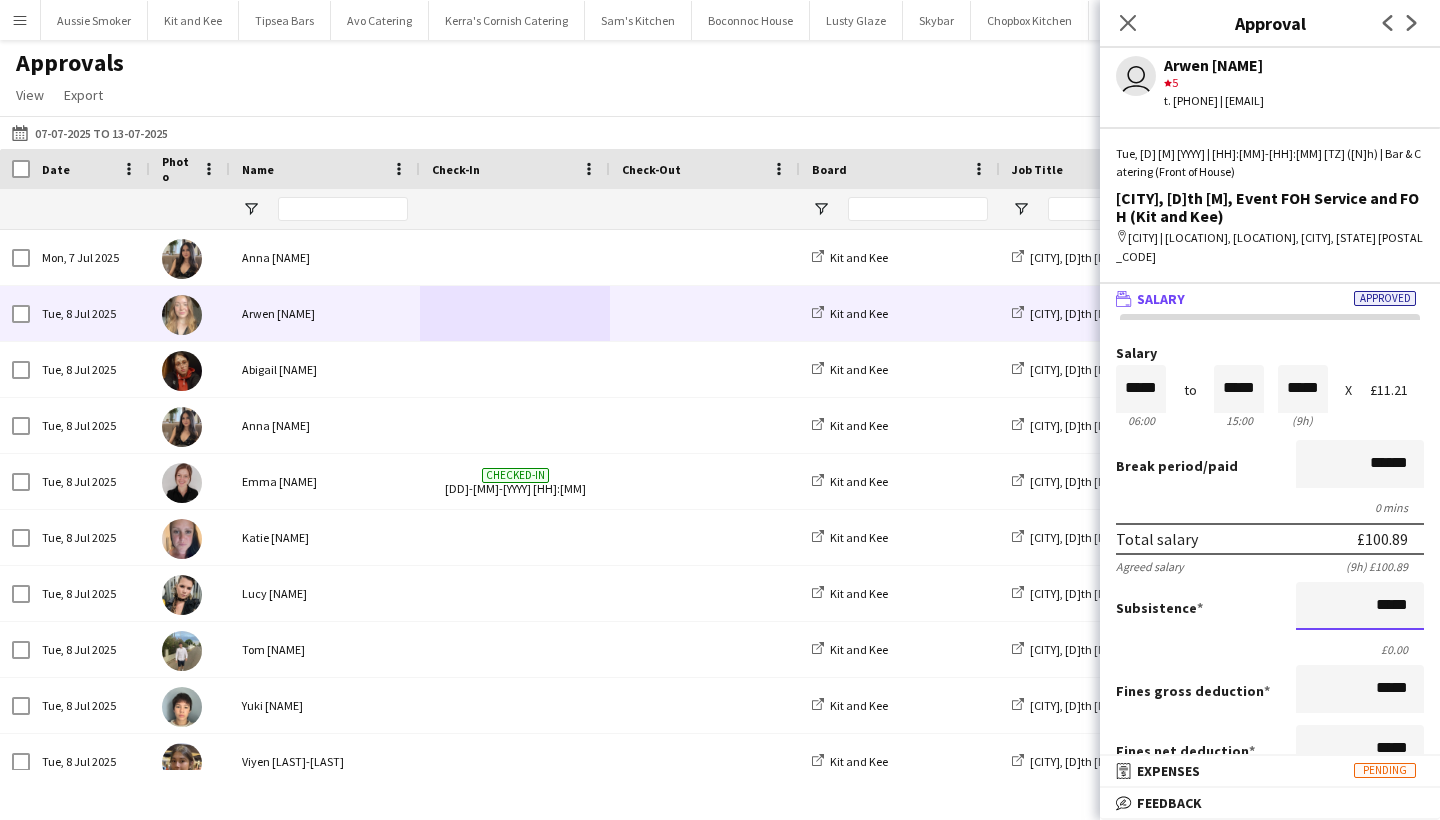 drag, startPoint x: 1365, startPoint y: 589, endPoint x: 1416, endPoint y: 566, distance: 55.946404 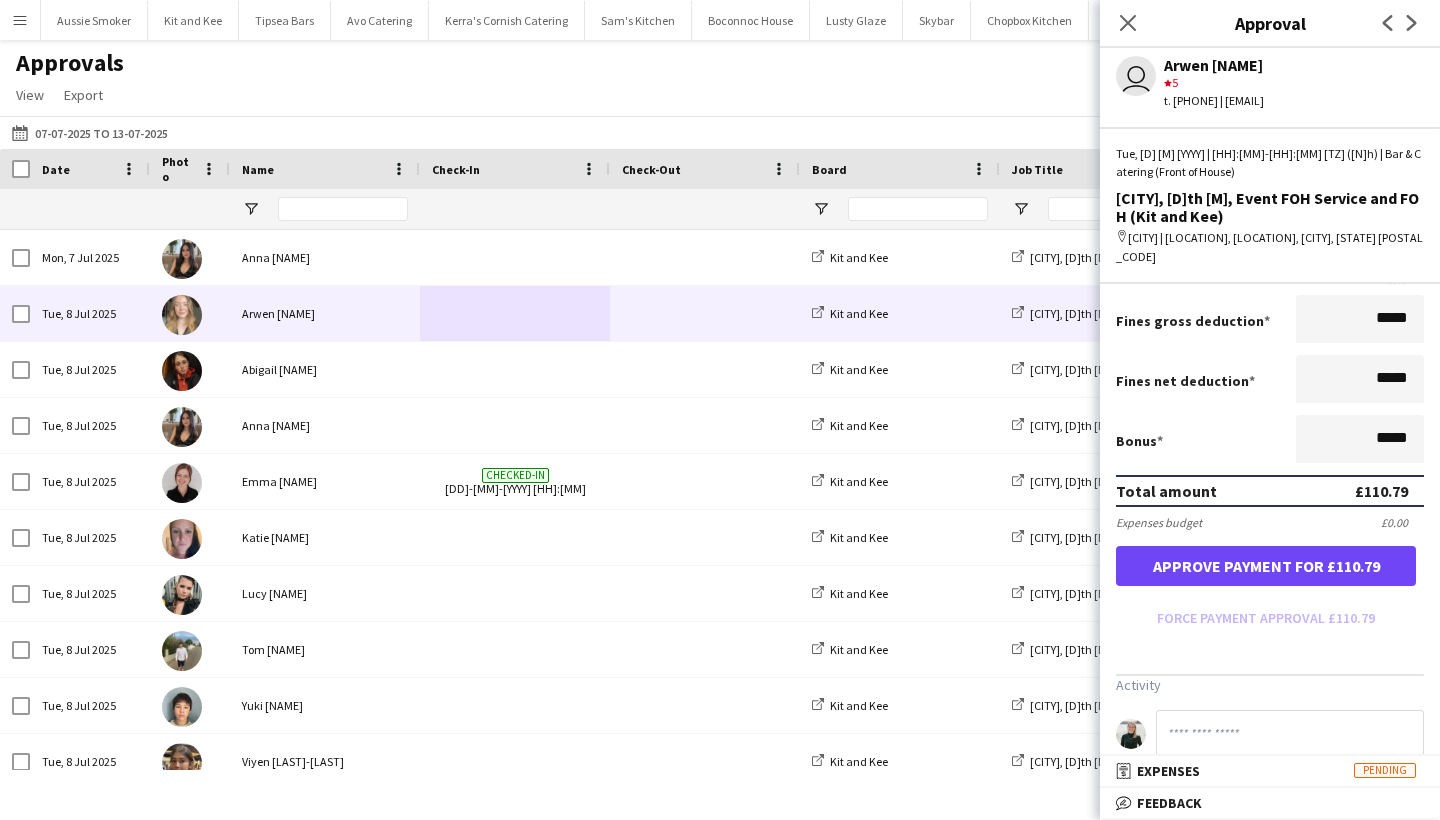 scroll, scrollTop: 395, scrollLeft: 0, axis: vertical 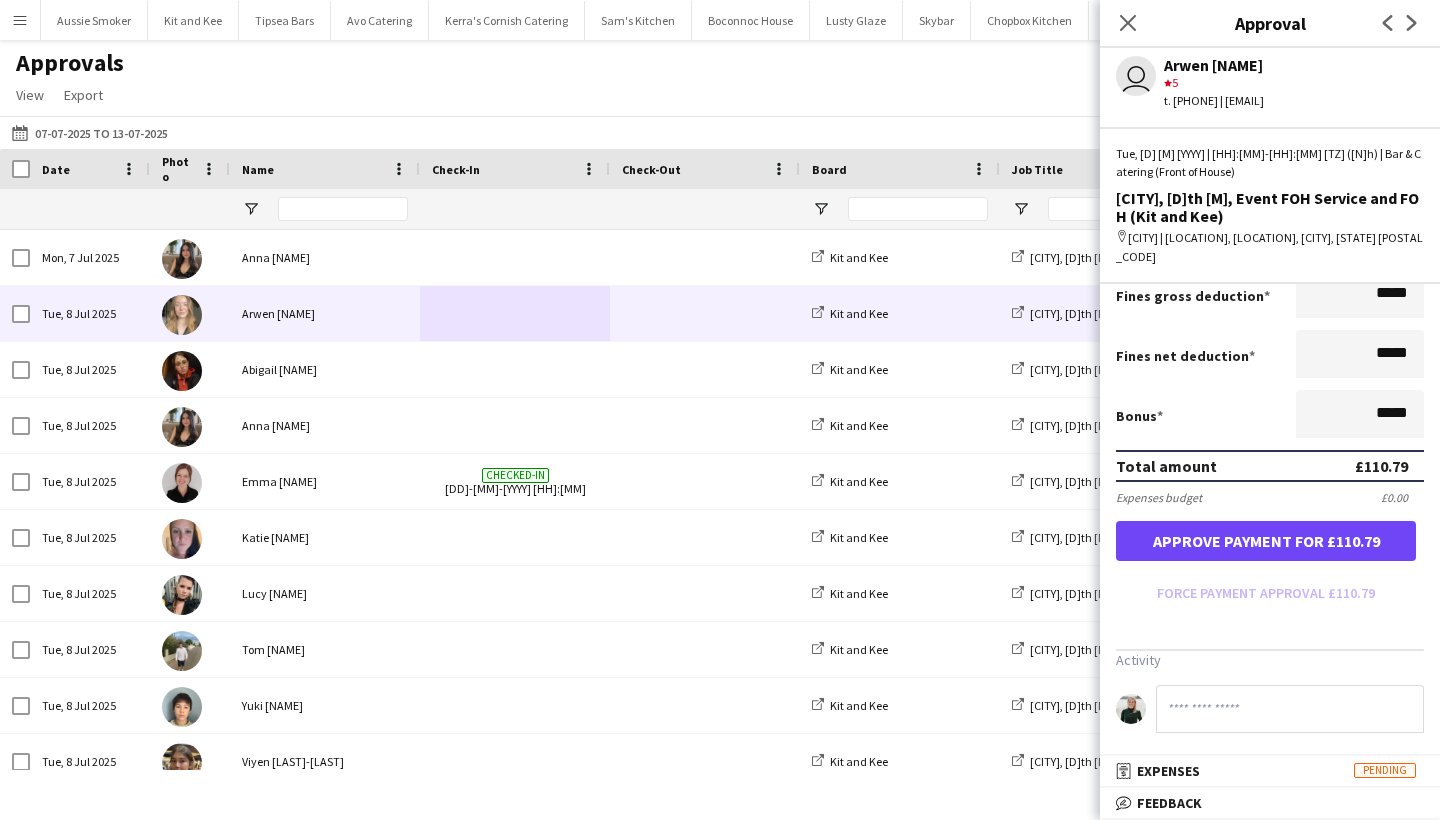 type on "*****" 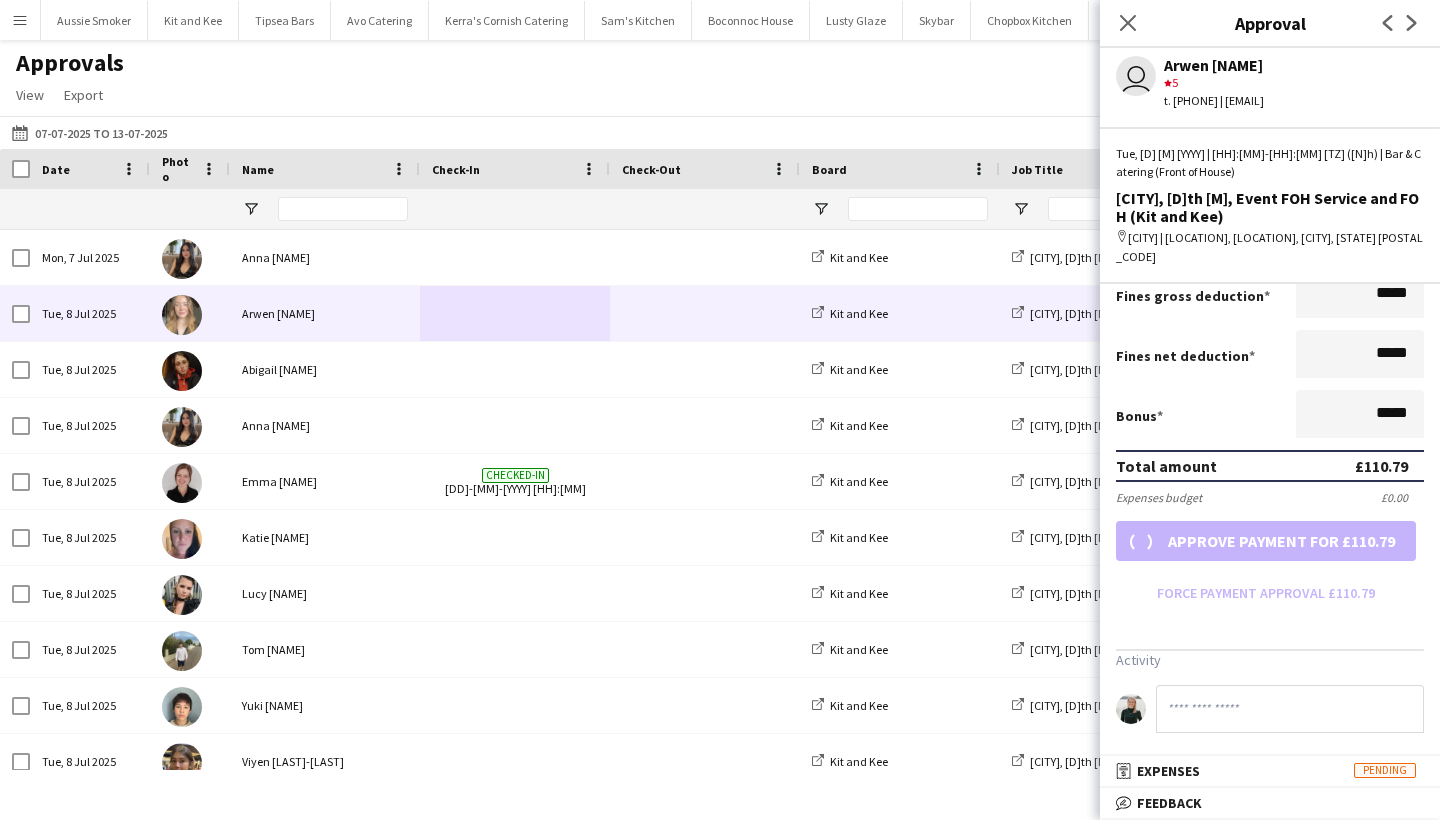 scroll, scrollTop: 350, scrollLeft: 0, axis: vertical 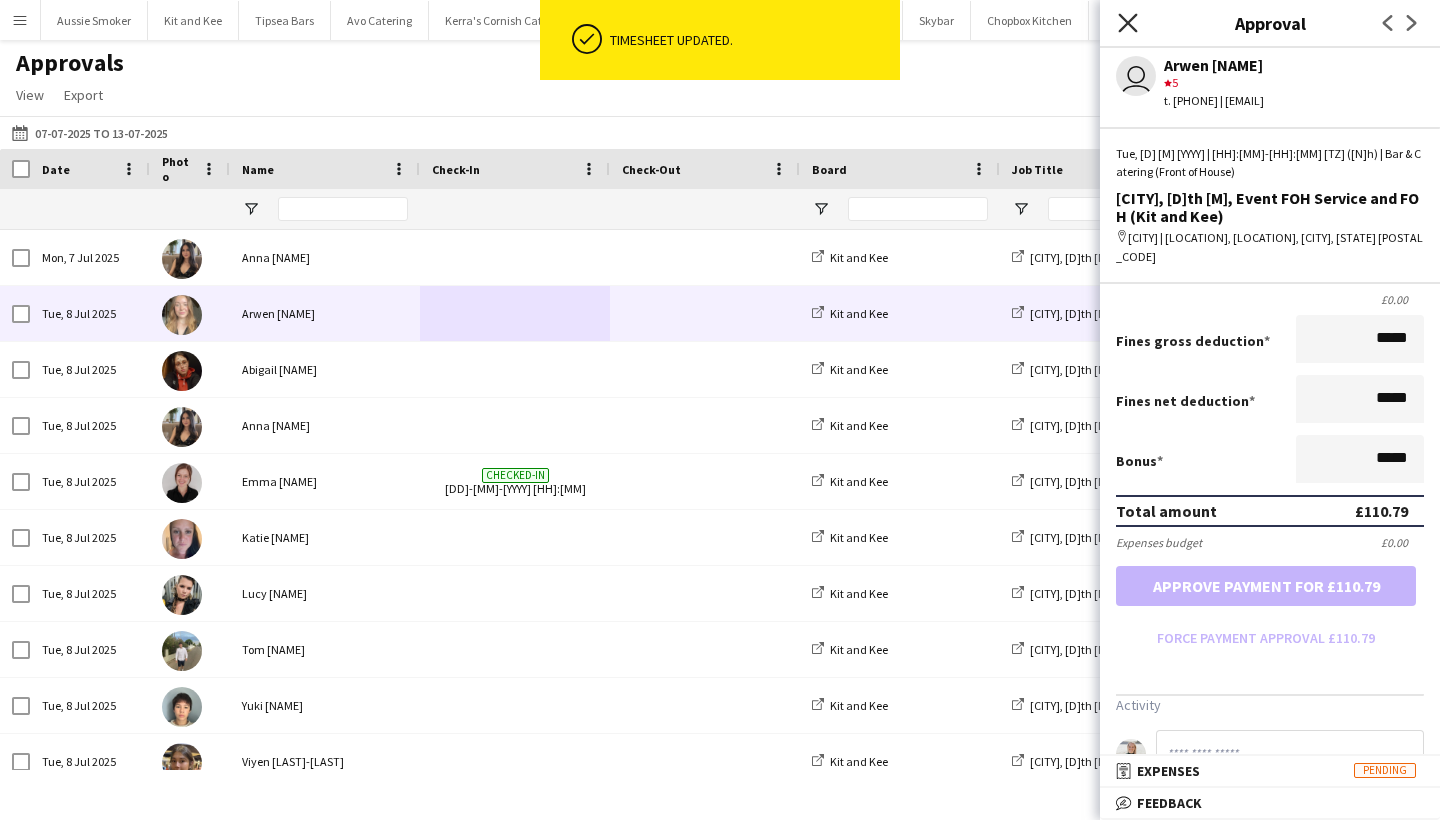 click 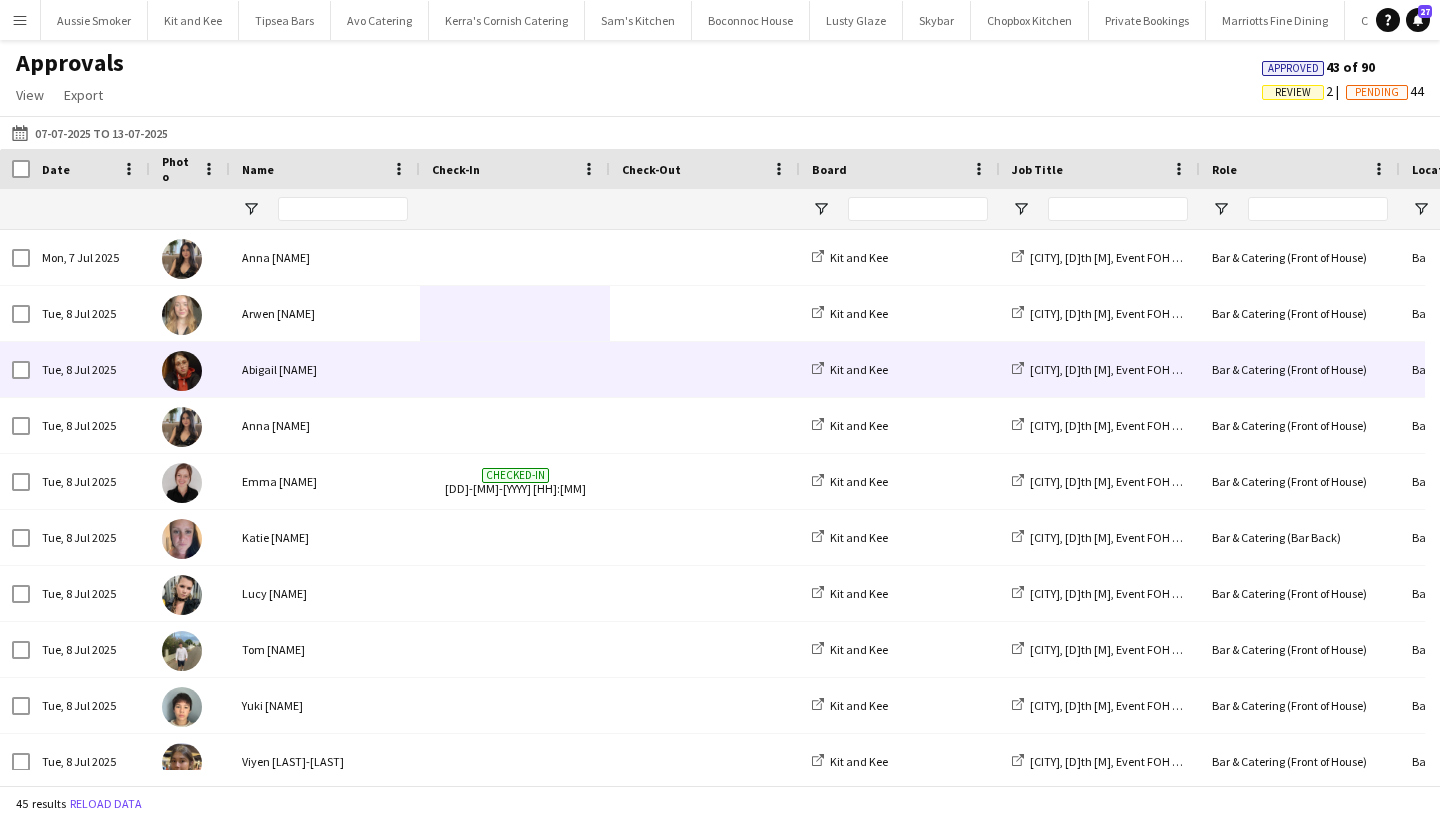 click at bounding box center [515, 369] 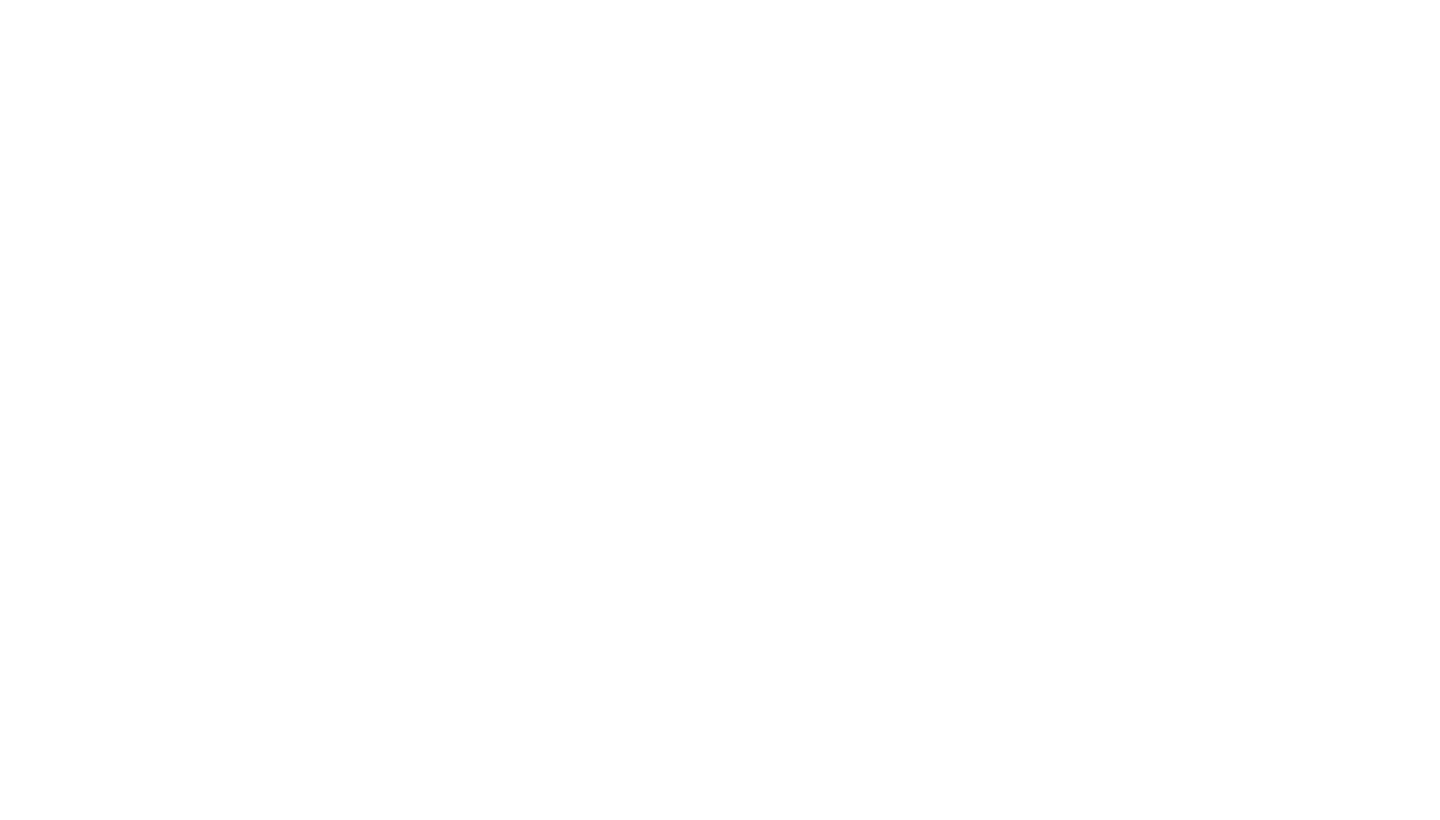 scroll, scrollTop: 0, scrollLeft: 0, axis: both 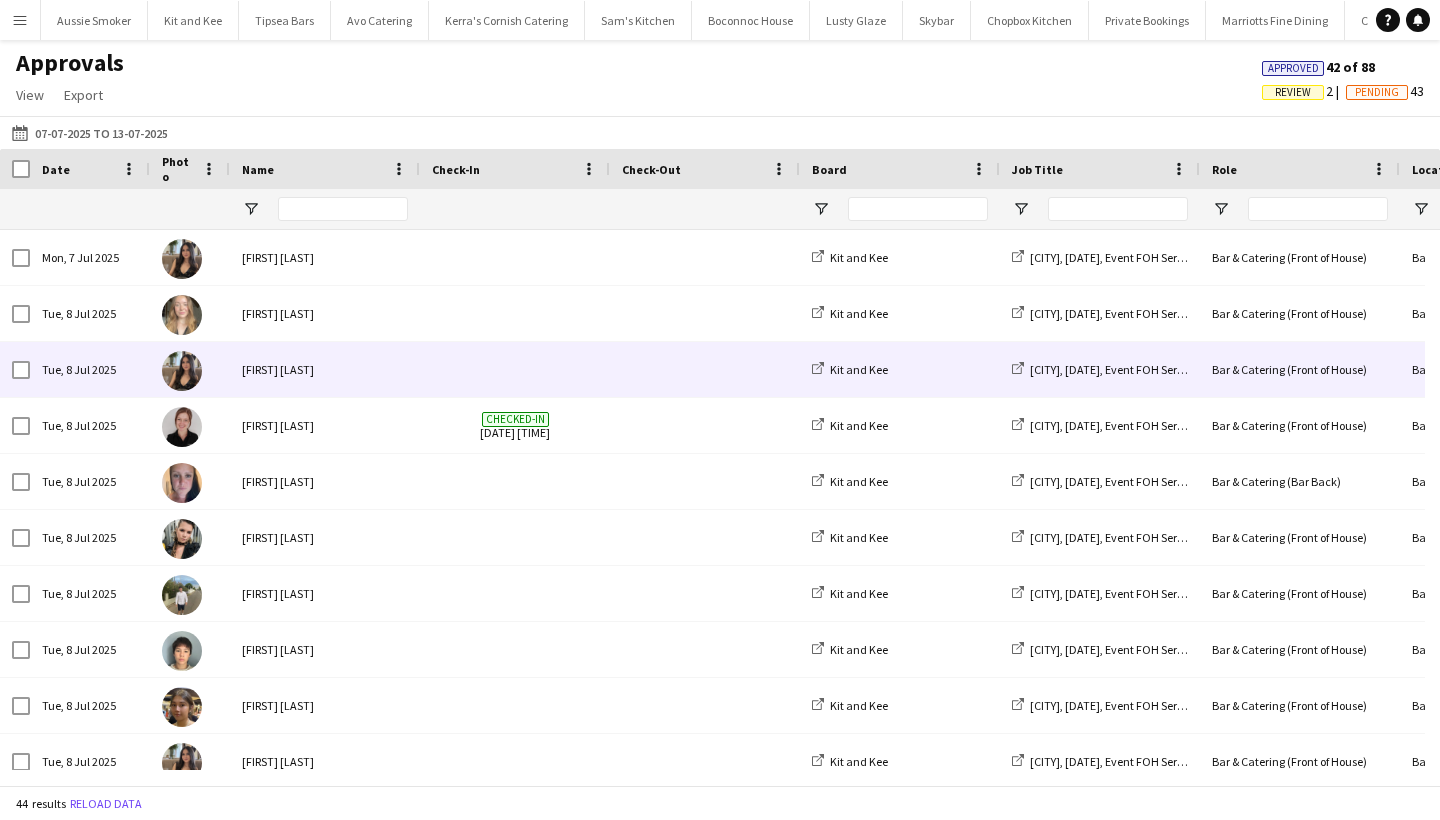 click at bounding box center (515, 369) 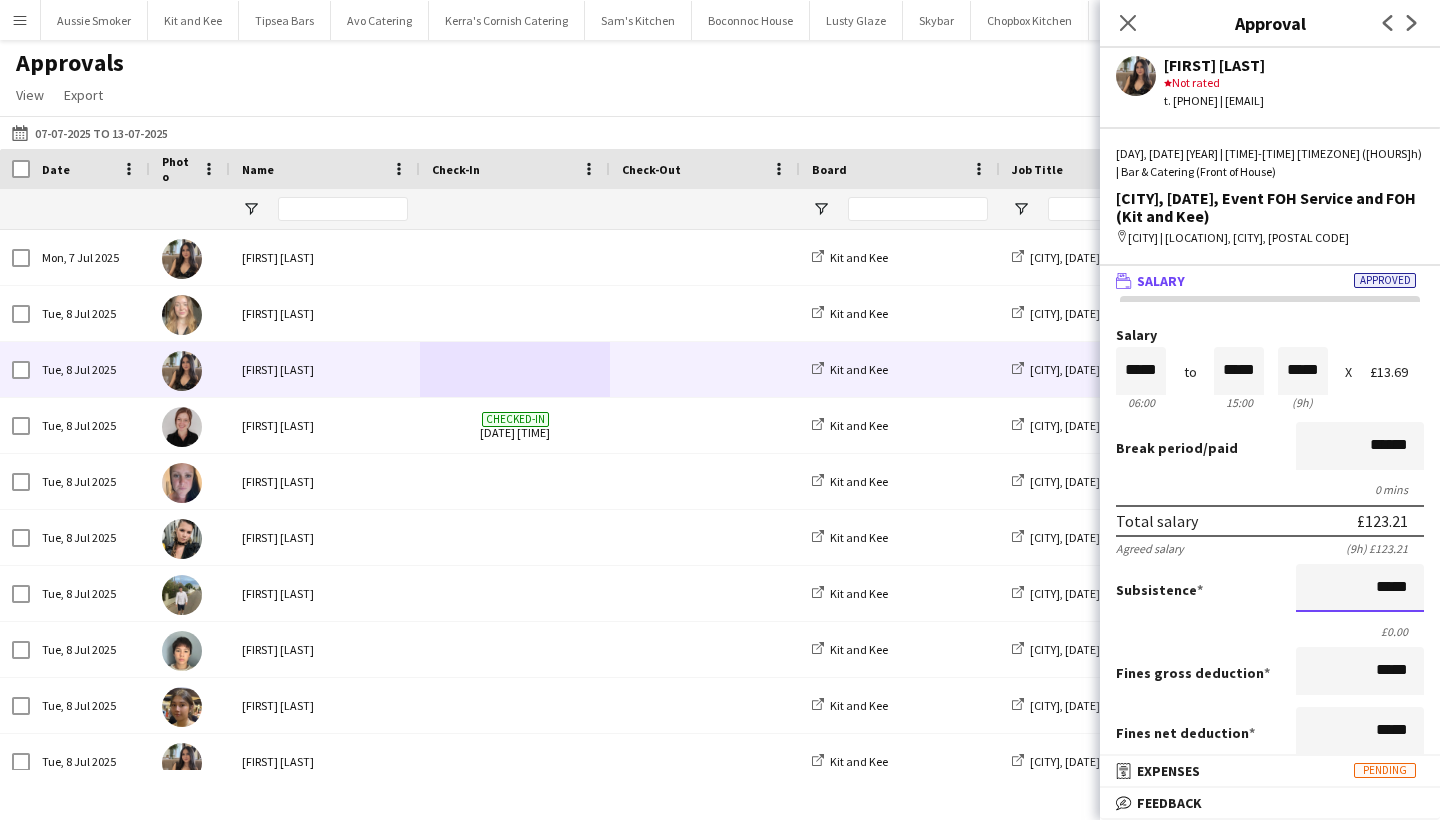 drag, startPoint x: 1383, startPoint y: 588, endPoint x: 1346, endPoint y: 588, distance: 37 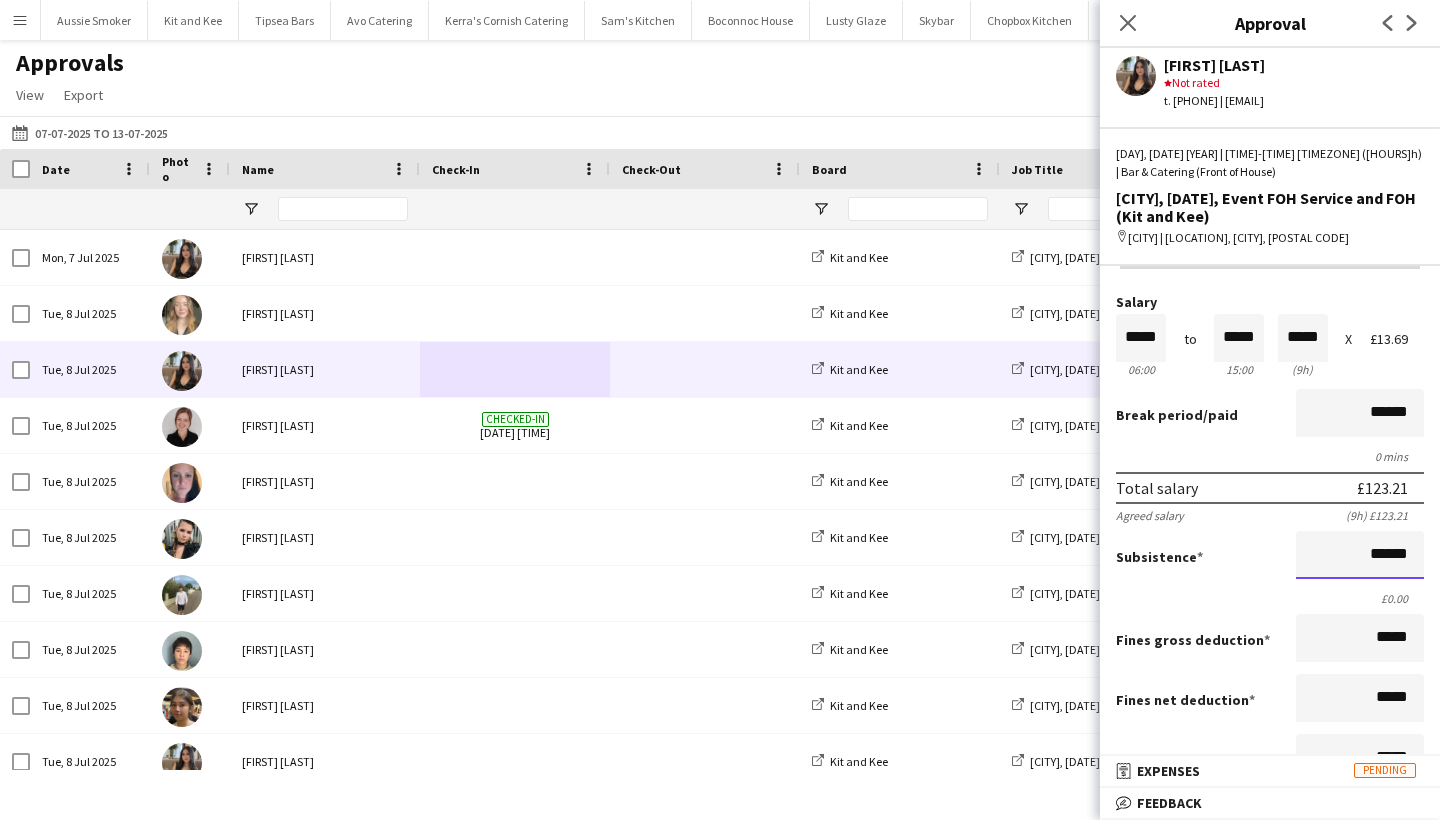 scroll, scrollTop: 240, scrollLeft: 0, axis: vertical 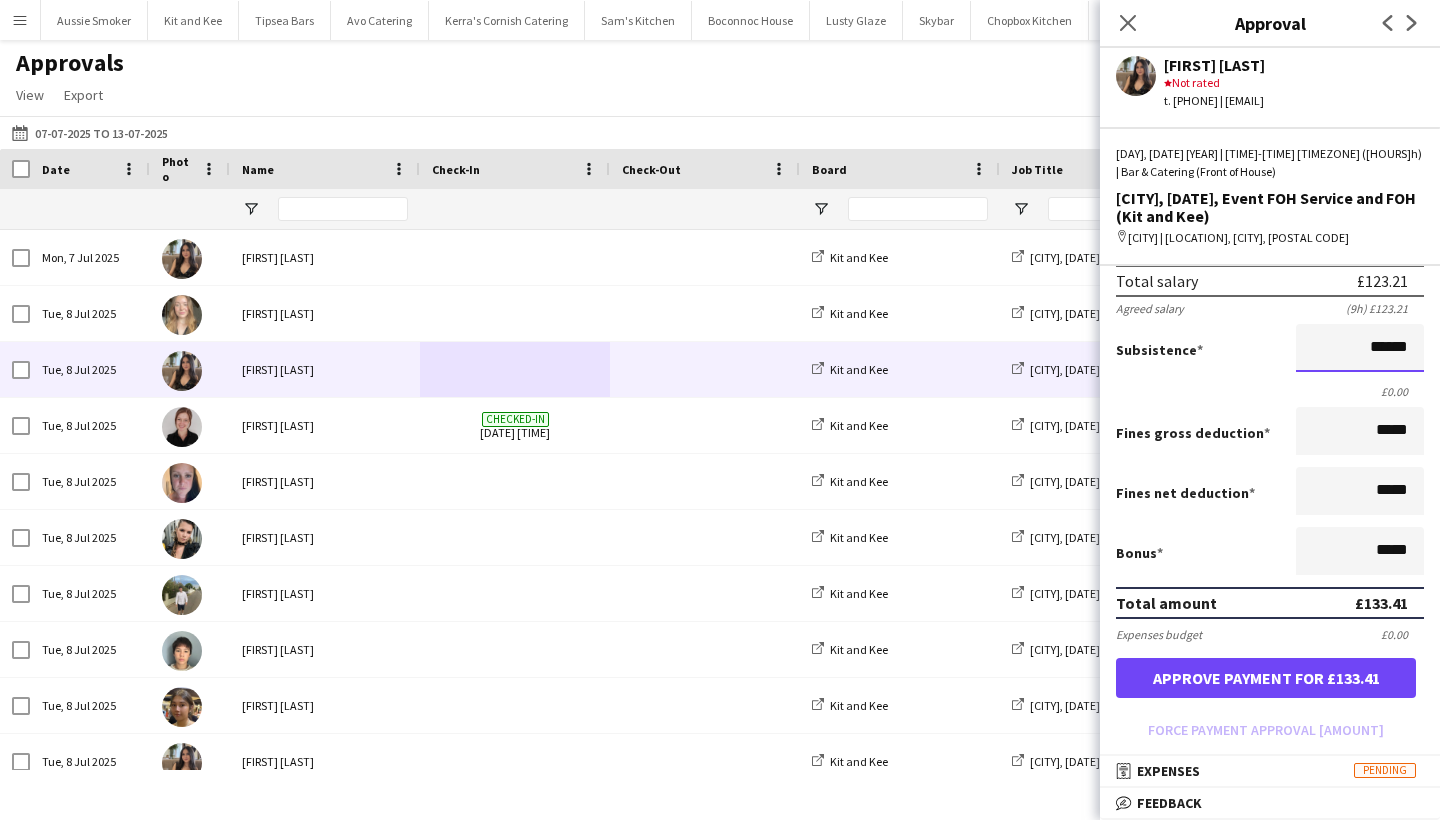 type on "******" 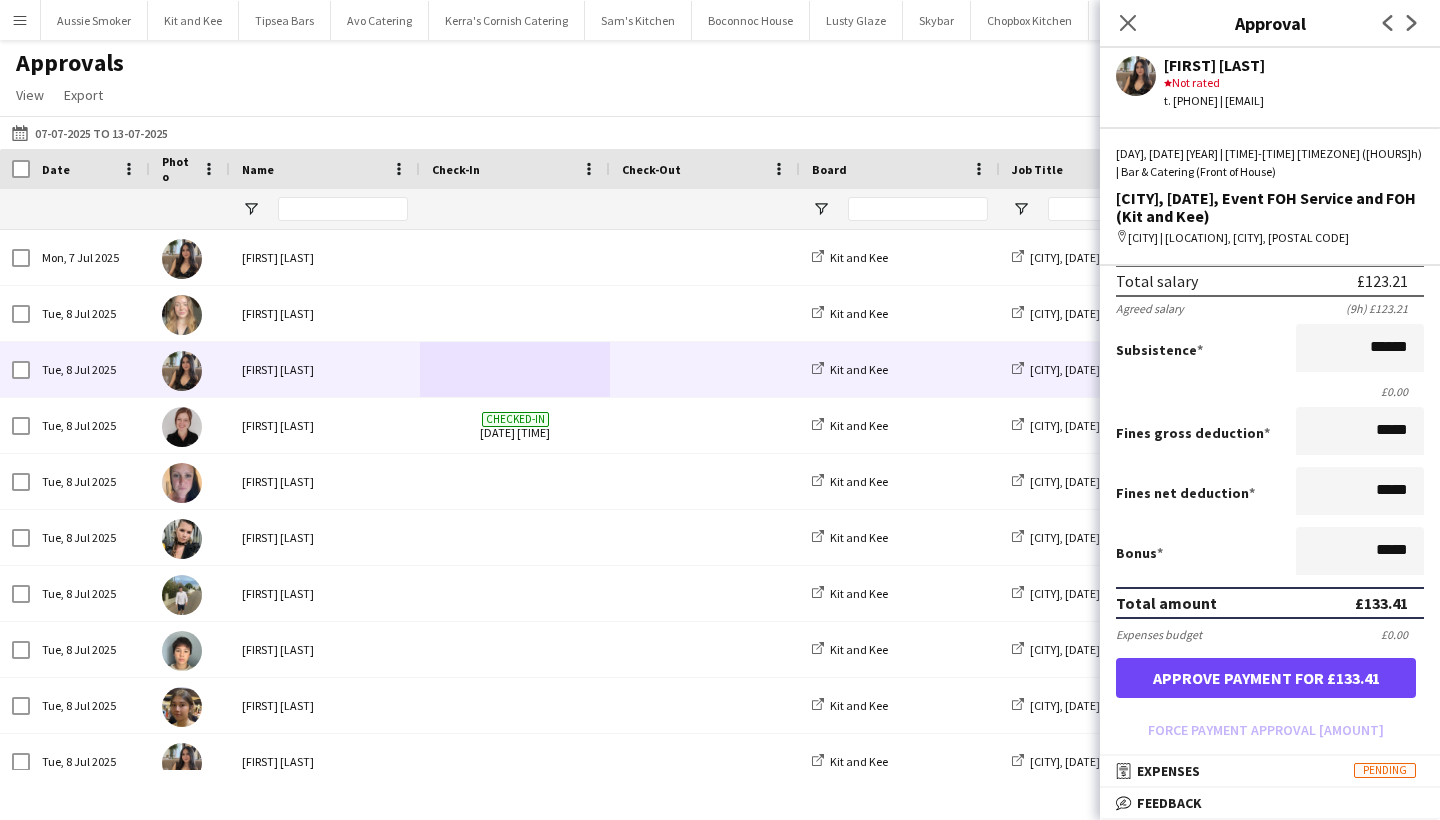 click on "Approve payment for £133.41" at bounding box center [1266, 678] 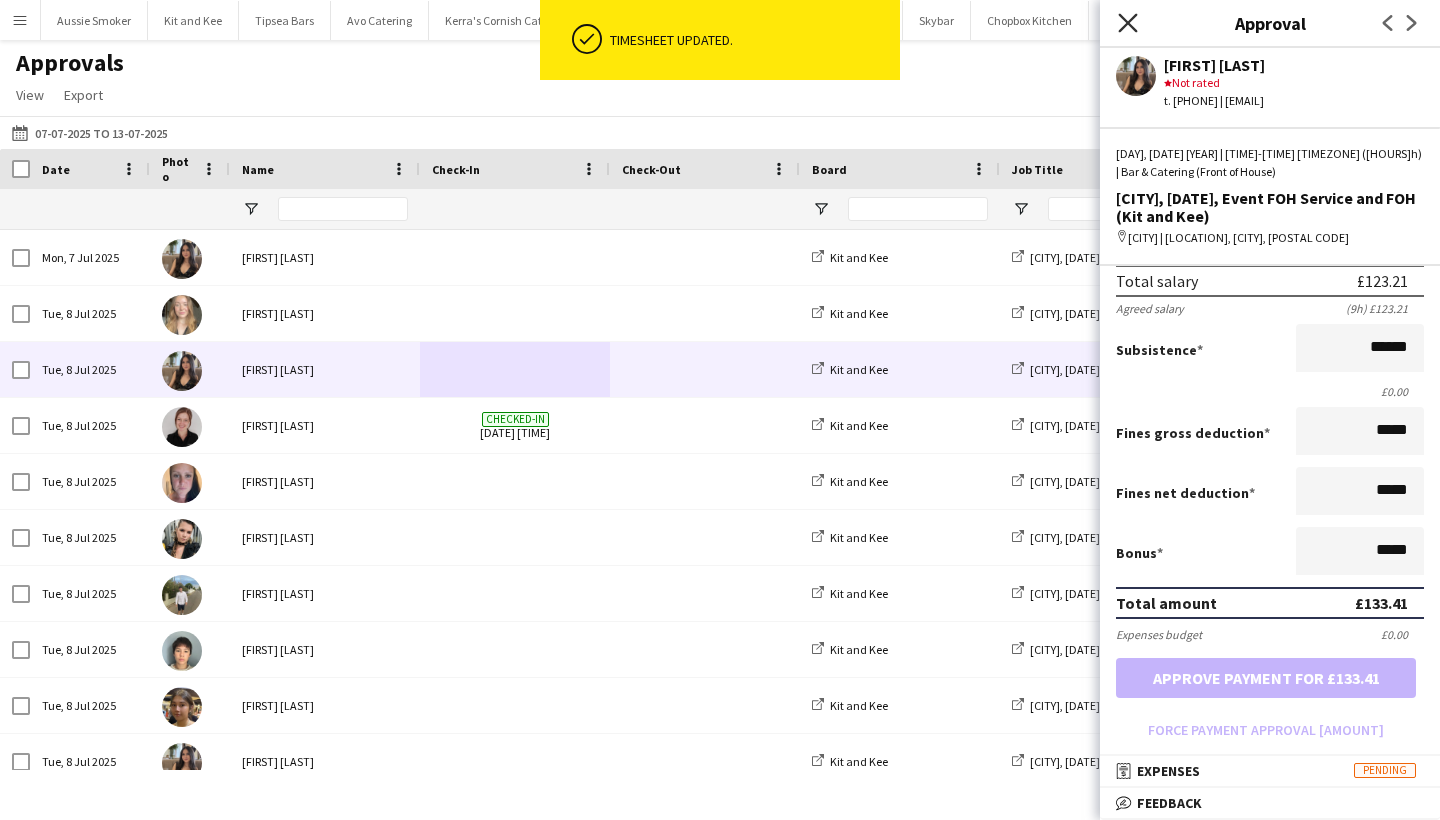 click on "Close pop-in" 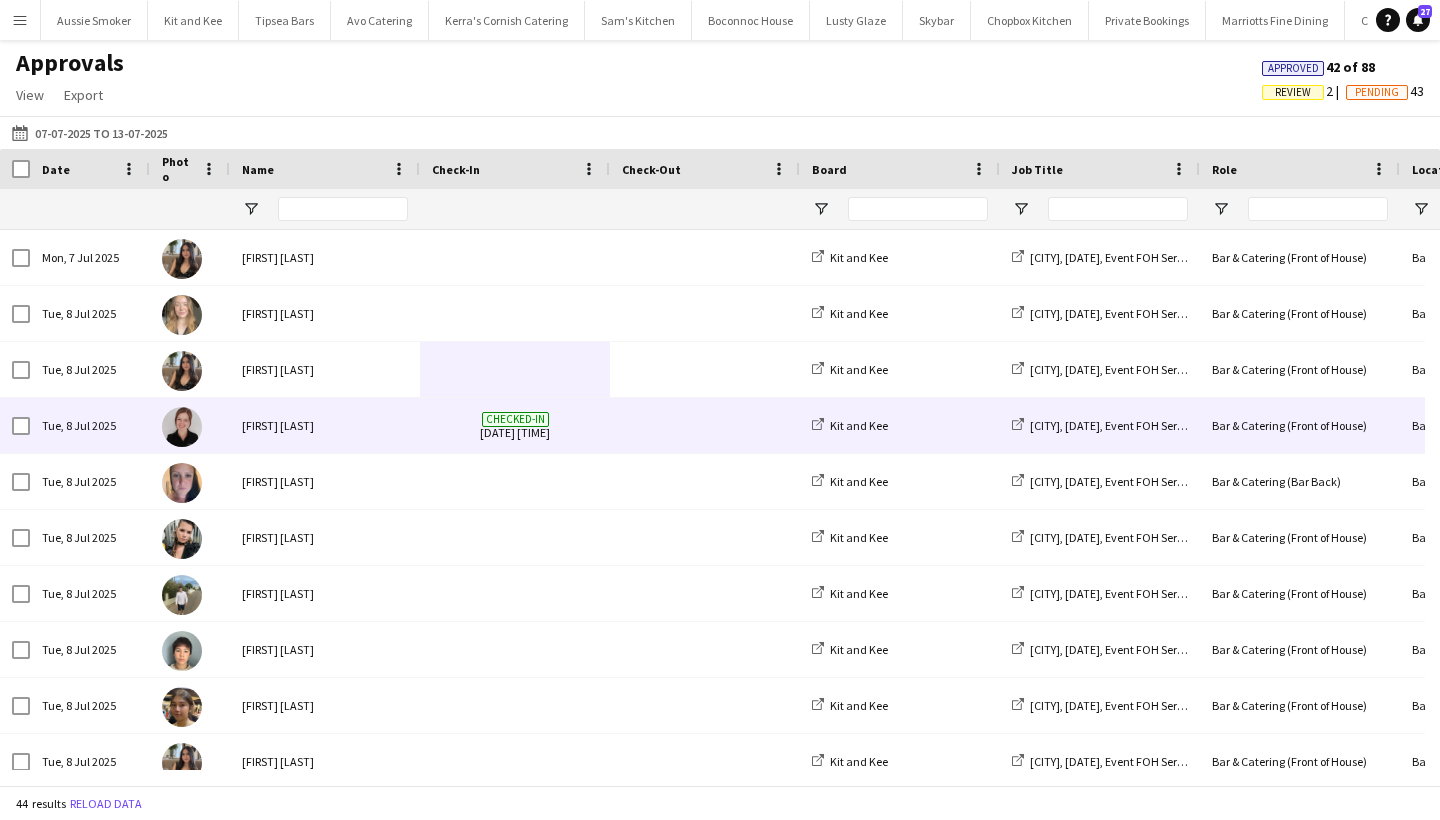 click on "[FIRST] [LAST]" at bounding box center (325, 425) 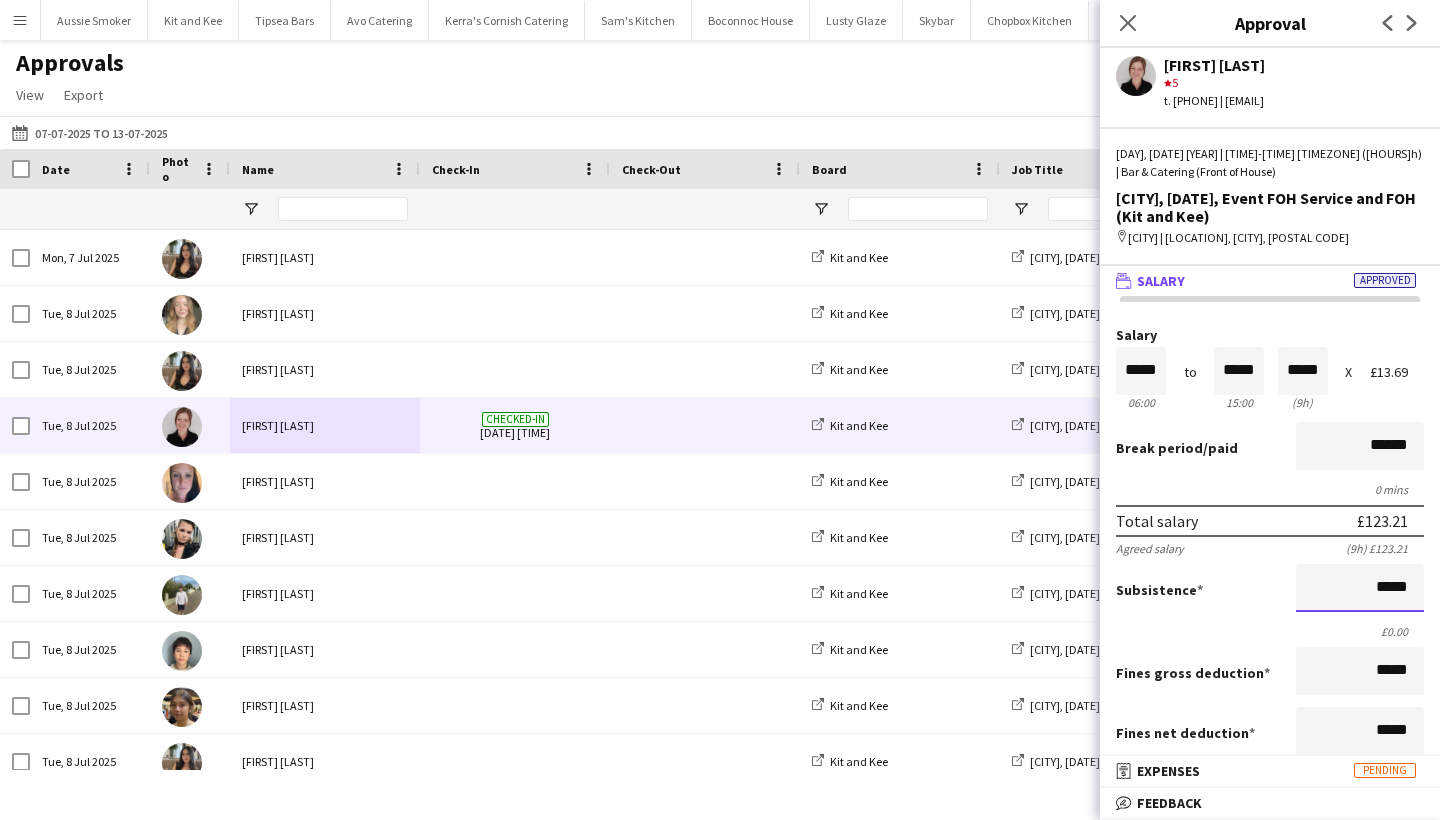 drag, startPoint x: 1362, startPoint y: 593, endPoint x: 1434, endPoint y: 587, distance: 72.249565 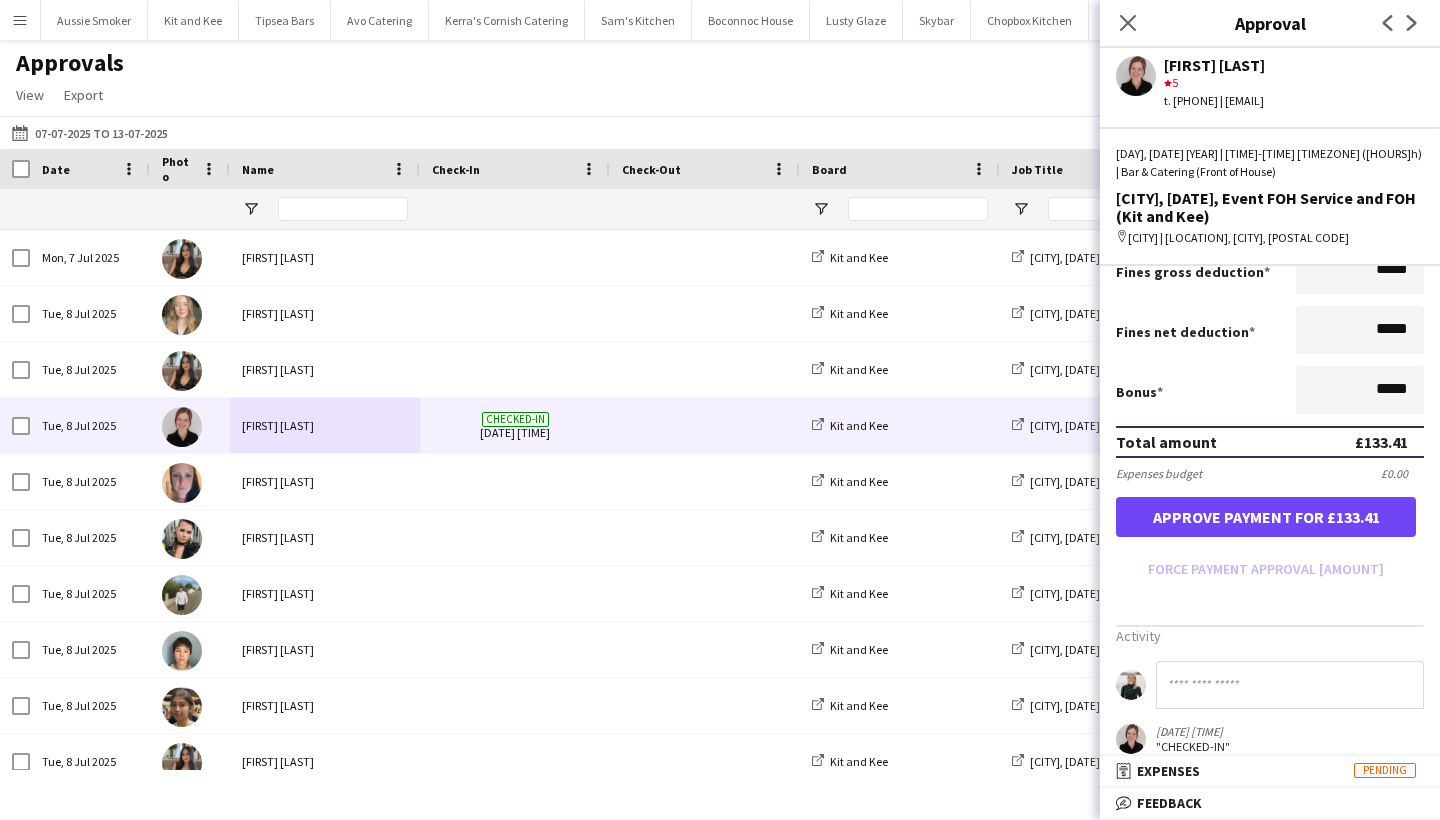 scroll, scrollTop: 435, scrollLeft: 0, axis: vertical 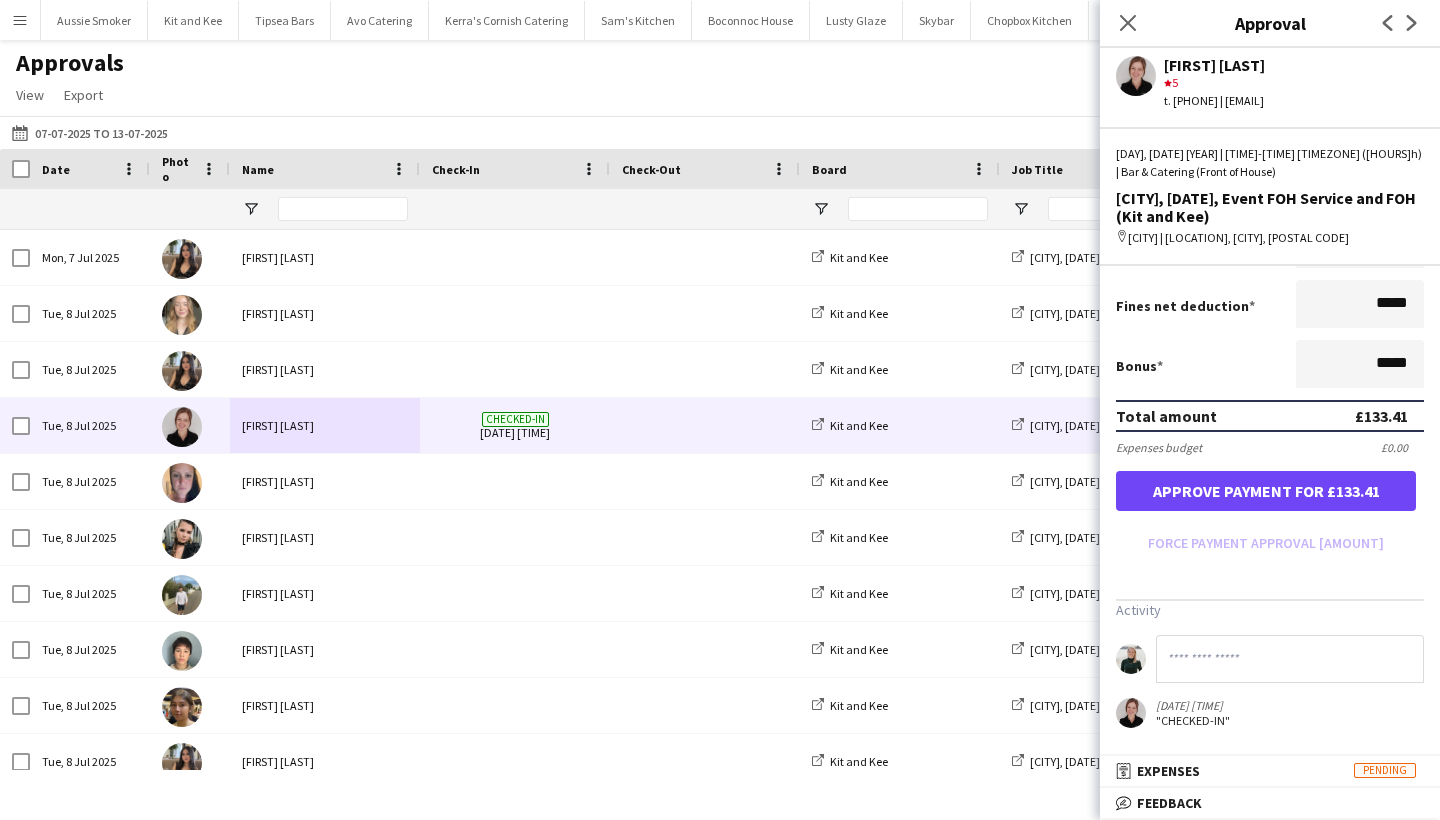 type on "******" 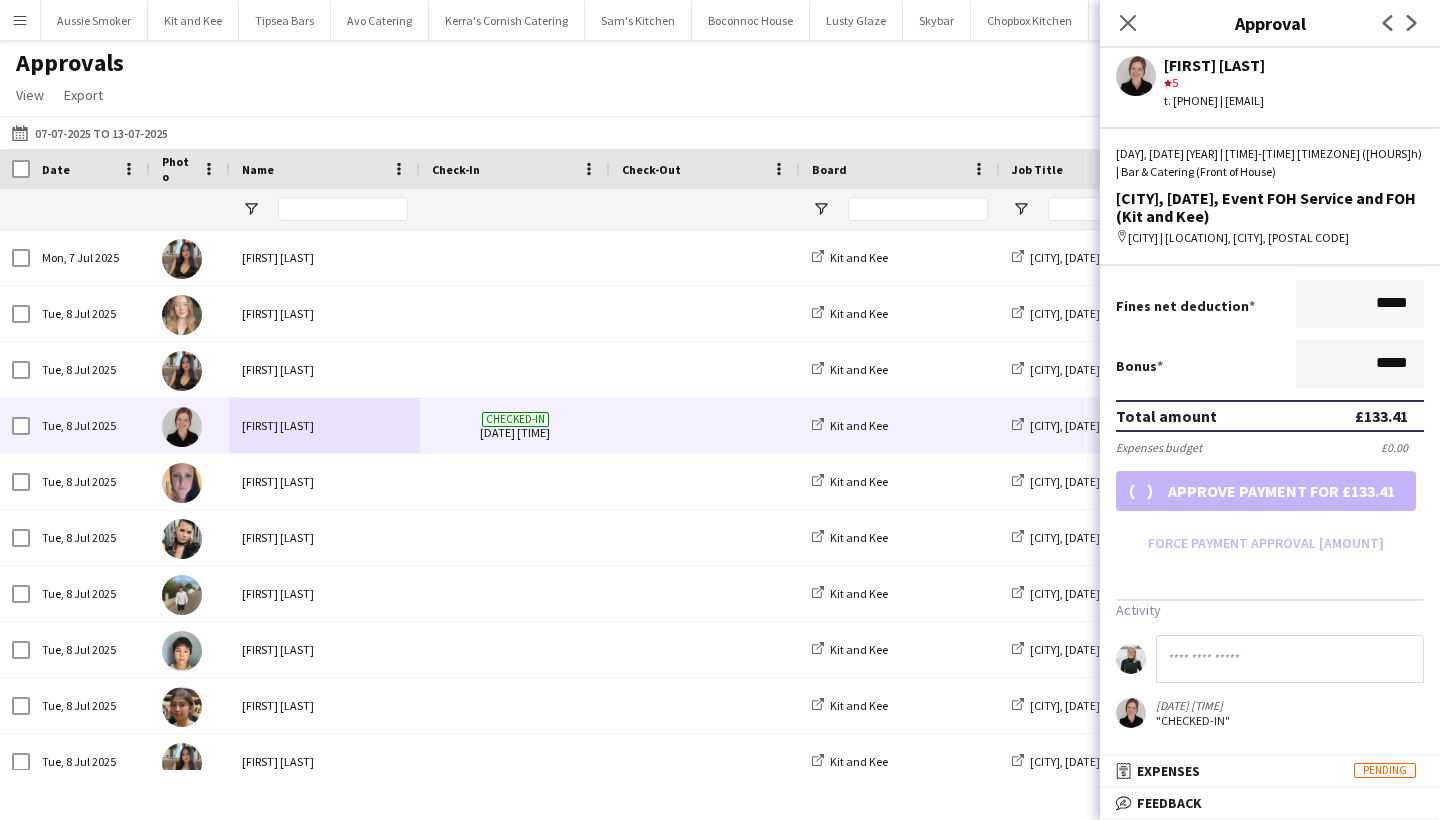 scroll, scrollTop: 350, scrollLeft: 0, axis: vertical 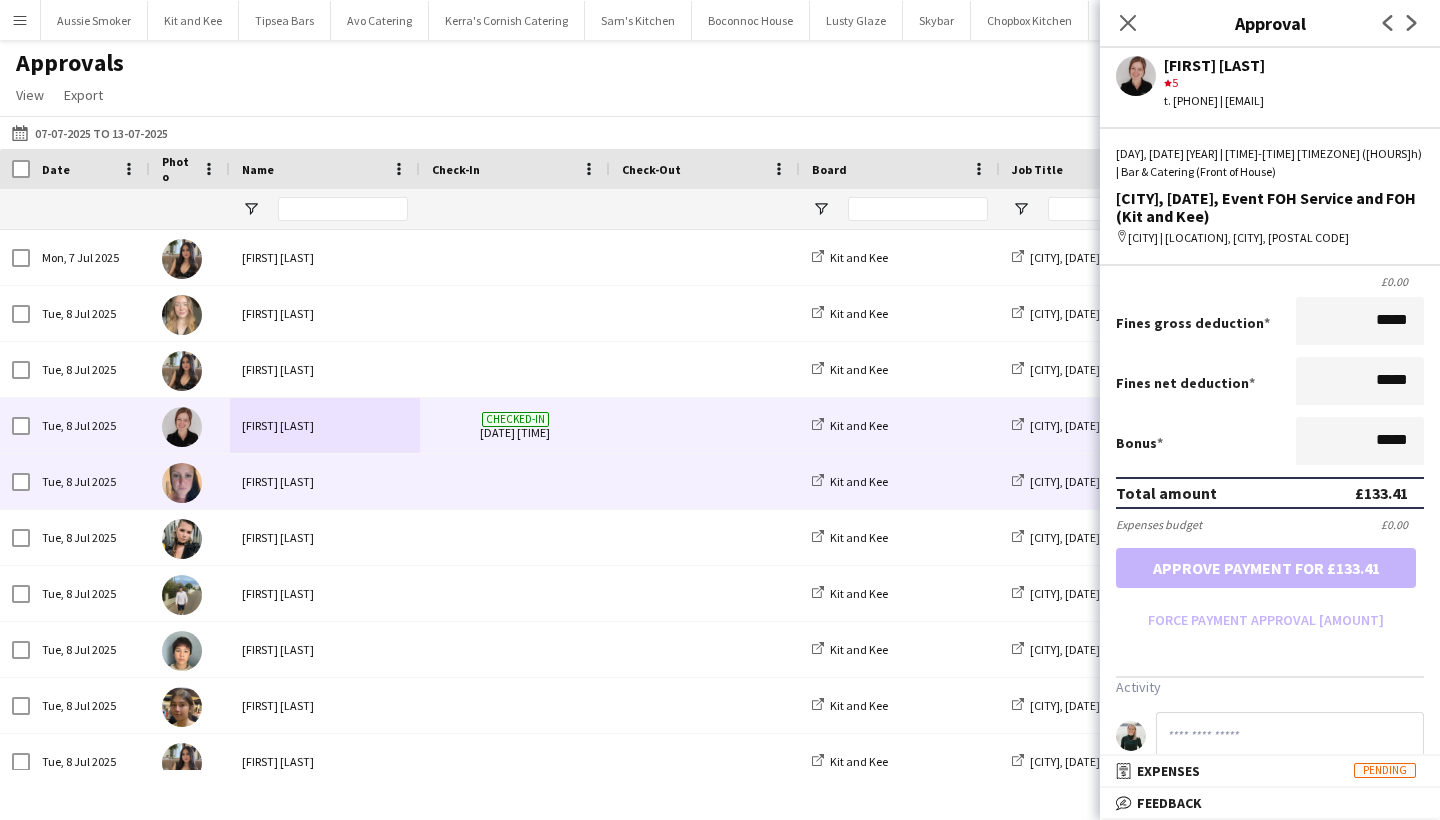 click on "[FIRST] [LAST]" at bounding box center (325, 481) 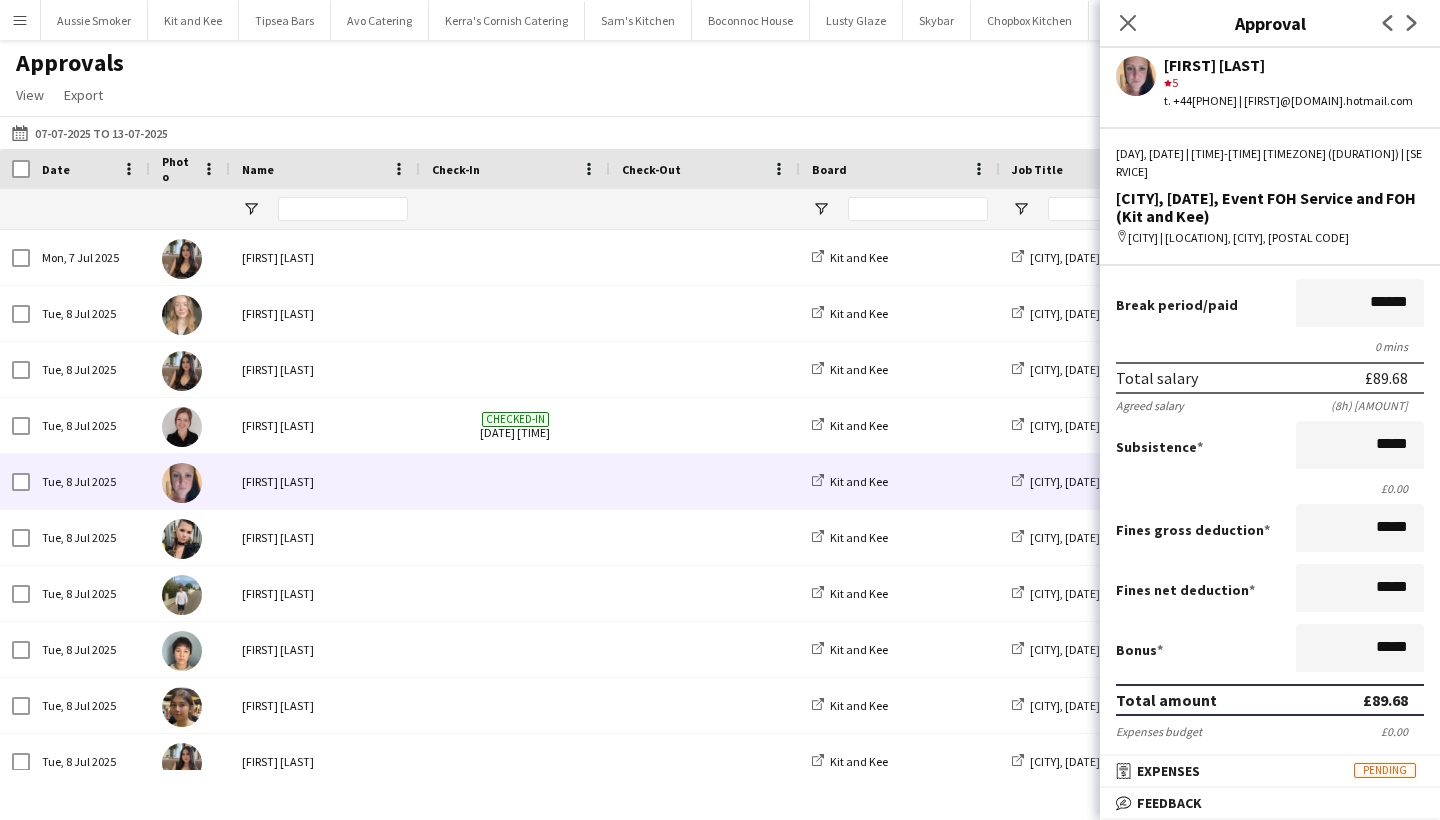 scroll, scrollTop: 0, scrollLeft: 0, axis: both 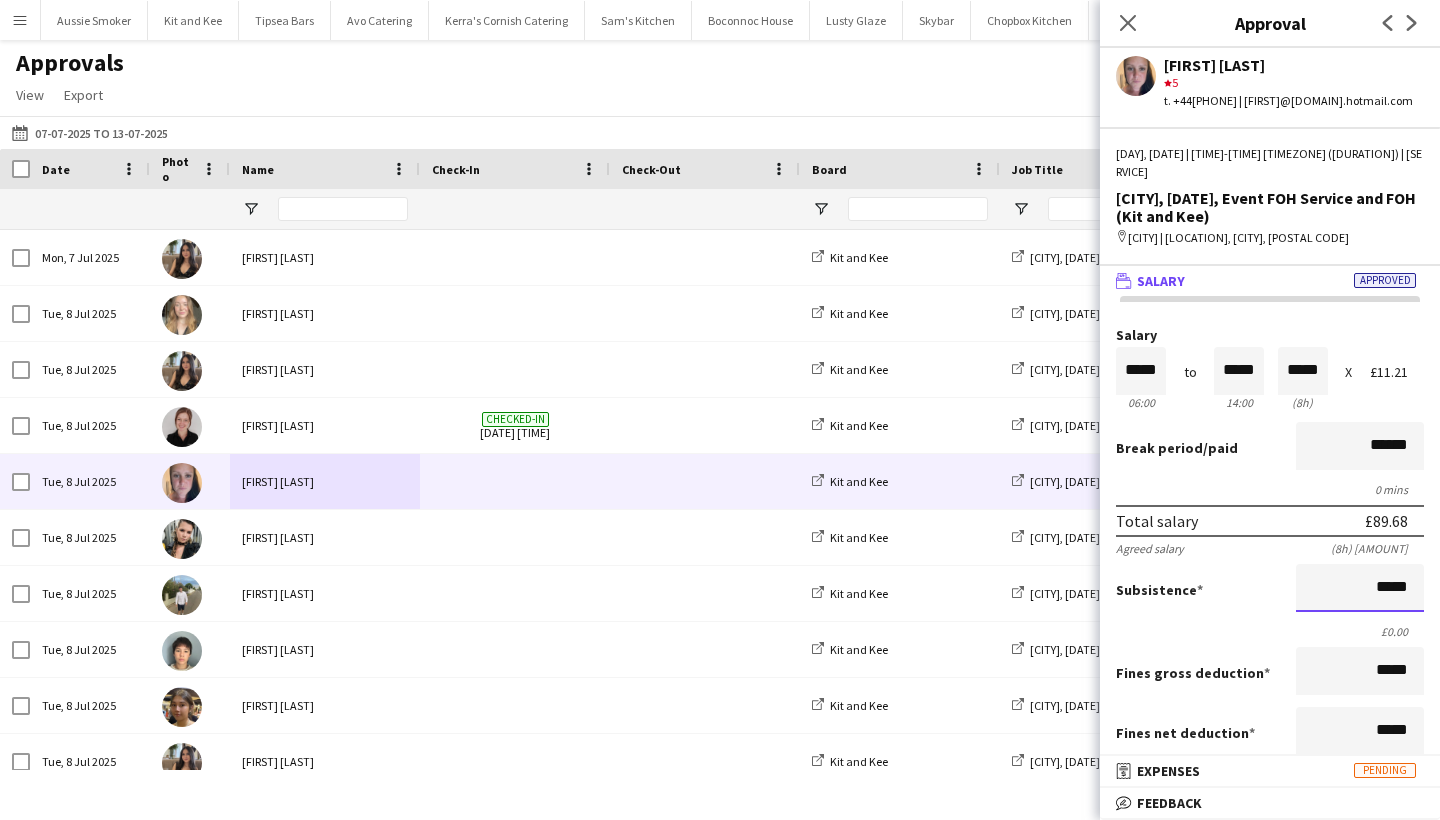 drag, startPoint x: 1419, startPoint y: 588, endPoint x: 1435, endPoint y: 590, distance: 16.124516 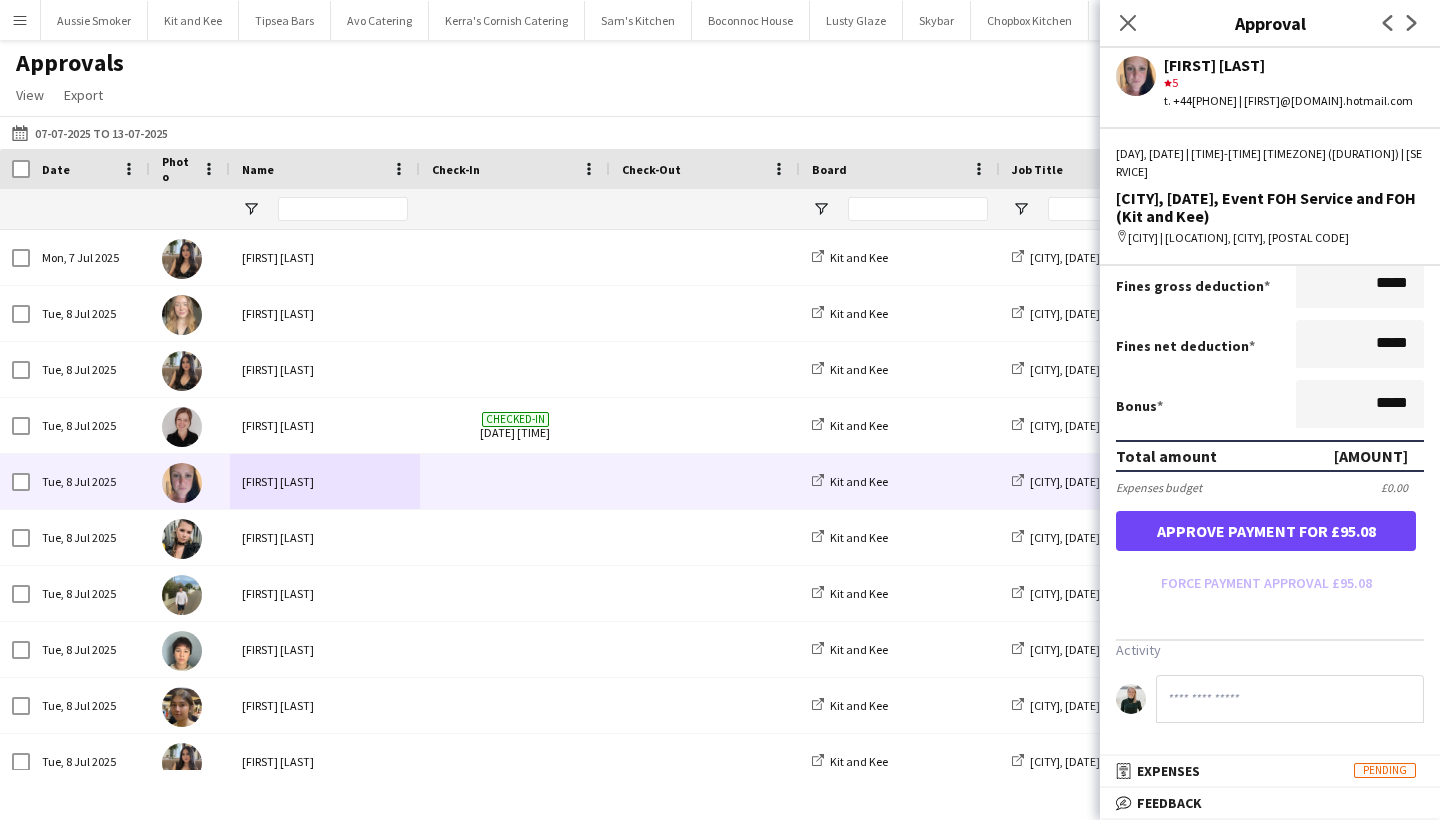type on "*****" 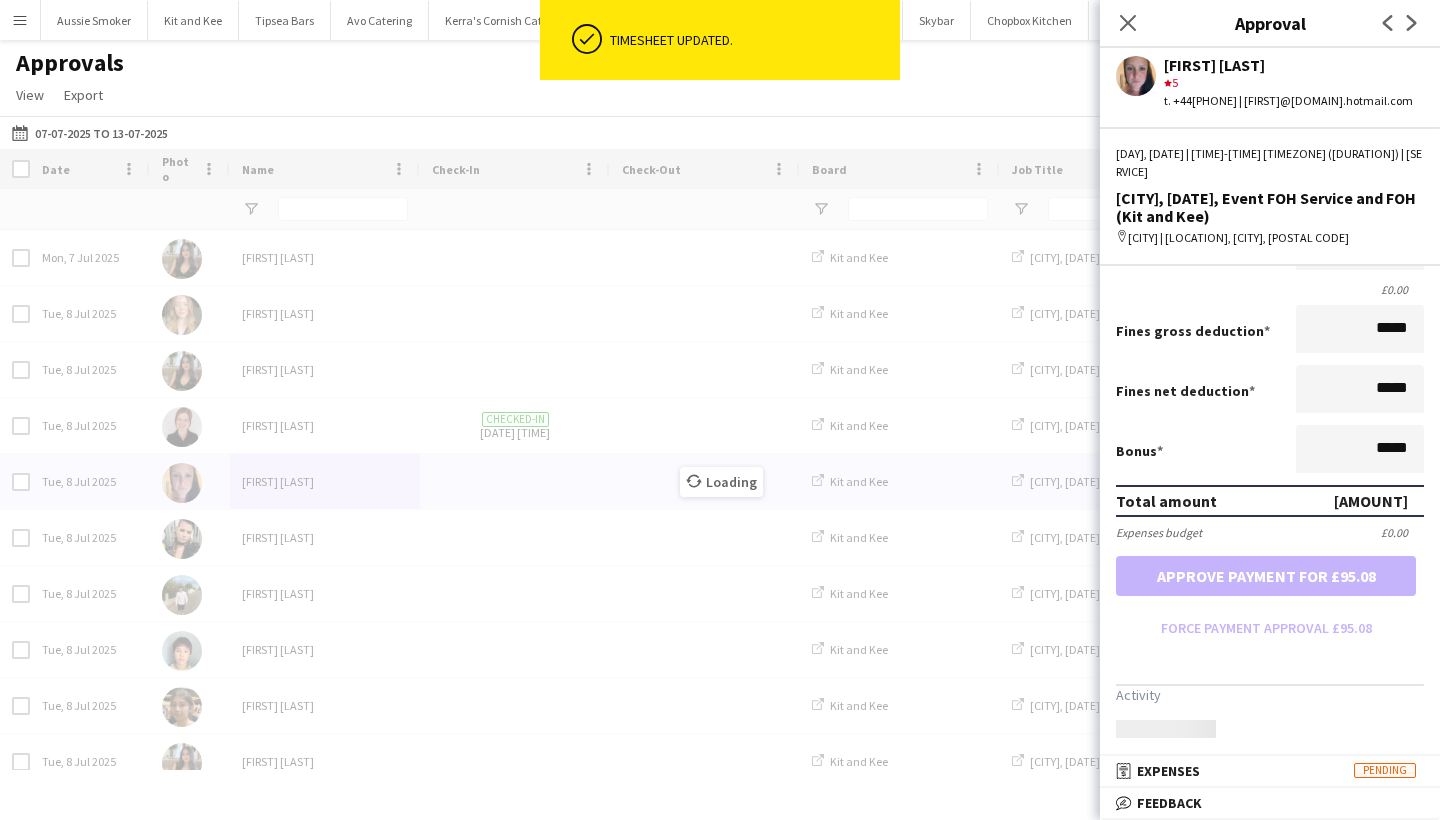 scroll, scrollTop: 350, scrollLeft: 0, axis: vertical 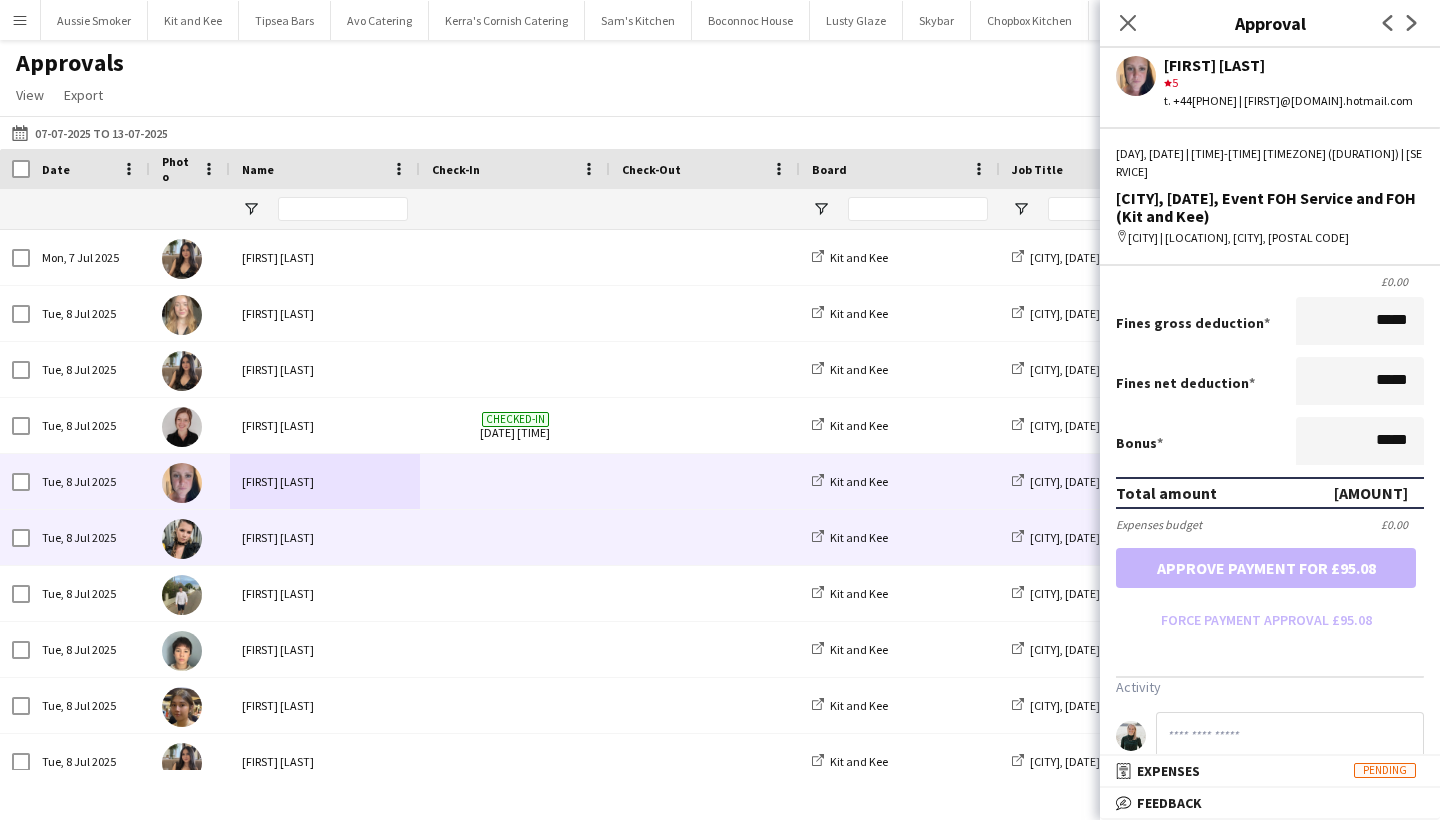 click on "[FIRST] [LAST]" at bounding box center [325, 537] 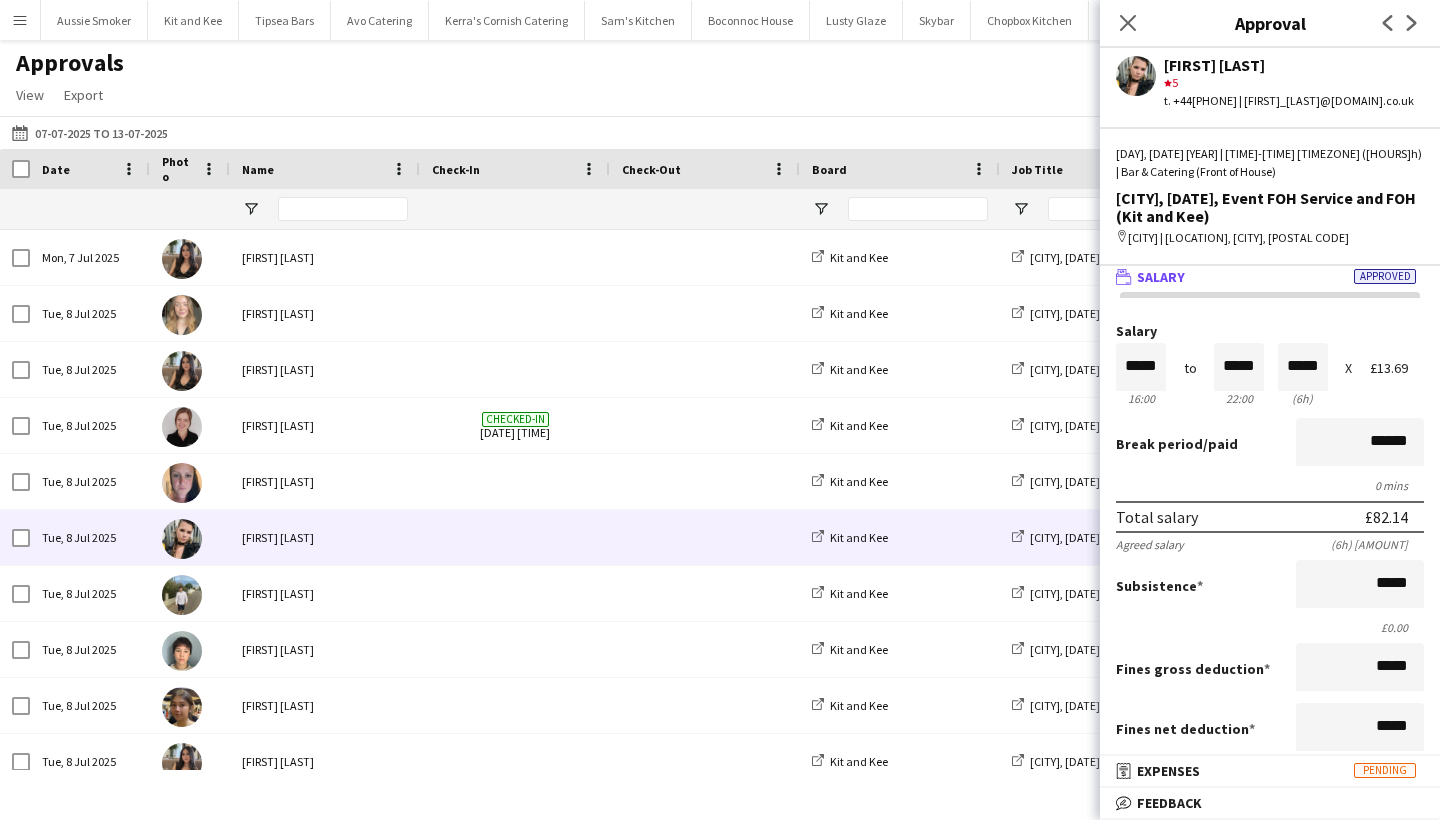 scroll, scrollTop: 8, scrollLeft: 0, axis: vertical 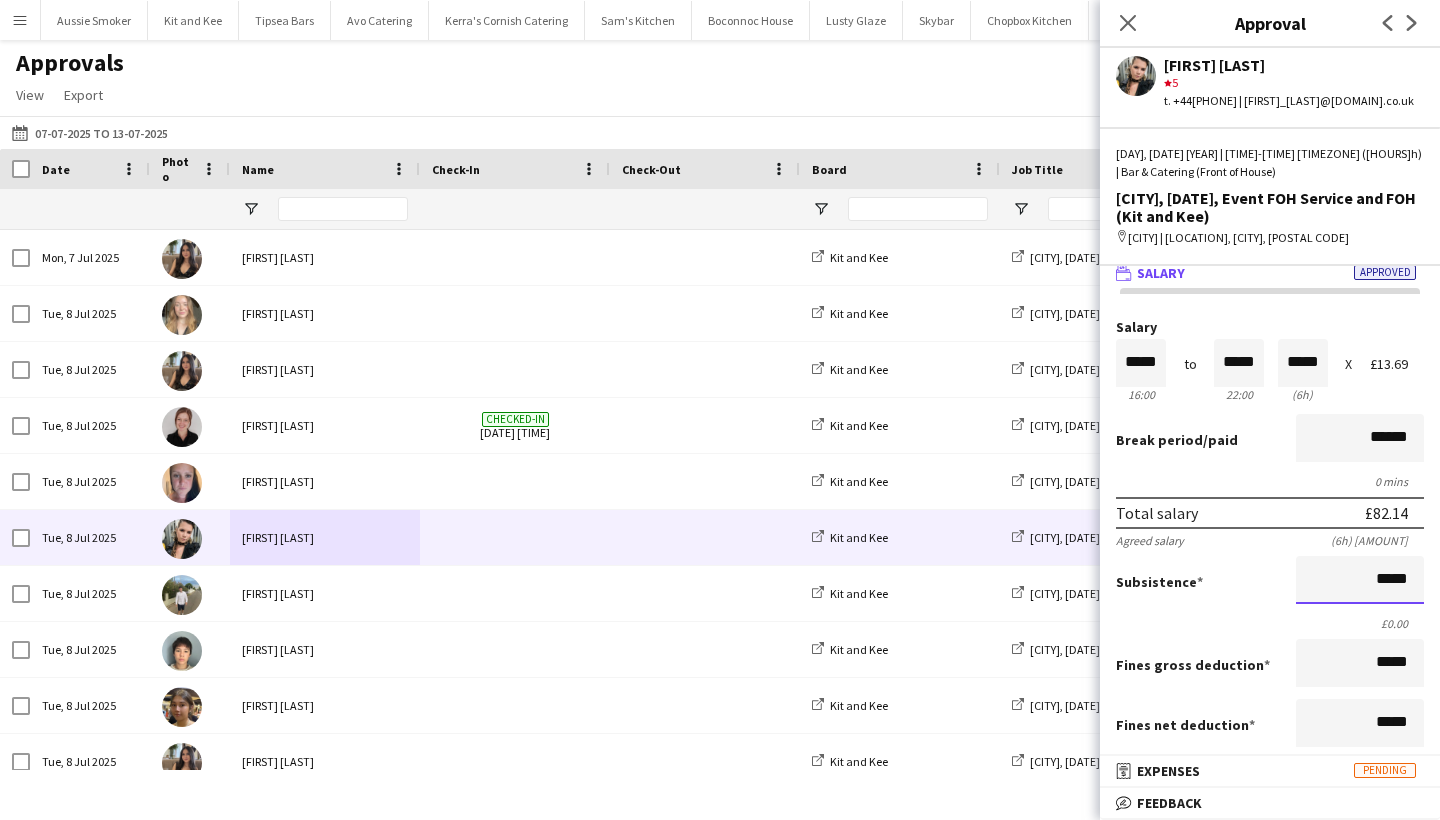 drag, startPoint x: 1362, startPoint y: 582, endPoint x: 1439, endPoint y: 577, distance: 77.16217 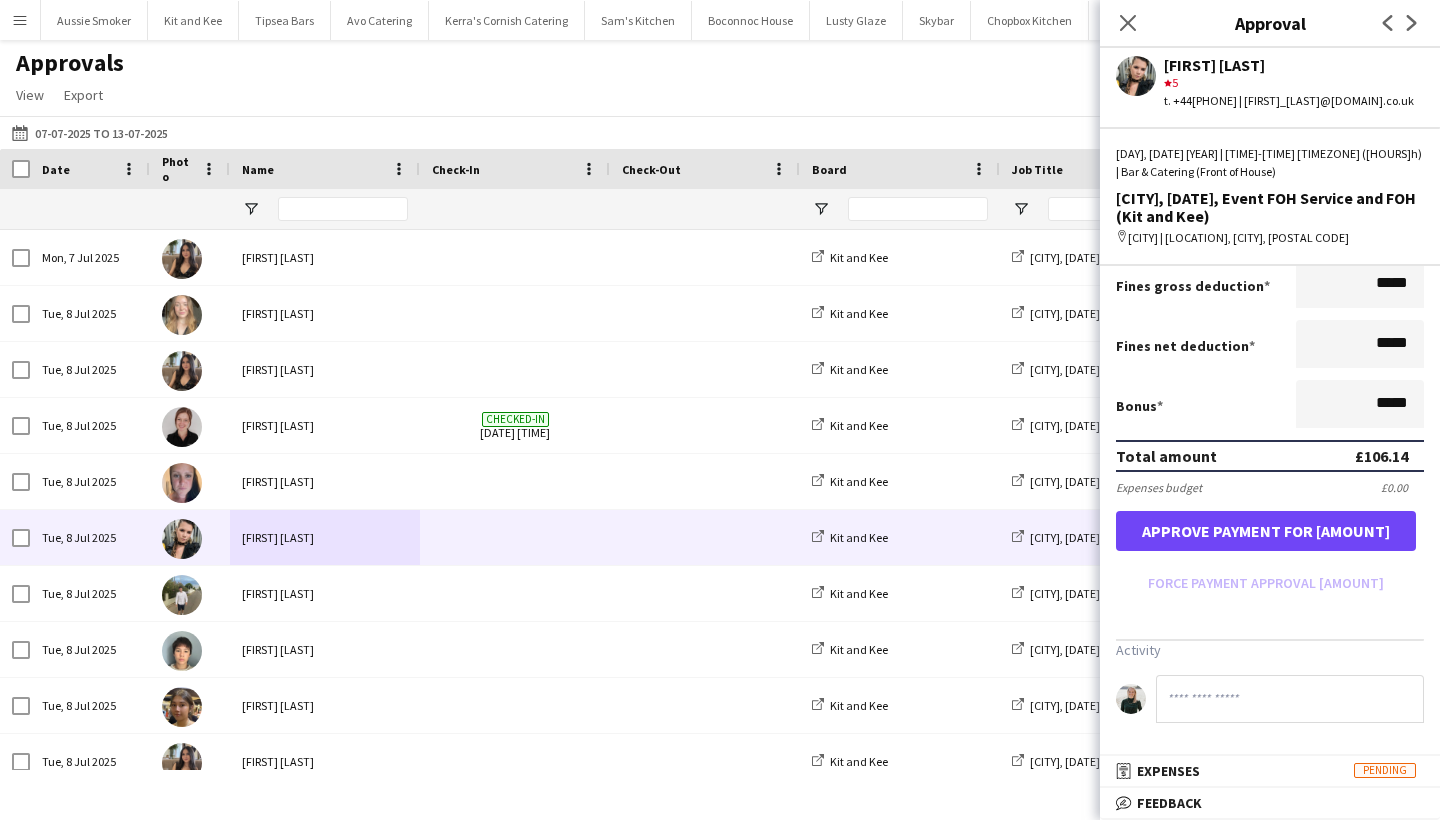 type on "******" 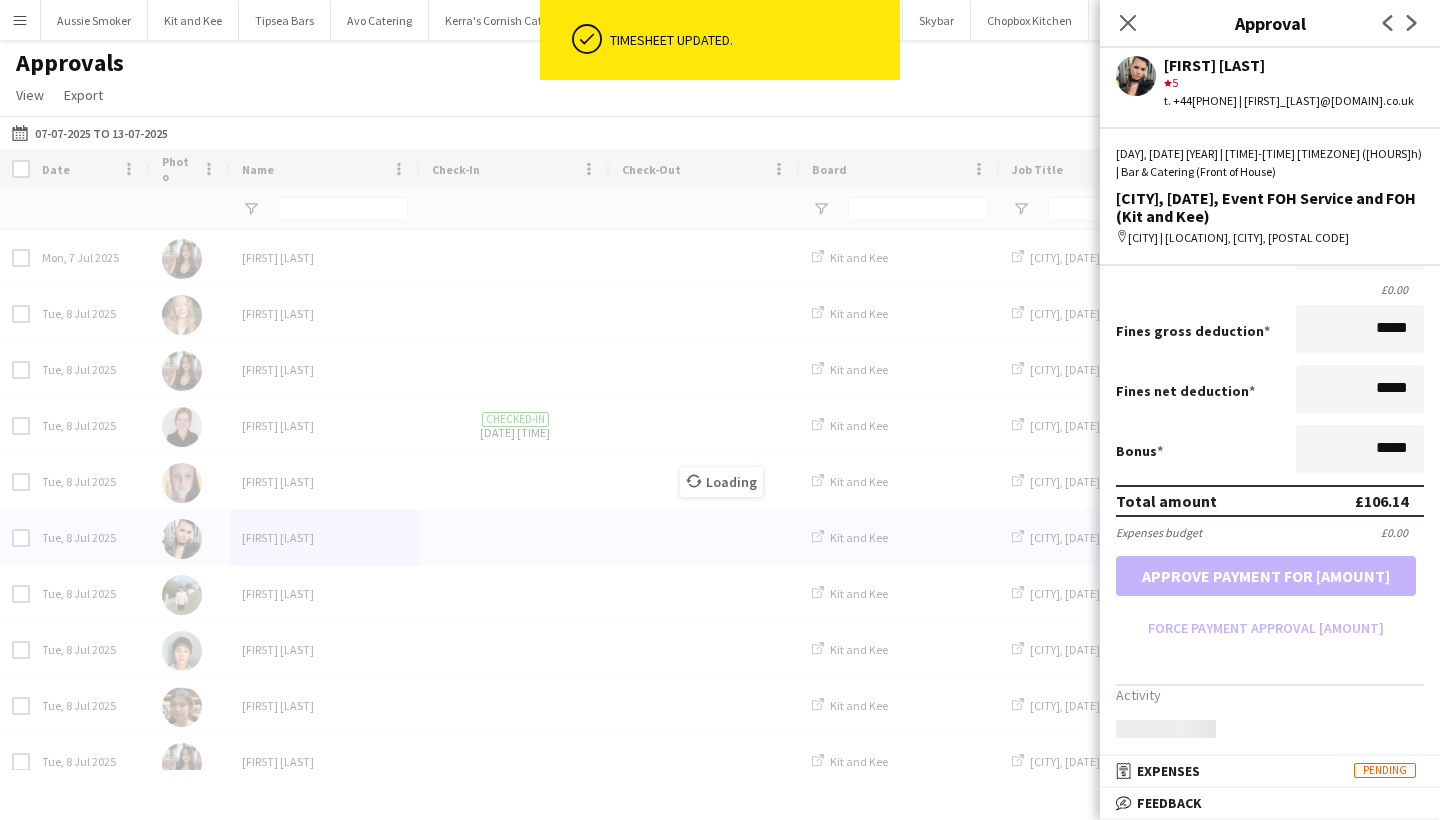 scroll, scrollTop: 350, scrollLeft: 0, axis: vertical 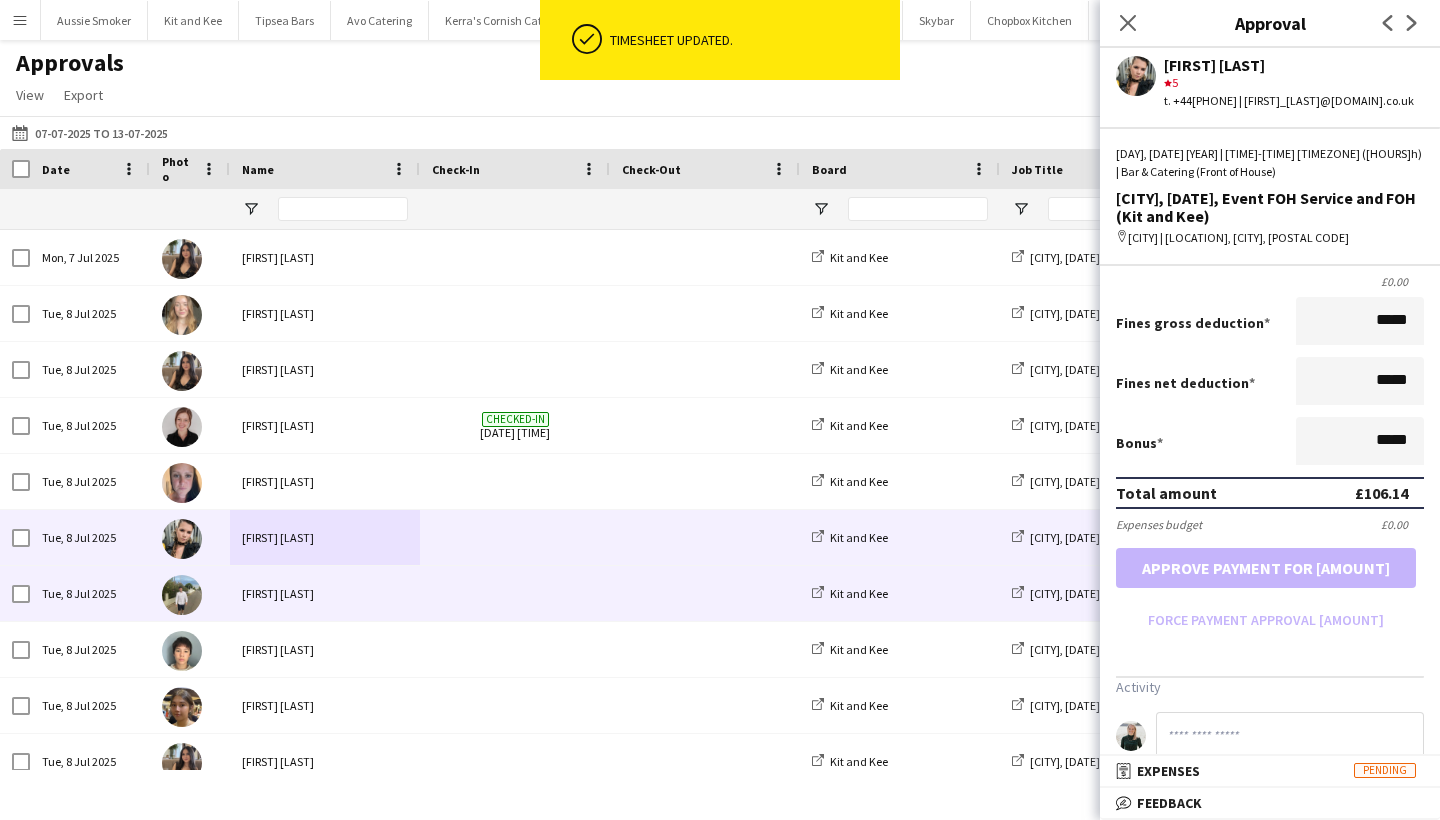 click on "[FIRST] [LAST]" at bounding box center [325, 593] 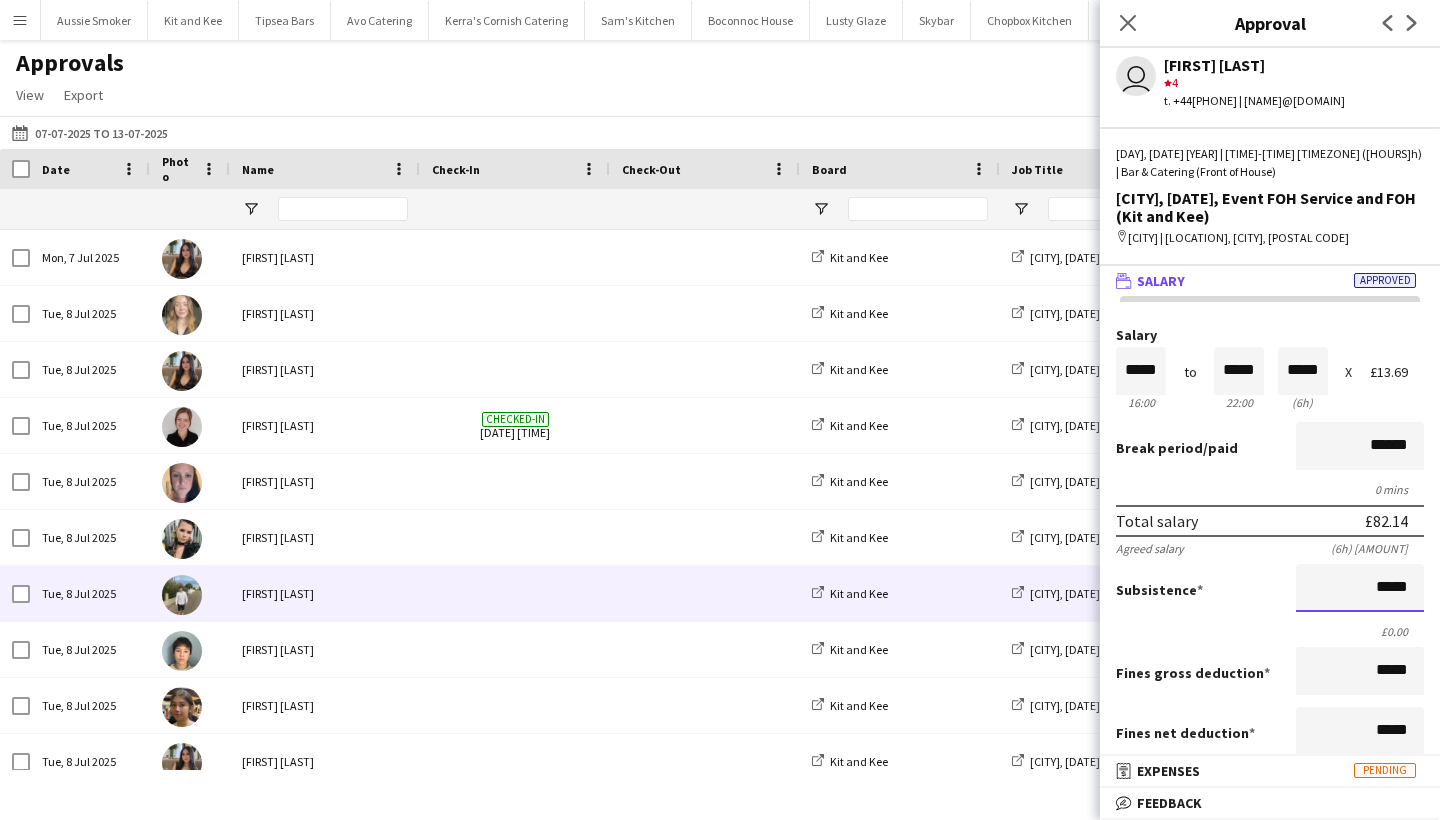 drag, startPoint x: 1369, startPoint y: 590, endPoint x: 1439, endPoint y: 568, distance: 73.37575 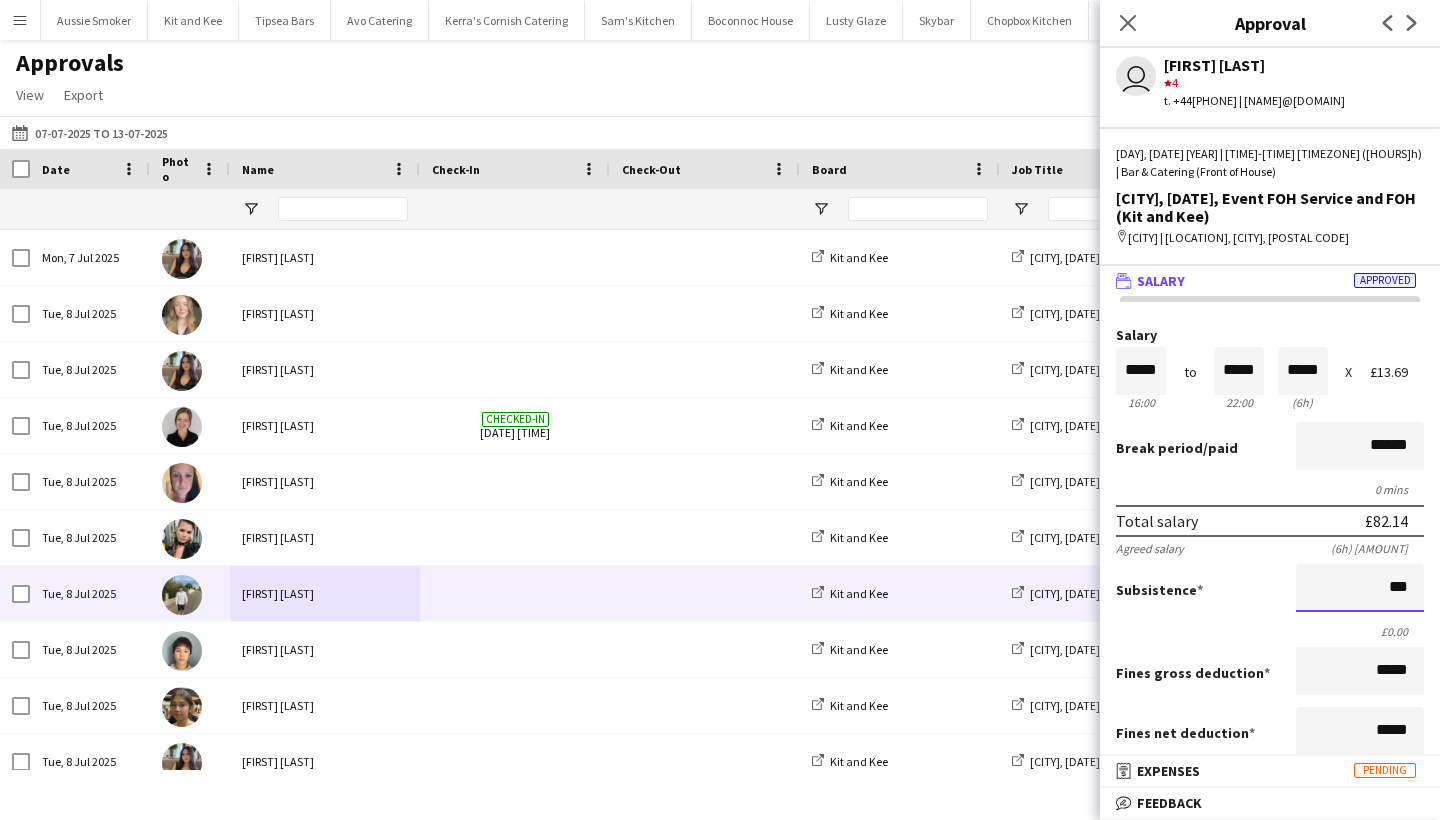 type on "**" 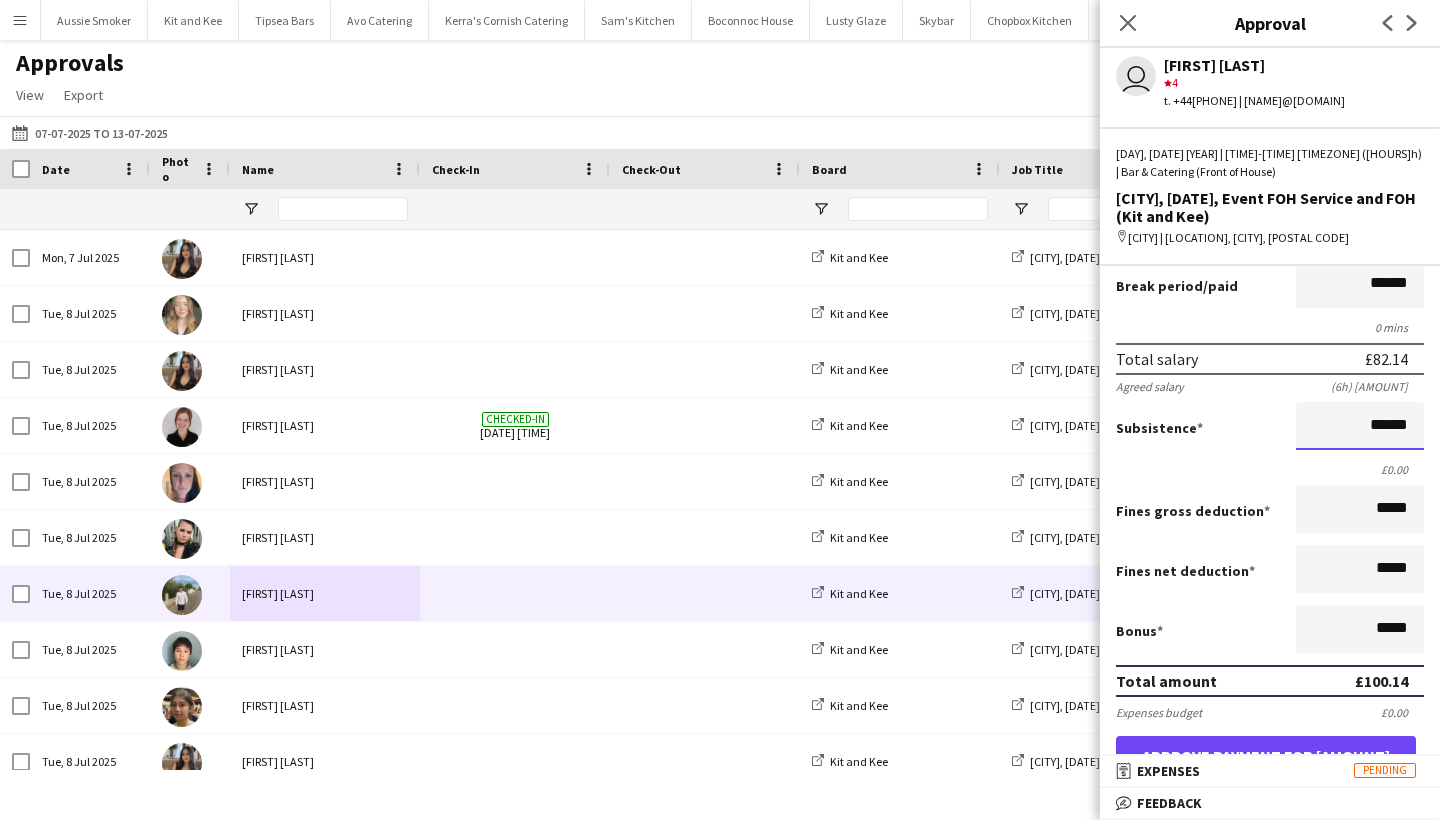 scroll, scrollTop: 395, scrollLeft: 0, axis: vertical 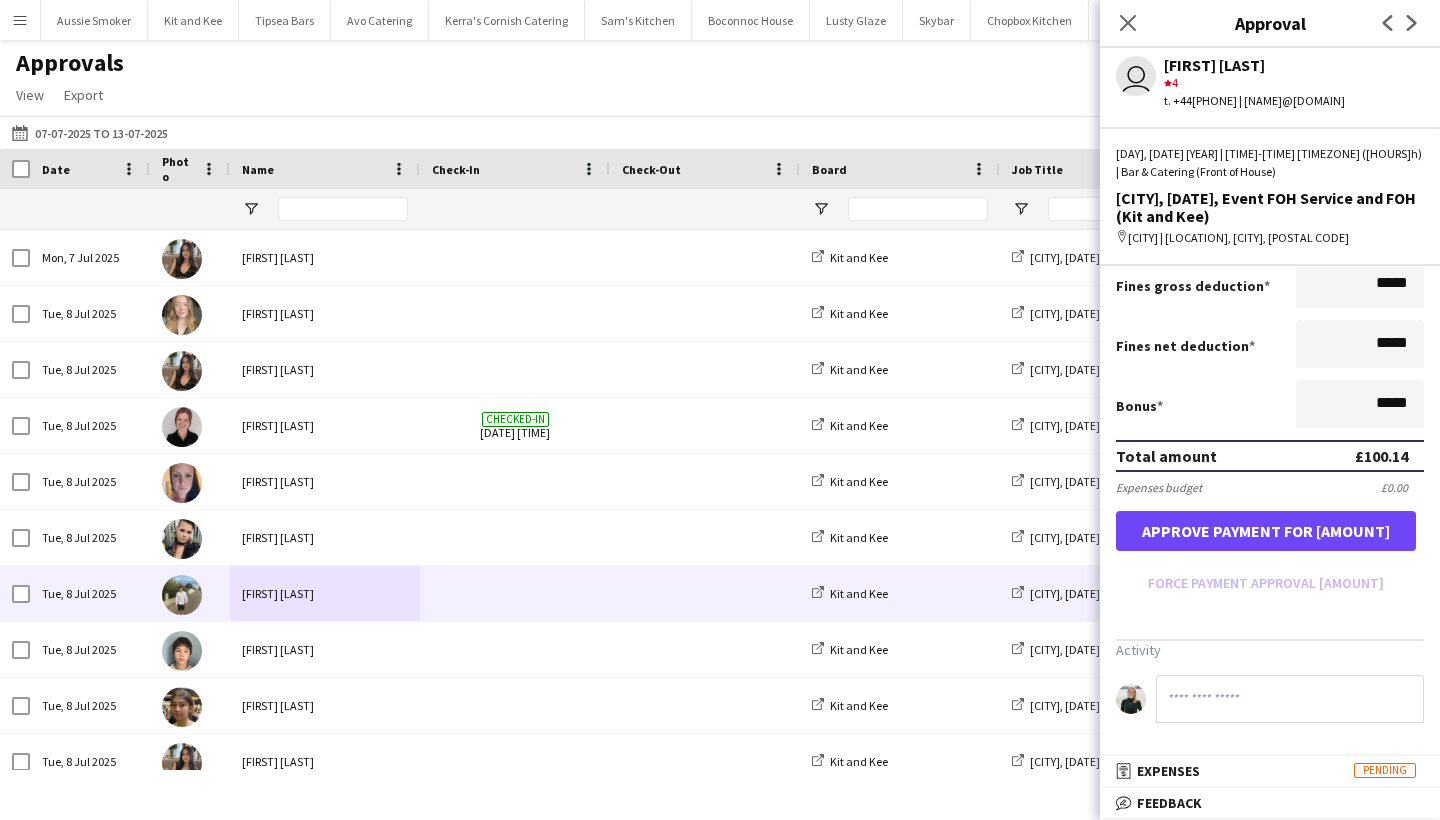 type on "******" 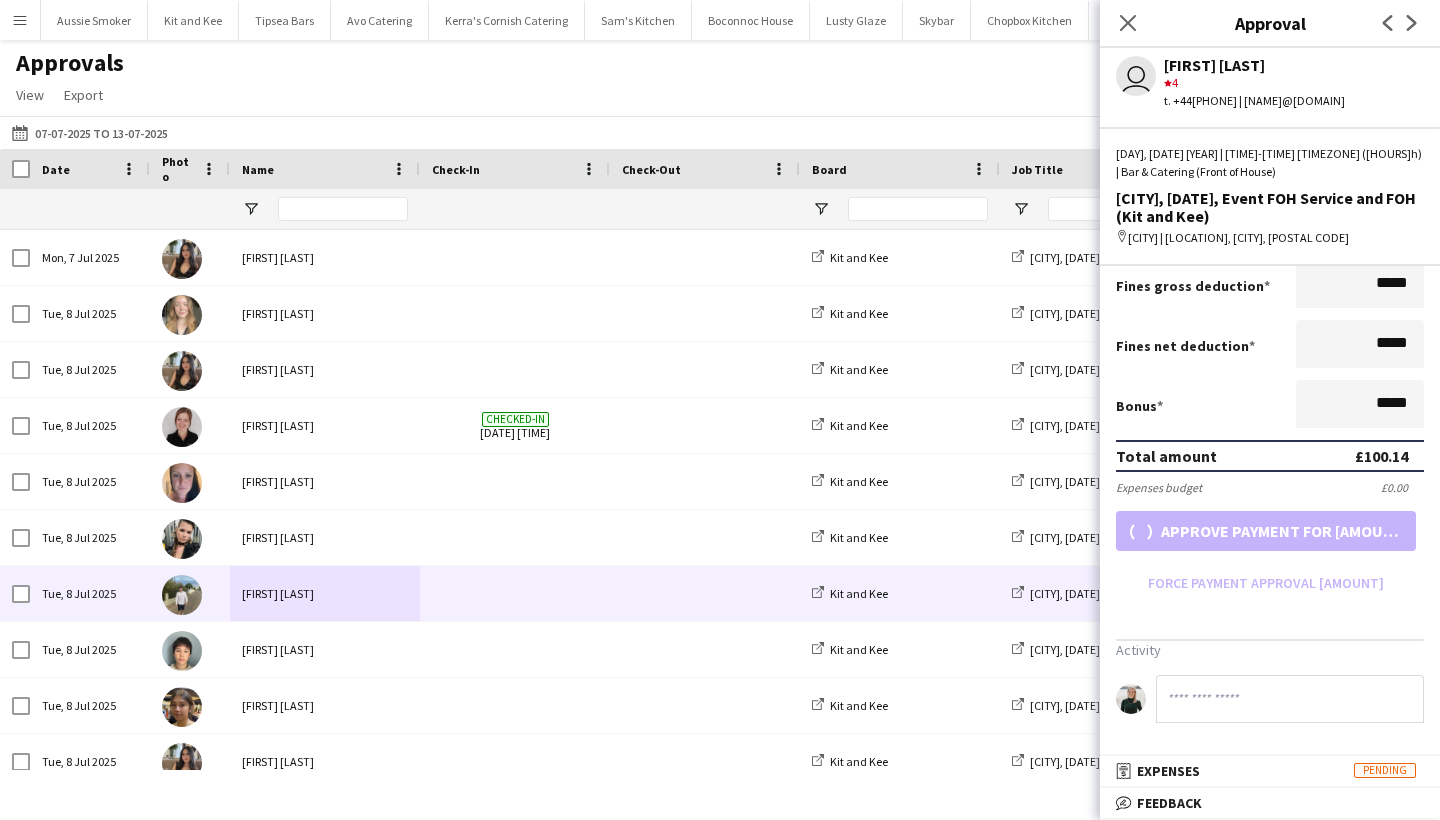 scroll, scrollTop: 350, scrollLeft: 0, axis: vertical 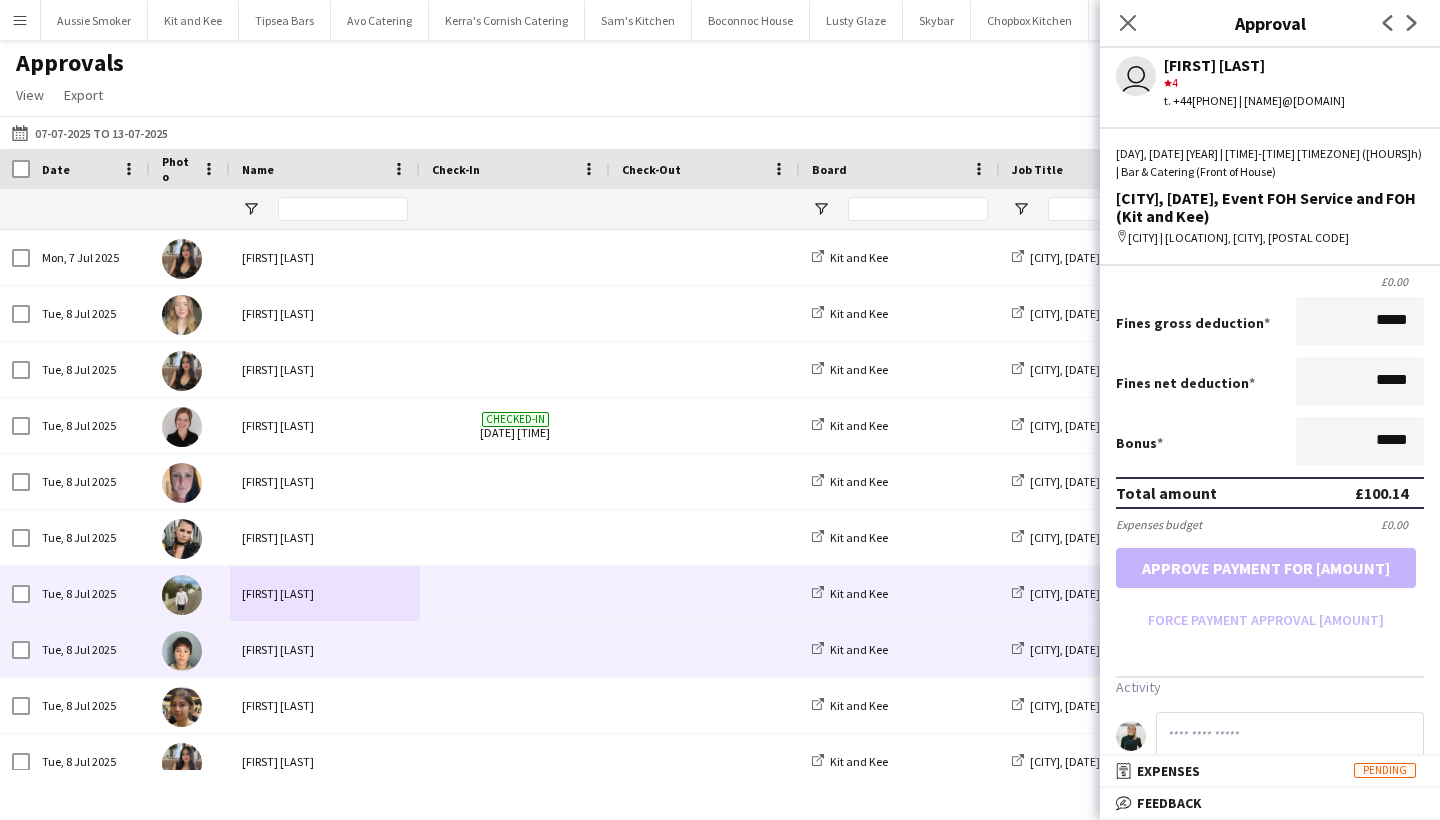 click on "[FIRST] [LAST]" at bounding box center [325, 649] 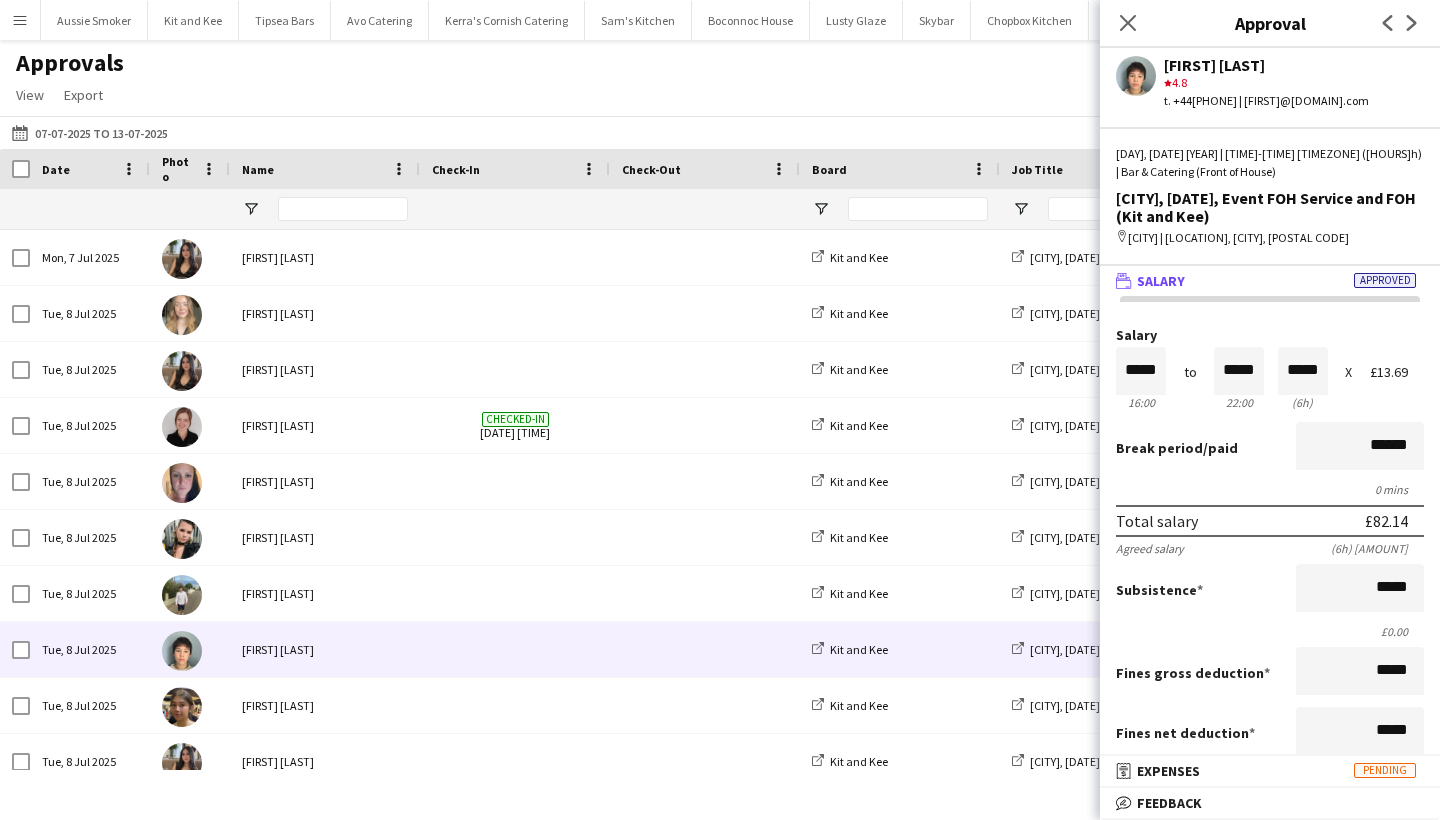 scroll, scrollTop: 395, scrollLeft: 0, axis: vertical 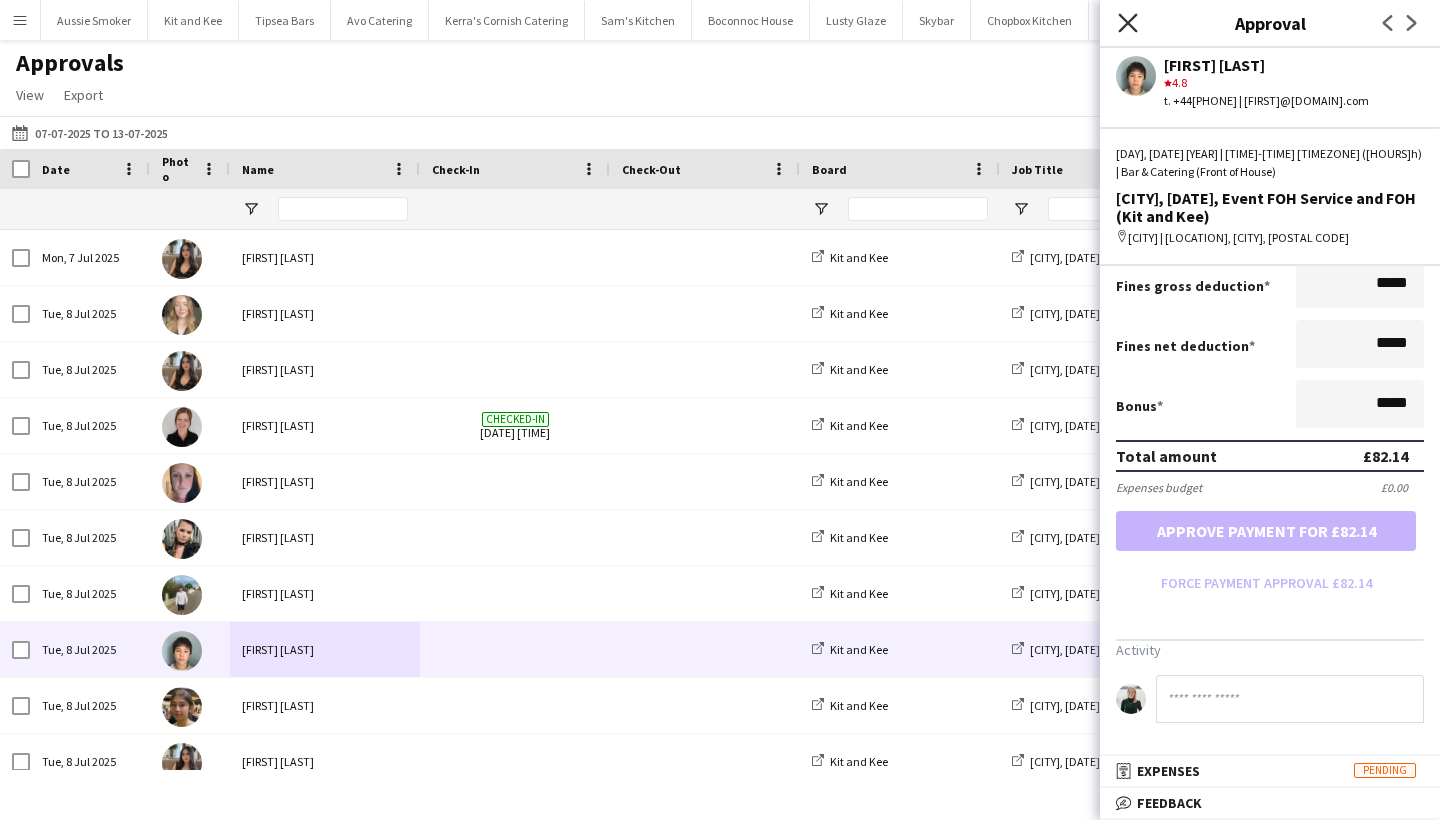 click on "Close pop-in" 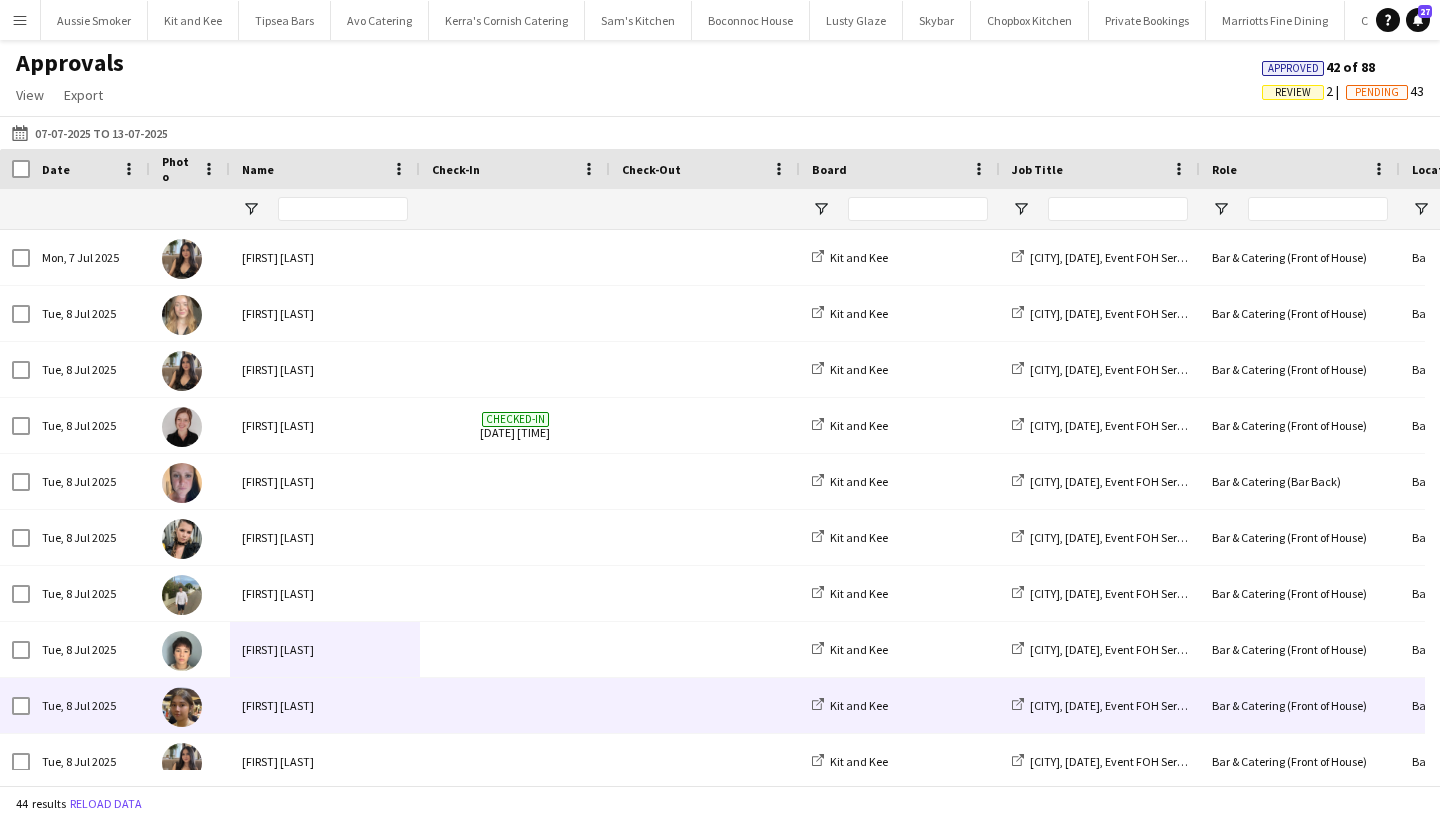 click on "[FIRST] [LAST]" at bounding box center [325, 705] 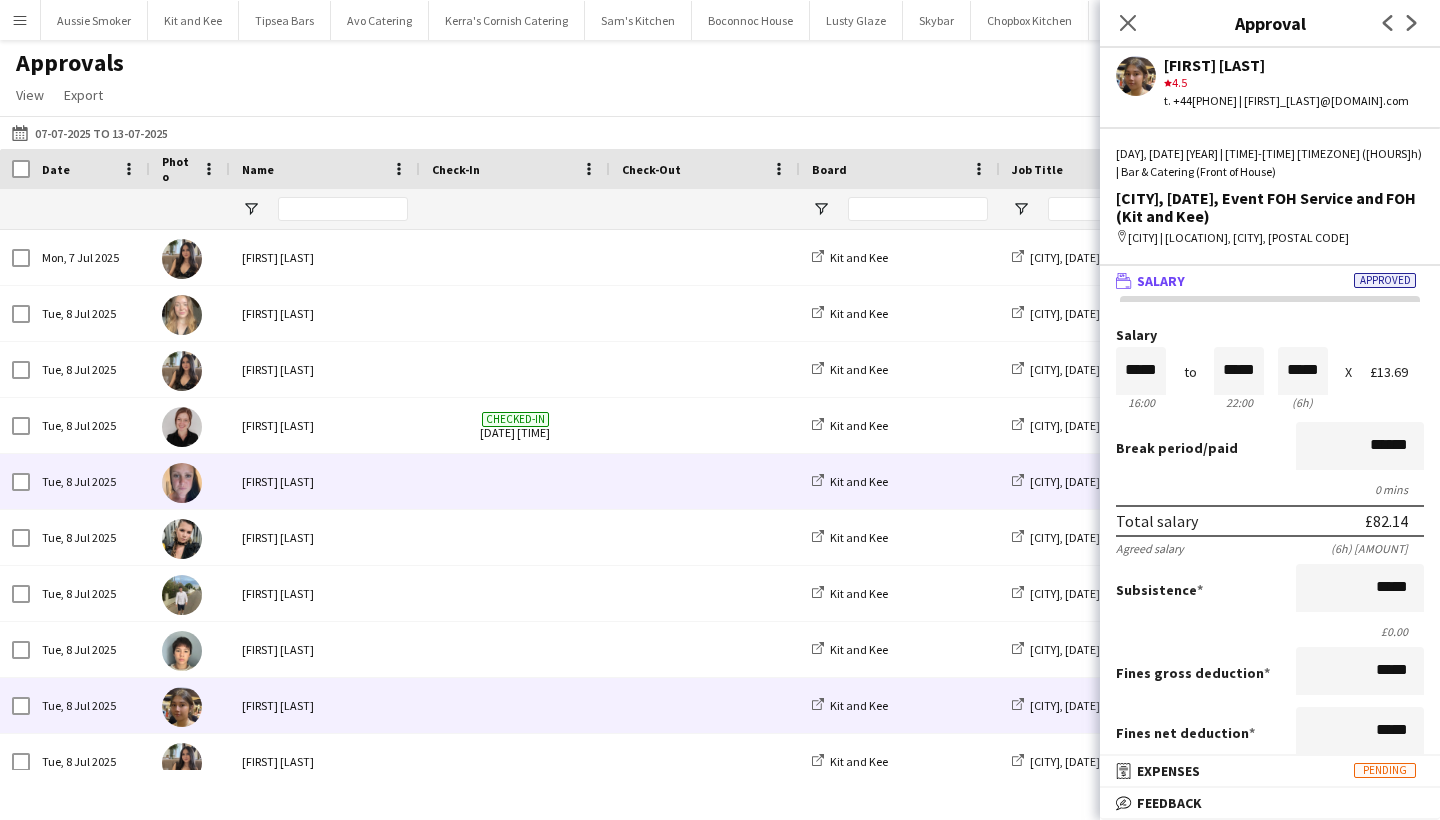 scroll, scrollTop: 4, scrollLeft: 0, axis: vertical 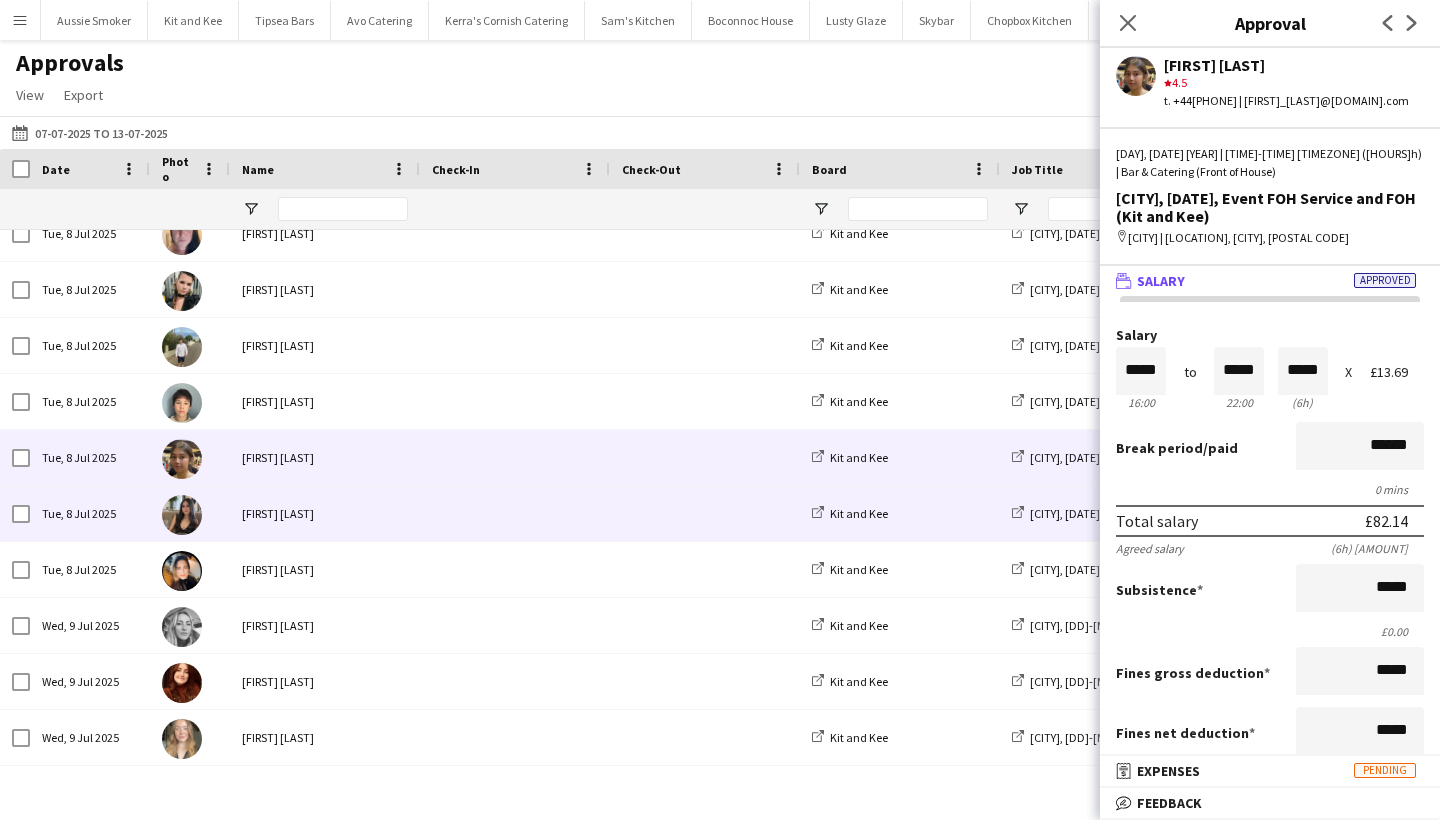 click on "[FIRST] [LAST]" at bounding box center (325, 513) 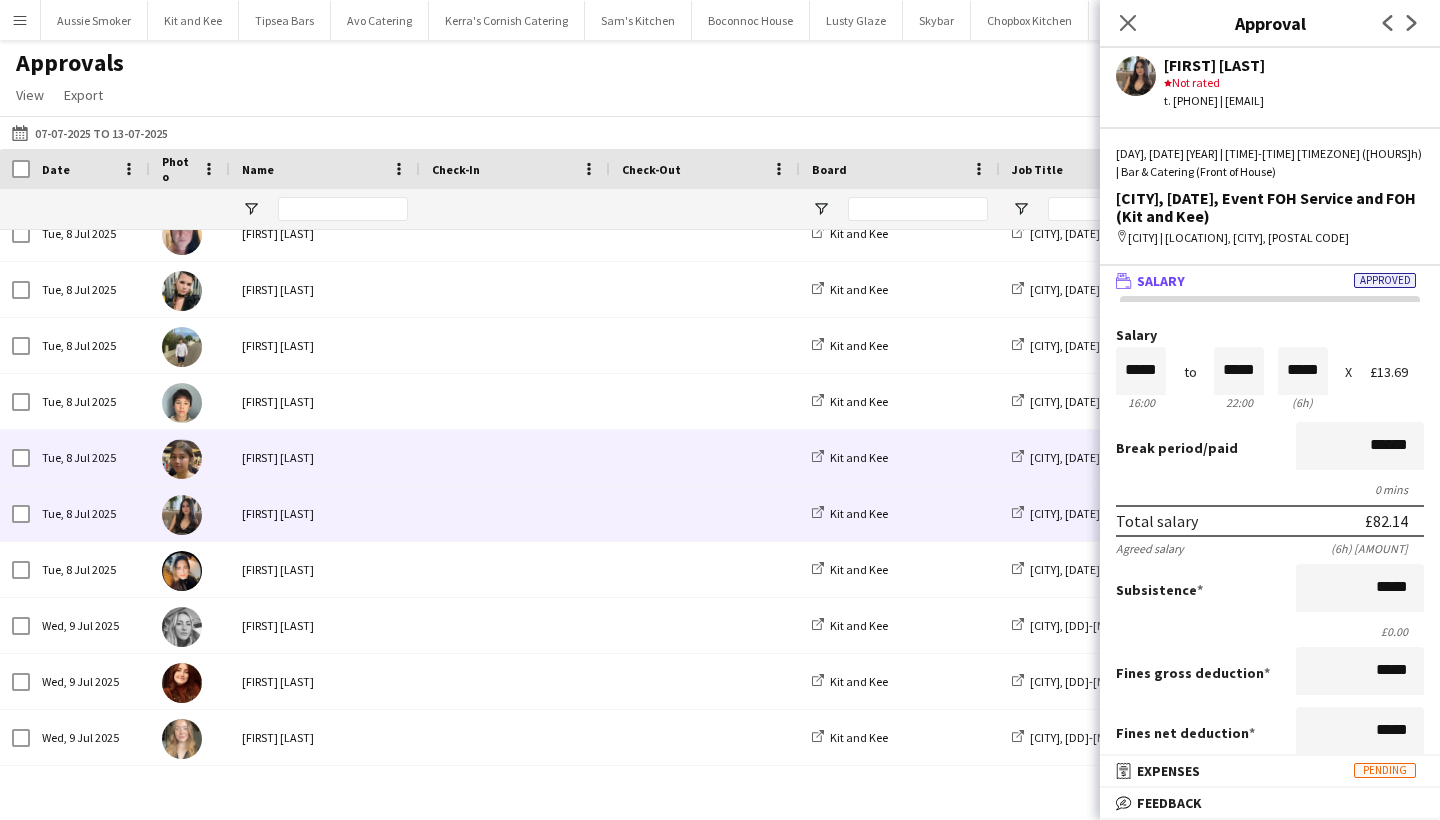 click on "[FIRST] [LAST]" at bounding box center [325, 457] 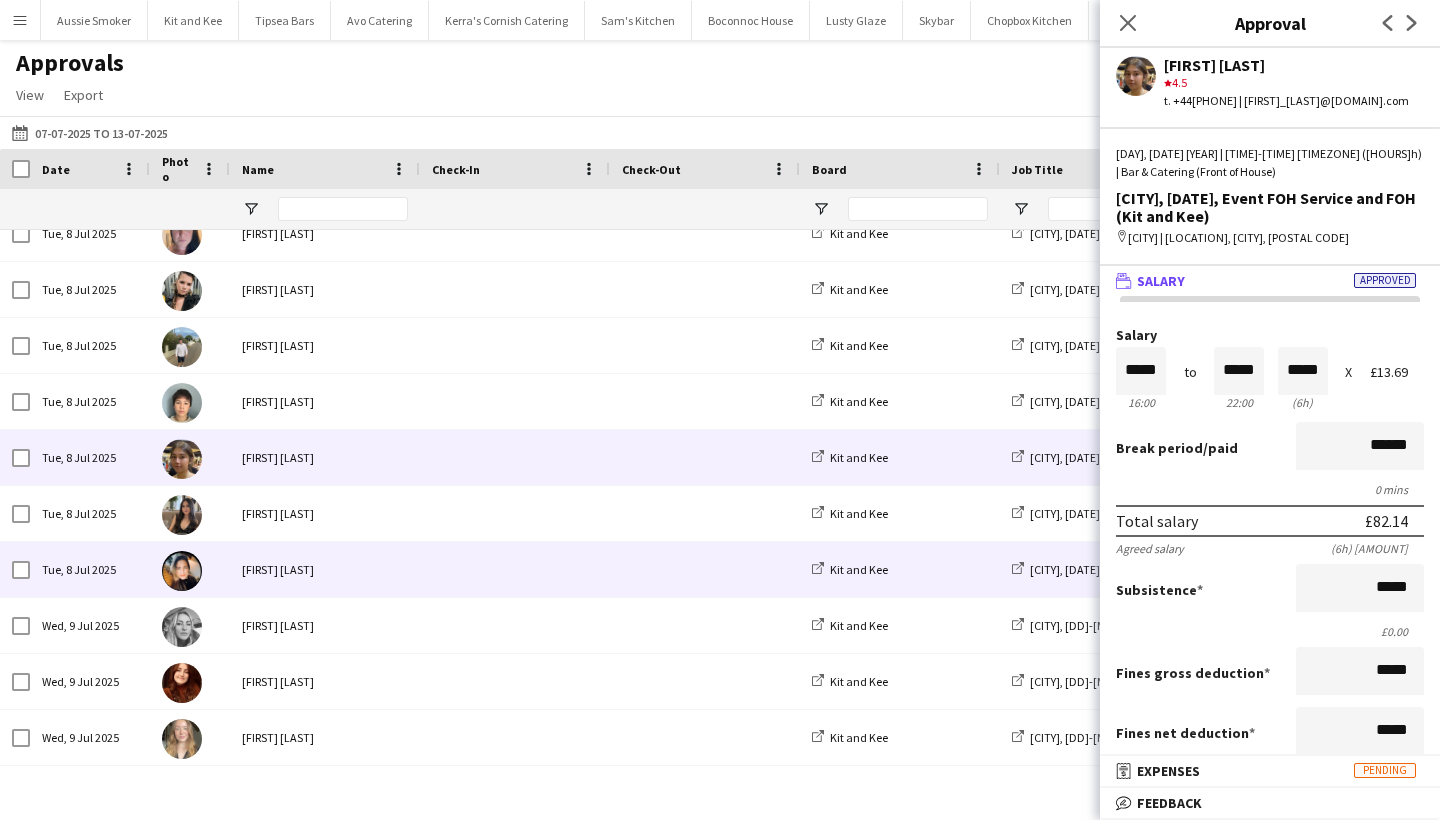 click on "[FIRST] [LAST]" at bounding box center [325, 569] 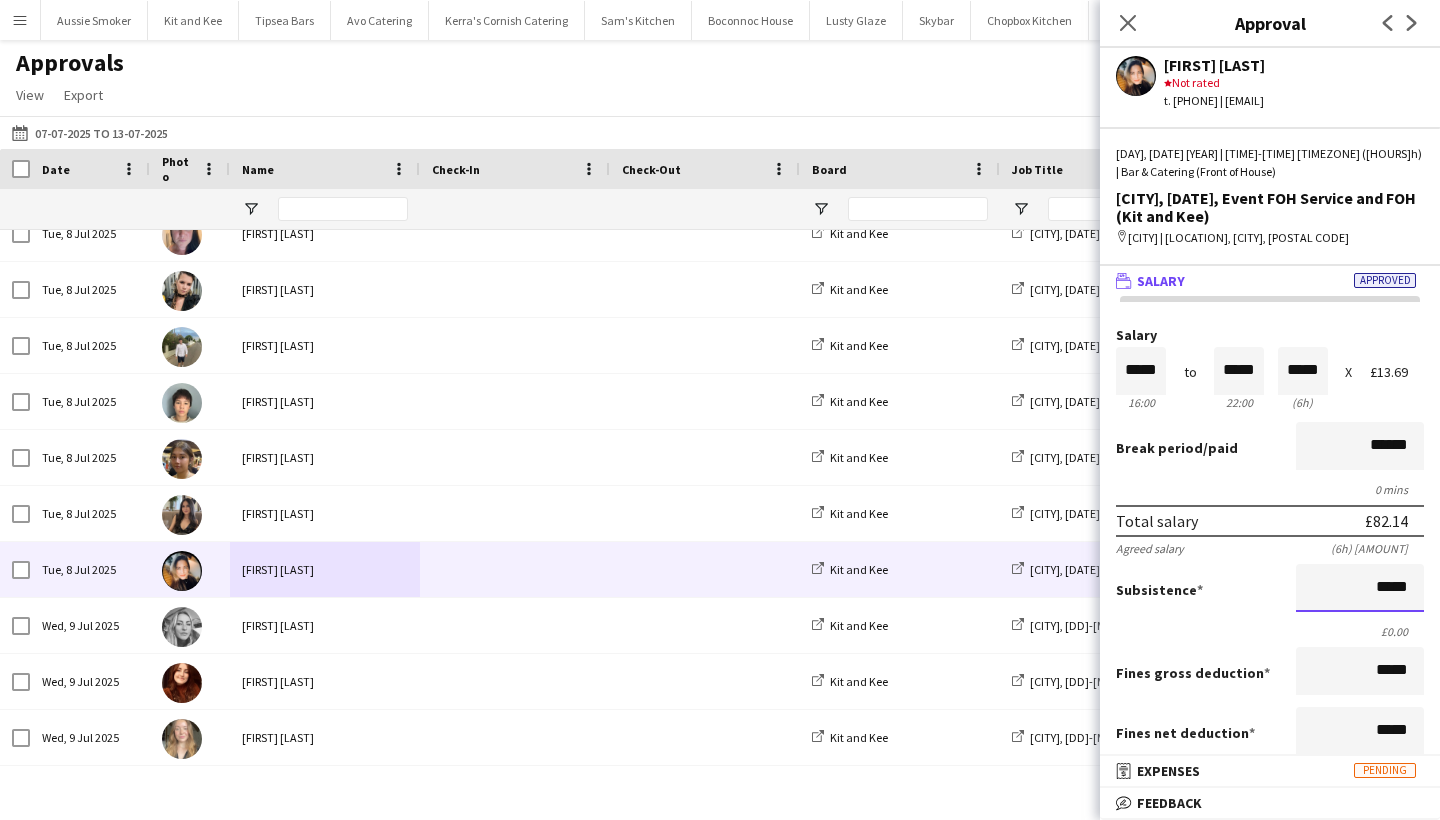 drag, startPoint x: 1375, startPoint y: 581, endPoint x: 1412, endPoint y: 589, distance: 37.85499 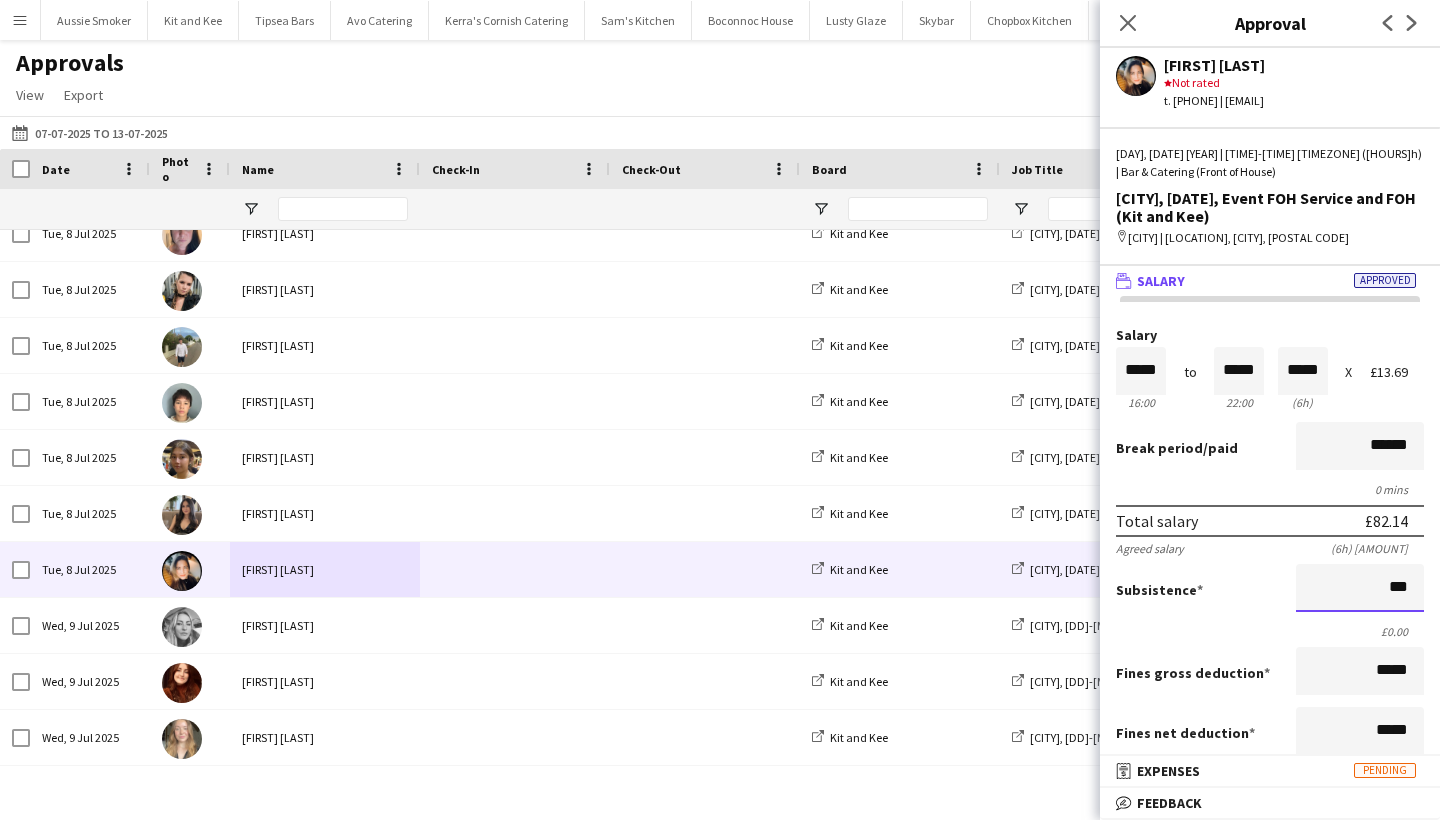scroll, scrollTop: 395, scrollLeft: 0, axis: vertical 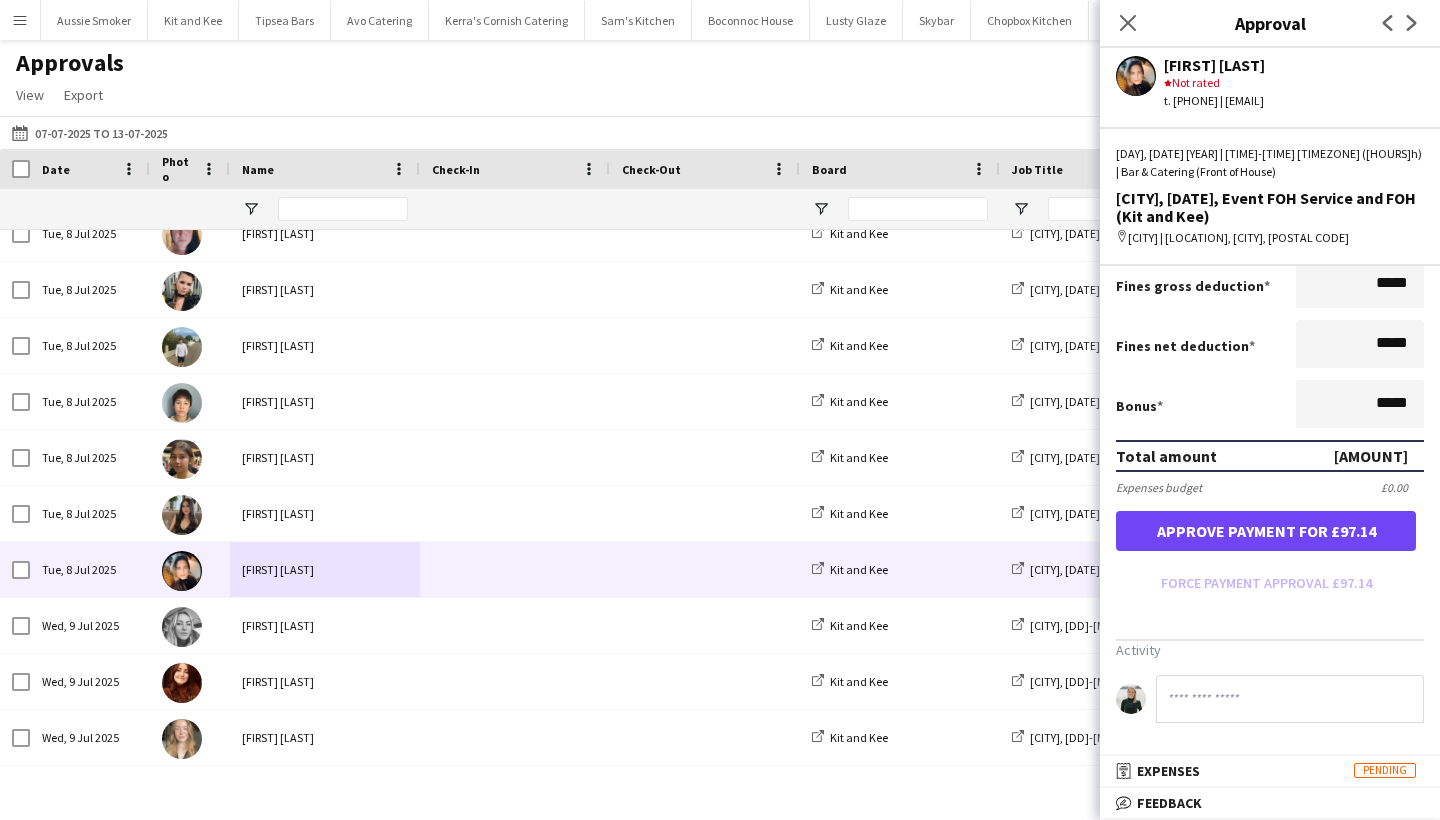 type on "******" 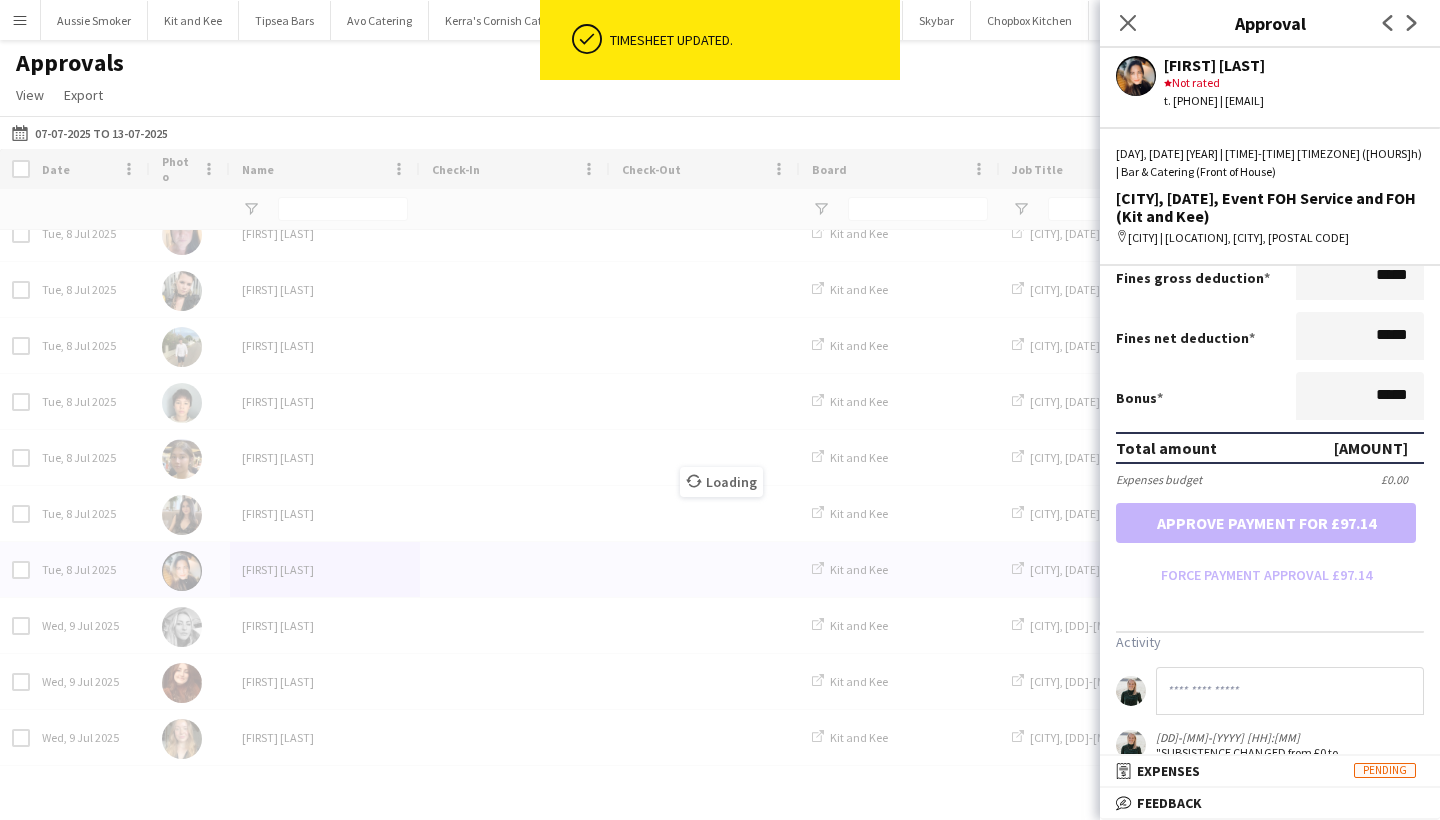 scroll, scrollTop: 350, scrollLeft: 0, axis: vertical 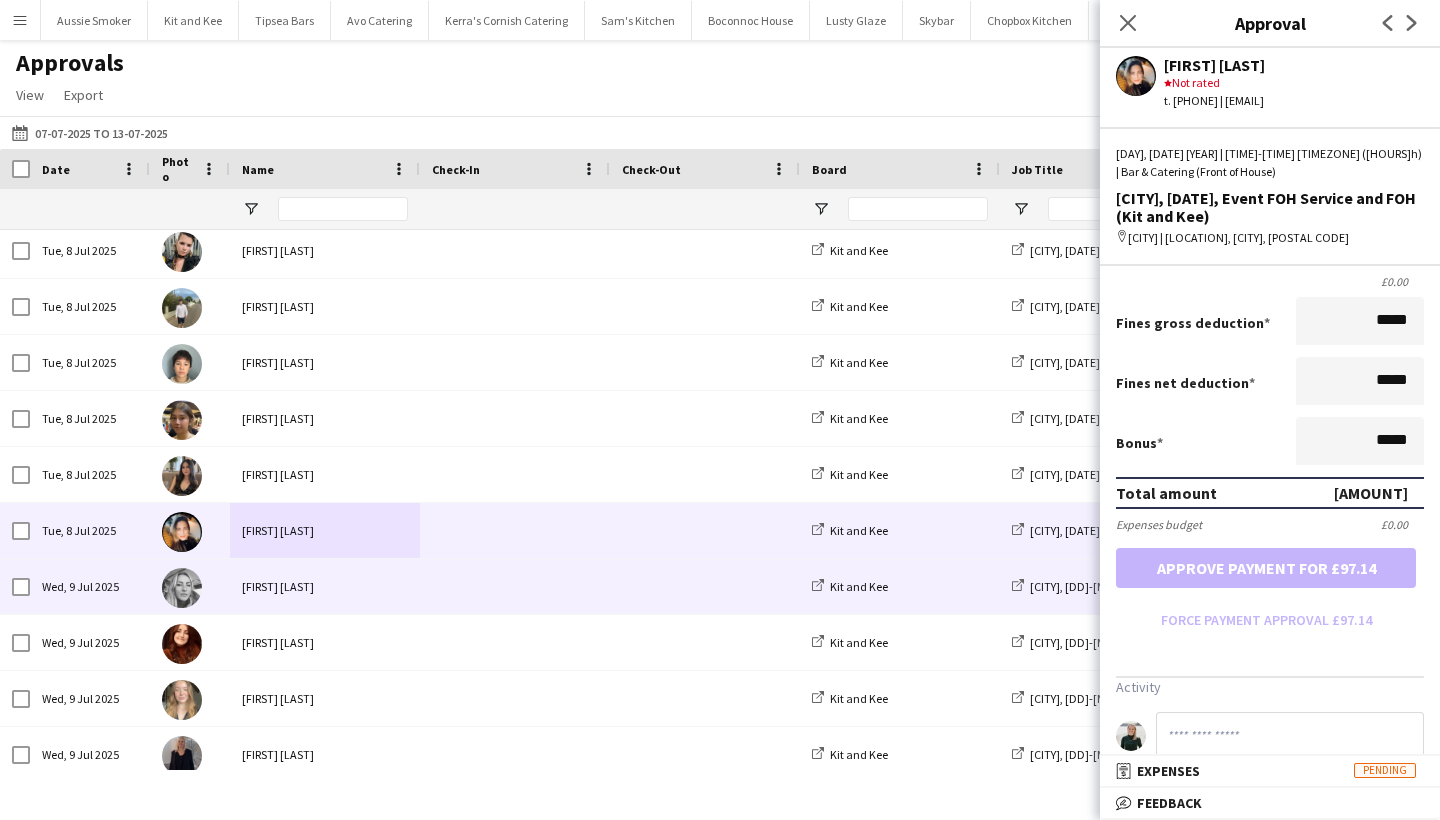 click on "[FIRST] [LAST]" at bounding box center [325, 586] 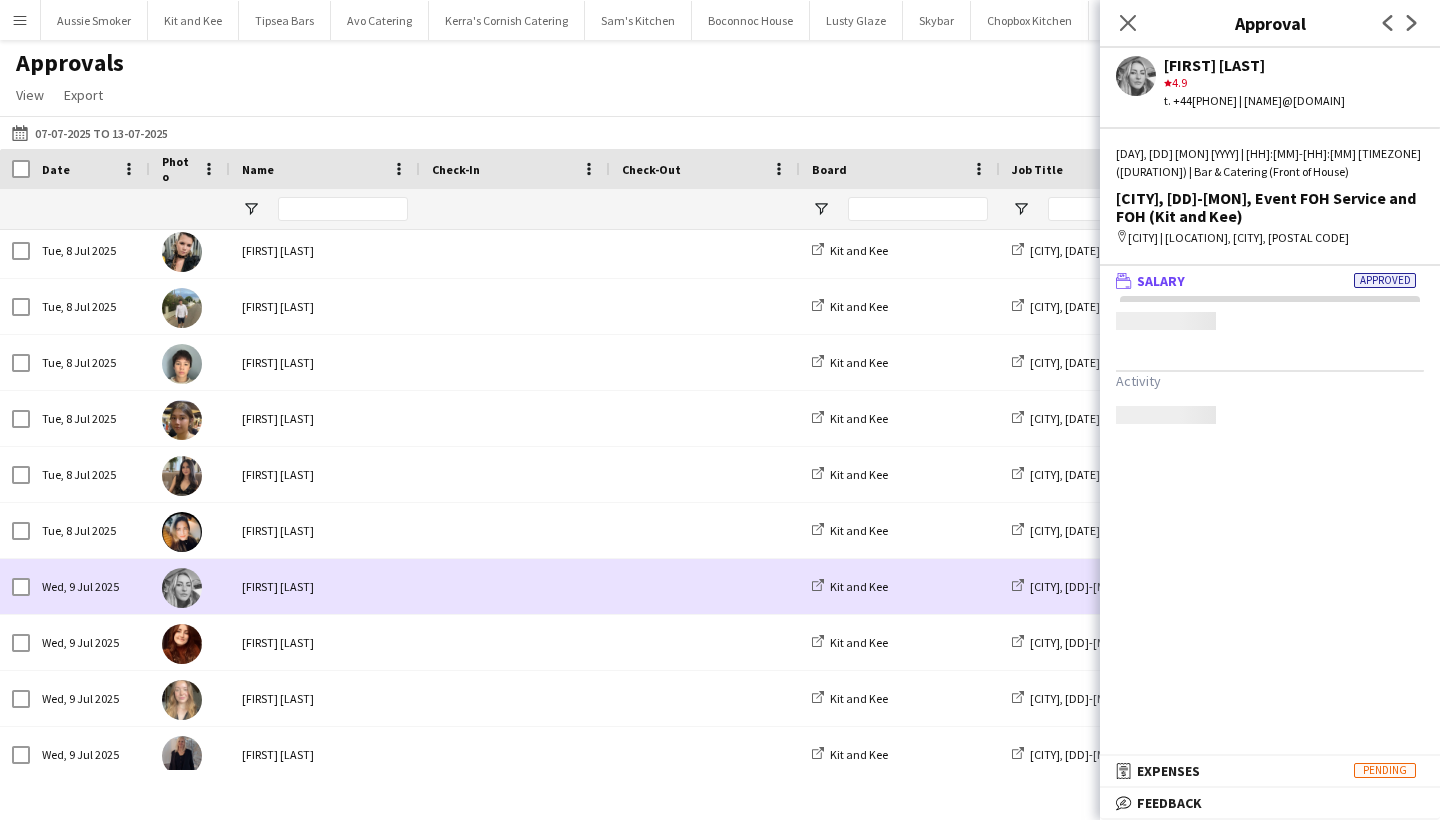 scroll, scrollTop: 0, scrollLeft: 0, axis: both 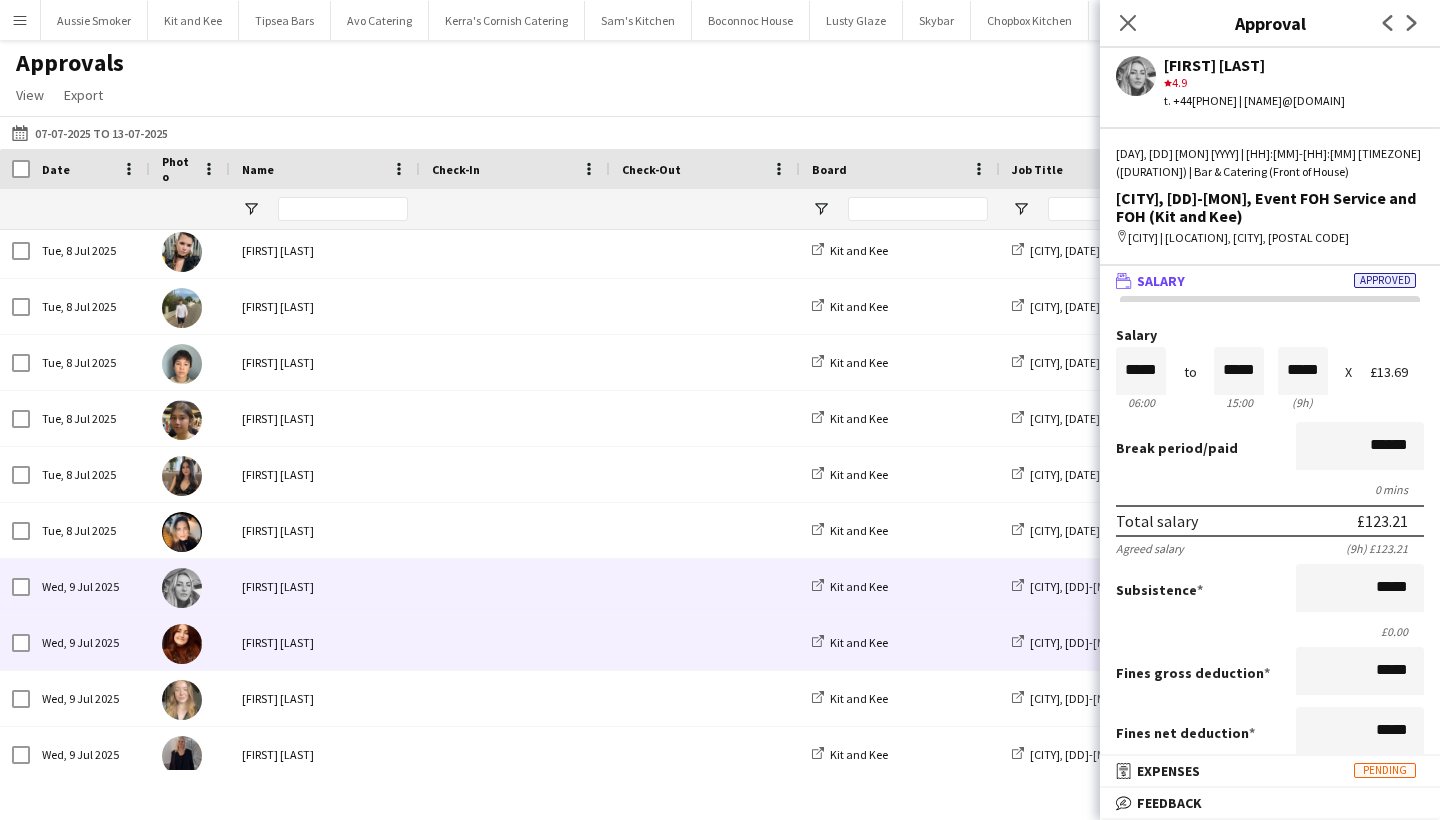 click on "[FIRST] [LAST]" at bounding box center [325, 642] 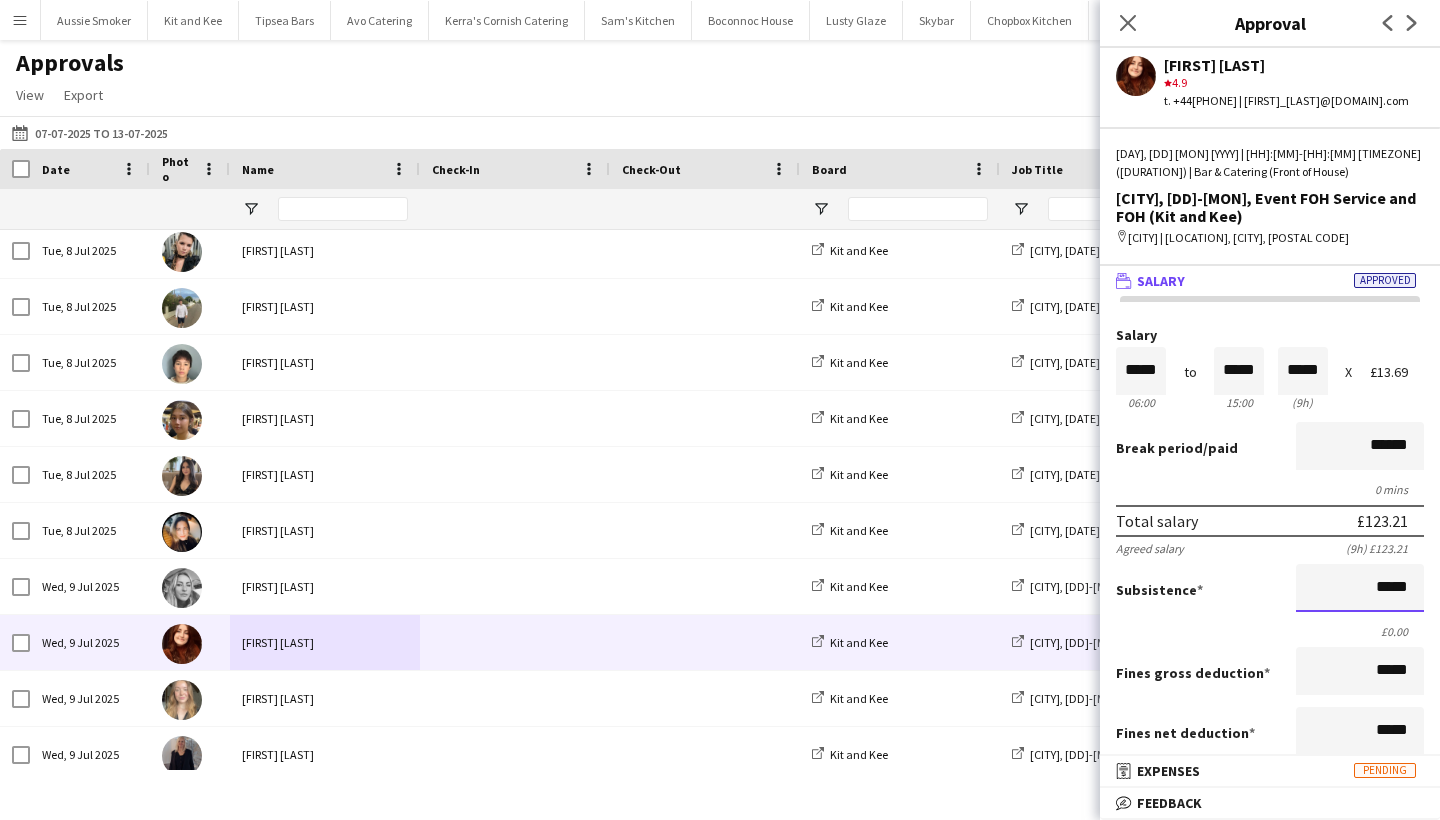 drag, startPoint x: 1369, startPoint y: 605, endPoint x: 1439, endPoint y: 610, distance: 70.178345 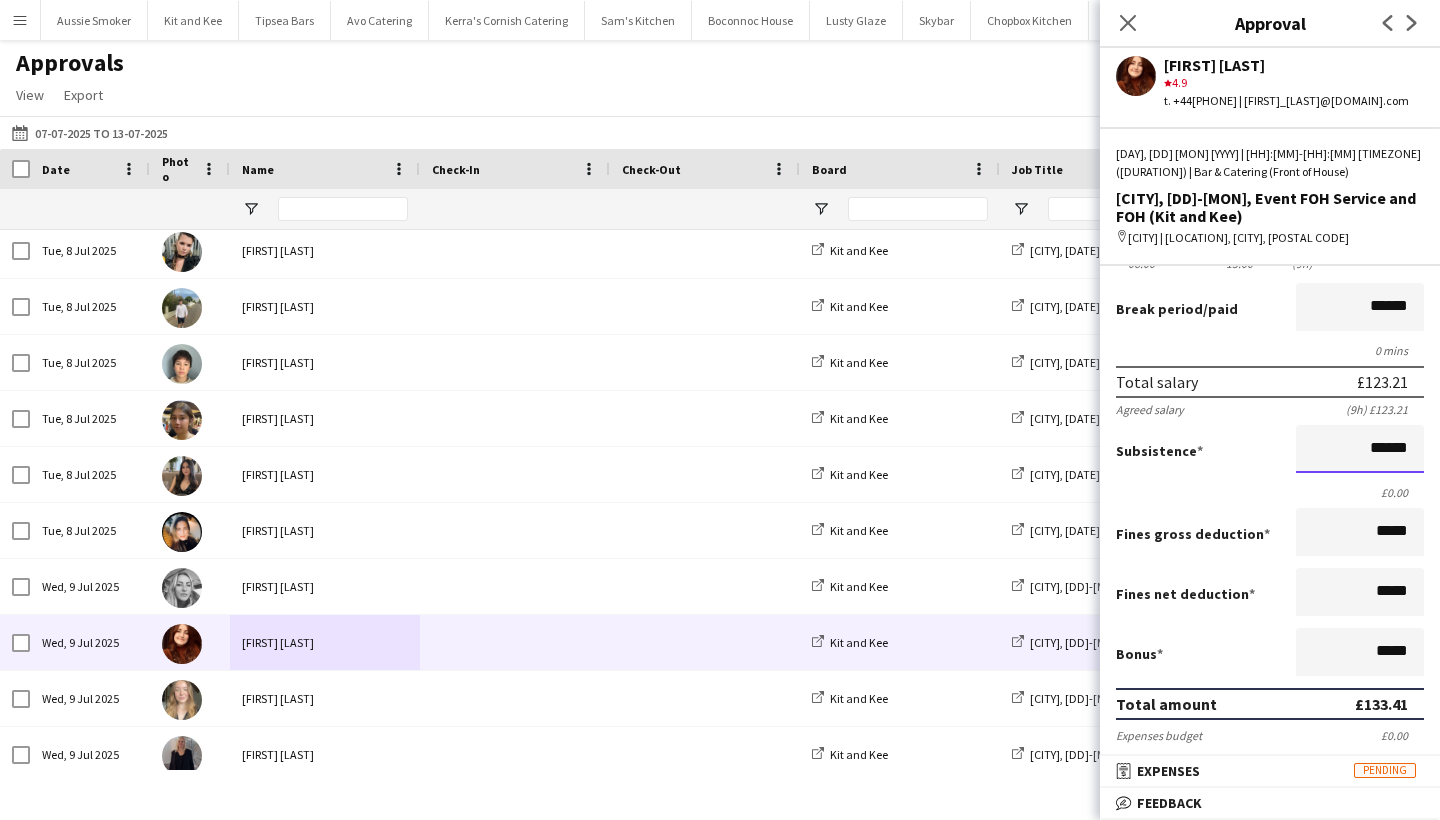 scroll, scrollTop: 413, scrollLeft: 0, axis: vertical 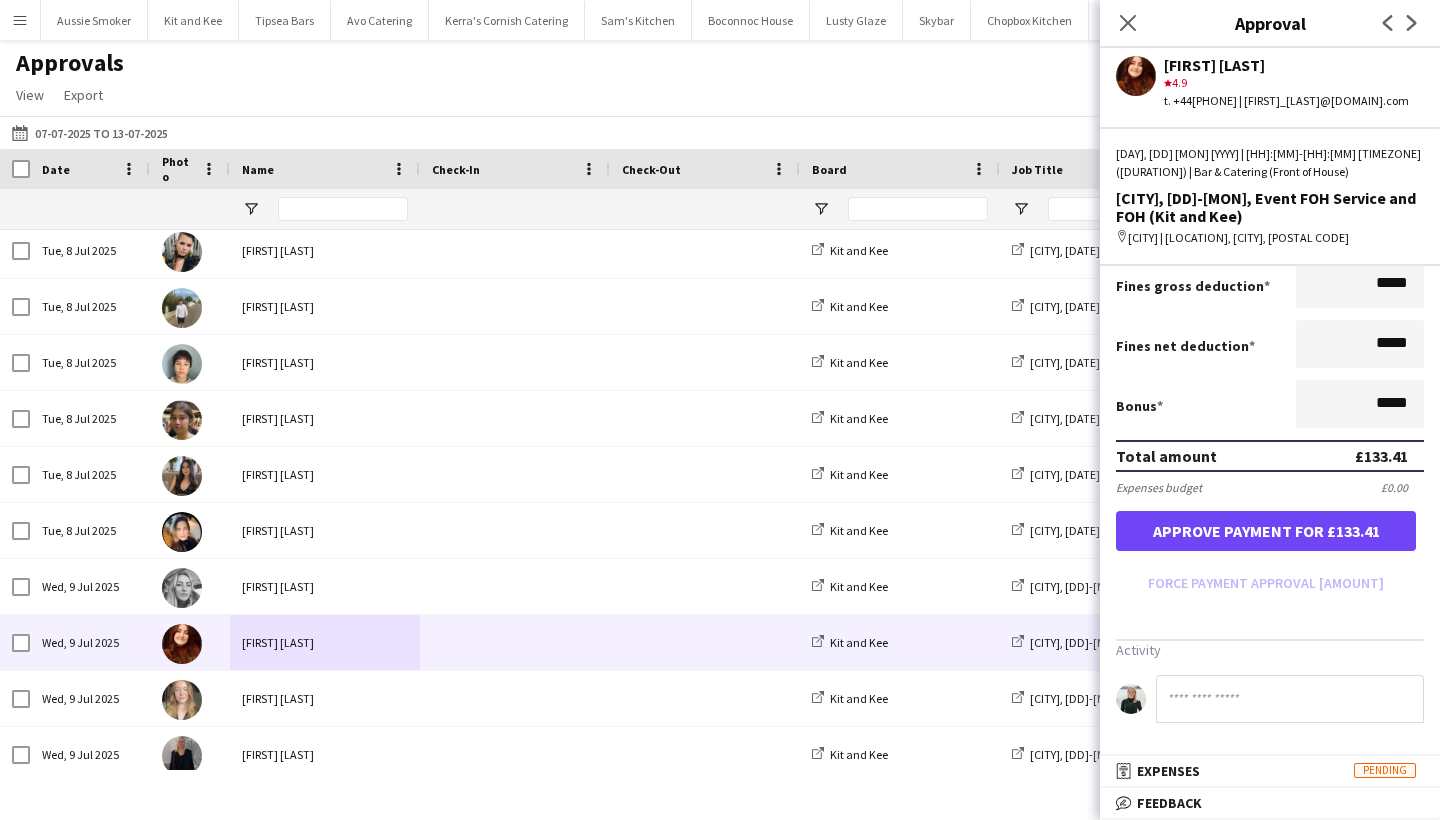 type on "******" 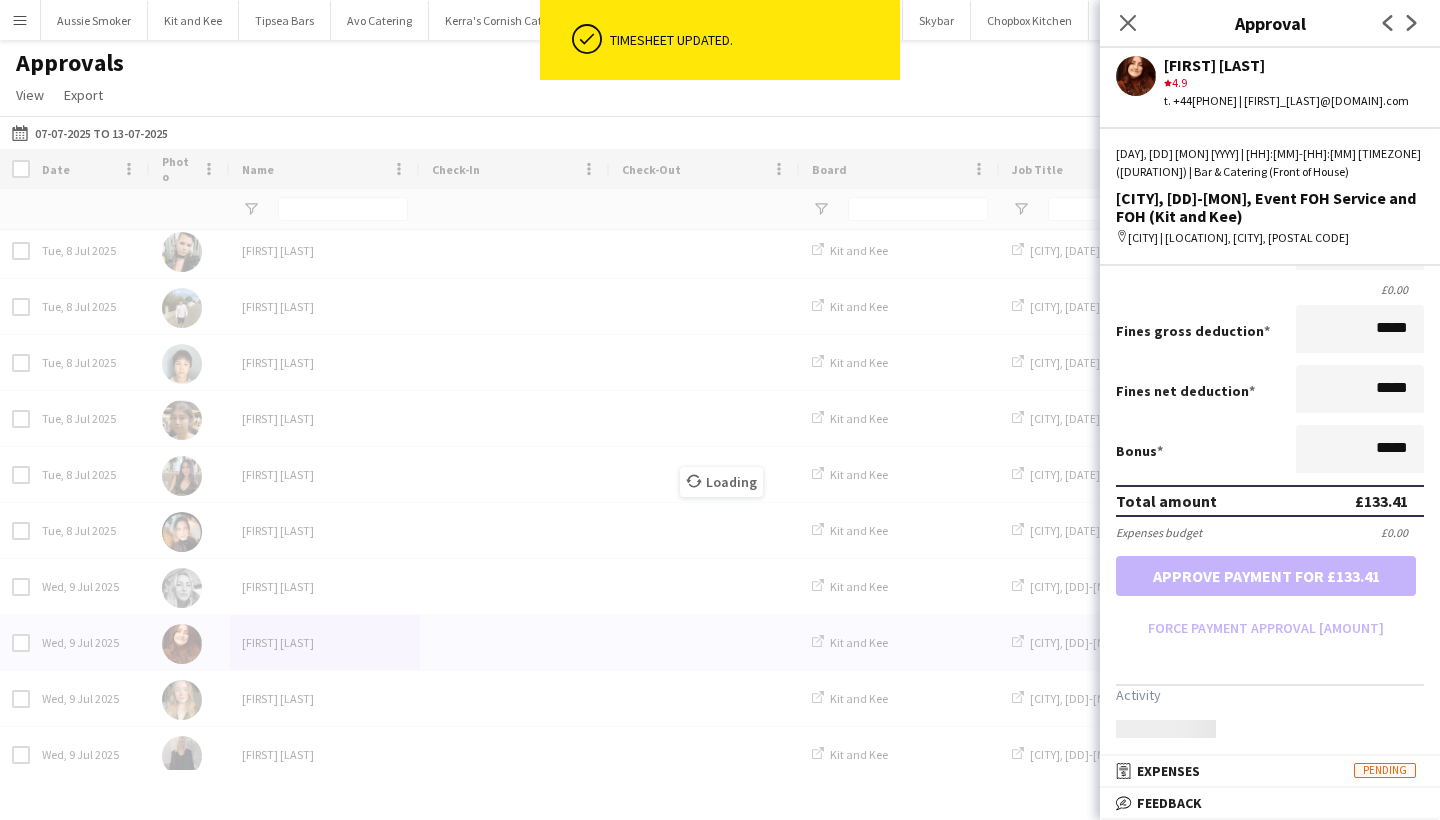 scroll, scrollTop: 368, scrollLeft: 0, axis: vertical 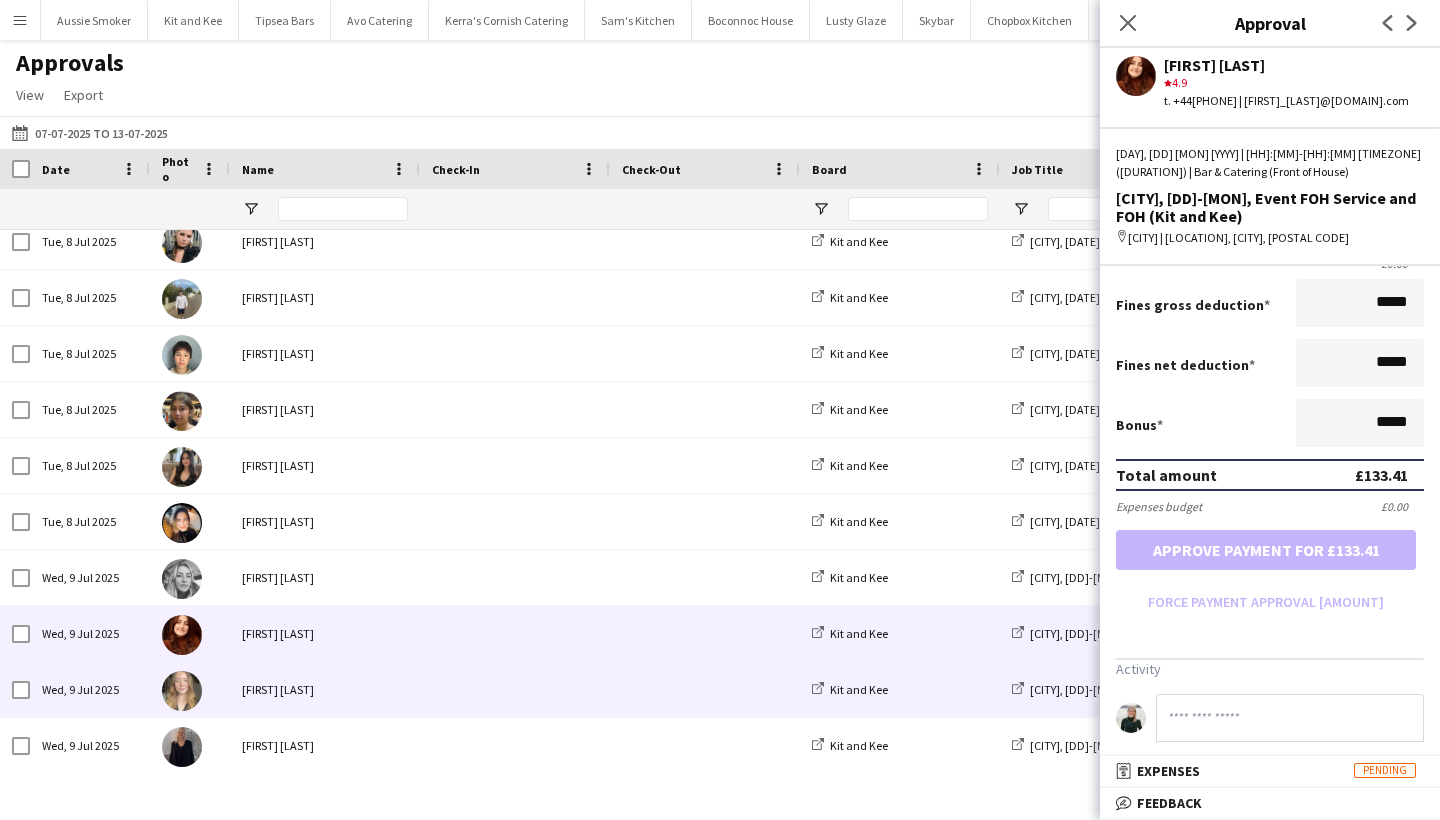 click at bounding box center [515, 689] 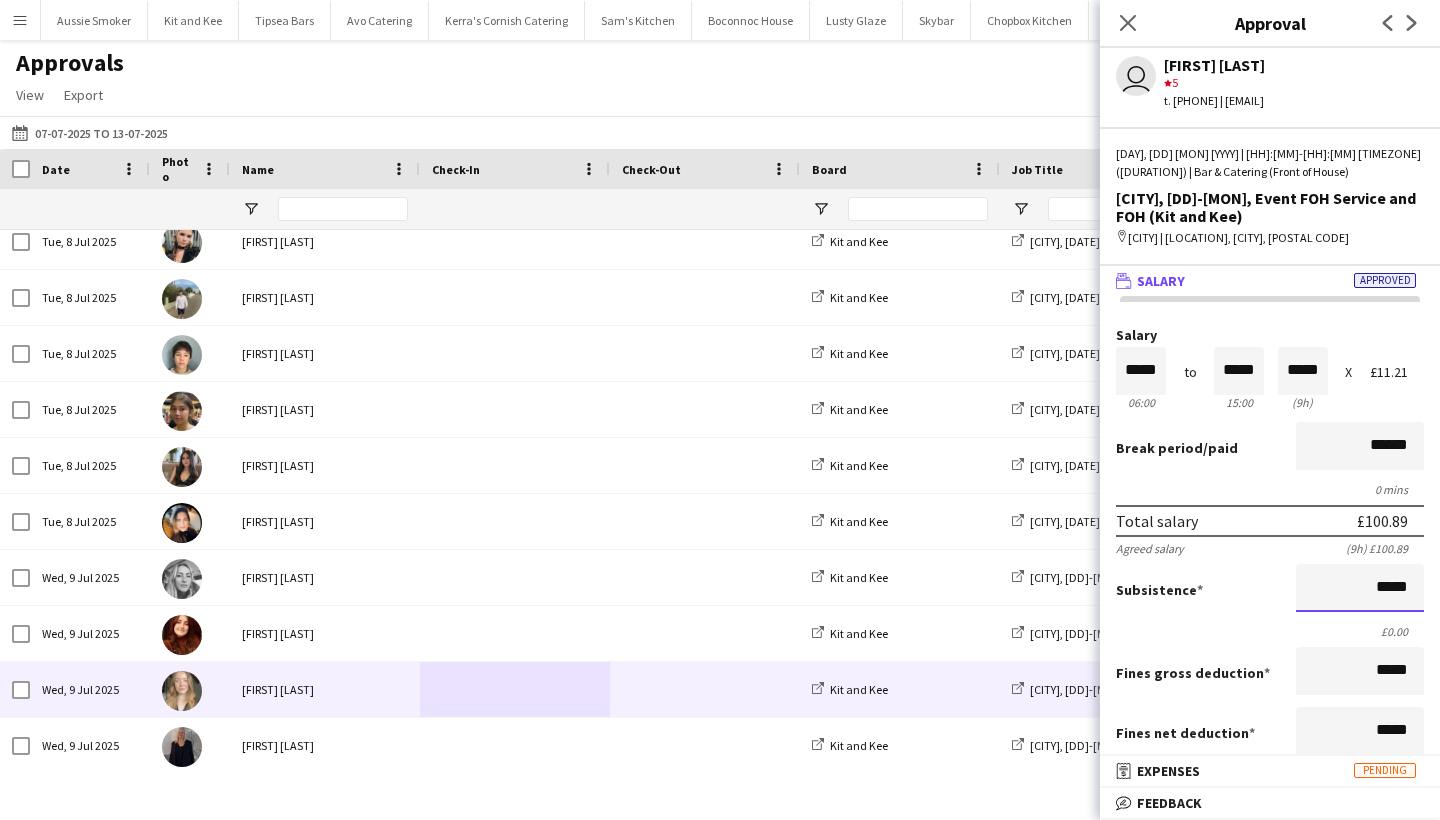 drag, startPoint x: 1360, startPoint y: 587, endPoint x: 1439, endPoint y: 593, distance: 79.22752 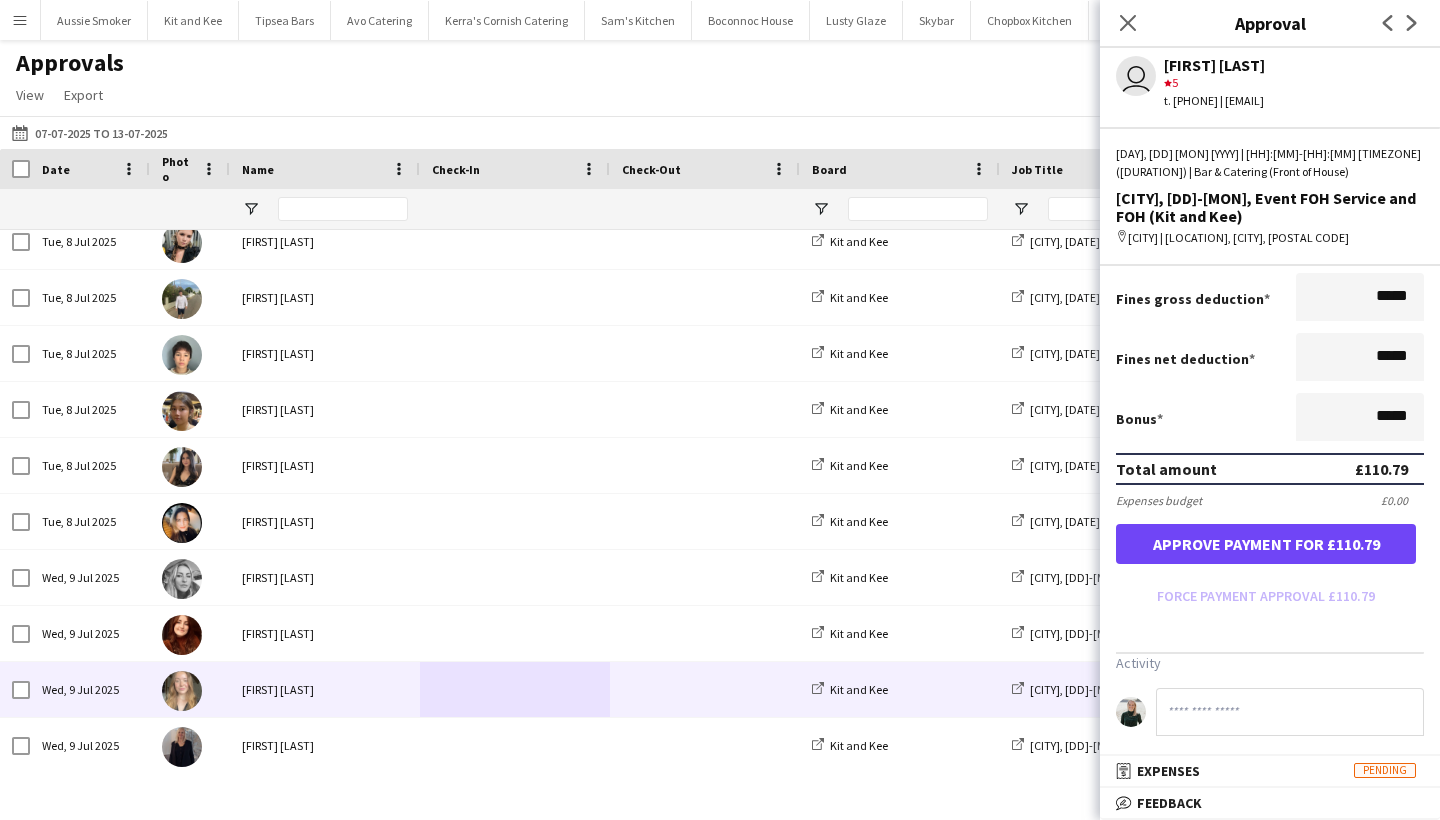 type on "*****" 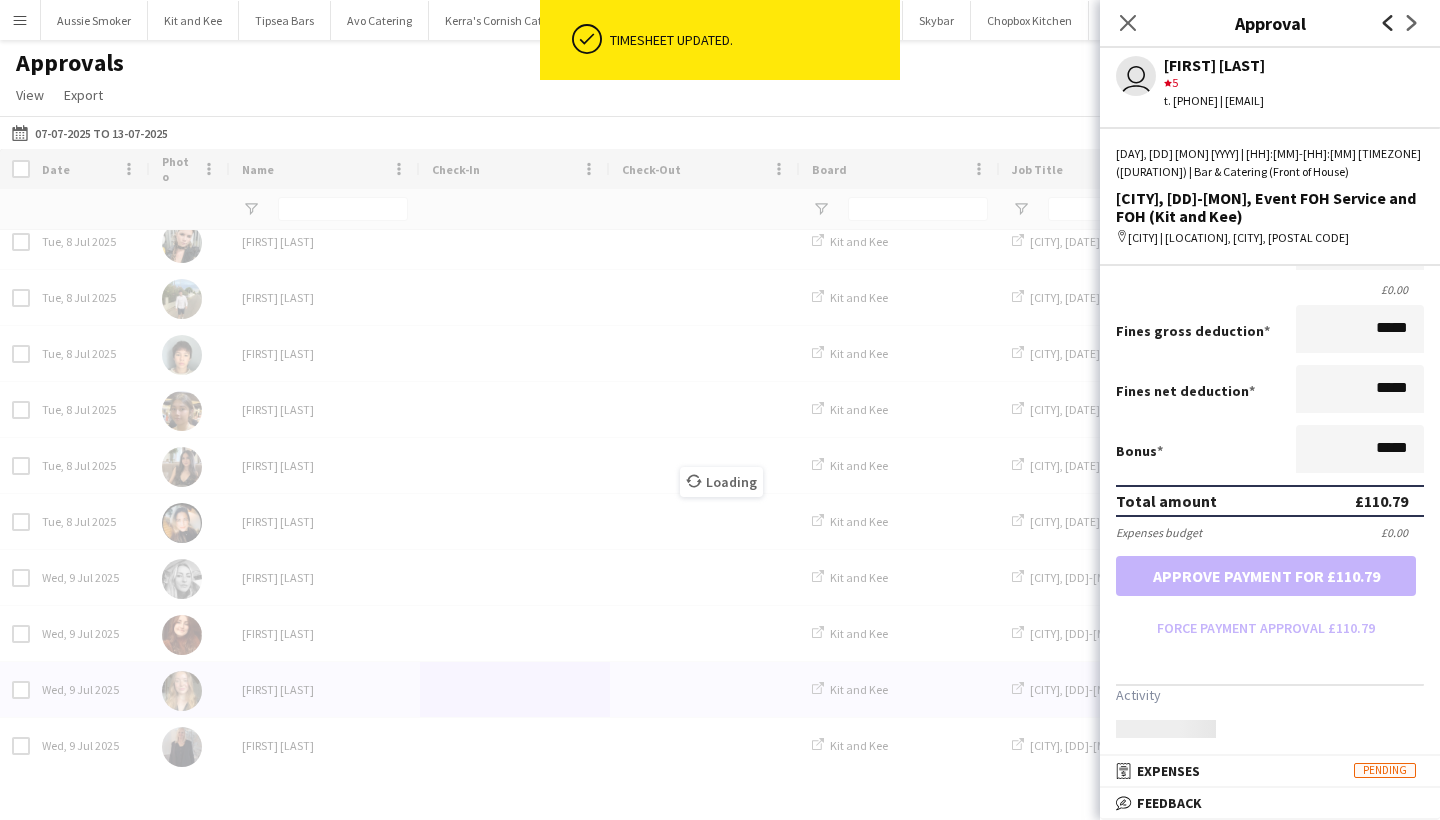 scroll, scrollTop: 350, scrollLeft: 0, axis: vertical 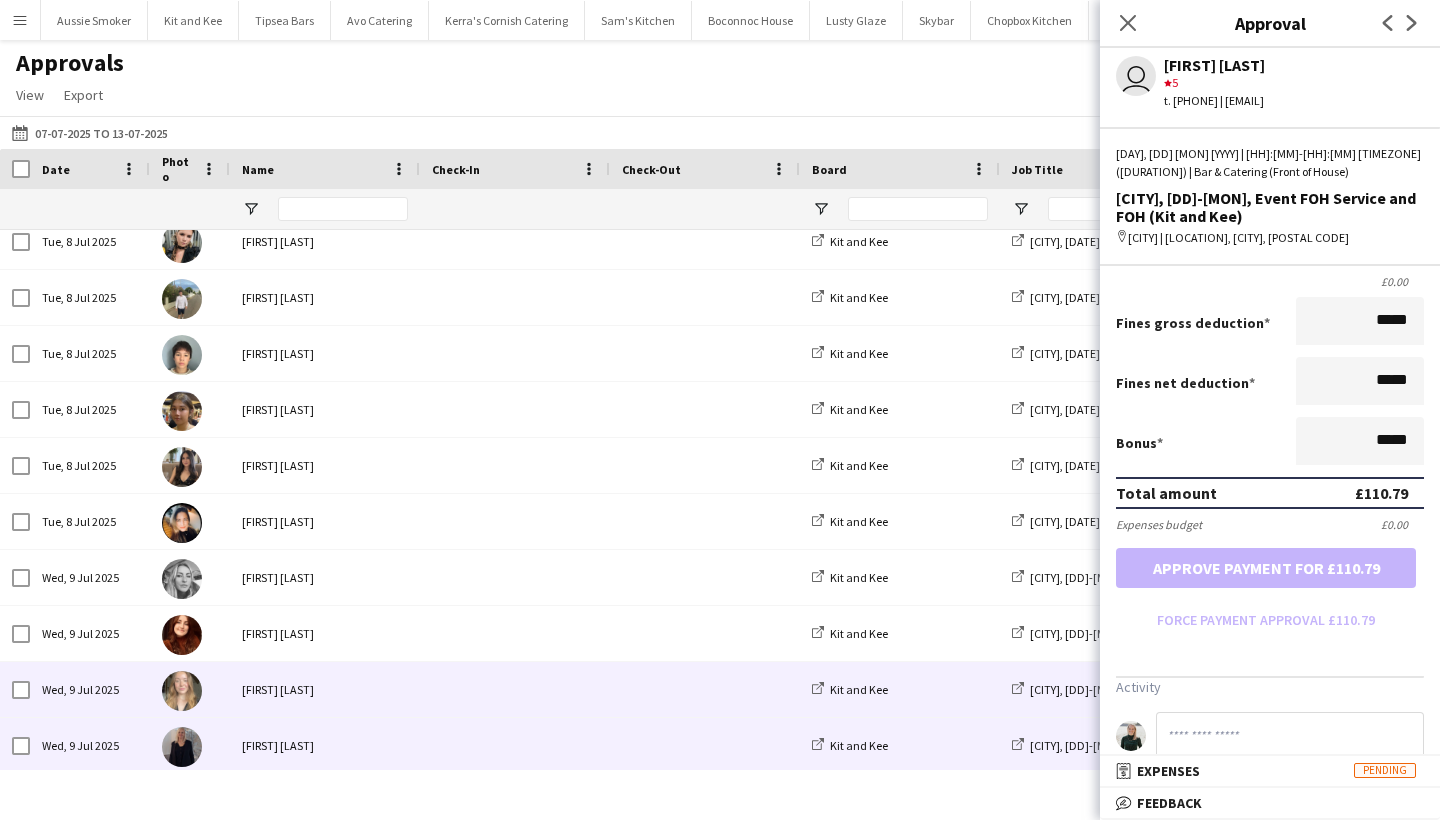 click on "[FIRST] [LAST]" at bounding box center [325, 745] 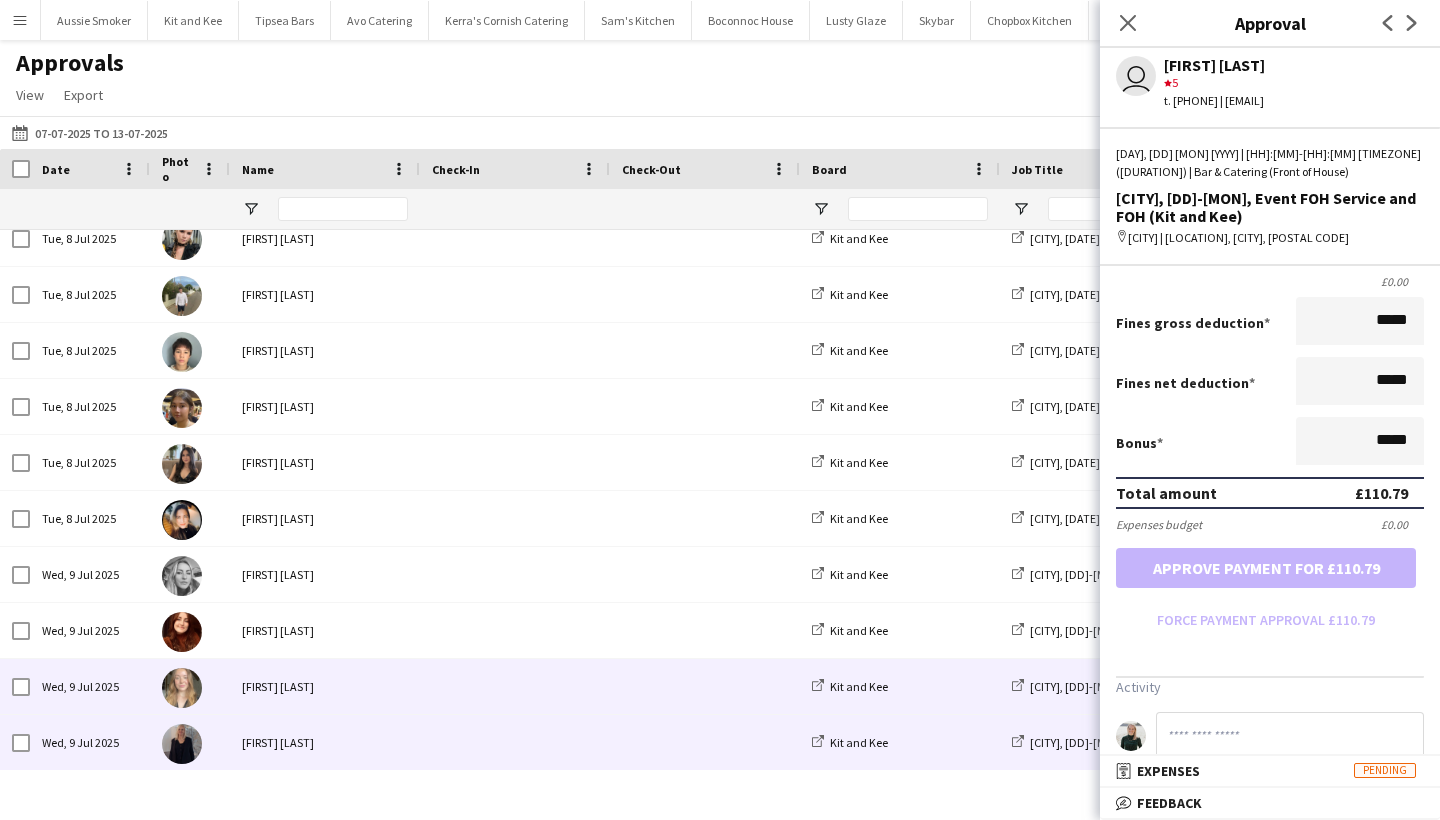 scroll, scrollTop: 299, scrollLeft: 0, axis: vertical 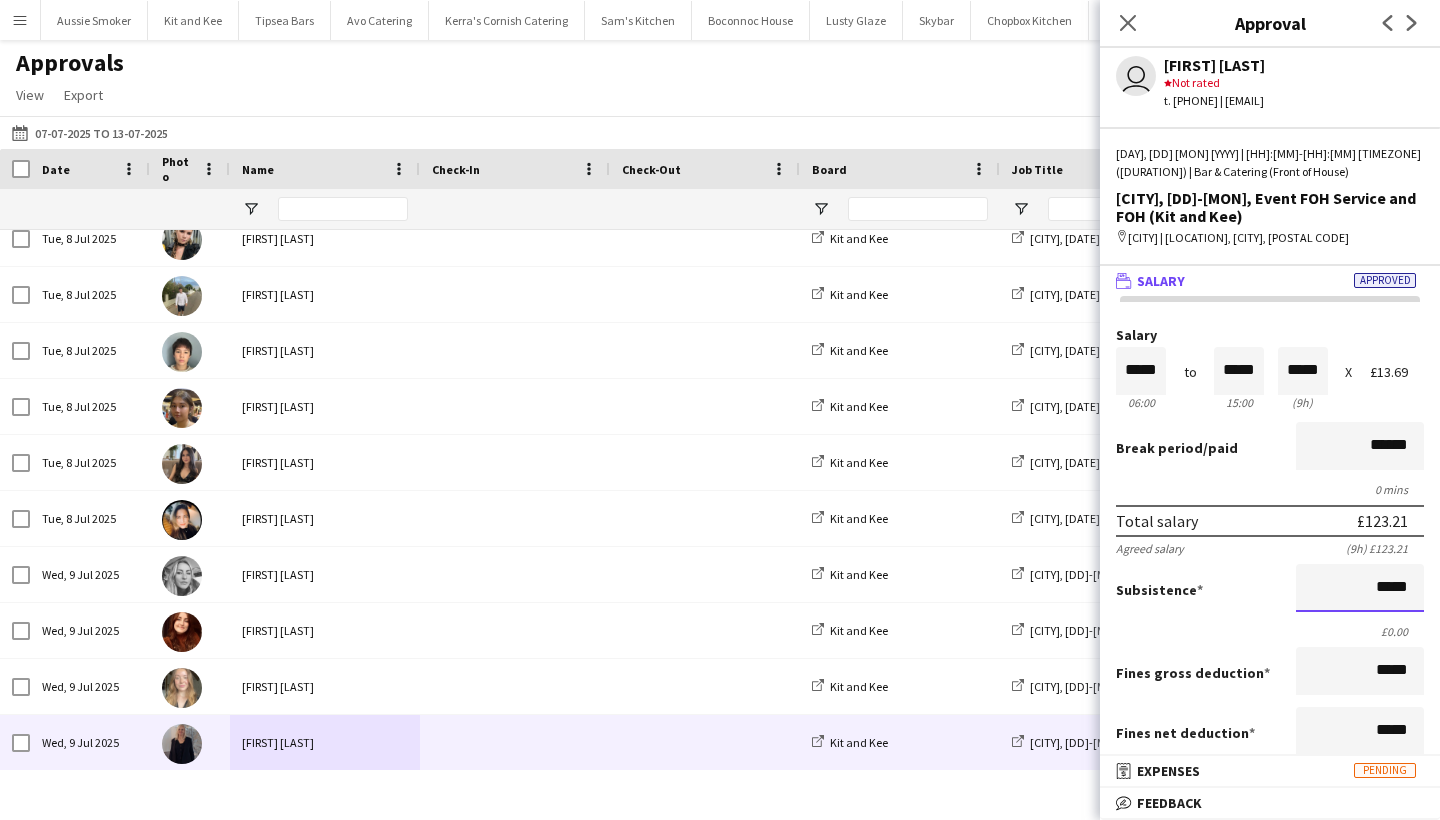 drag, startPoint x: 1405, startPoint y: 598, endPoint x: 1428, endPoint y: 602, distance: 23.345236 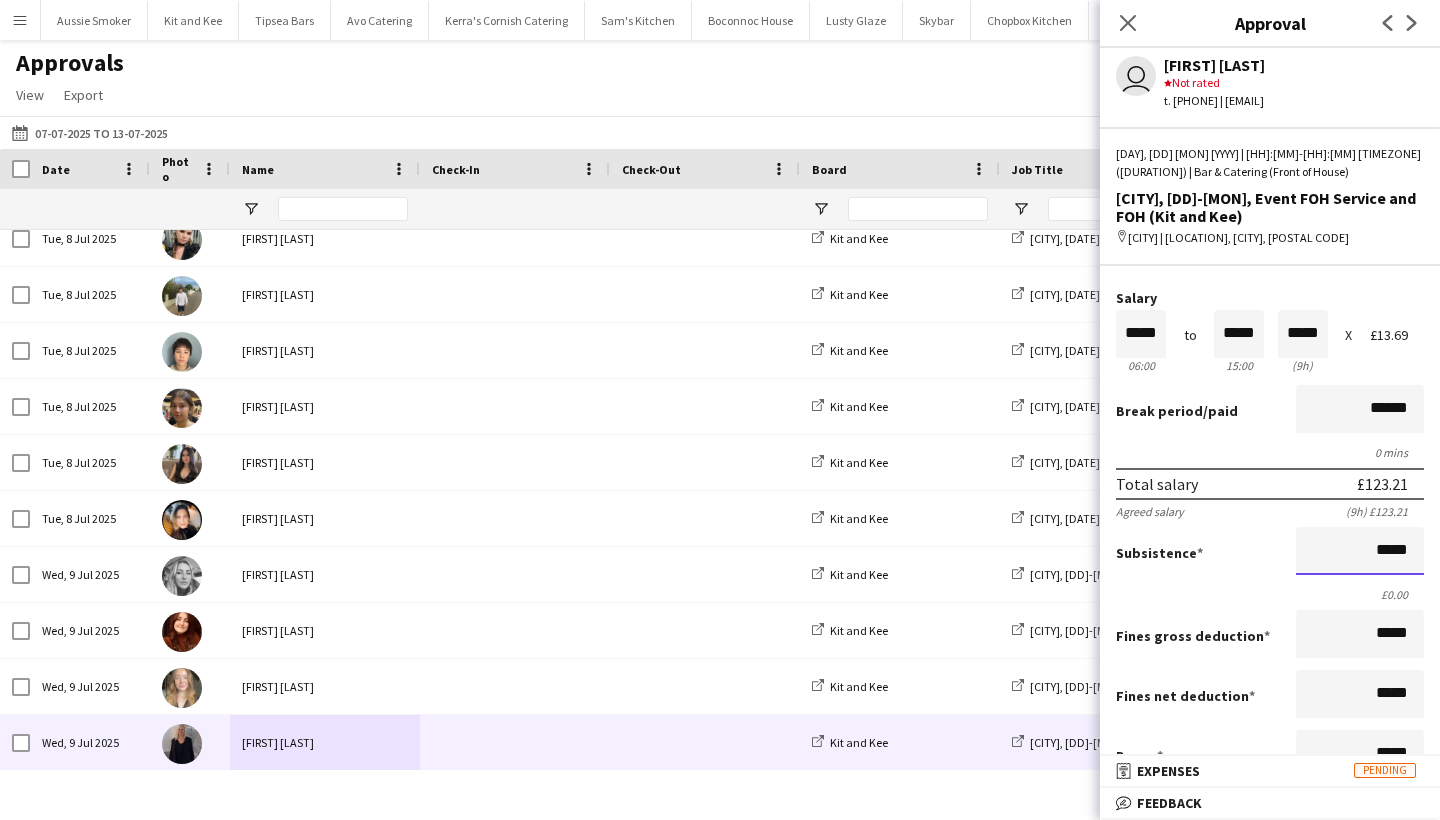 scroll, scrollTop: 282, scrollLeft: 0, axis: vertical 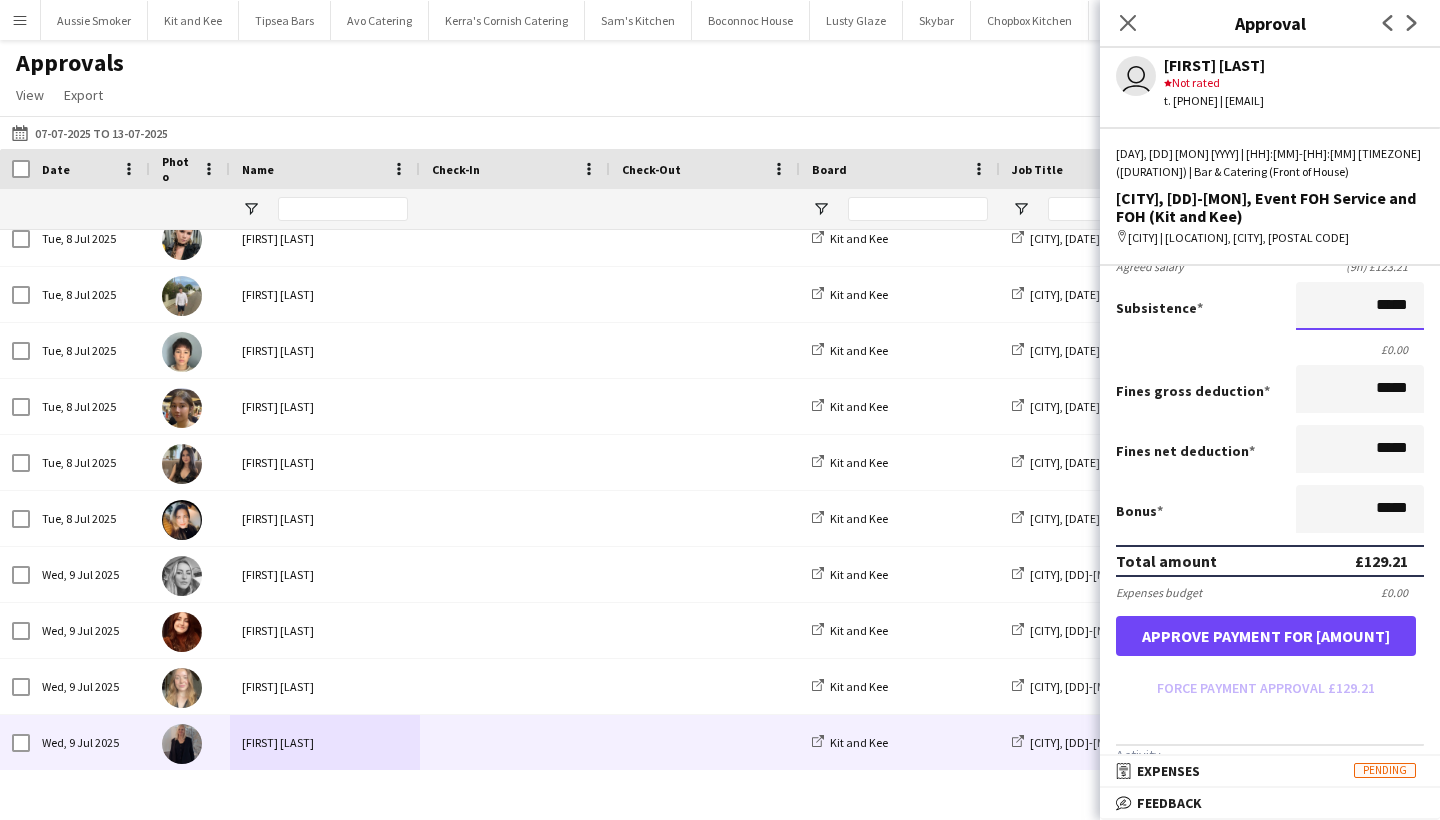 type on "*****" 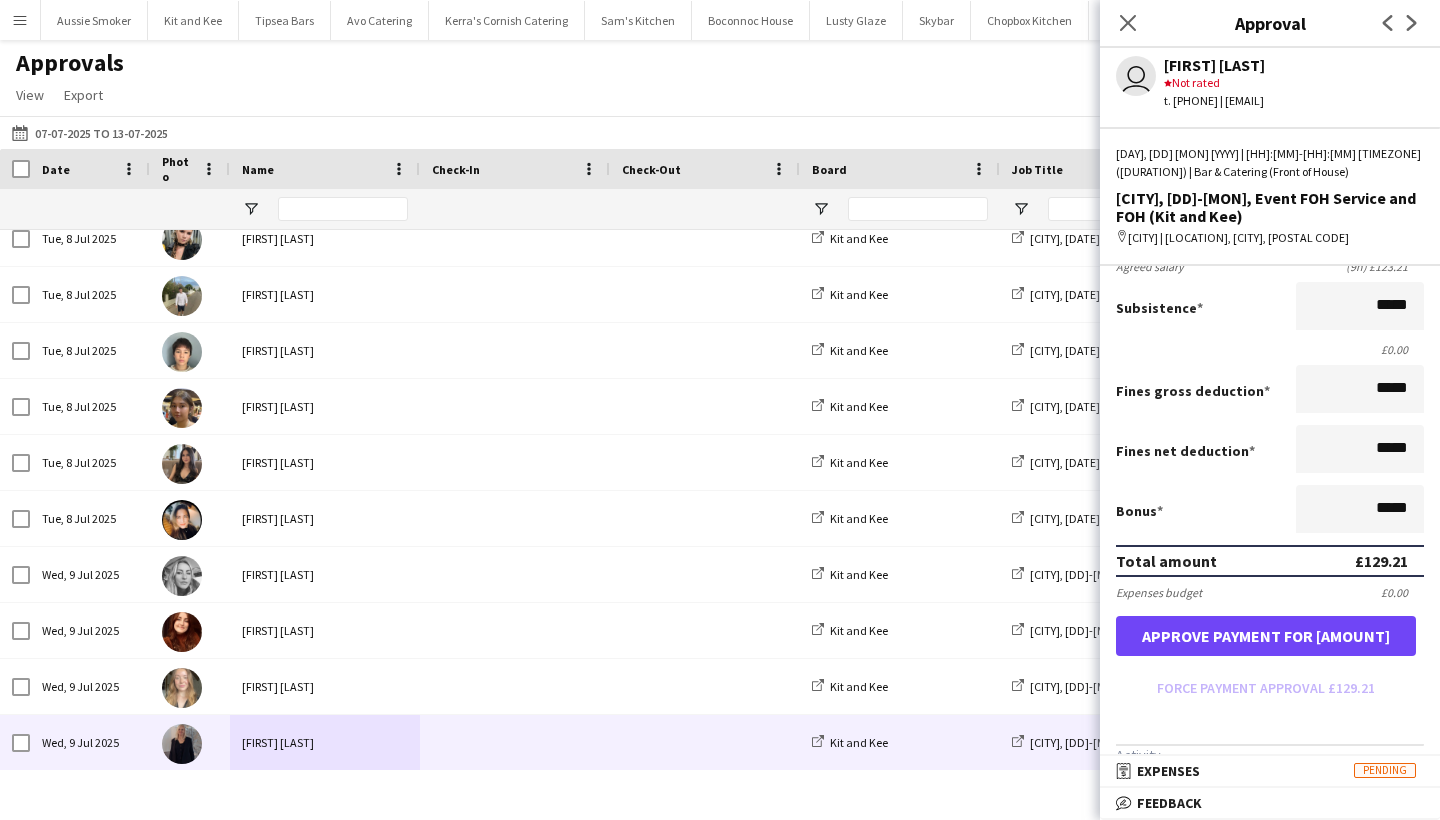 click on "Approve payment for [AMOUNT]" at bounding box center [1266, 636] 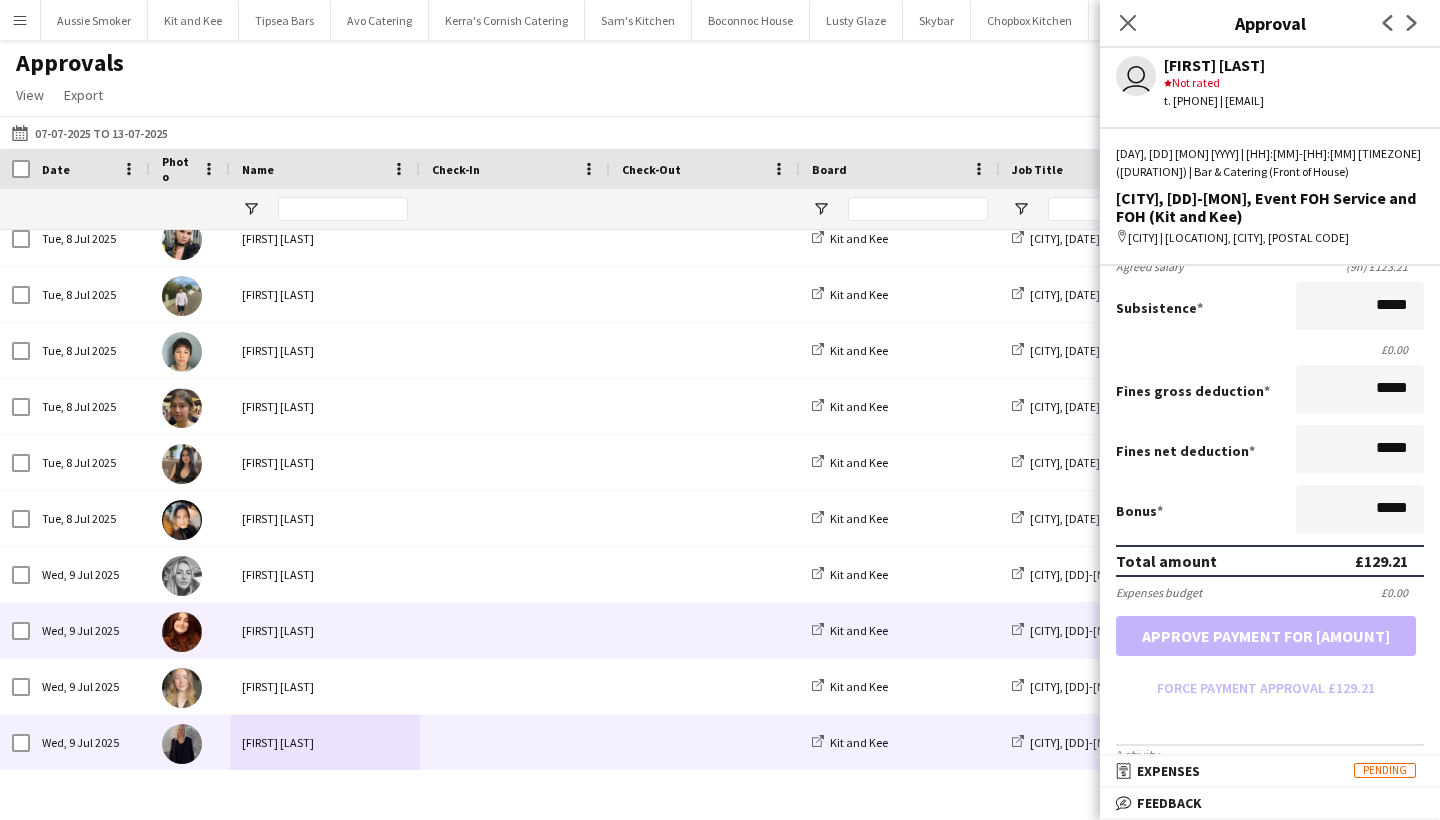 scroll, scrollTop: 322, scrollLeft: 0, axis: vertical 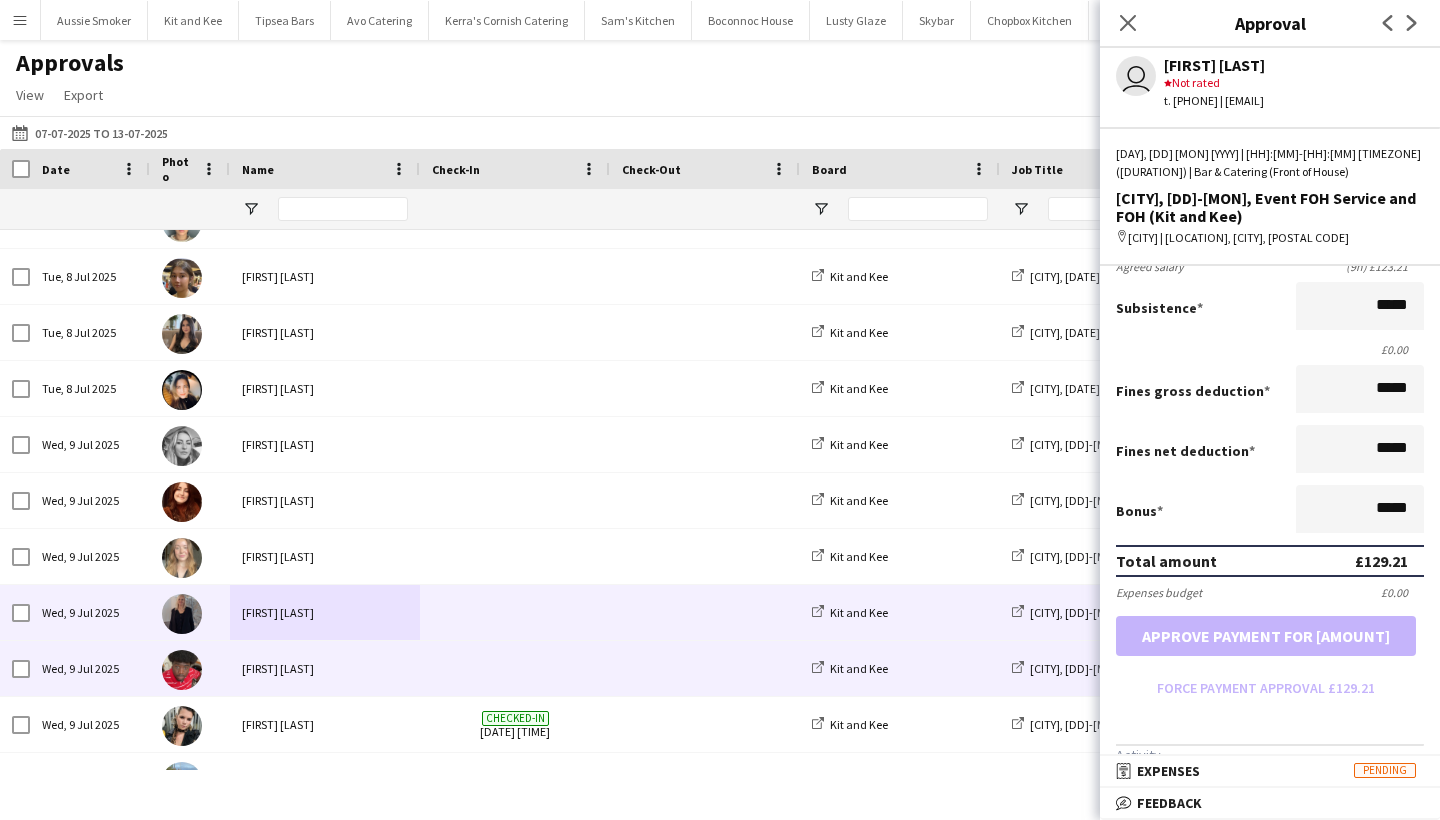 click on "[FIRST] [LAST]" at bounding box center (325, 668) 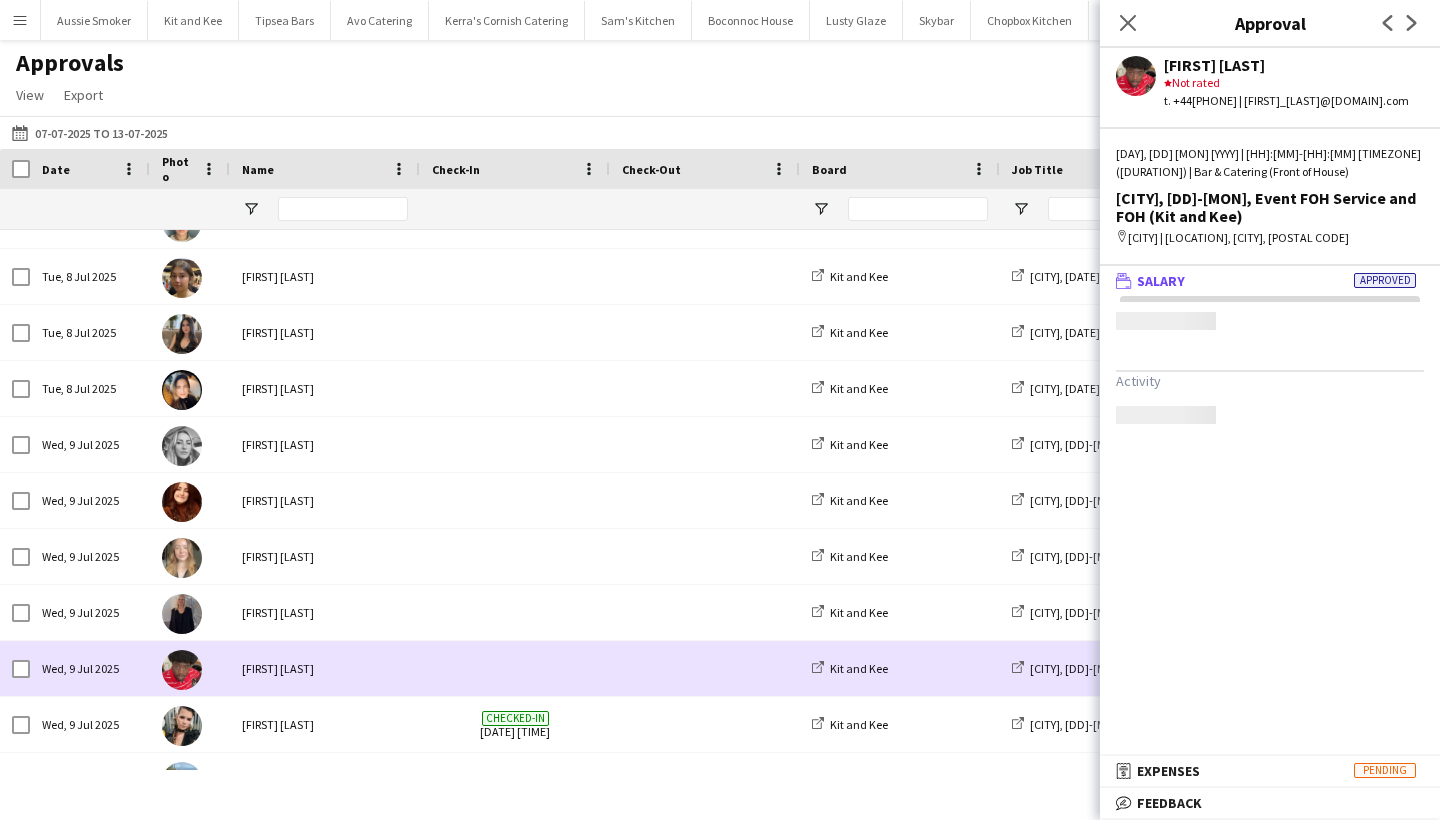 scroll, scrollTop: 0, scrollLeft: 0, axis: both 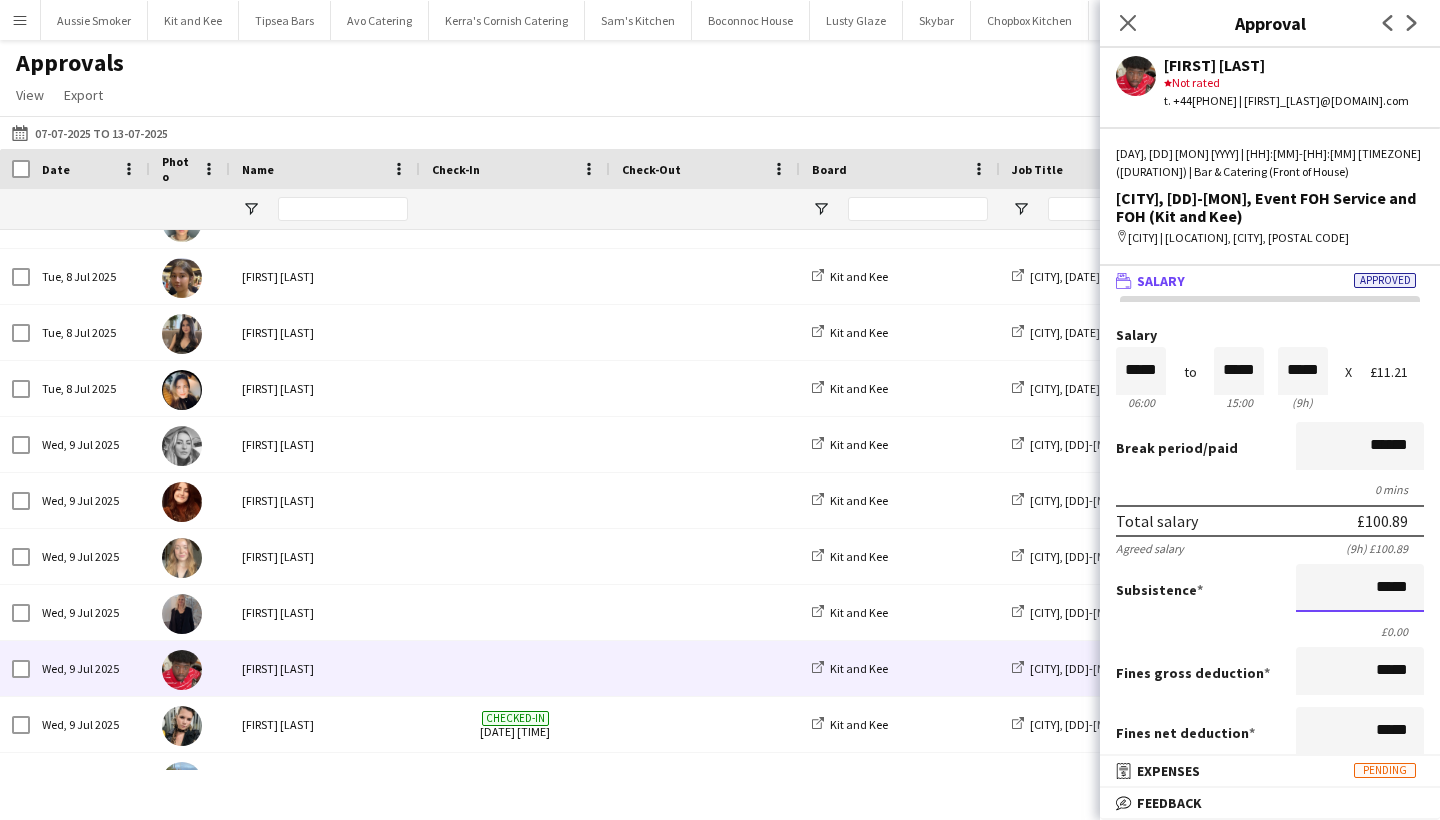 click on "*****" at bounding box center (1360, 588) 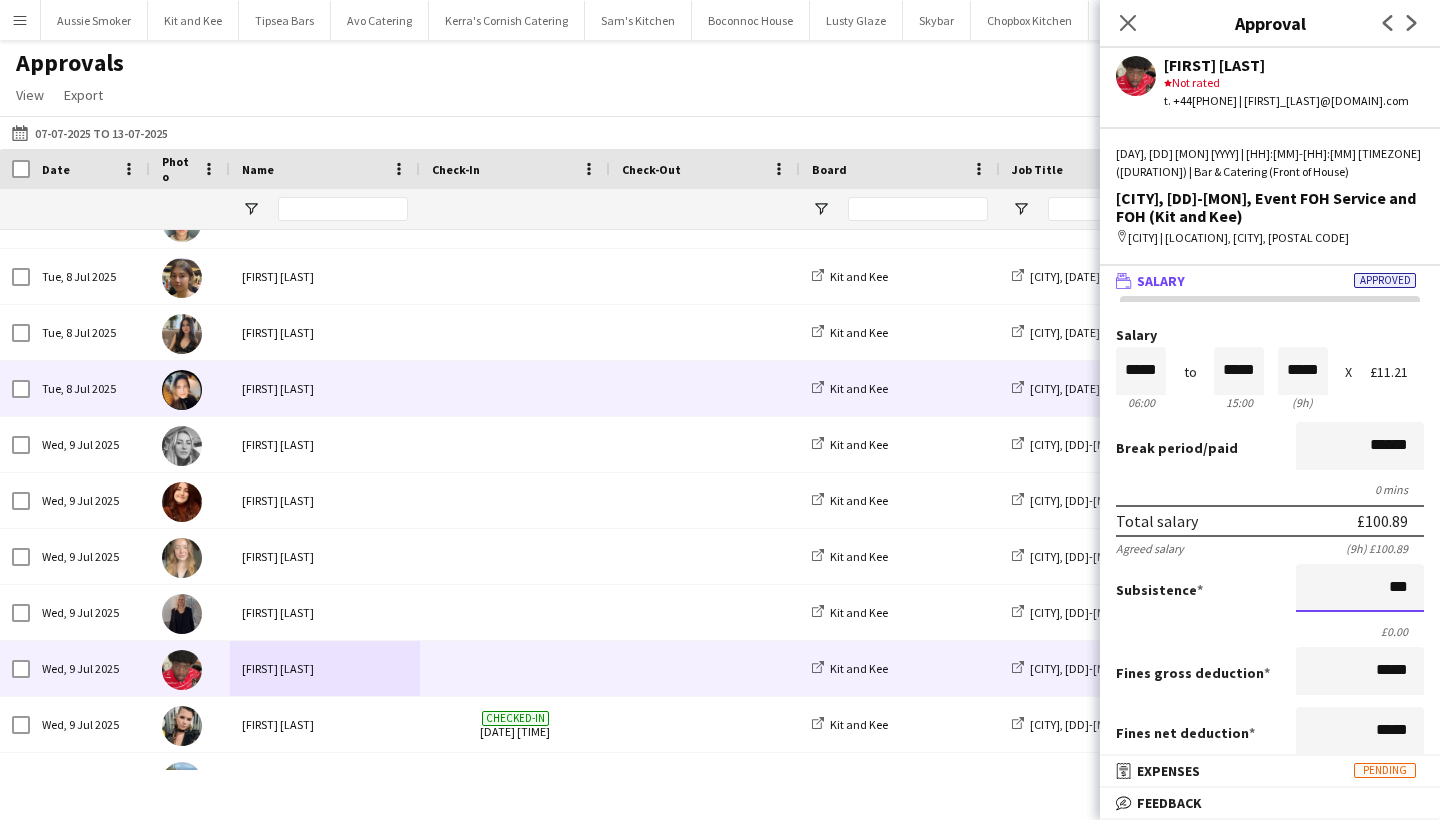 type on "**" 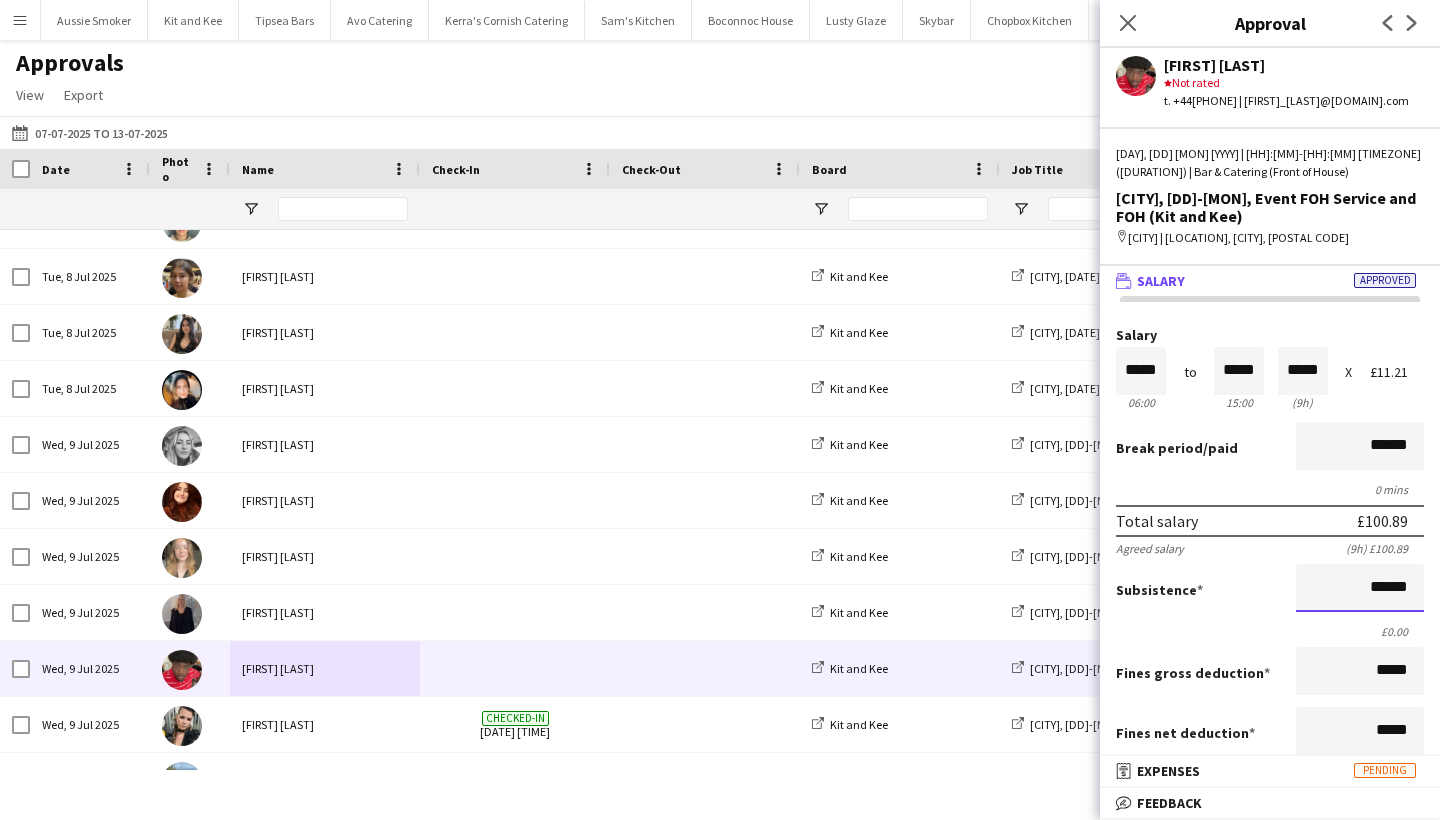 scroll, scrollTop: 450, scrollLeft: 0, axis: vertical 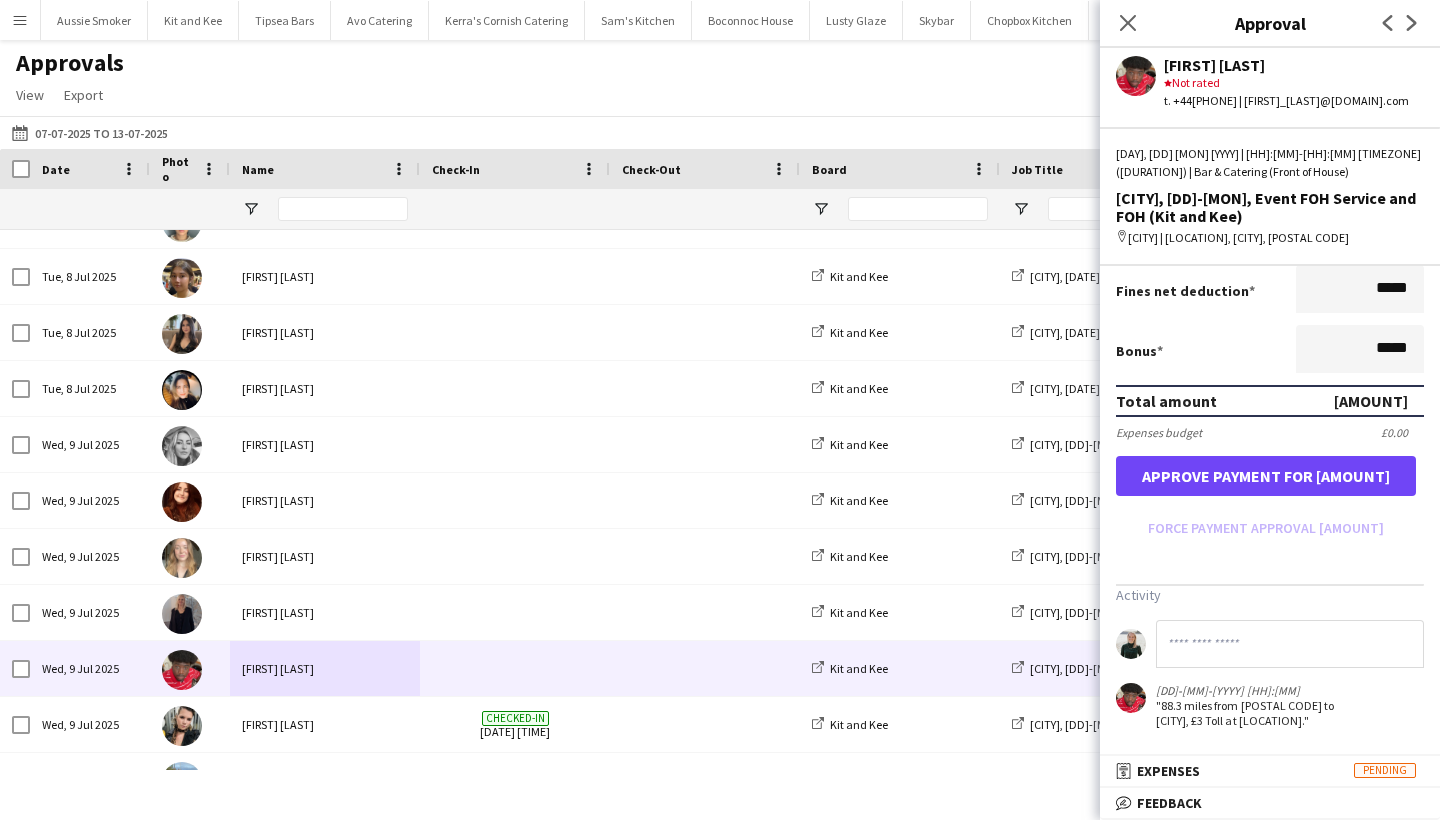type on "******" 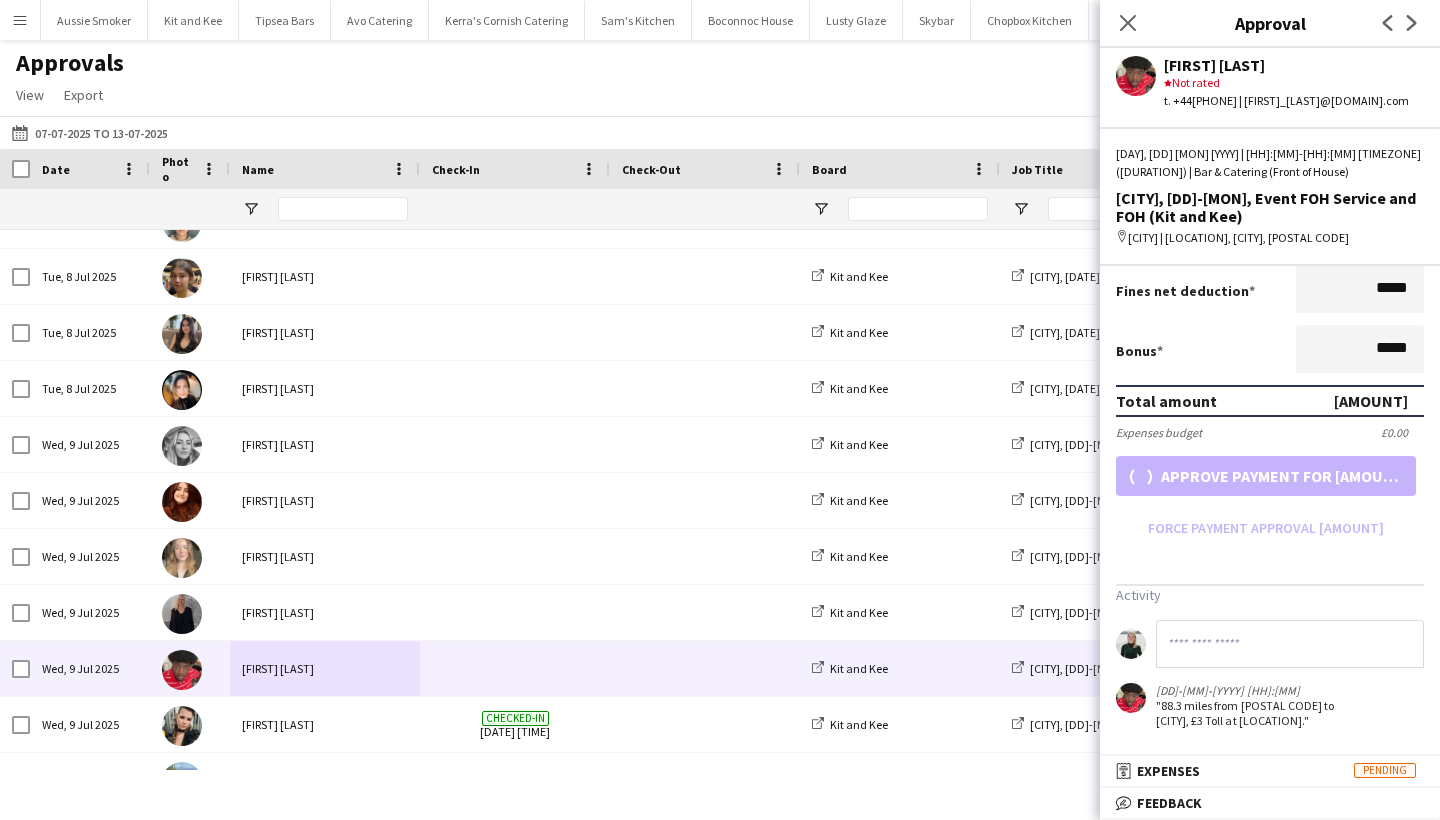 scroll, scrollTop: 350, scrollLeft: 0, axis: vertical 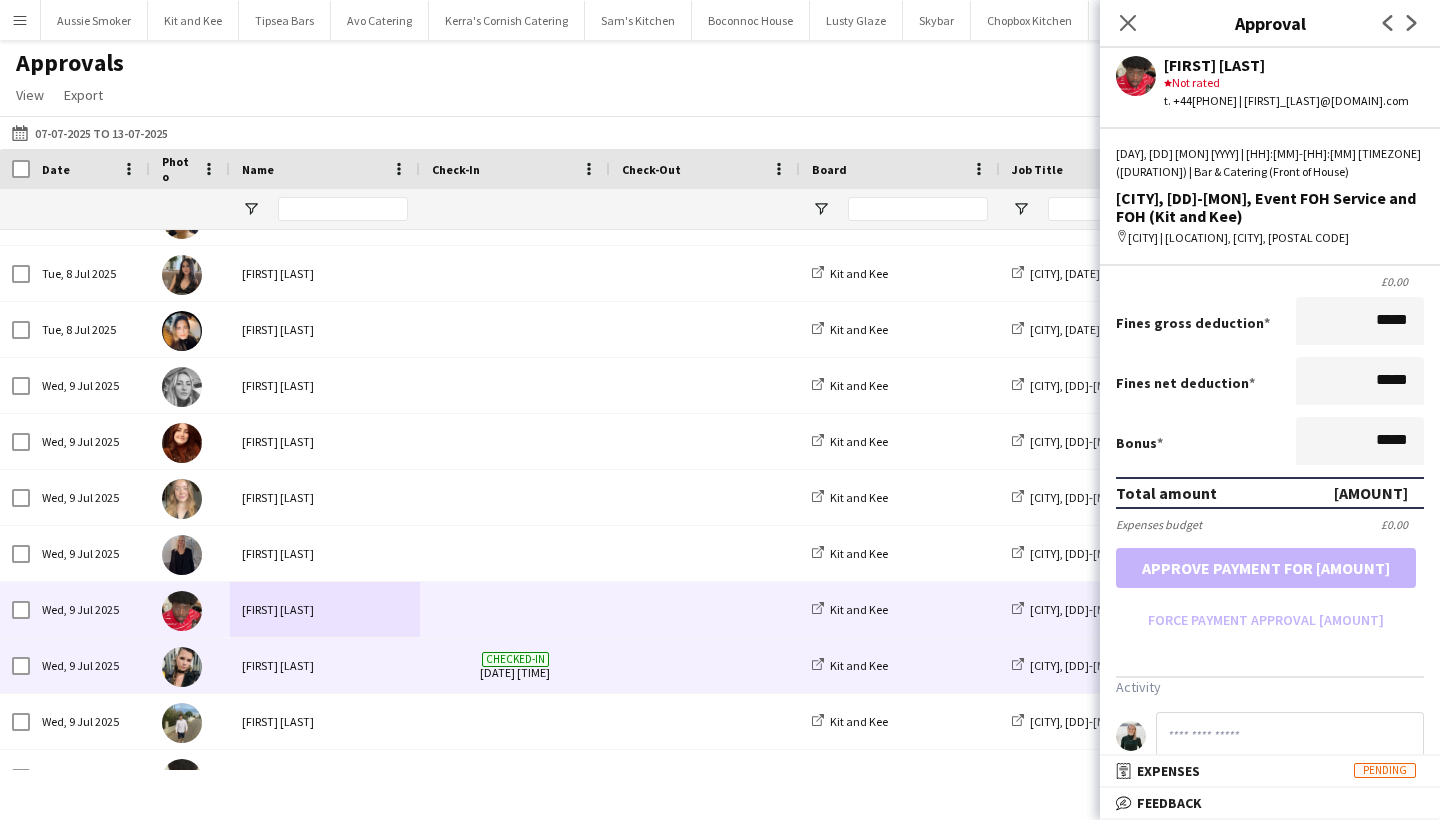 click on "[FIRST] [LAST]" at bounding box center [325, 665] 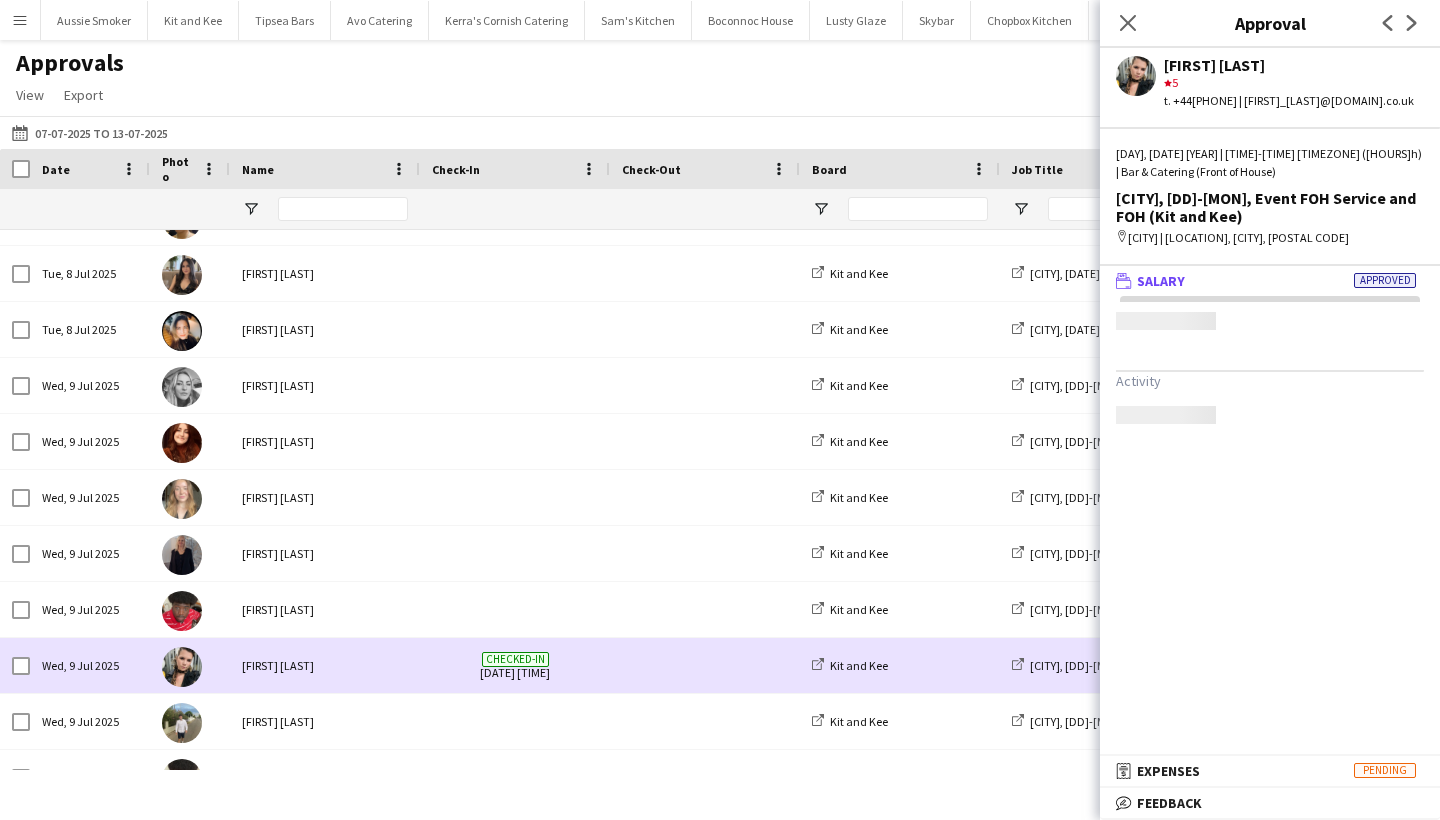 scroll, scrollTop: 0, scrollLeft: 0, axis: both 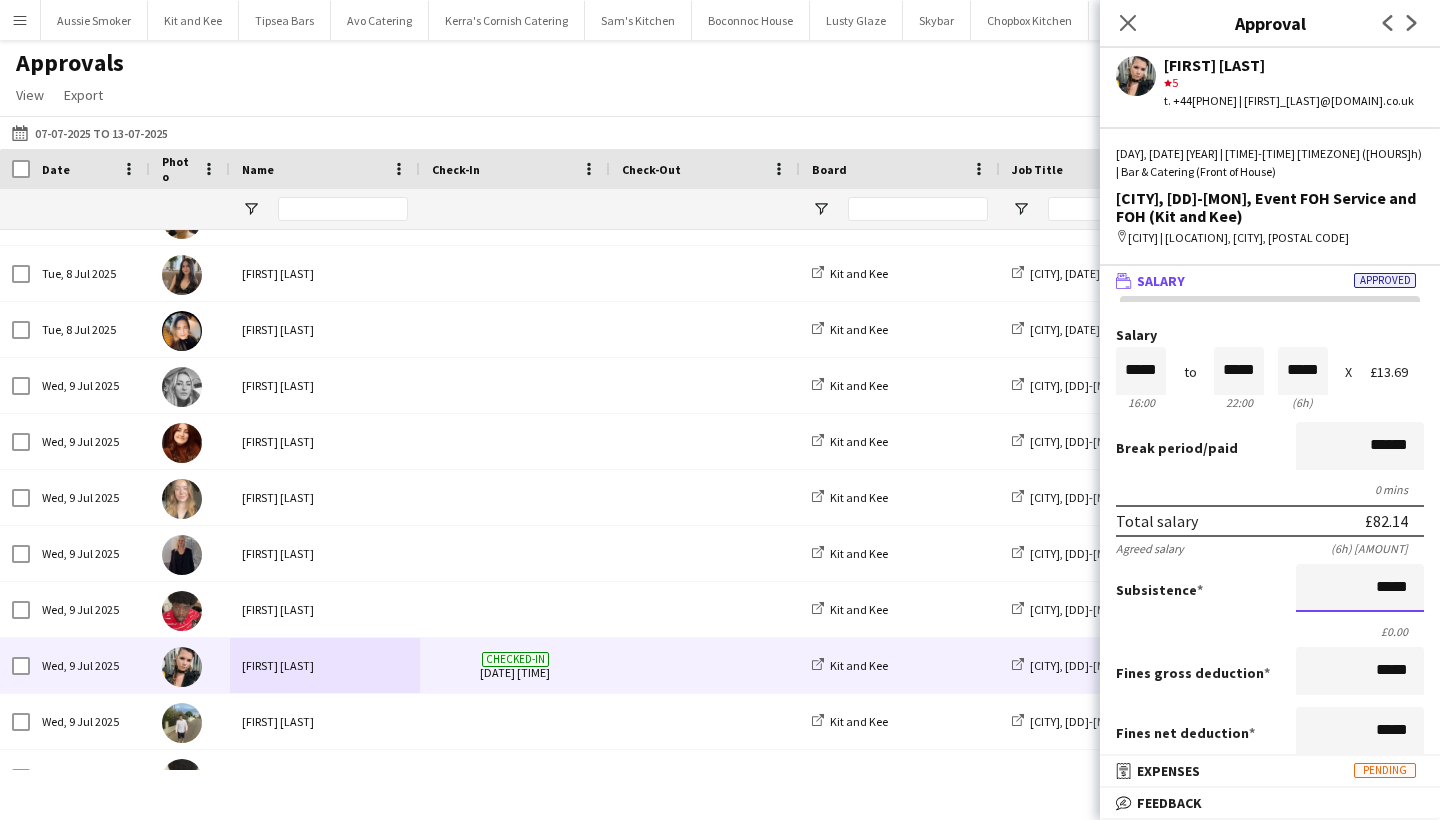 drag, startPoint x: 1416, startPoint y: 567, endPoint x: 1432, endPoint y: 570, distance: 16.27882 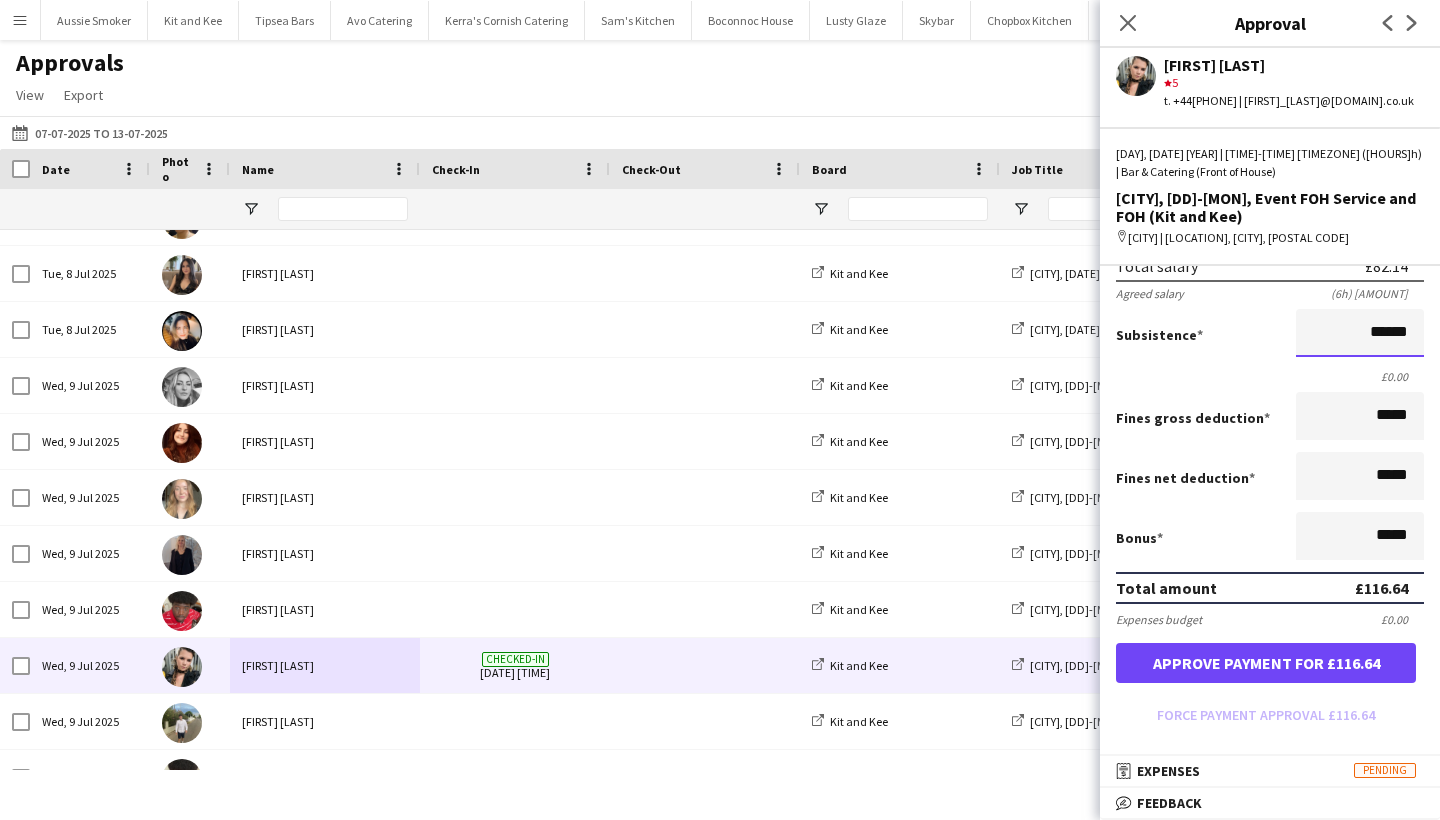 scroll, scrollTop: 407, scrollLeft: 0, axis: vertical 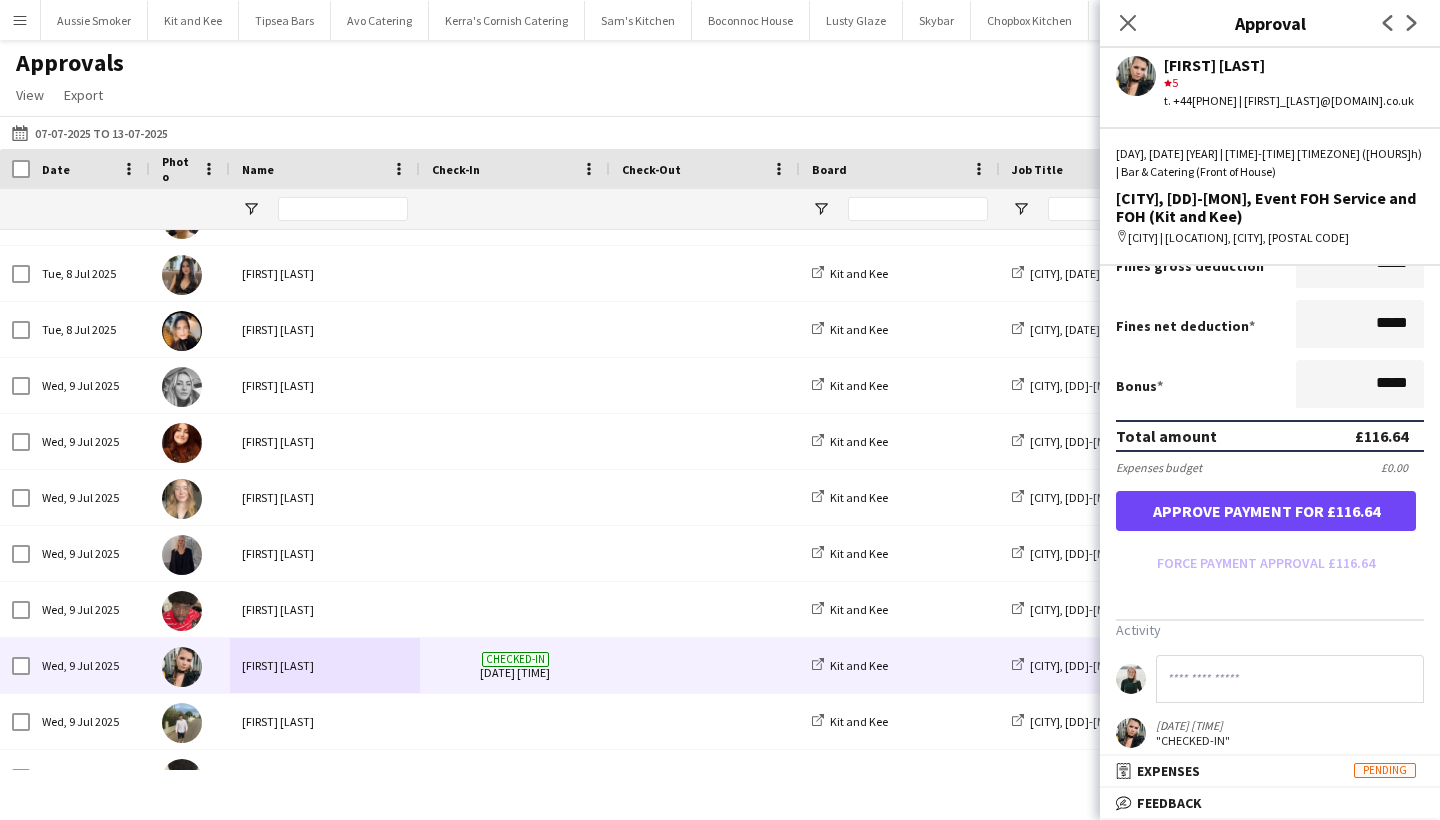 type on "******" 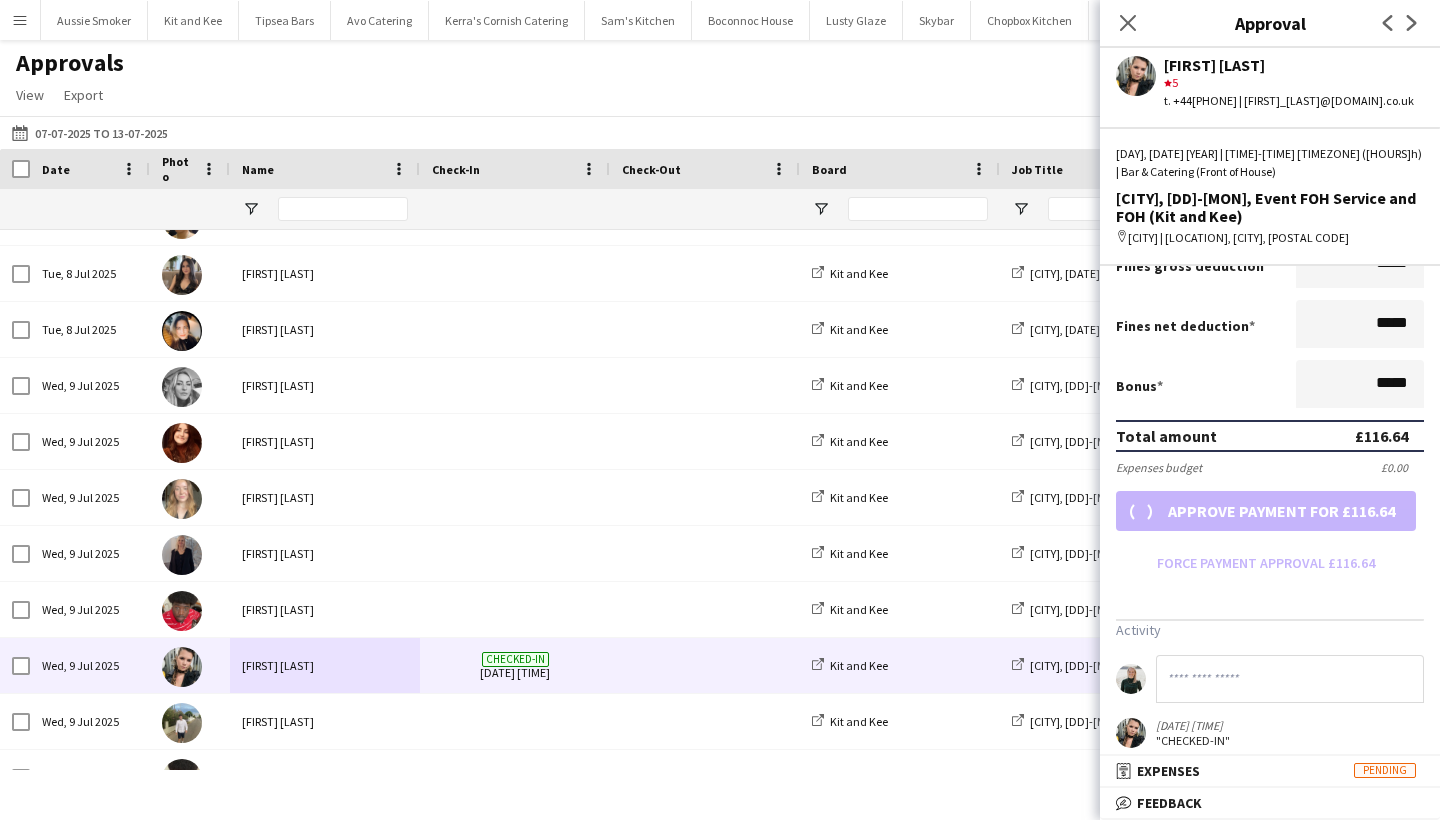 scroll, scrollTop: 350, scrollLeft: 0, axis: vertical 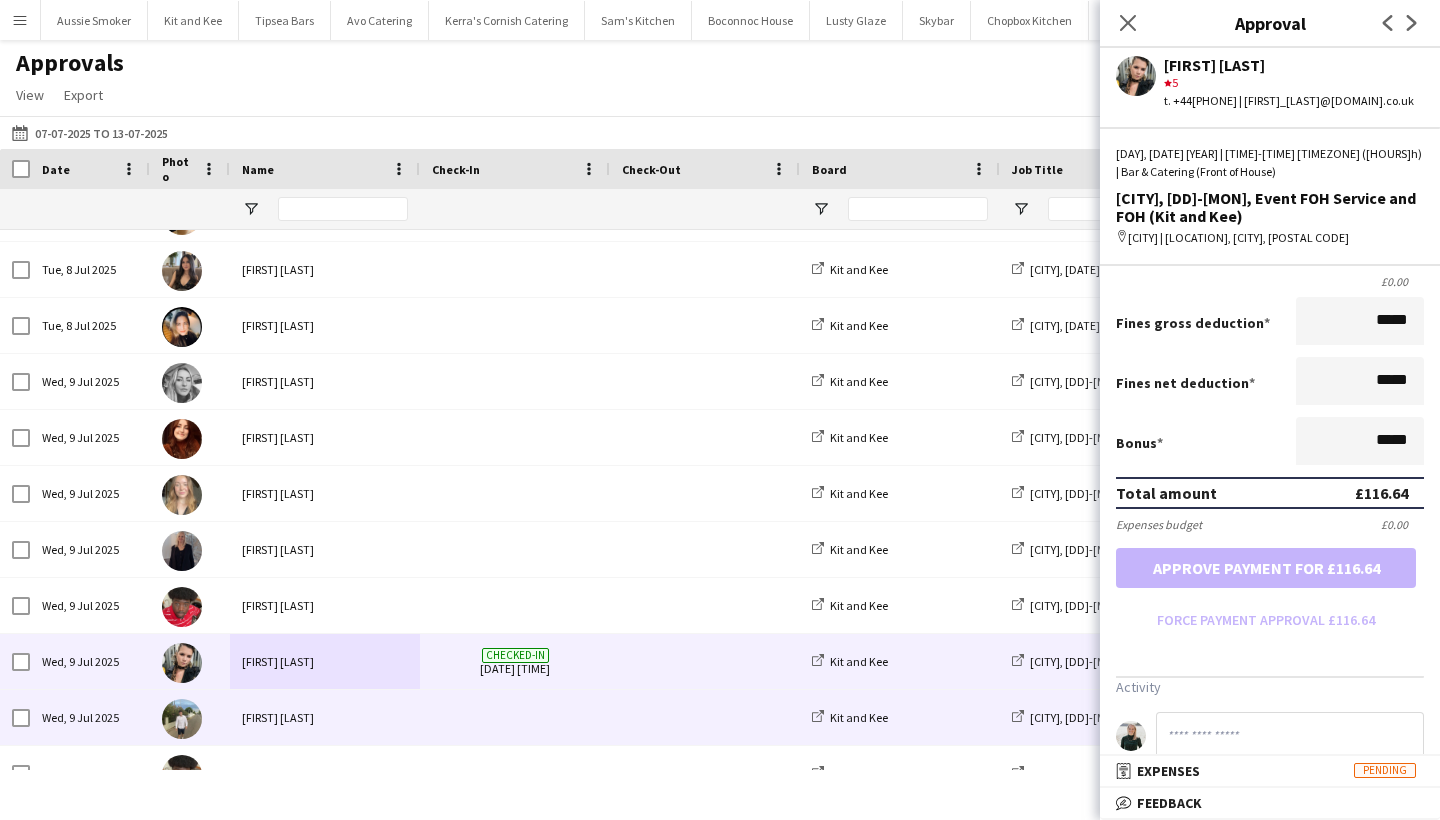 click at bounding box center [515, 717] 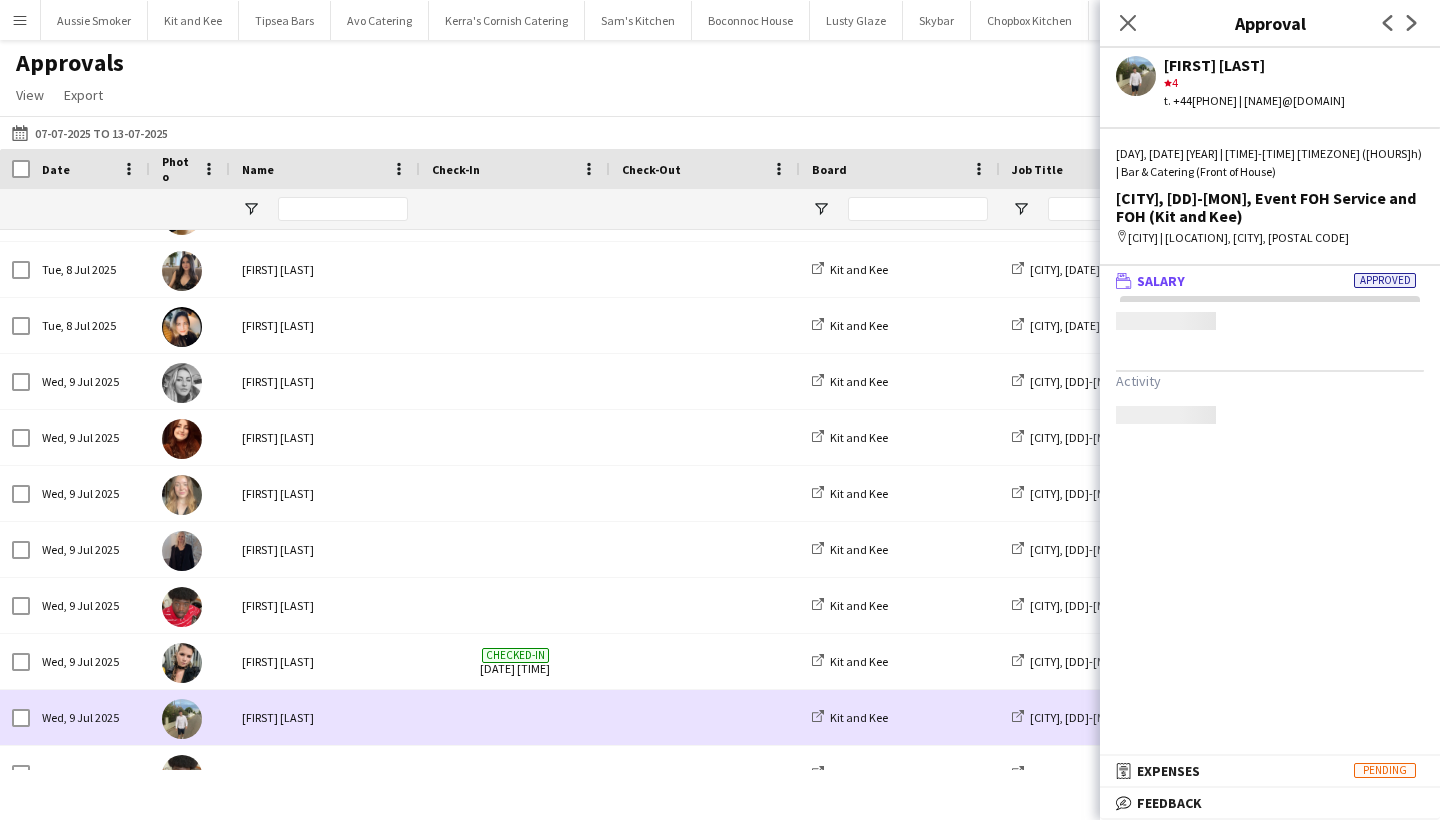 scroll, scrollTop: 0, scrollLeft: 0, axis: both 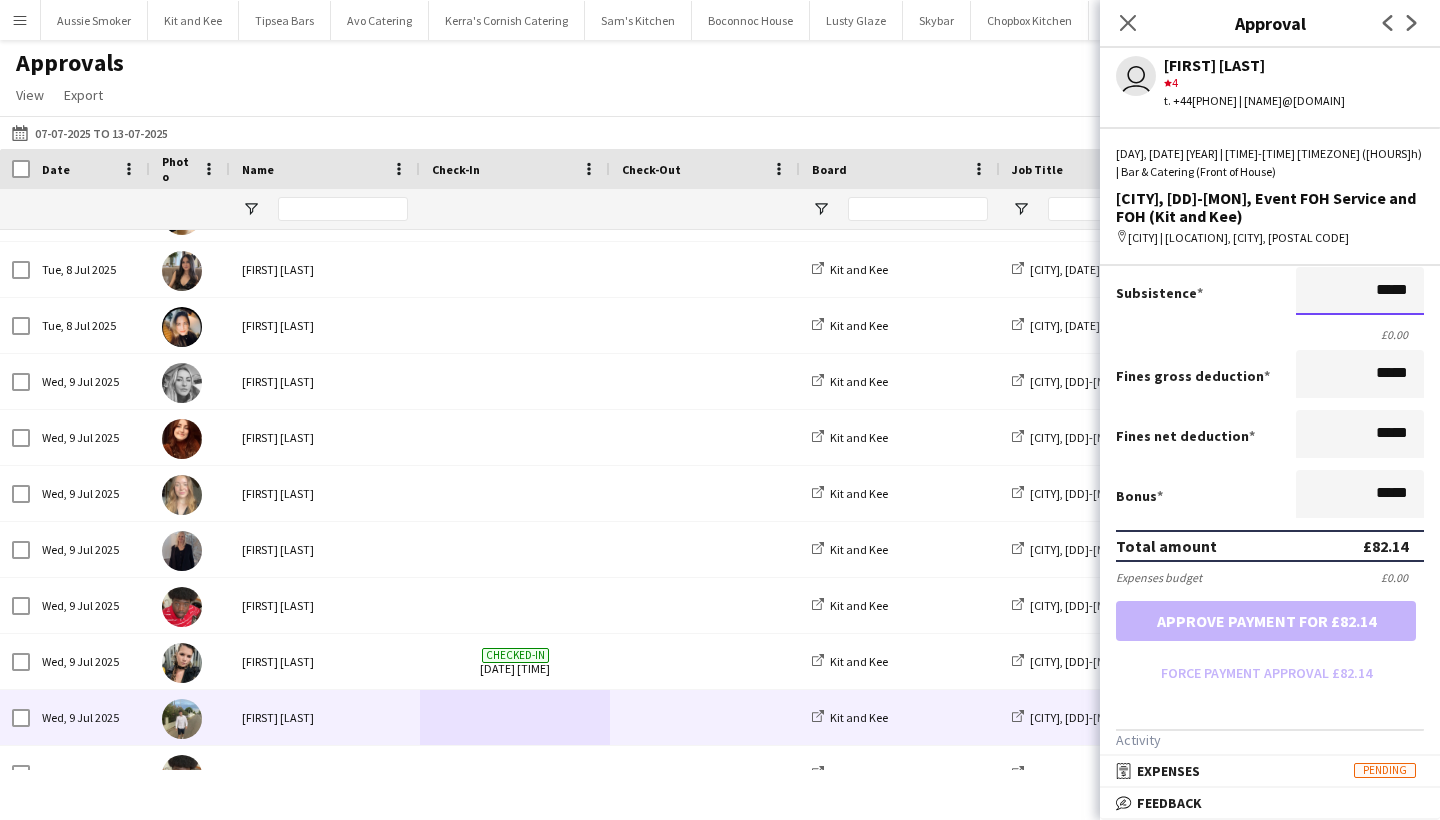drag, startPoint x: 1372, startPoint y: 294, endPoint x: 1418, endPoint y: 295, distance: 46.010868 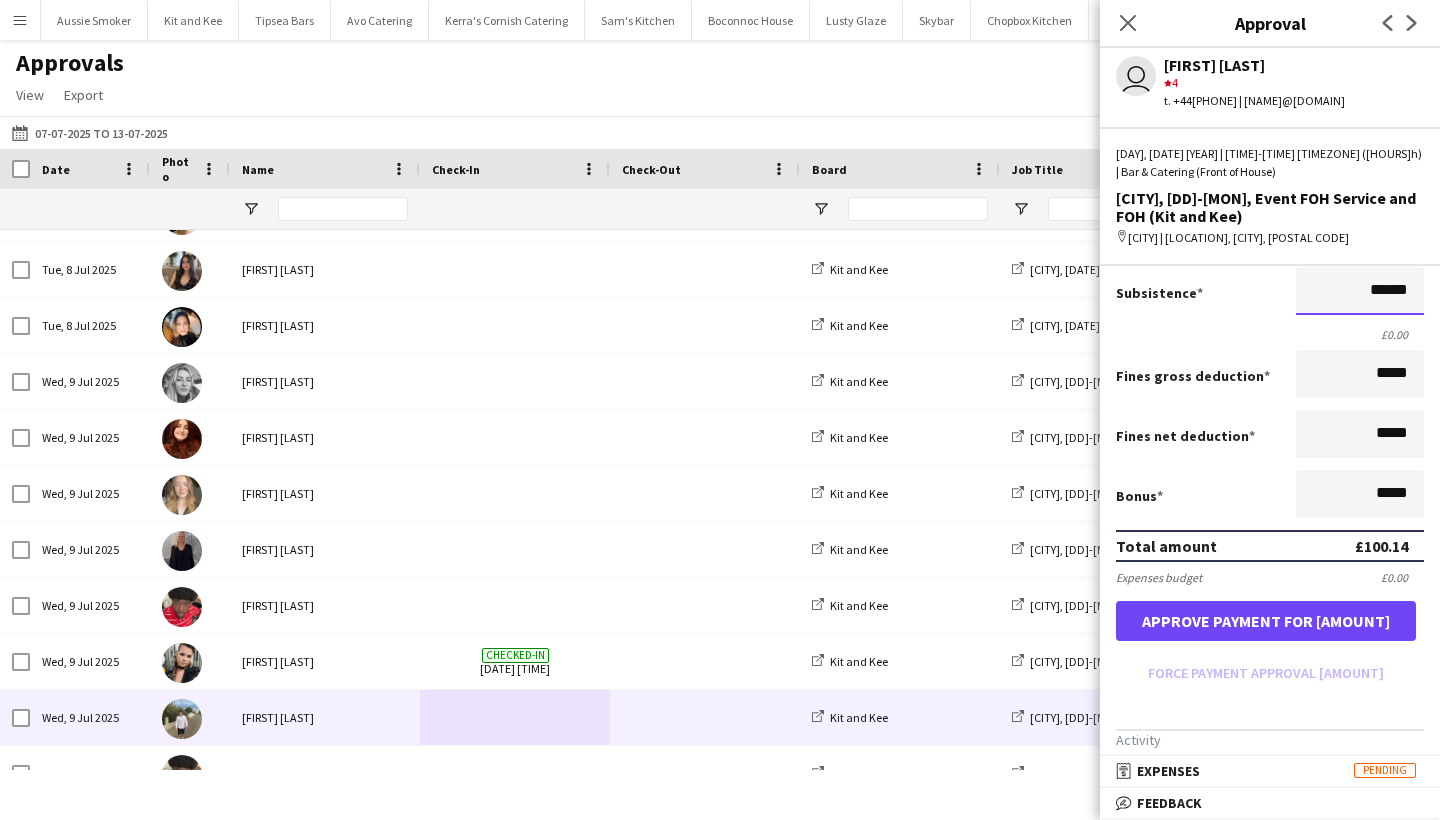 type on "******" 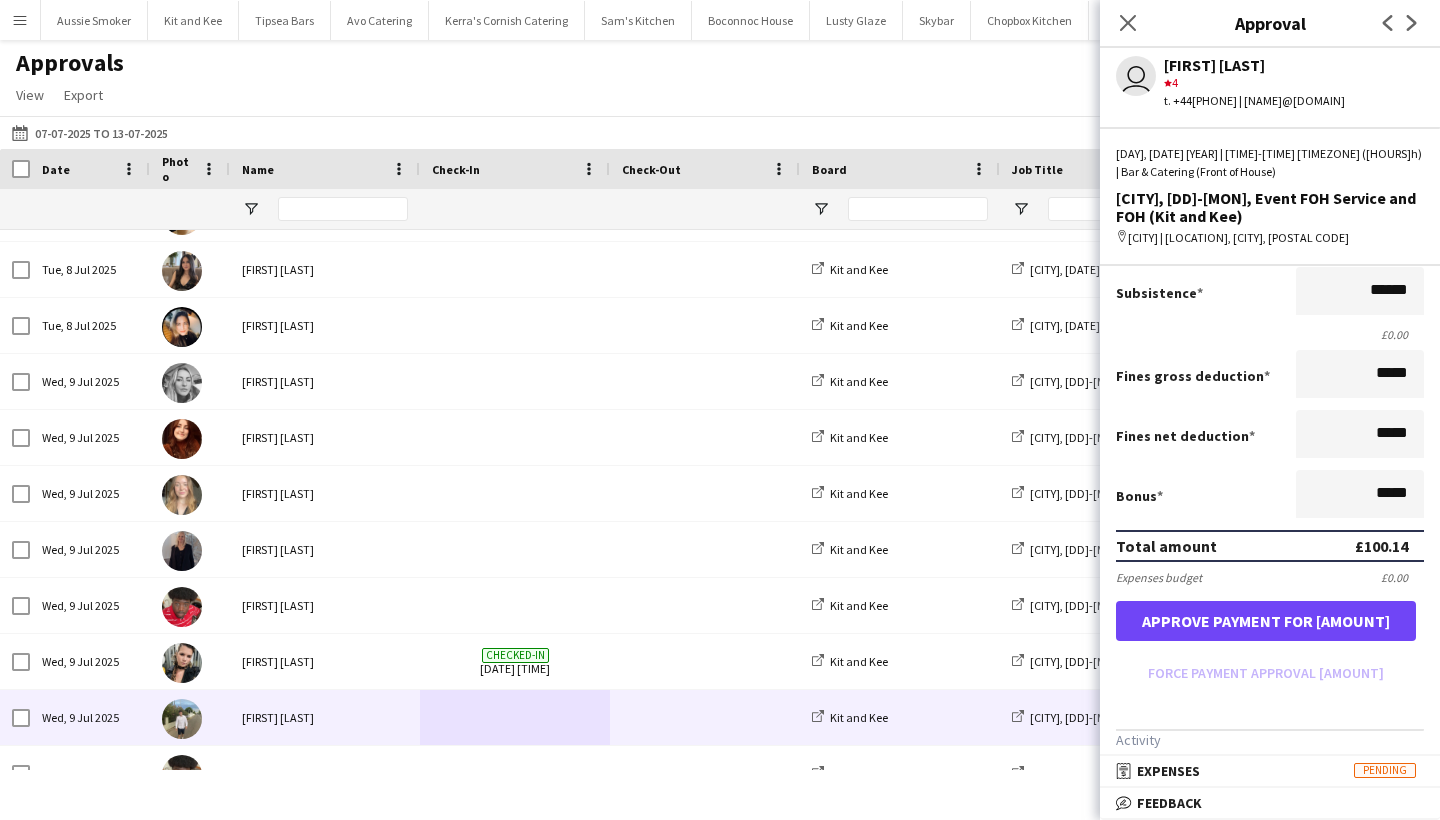 click on "Approve payment for [AMOUNT]" at bounding box center [1266, 621] 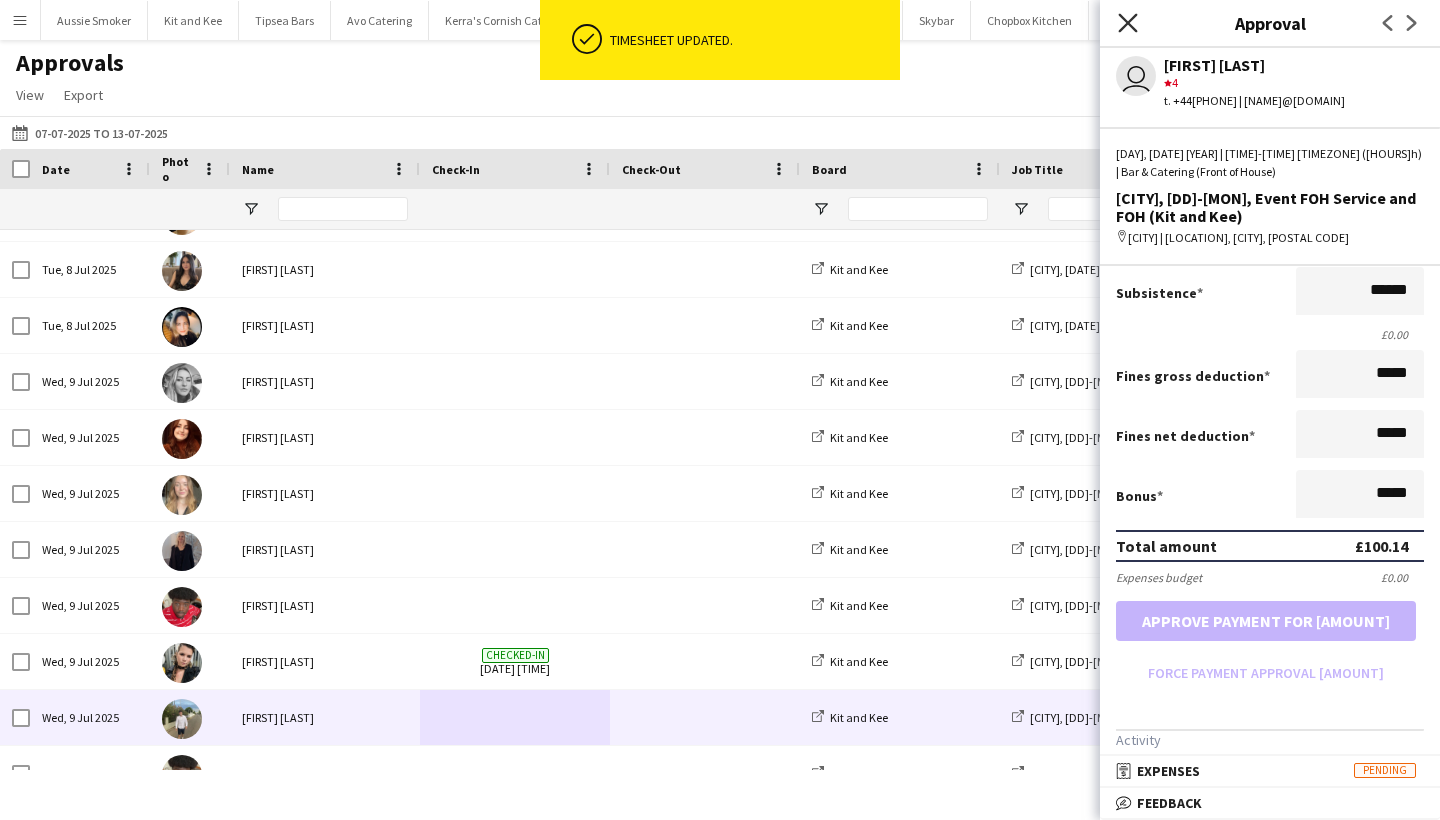 click on "Close pop-in" 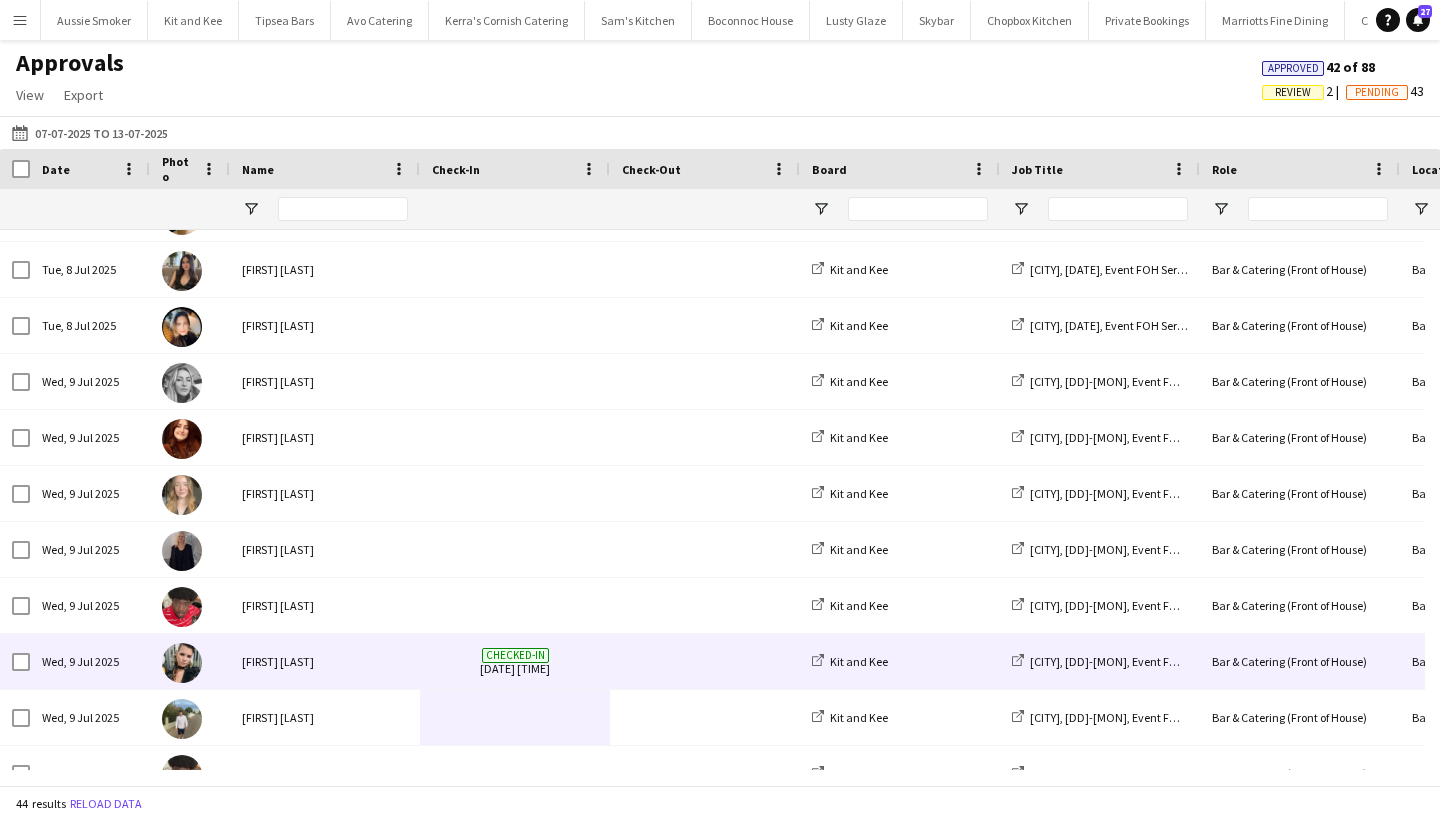 scroll, scrollTop: 528, scrollLeft: 0, axis: vertical 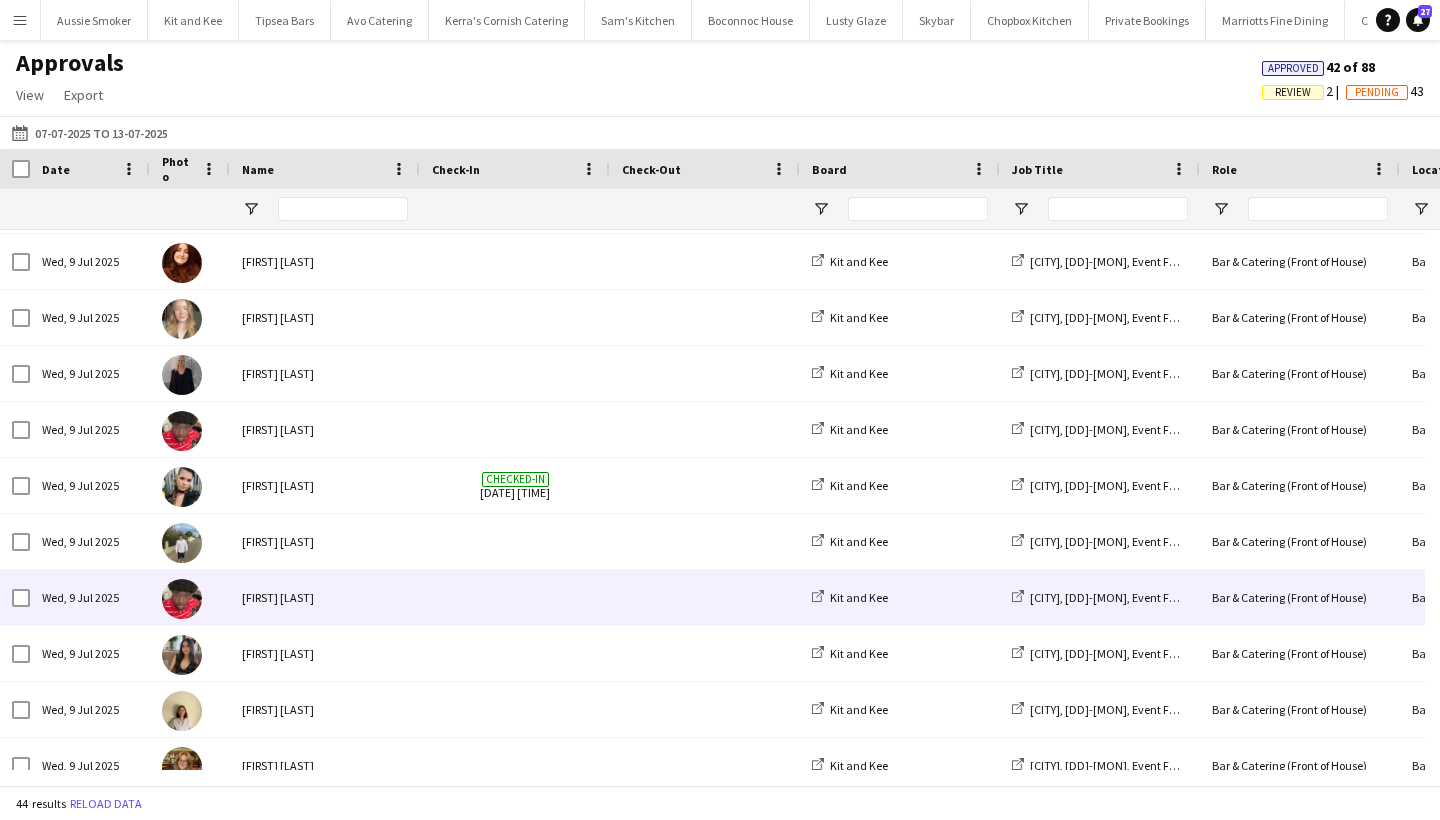 click on "[FIRST] [LAST]" at bounding box center [325, 597] 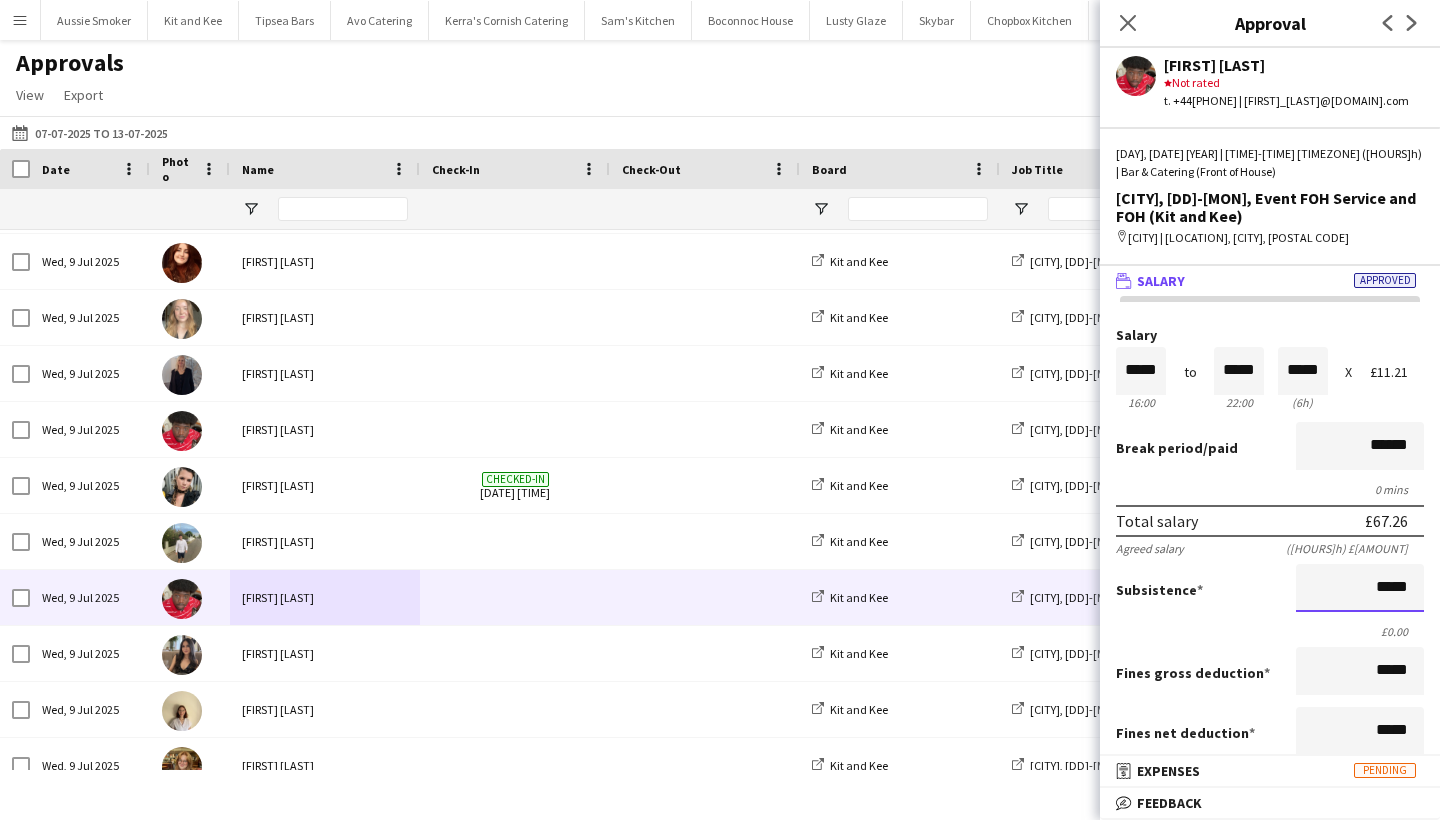 drag, startPoint x: 1366, startPoint y: 576, endPoint x: 1431, endPoint y: 593, distance: 67.18631 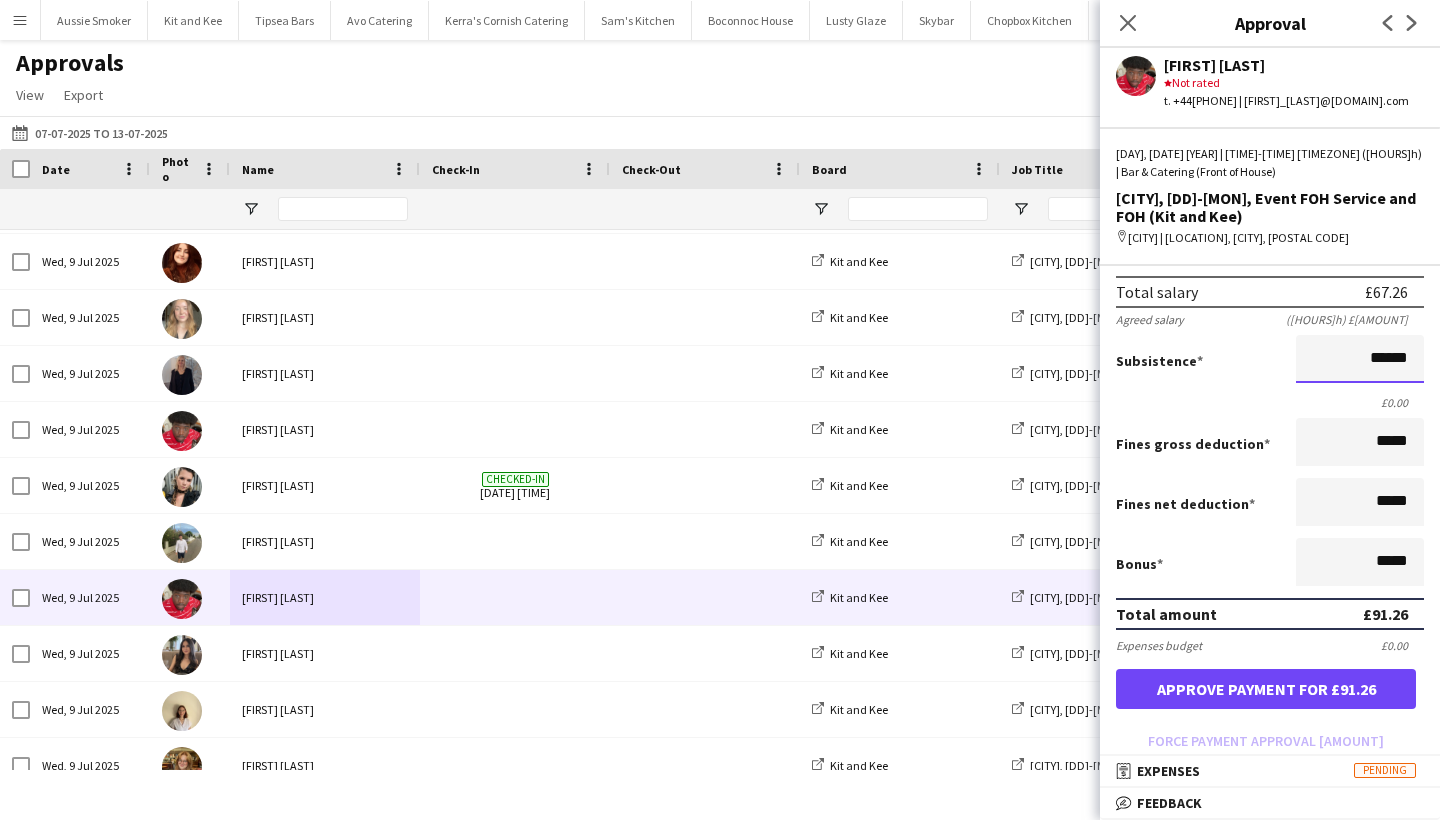 scroll, scrollTop: 375, scrollLeft: 0, axis: vertical 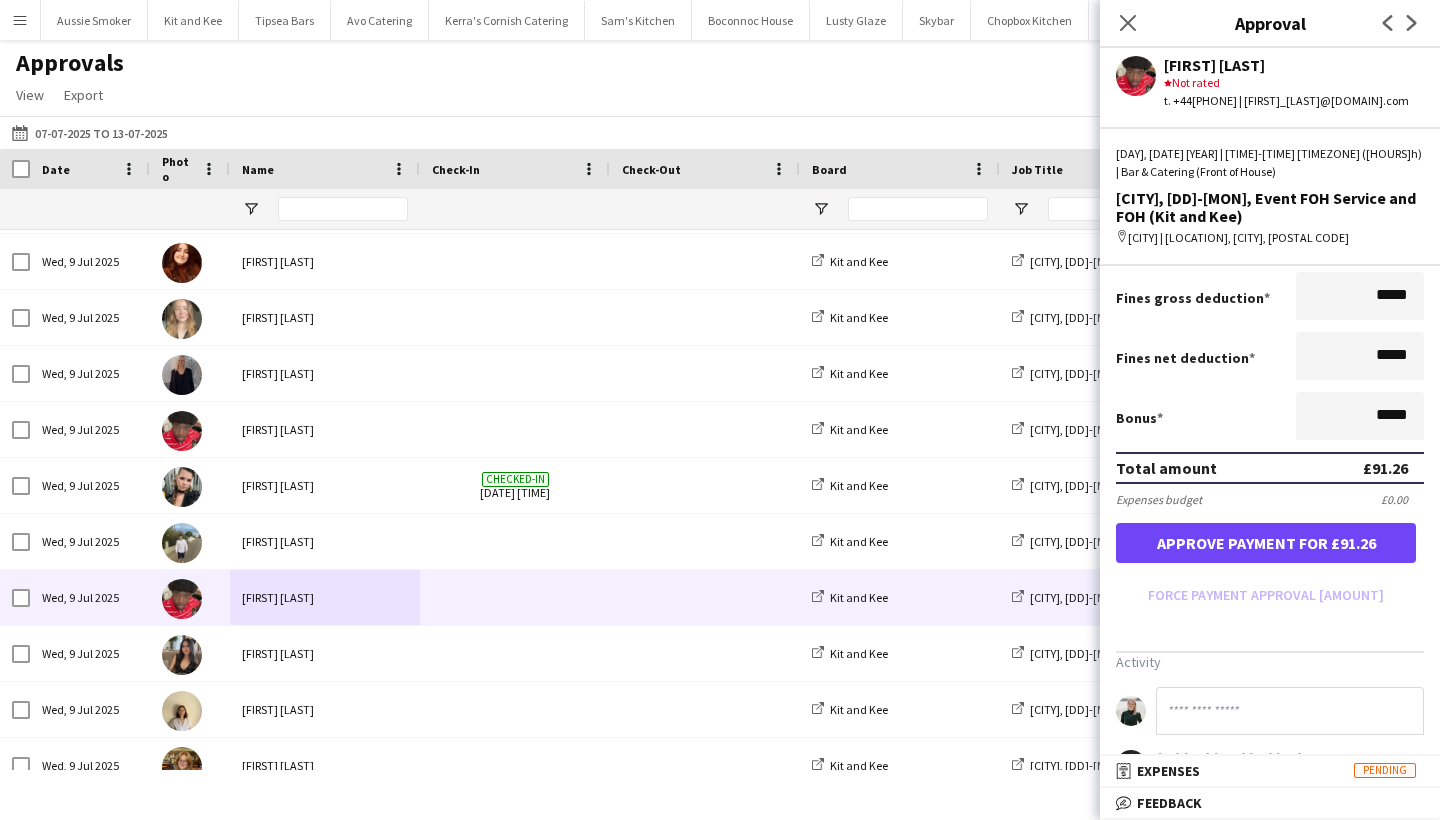 type on "******" 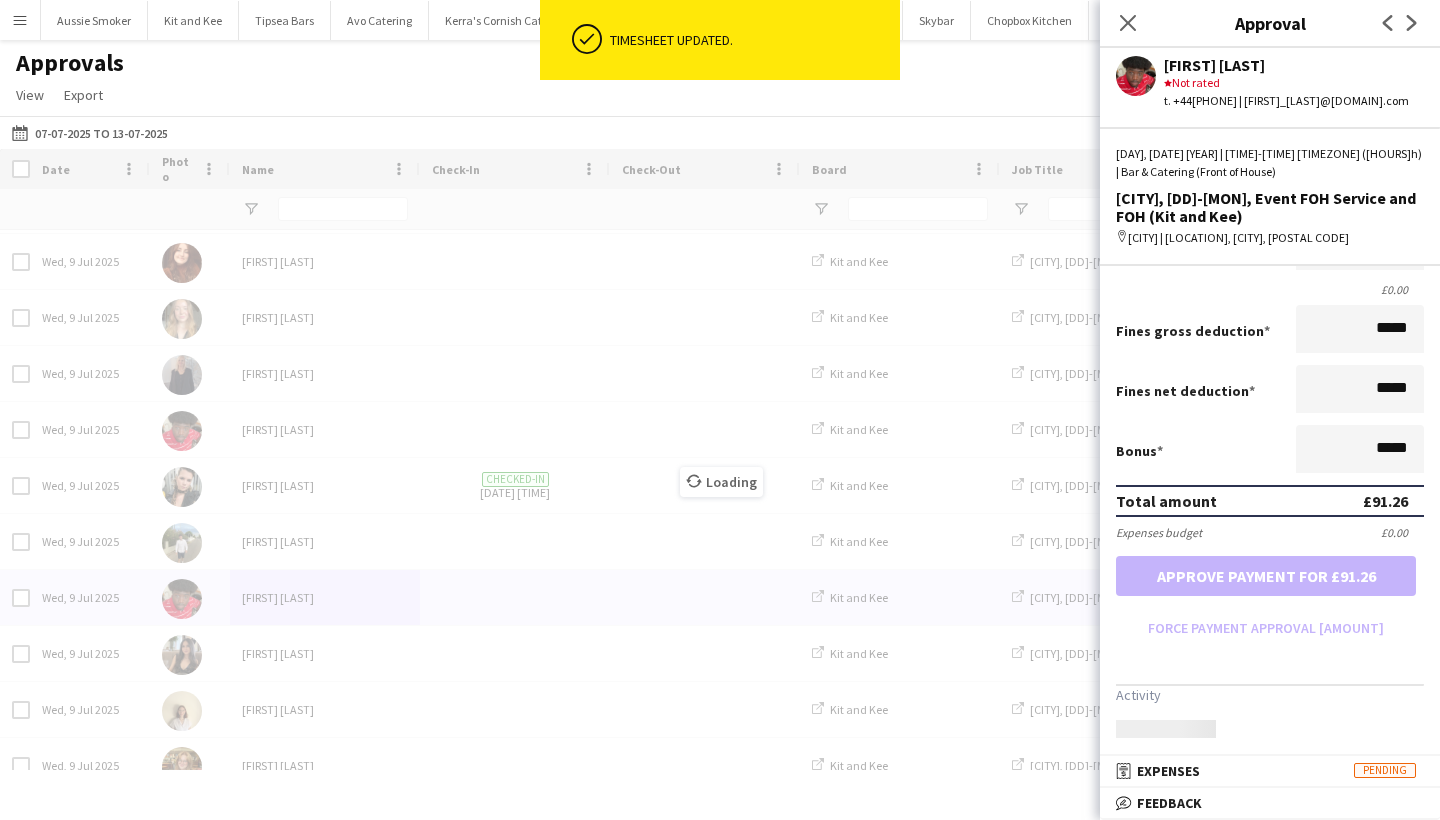 scroll, scrollTop: 350, scrollLeft: 0, axis: vertical 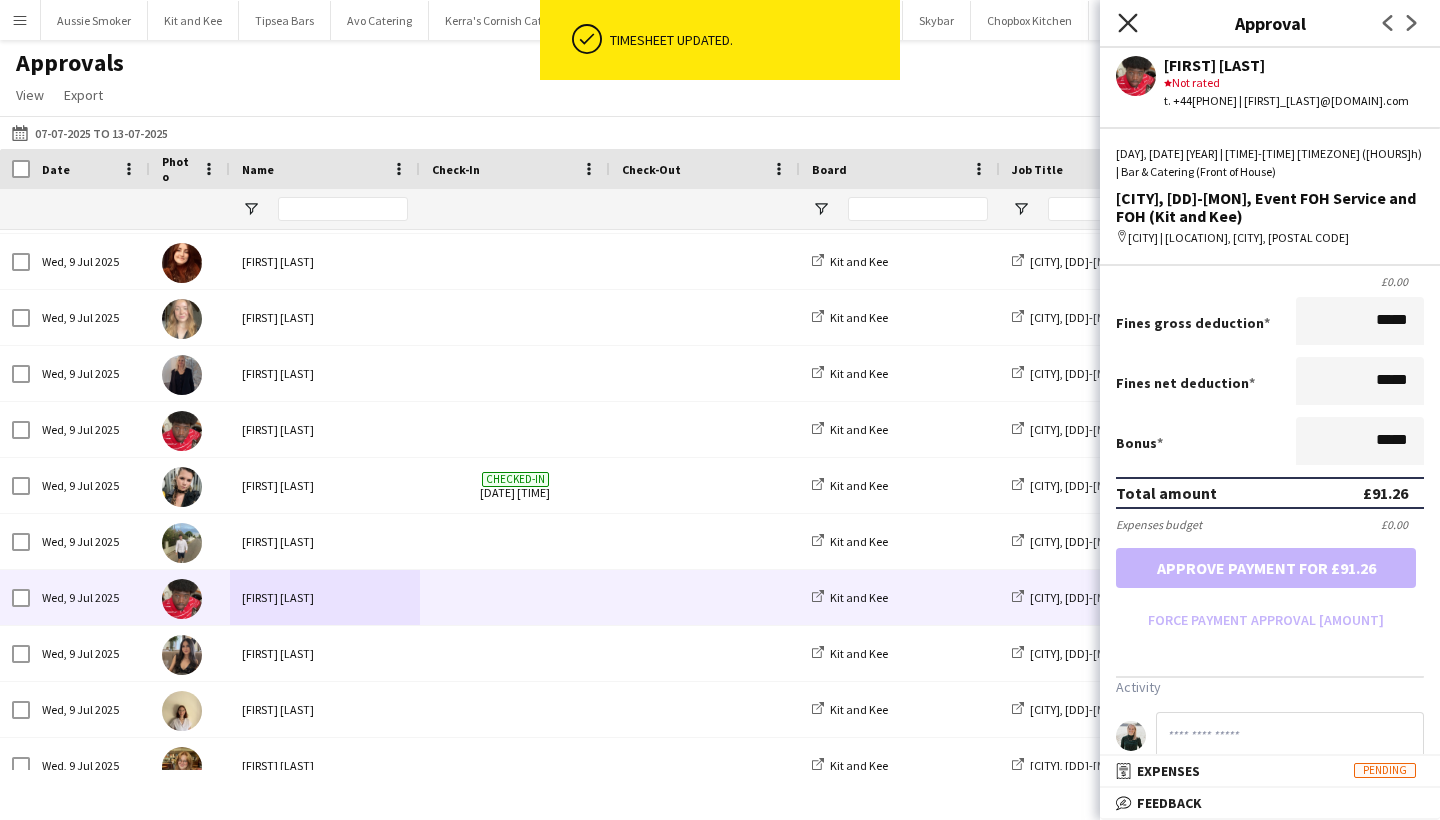 click on "Close pop-in" 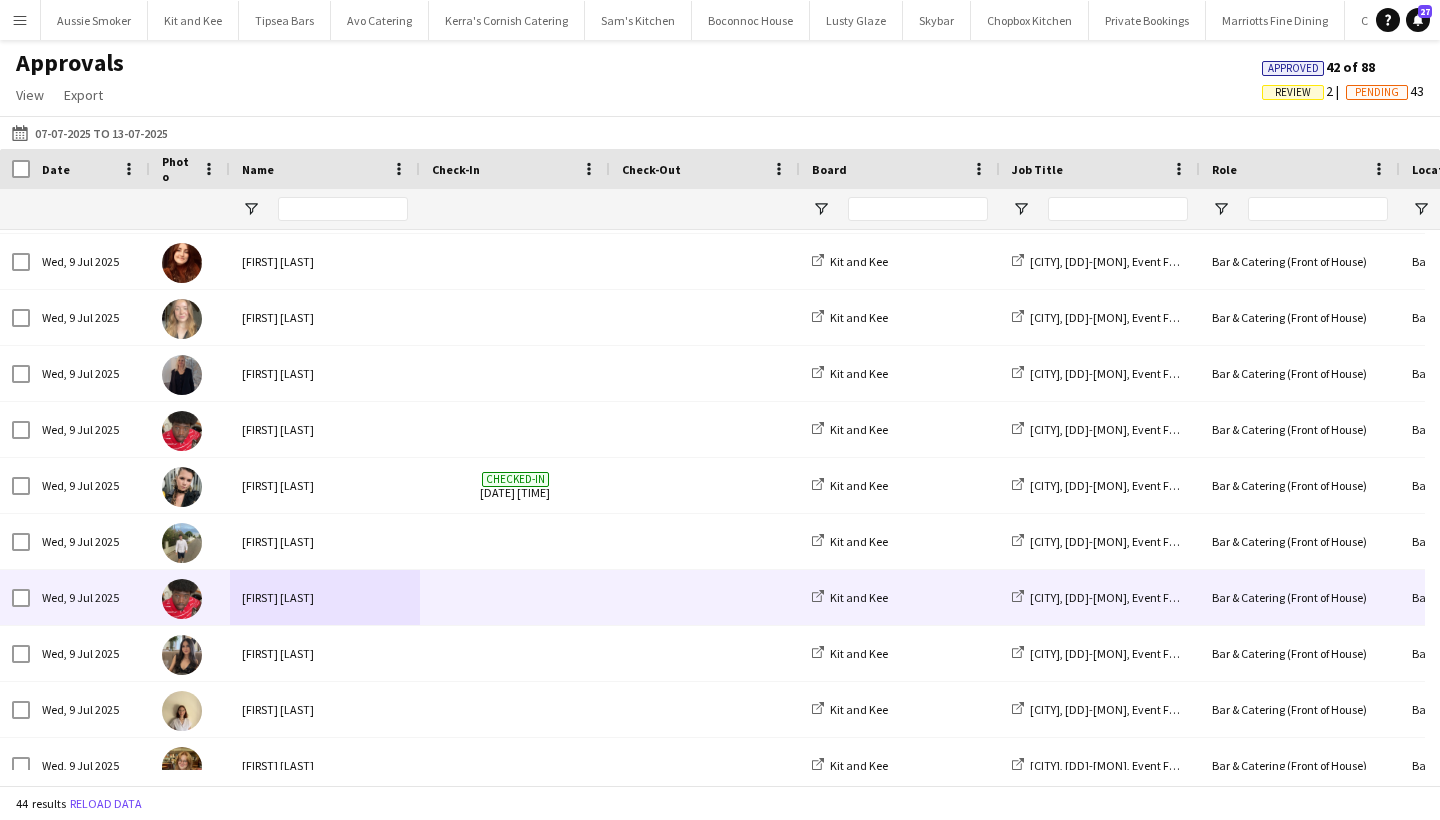 scroll, scrollTop: 672, scrollLeft: 0, axis: vertical 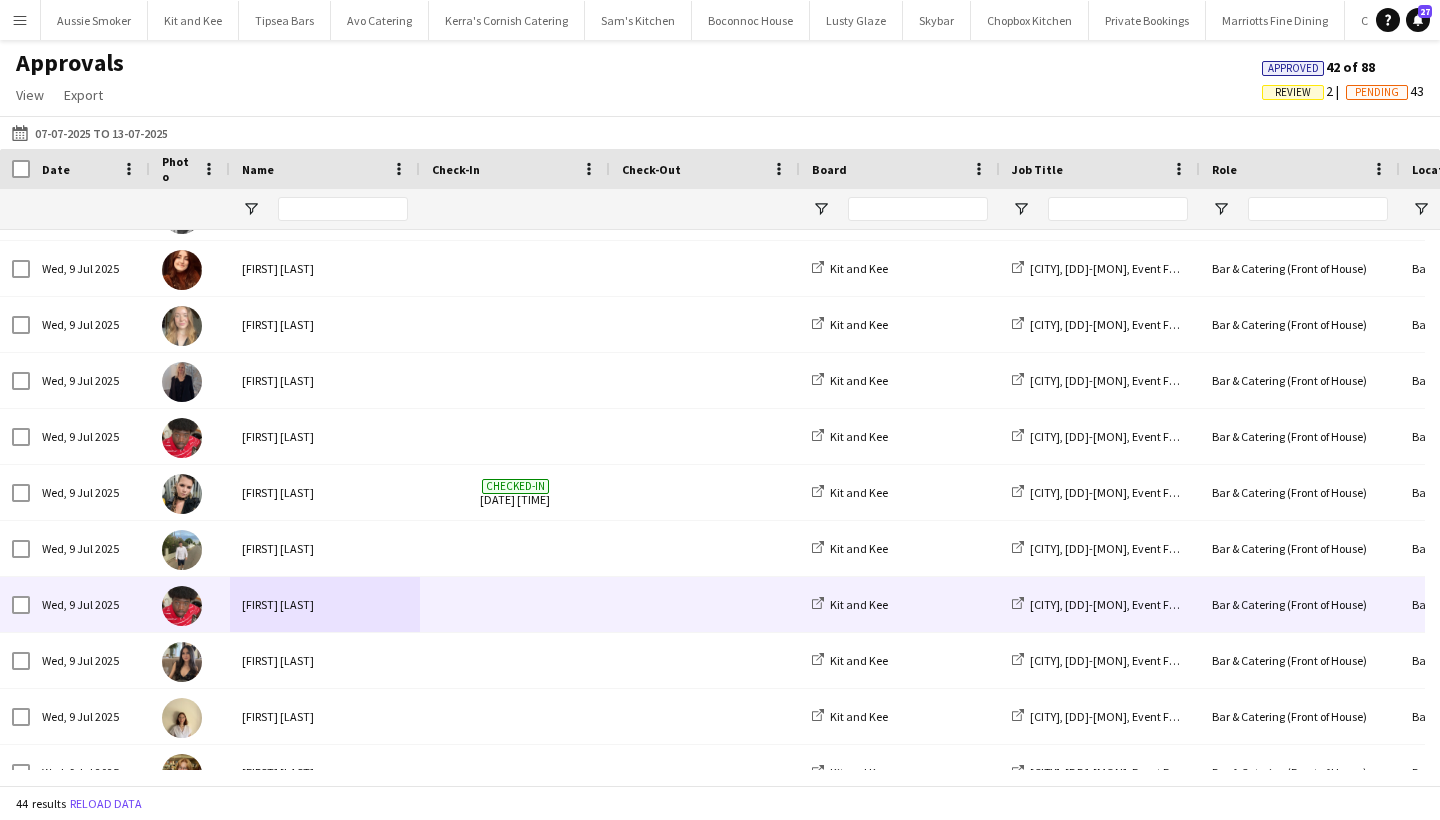 click at bounding box center [515, 604] 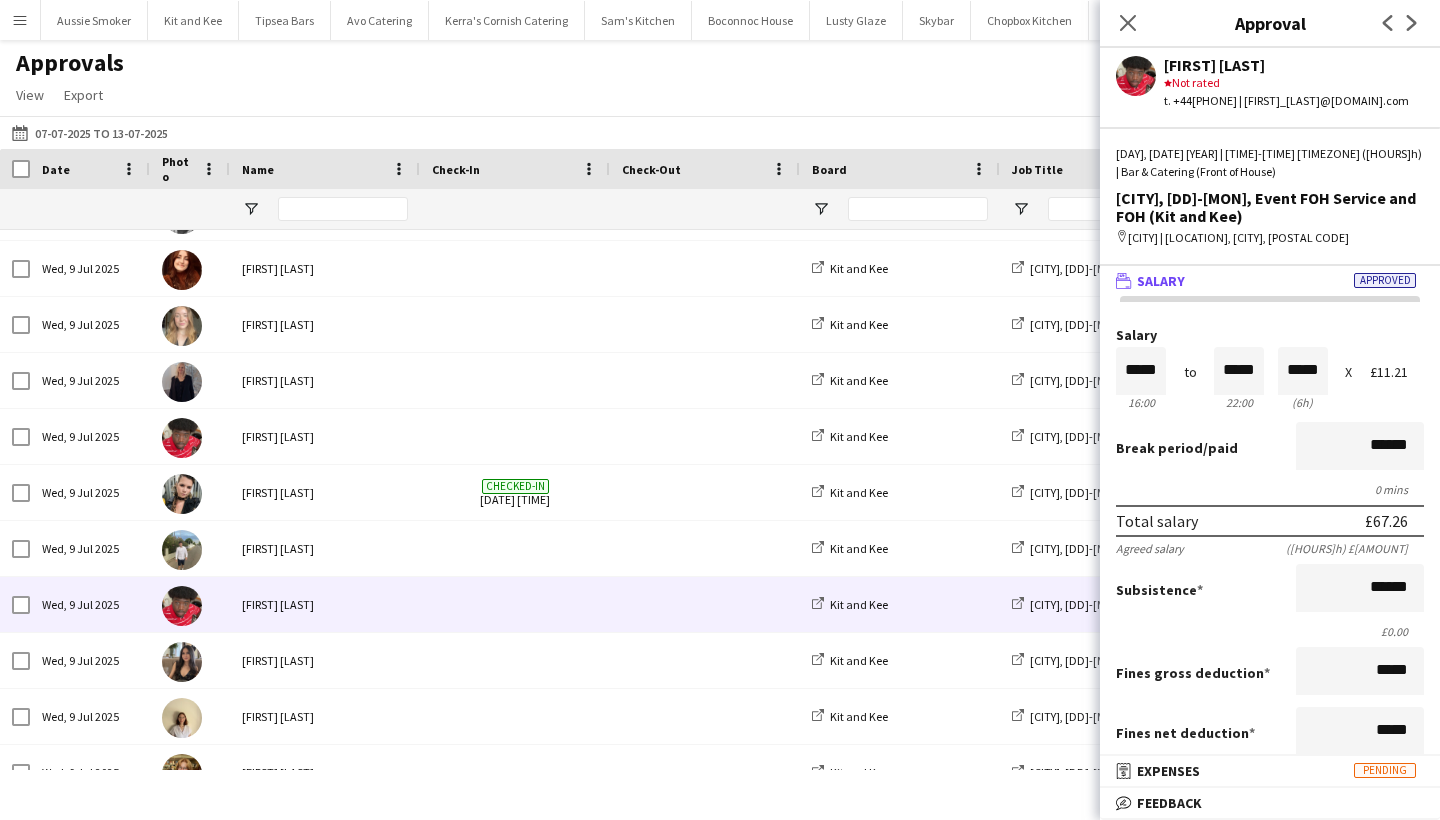 scroll, scrollTop: 4, scrollLeft: 0, axis: vertical 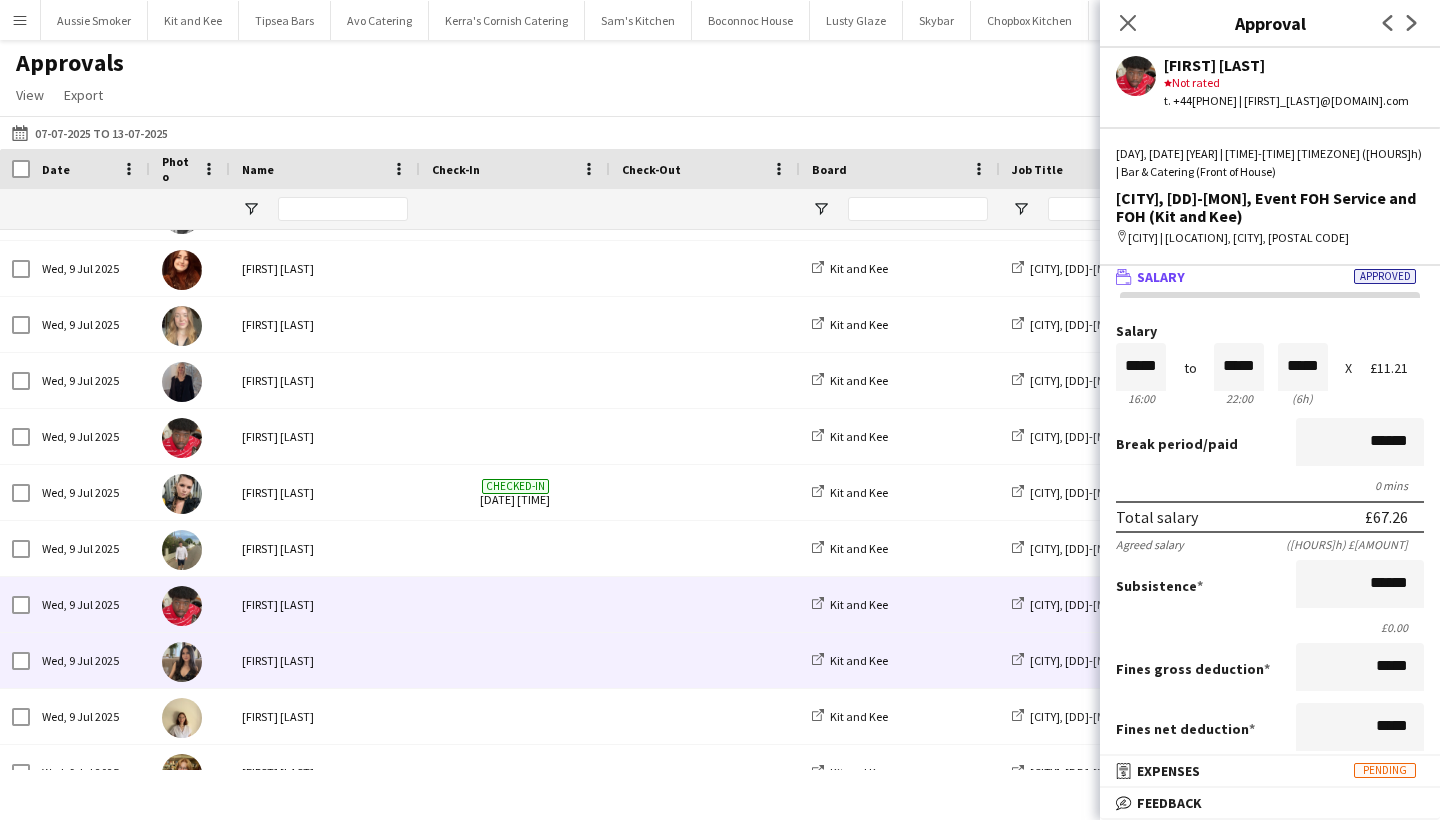 click at bounding box center [515, 660] 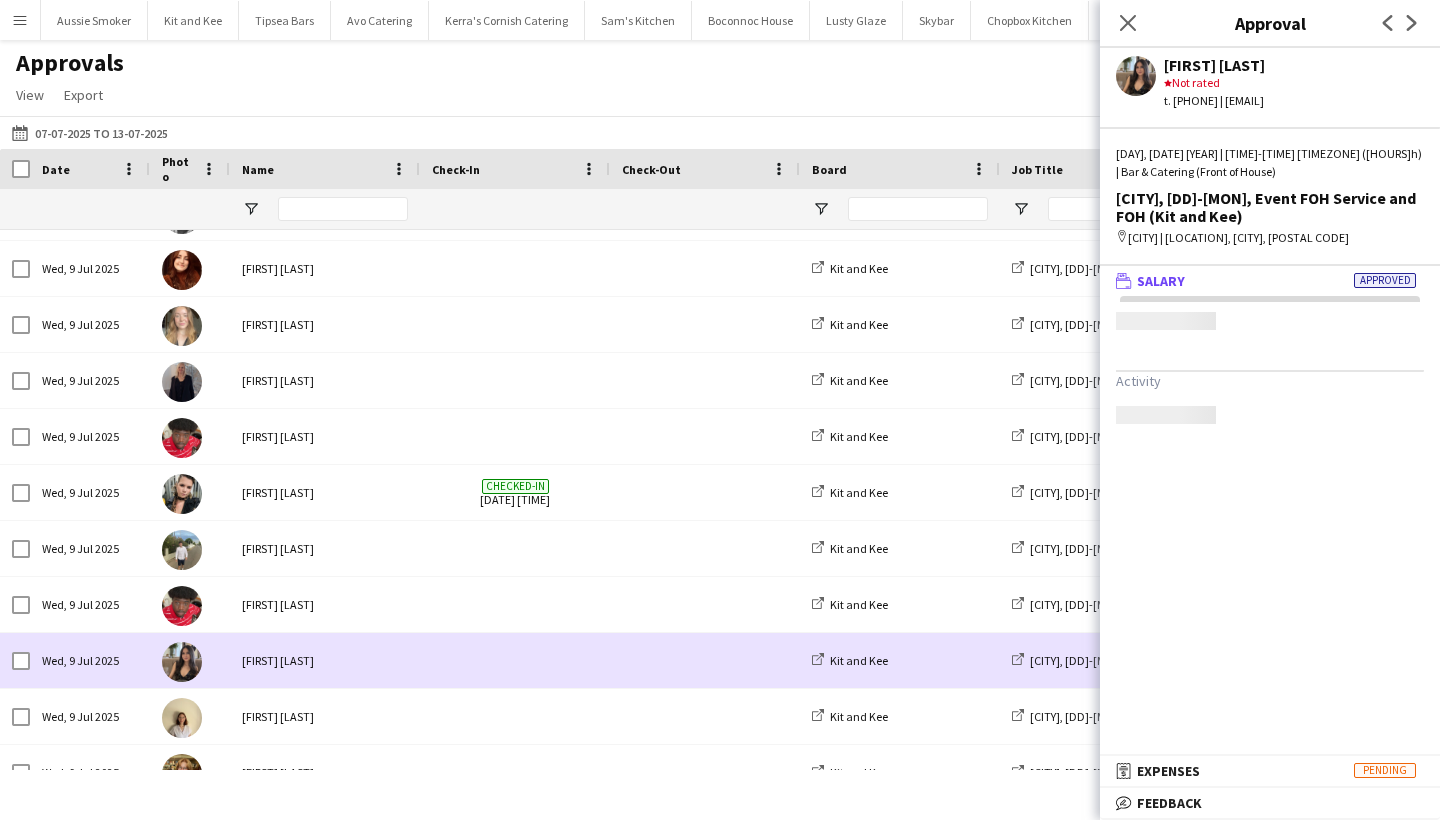 scroll, scrollTop: 0, scrollLeft: 0, axis: both 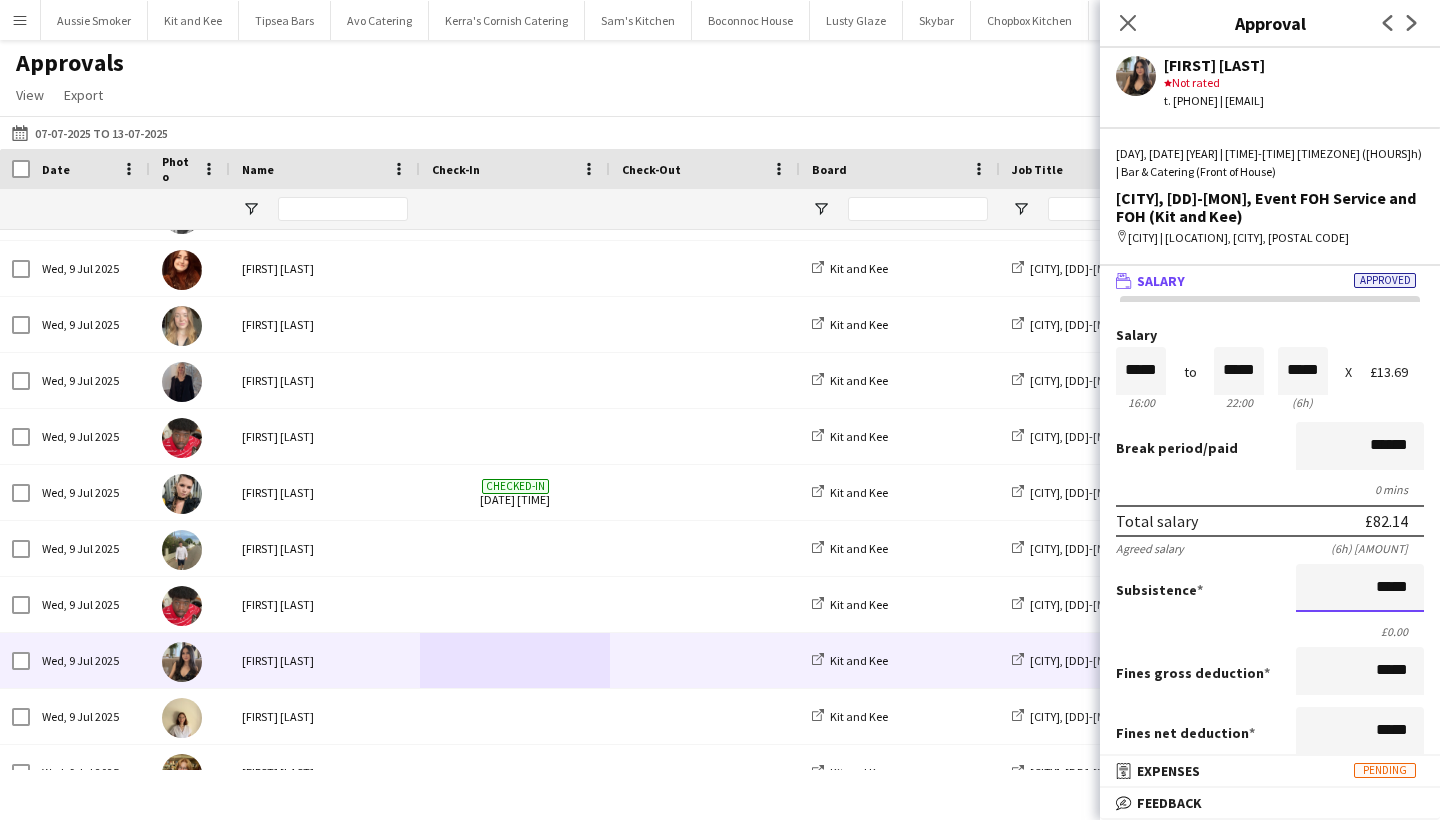 drag, startPoint x: 1353, startPoint y: 592, endPoint x: 1439, endPoint y: 578, distance: 87.13208 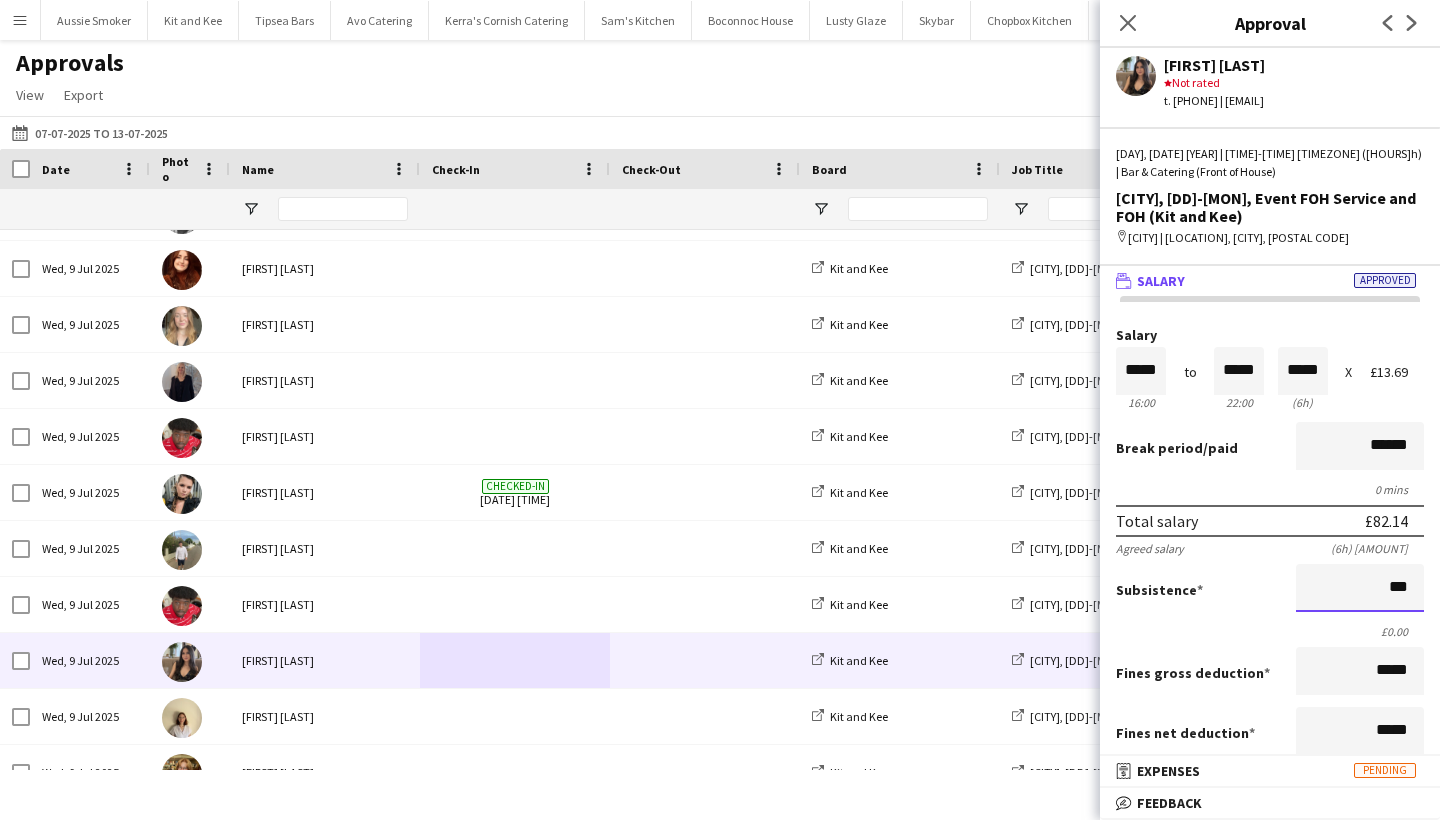 type on "**" 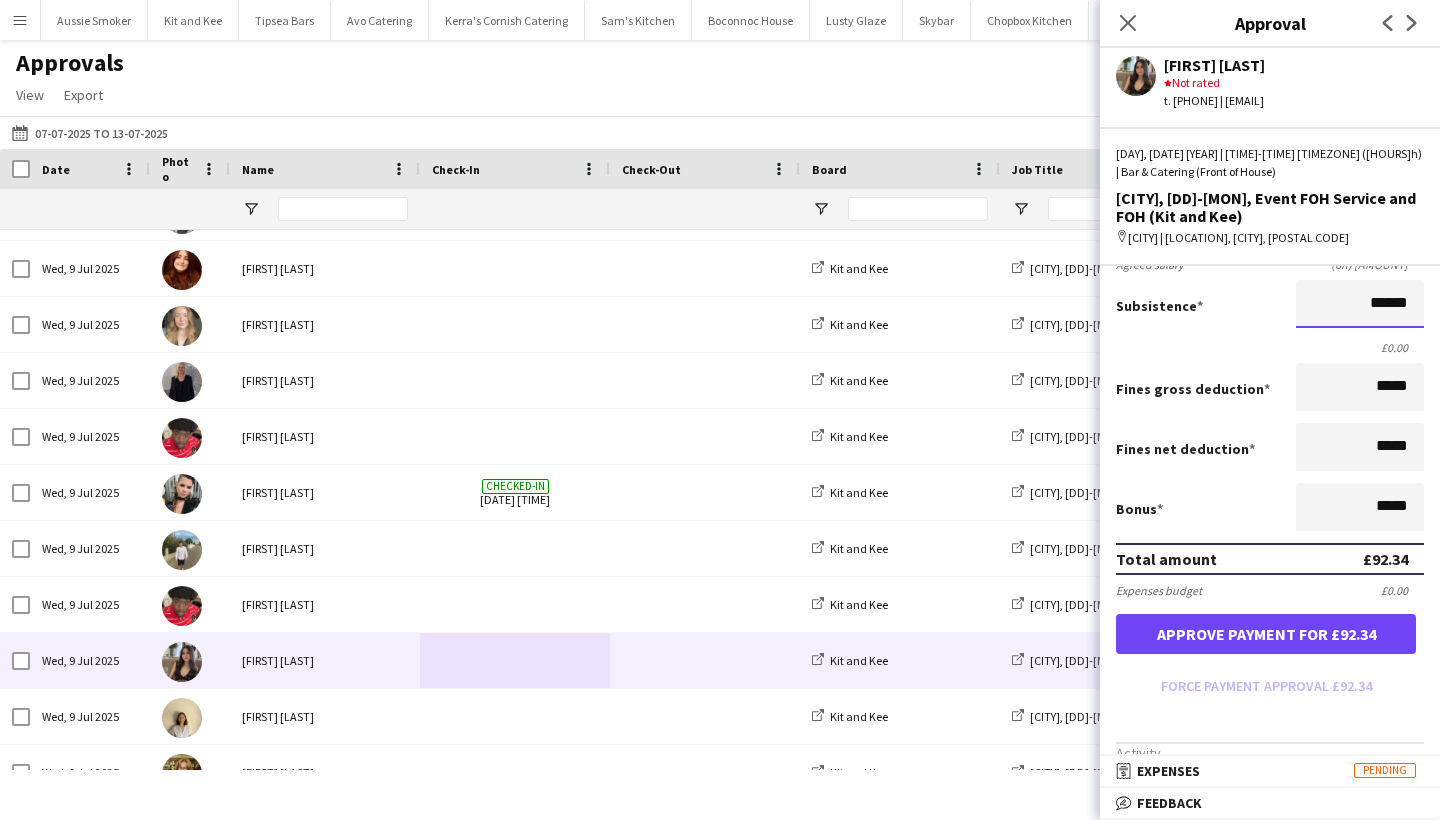 scroll, scrollTop: 288, scrollLeft: 0, axis: vertical 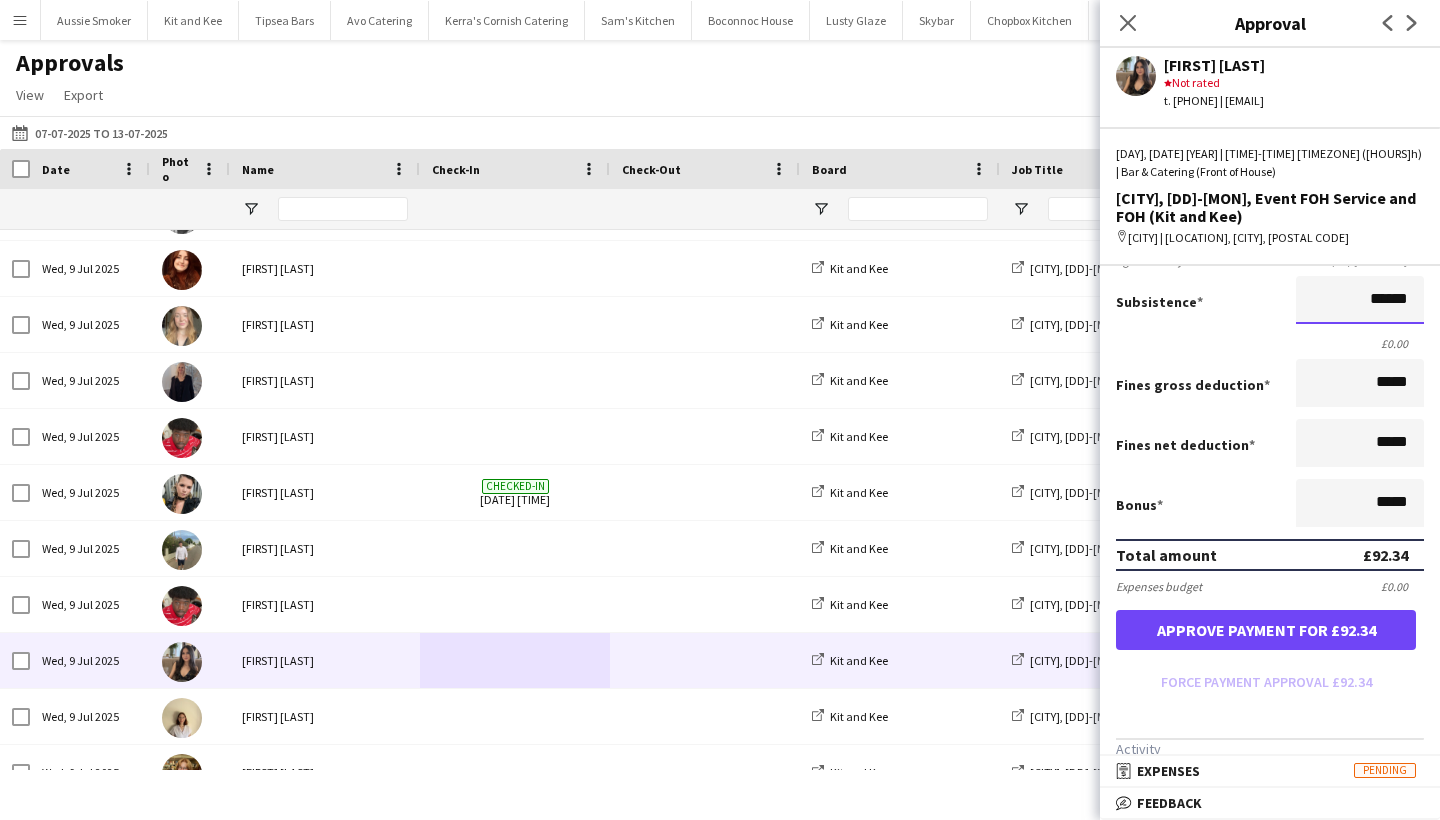 type on "******" 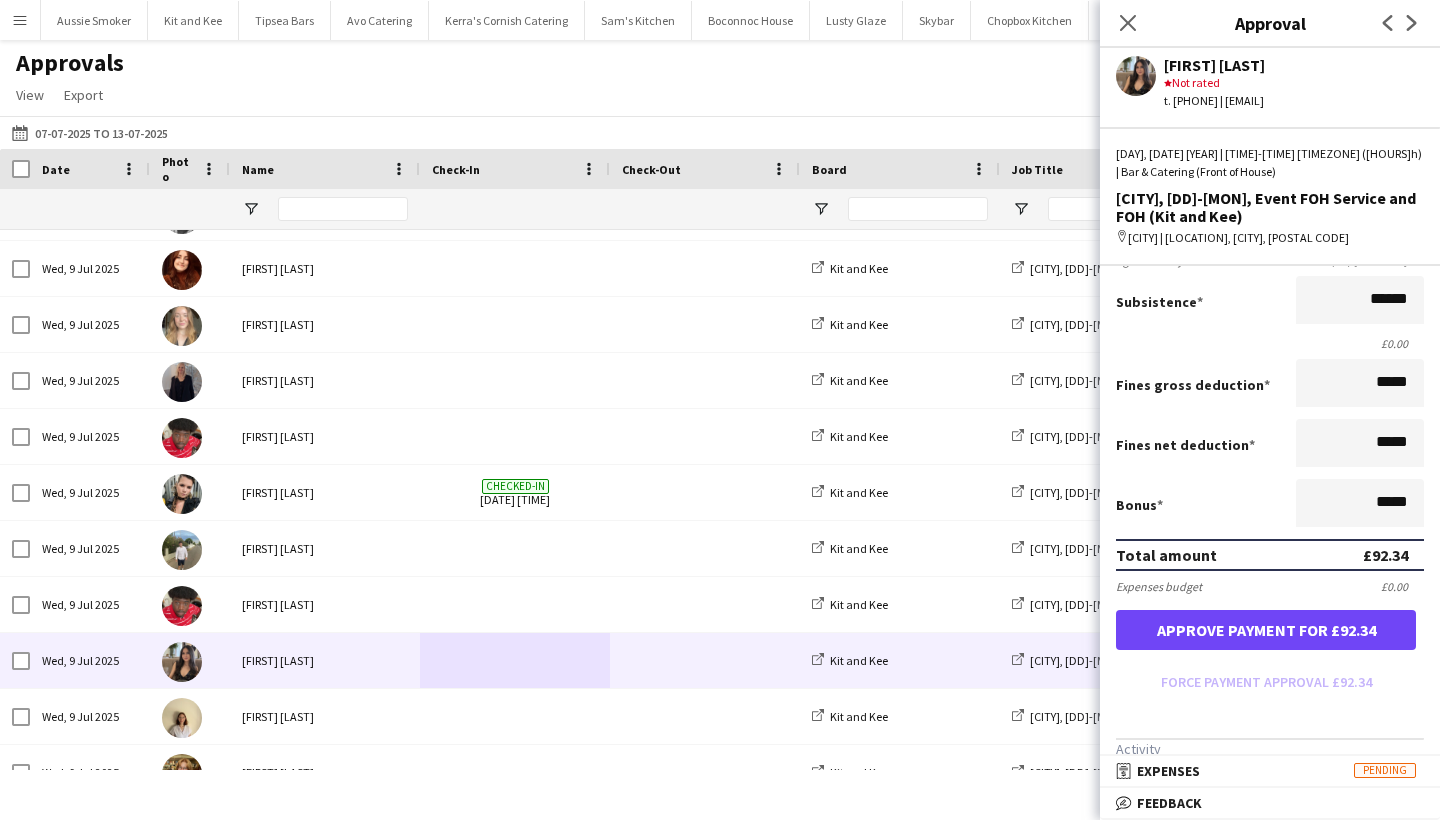 click on "Approve payment for £92.34" at bounding box center [1266, 630] 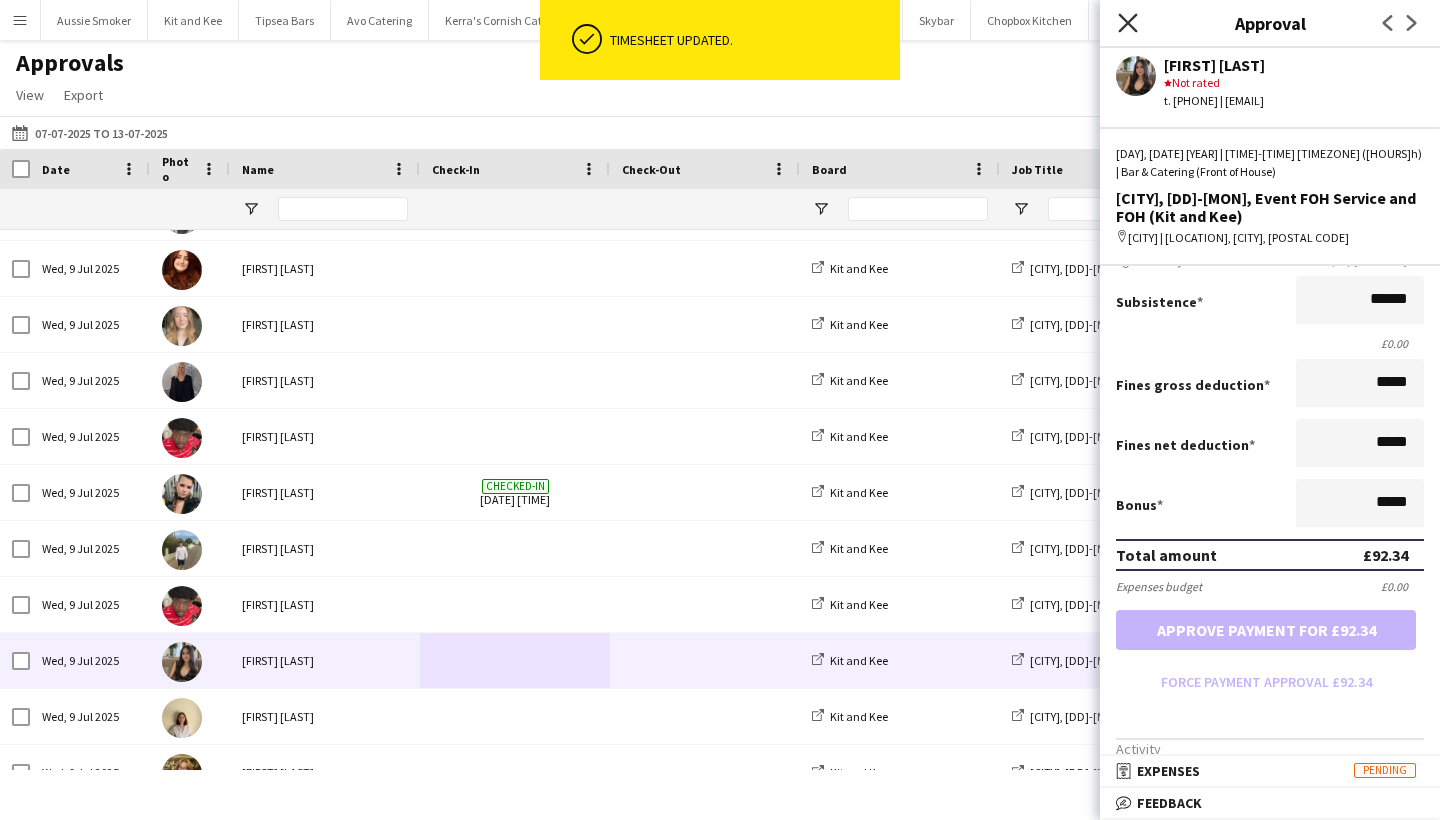 click on "Close pop-in" 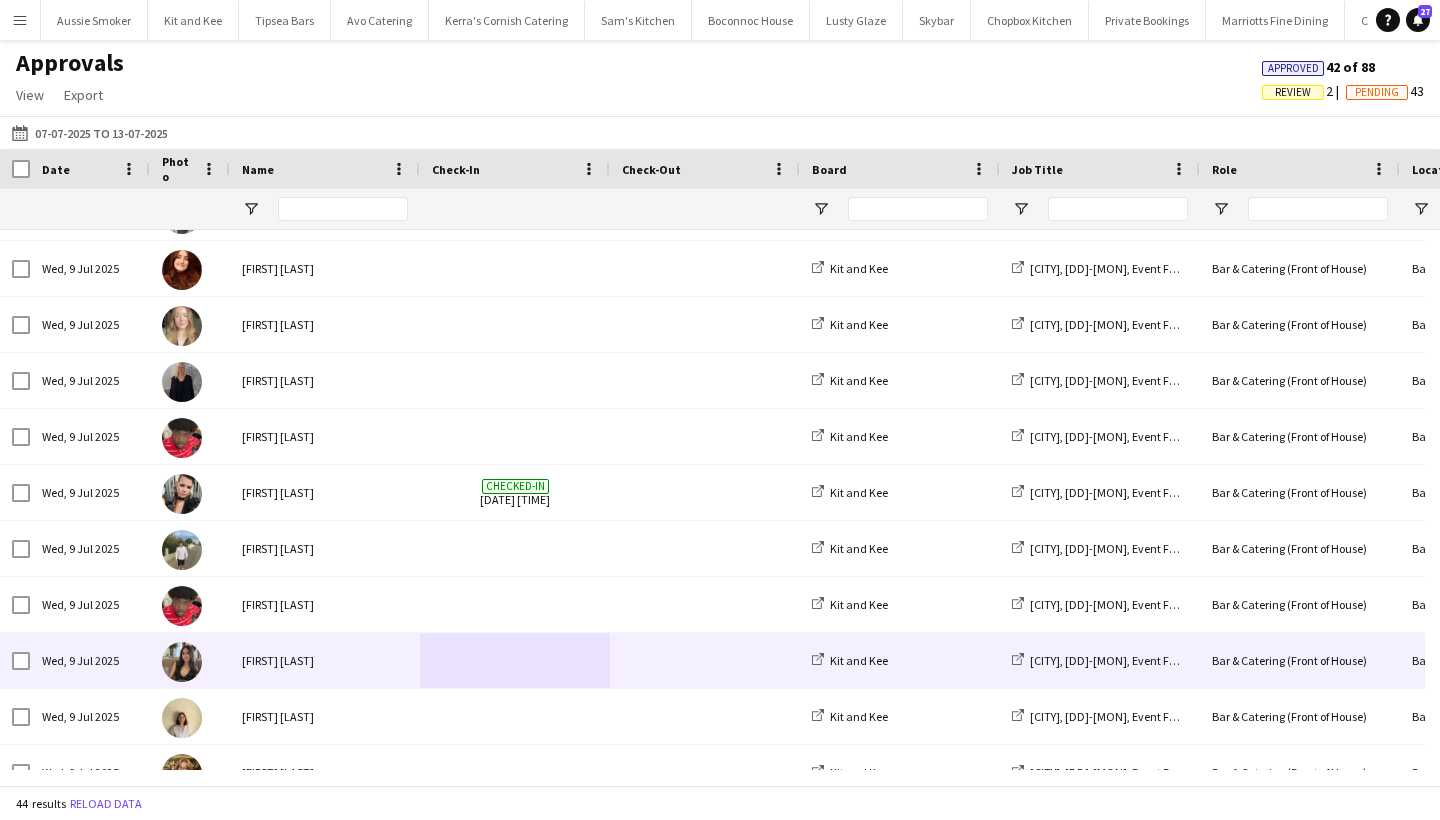 scroll, scrollTop: 683, scrollLeft: 0, axis: vertical 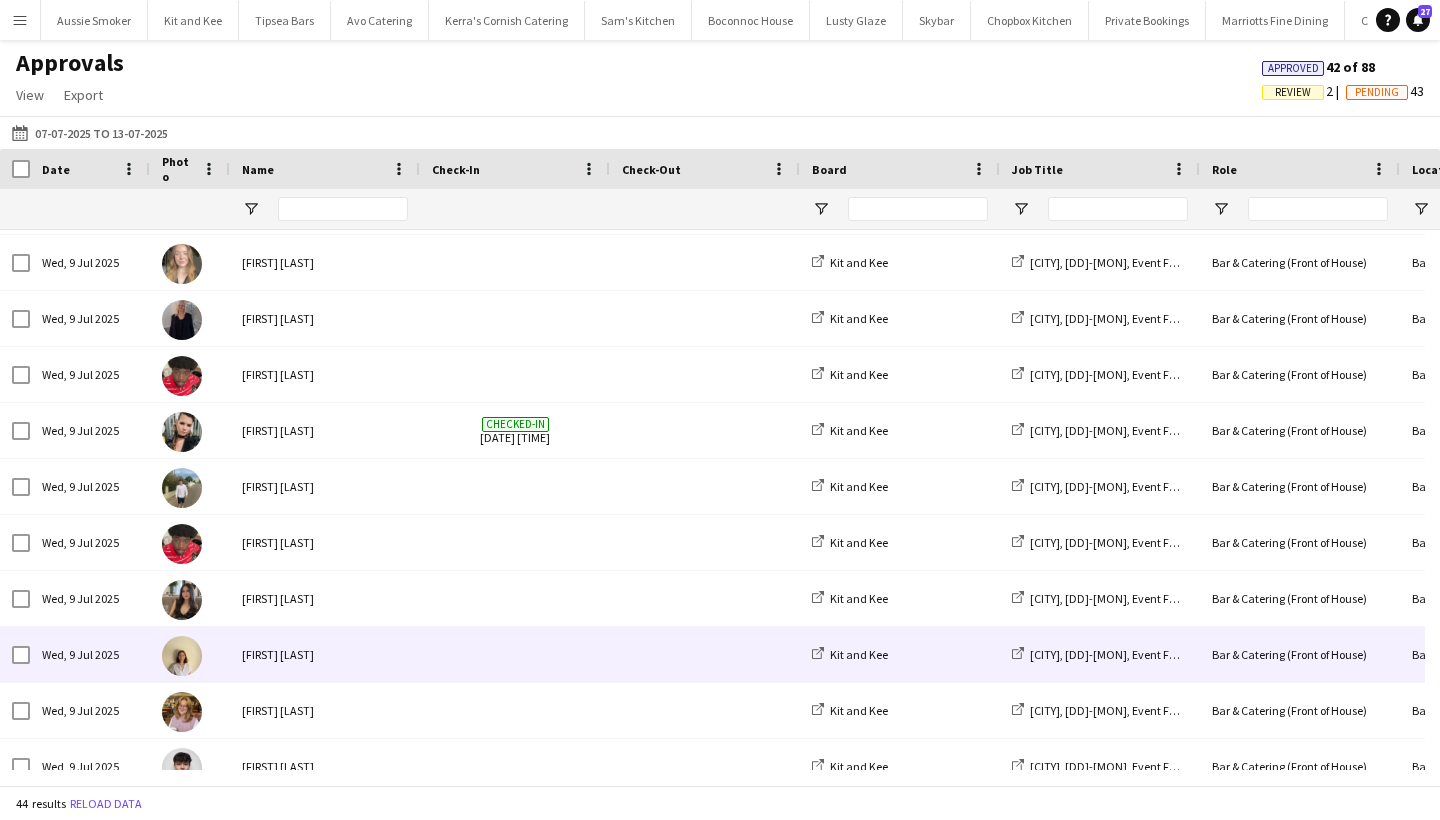 click on "[FIRST] [LAST]" at bounding box center [325, 654] 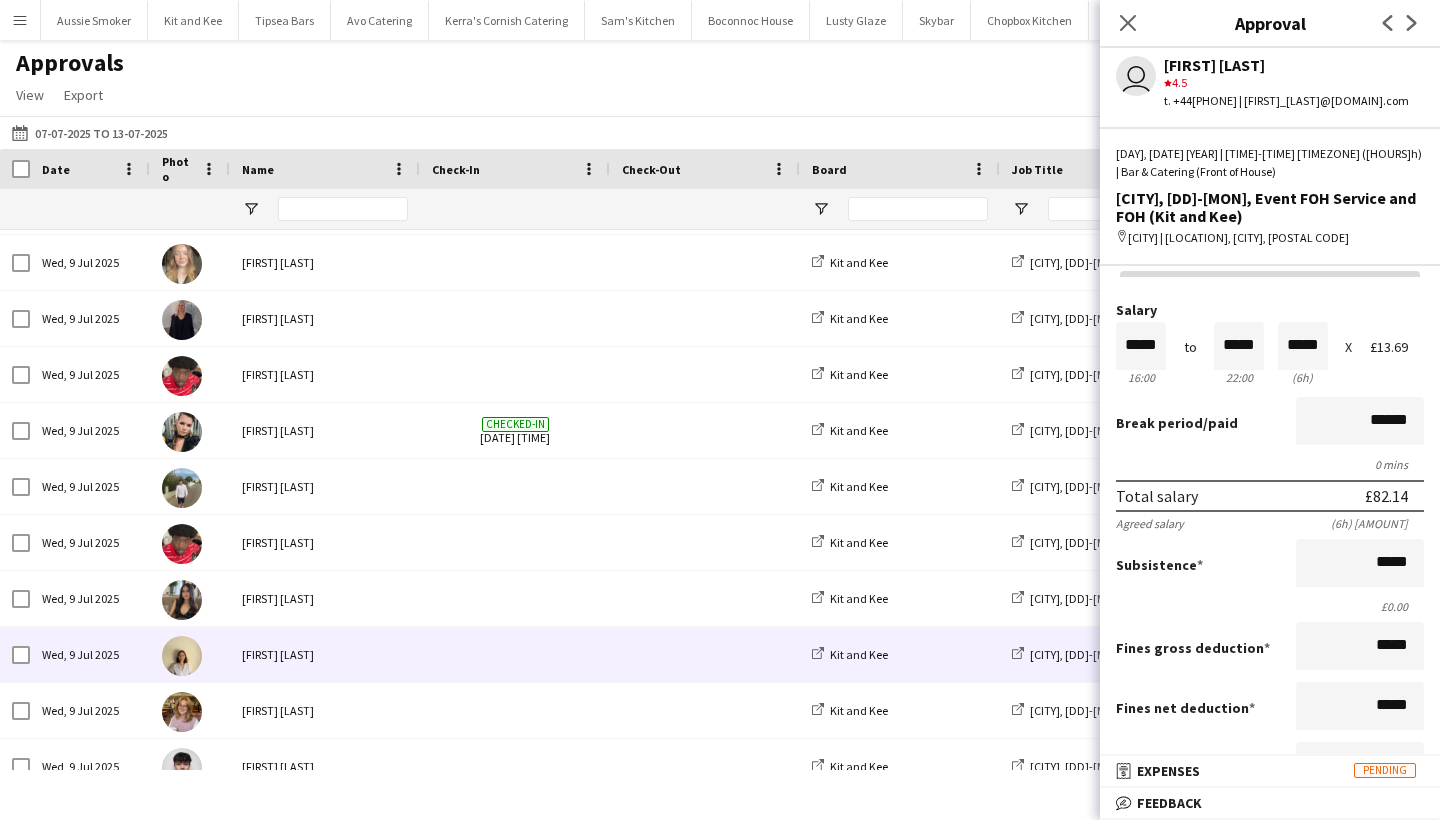 scroll, scrollTop: 395, scrollLeft: 0, axis: vertical 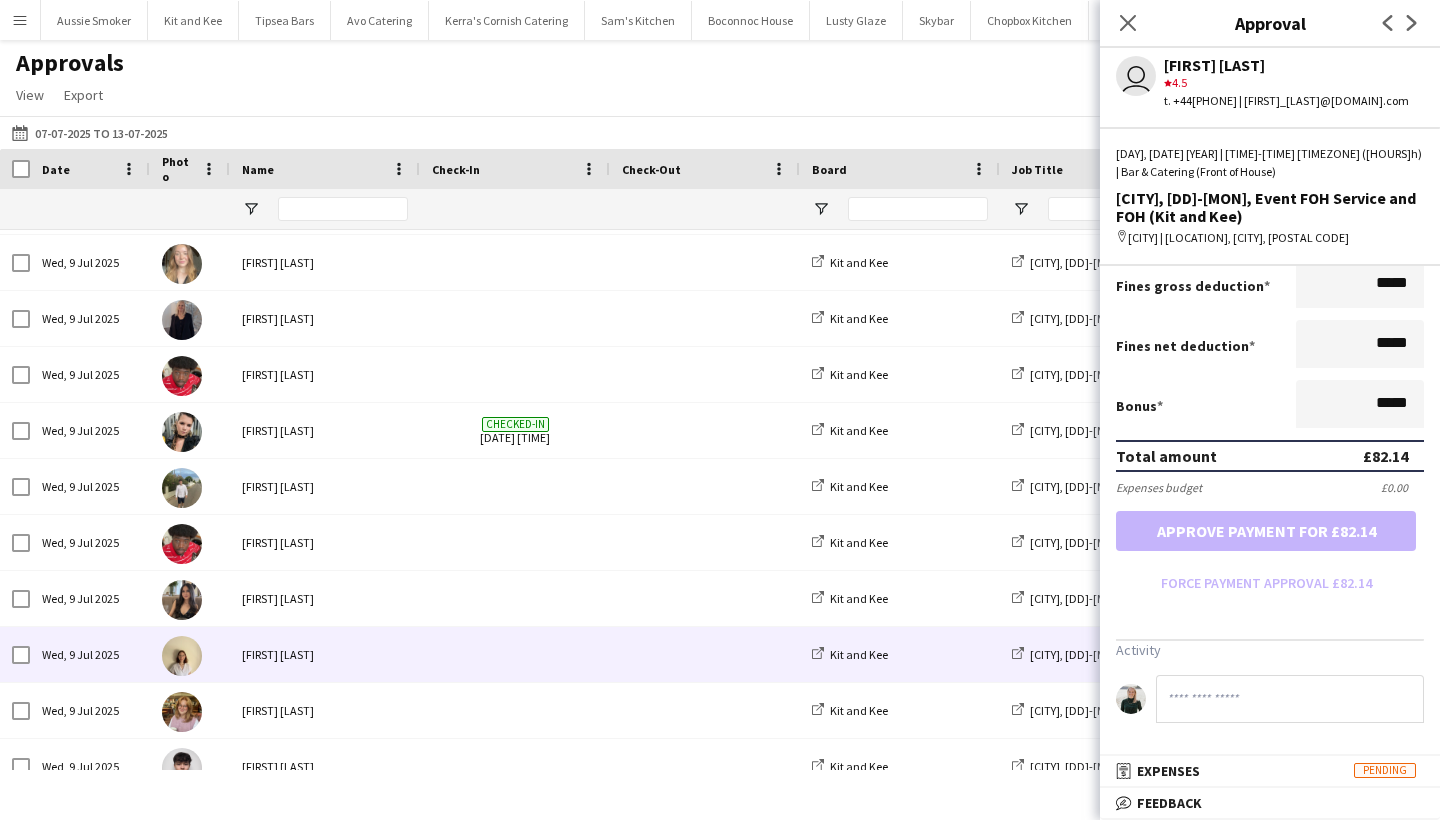 drag, startPoint x: 1127, startPoint y: 18, endPoint x: 1120, endPoint y: 33, distance: 16.552946 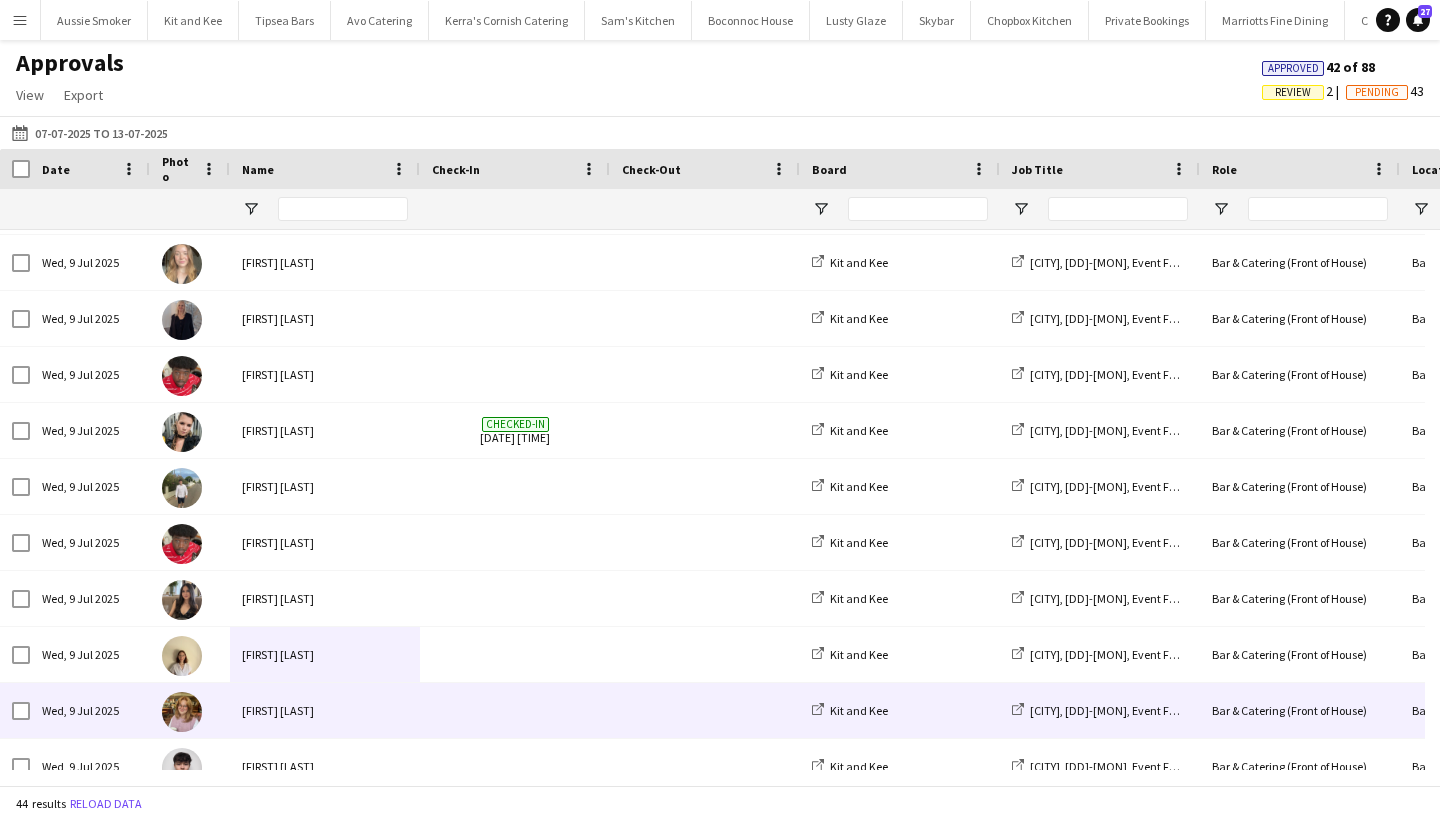 click on "[FIRST] [LAST]" at bounding box center (325, 710) 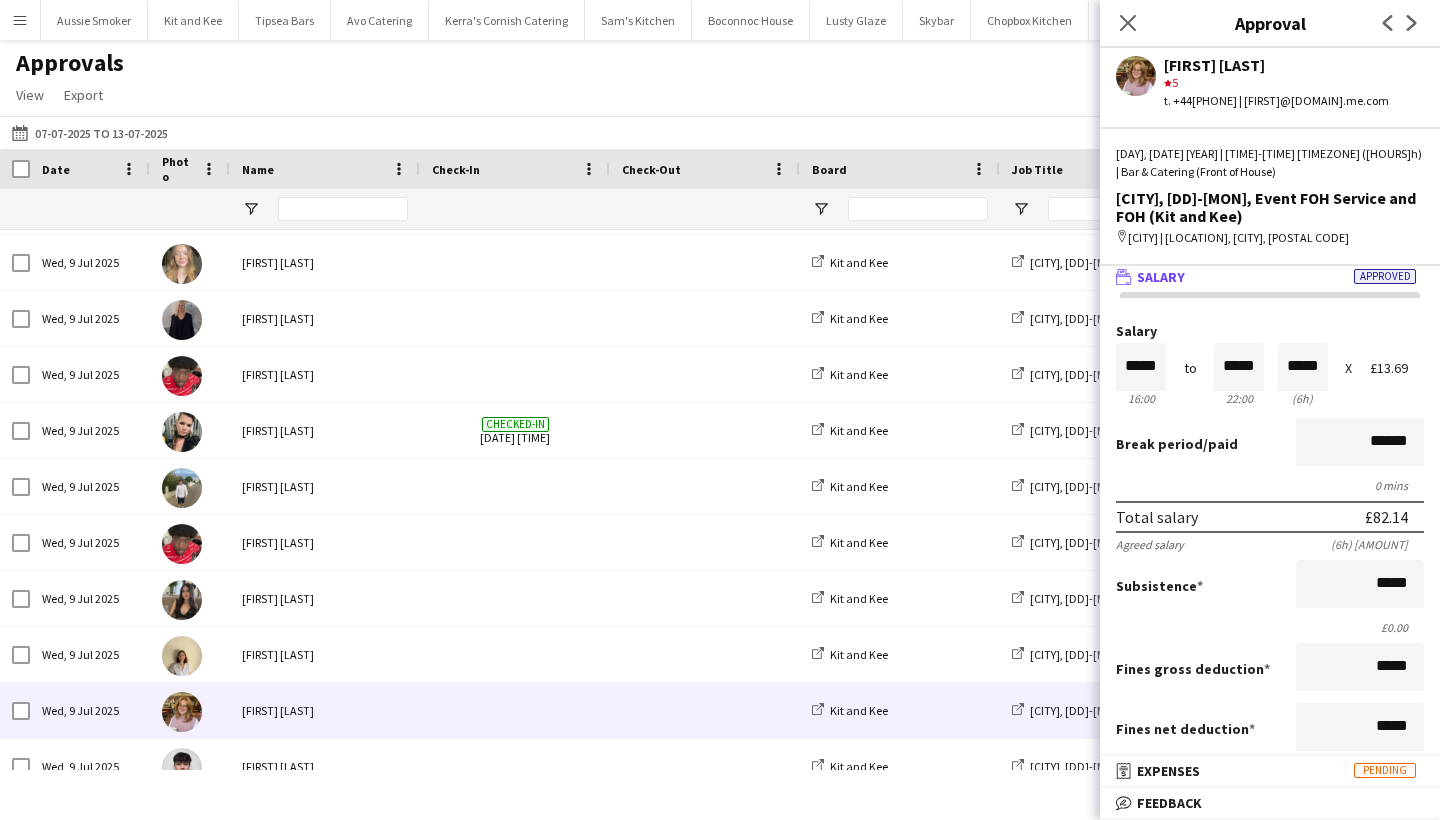 scroll, scrollTop: 395, scrollLeft: 0, axis: vertical 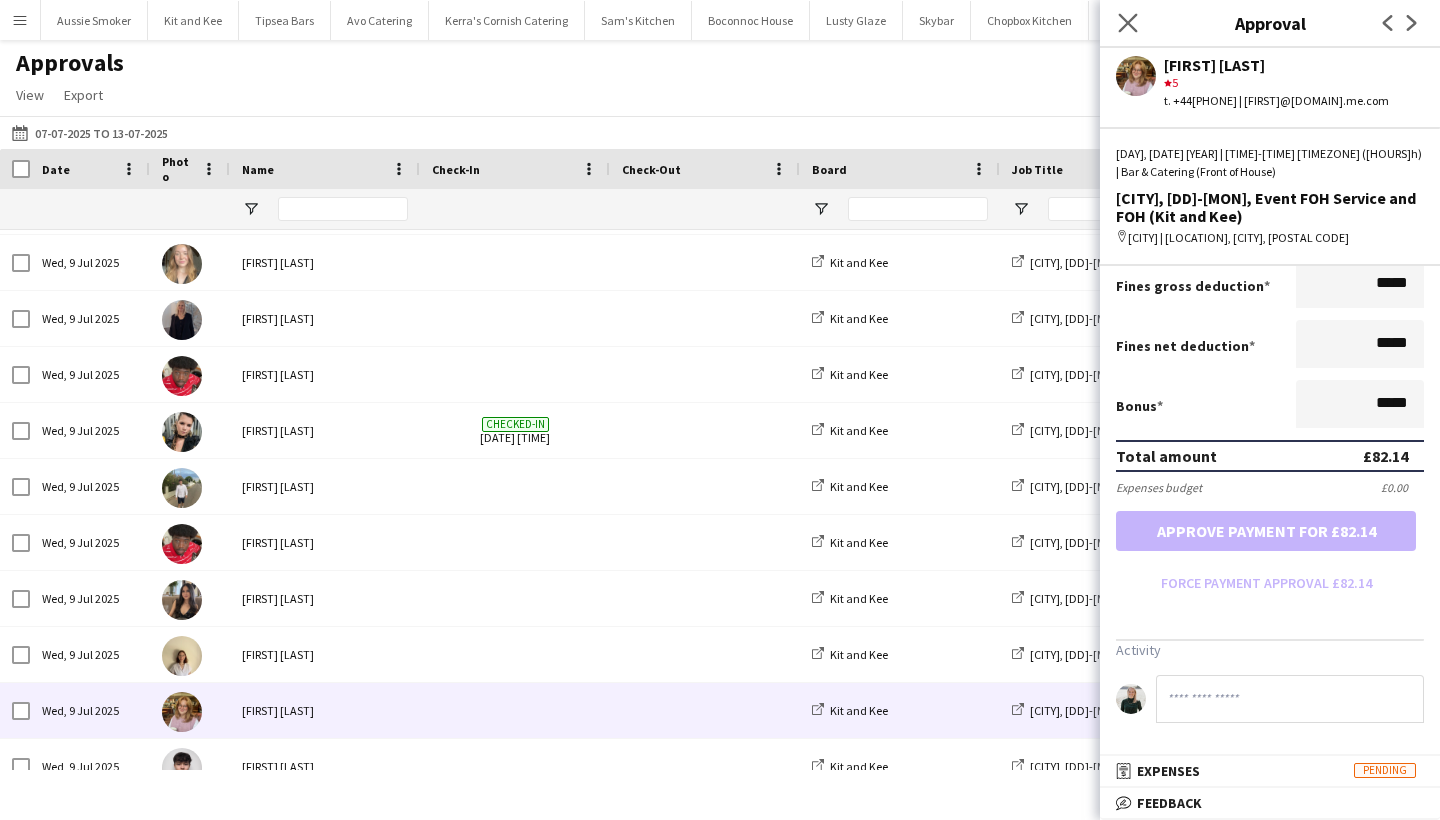 click on "Close pop-in" 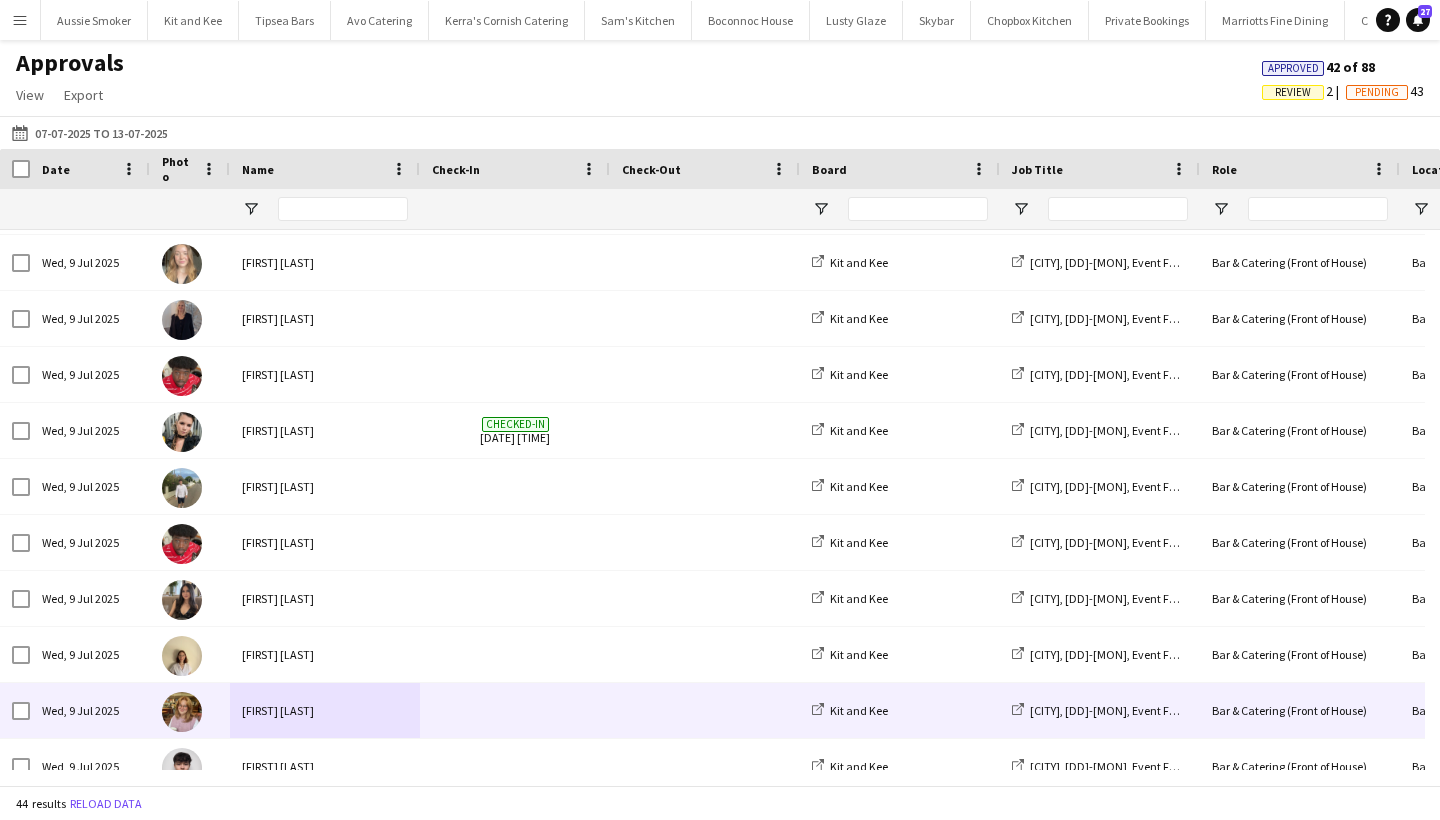 scroll, scrollTop: 746, scrollLeft: 0, axis: vertical 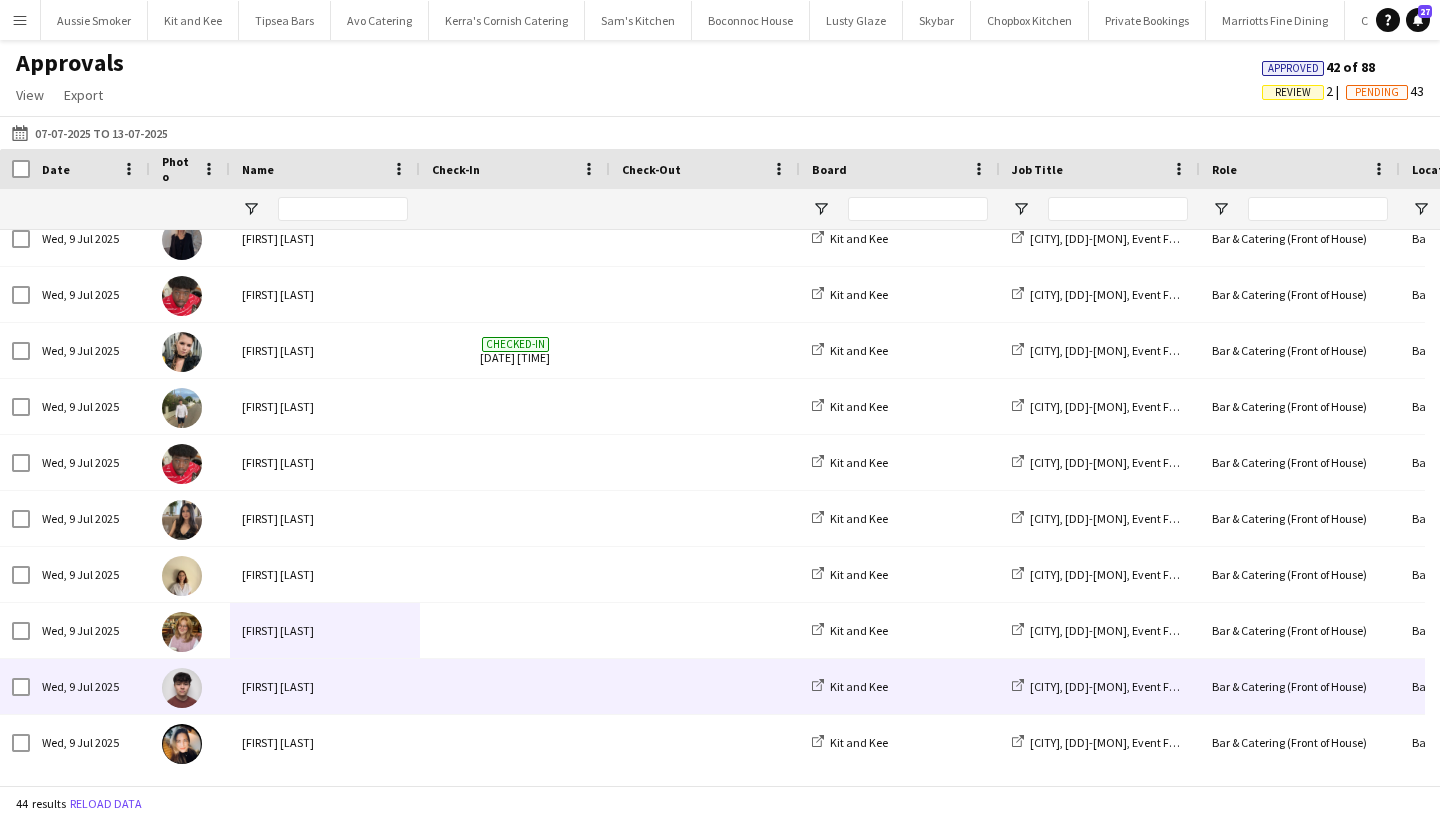click on "[FIRST] [LAST]" at bounding box center (325, 686) 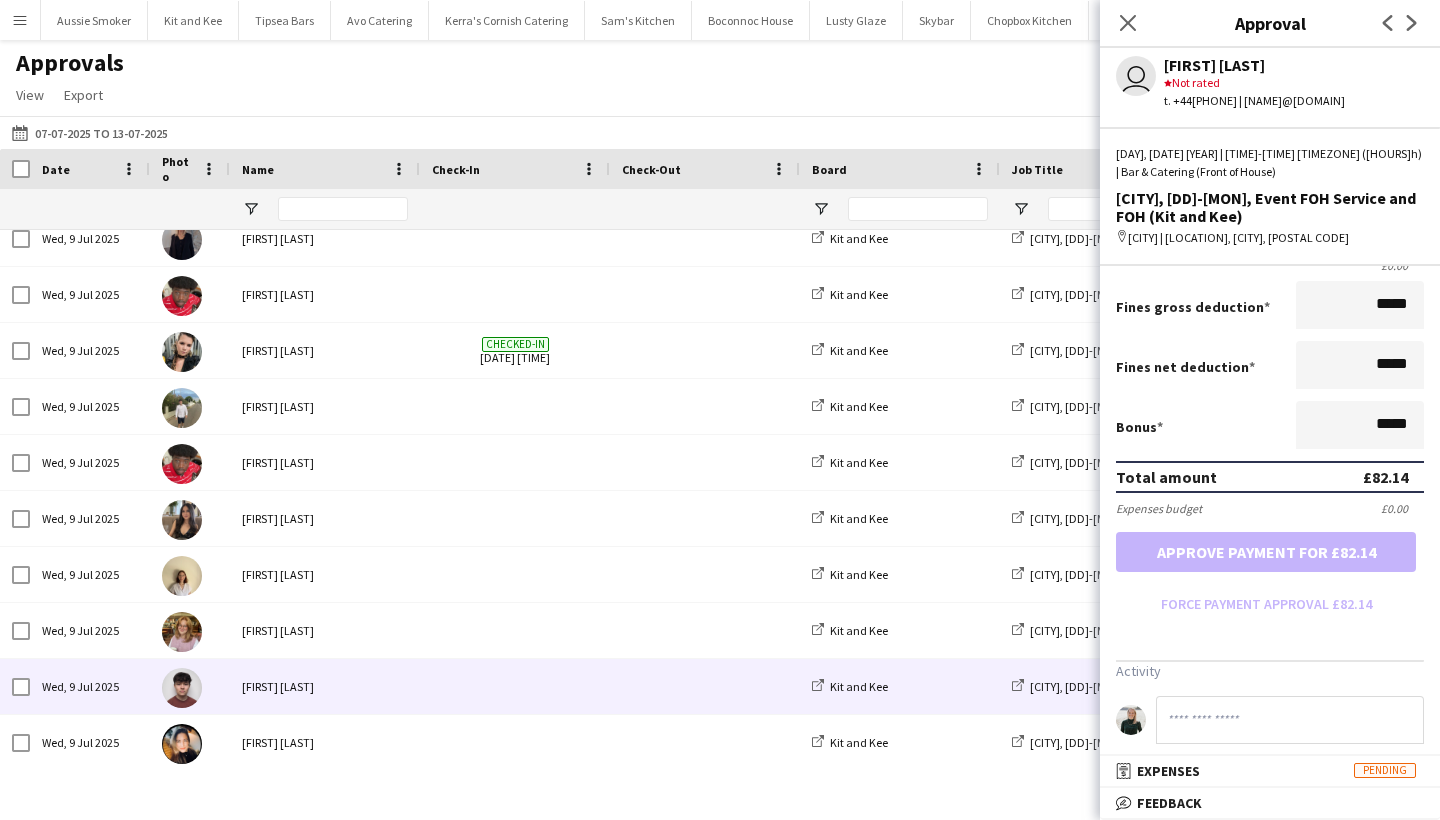 scroll, scrollTop: 395, scrollLeft: 0, axis: vertical 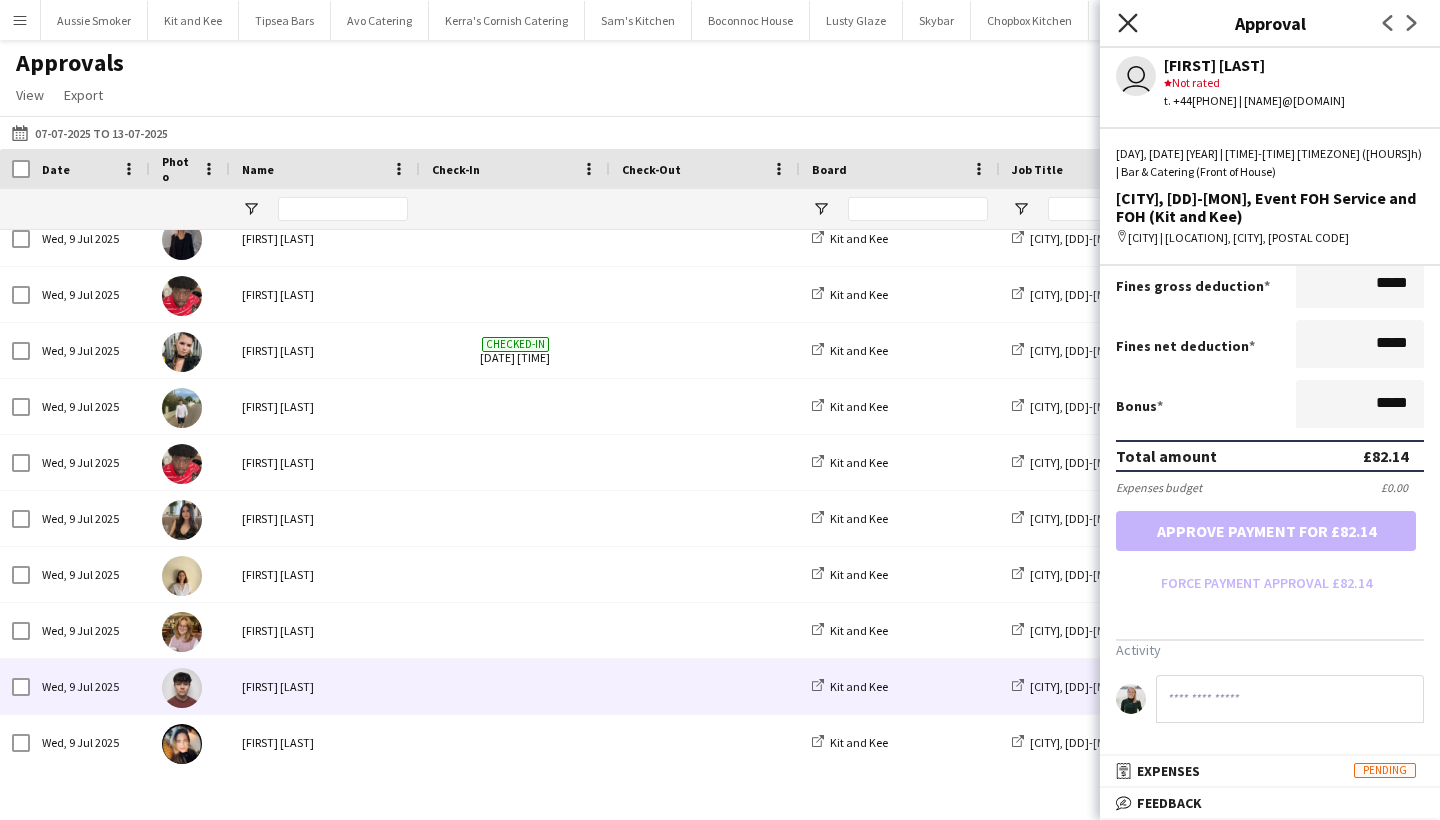 click on "Close pop-in" 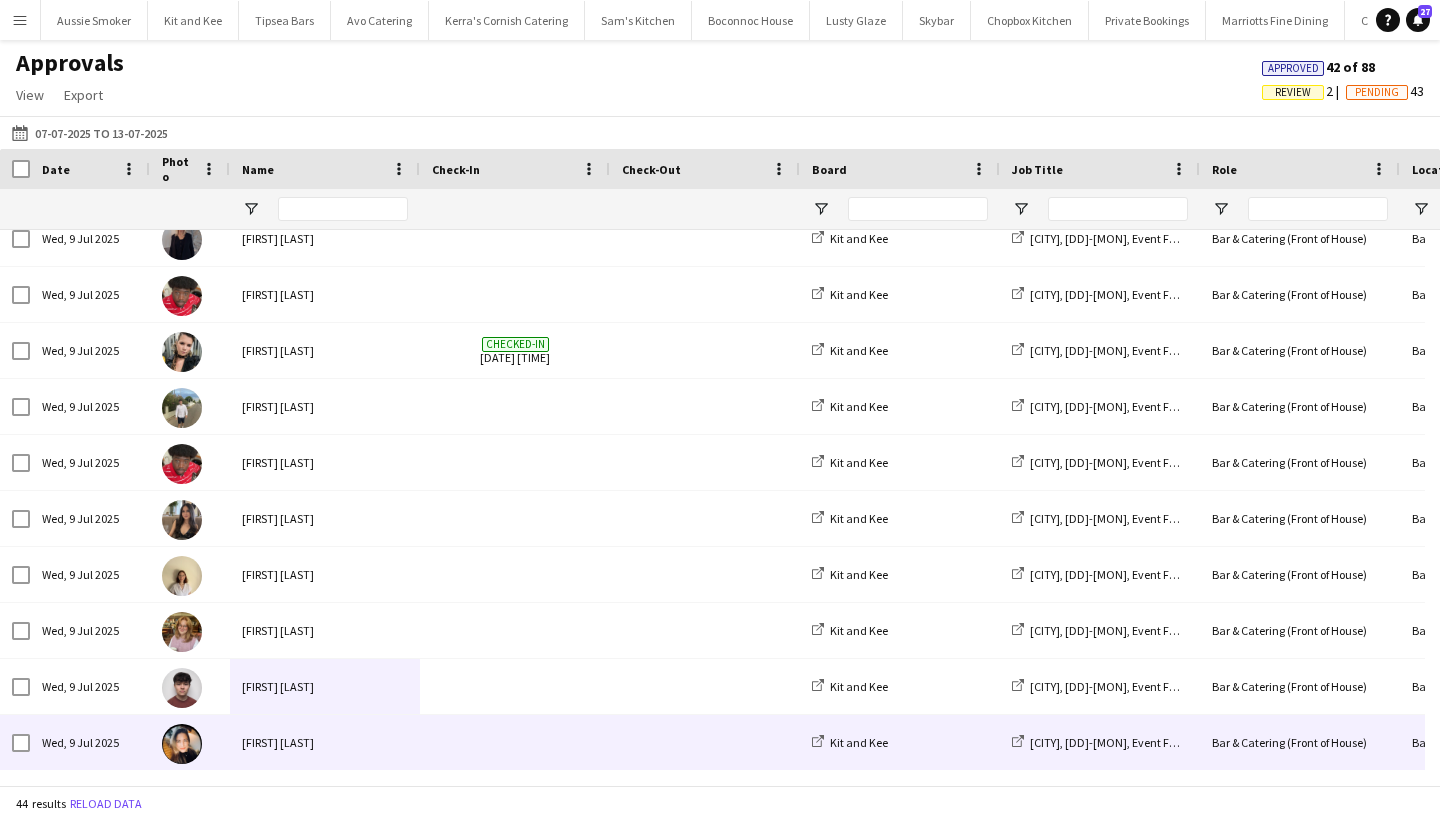 click on "[FIRST] [LAST]" at bounding box center [325, 742] 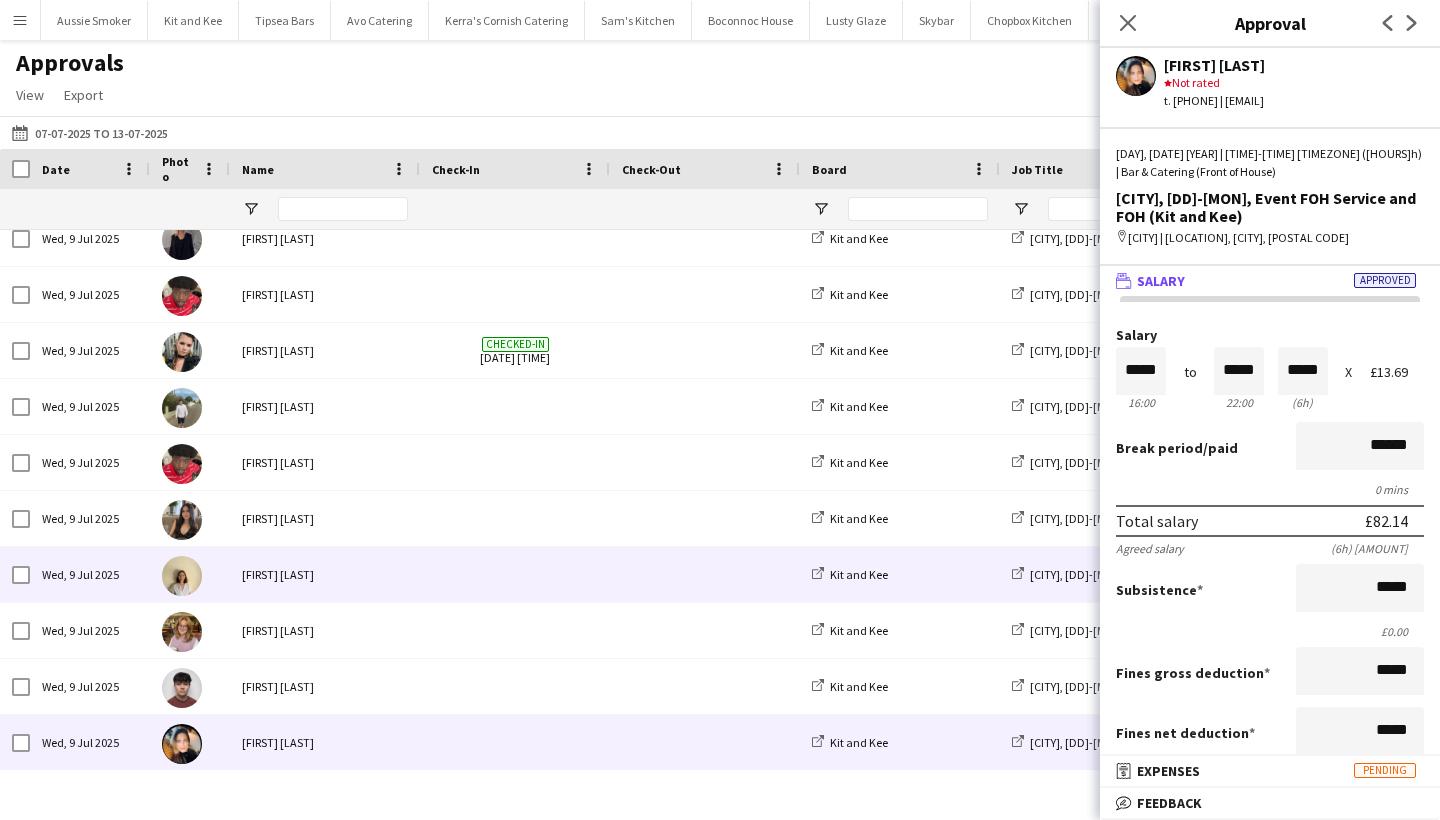 scroll, scrollTop: 807, scrollLeft: 0, axis: vertical 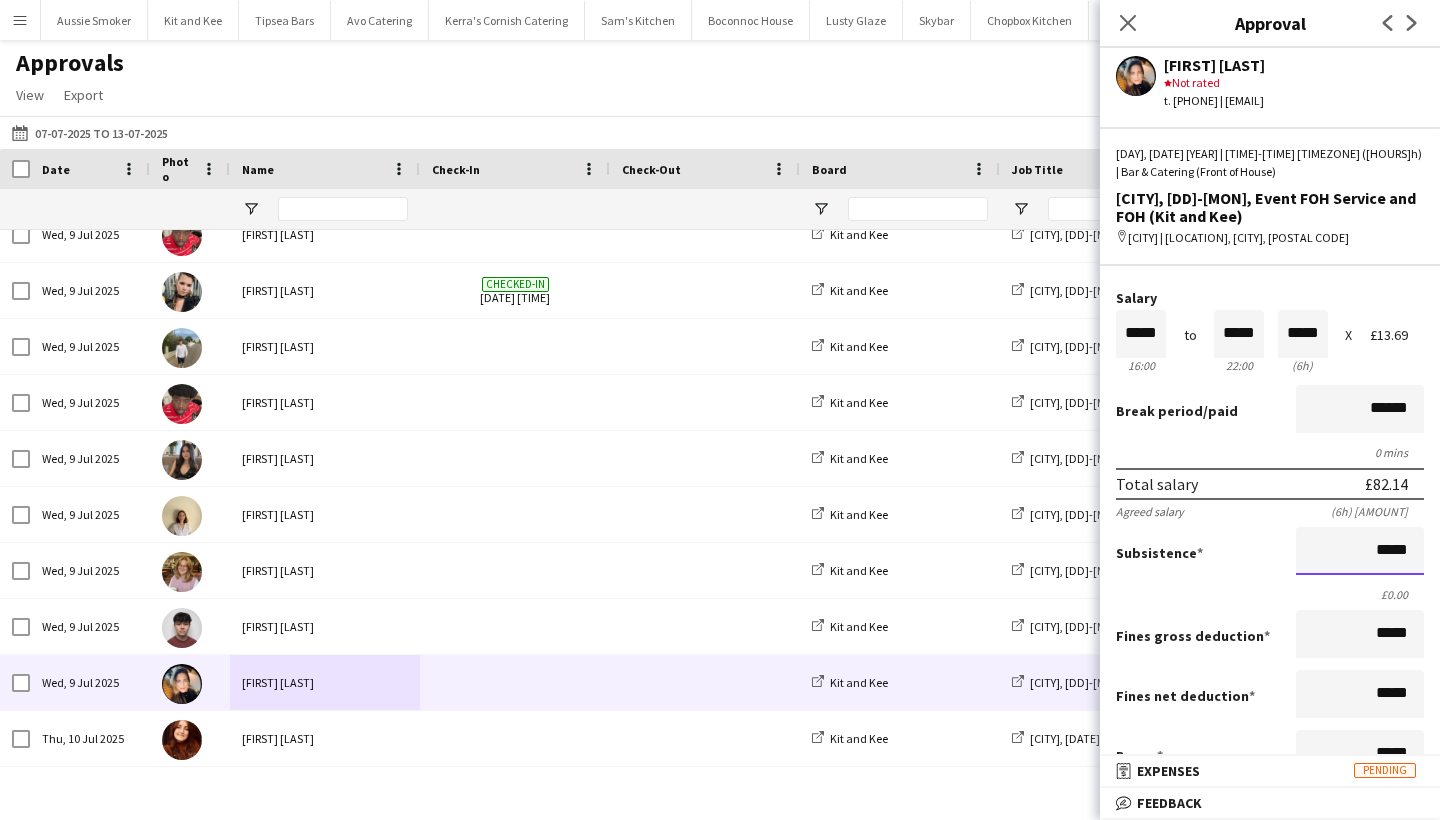 drag, startPoint x: 1368, startPoint y: 548, endPoint x: 1439, endPoint y: 532, distance: 72.780495 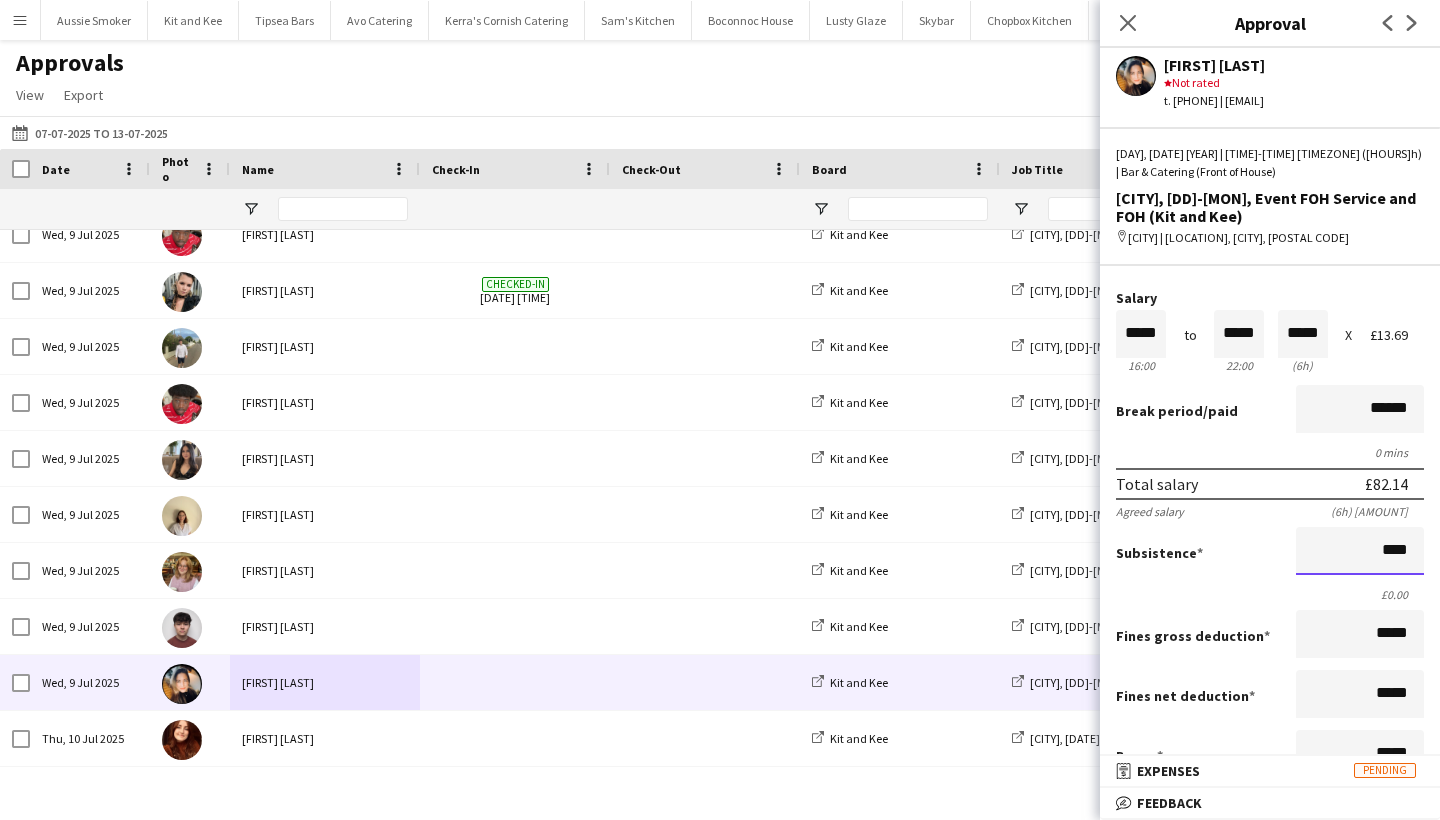 type on "**" 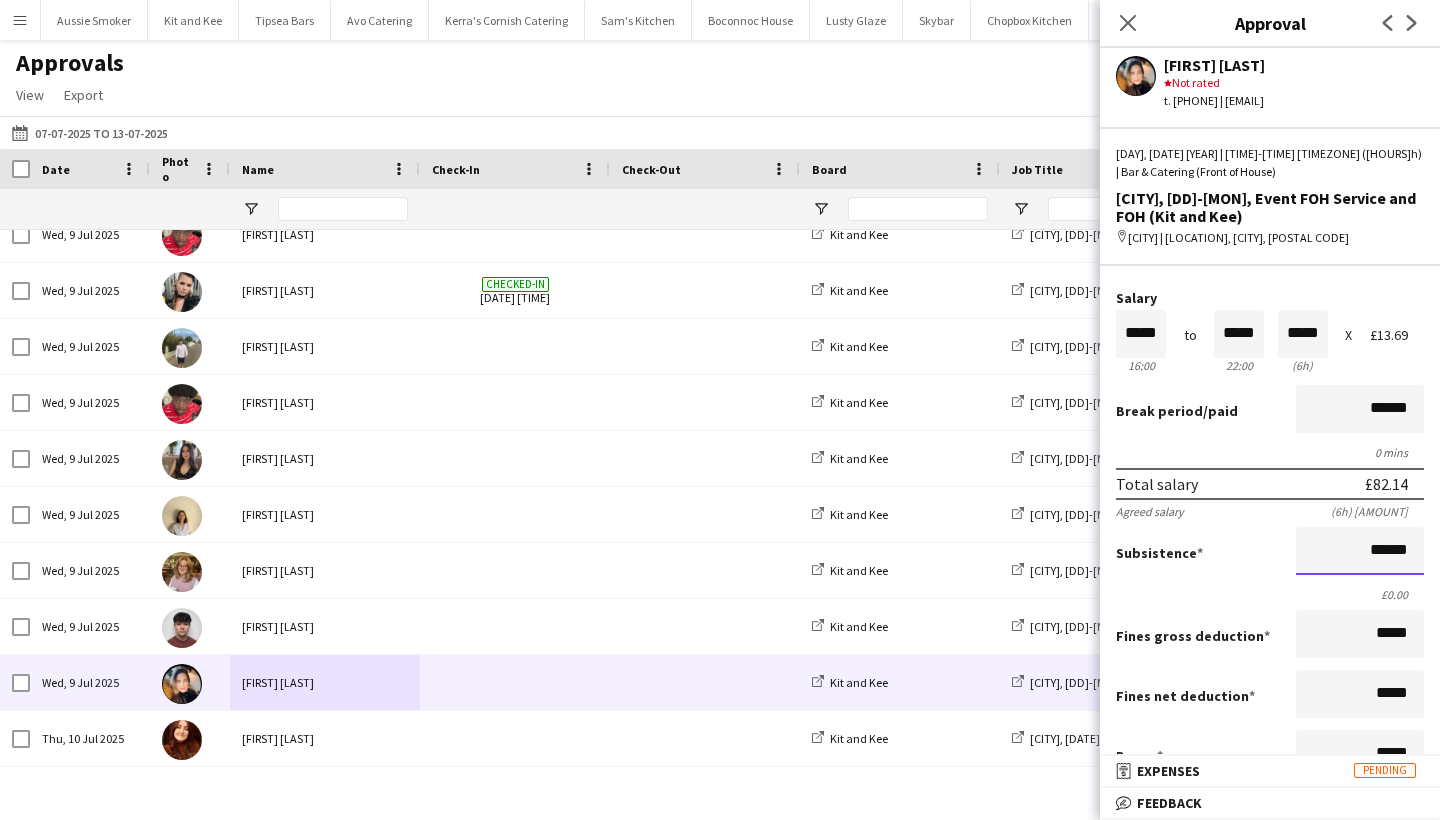 scroll, scrollTop: 340, scrollLeft: 0, axis: vertical 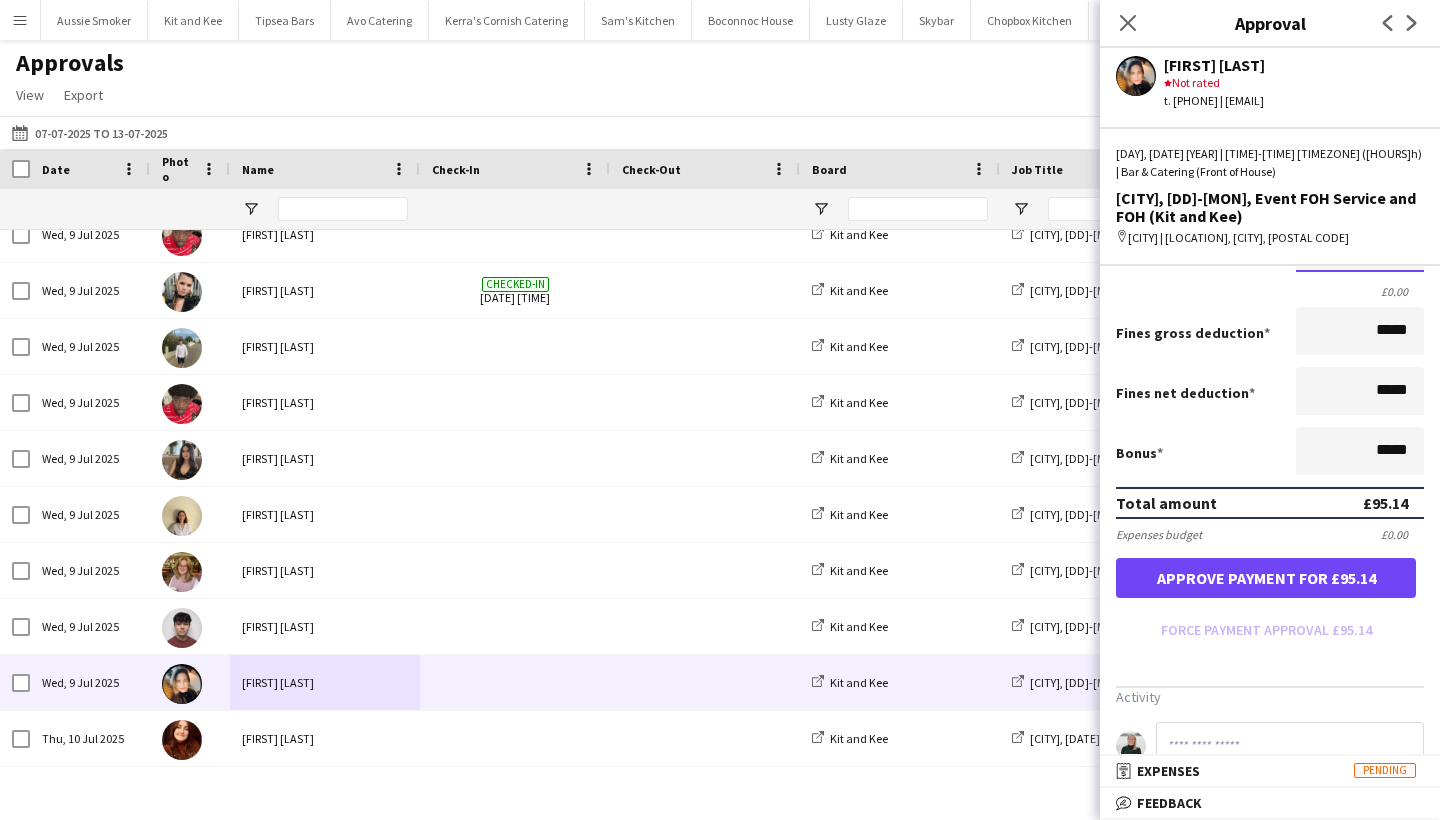 type on "******" 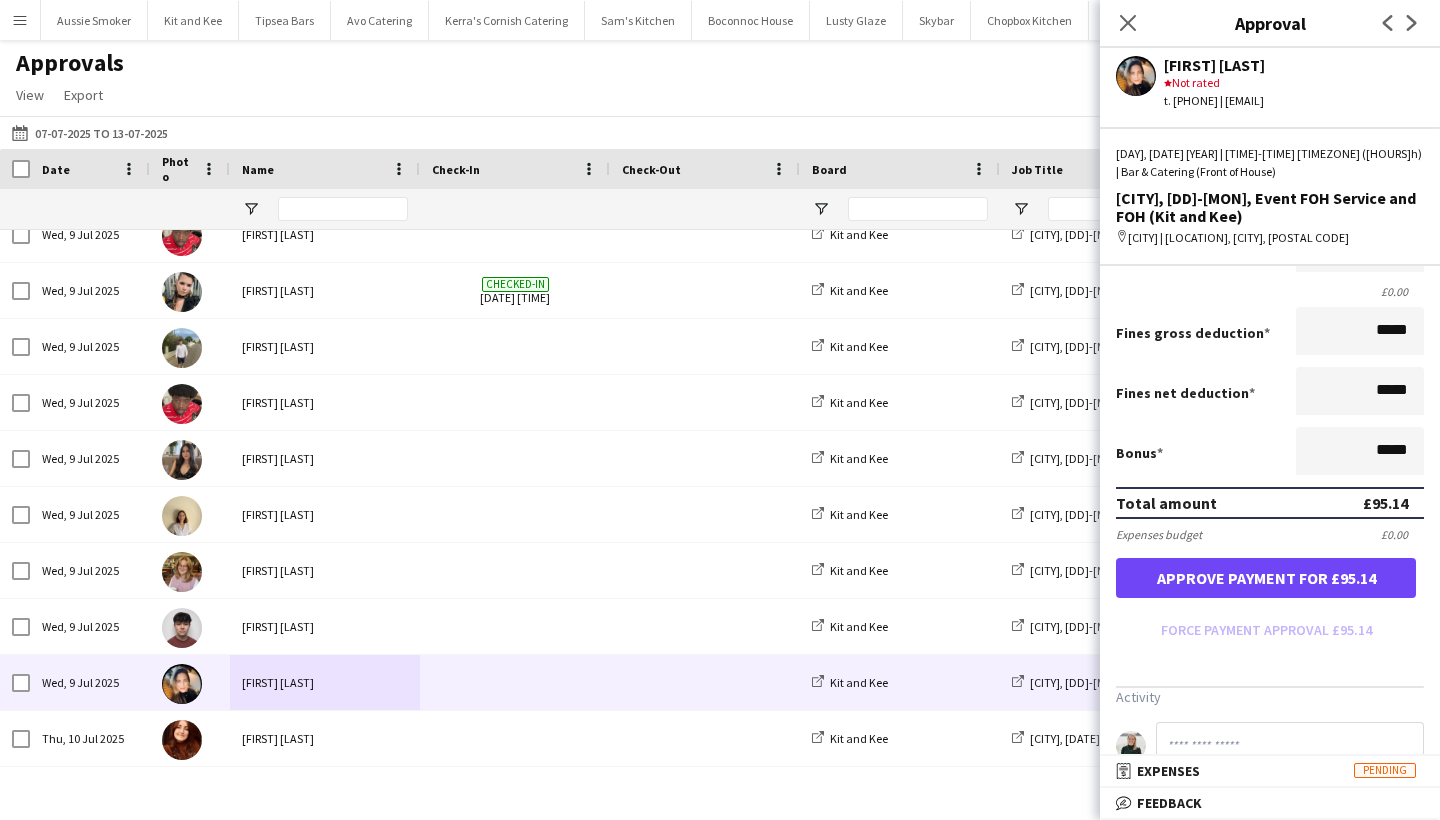 click on "Approve payment for £95.14" at bounding box center [1266, 578] 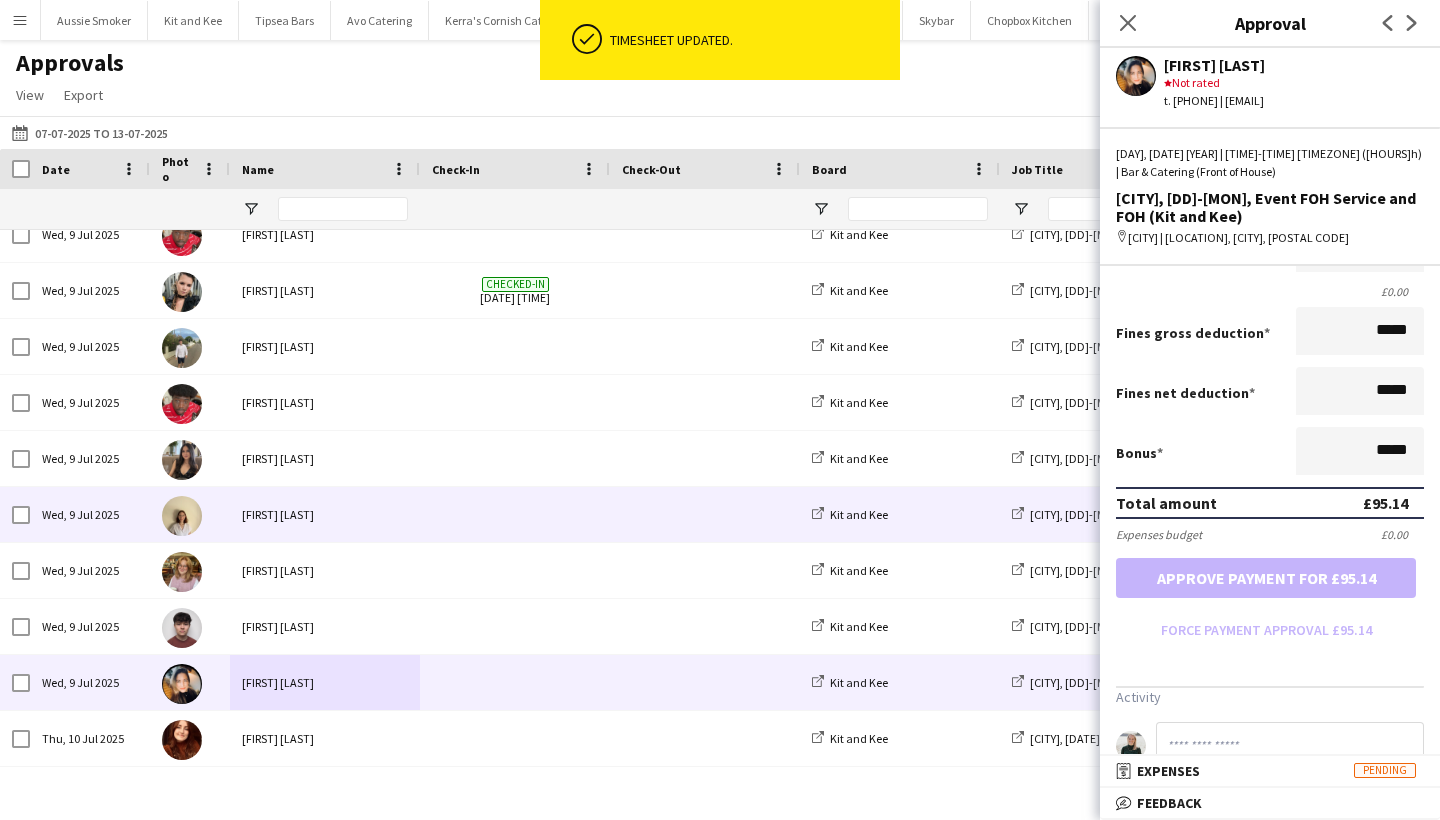 scroll, scrollTop: 867, scrollLeft: 0, axis: vertical 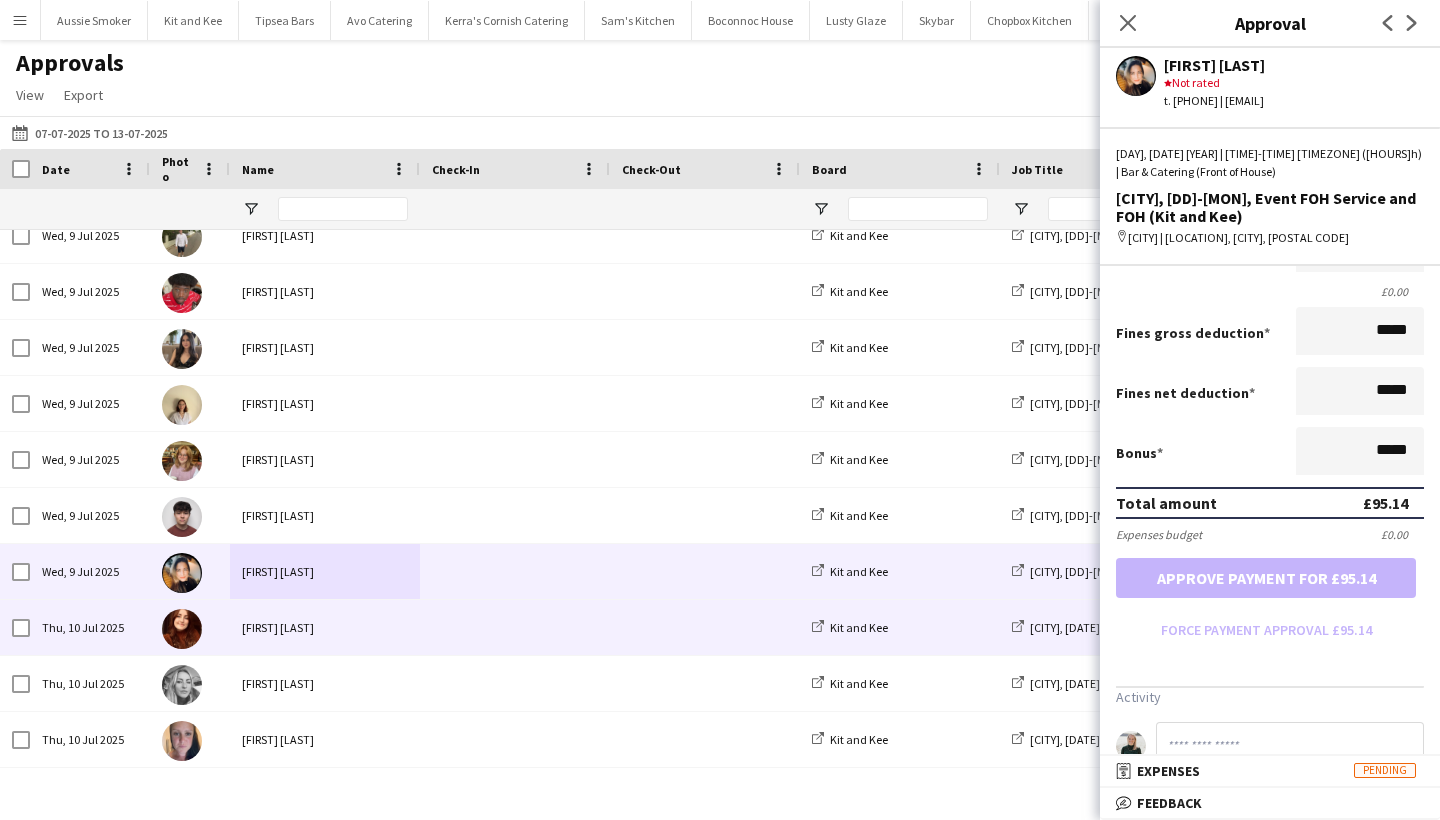 click at bounding box center [515, 627] 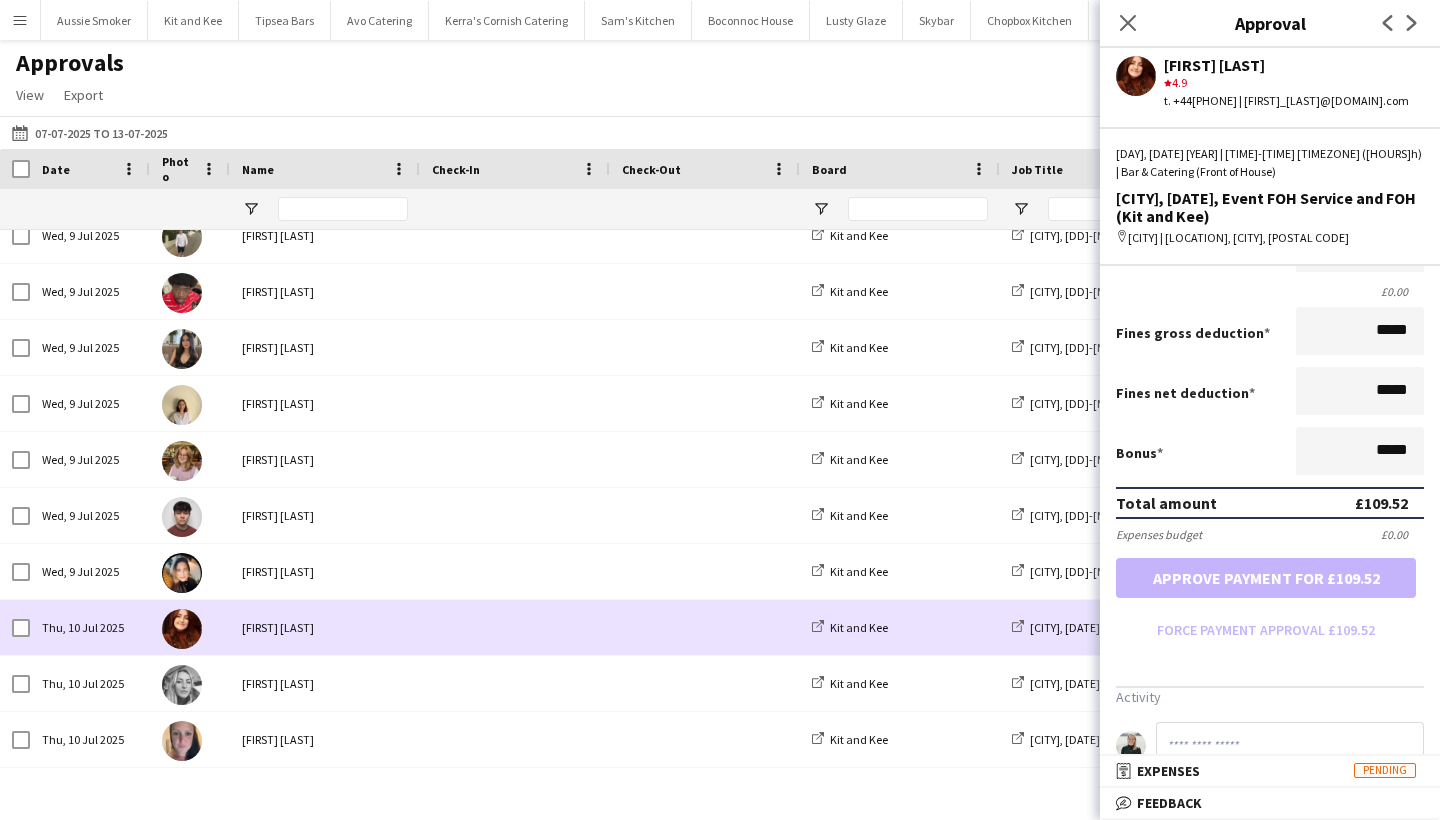 scroll, scrollTop: 0, scrollLeft: 0, axis: both 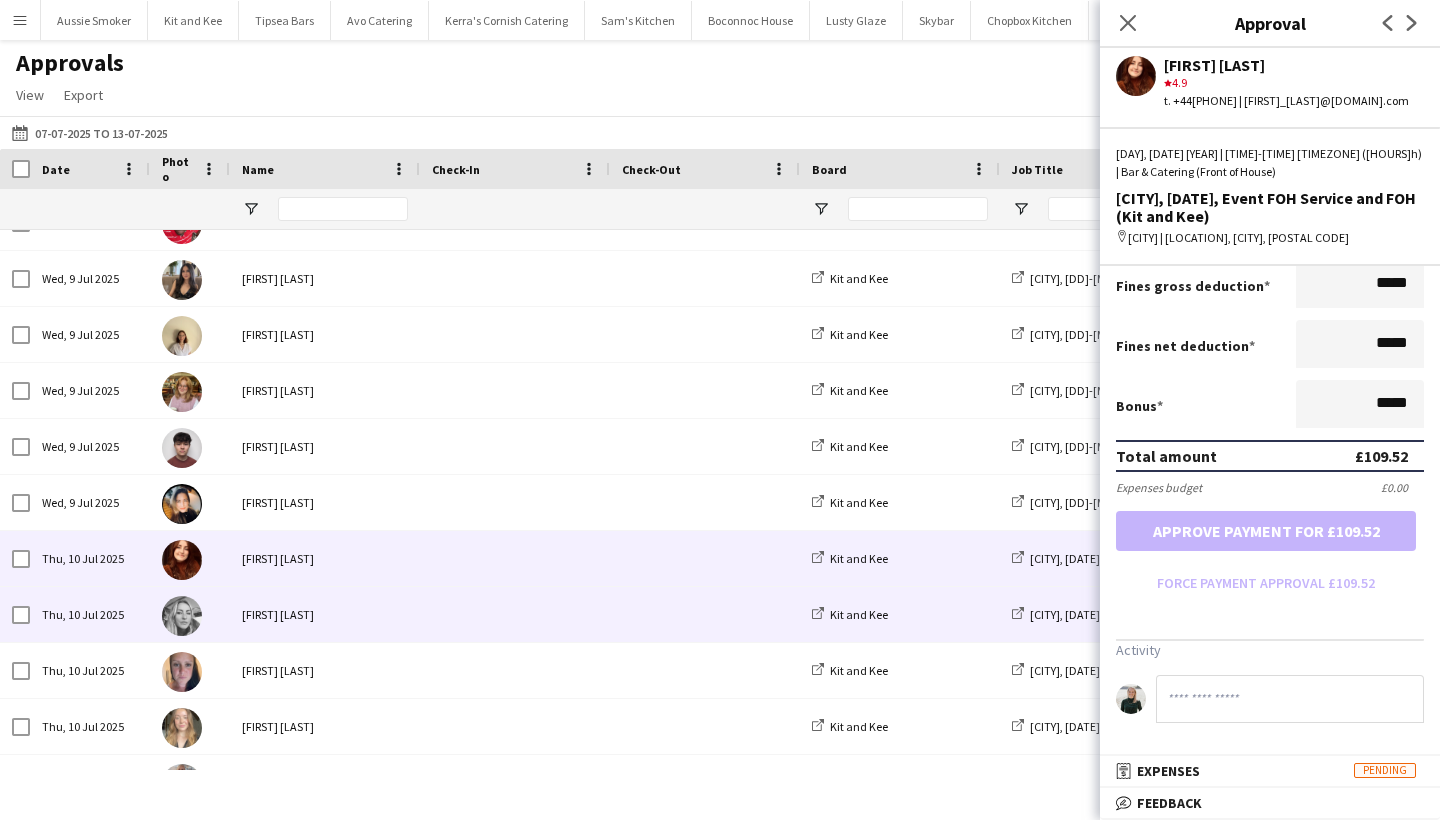 click on "[FIRST] [LAST]" at bounding box center [325, 614] 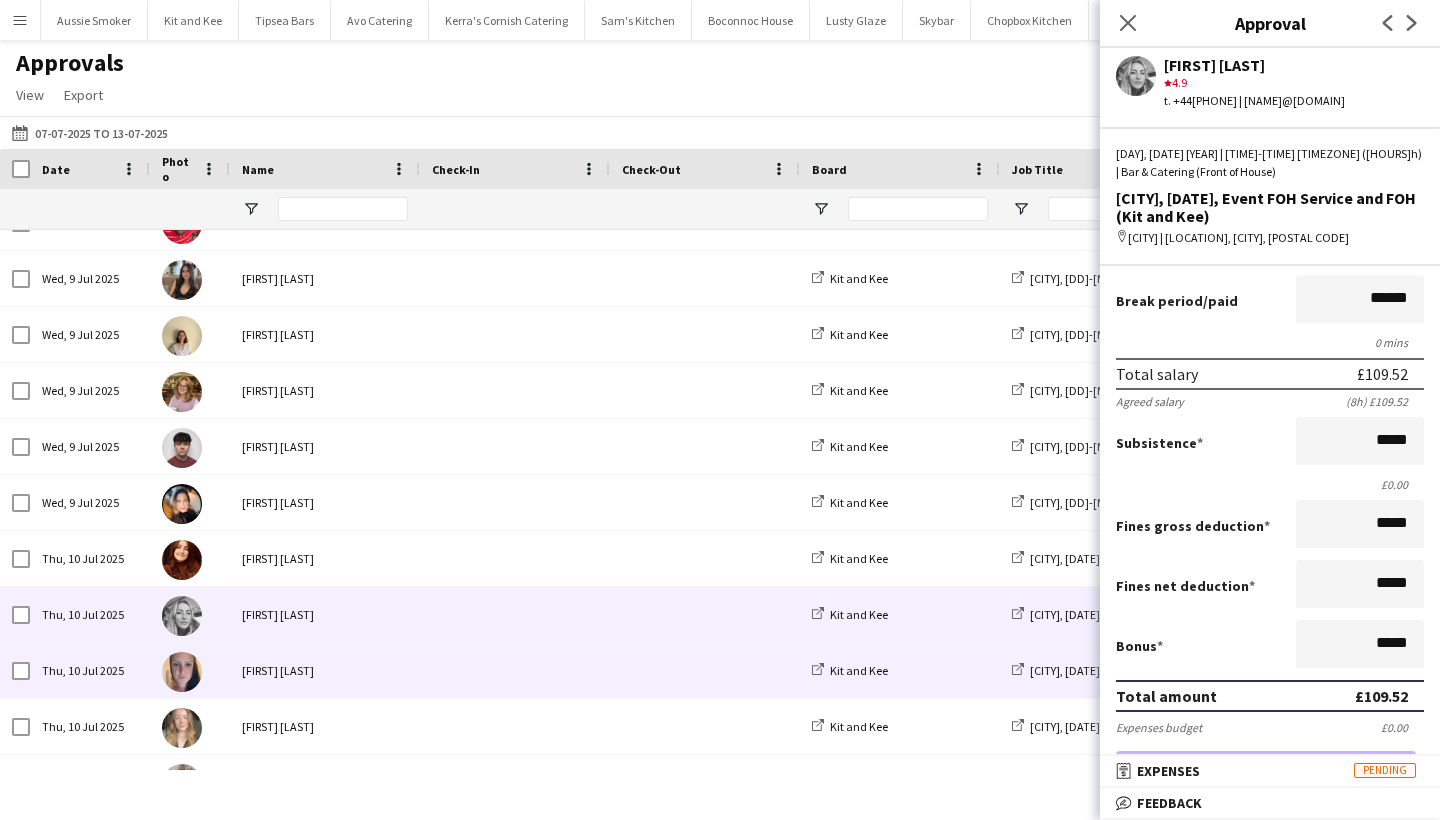 click on "[FIRST] [LAST]" at bounding box center (325, 670) 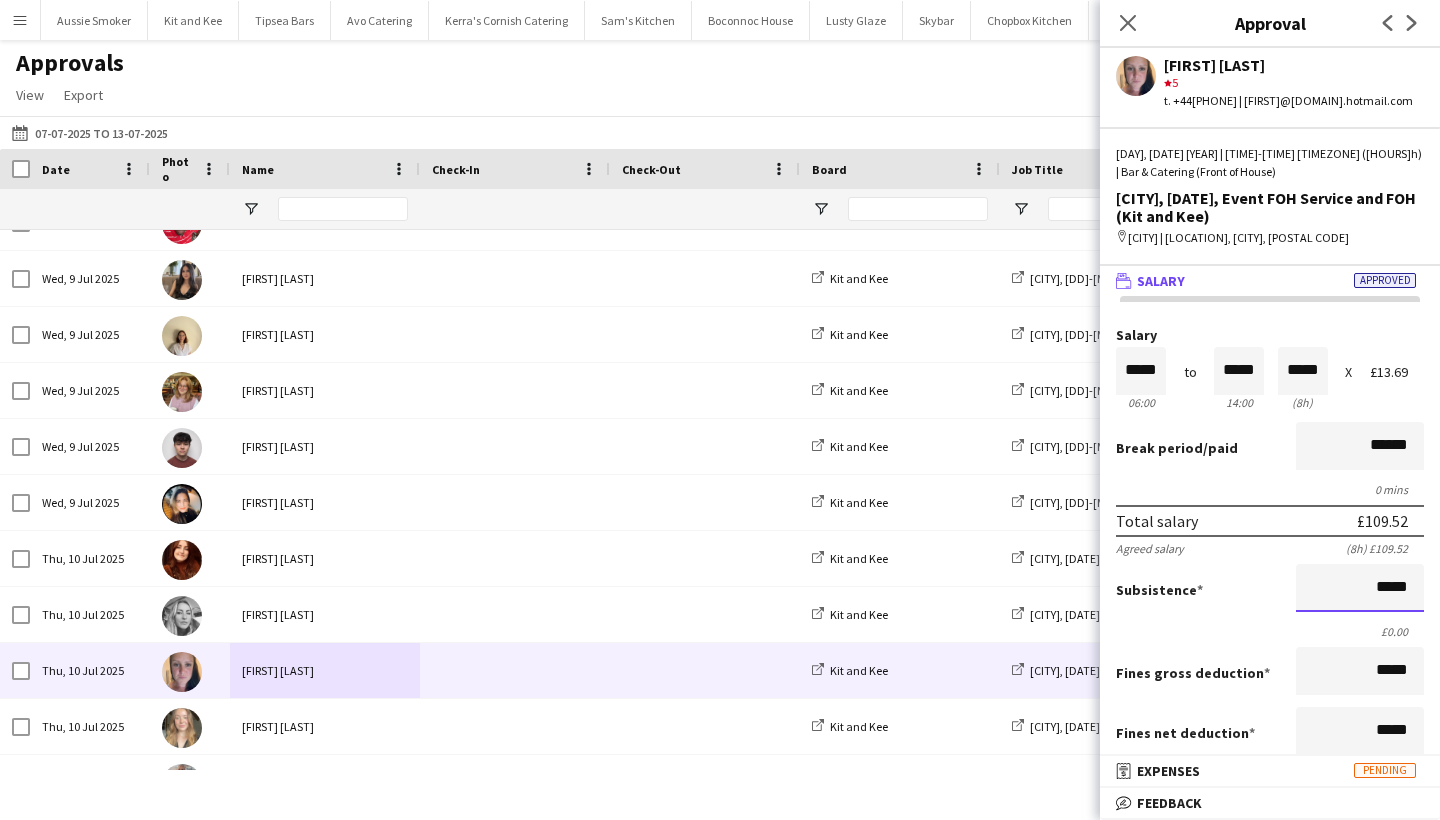 drag, startPoint x: 1365, startPoint y: 589, endPoint x: 1439, endPoint y: 581, distance: 74.431175 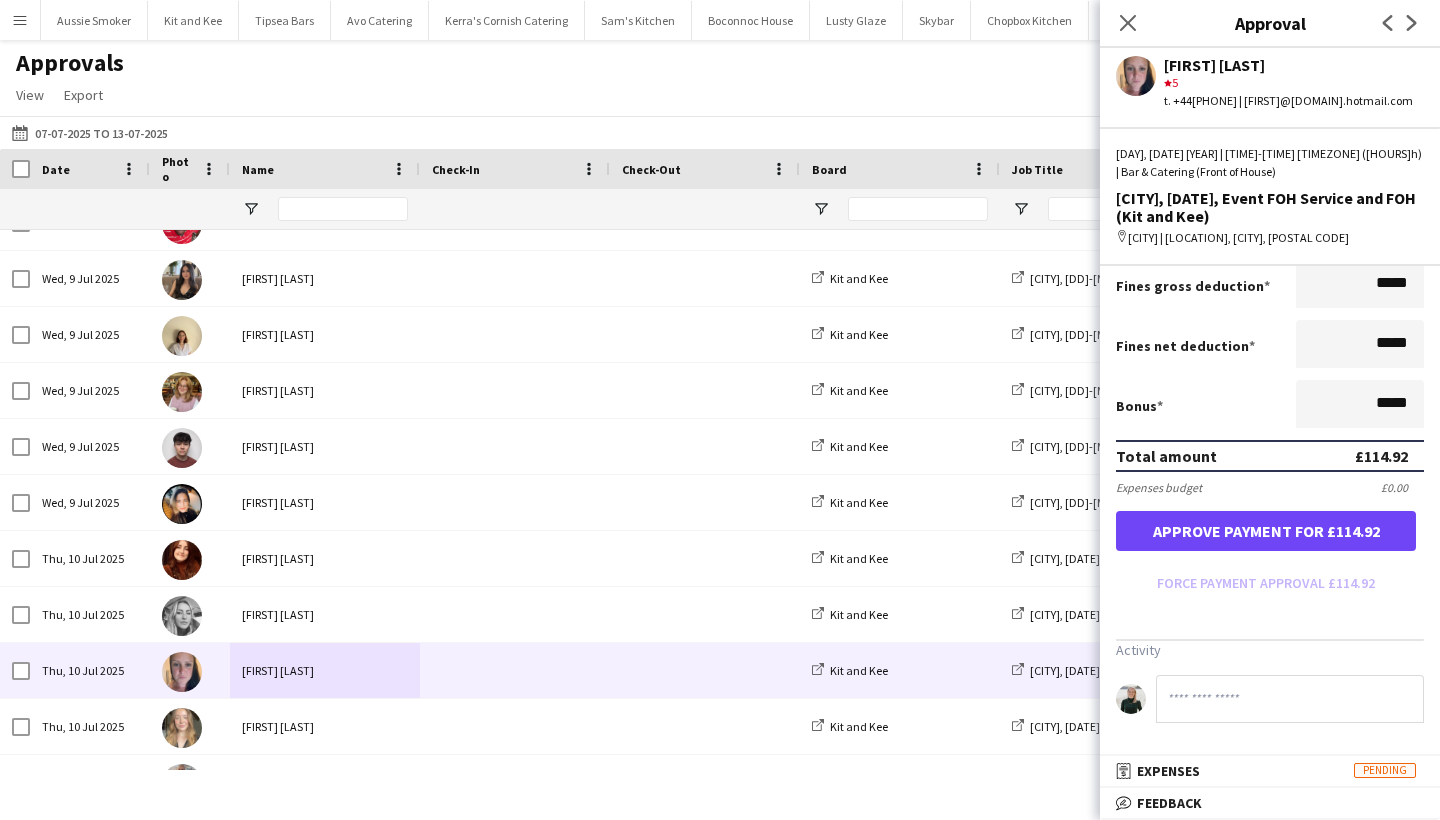 type on "*****" 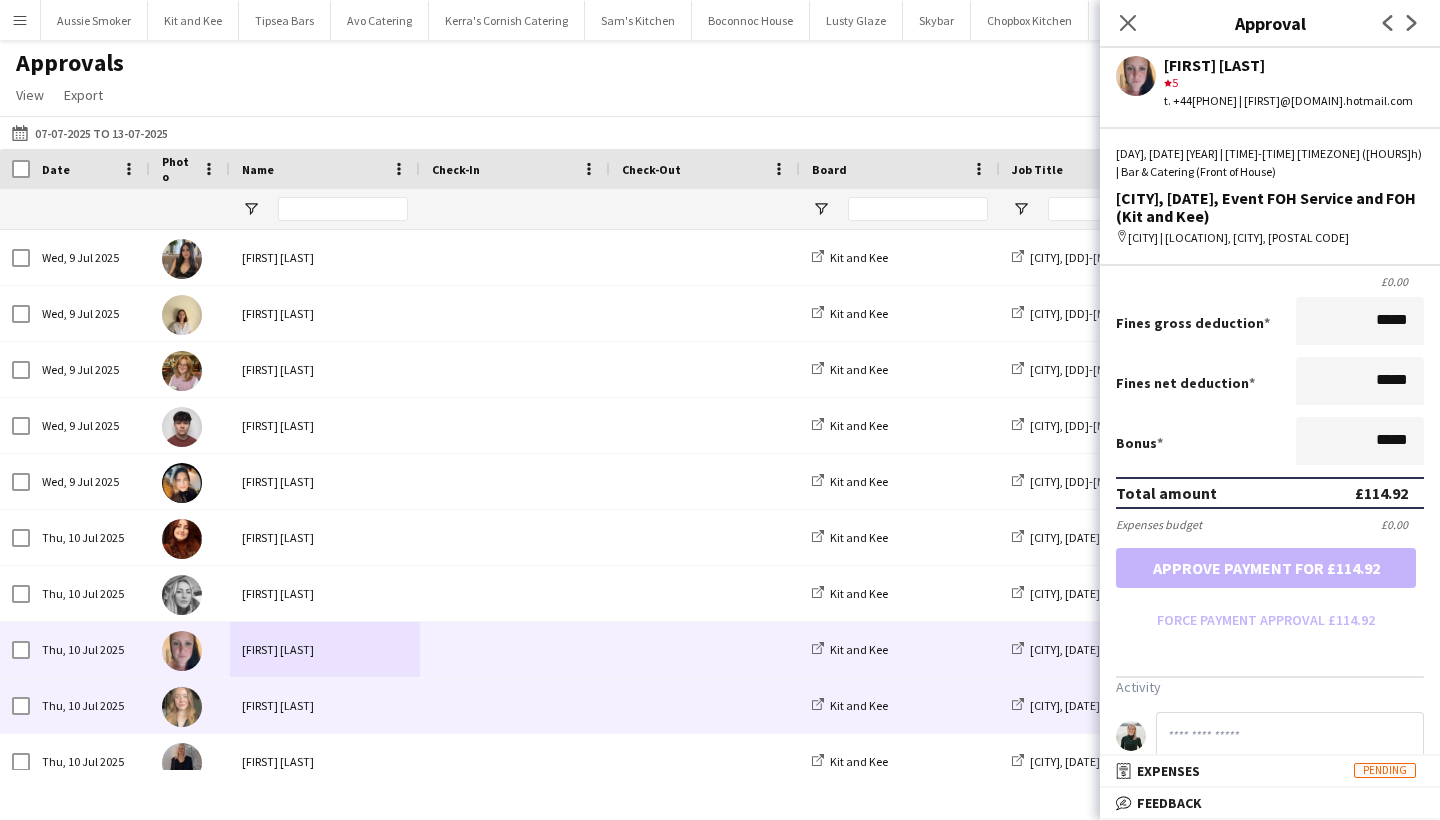 click on "[FIRST] [LAST]" at bounding box center [325, 705] 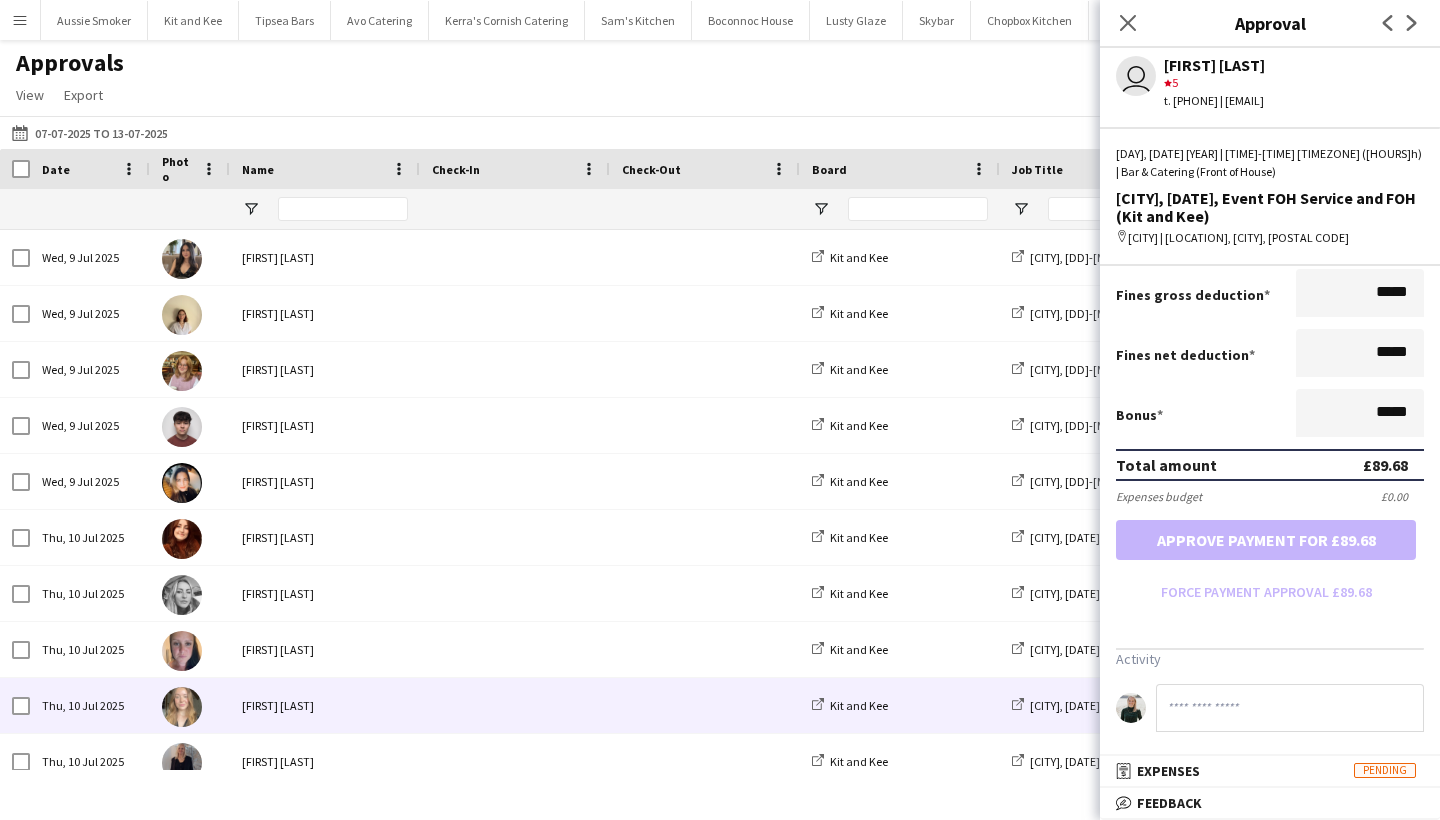 scroll, scrollTop: 0, scrollLeft: 0, axis: both 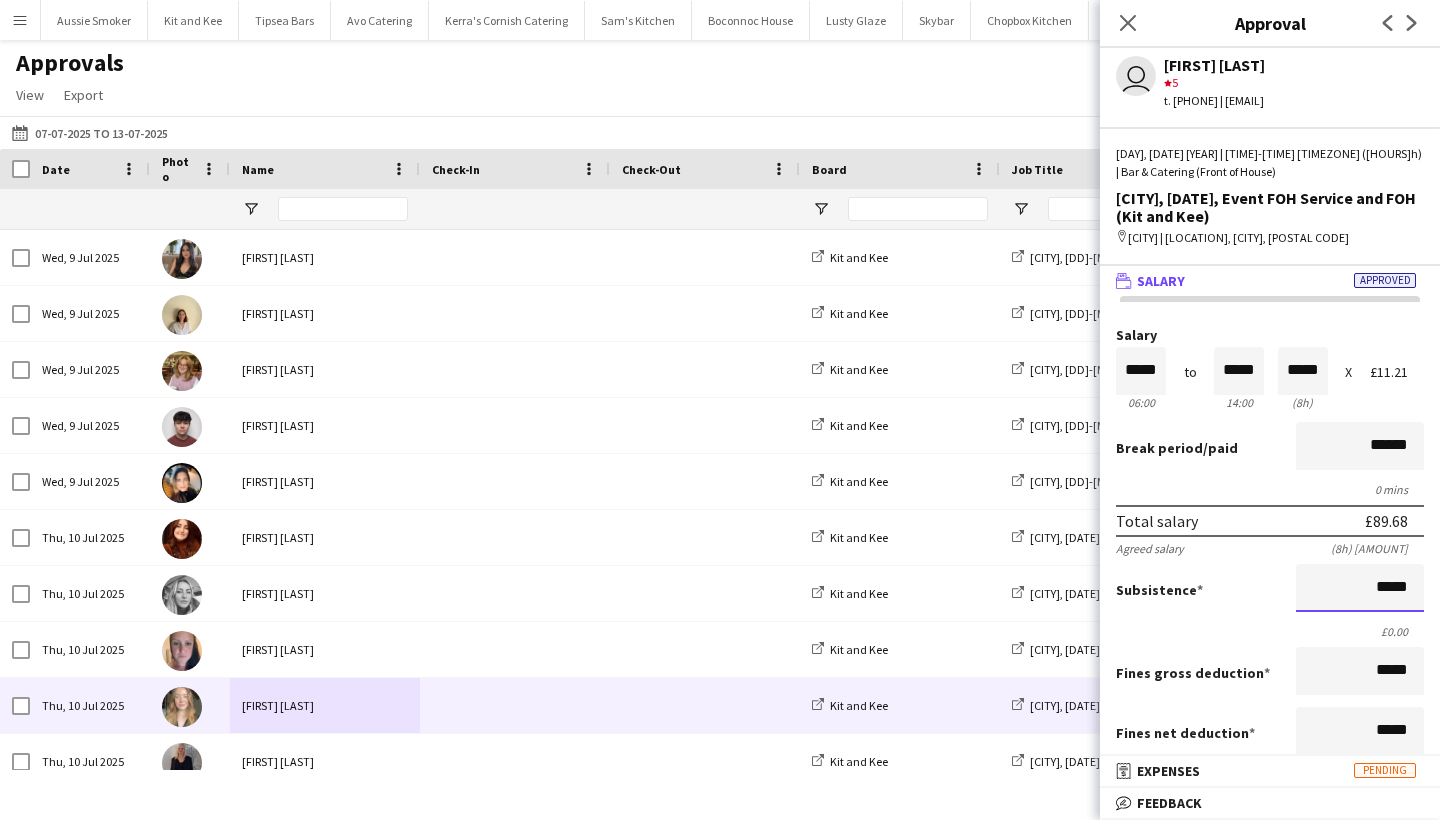 drag, startPoint x: 1375, startPoint y: 585, endPoint x: 1439, endPoint y: 586, distance: 64.00781 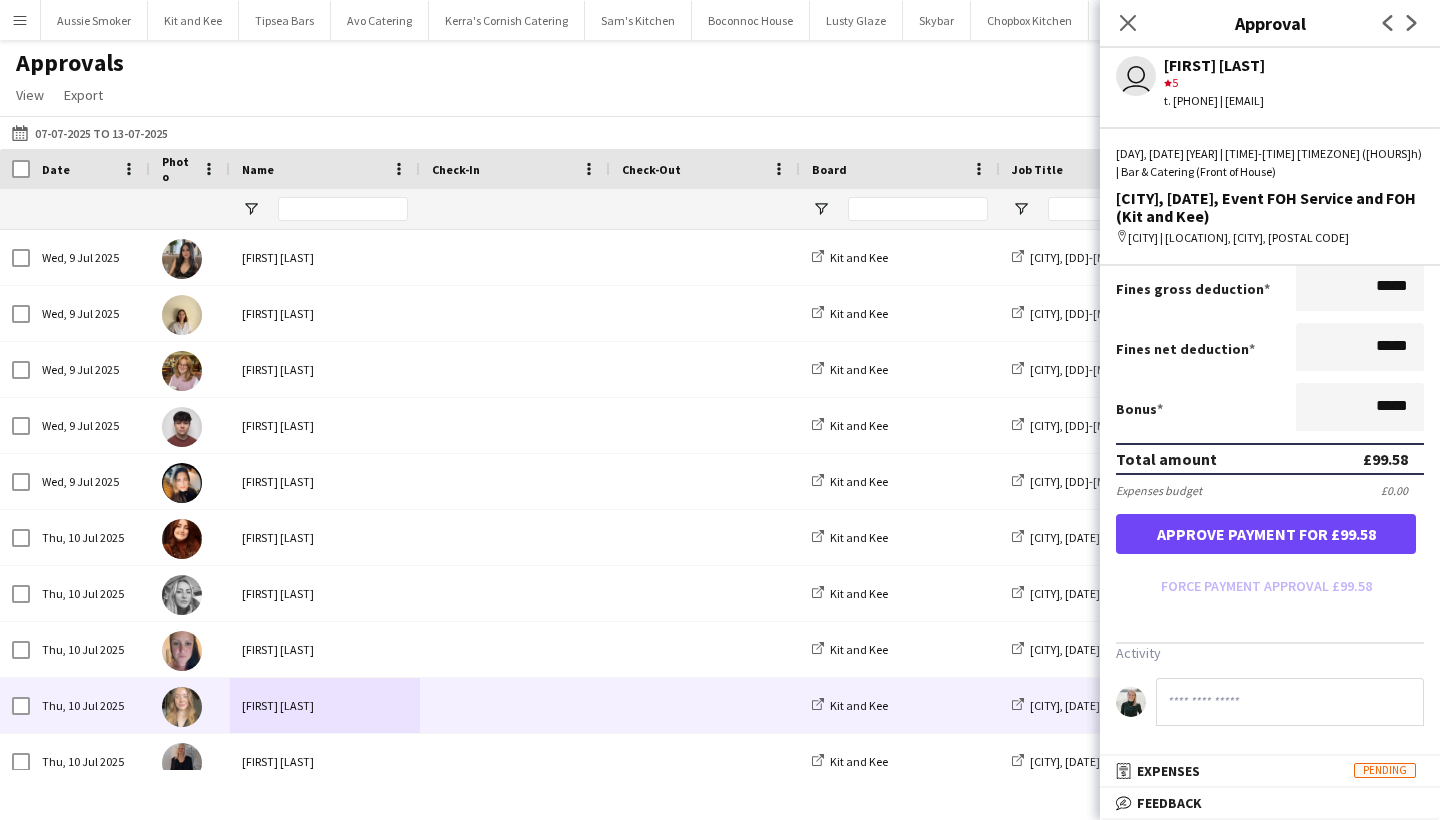 scroll, scrollTop: 395, scrollLeft: 0, axis: vertical 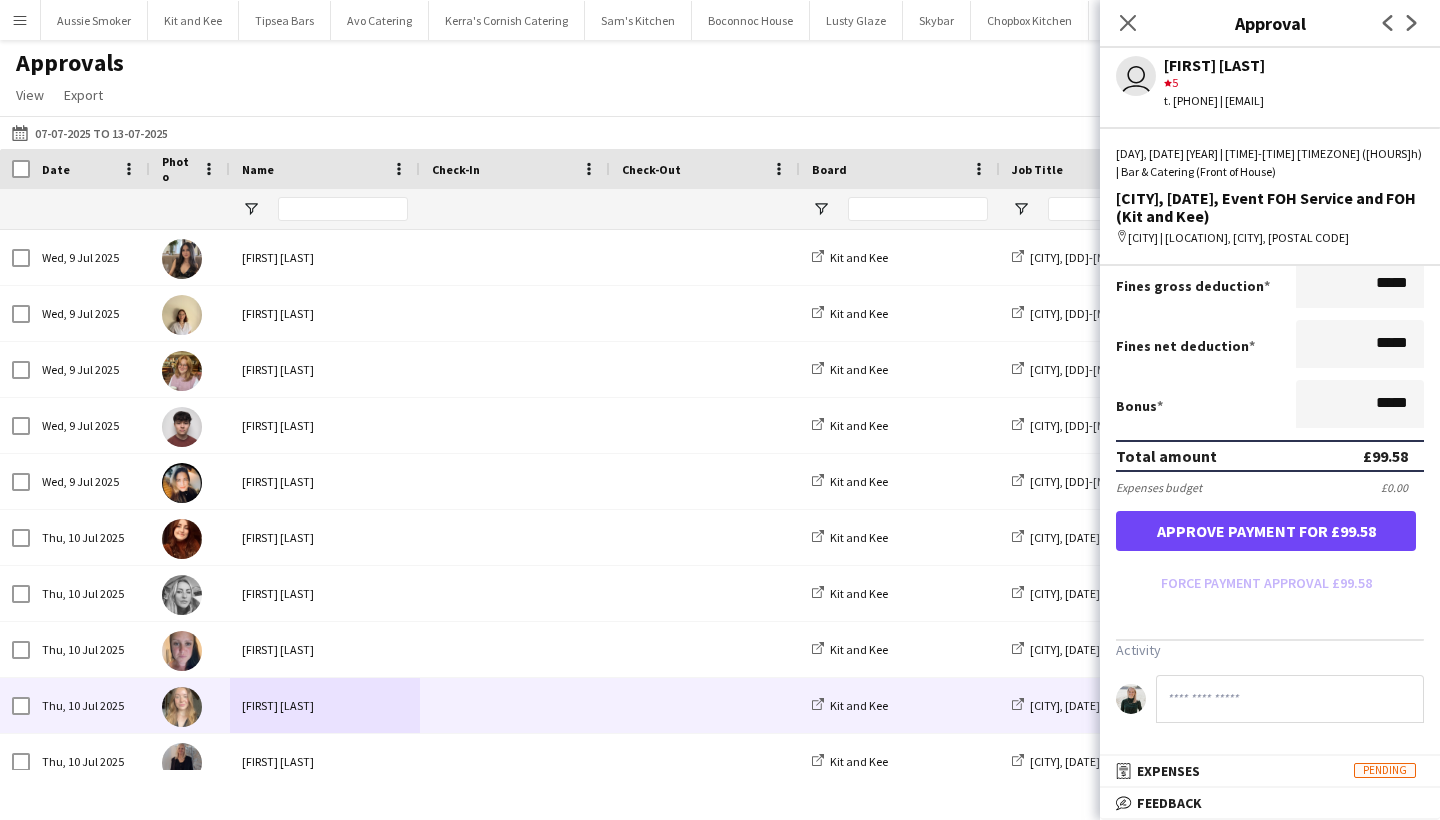 type on "*****" 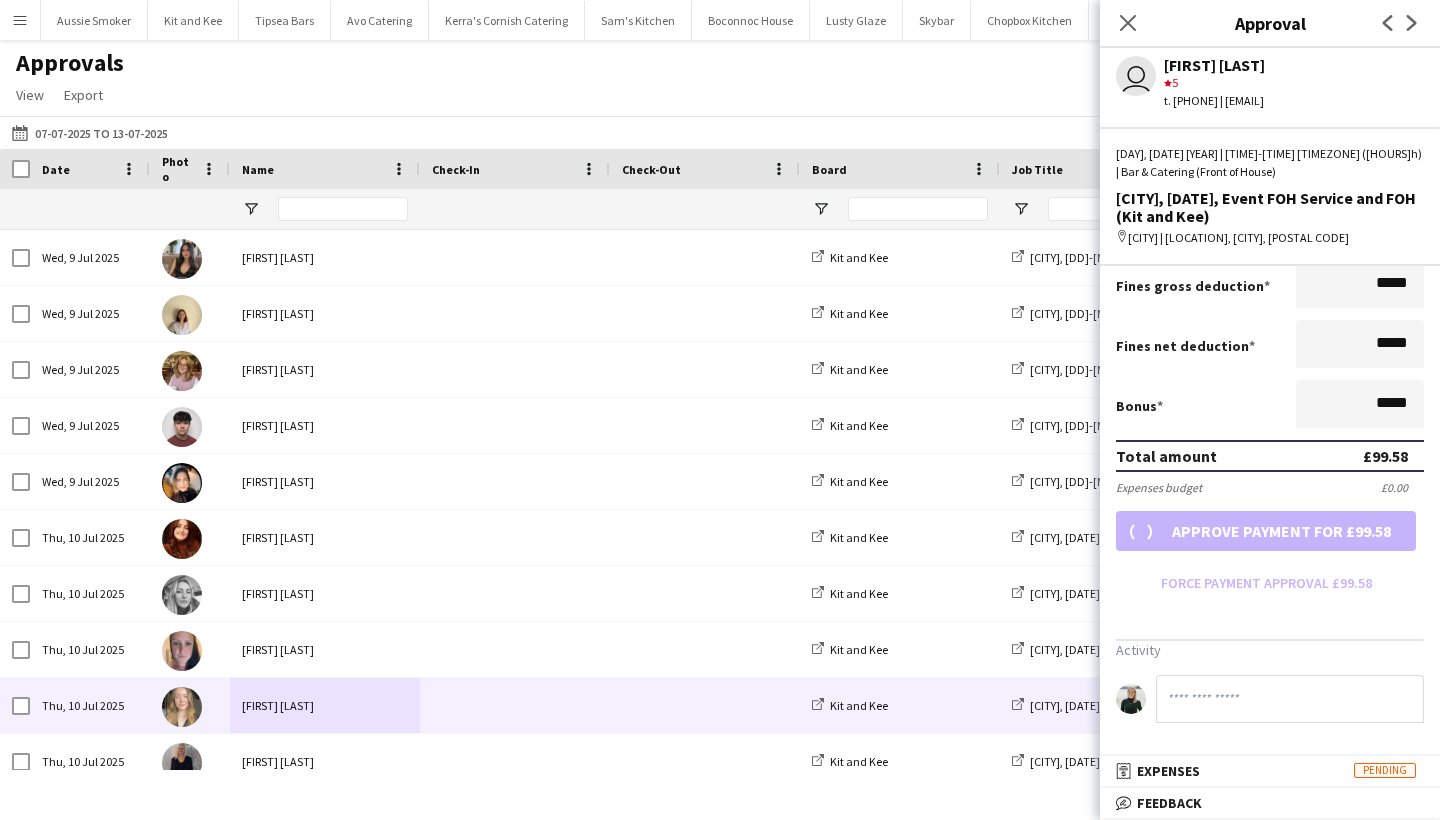 scroll, scrollTop: 350, scrollLeft: 0, axis: vertical 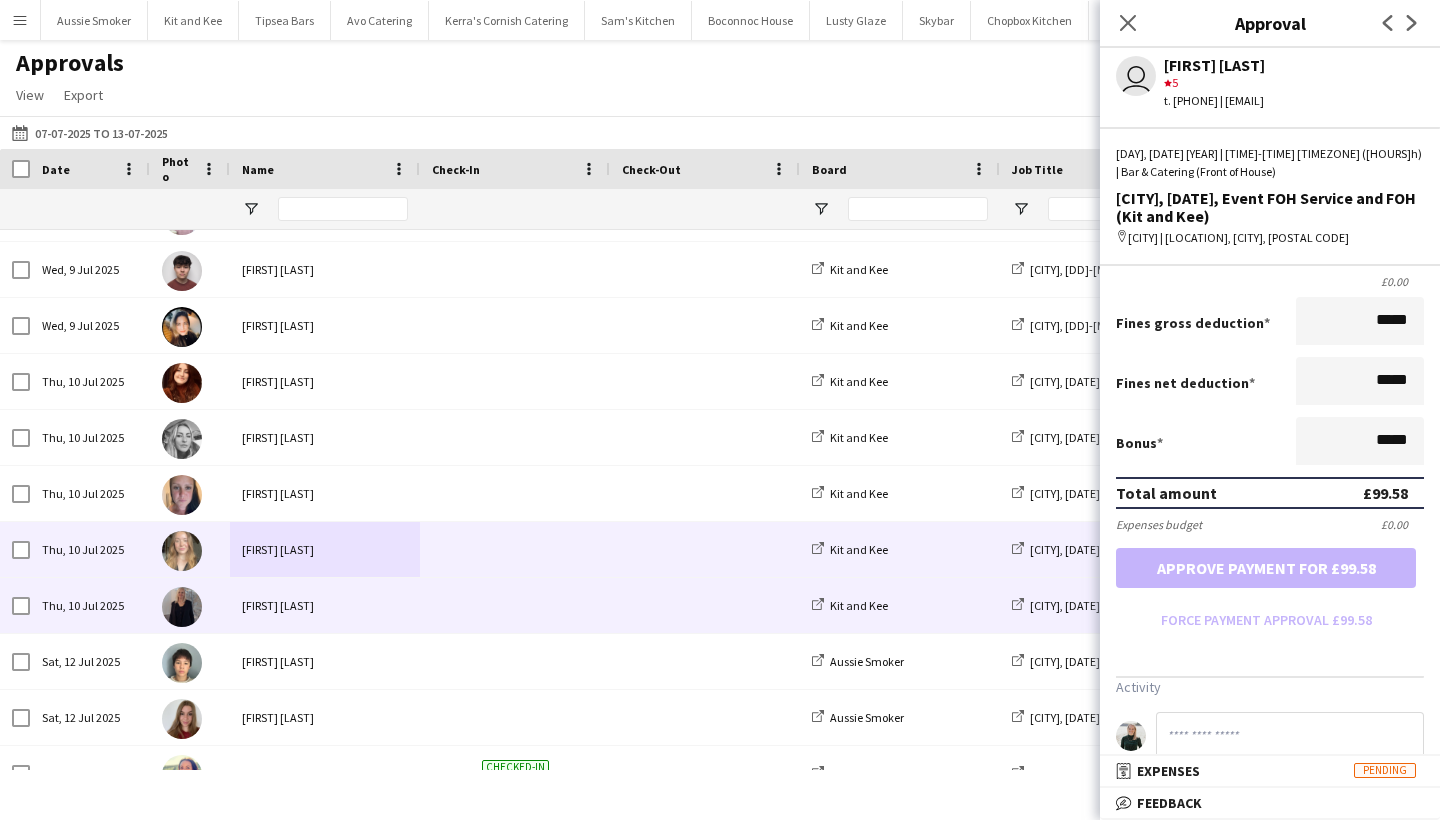 click on "[FIRST] [LAST]" at bounding box center (325, 605) 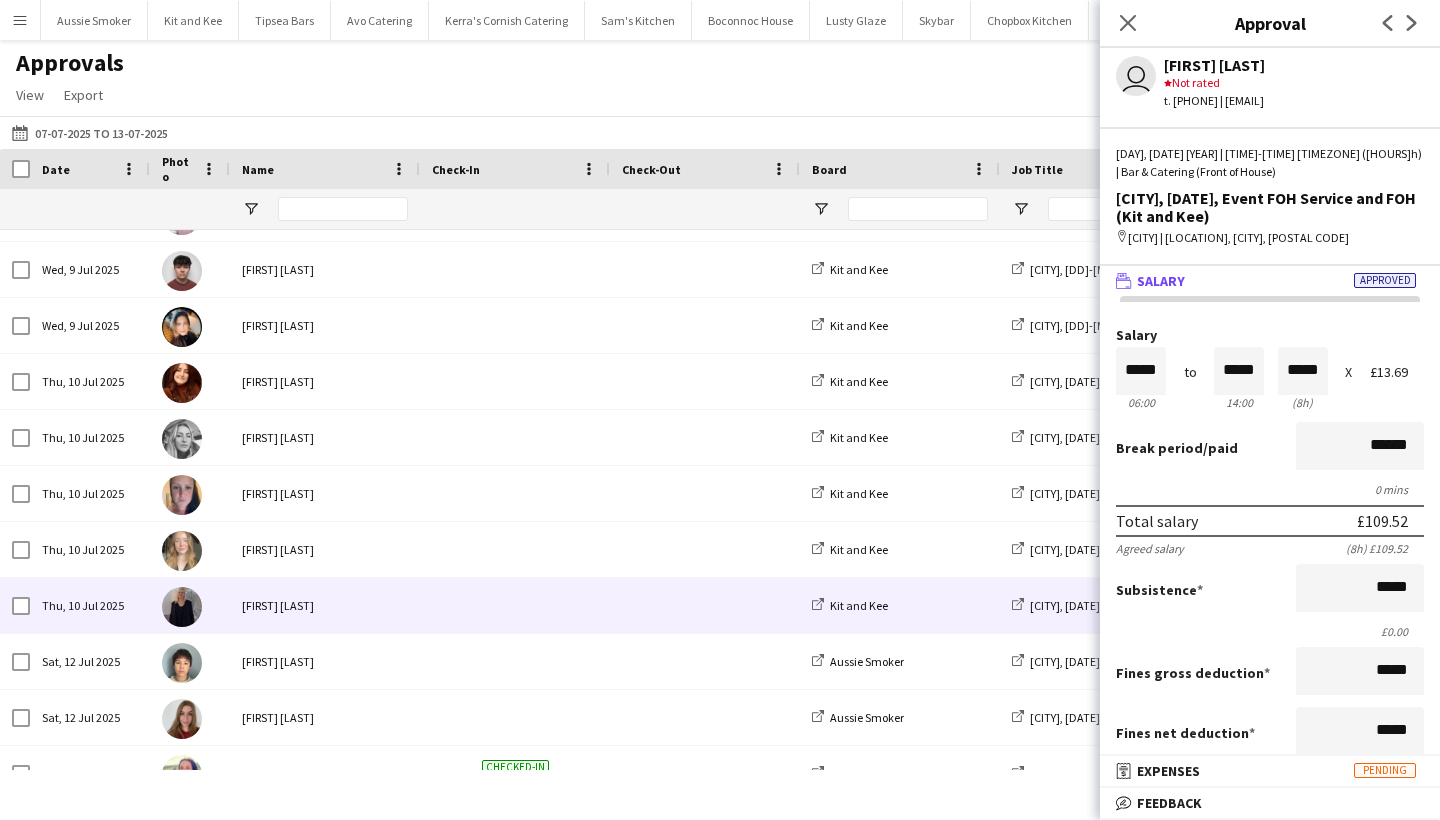 scroll, scrollTop: 18, scrollLeft: 0, axis: vertical 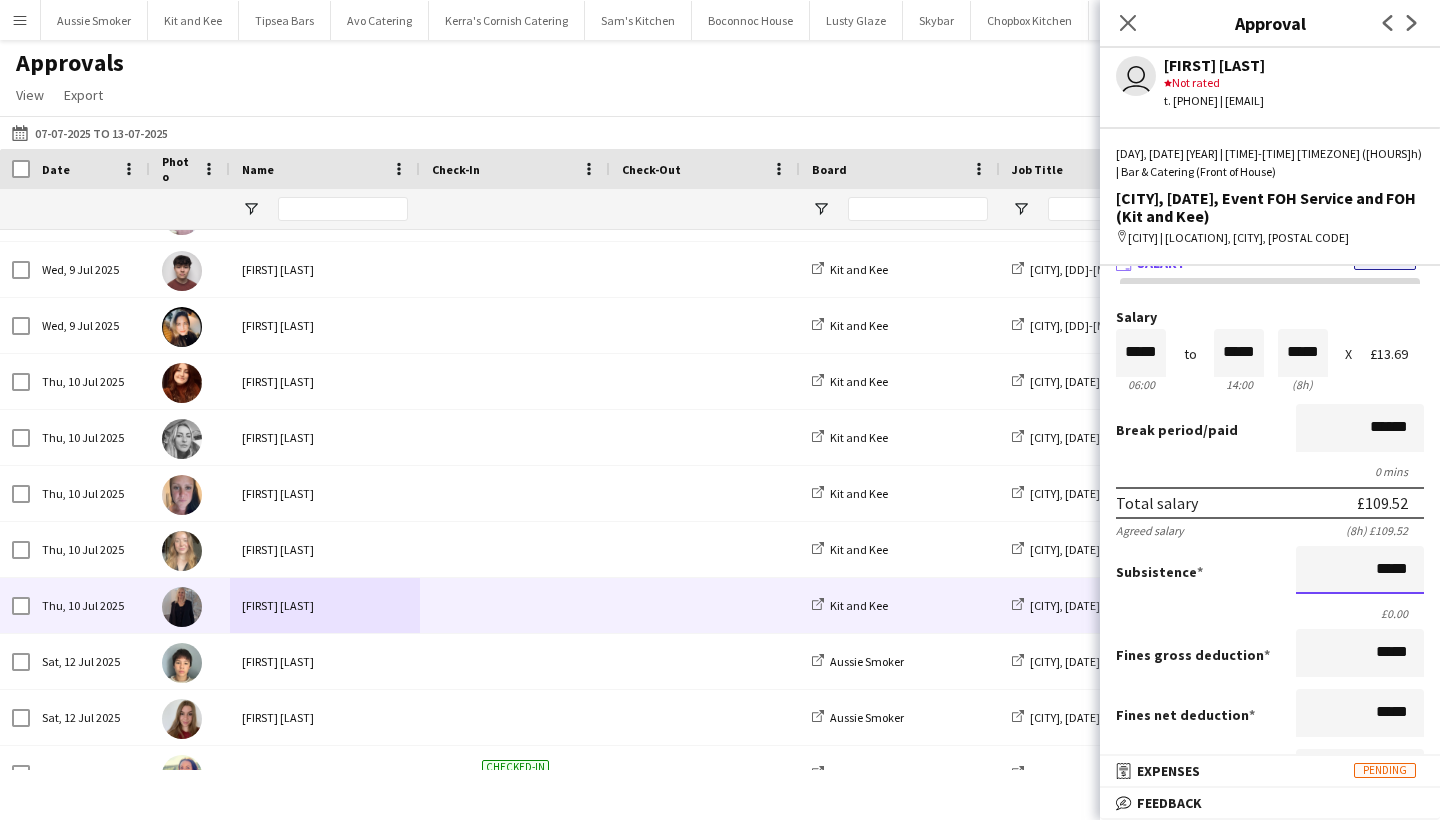 drag, startPoint x: 1370, startPoint y: 566, endPoint x: 1438, endPoint y: 573, distance: 68.359344 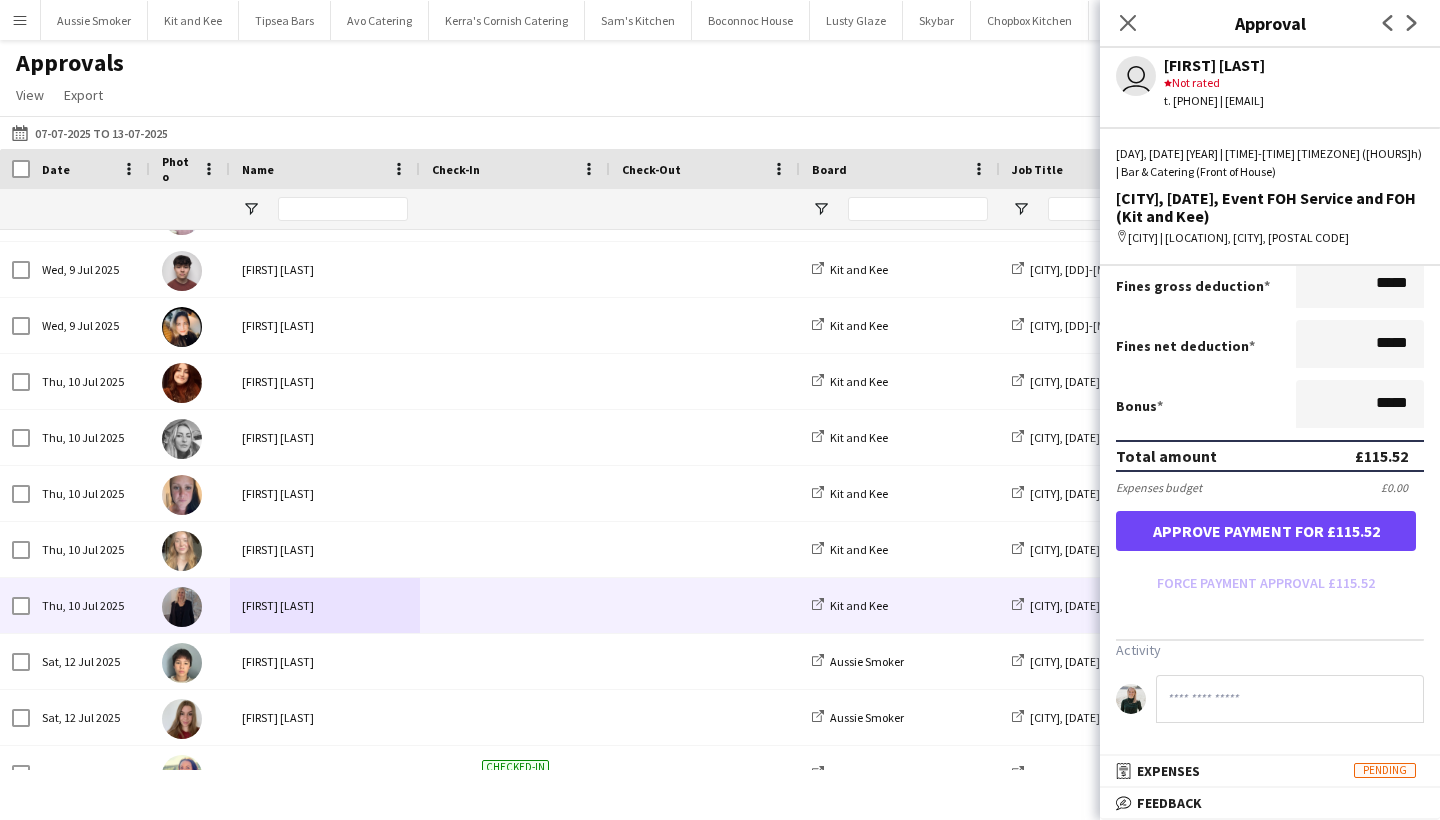 type on "*****" 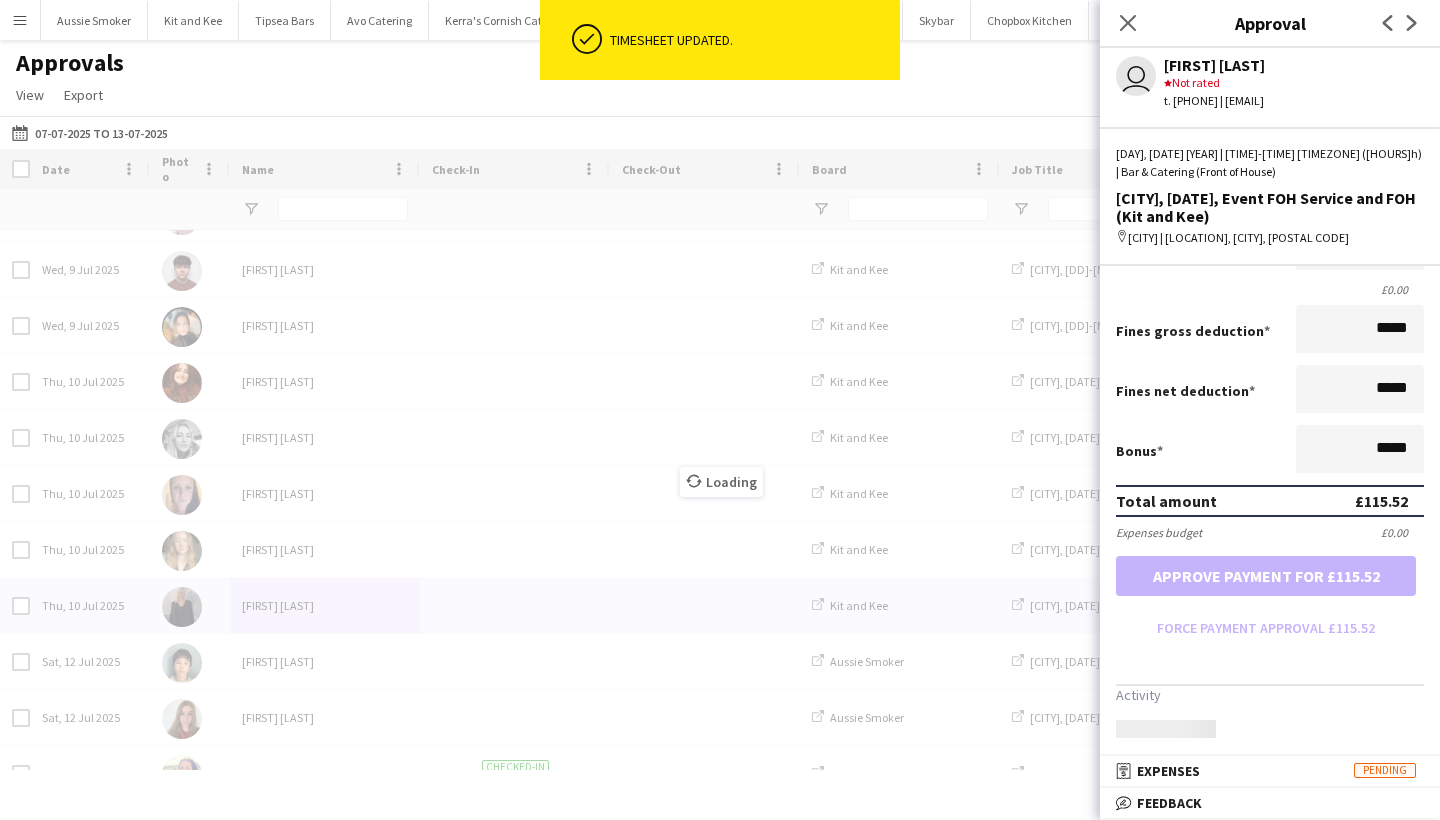 scroll, scrollTop: 350, scrollLeft: 0, axis: vertical 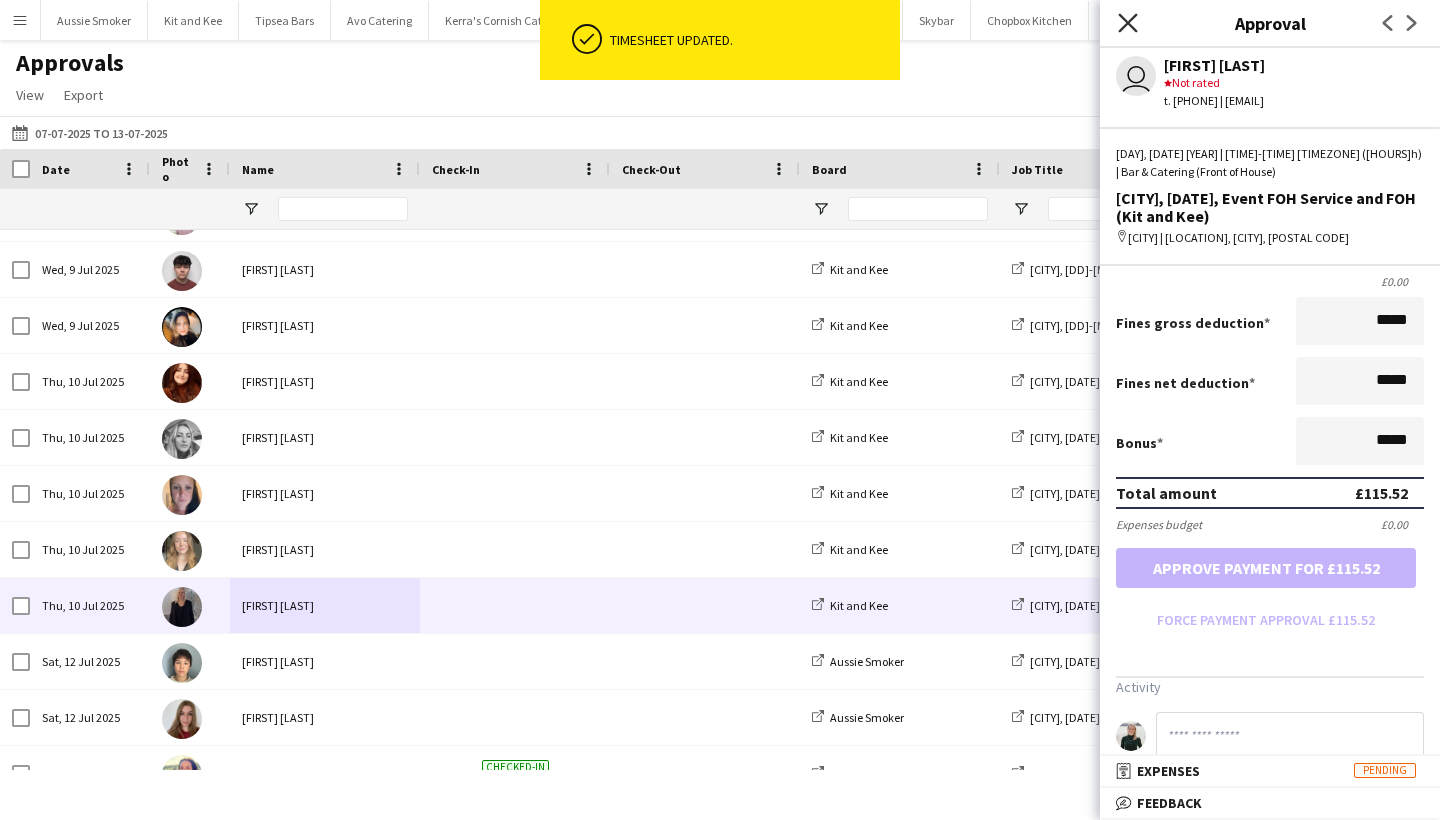 click on "Close pop-in" 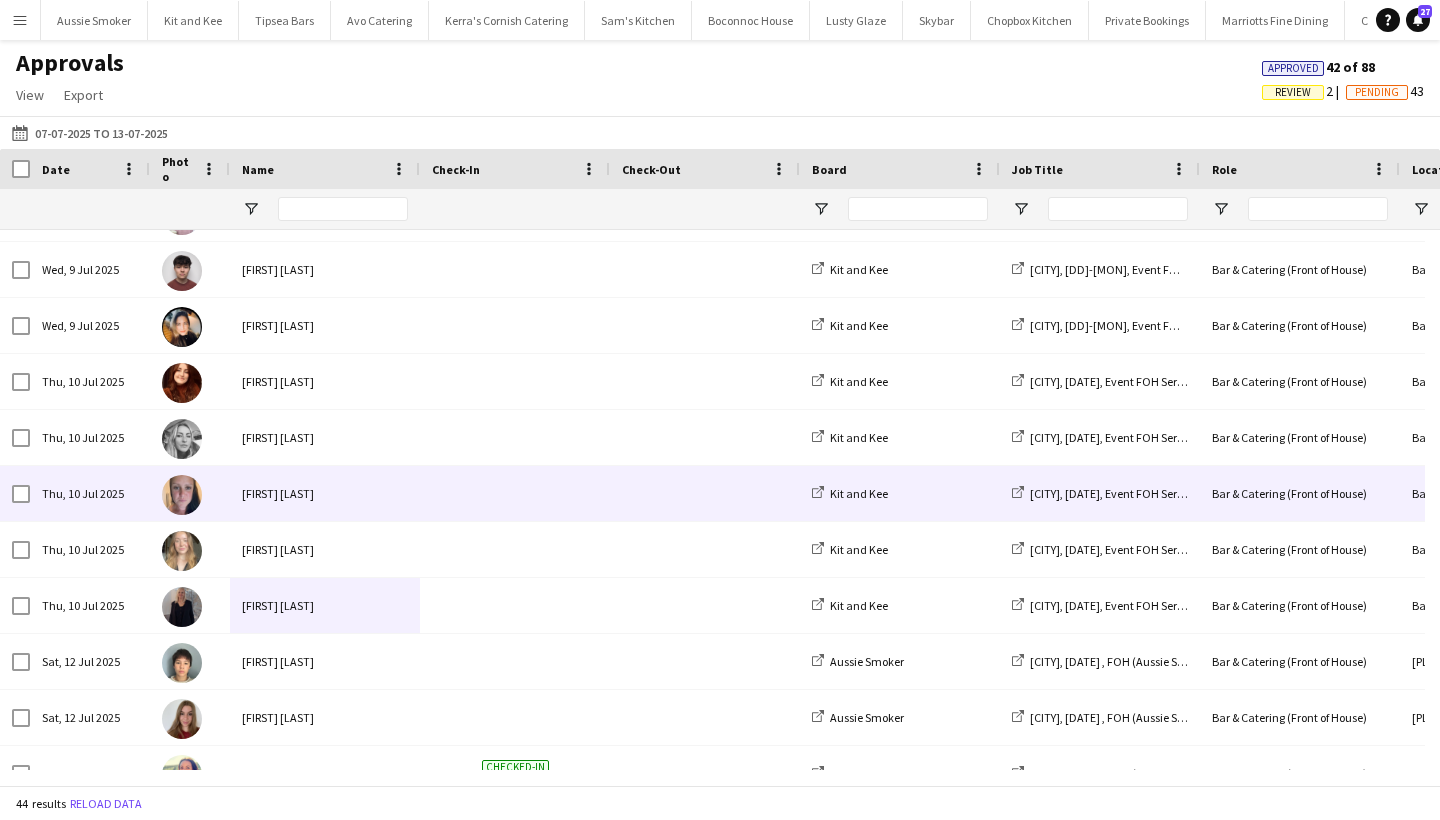 scroll, scrollTop: 1243, scrollLeft: 0, axis: vertical 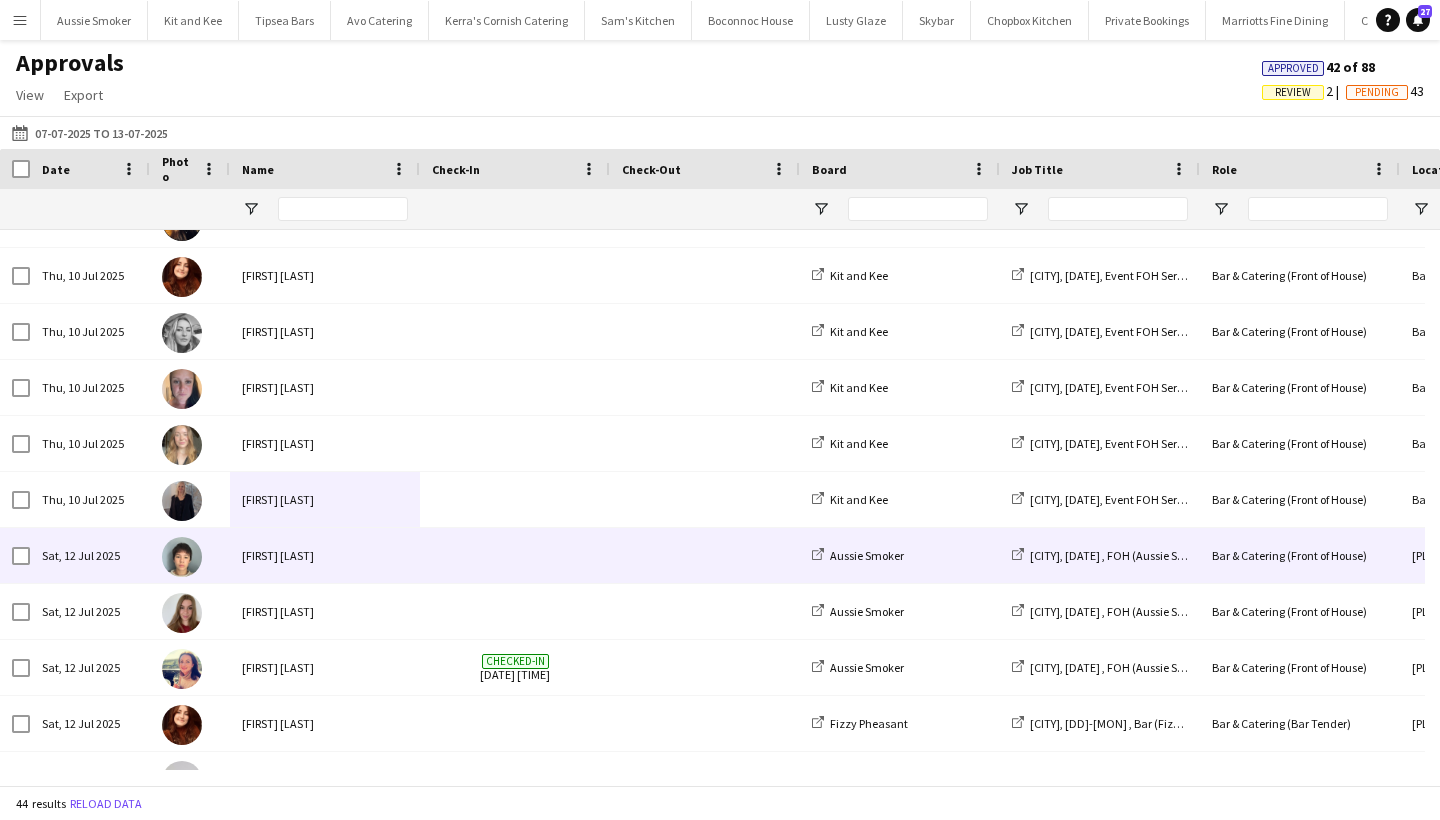 click on "[FIRST] [LAST]" at bounding box center [325, 555] 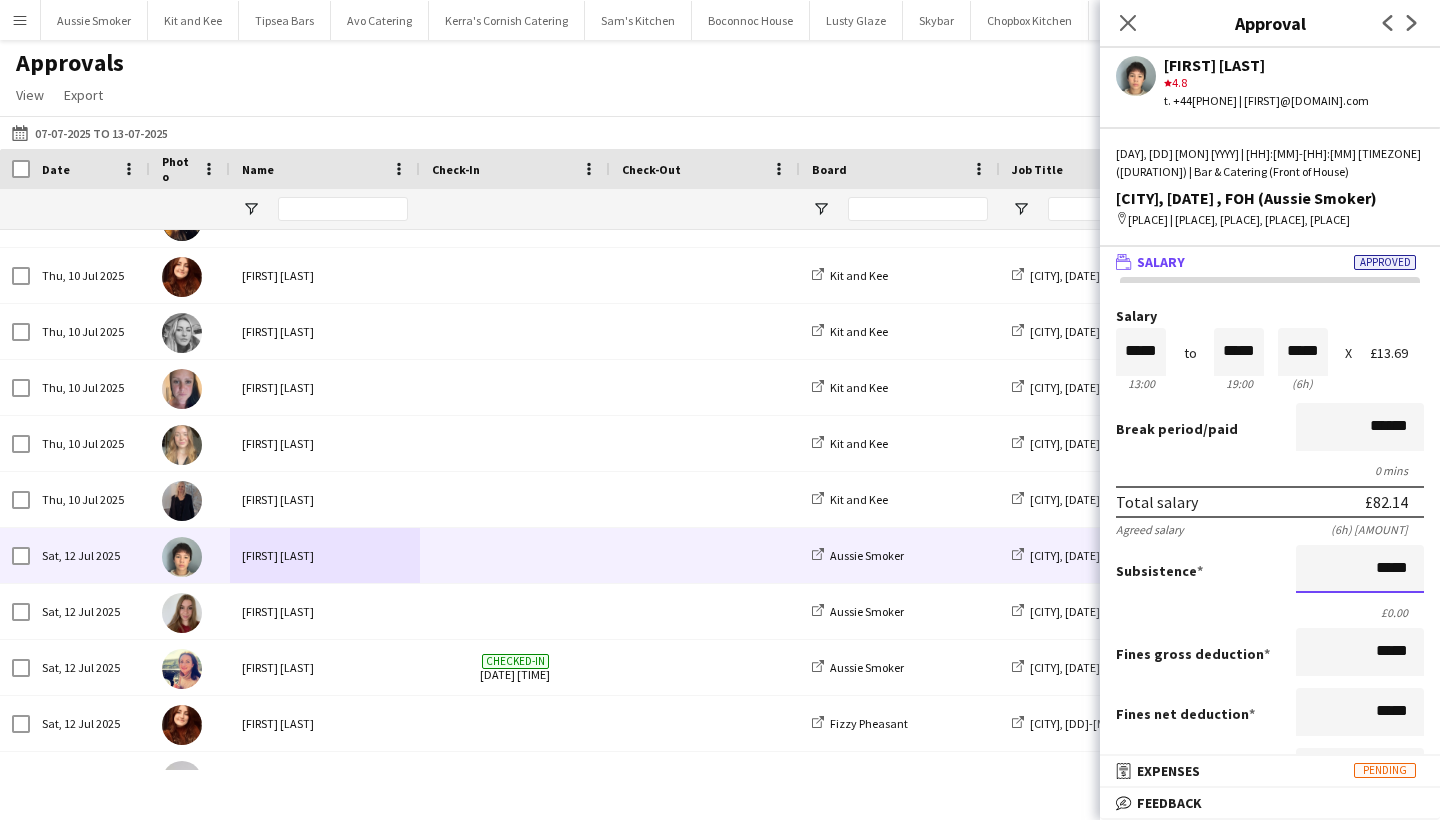 drag, startPoint x: 1370, startPoint y: 564, endPoint x: 1439, endPoint y: 574, distance: 69.72087 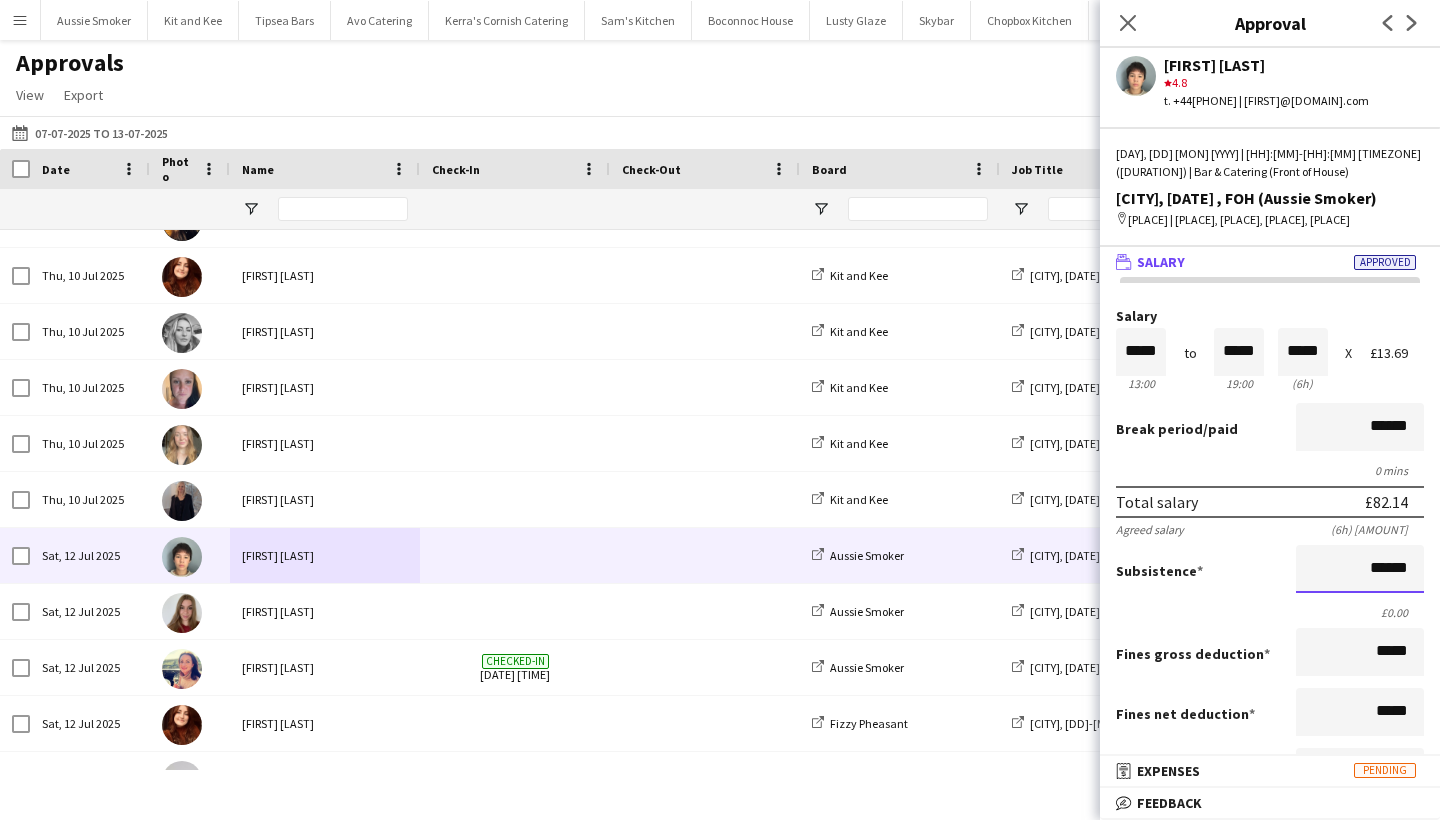 scroll, scrollTop: 377, scrollLeft: 0, axis: vertical 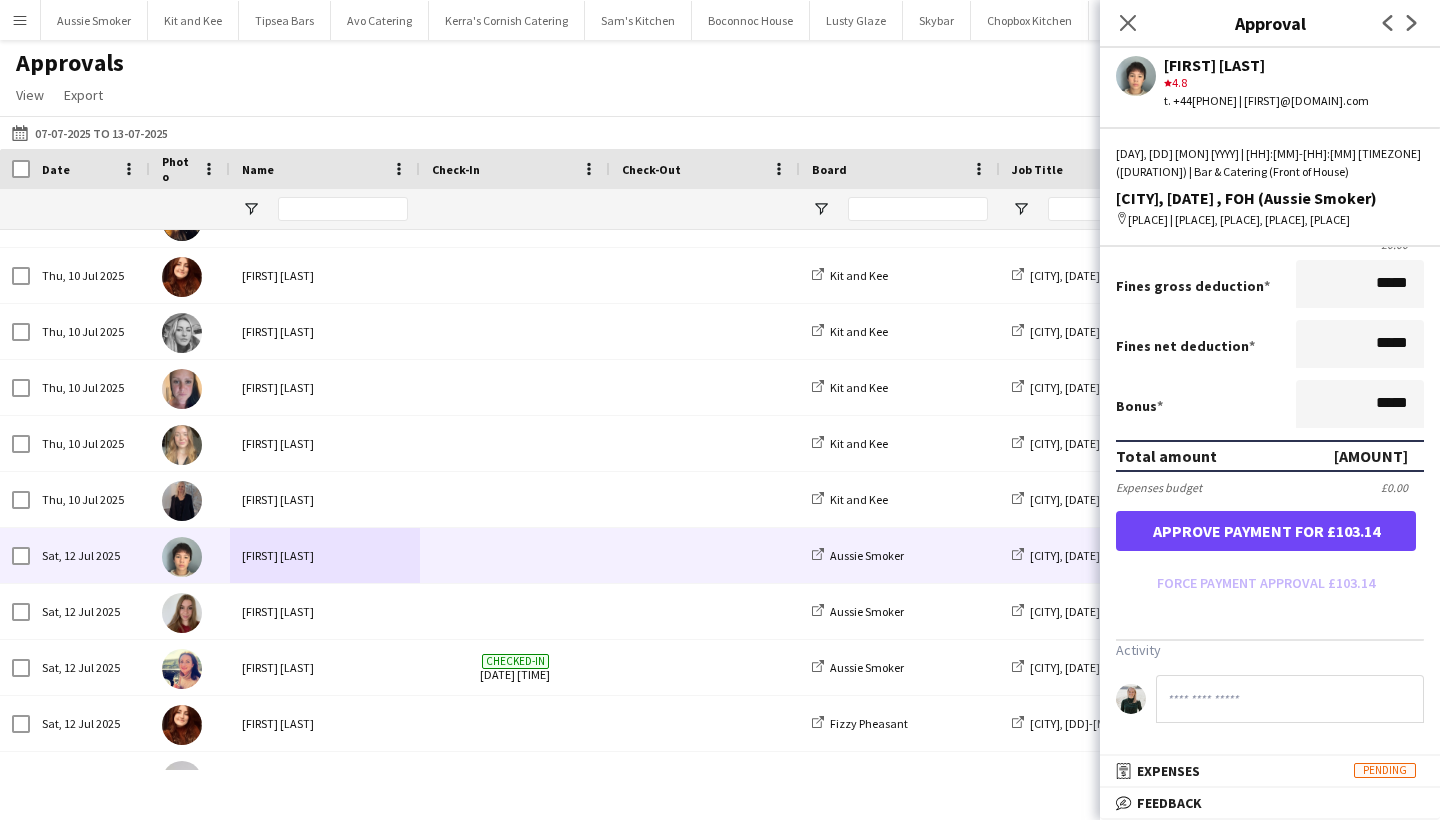 type on "******" 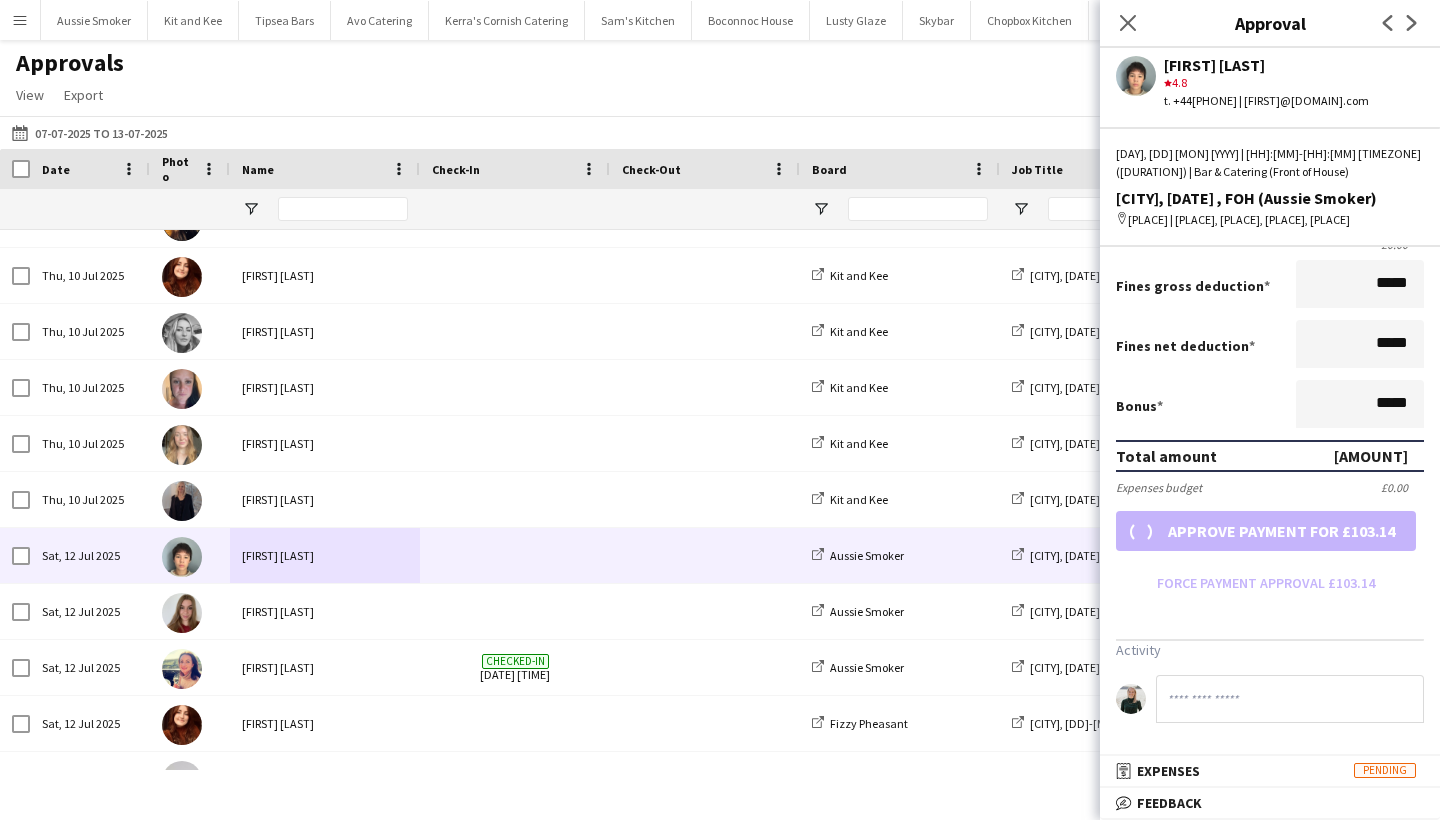 scroll, scrollTop: 332, scrollLeft: 0, axis: vertical 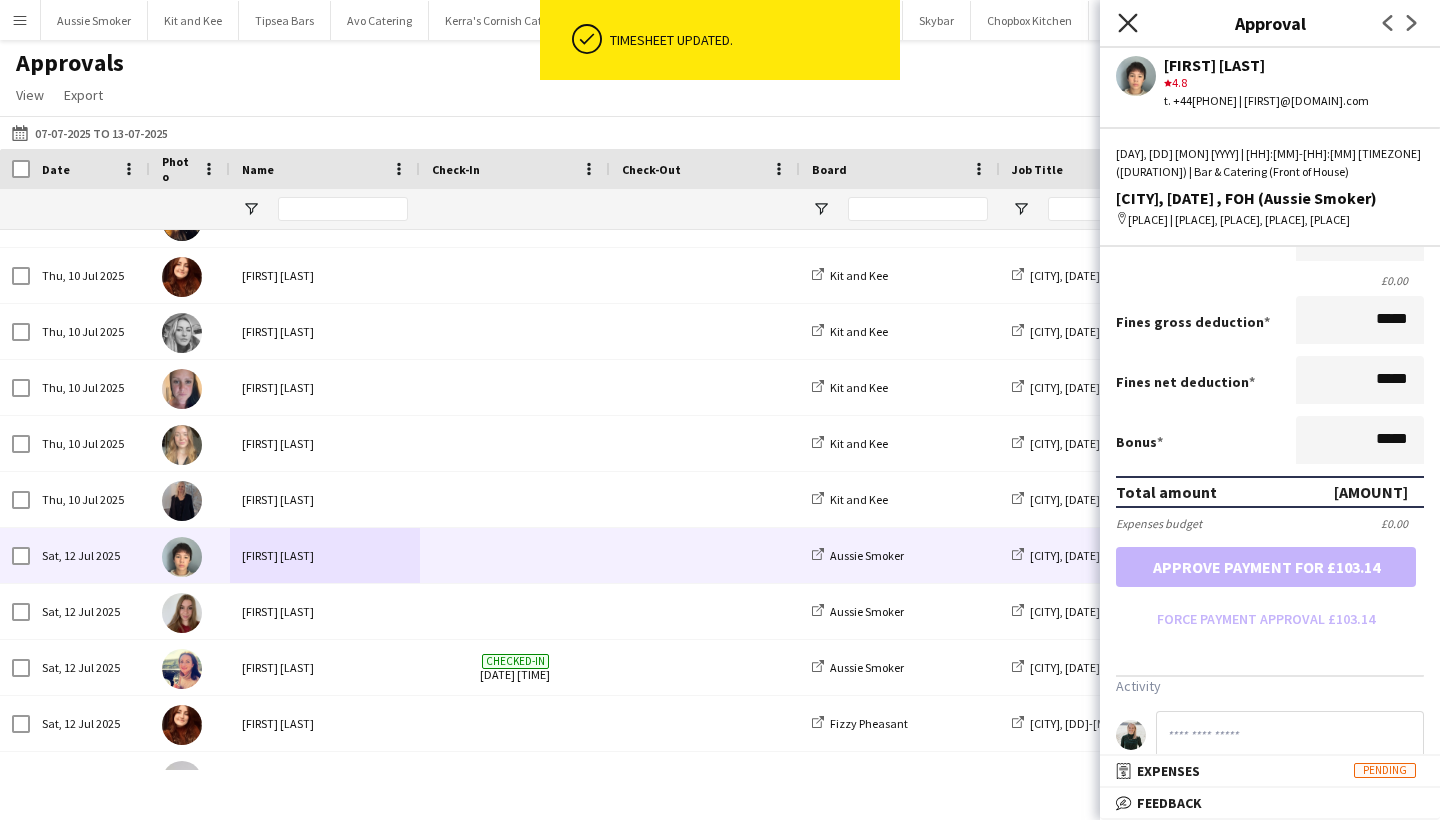 click on "Close pop-in" 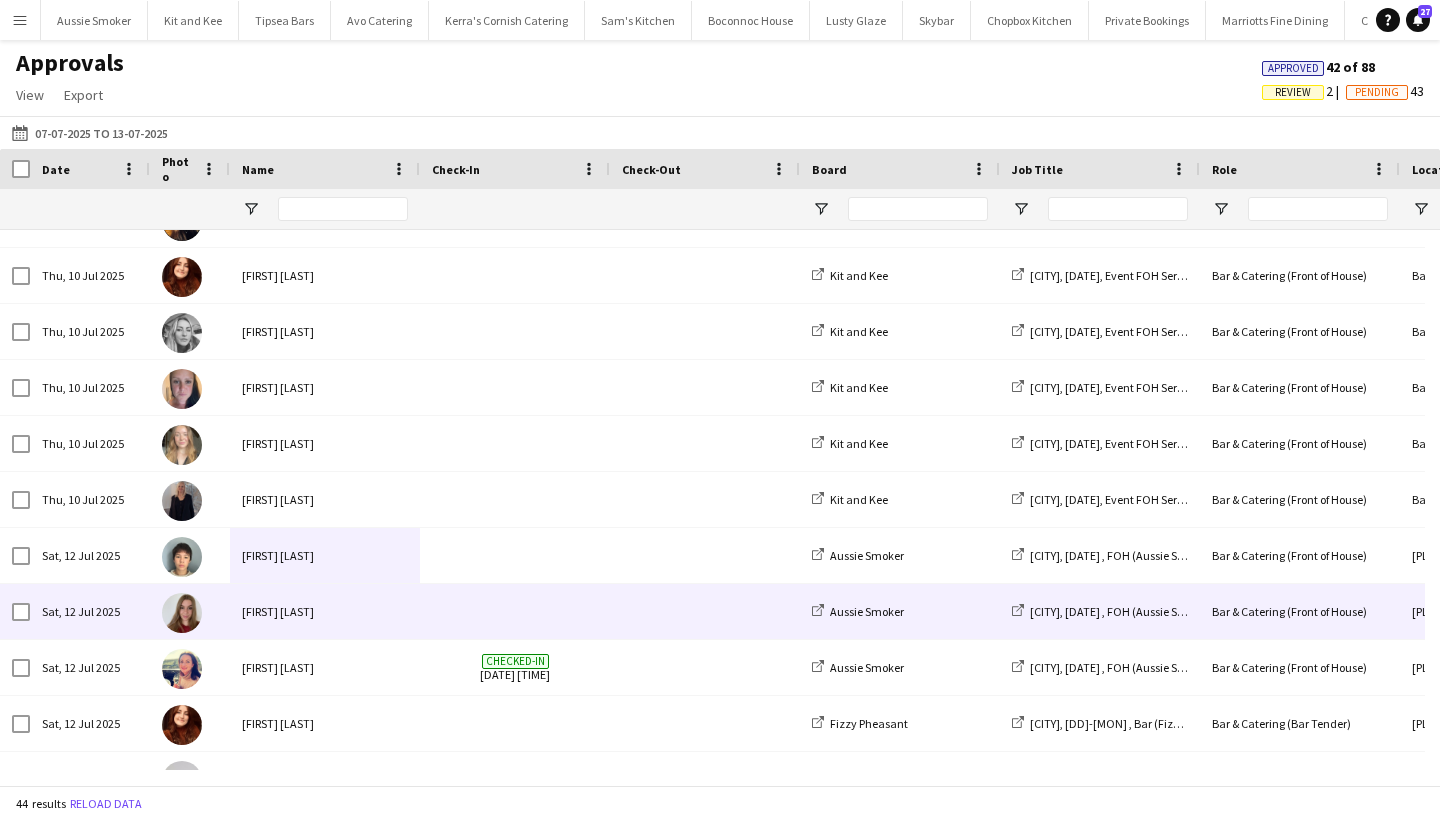 click at bounding box center [705, 611] 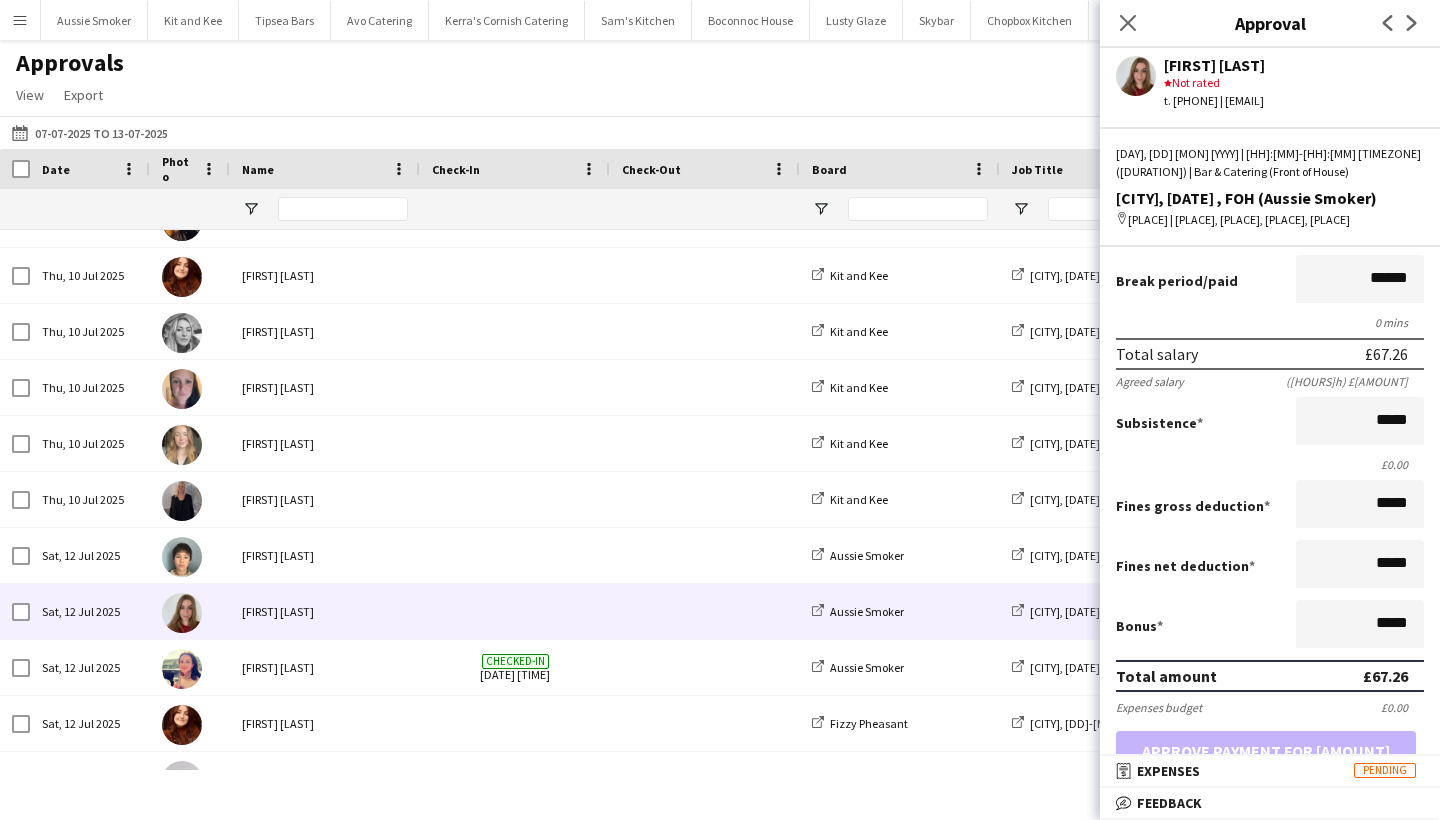 scroll, scrollTop: 336, scrollLeft: 0, axis: vertical 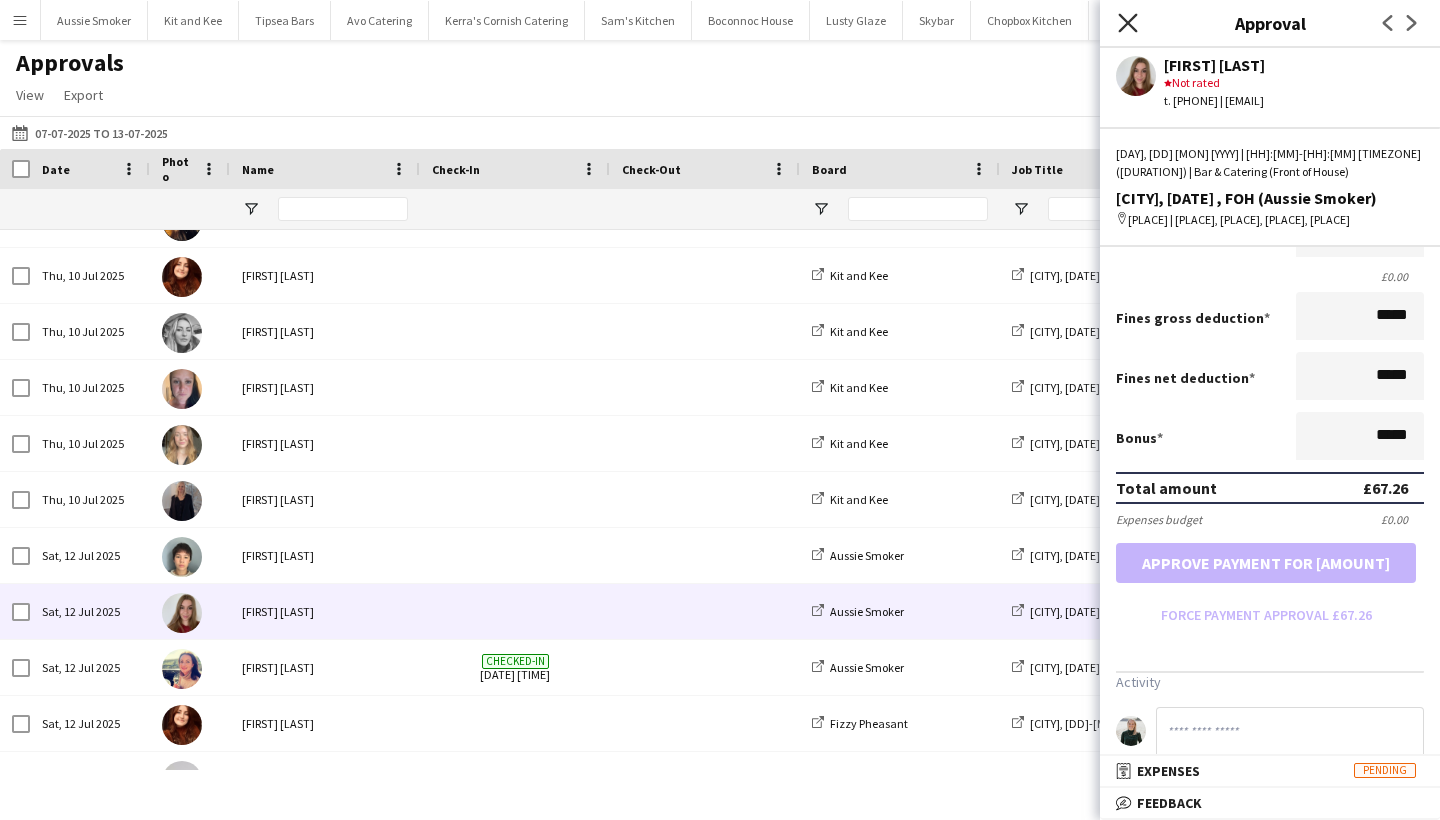 click on "Close pop-in" 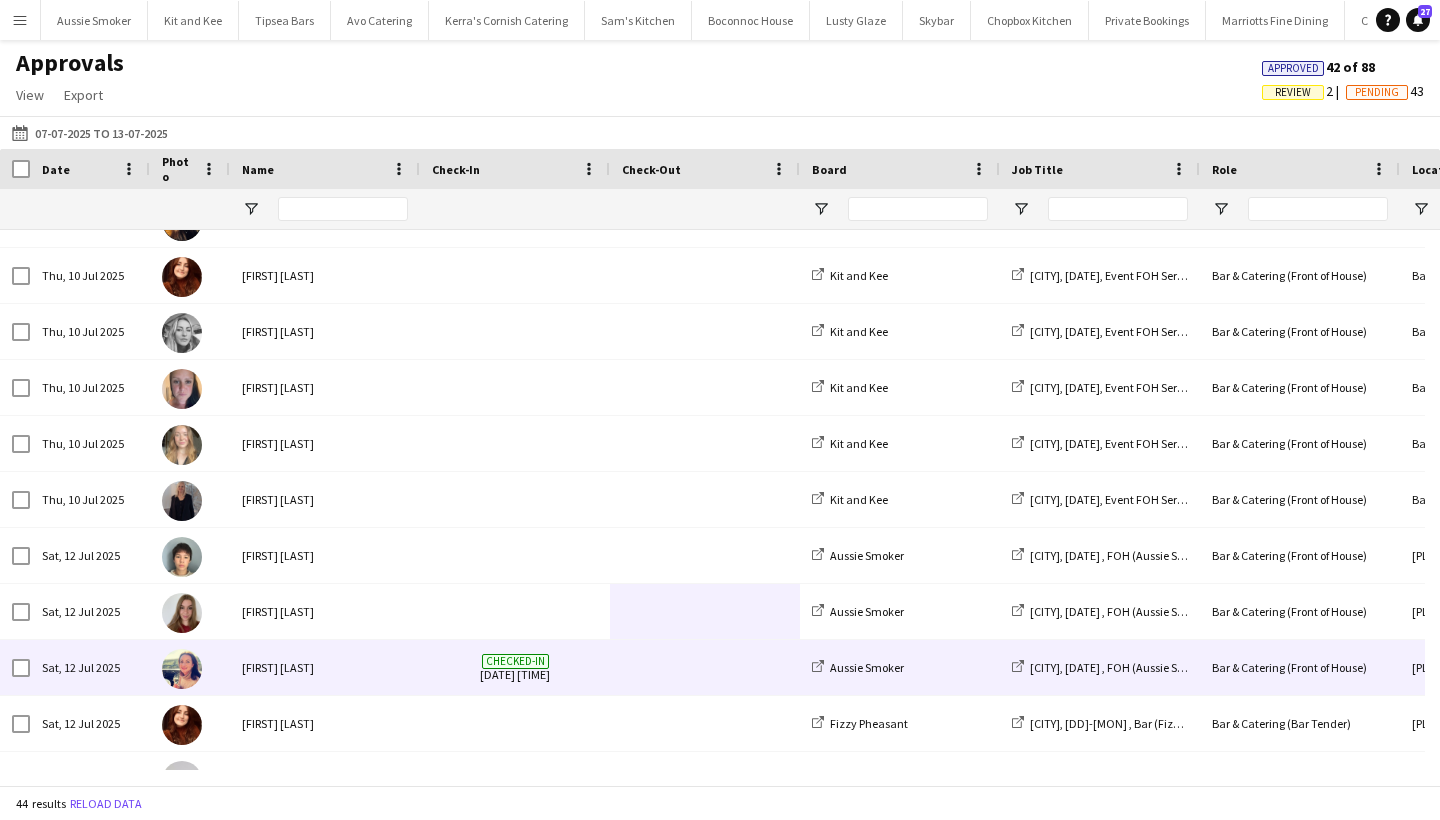 click on "[FIRST] [LAST]" at bounding box center (325, 667) 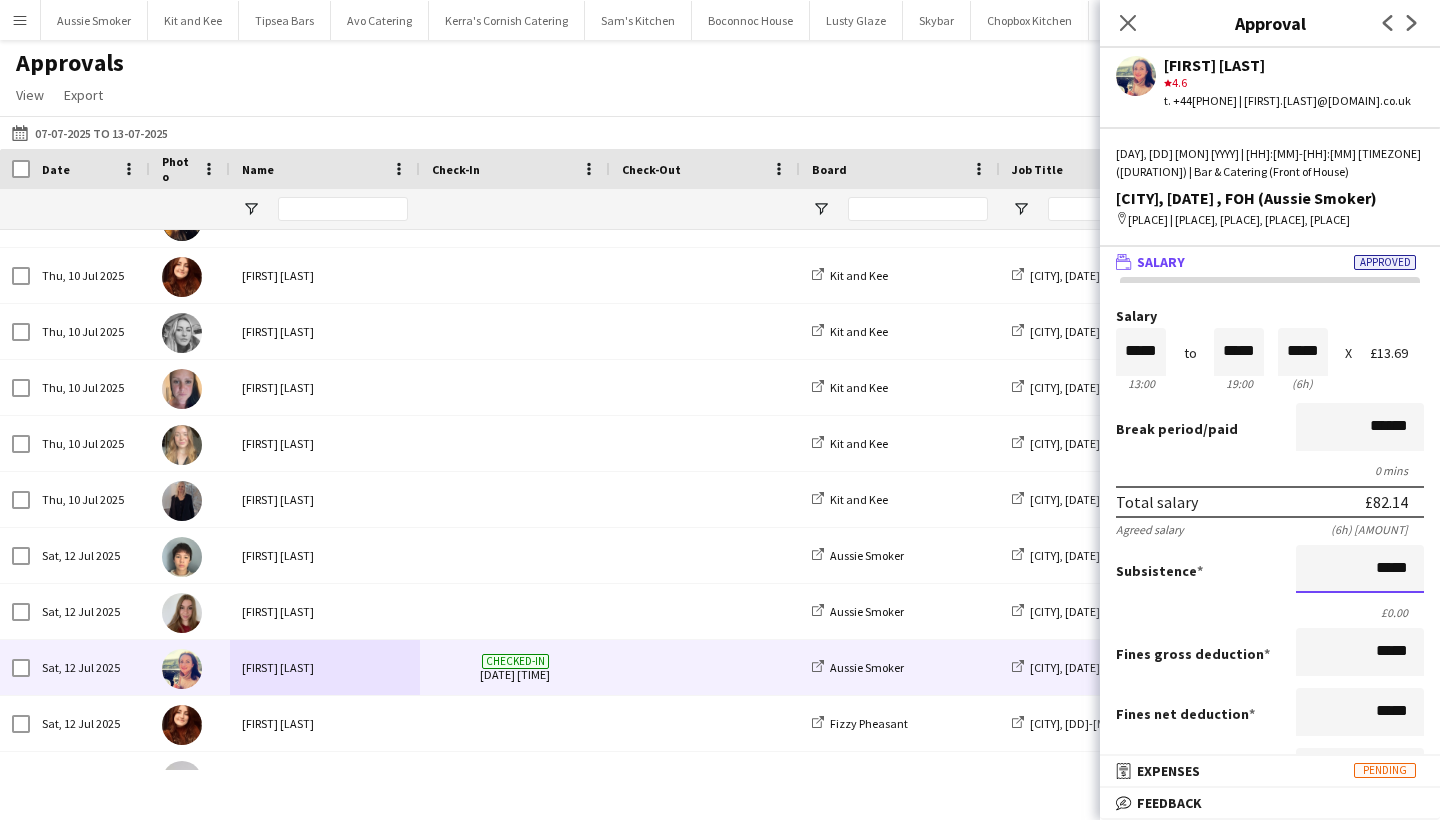 drag, startPoint x: 1417, startPoint y: 575, endPoint x: 1439, endPoint y: 574, distance: 22.022715 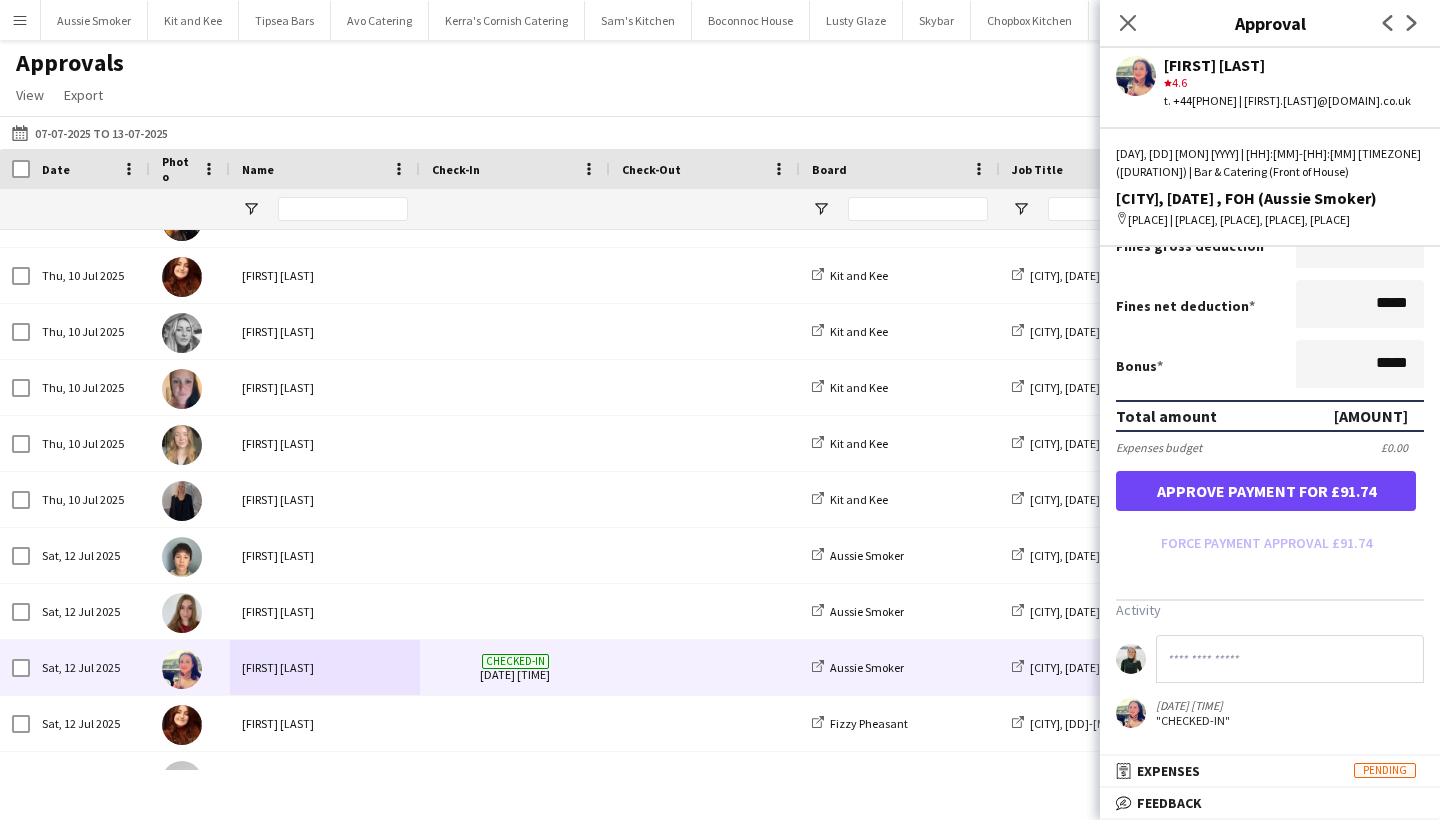 type on "*****" 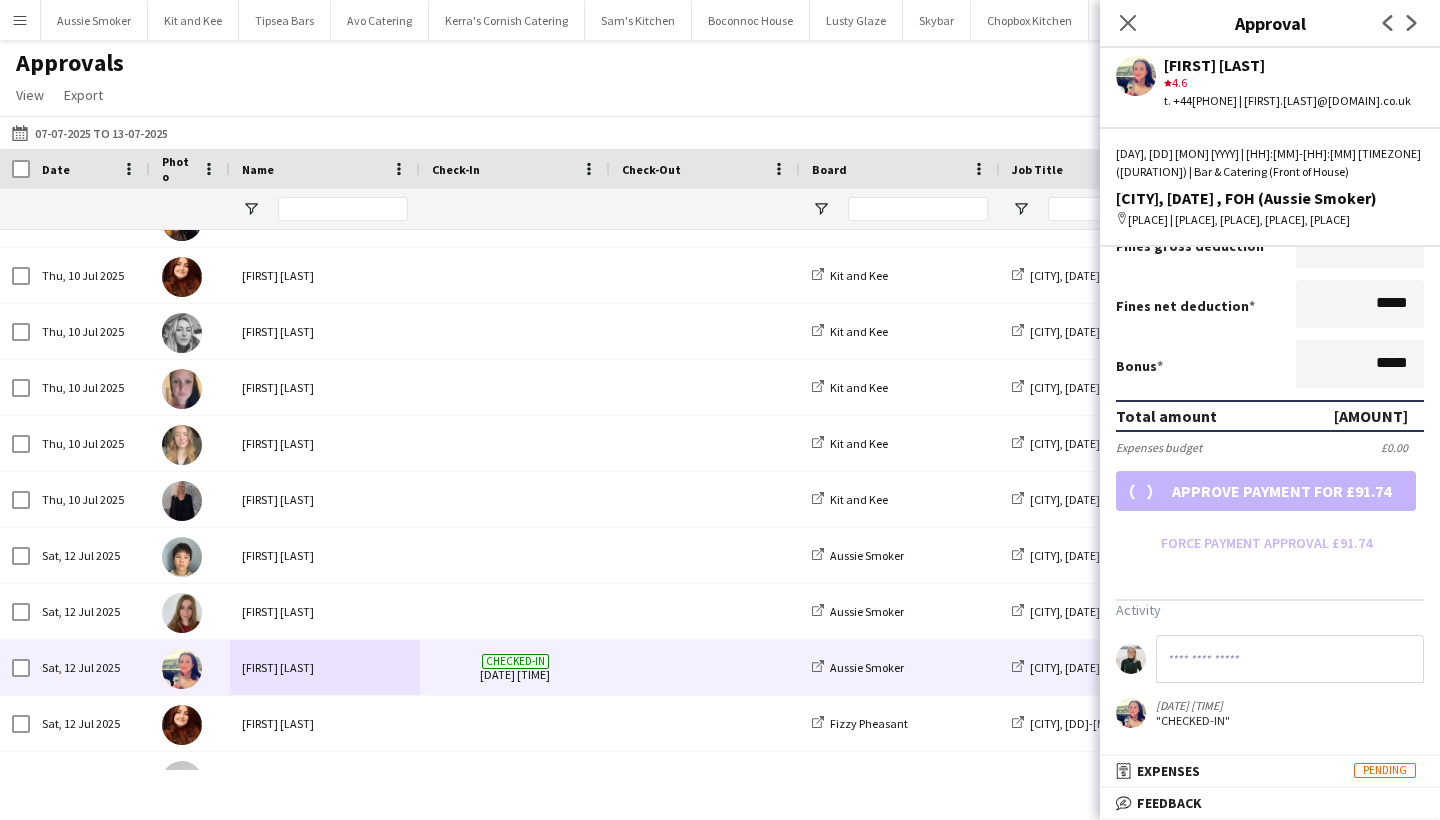 scroll, scrollTop: 332, scrollLeft: 0, axis: vertical 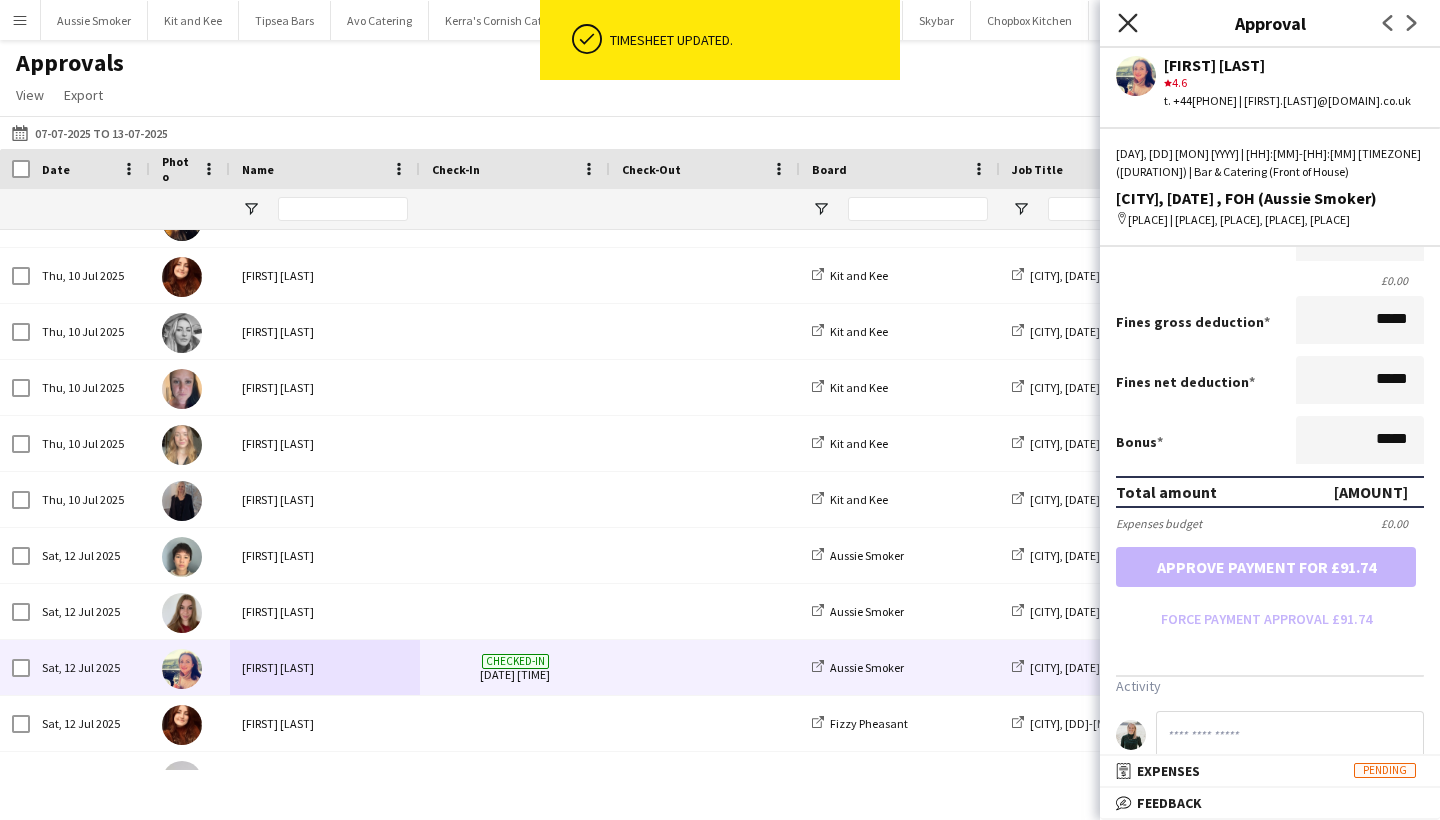 click on "Close pop-in" 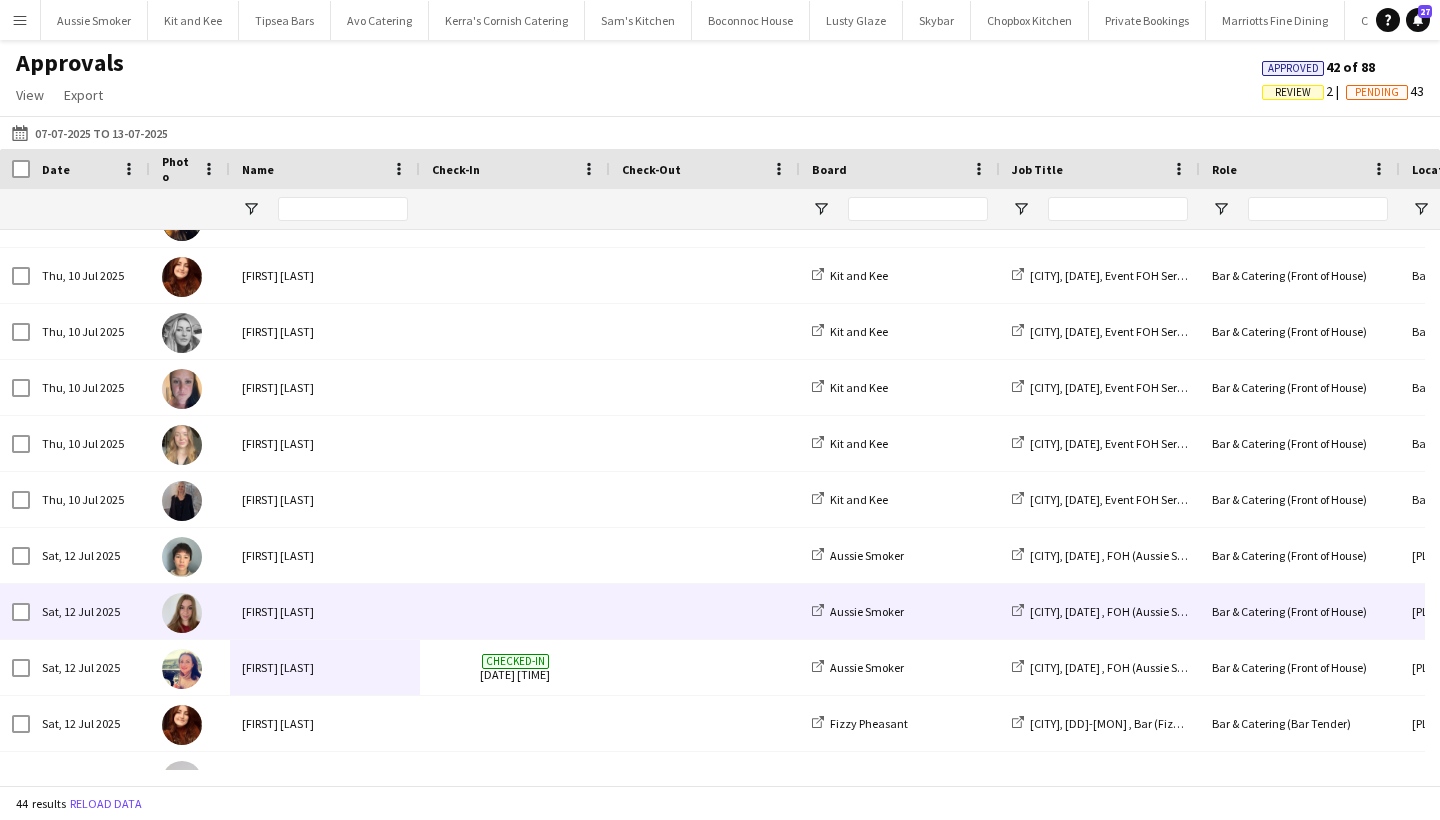 scroll, scrollTop: 1344, scrollLeft: 0, axis: vertical 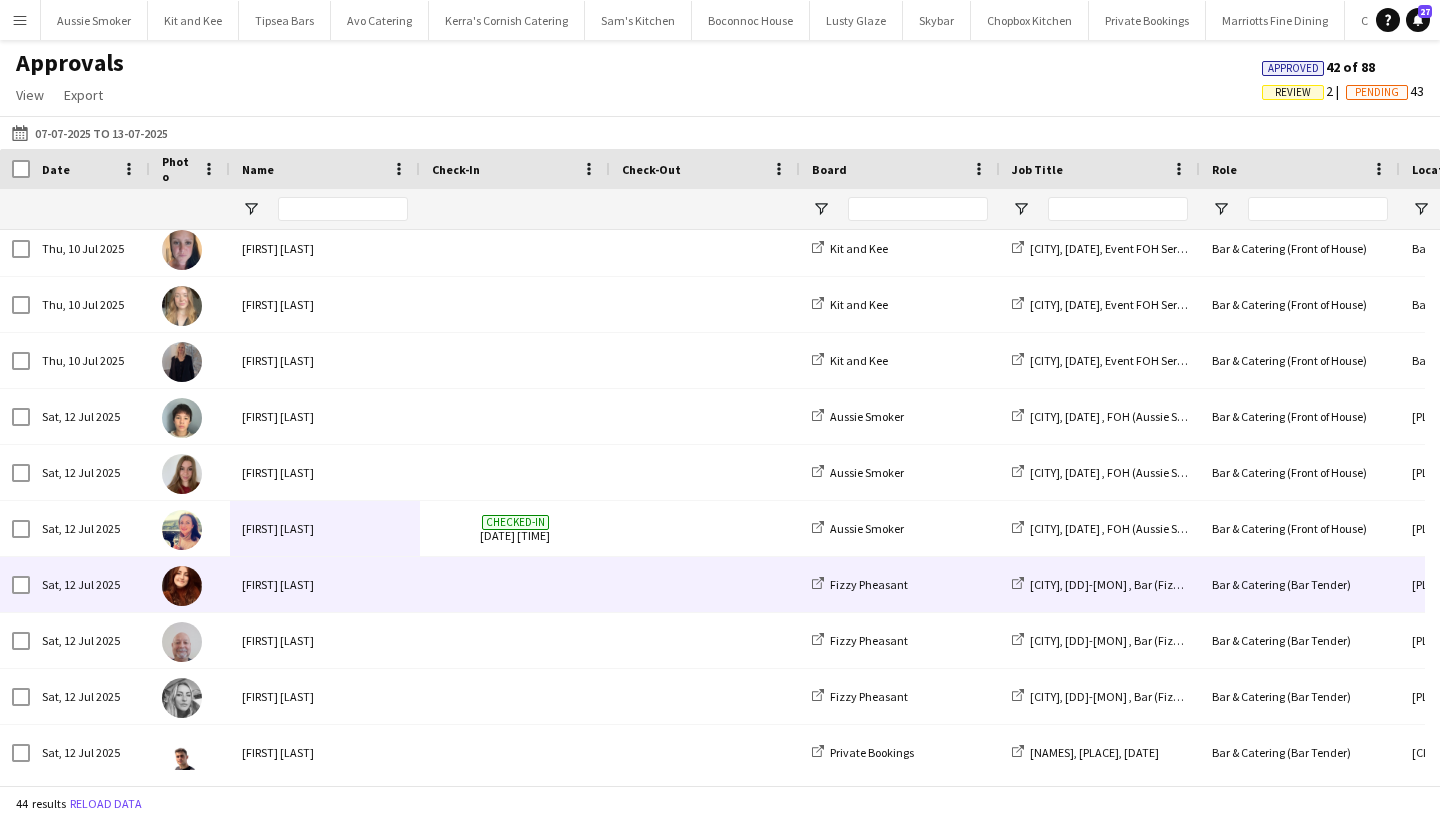 click on "[FIRST] [LAST]" at bounding box center [325, 584] 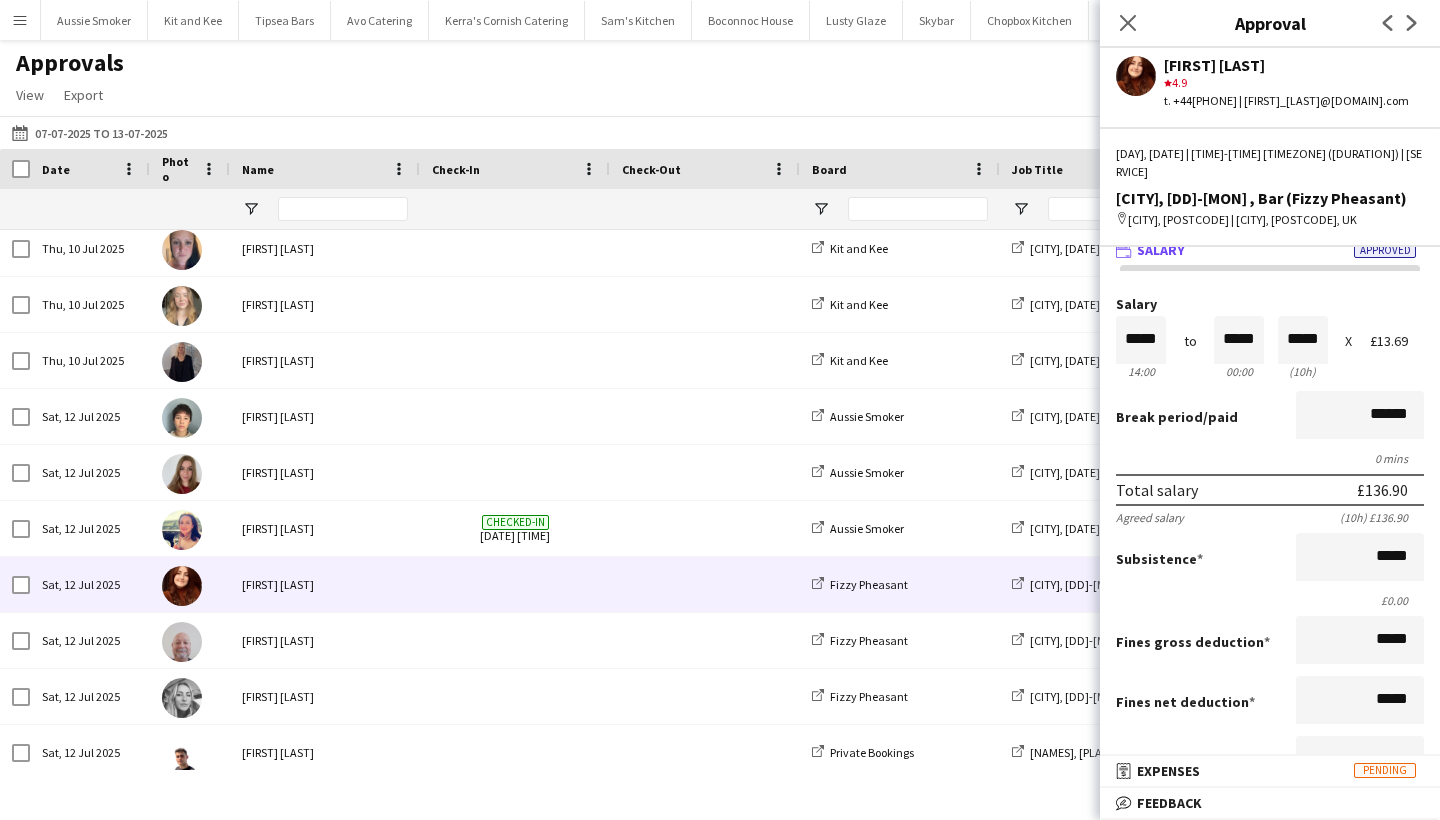 scroll, scrollTop: 24, scrollLeft: 0, axis: vertical 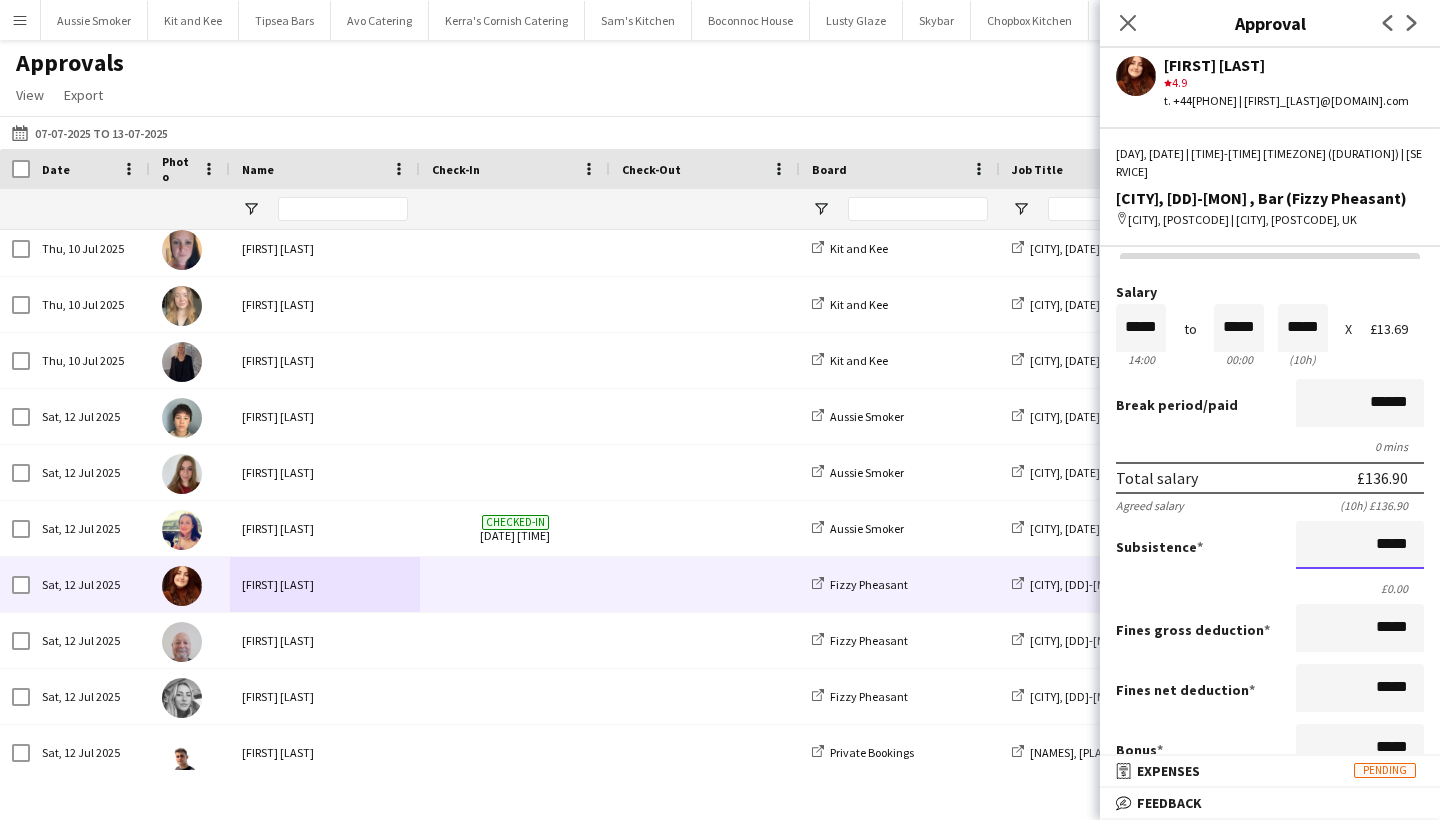 drag, startPoint x: 1353, startPoint y: 571, endPoint x: 1439, endPoint y: 582, distance: 86.70064 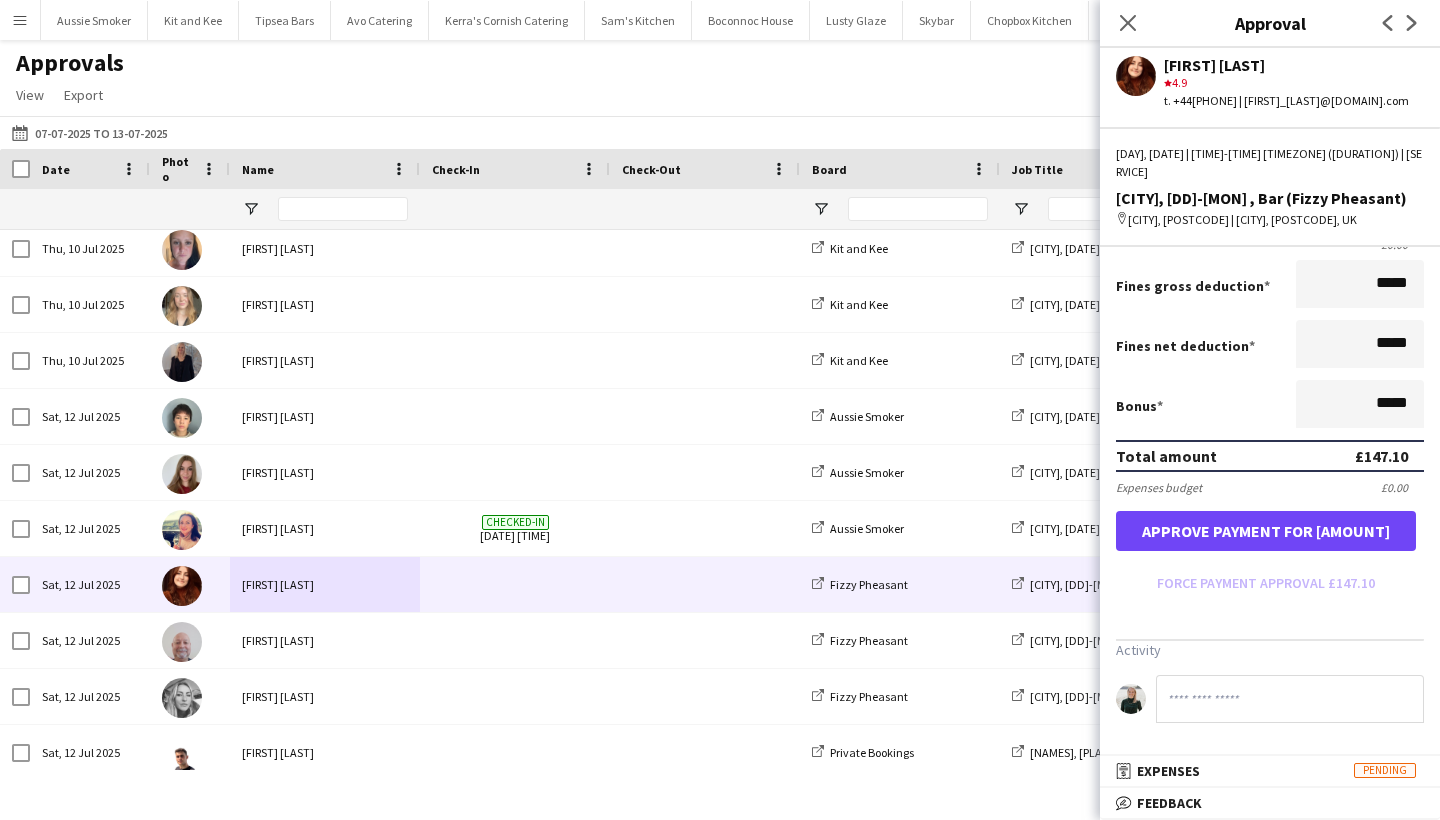type on "******" 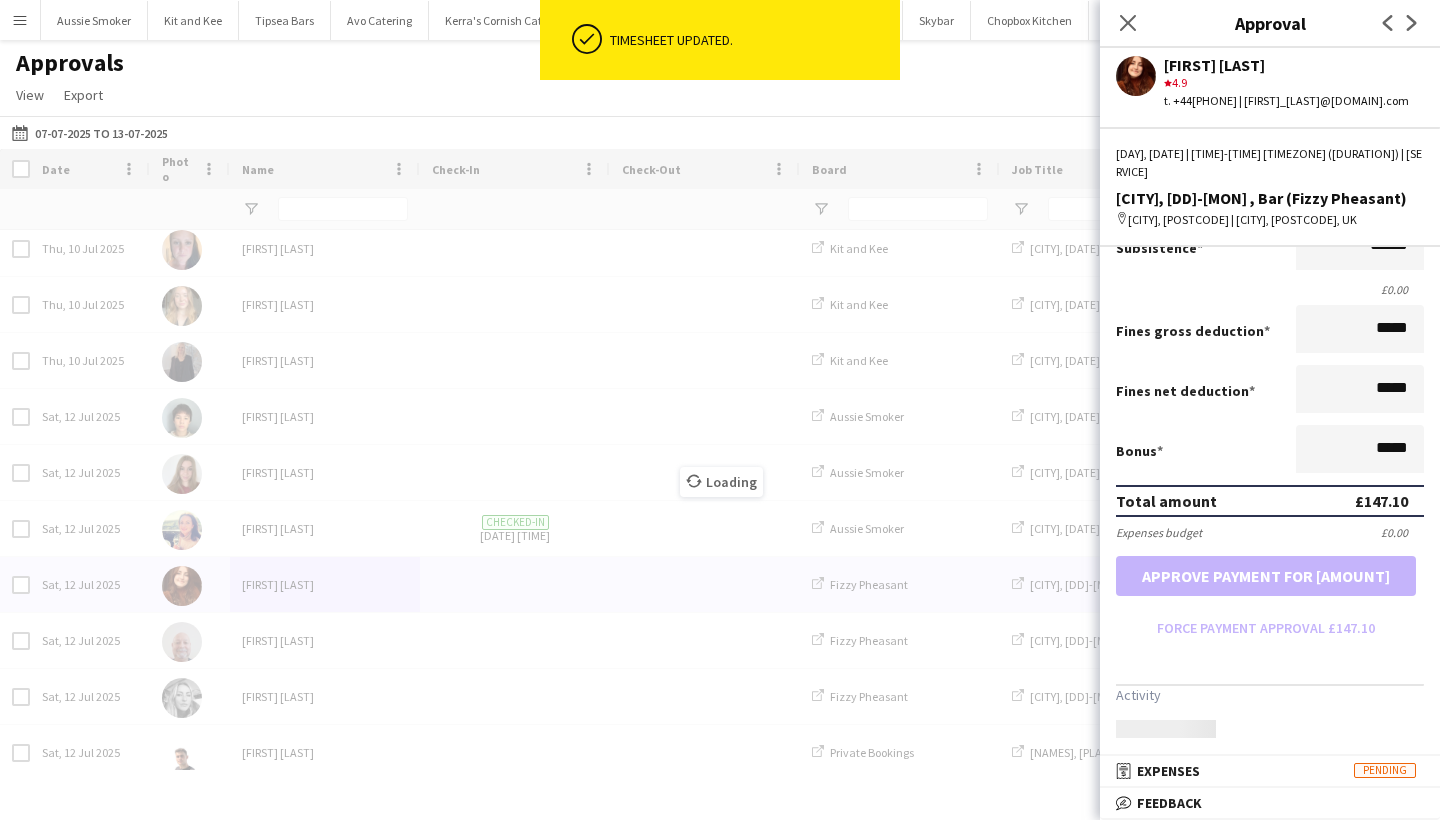 scroll, scrollTop: 368, scrollLeft: 0, axis: vertical 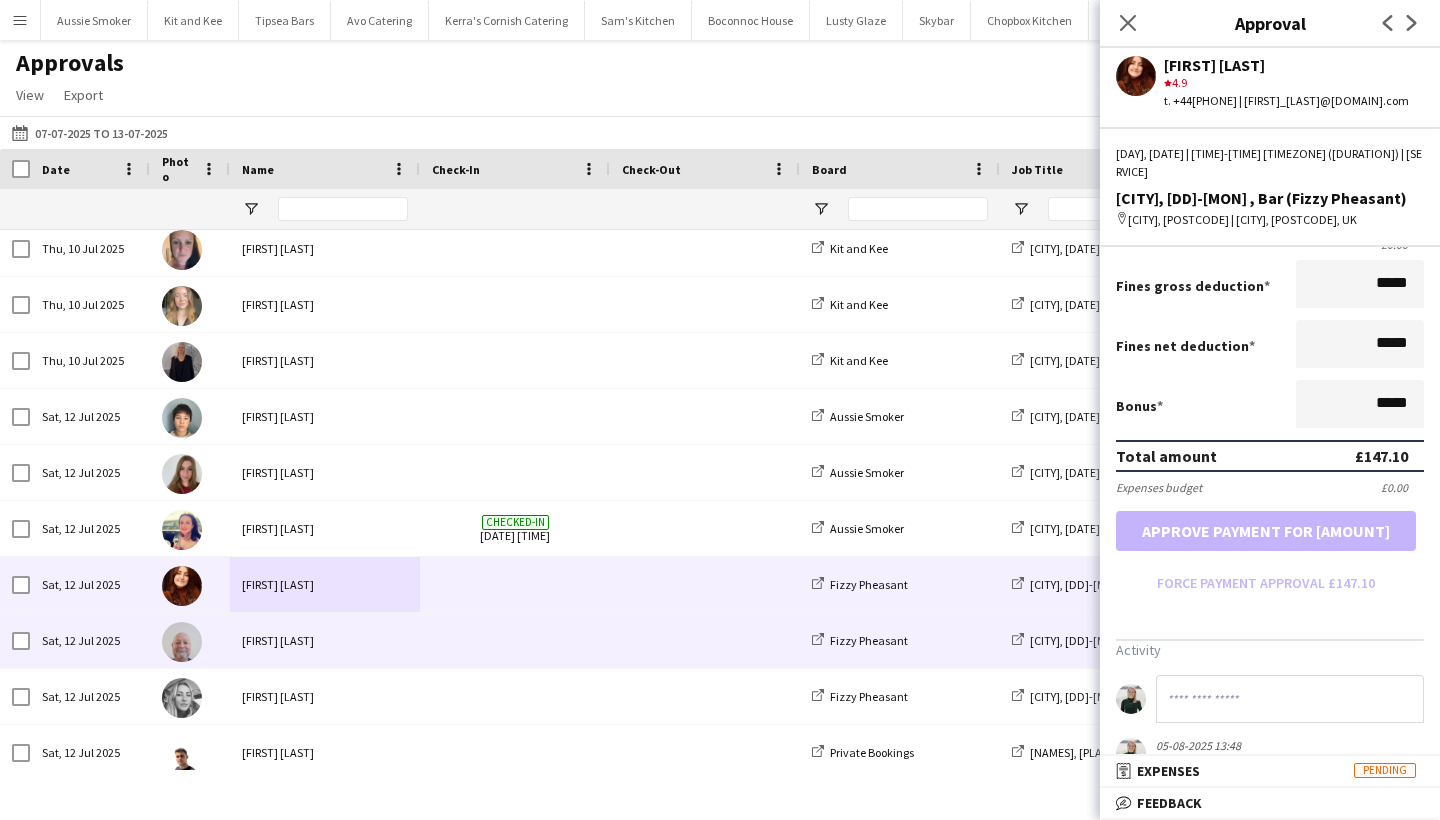click on "[FIRST] [LAST]" at bounding box center (325, 640) 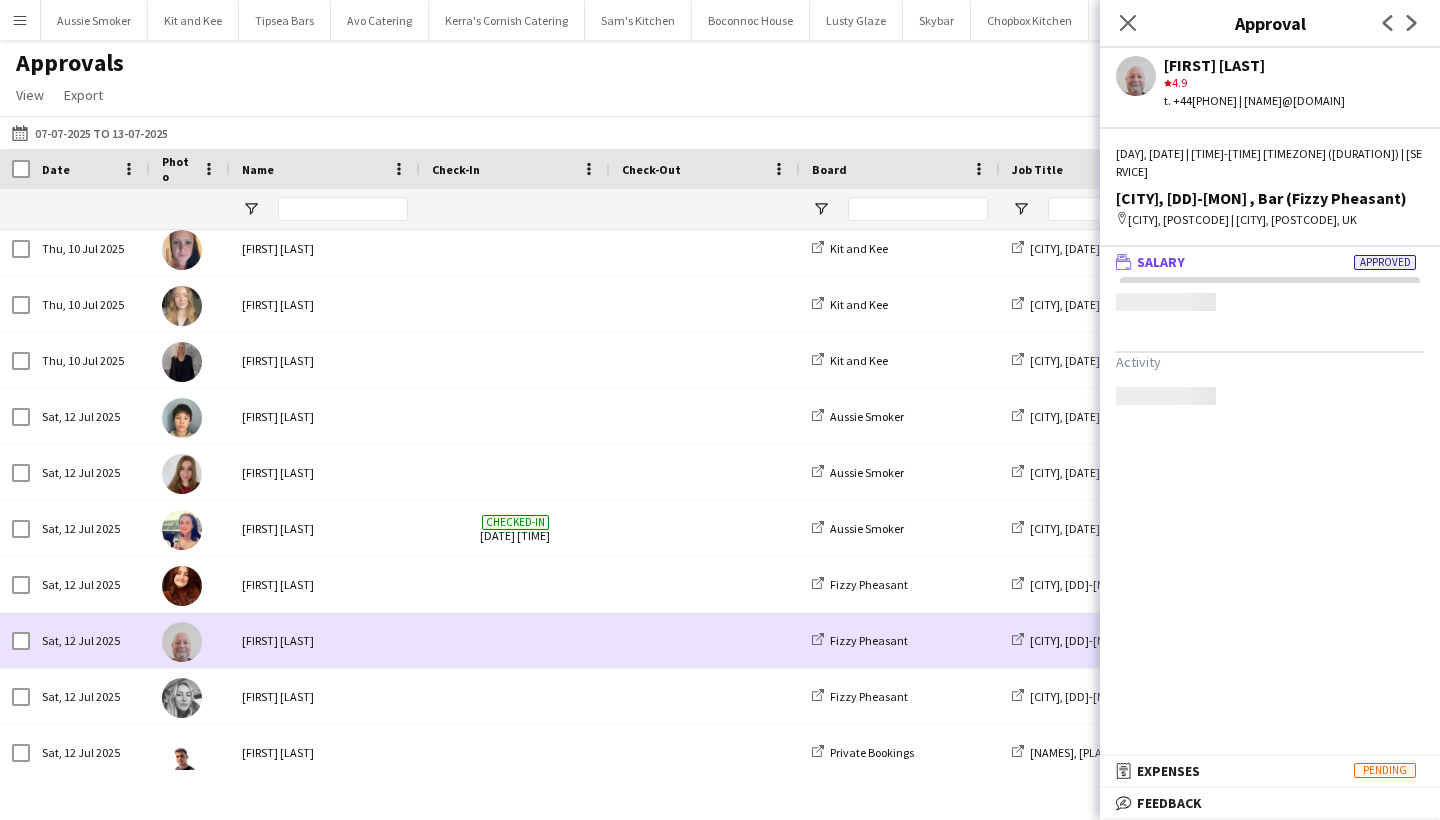 scroll, scrollTop: 0, scrollLeft: 0, axis: both 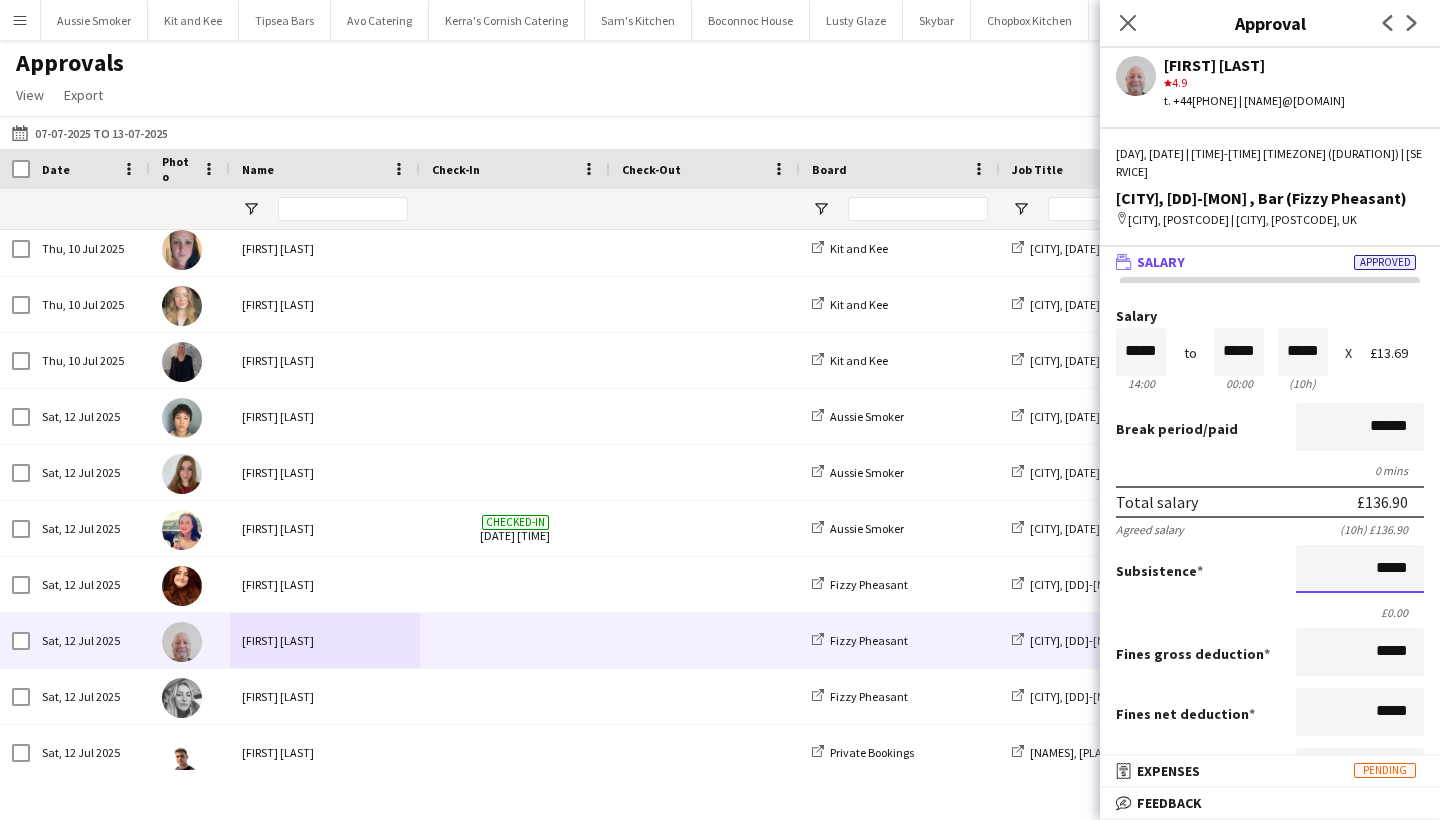 drag, startPoint x: 1422, startPoint y: 597, endPoint x: 1439, endPoint y: 603, distance: 18.027756 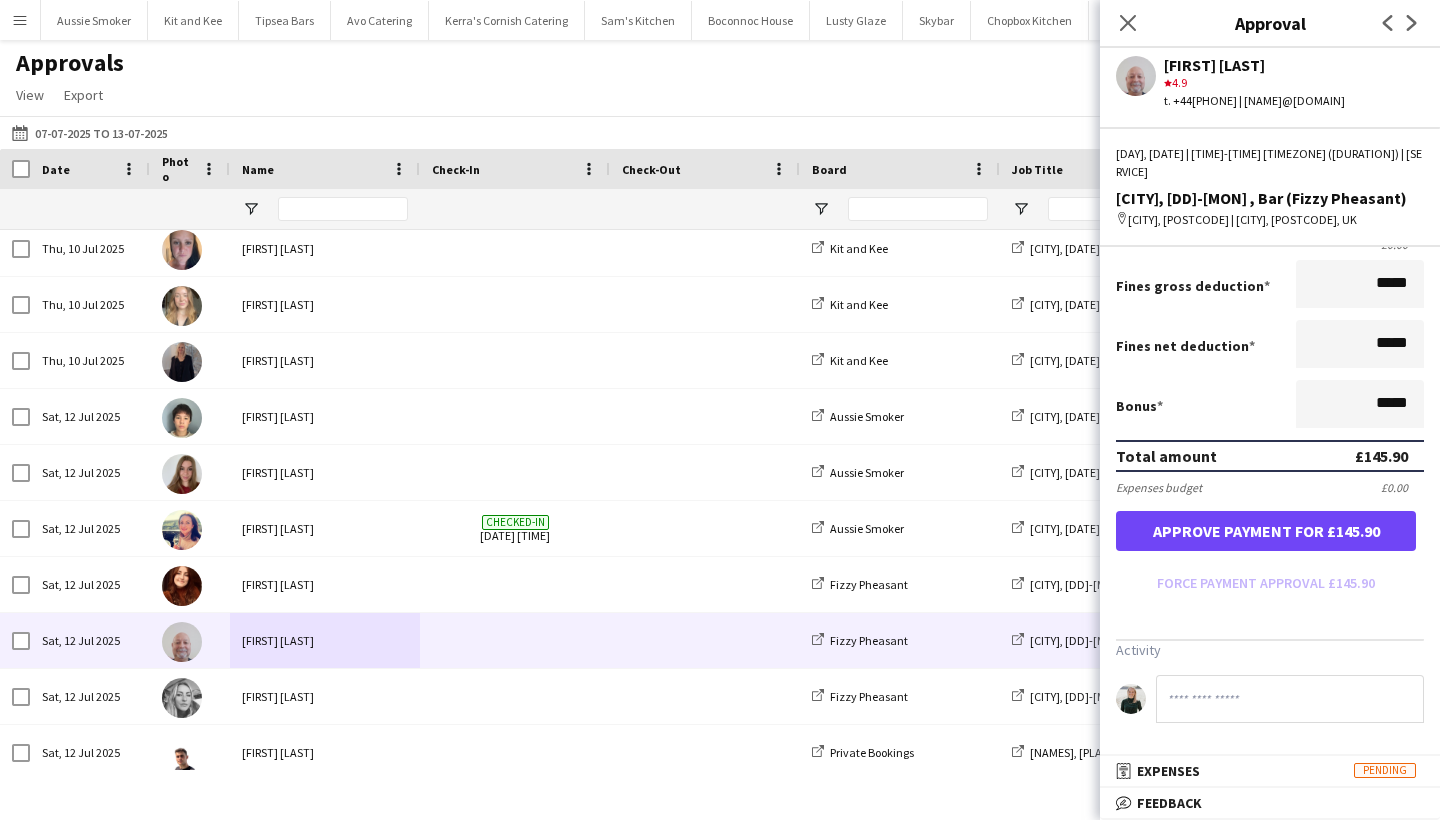 type on "*****" 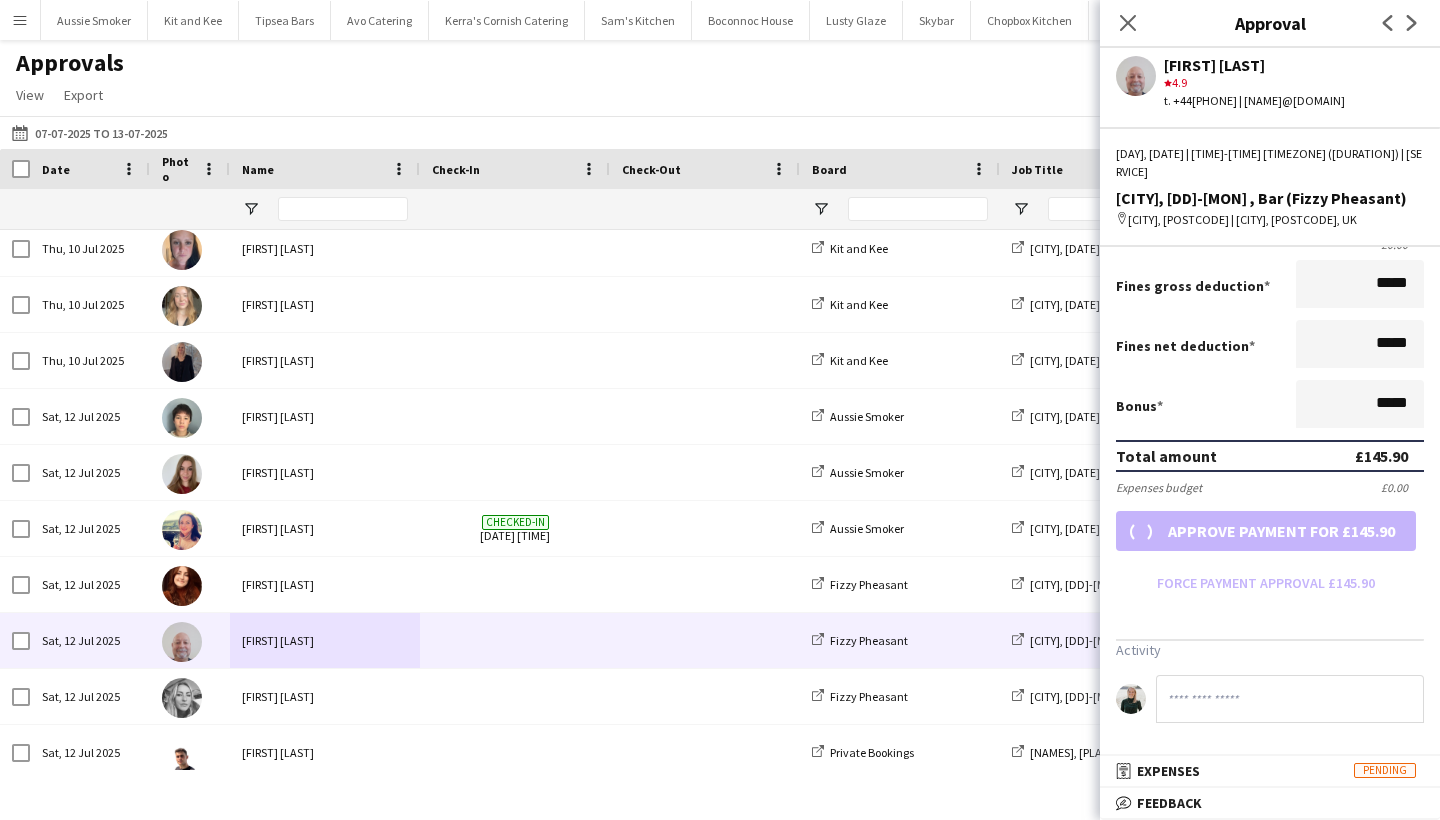 scroll, scrollTop: 368, scrollLeft: 0, axis: vertical 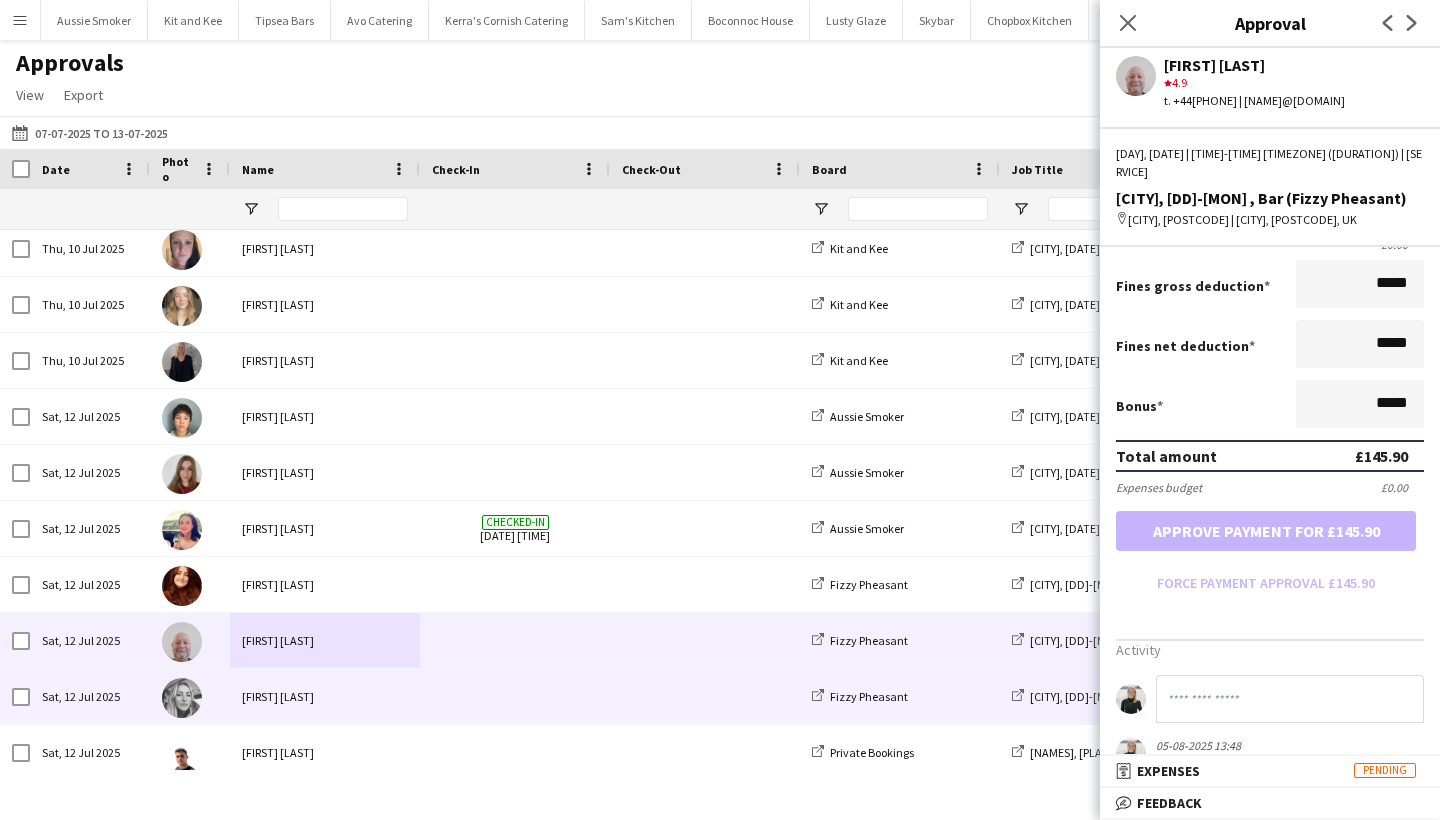 click on "[FIRST] [LAST]" at bounding box center (325, 696) 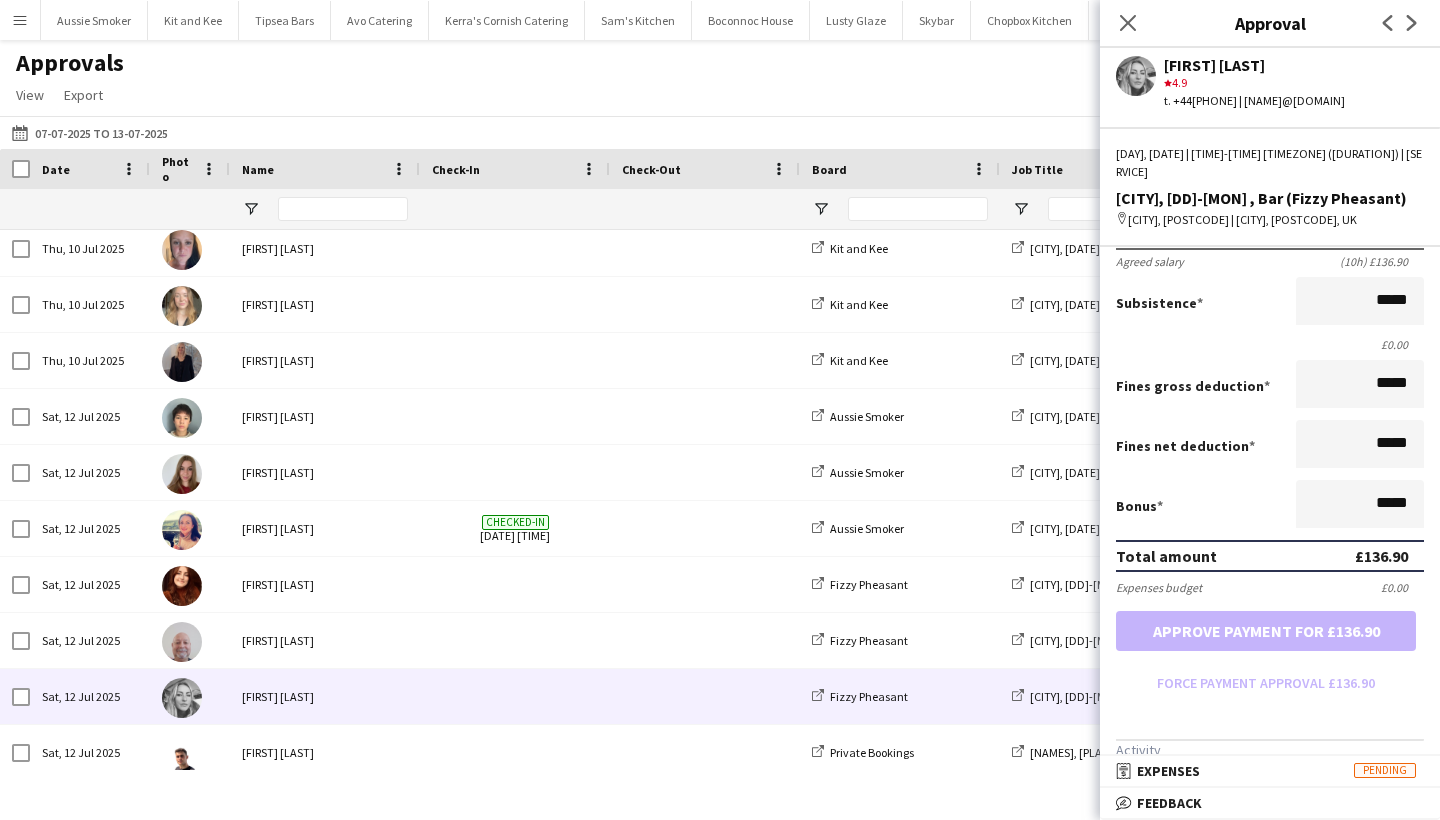 scroll, scrollTop: 395, scrollLeft: 0, axis: vertical 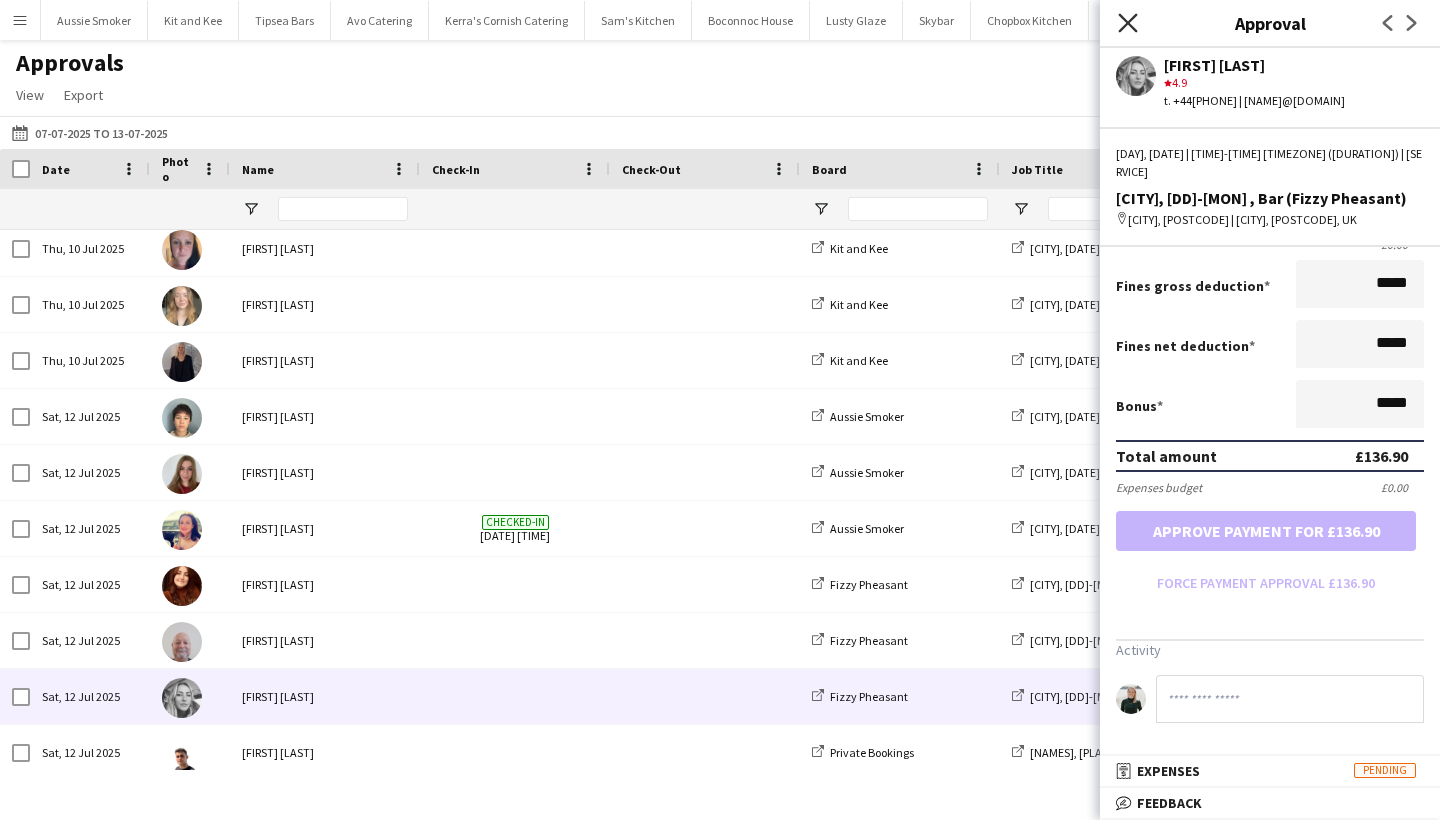 click on "Close pop-in" 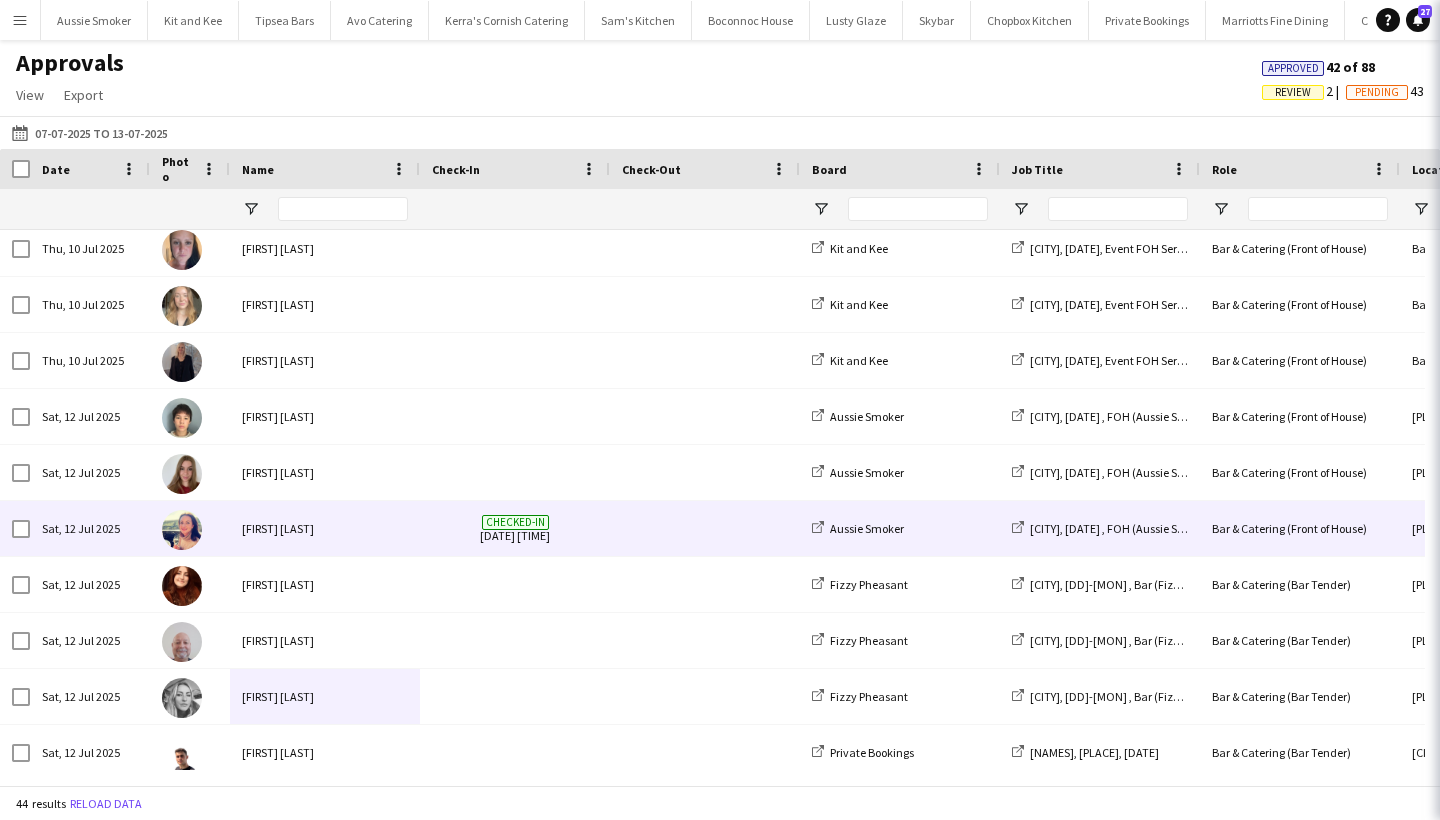 scroll, scrollTop: 1490, scrollLeft: 0, axis: vertical 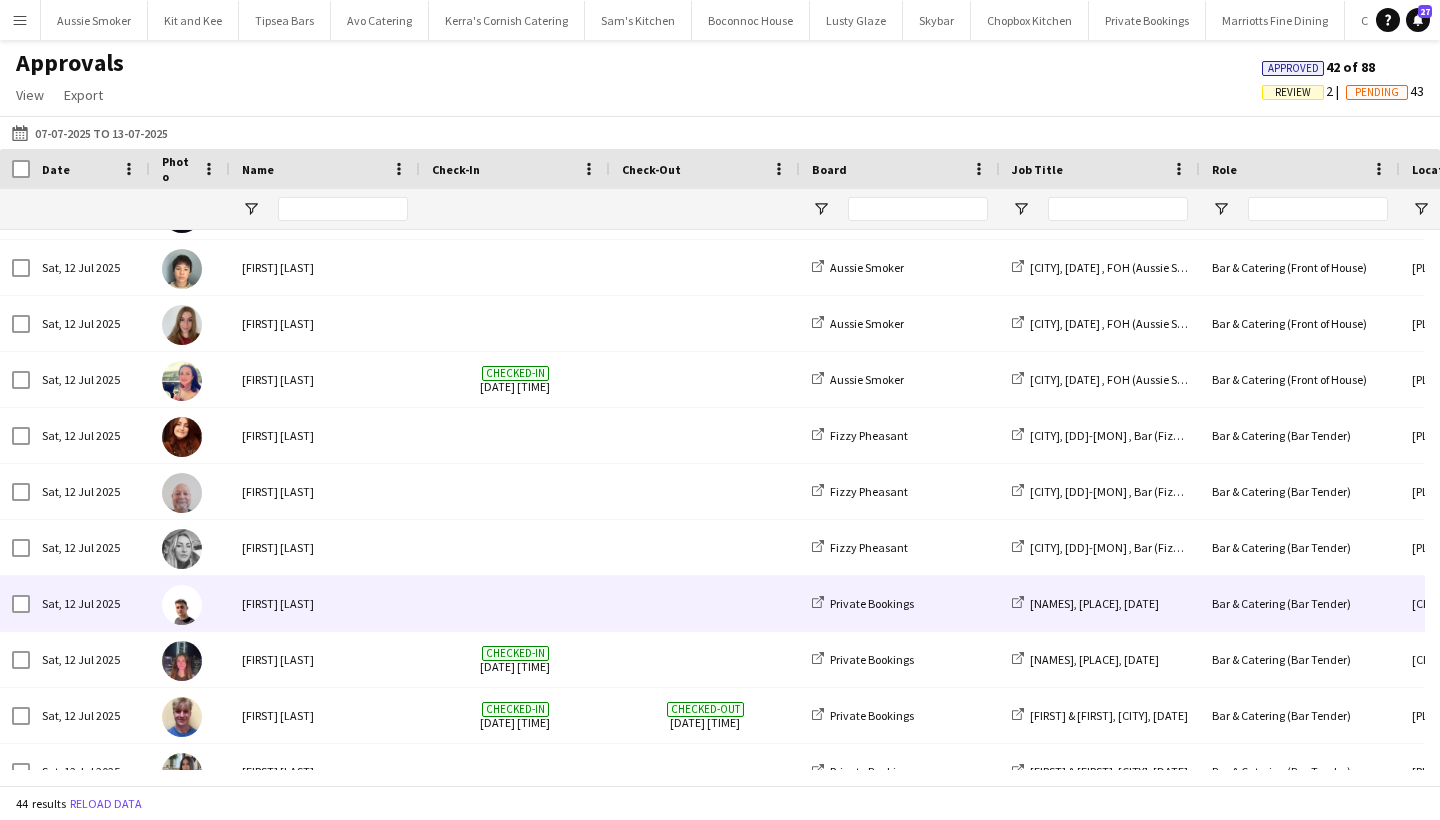 click at bounding box center (515, 603) 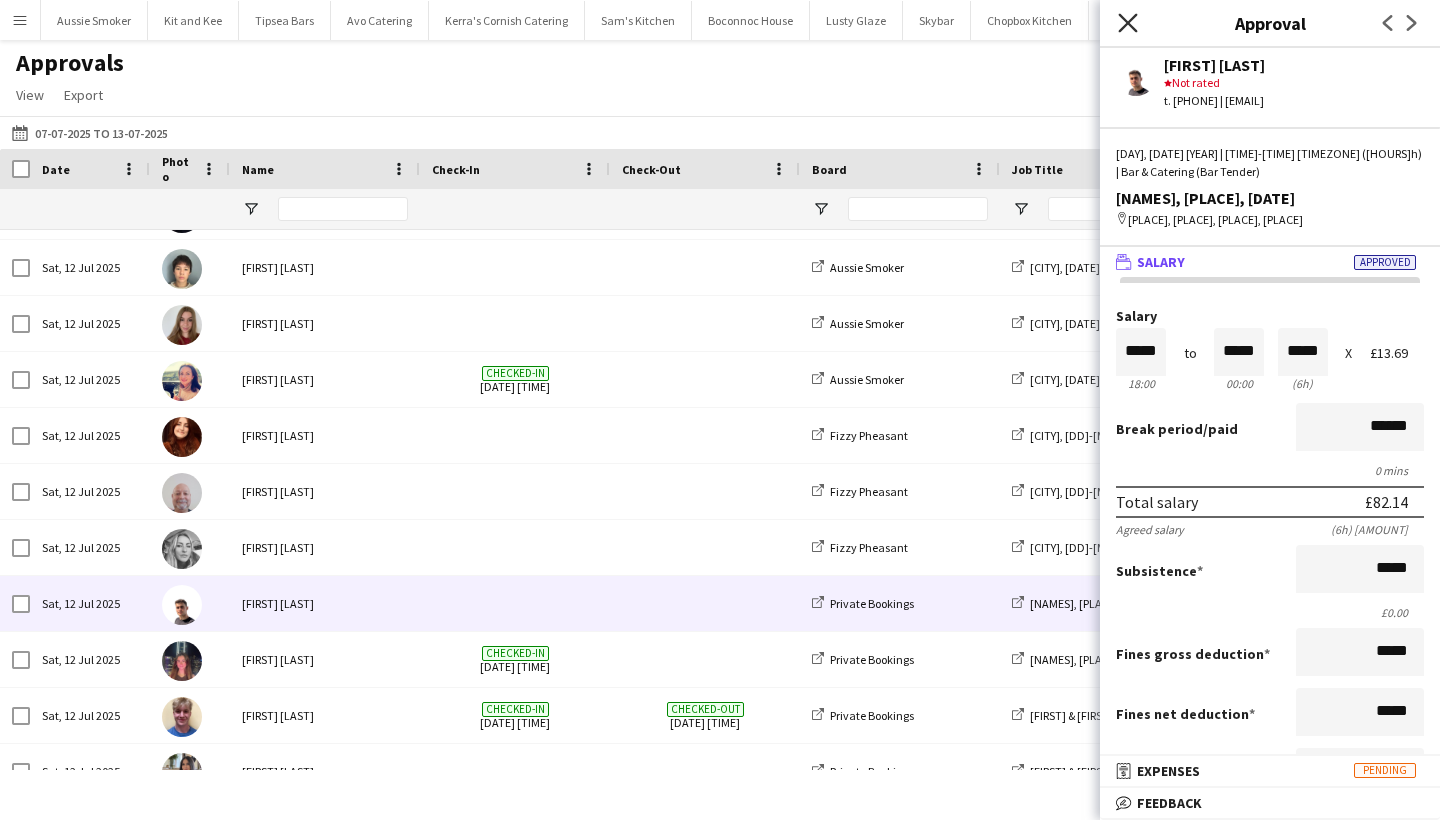 click on "Close pop-in" 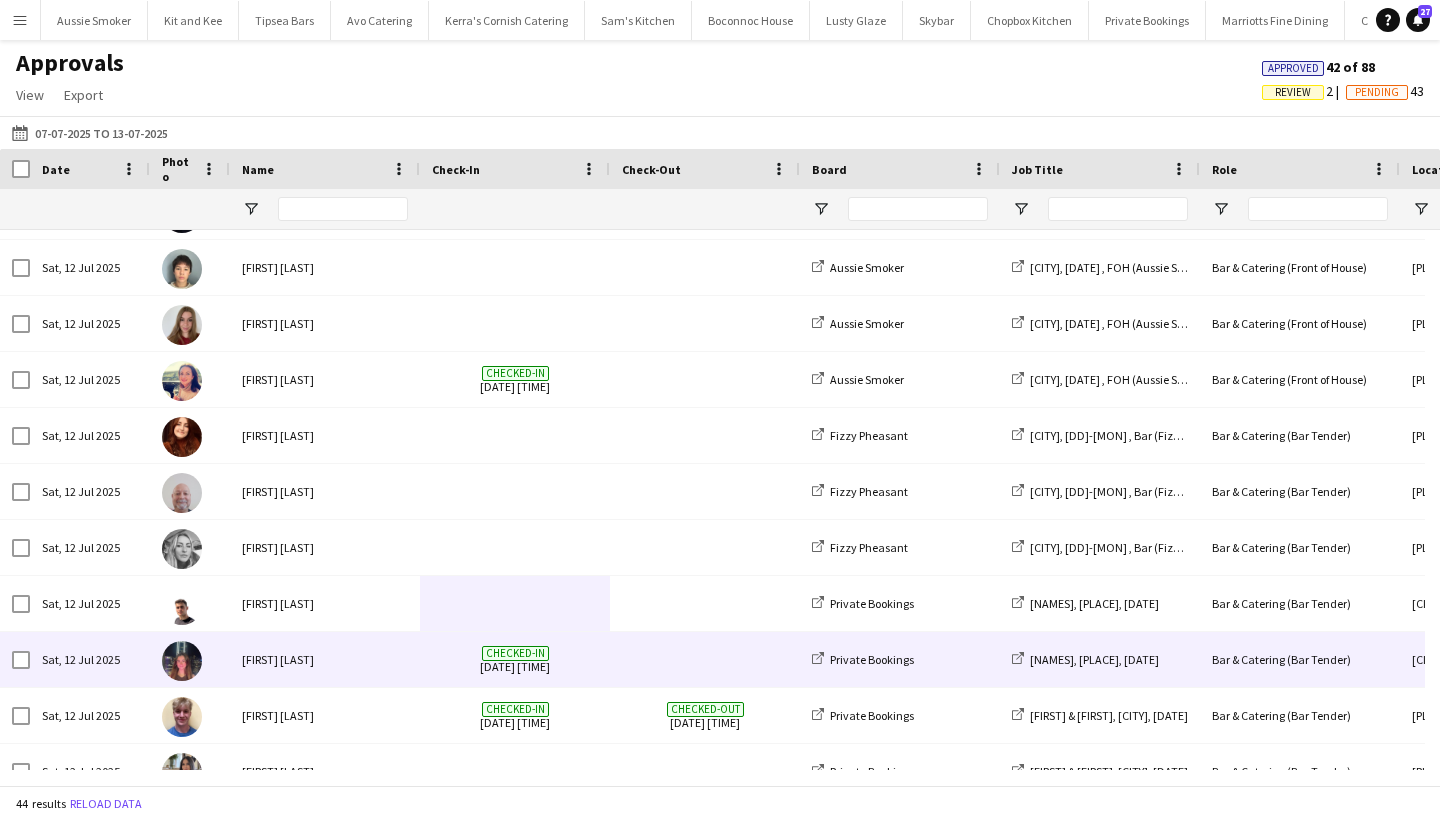 click on "[FIRST] [LAST]" at bounding box center (325, 659) 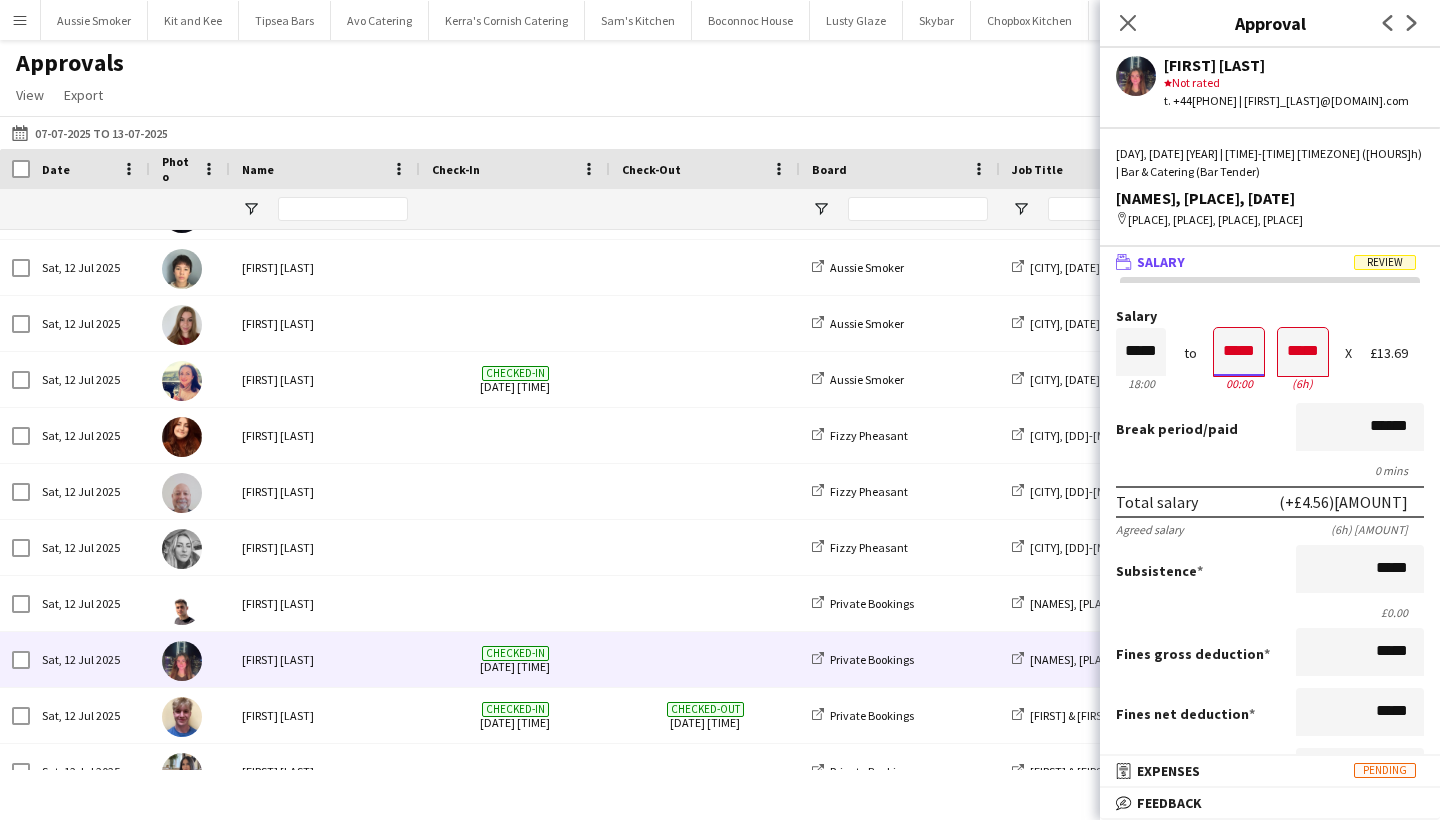 click on "*****" at bounding box center [1239, 352] 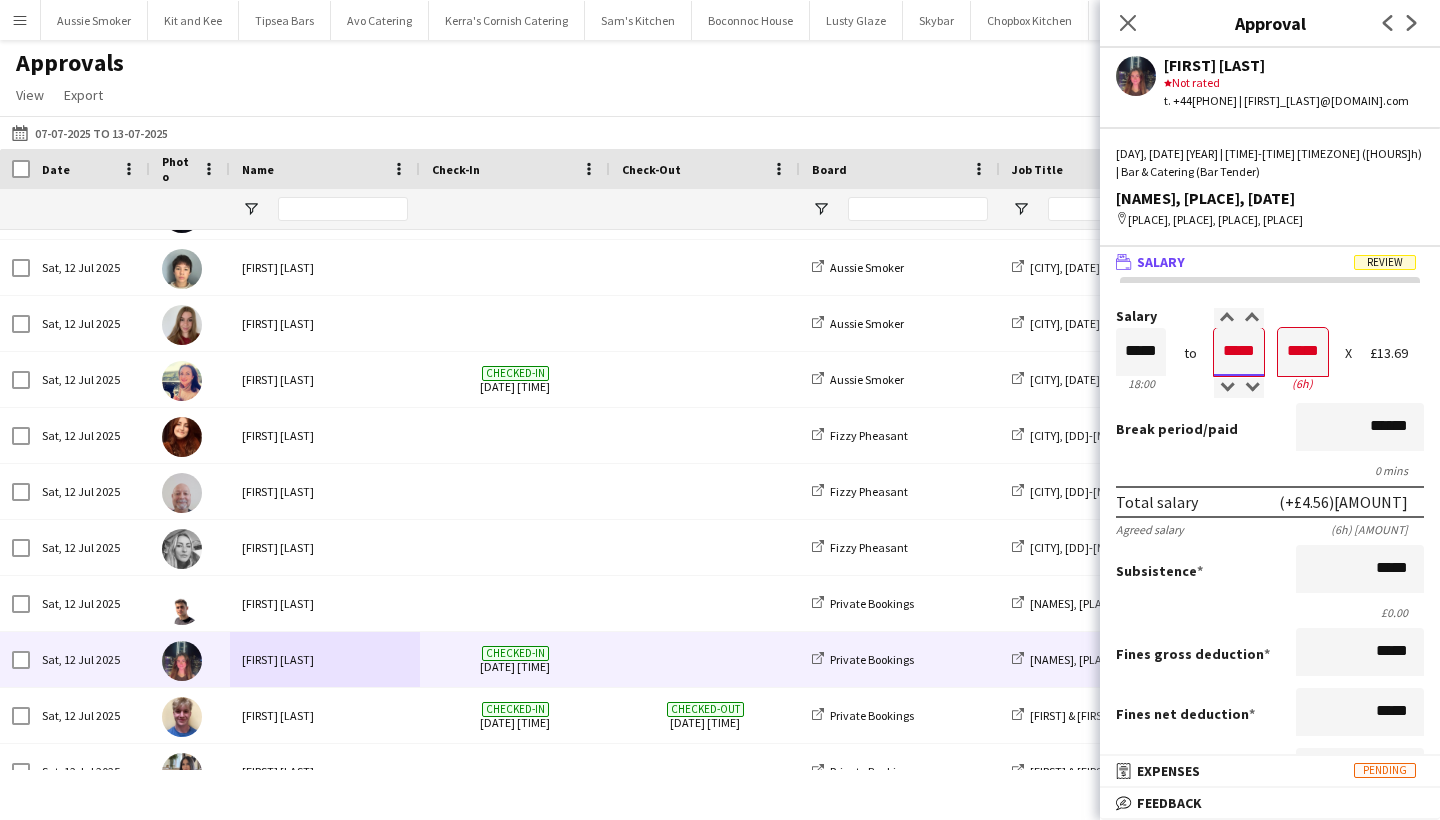 type on "*****" 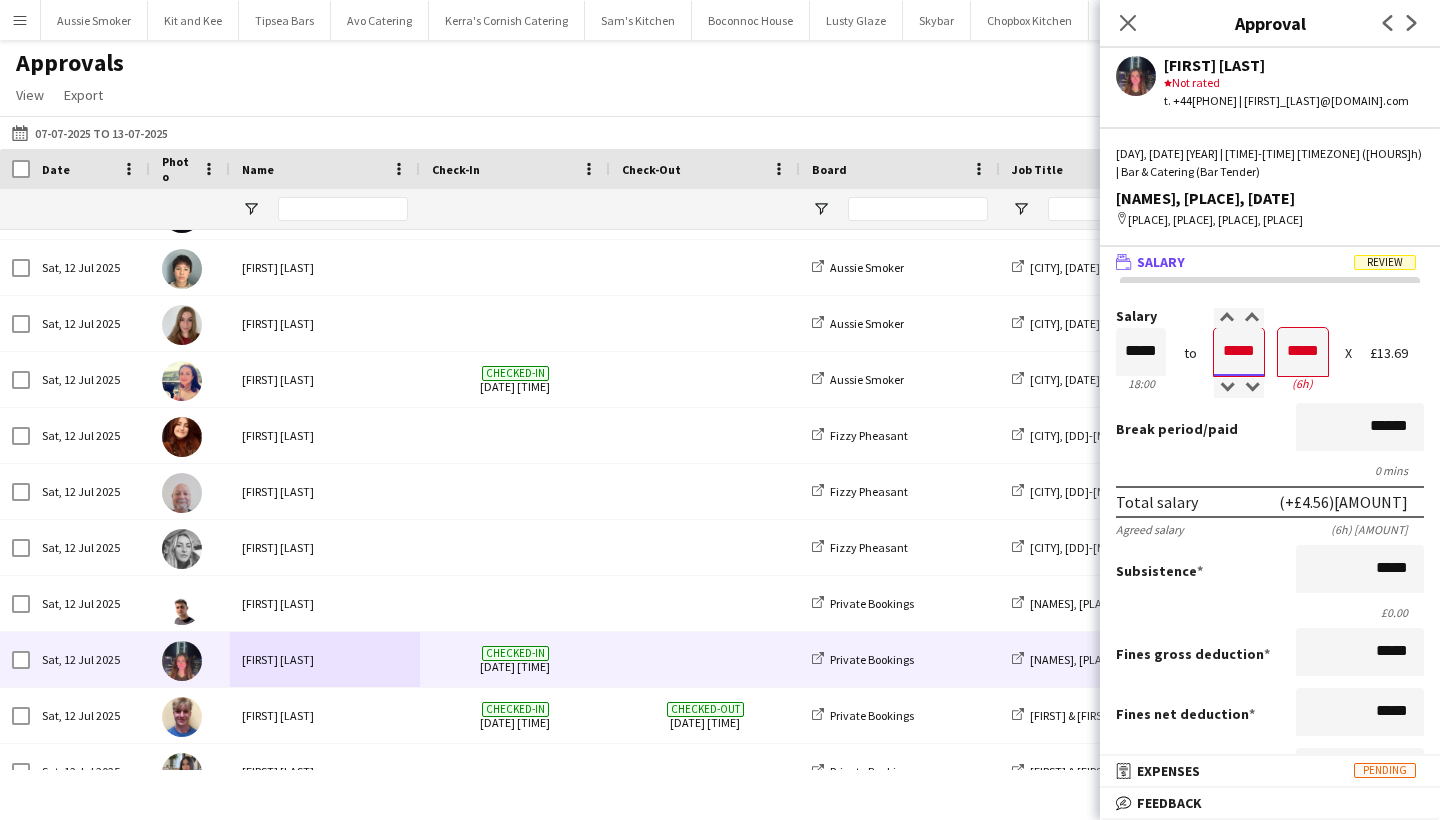 type on "*****" 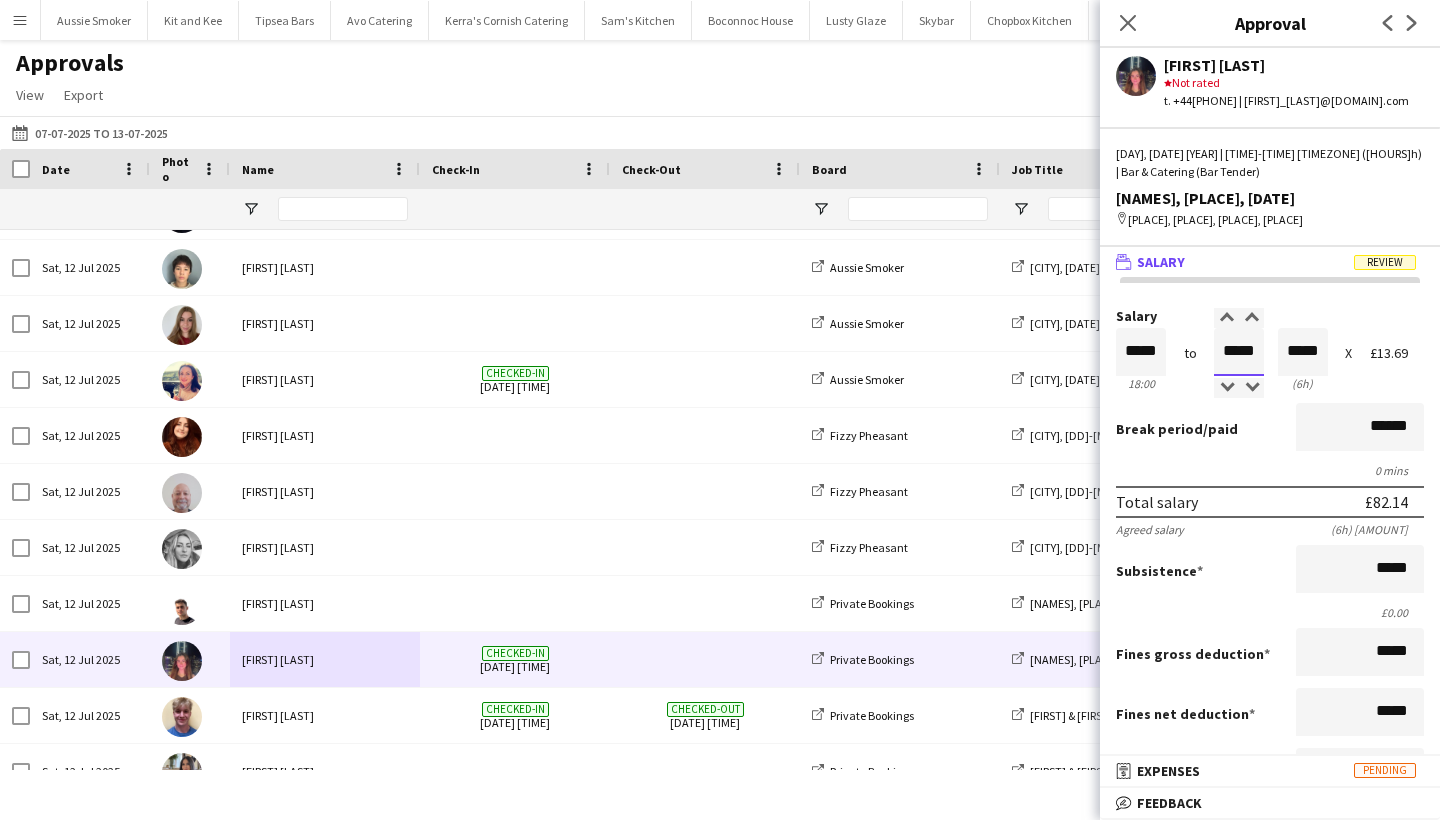 type on "*****" 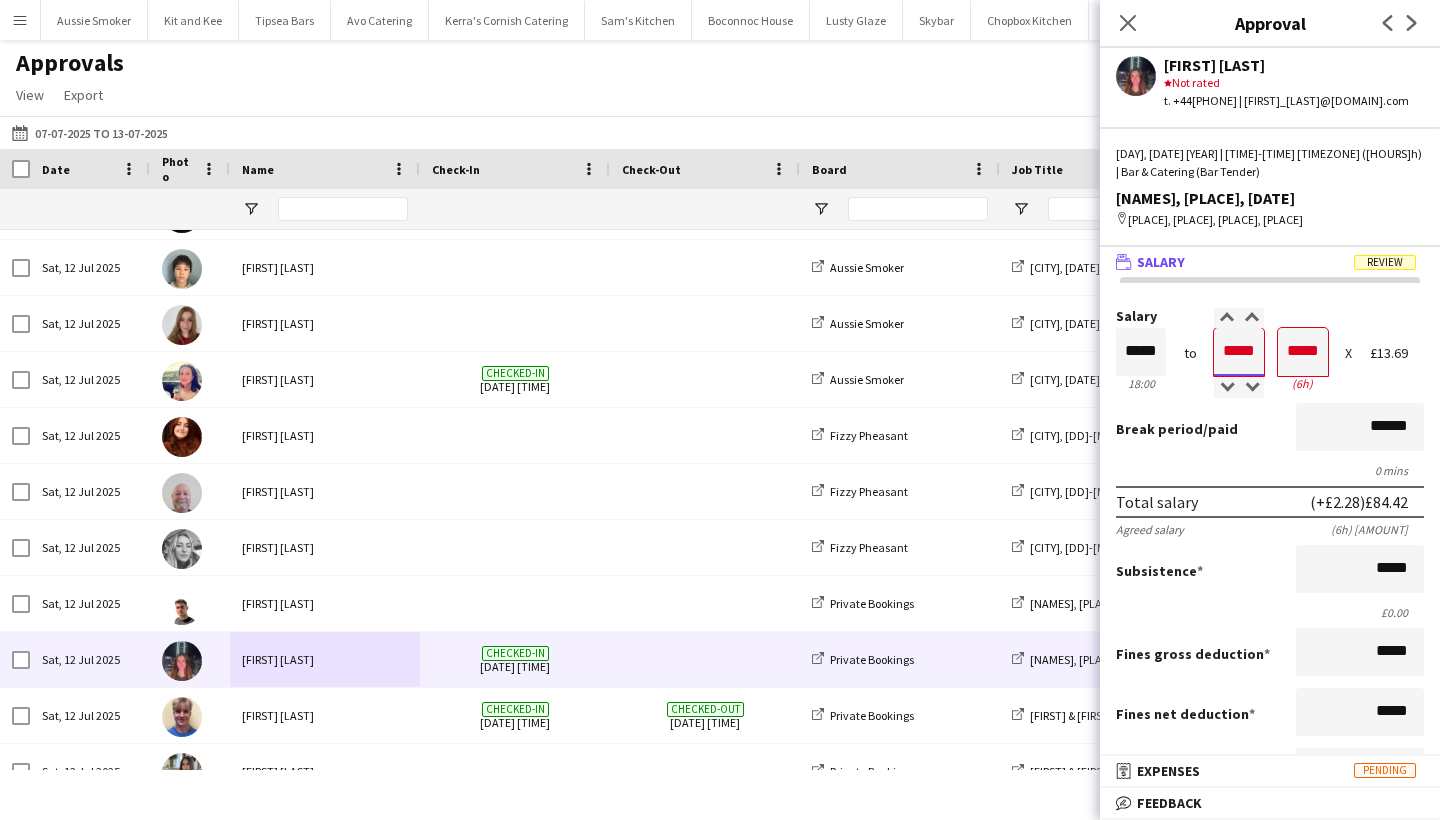 type on "*****" 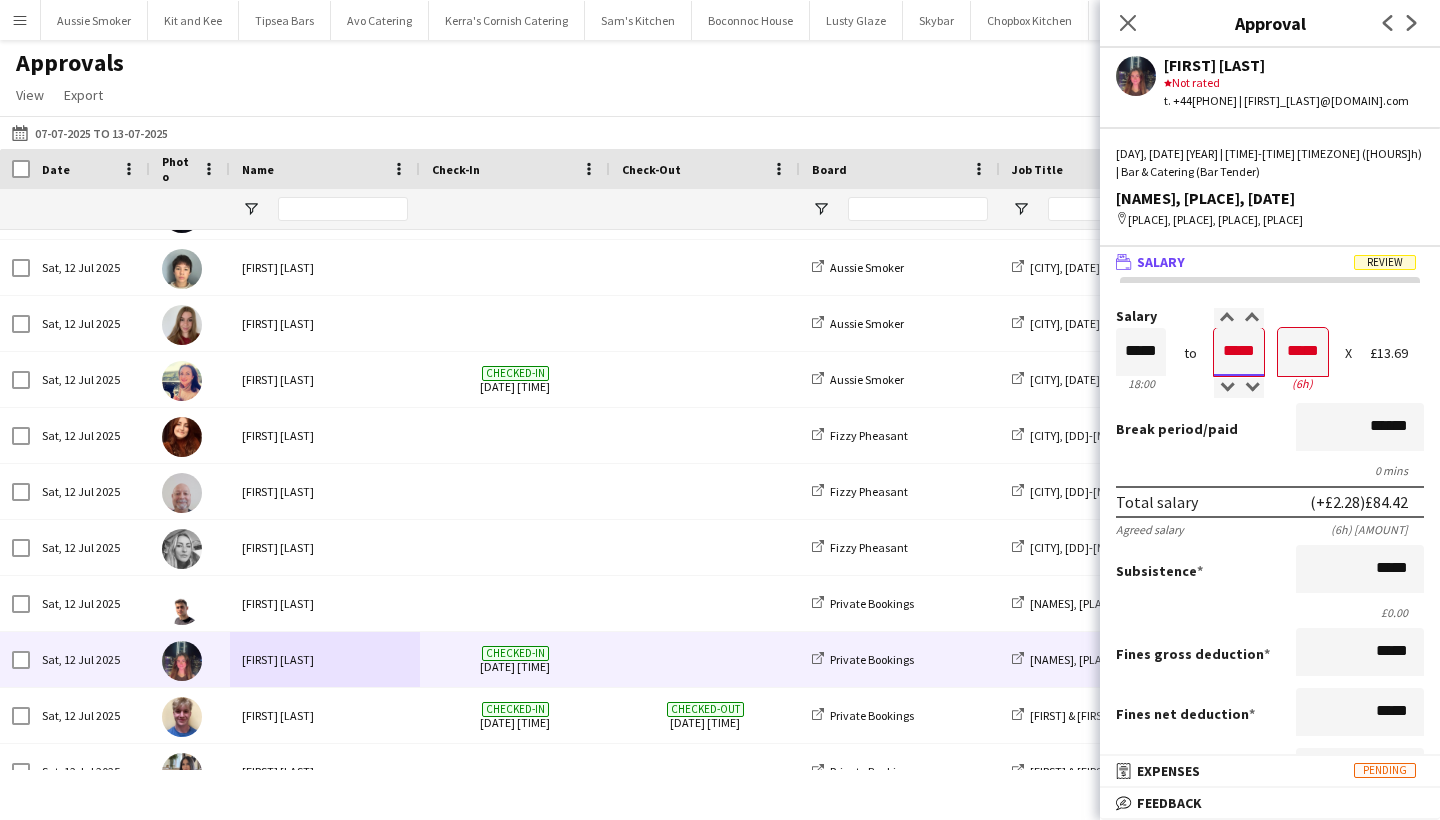 type on "*****" 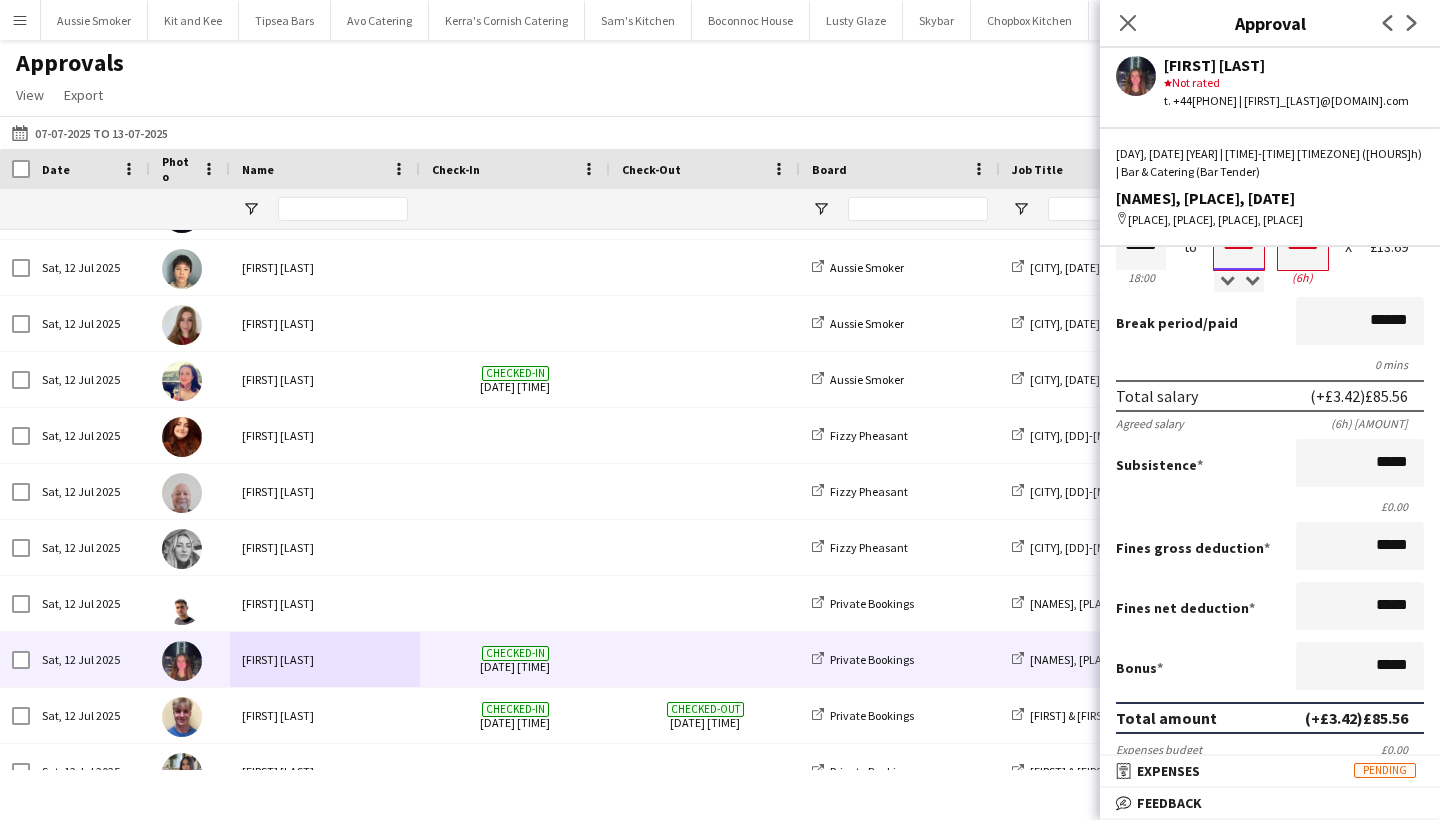 scroll, scrollTop: 0, scrollLeft: 0, axis: both 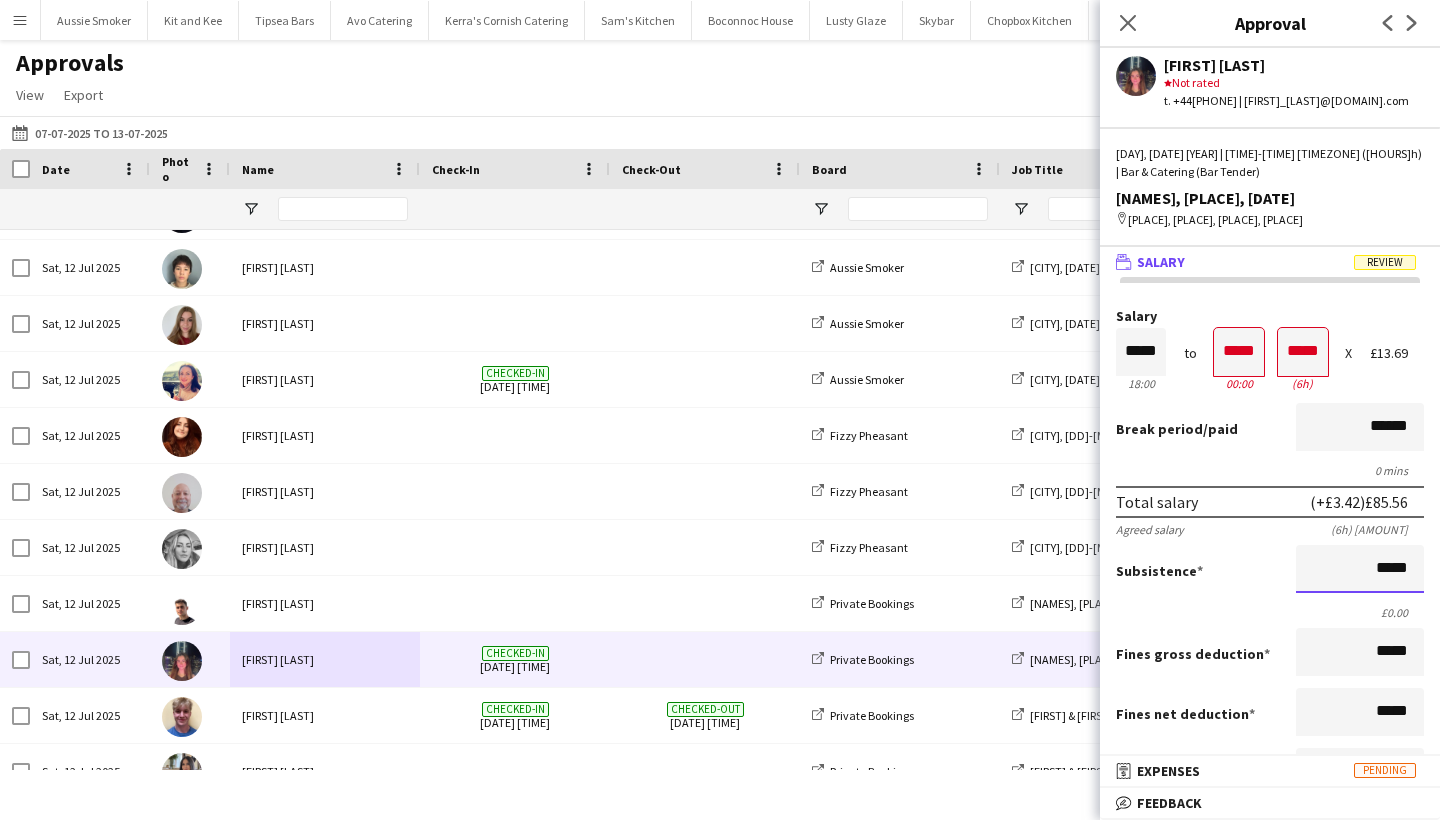 drag, startPoint x: 1363, startPoint y: 570, endPoint x: 1436, endPoint y: 573, distance: 73.061615 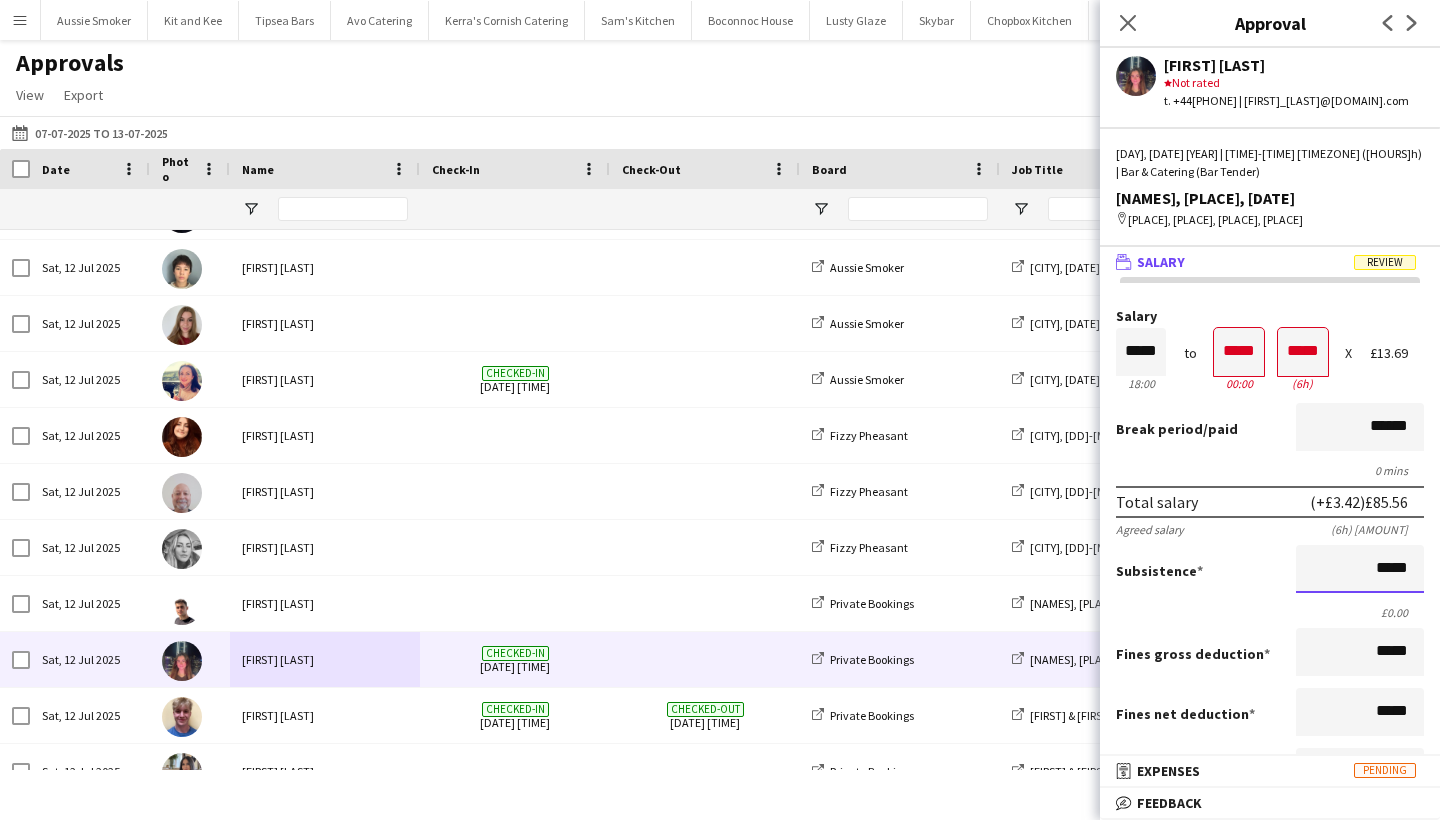 click on "wallet
Salary   Review   Salary  *****  18:00   to  *****  00:00  *****  (6h)   X   £13.69   Break period   /paid  ******  0 mins   Total salary   (+£3.42)   £85.56   Agreed salary   (6h) £82.14   Subsistence  *****  £0.00   Fines gross deduction  *****  Fines net deduction  *****  Bonus  *****  Total amount   (+£3.42)   £85.56   Expenses budget   £0.00   Approve payment for £85.56   Force payment approval £85.56   Activity   [DATE] [TIME]   "No break and finished at 12:20am "   [DATE] [TIME]   "TIME CHANGED from '[TIME]-[TIME]' to '[TIME]-[TIME]' (+[TIMEZONE]hrs). New total salary £[AMOUNT]"   [DATE] [TIME]   "CHECKED-IN"" 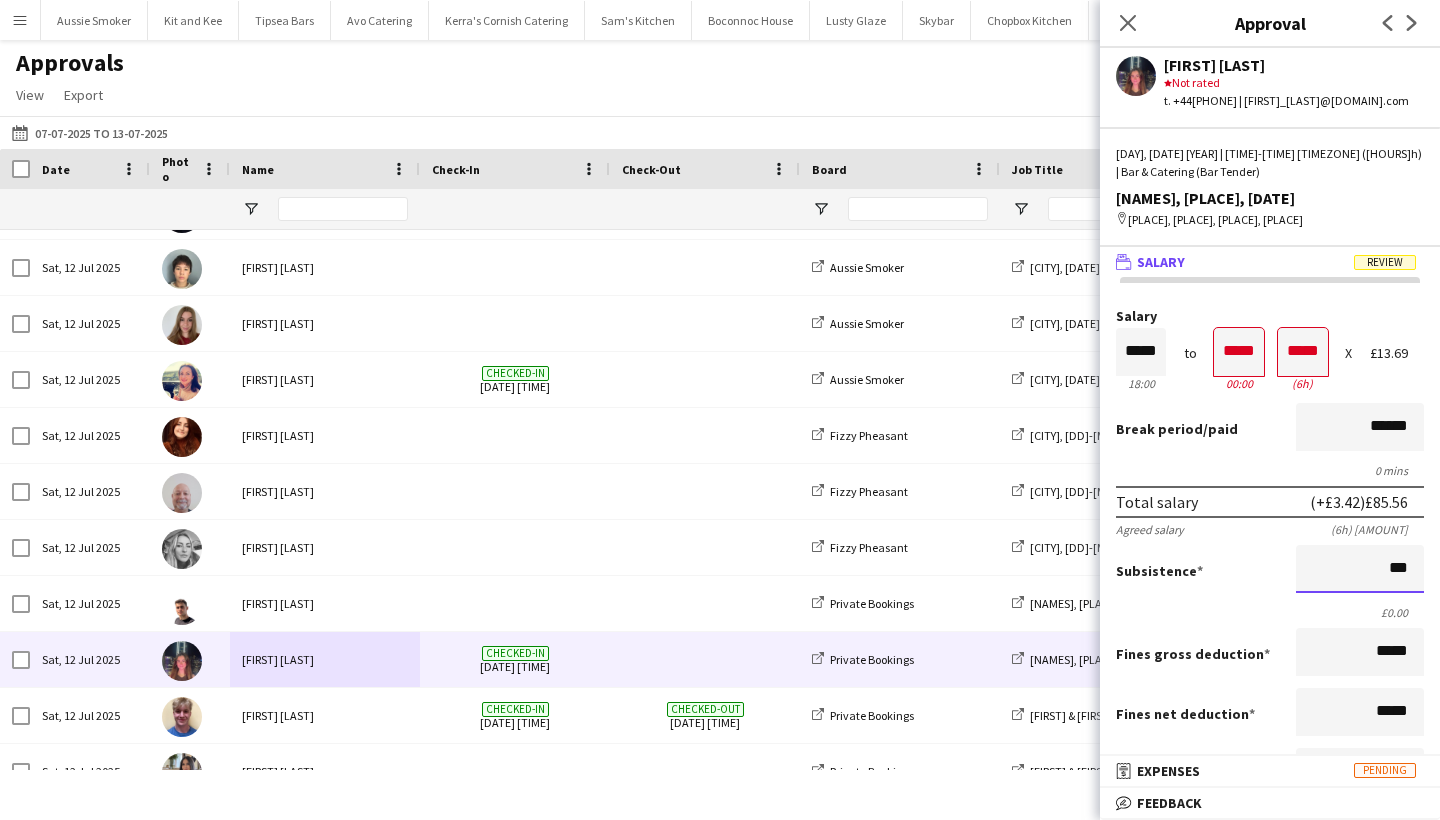 type on "**" 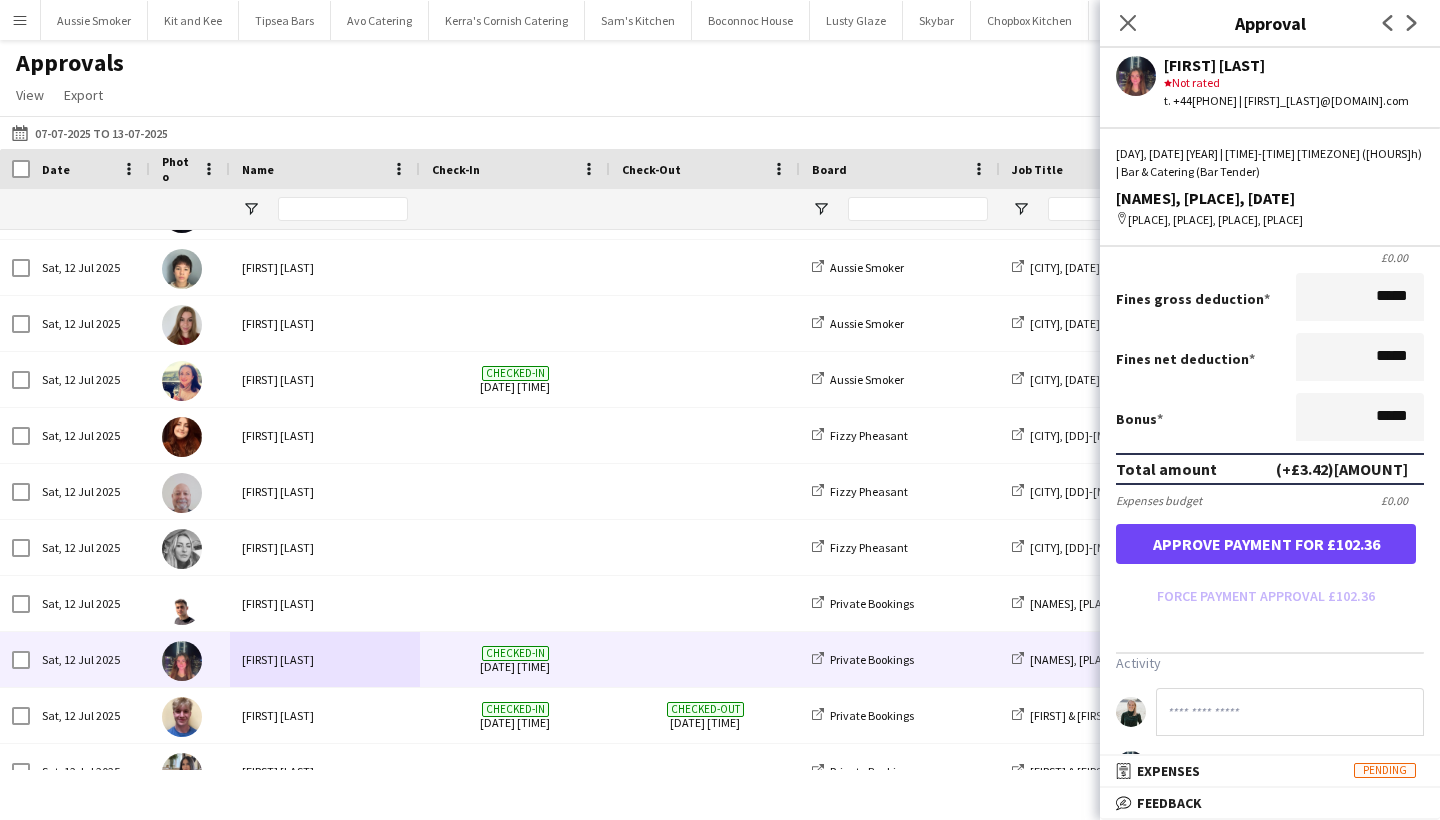 scroll, scrollTop: 527, scrollLeft: 0, axis: vertical 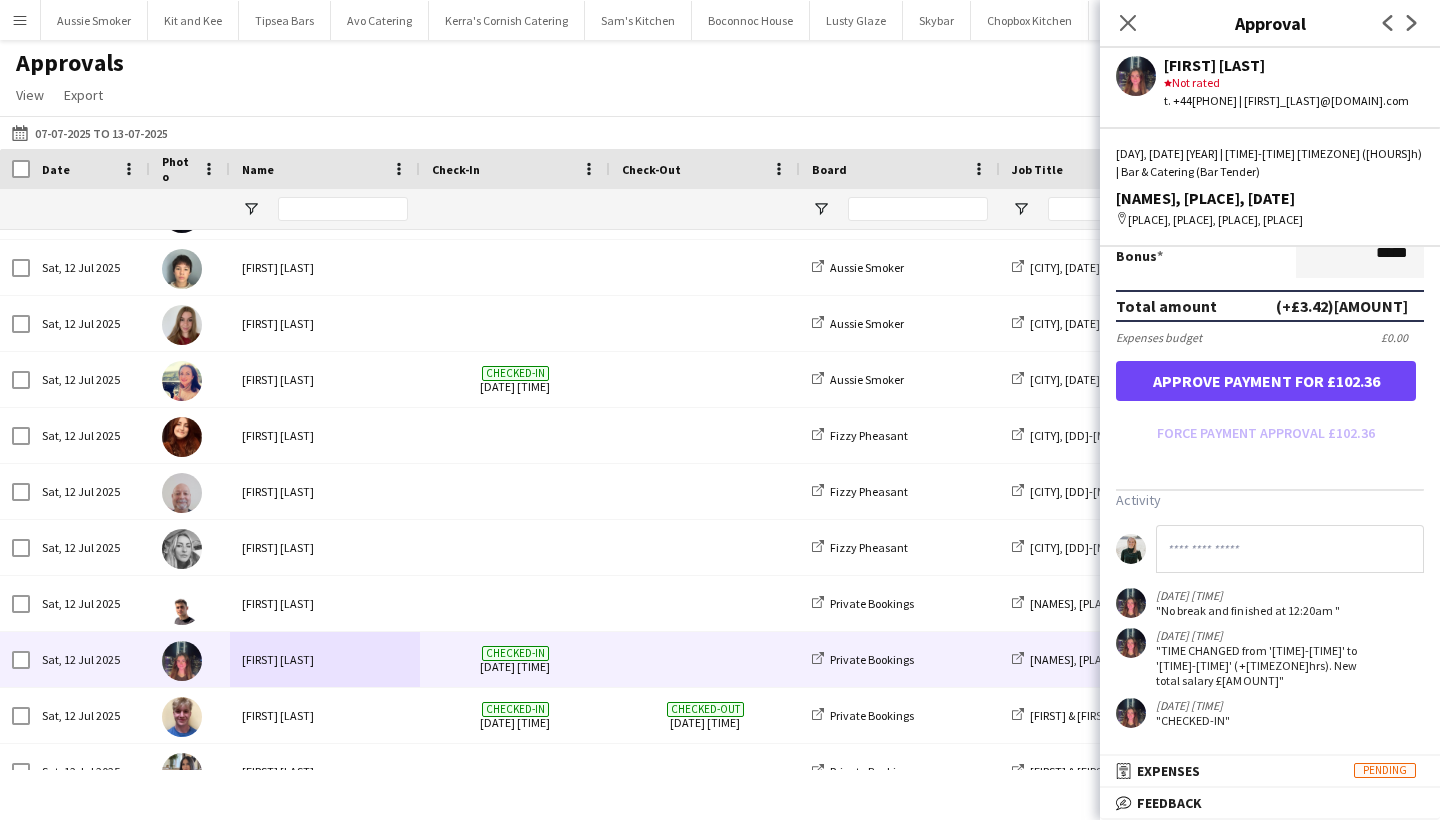 type on "******" 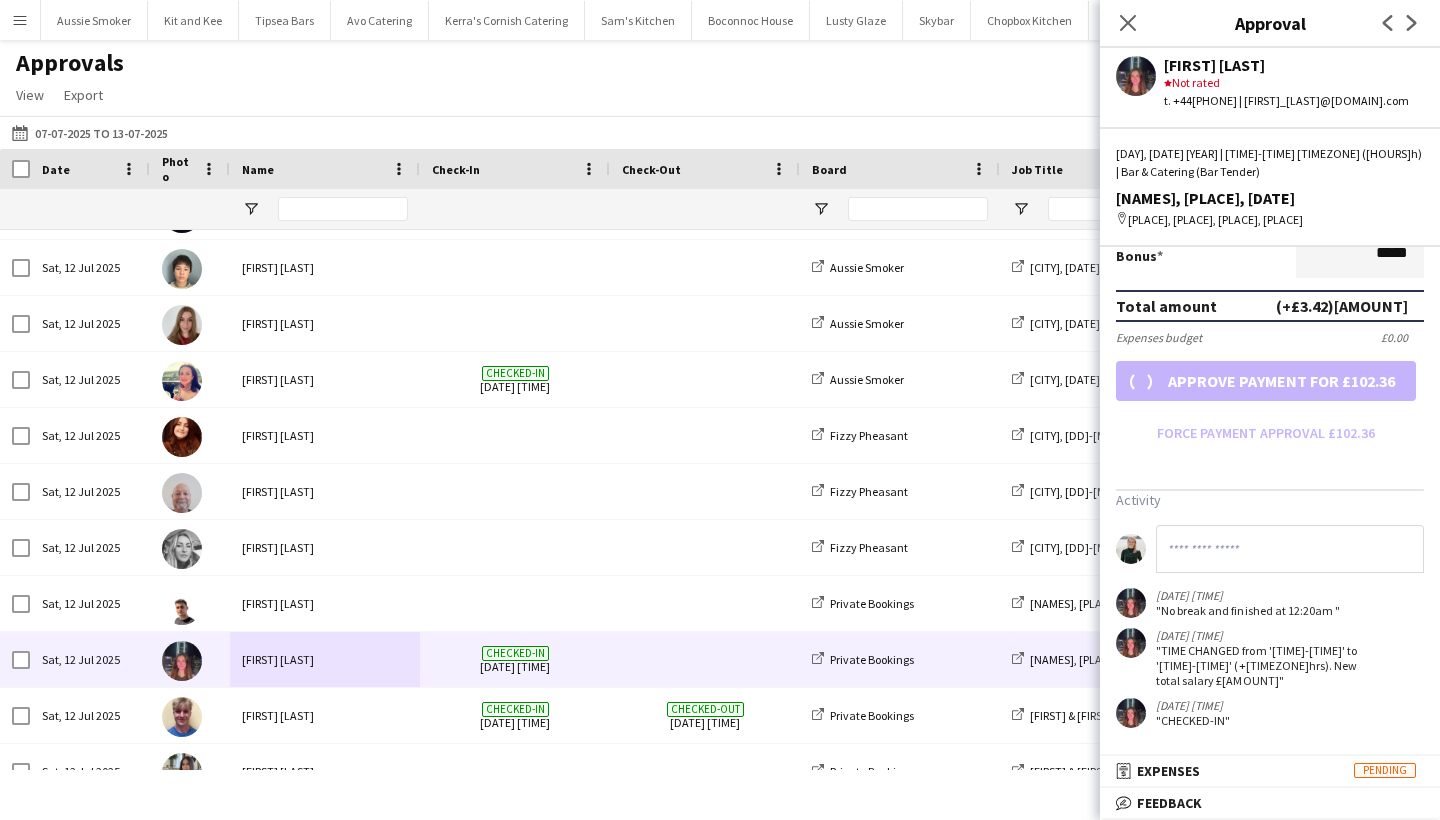 scroll, scrollTop: 332, scrollLeft: 0, axis: vertical 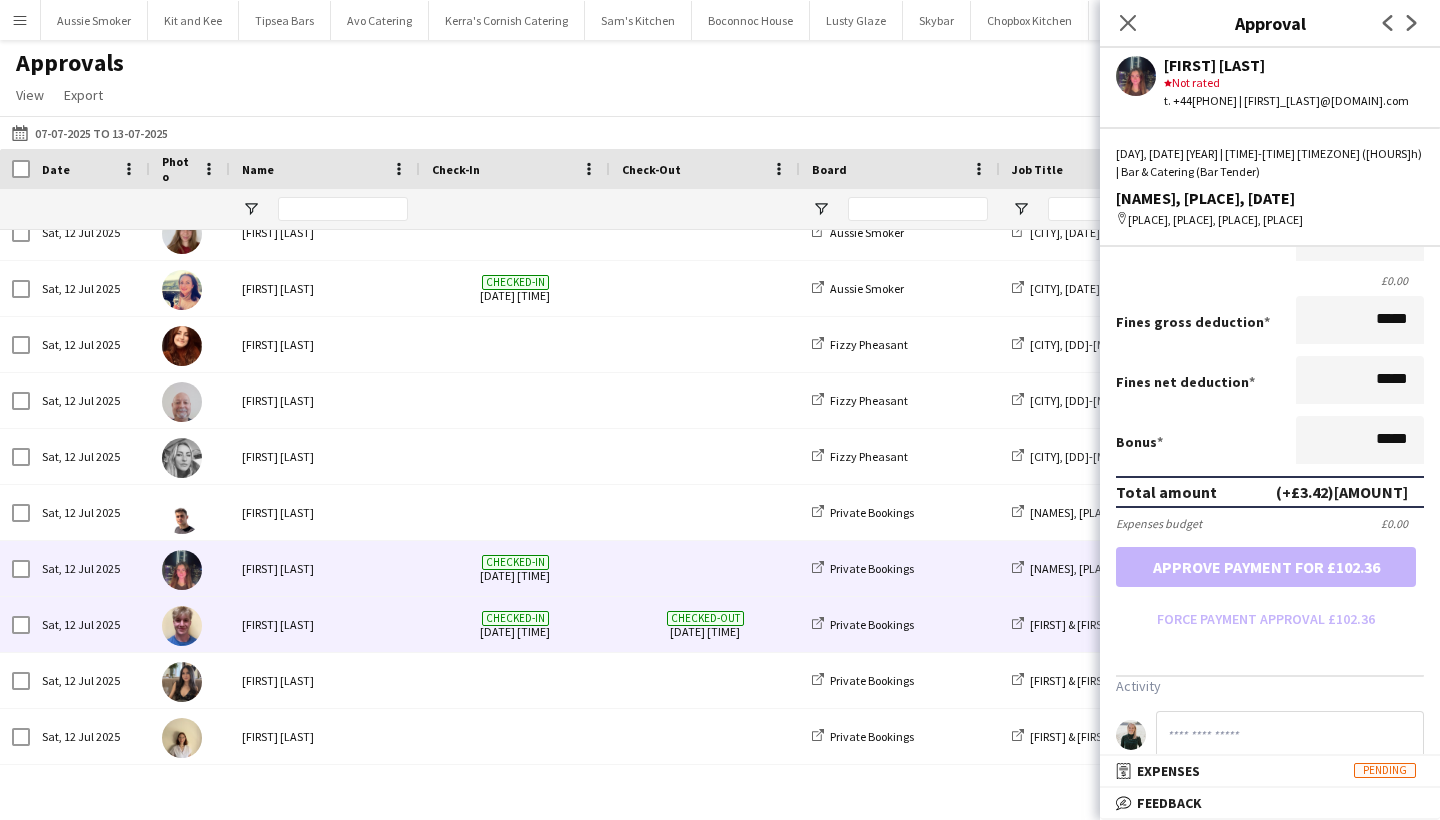 click on "[FIRST] [LAST]" at bounding box center (325, 624) 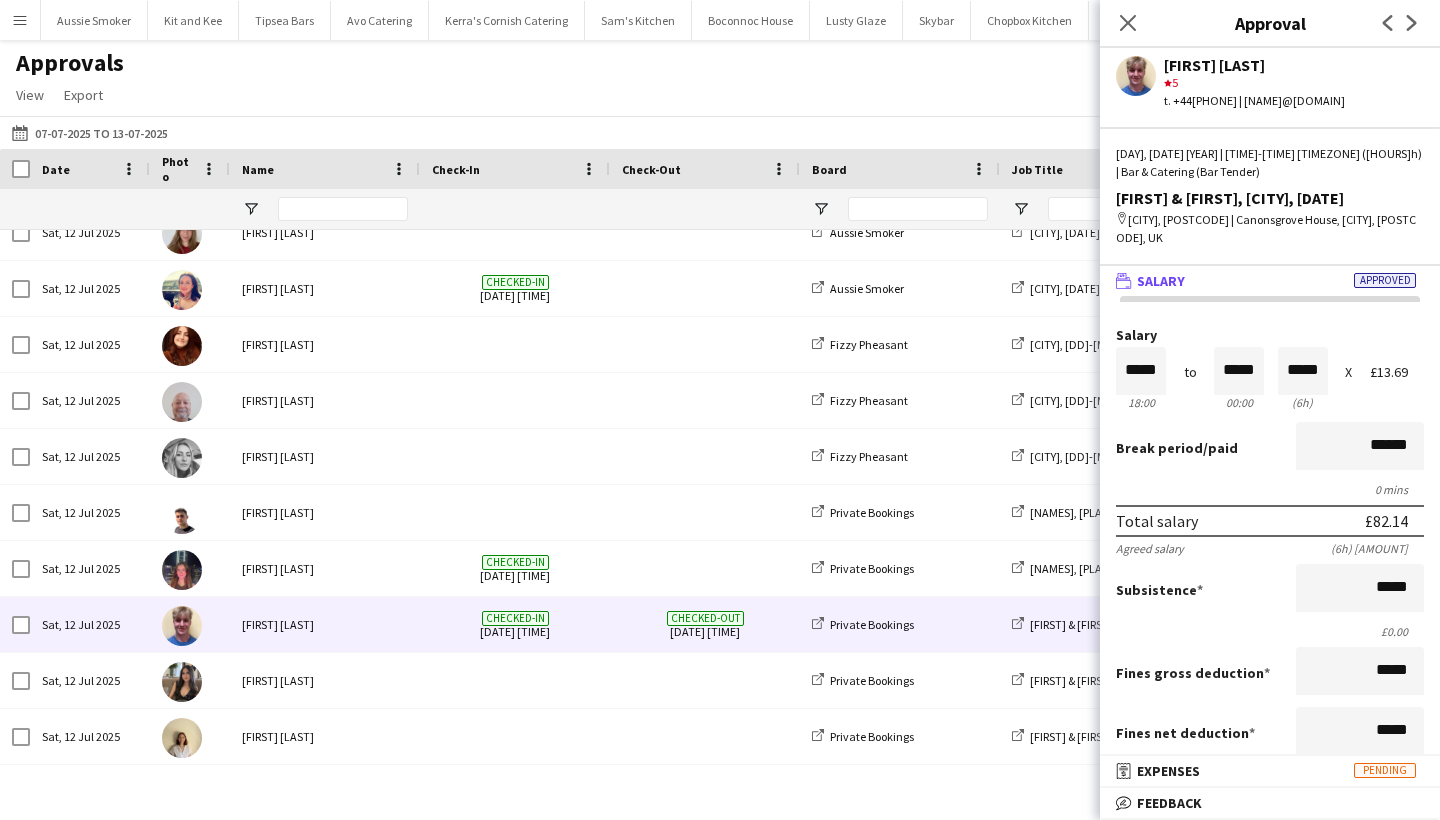 scroll, scrollTop: 1723, scrollLeft: 0, axis: vertical 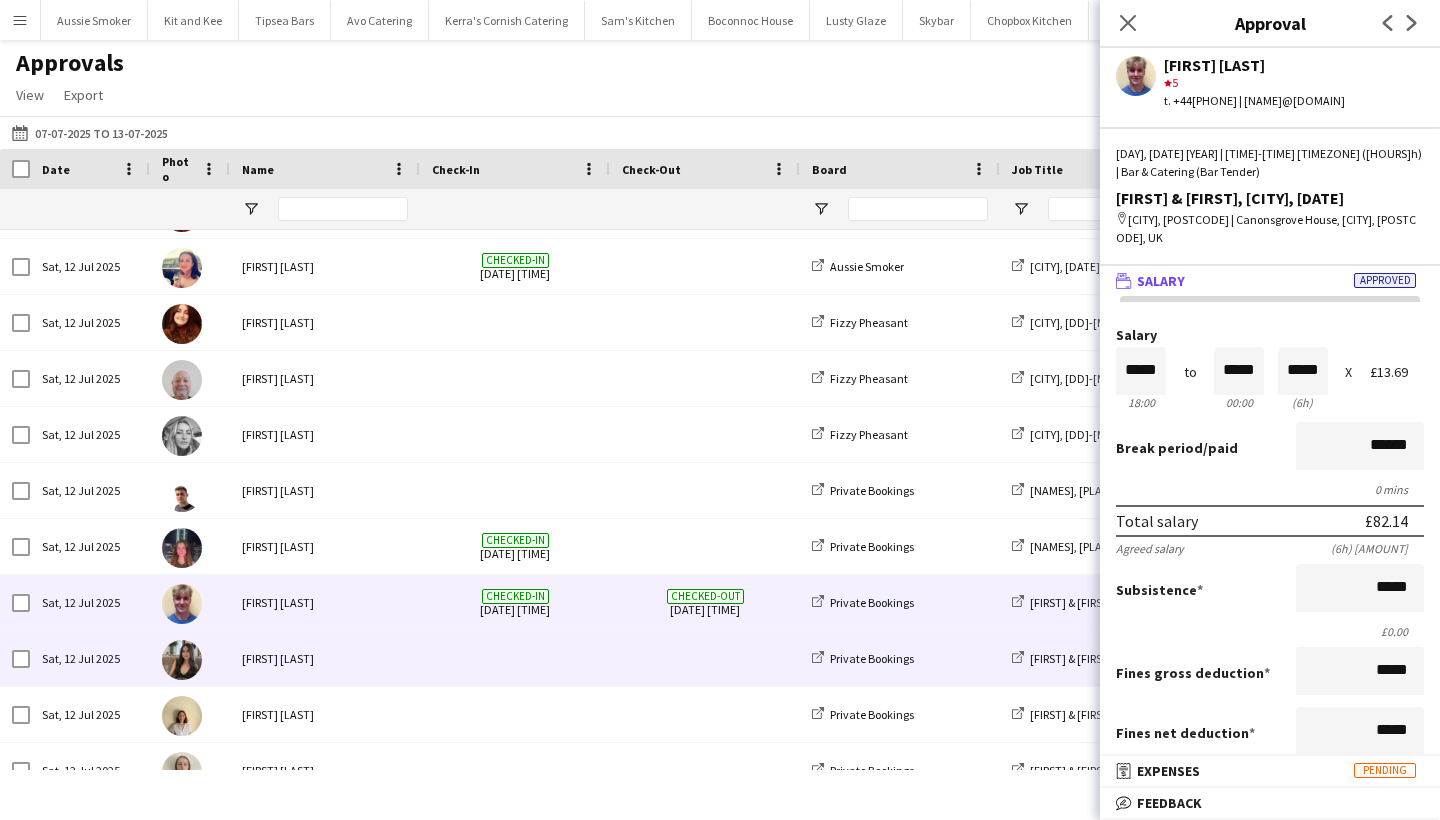 click on "[FIRST] [LAST]" at bounding box center [325, 658] 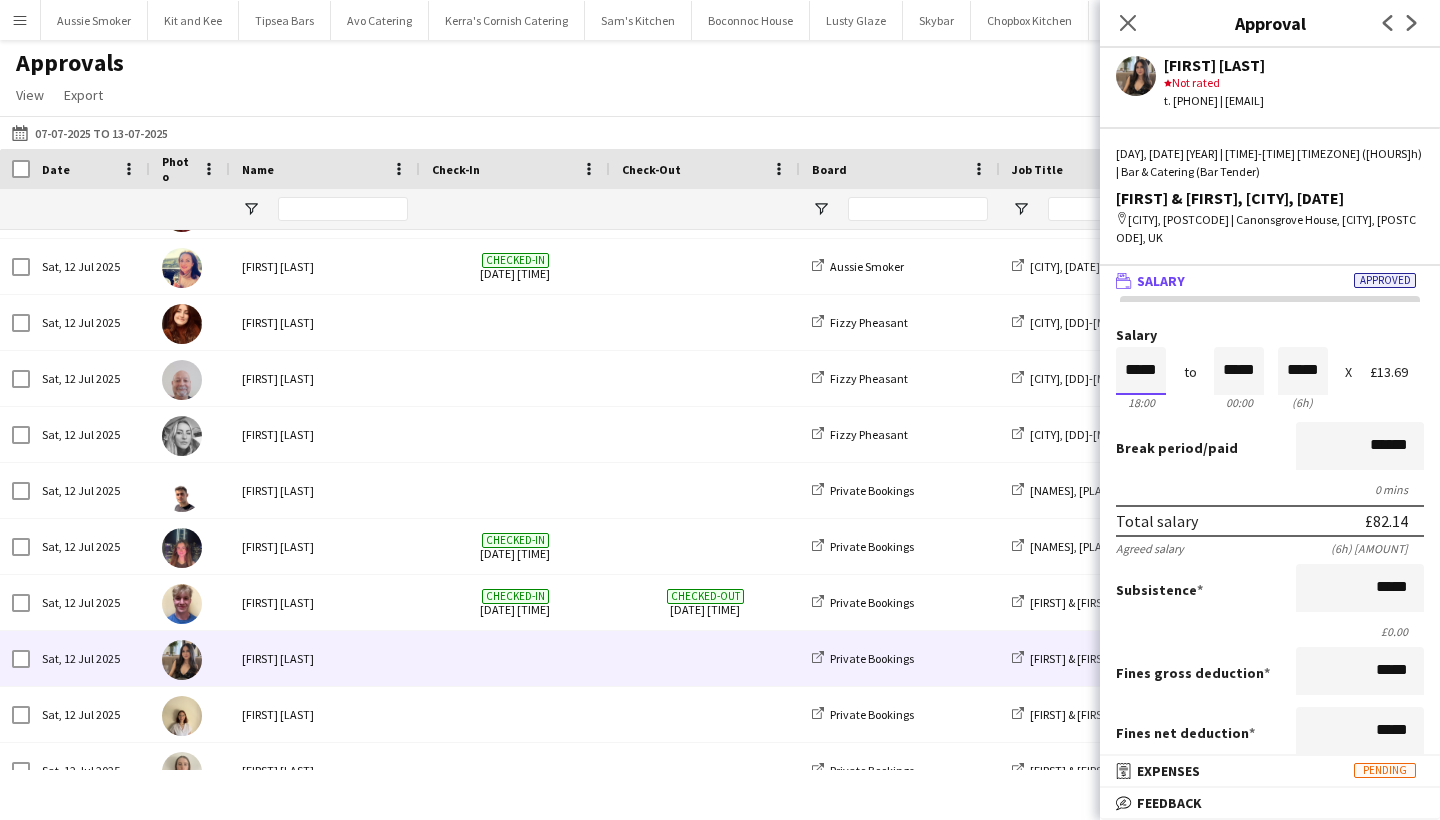 drag, startPoint x: 1133, startPoint y: 350, endPoint x: 1159, endPoint y: 359, distance: 27.513634 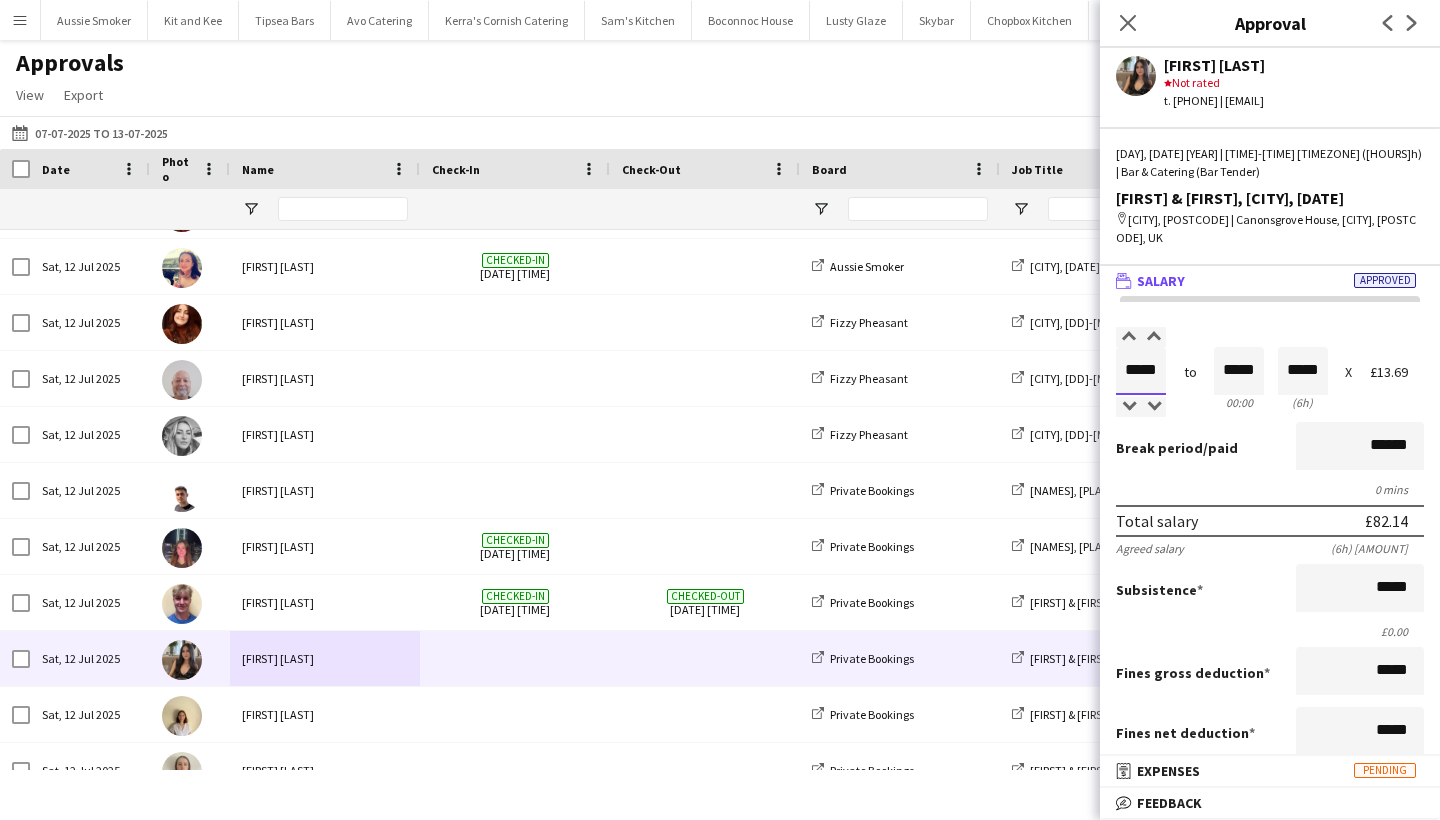 type on "*****" 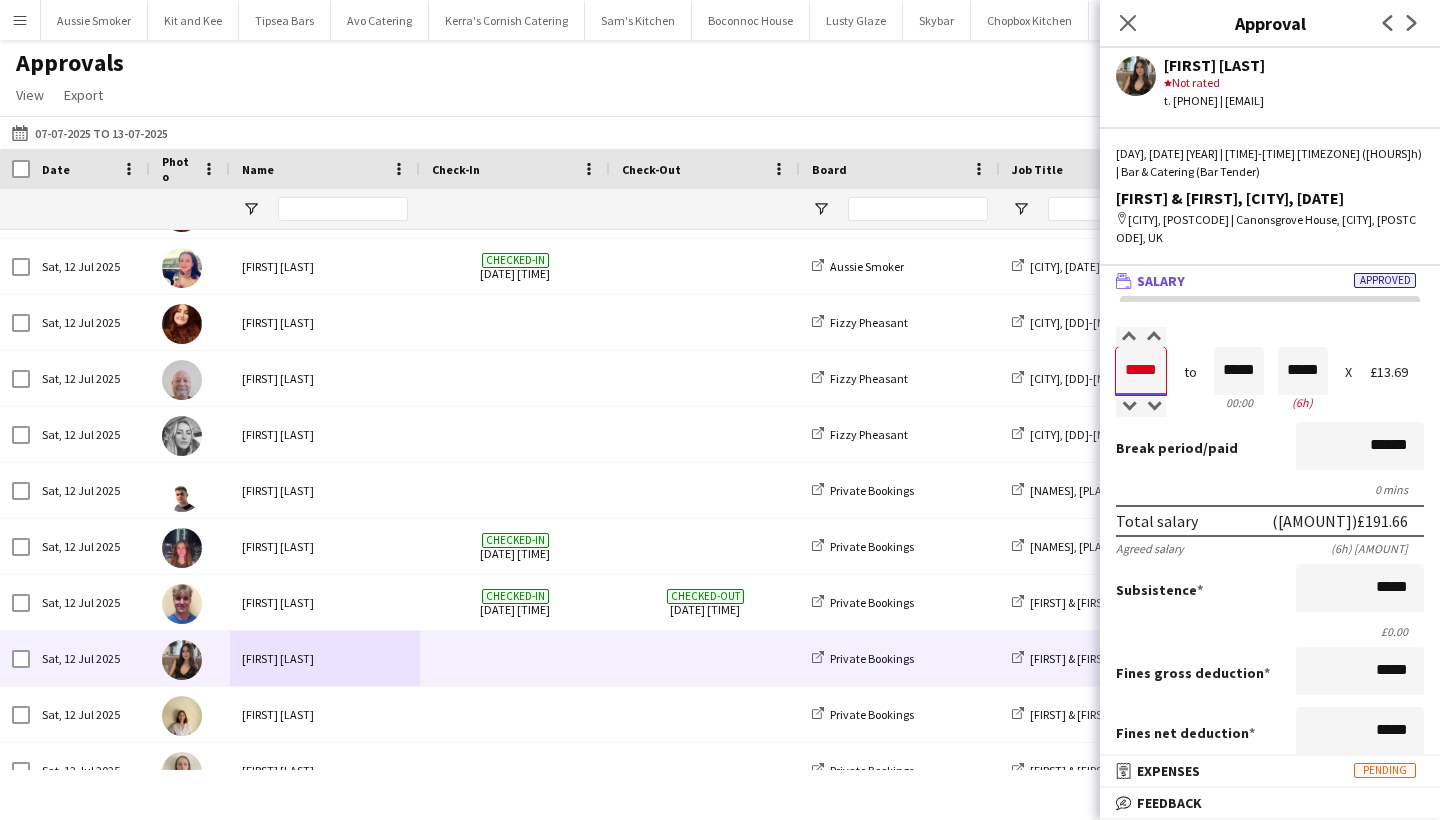 type on "*****" 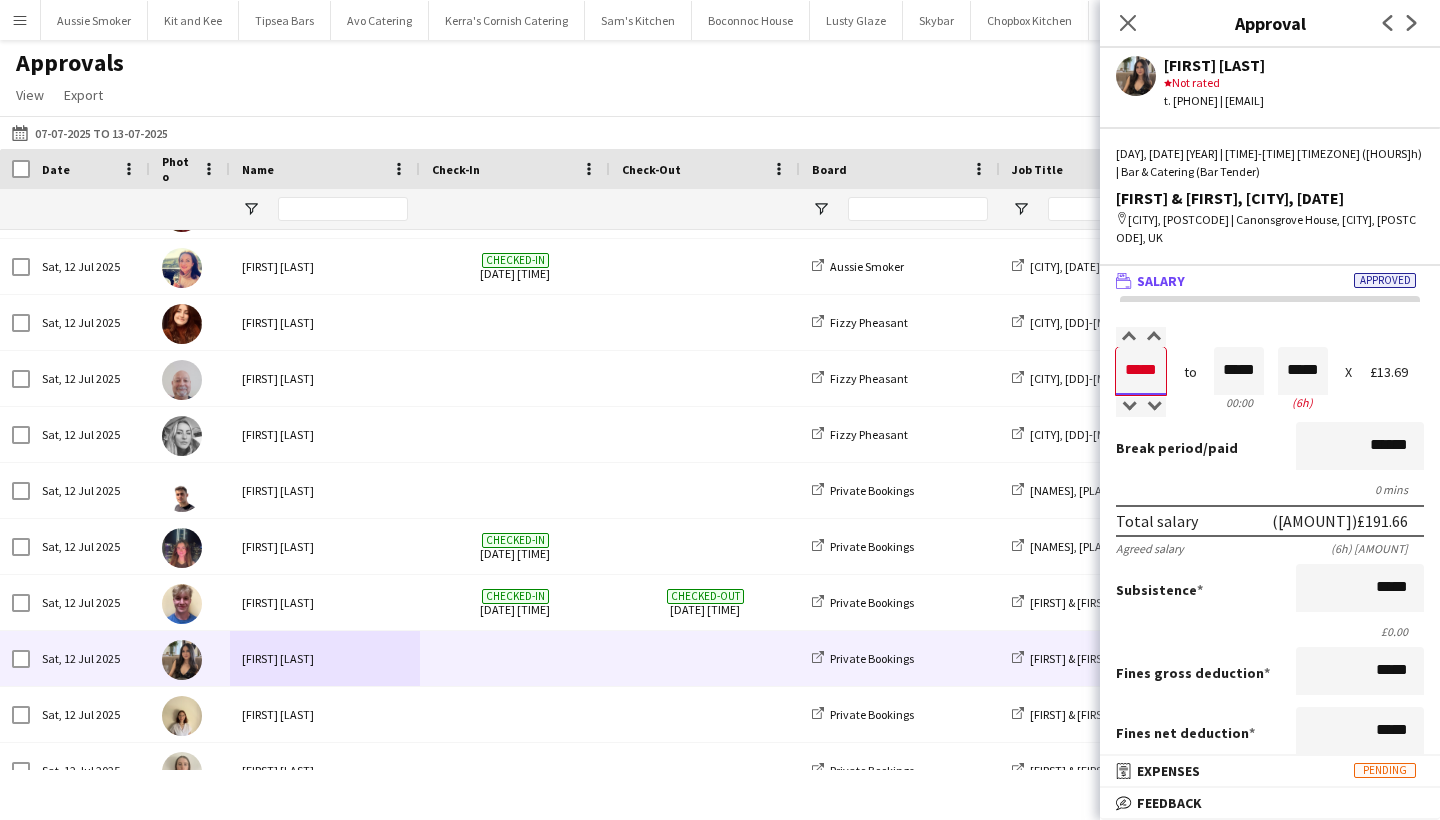 type on "*****" 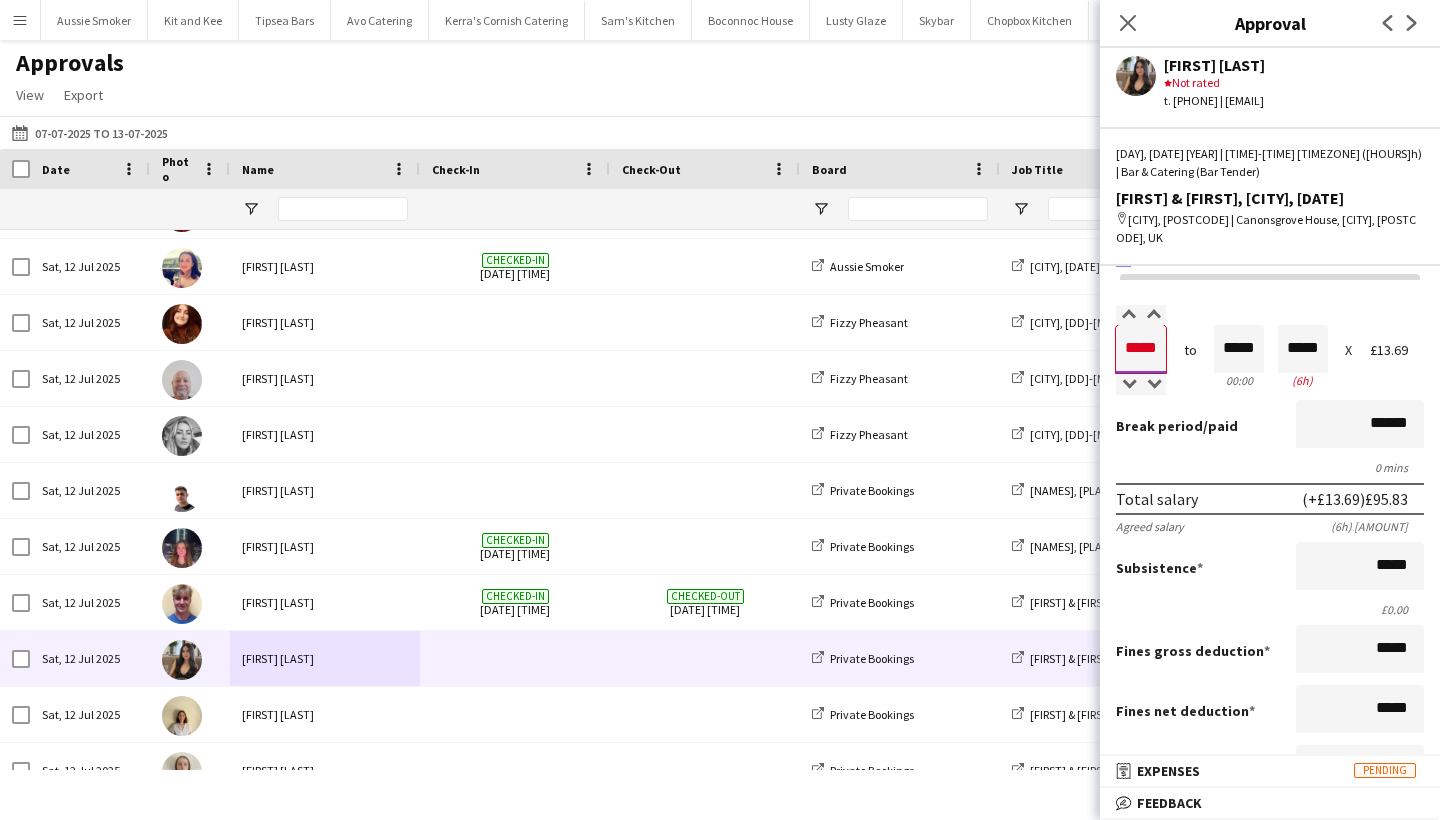 scroll, scrollTop: 51, scrollLeft: 0, axis: vertical 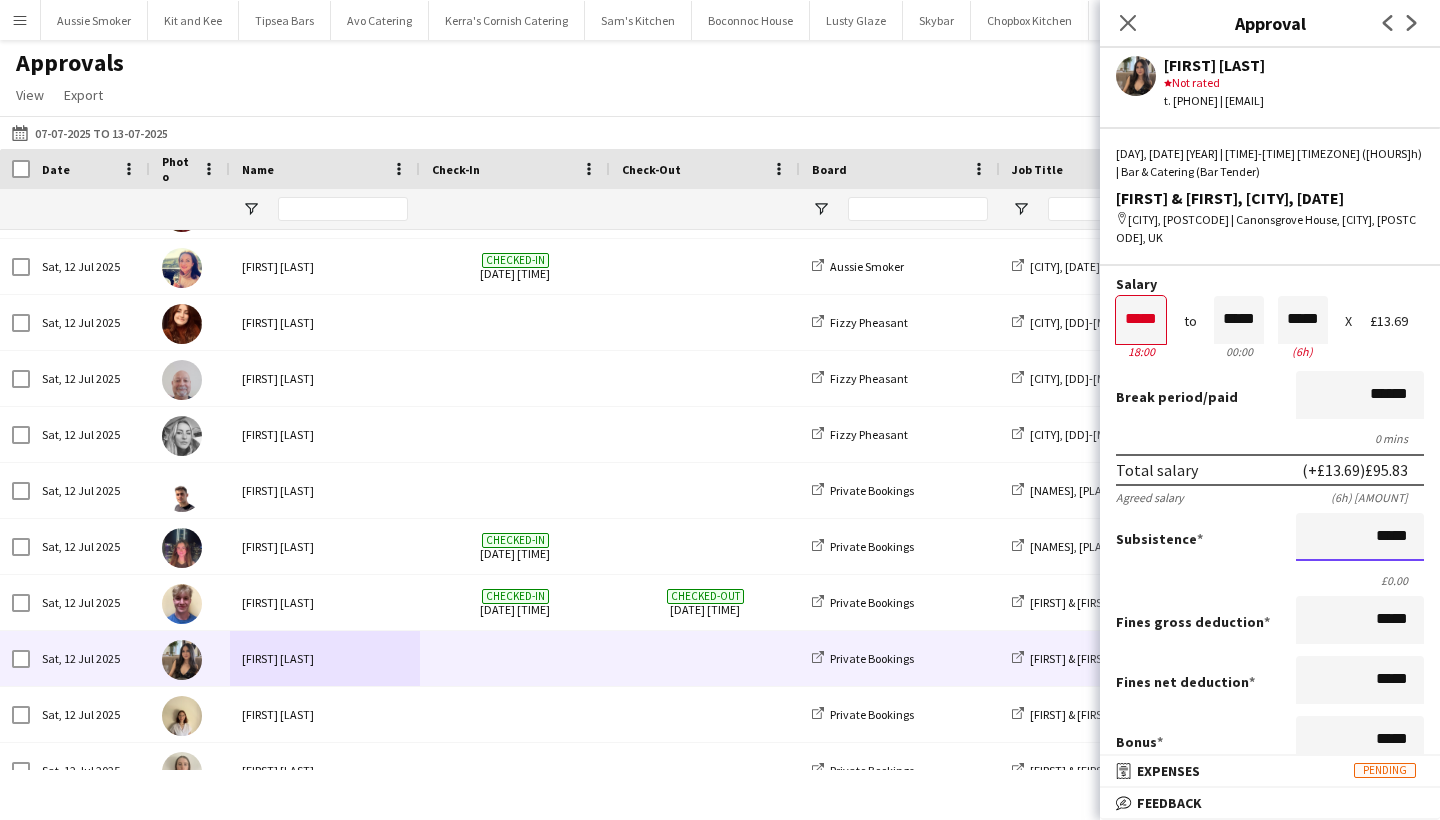 drag, startPoint x: 1368, startPoint y: 519, endPoint x: 1415, endPoint y: 521, distance: 47.042534 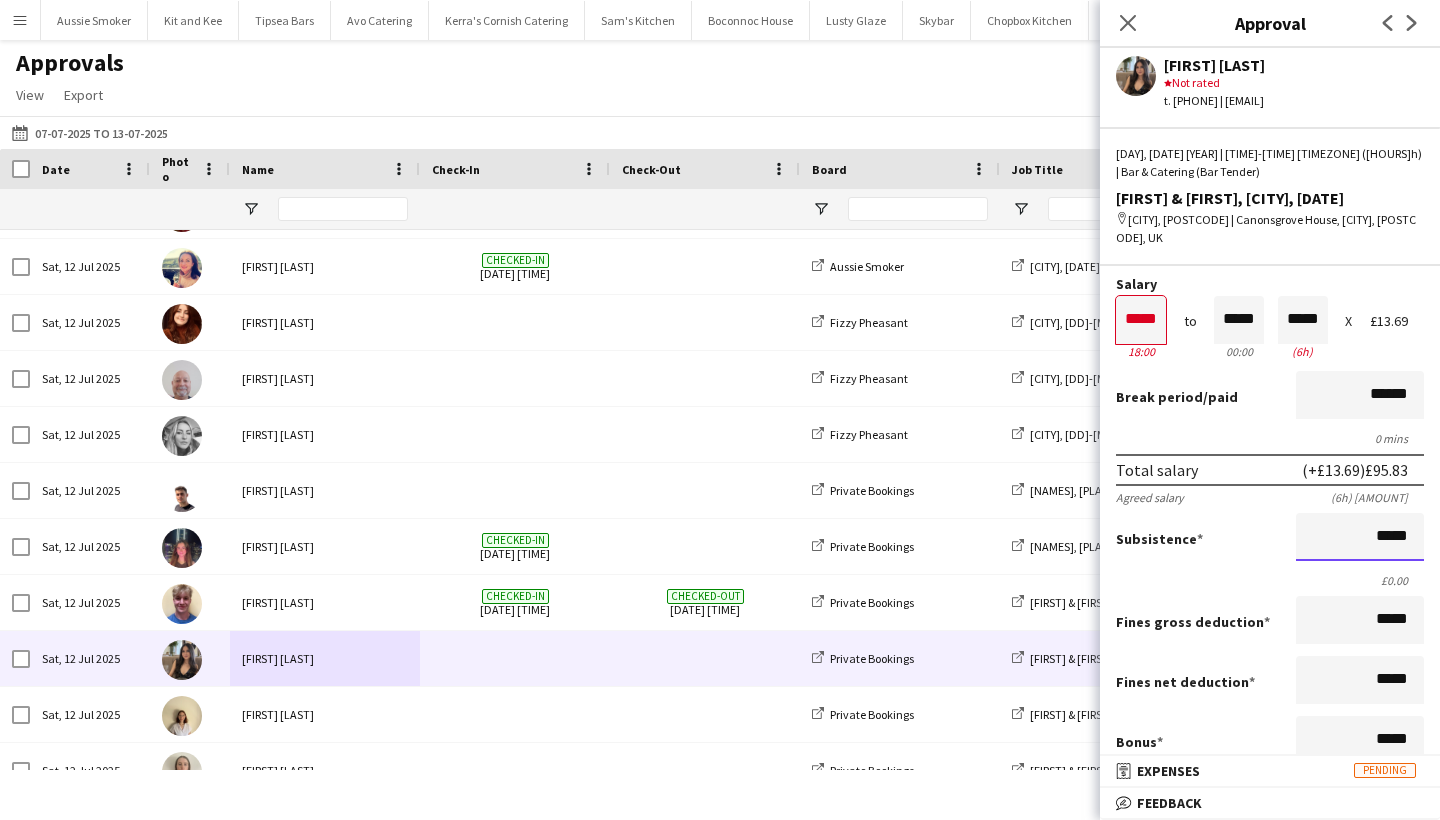 click on "Salary  *****  18:00   to  *****  00:00  *****  (6h)   X   £13.69   Break period   /paid  ******  0 mins   Total salary   (+£13.69)   £95.83   Agreed salary   (6h) £82.14   Subsistence  *****  £0.00   Fines gross deduction  *****  Fines net deduction  *****  Bonus  *****  Total amount   (+£13.69)   £95.83   Expenses budget   £0.00   Approve payment for £95.83   Force payment approval £95.83" at bounding box center (1270, 606) 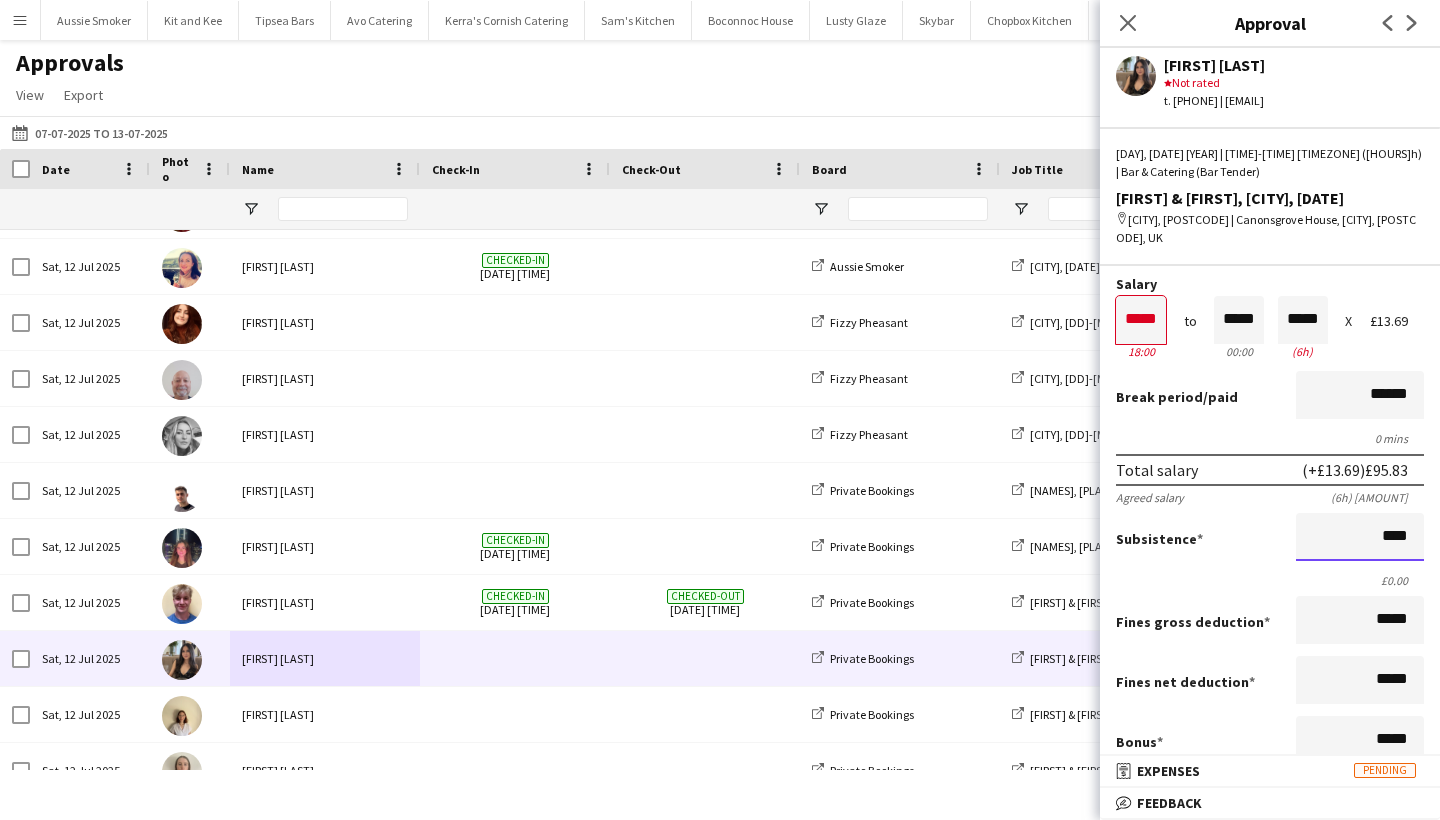 type on "**" 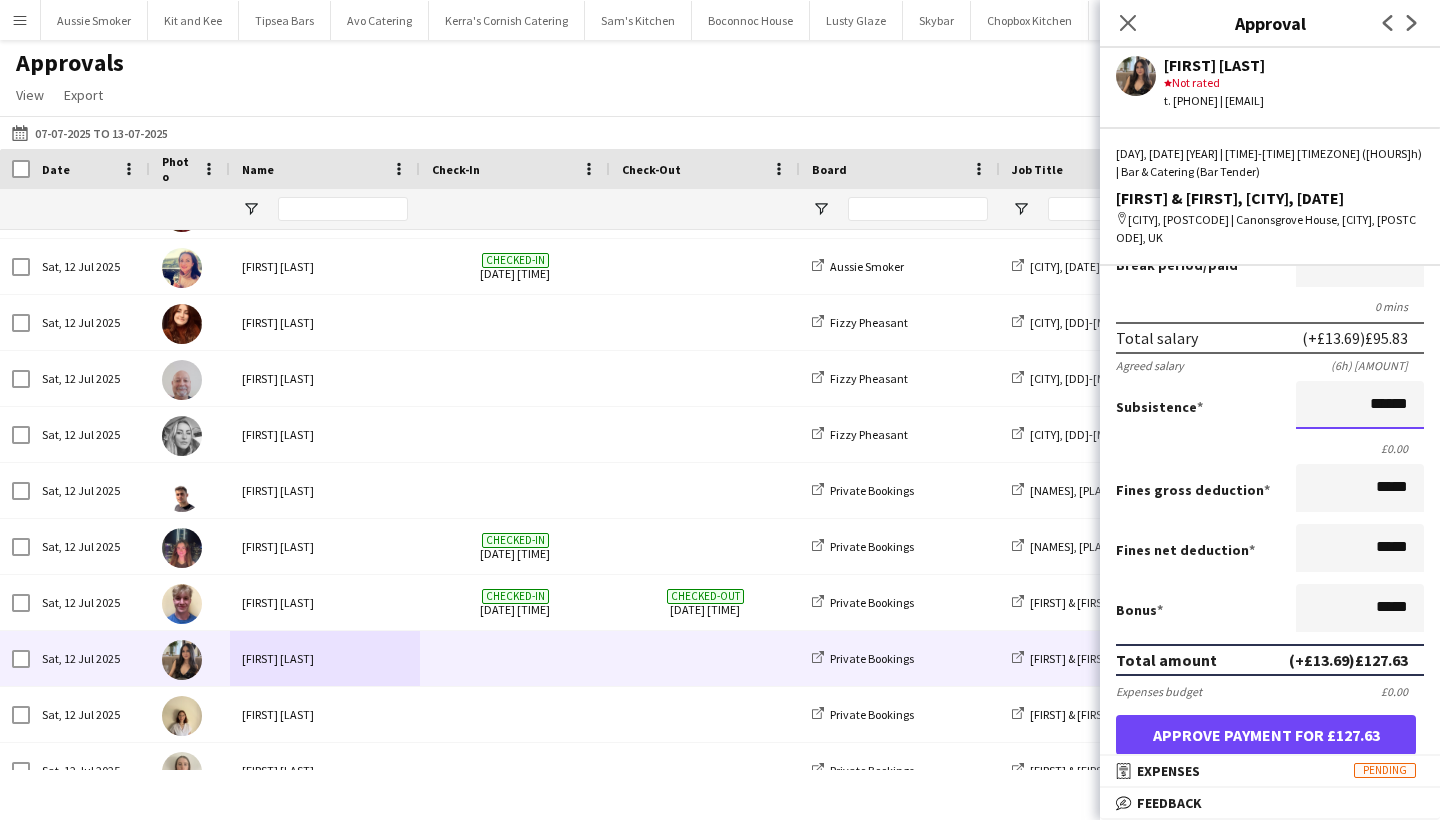 scroll, scrollTop: 326, scrollLeft: 0, axis: vertical 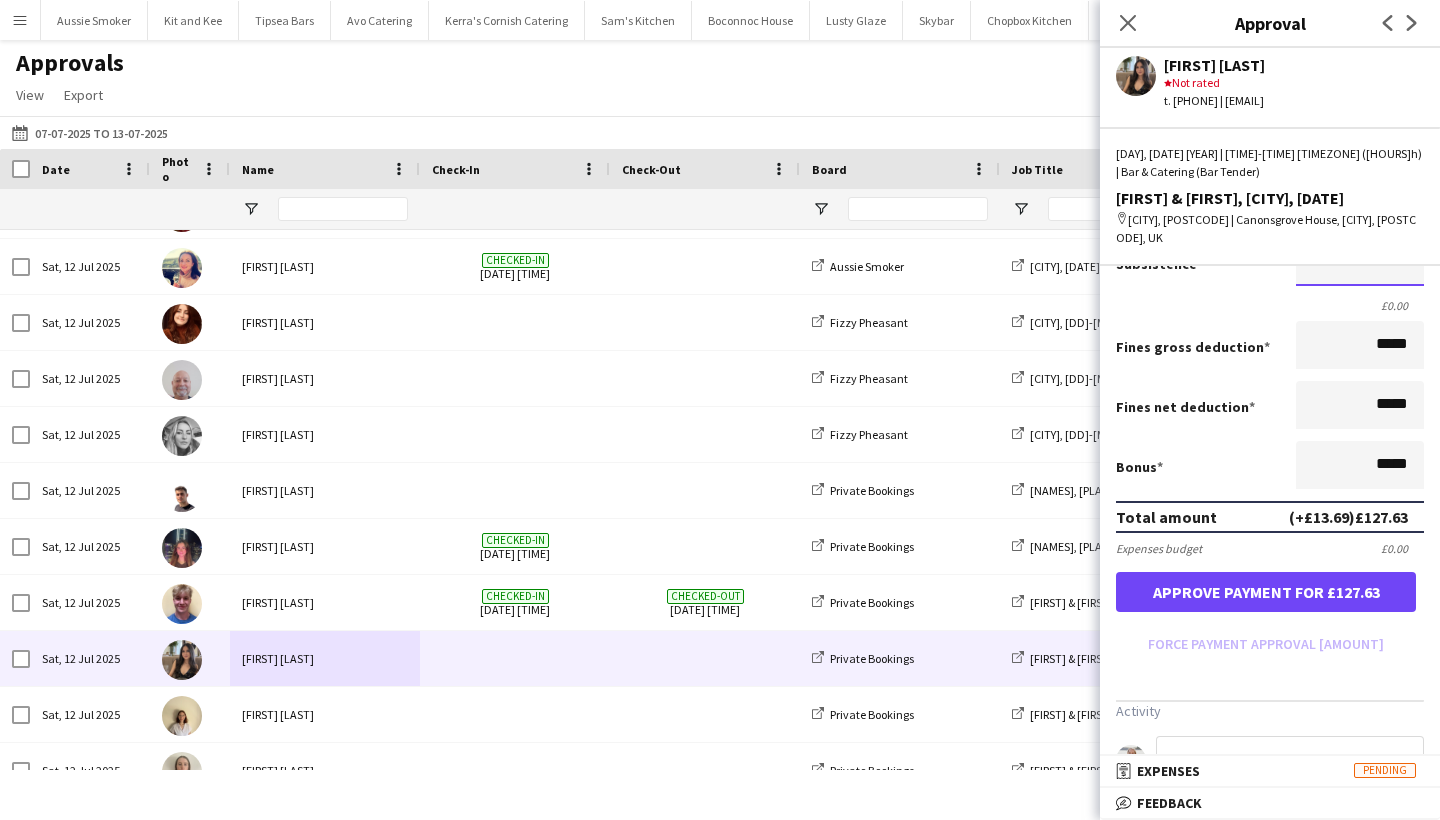 type on "******" 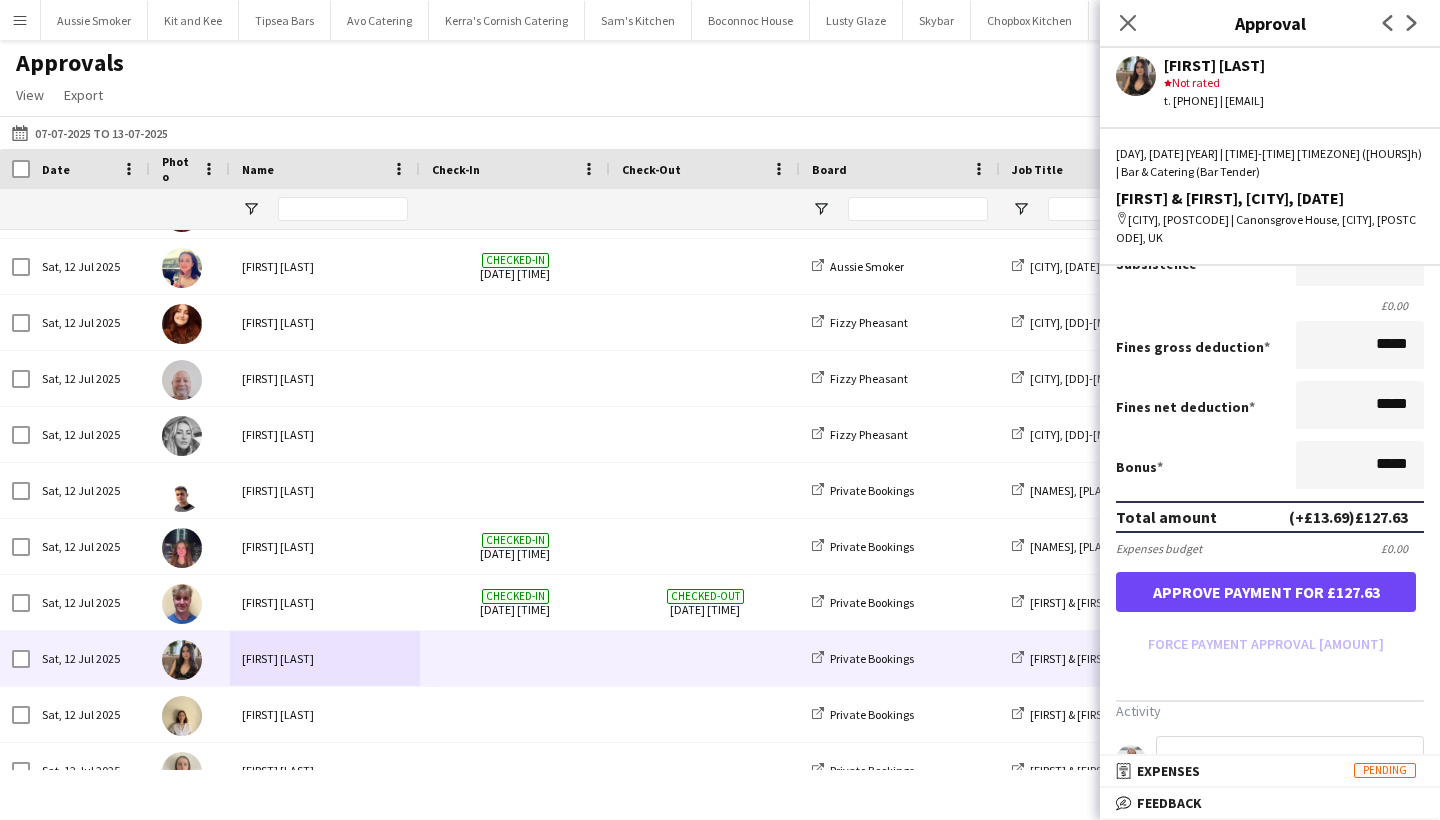 click on "Approve payment for £127.63" at bounding box center [1266, 592] 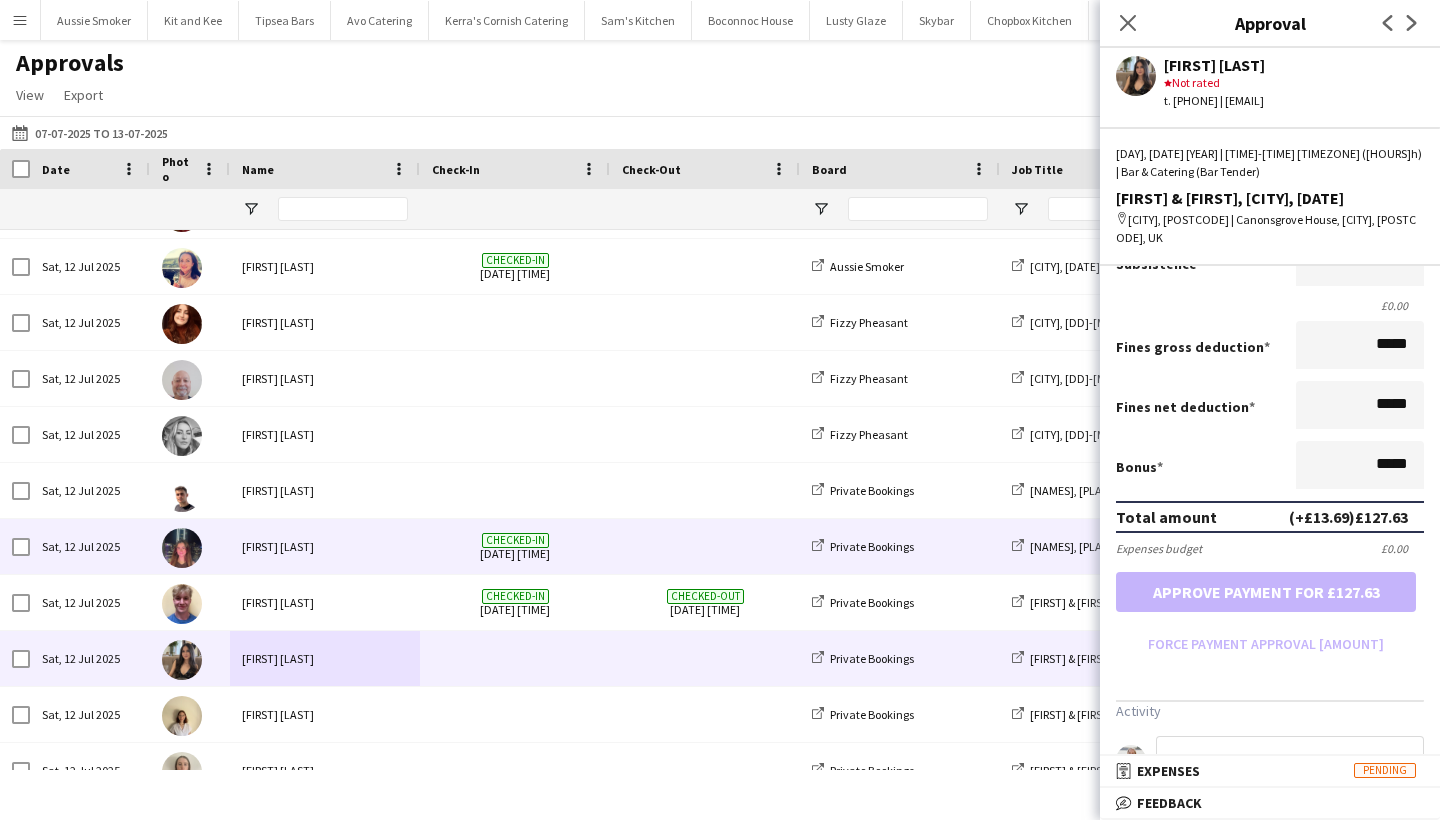 scroll, scrollTop: 1731, scrollLeft: 0, axis: vertical 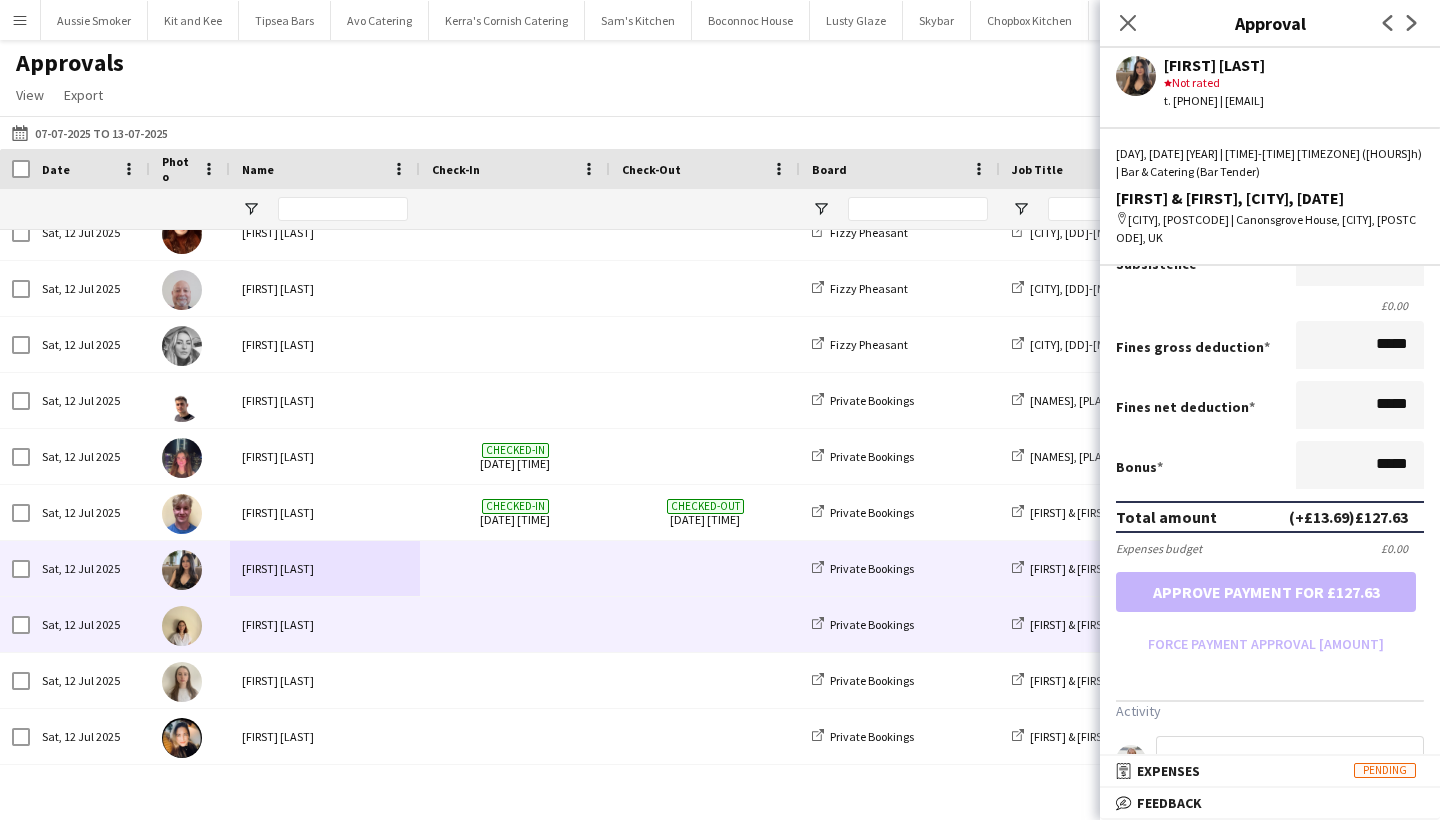 click on "[FIRST] [LAST]" at bounding box center (325, 624) 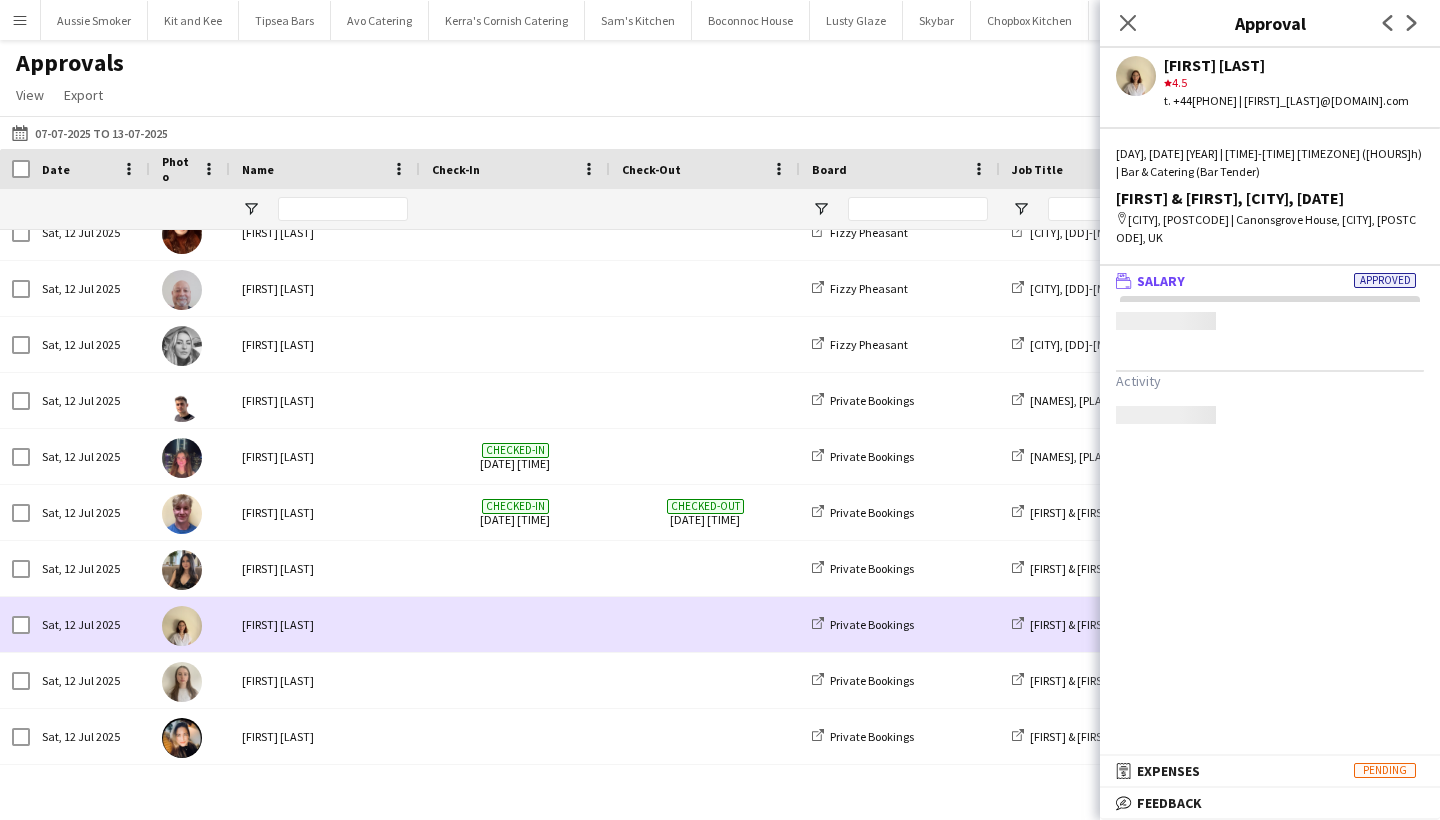 scroll, scrollTop: 0, scrollLeft: 0, axis: both 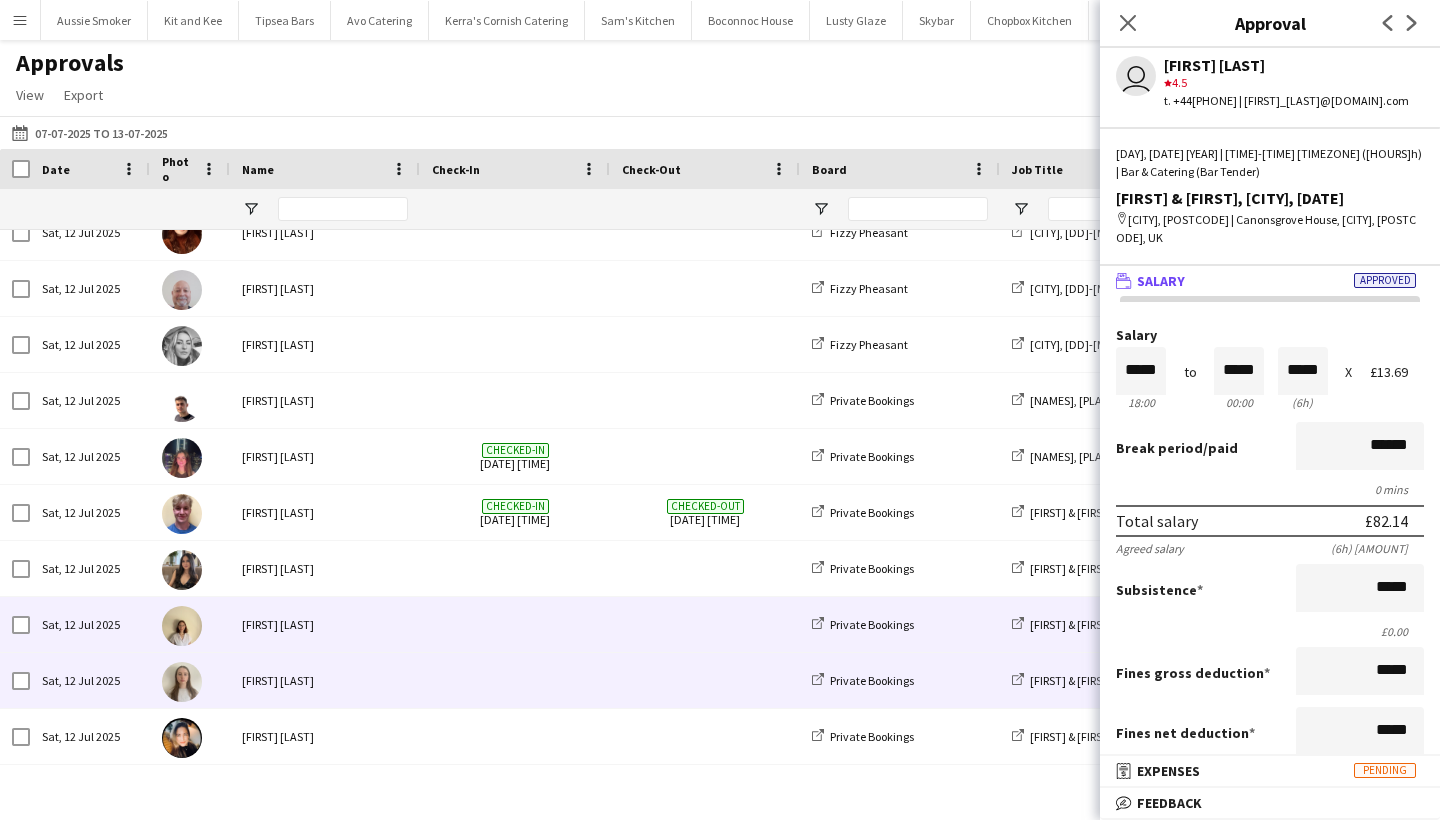 click on "[FIRST] [LAST]" at bounding box center (325, 680) 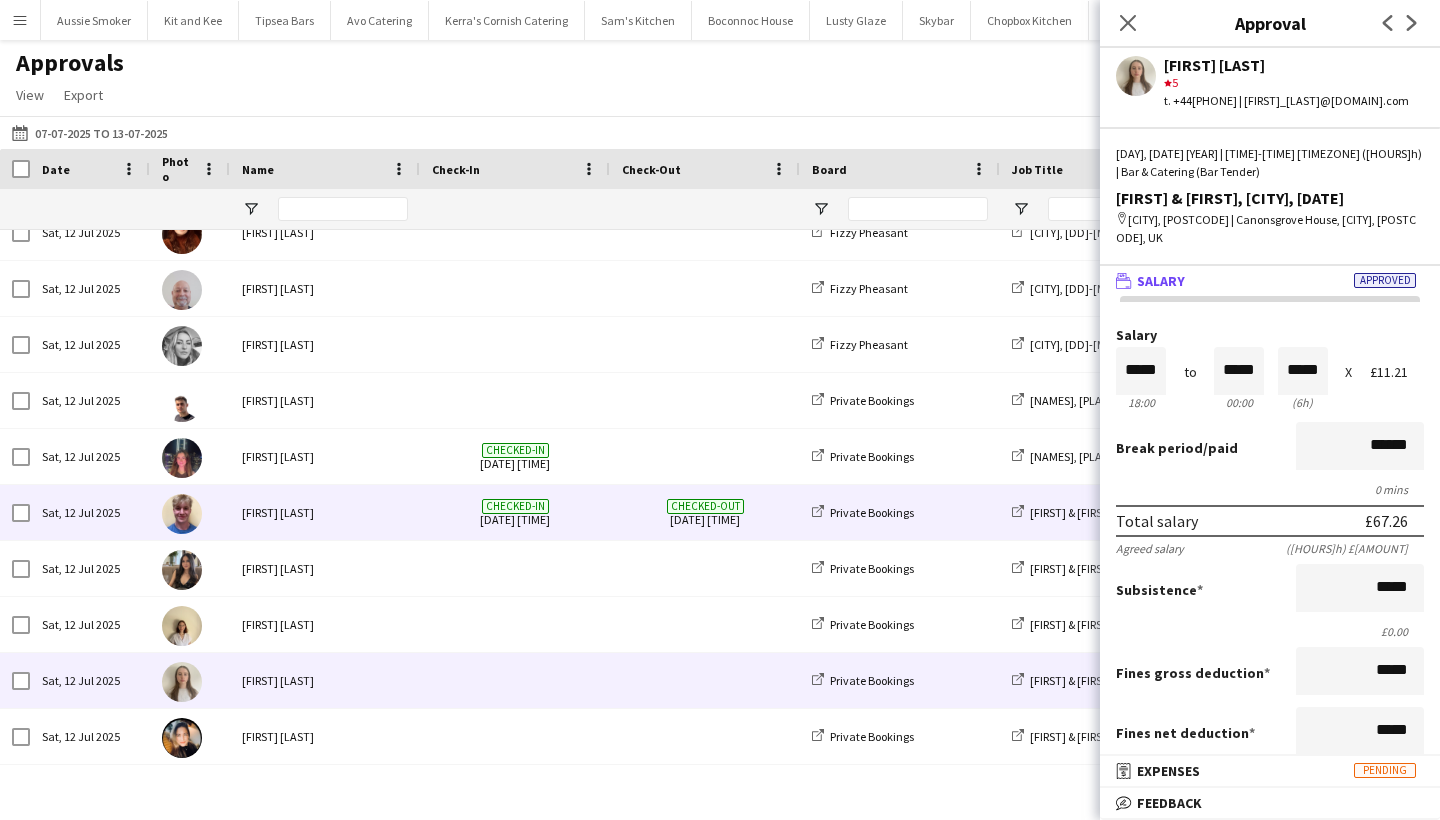 scroll, scrollTop: 1844, scrollLeft: 0, axis: vertical 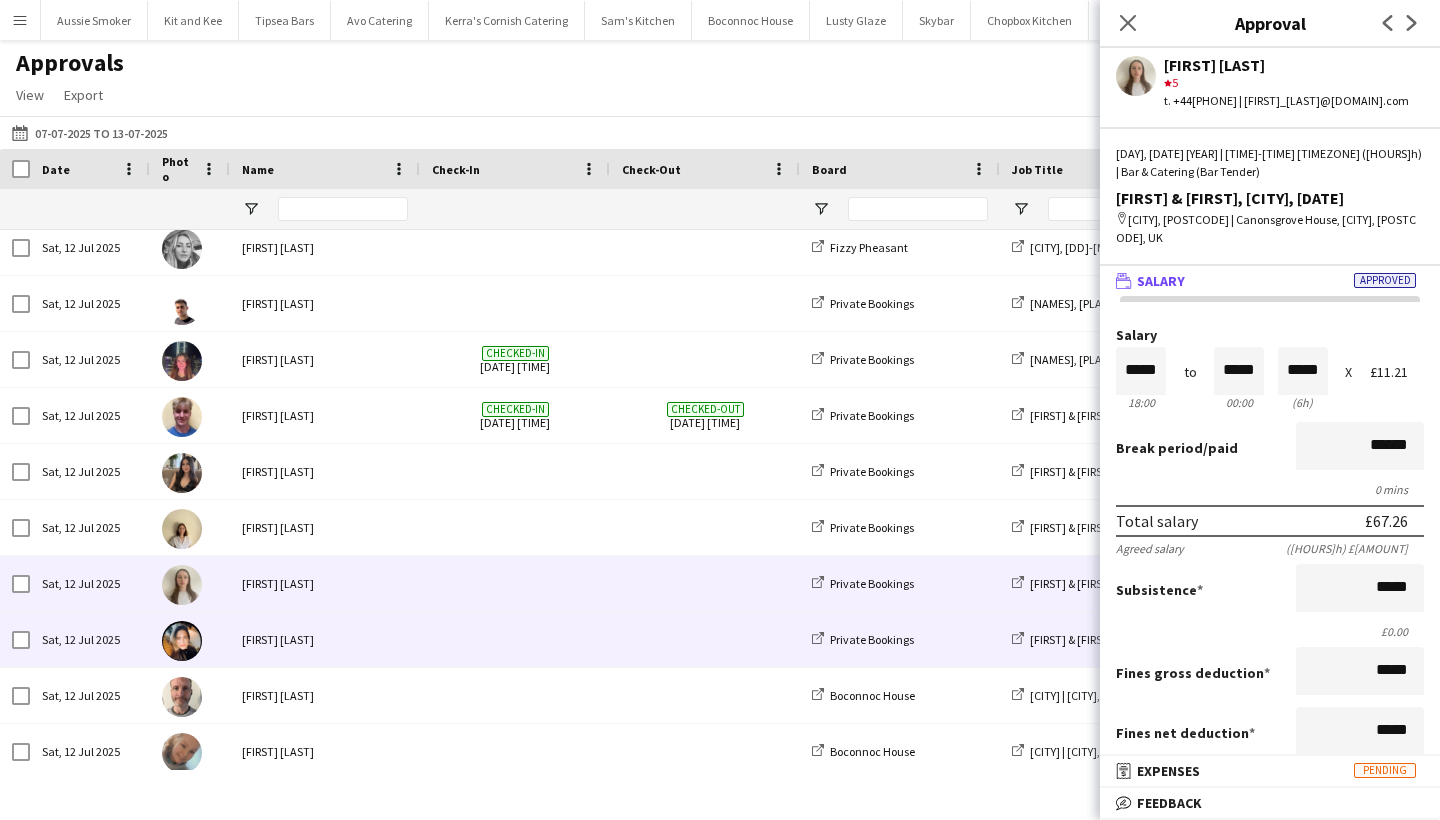 click on "[FIRST] [LAST]" at bounding box center (325, 639) 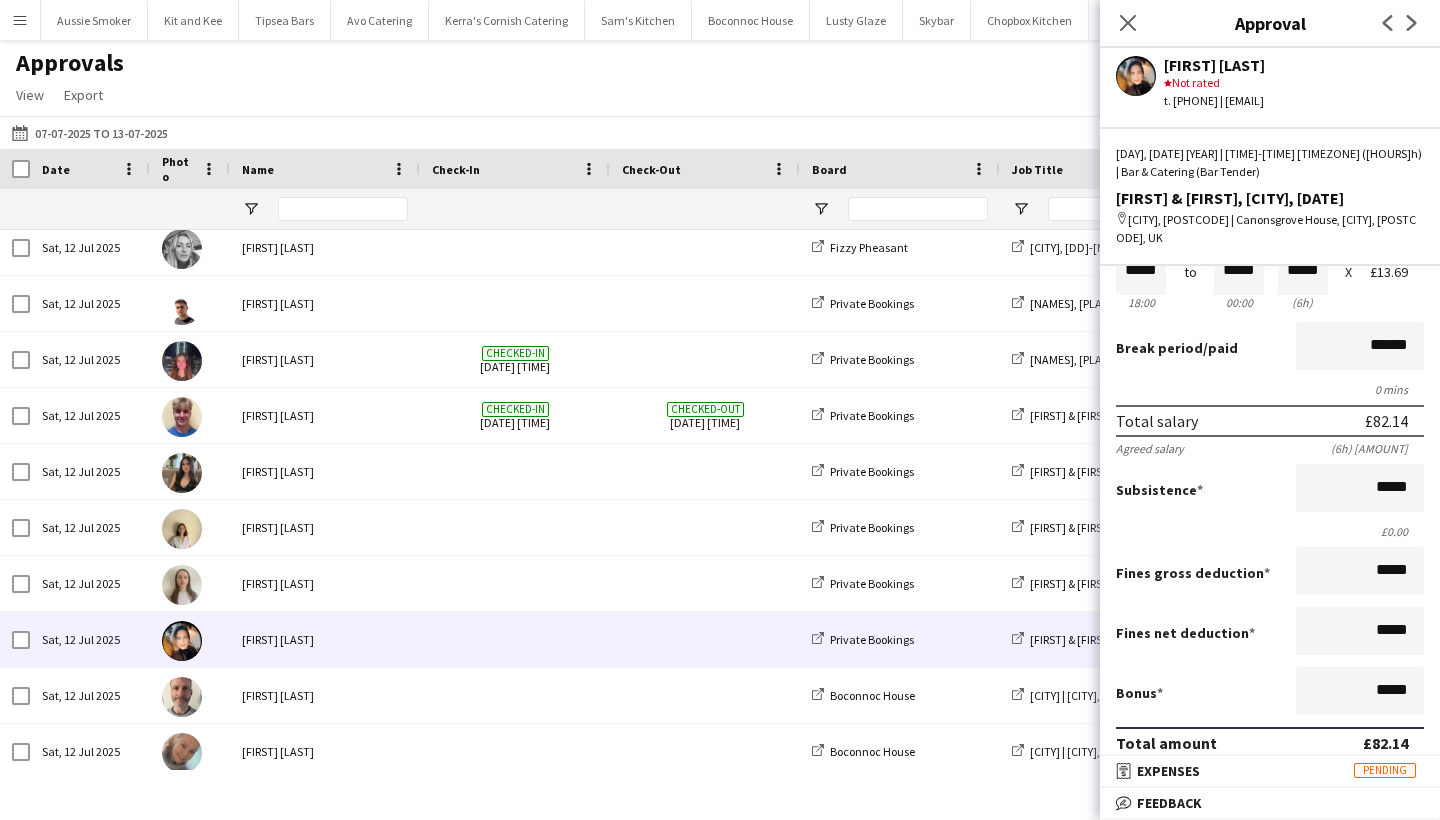 scroll, scrollTop: 163, scrollLeft: 0, axis: vertical 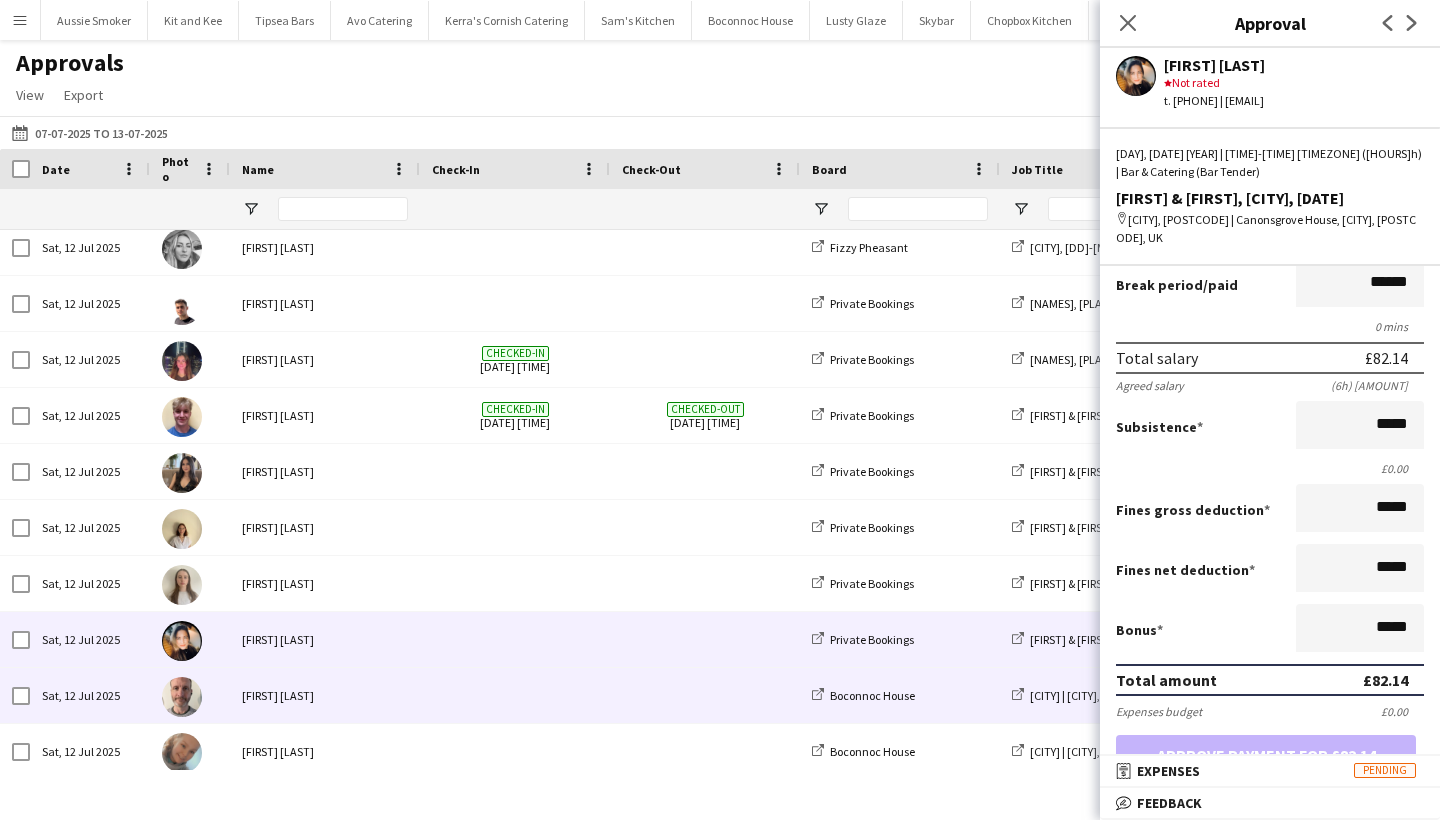 click on "[FIRST] [LAST]" at bounding box center (325, 695) 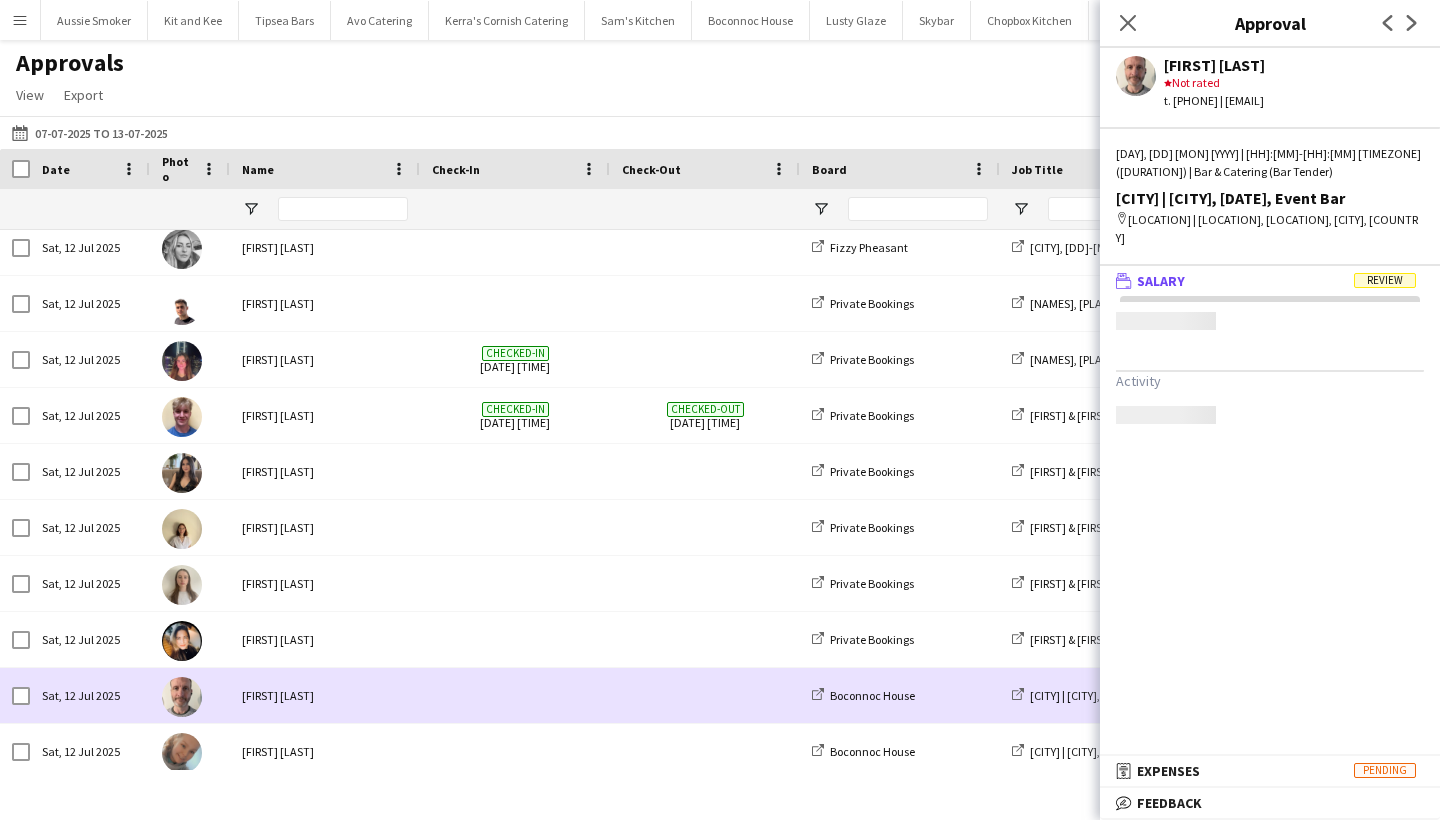 scroll, scrollTop: 0, scrollLeft: 0, axis: both 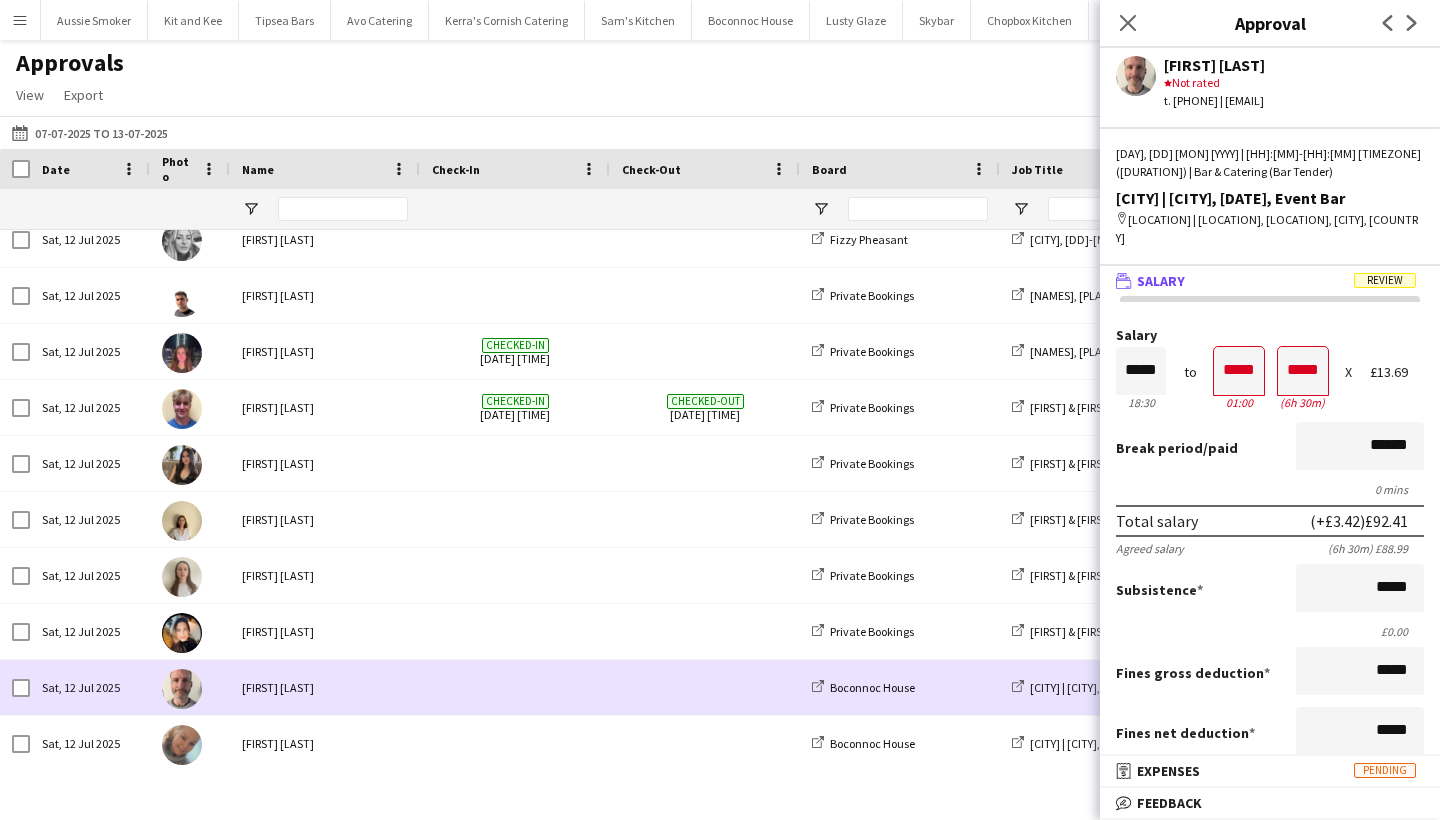 click on "[FIRST] [LAST]" at bounding box center [325, 687] 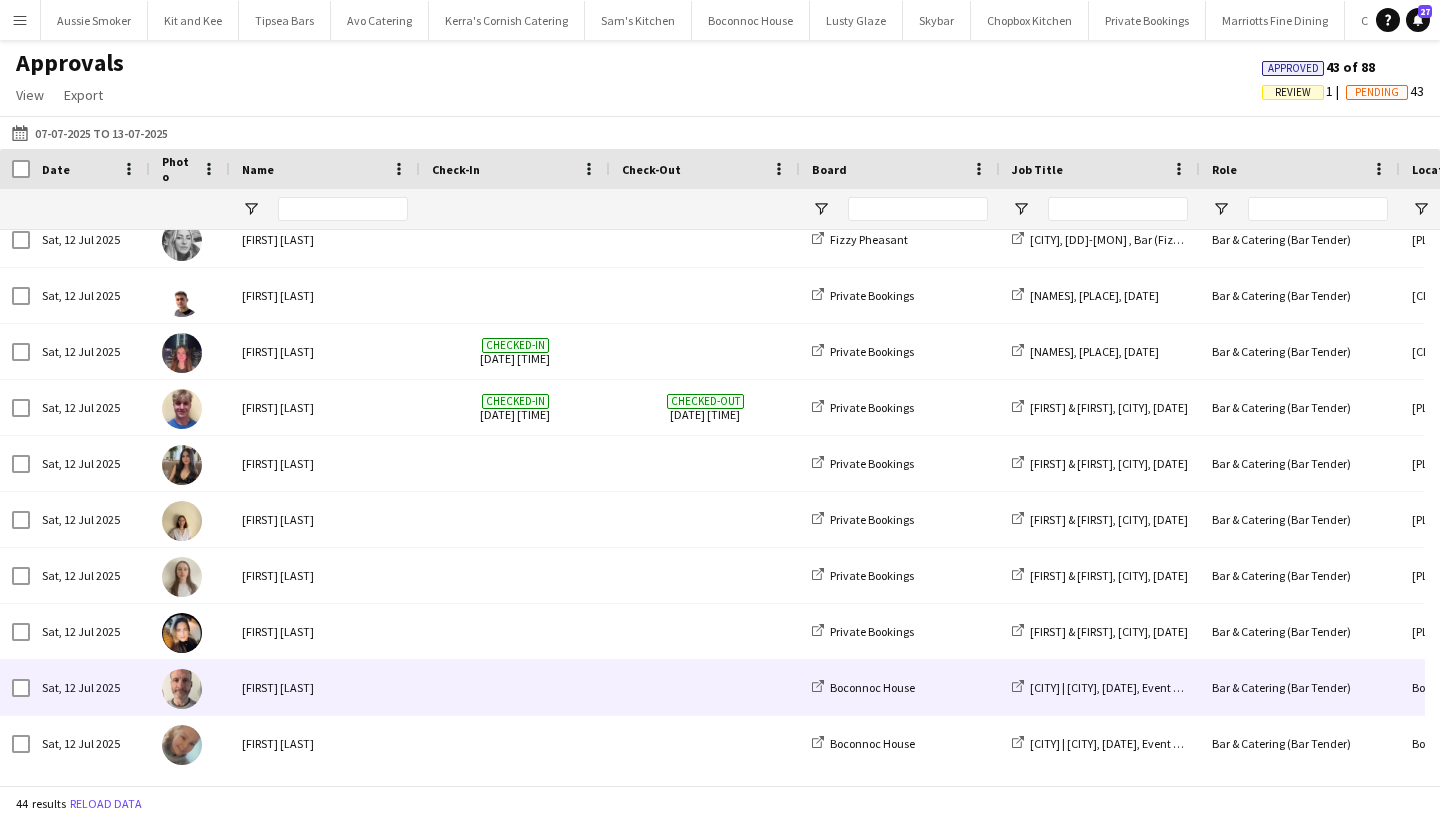 click on "[FIRST] [LAST]" at bounding box center (325, 687) 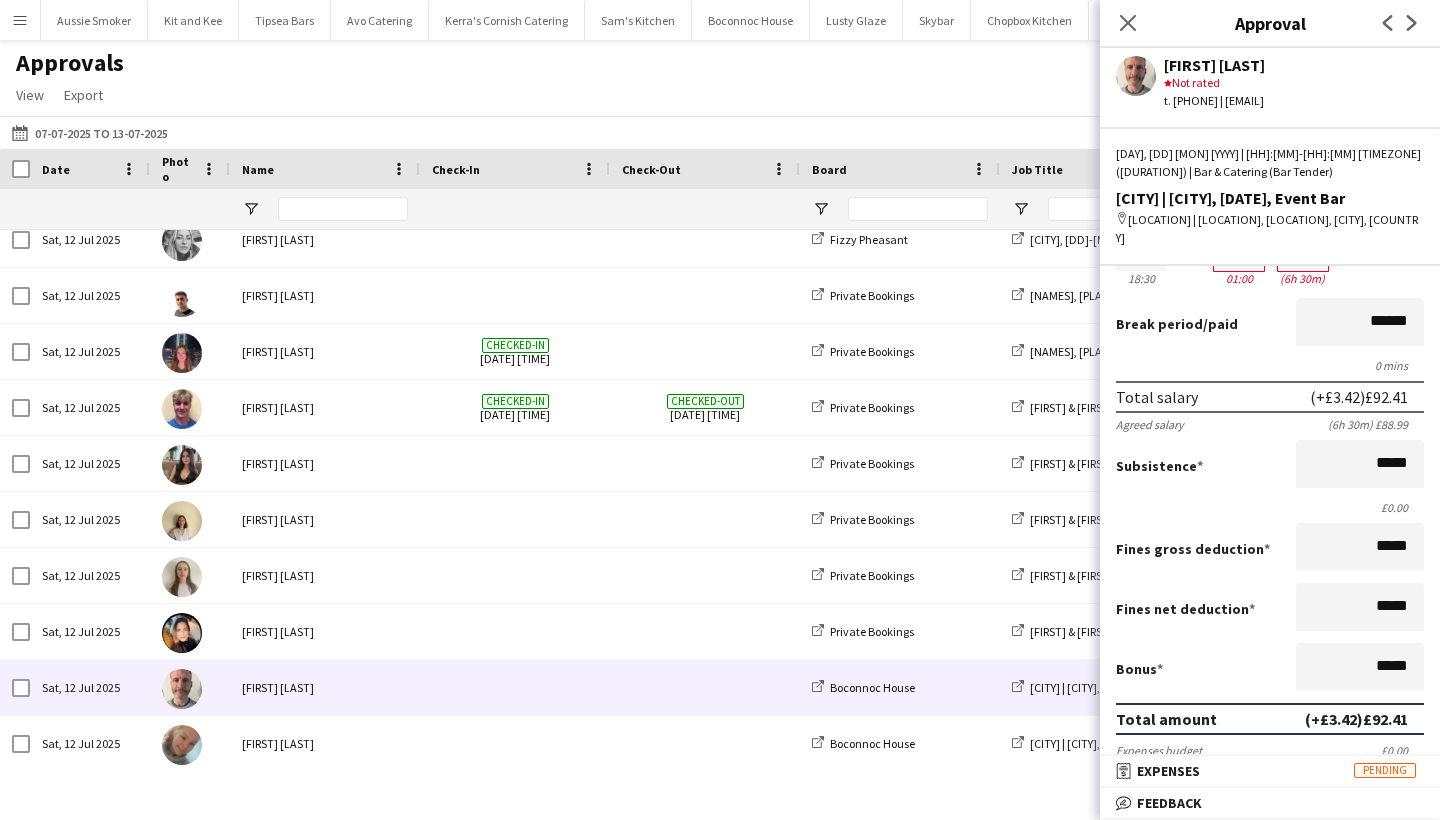 scroll, scrollTop: 267, scrollLeft: 0, axis: vertical 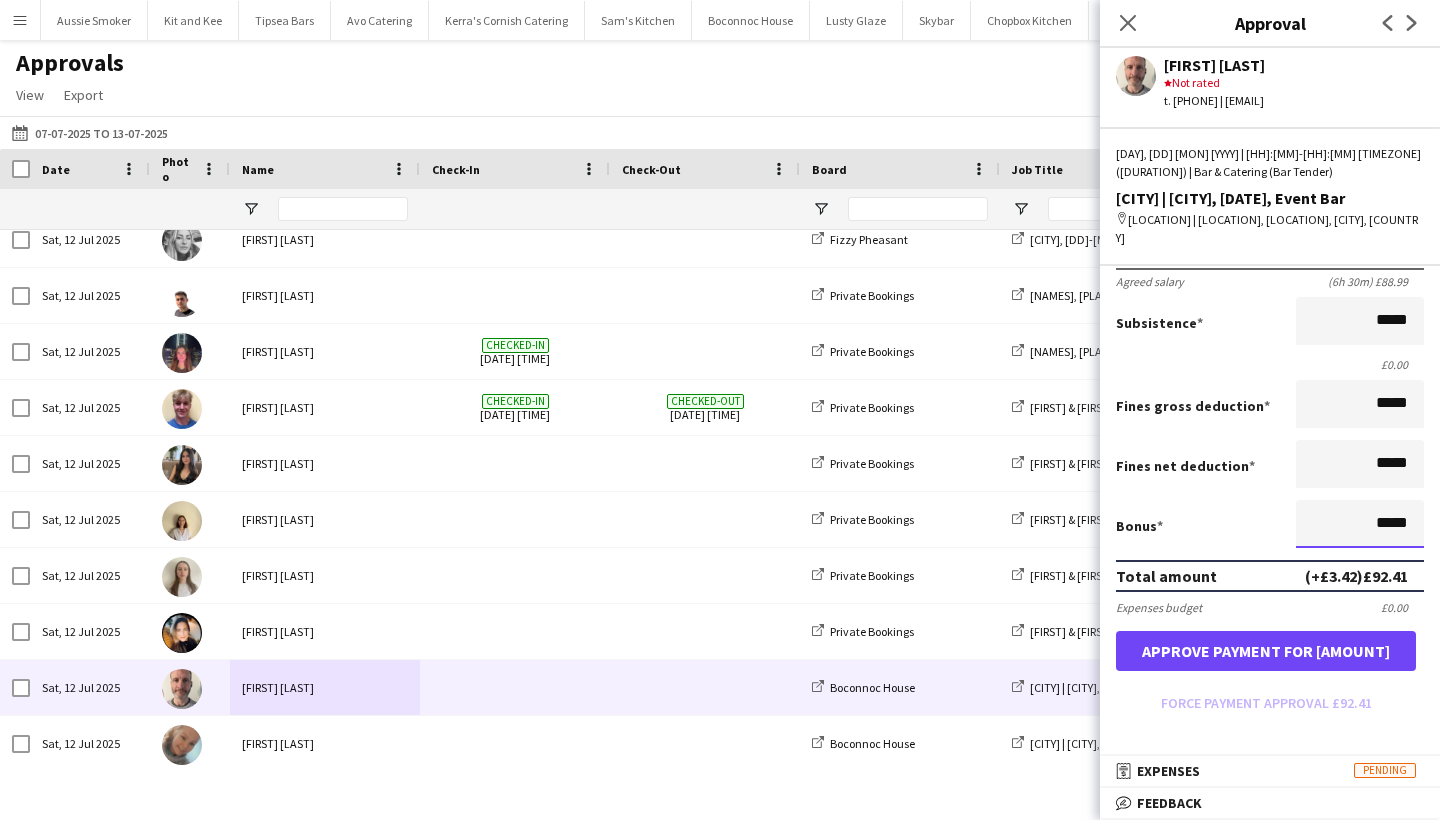 drag, startPoint x: 1368, startPoint y: 514, endPoint x: 1435, endPoint y: 515, distance: 67.00746 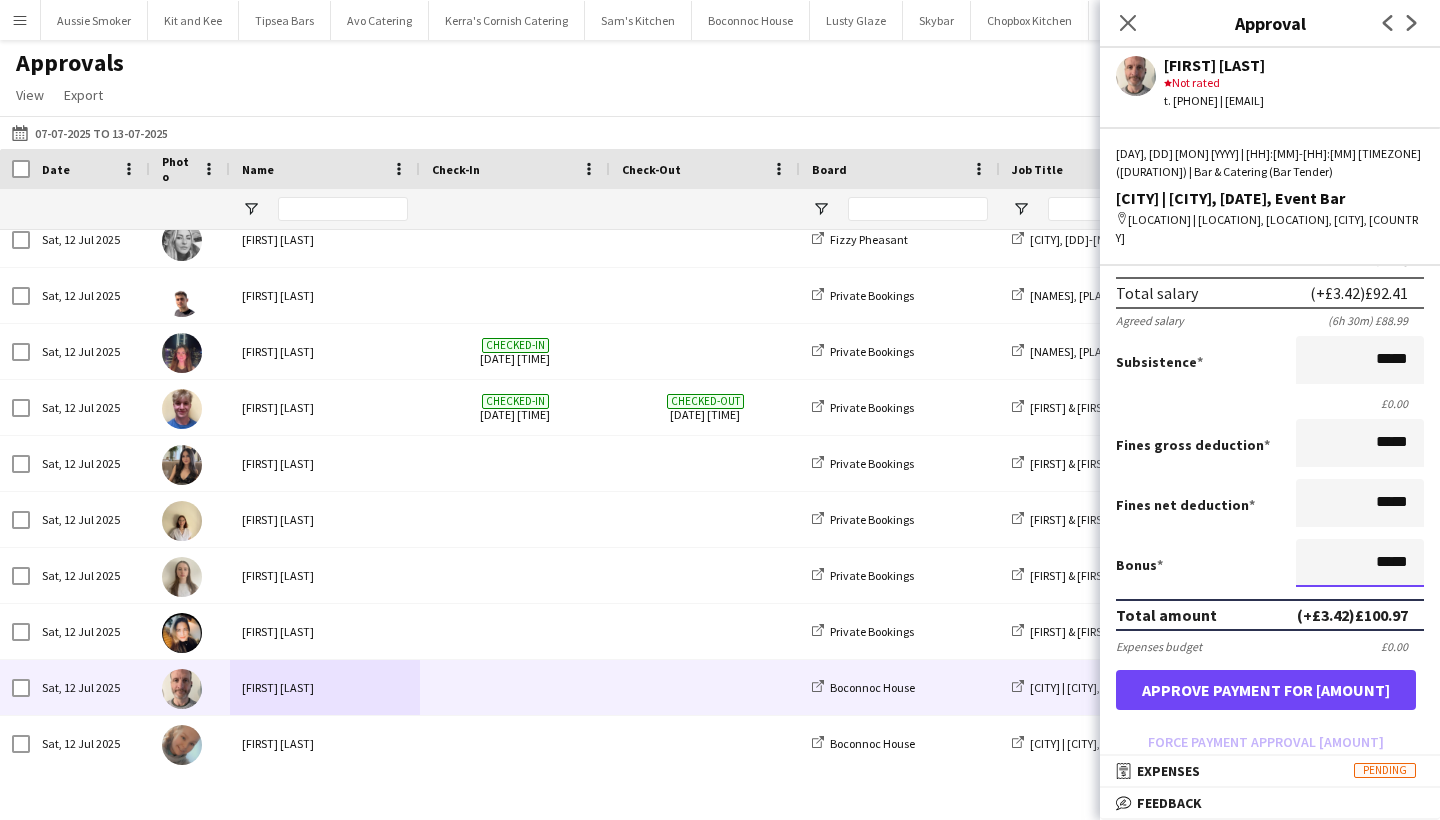 scroll, scrollTop: 120, scrollLeft: 0, axis: vertical 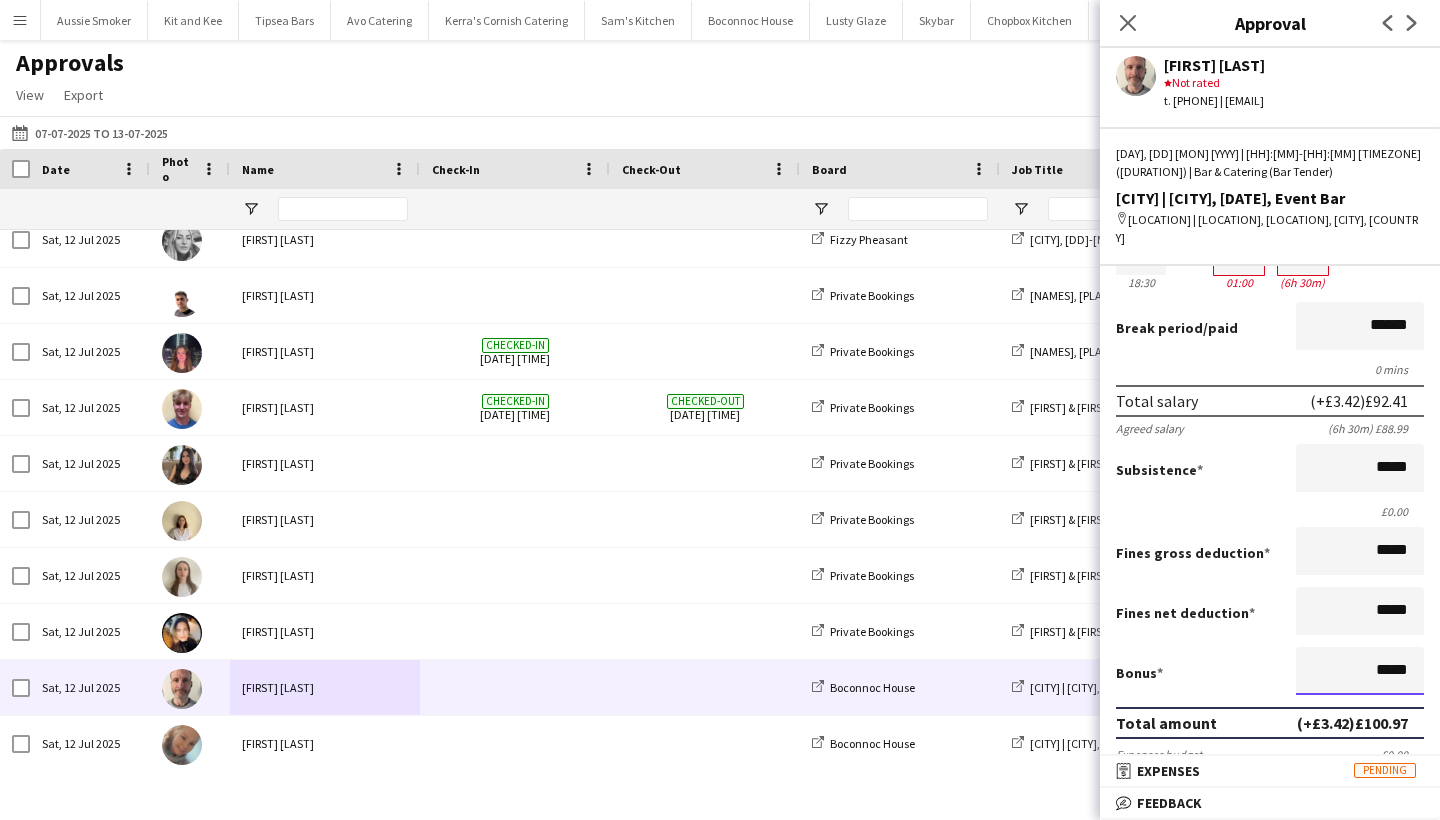 type on "*****" 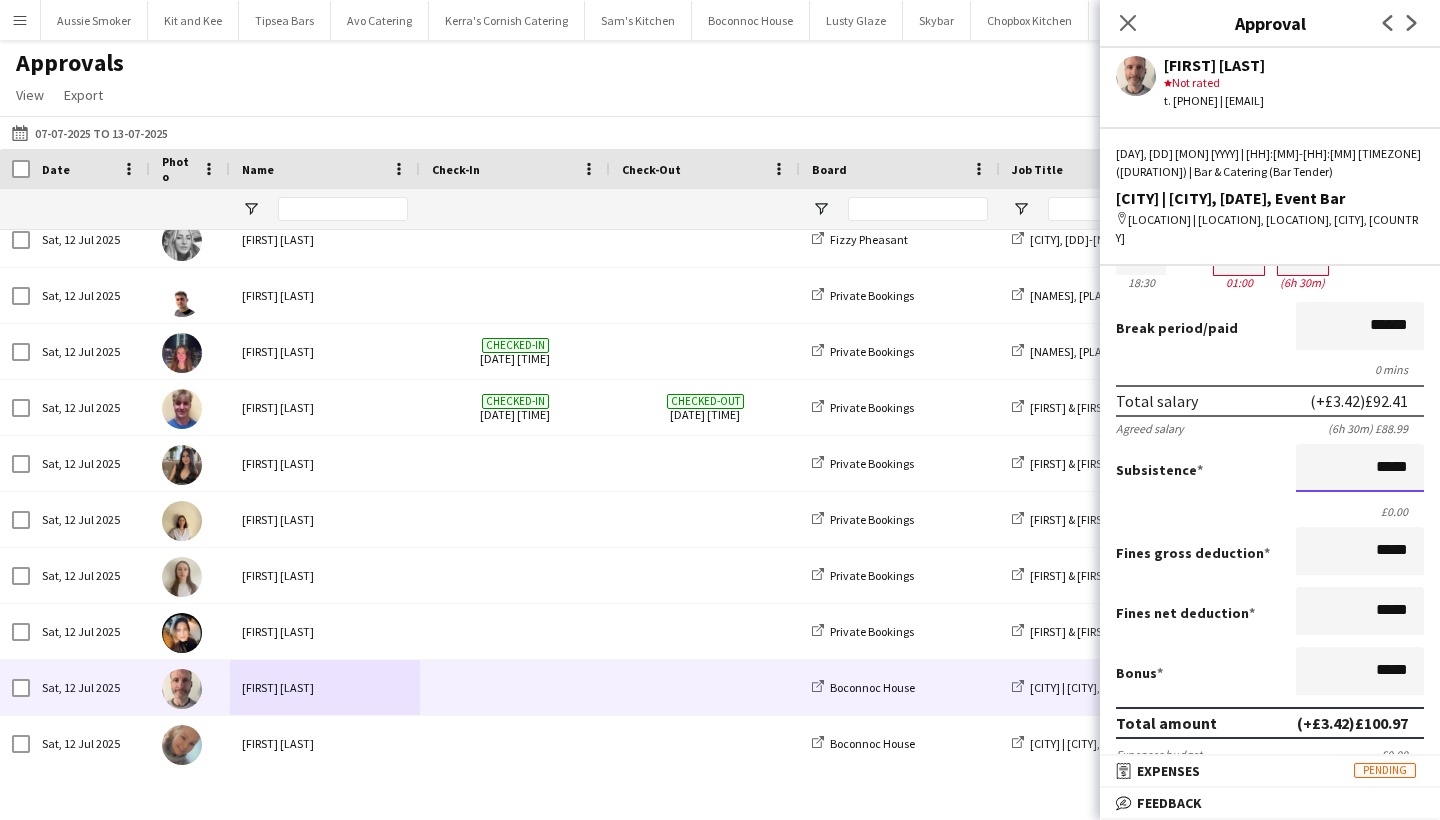 drag, startPoint x: 1356, startPoint y: 430, endPoint x: 1366, endPoint y: 441, distance: 14.866069 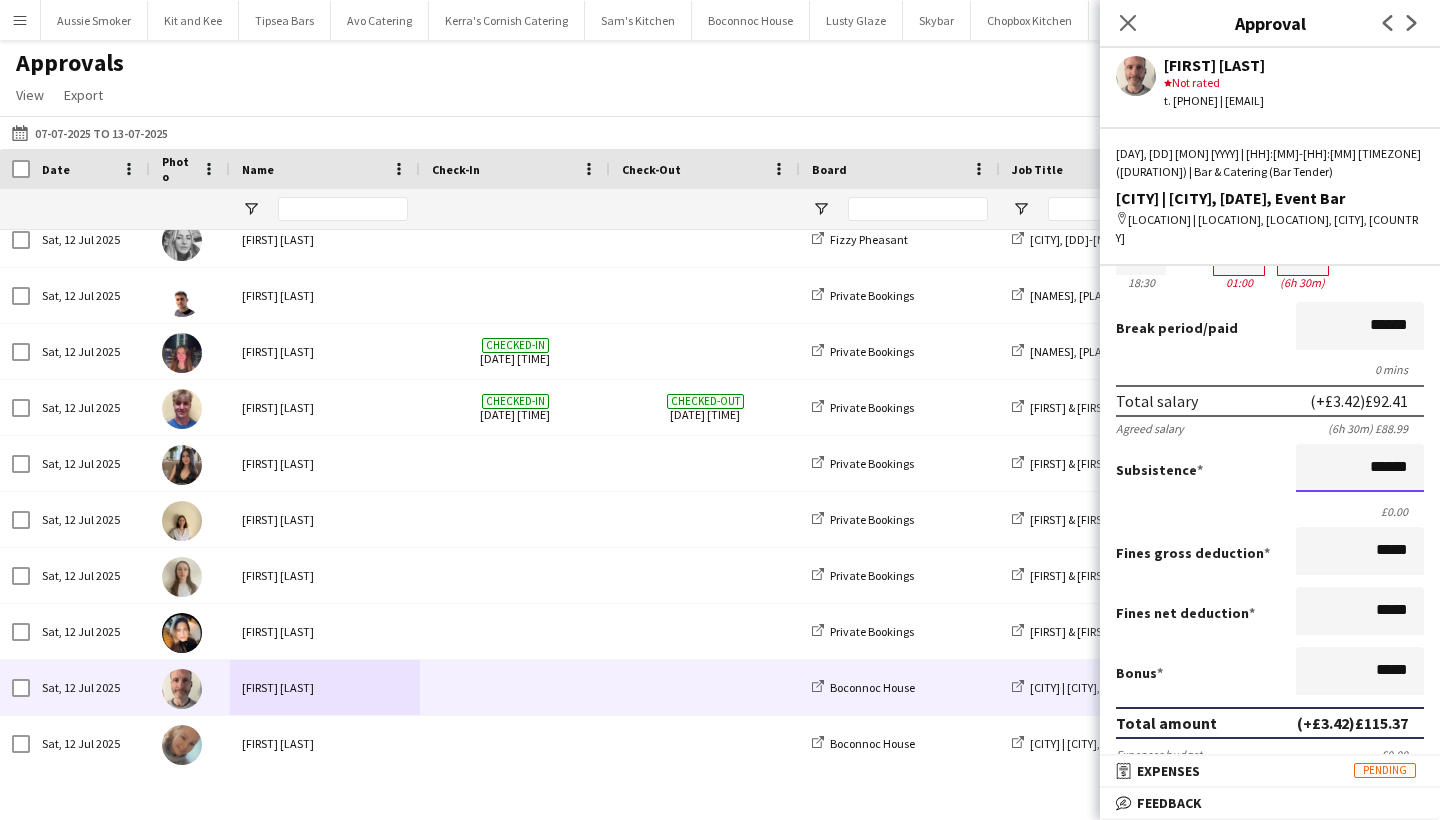scroll, scrollTop: 444, scrollLeft: 0, axis: vertical 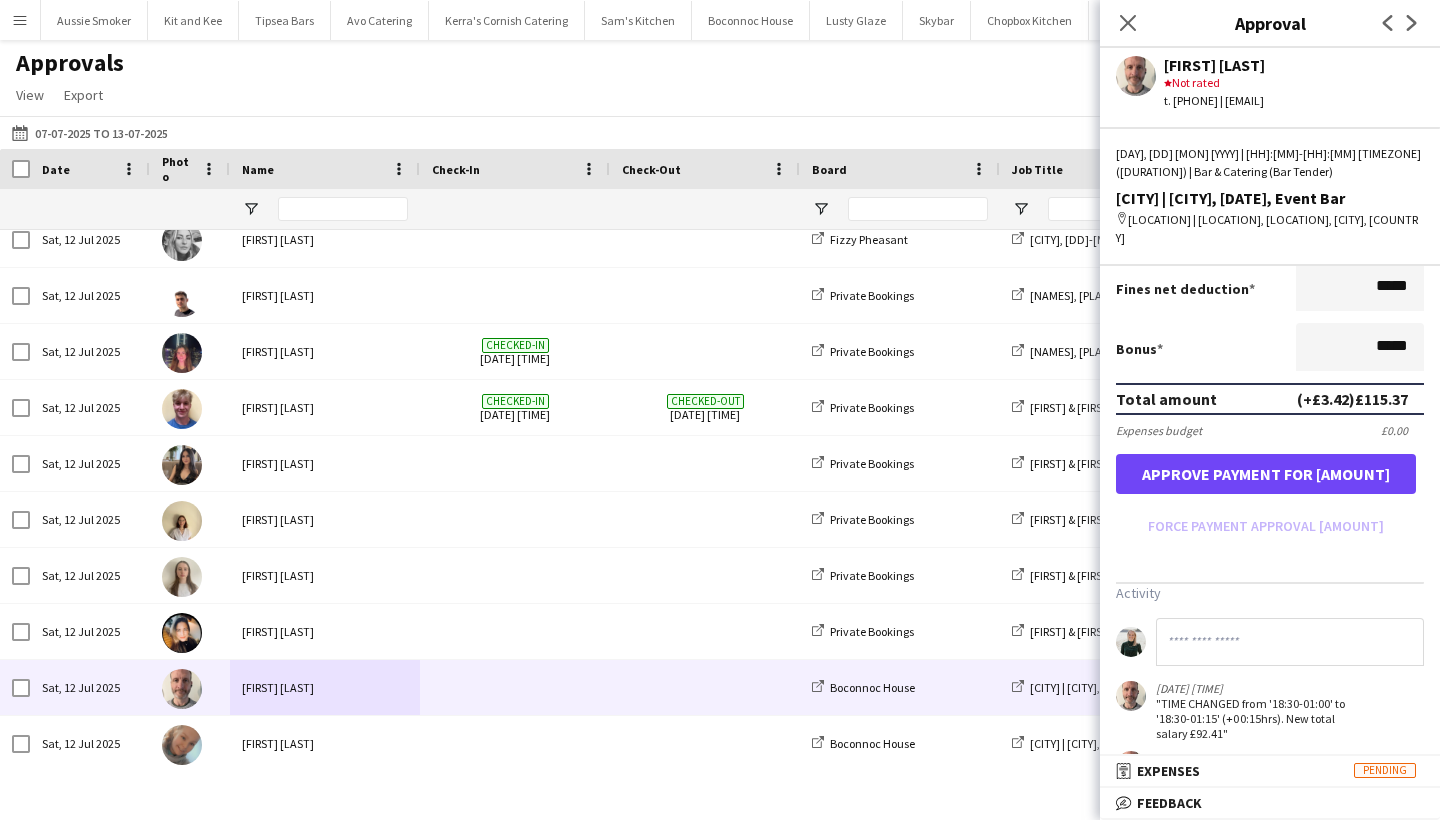 type on "******" 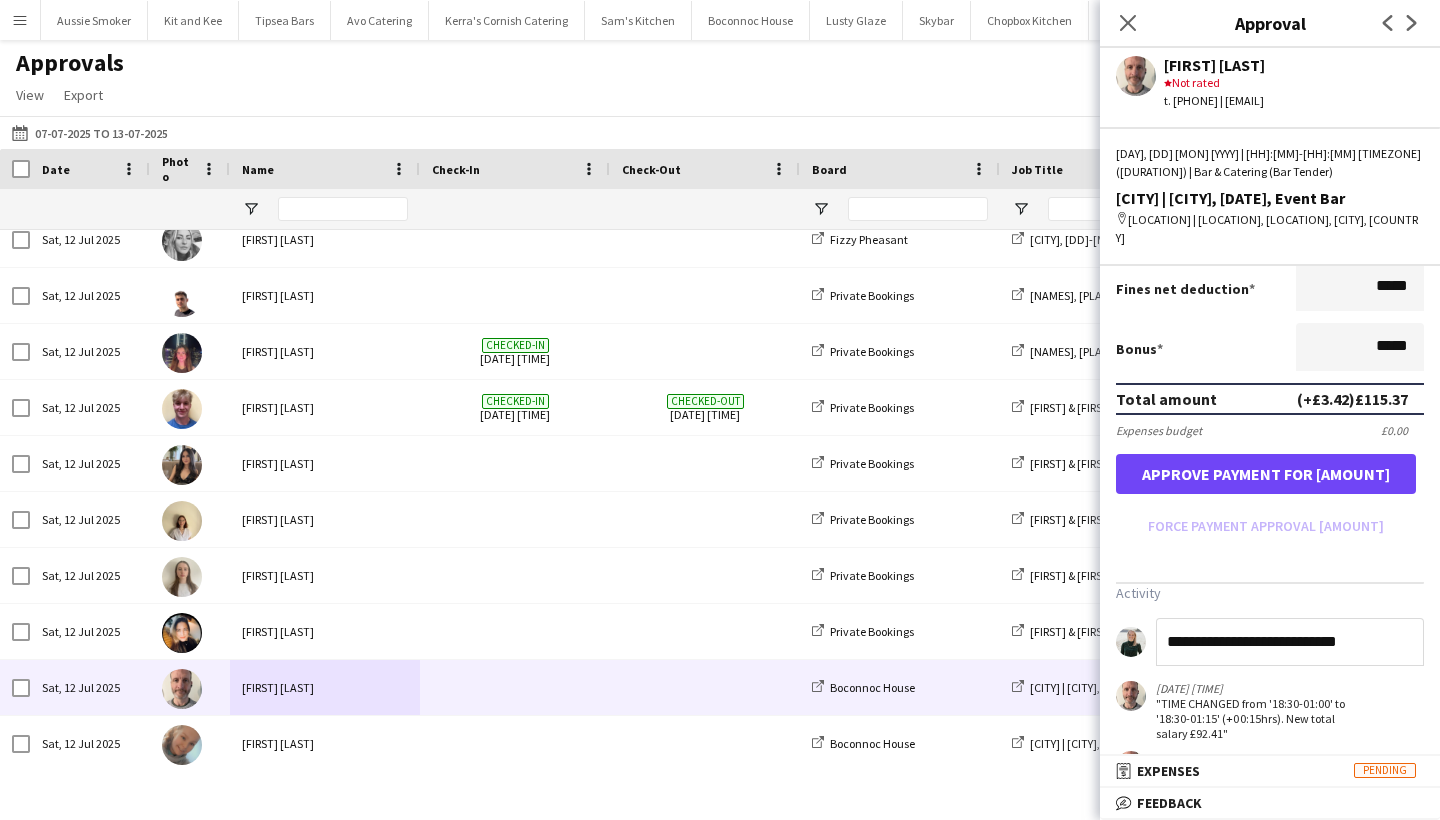 type on "**********" 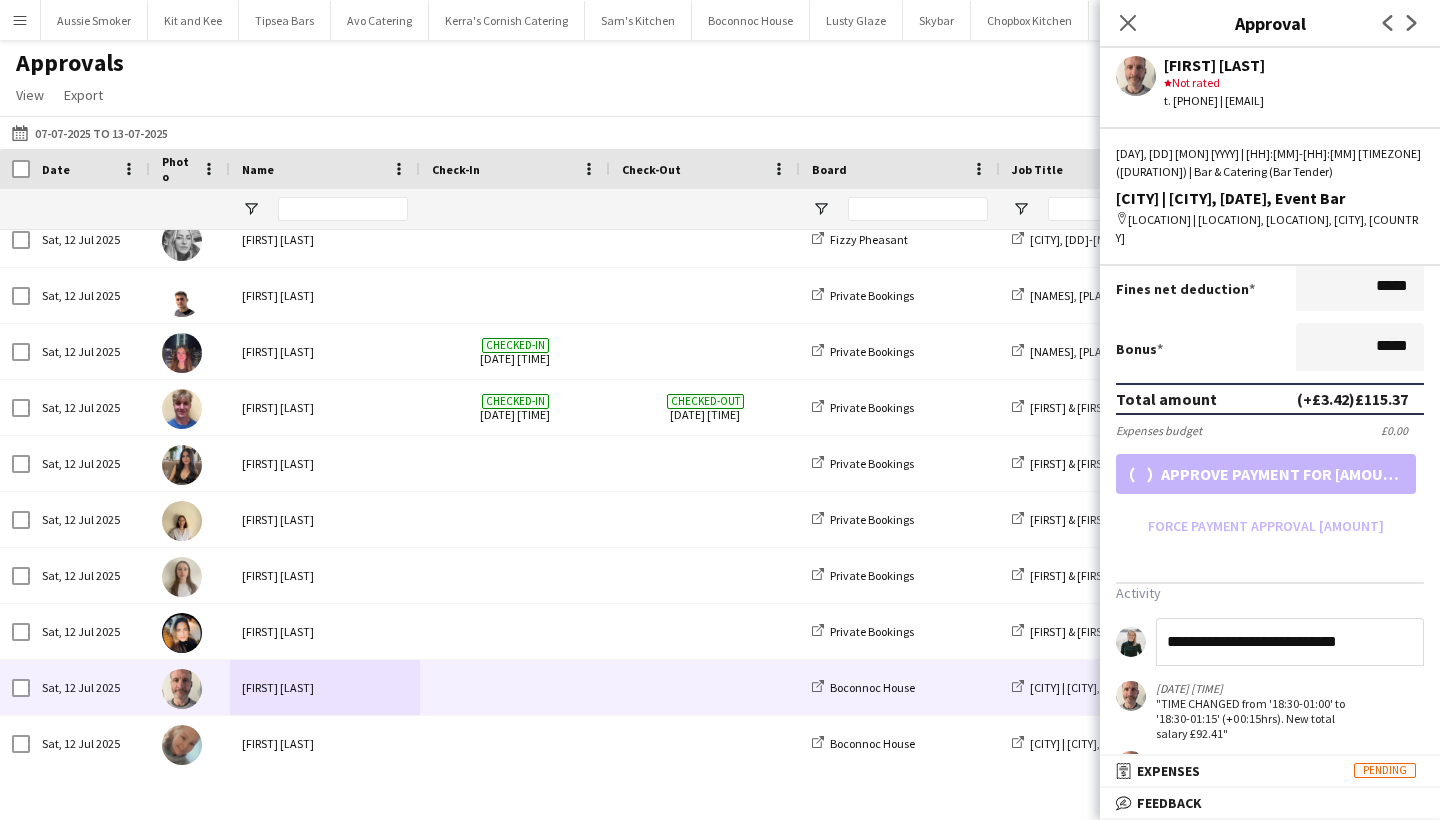 scroll, scrollTop: 332, scrollLeft: 0, axis: vertical 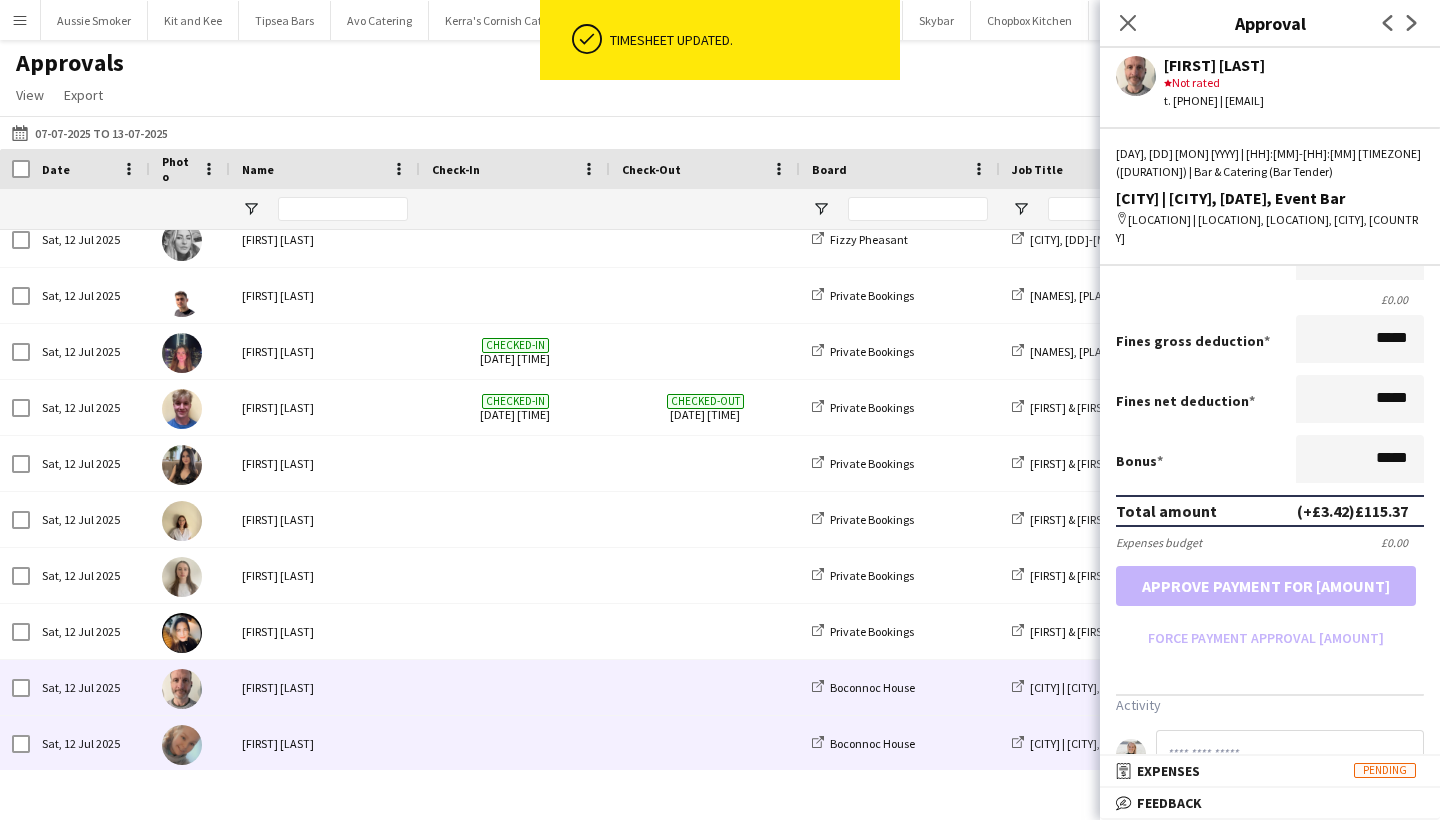 click on "[FIRST] [LAST]" at bounding box center (325, 743) 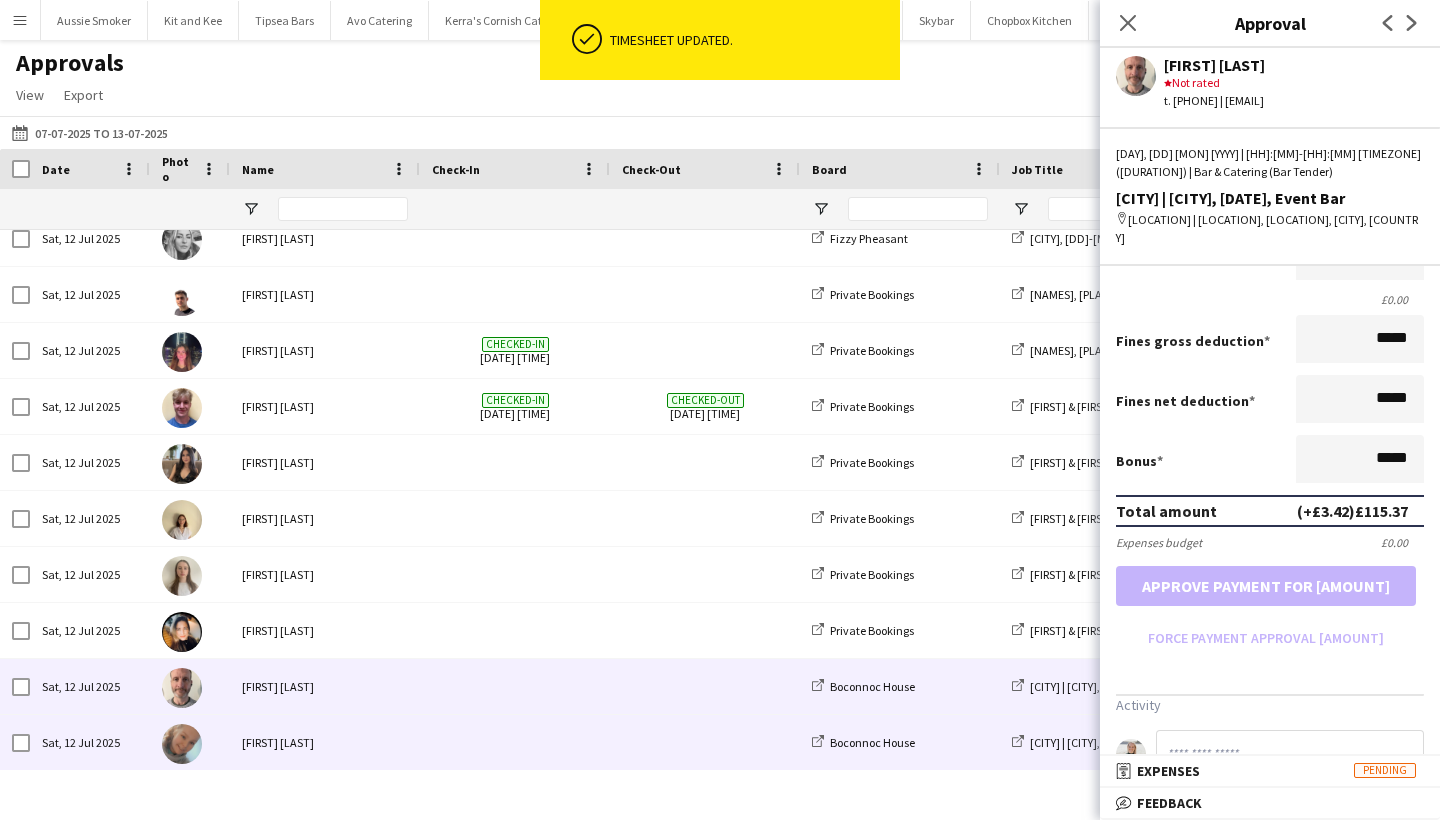 scroll, scrollTop: 1923, scrollLeft: 0, axis: vertical 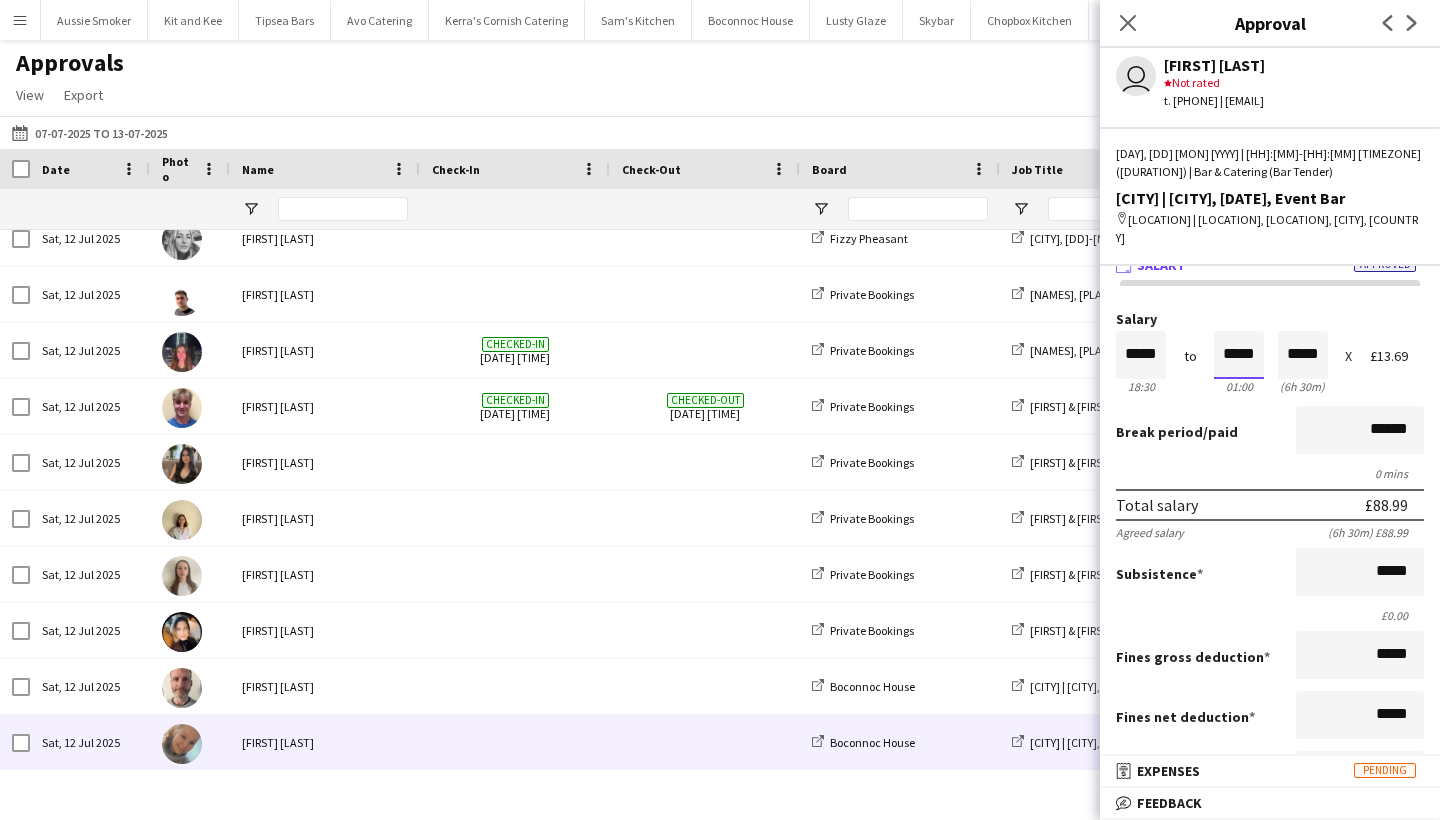 drag, startPoint x: 1247, startPoint y: 331, endPoint x: 1264, endPoint y: 341, distance: 19.723083 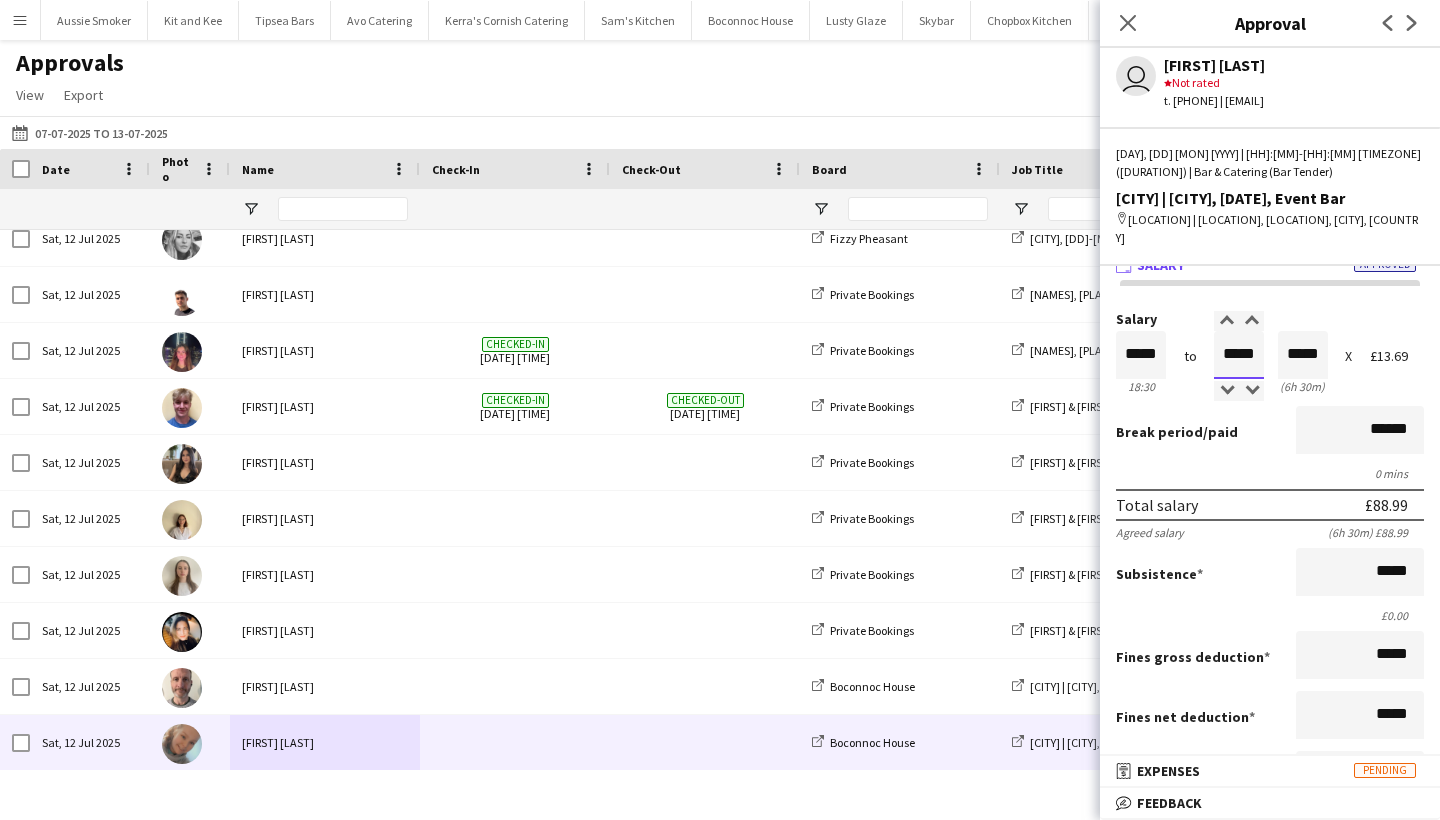type on "*****" 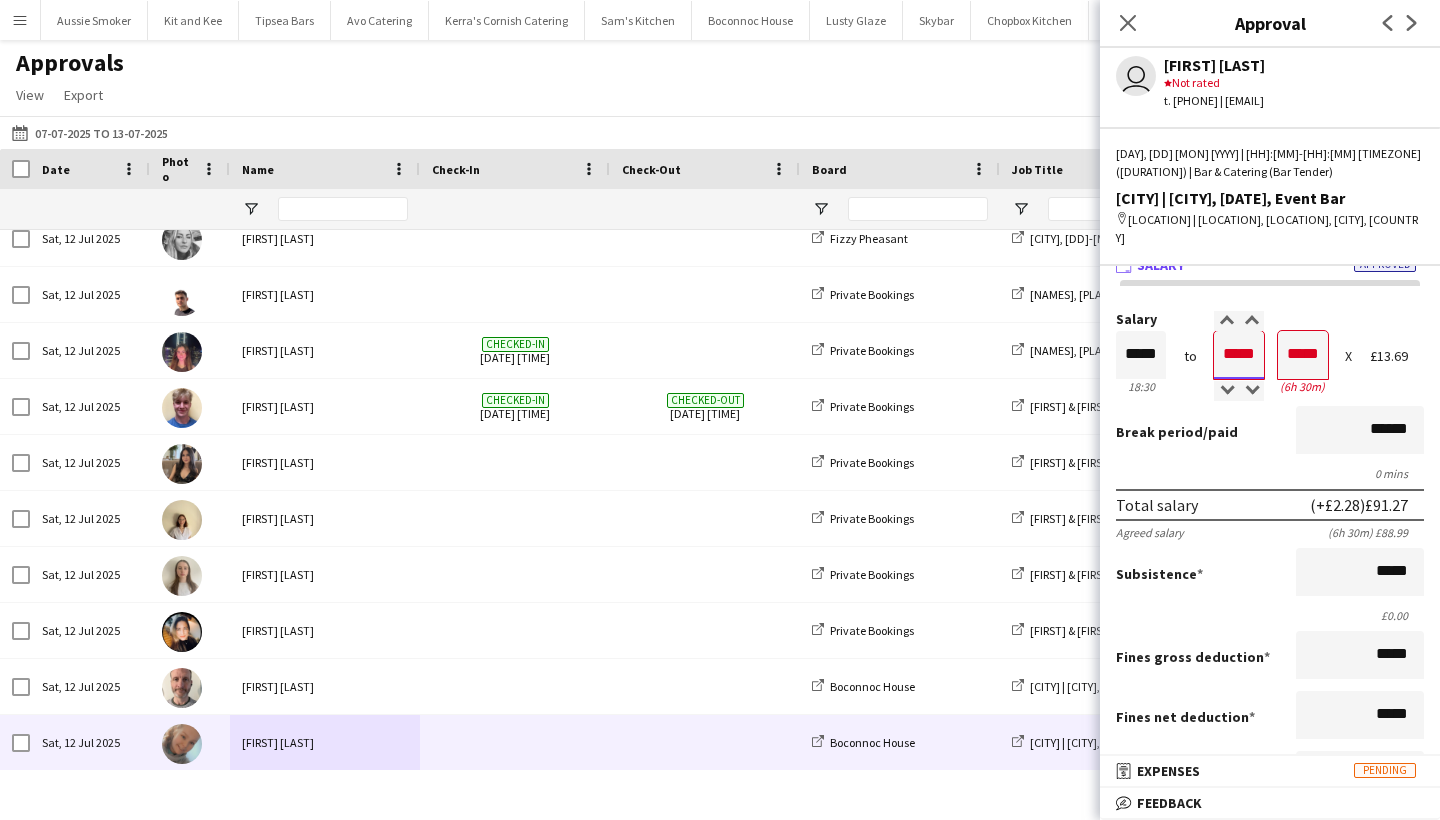 type on "*****" 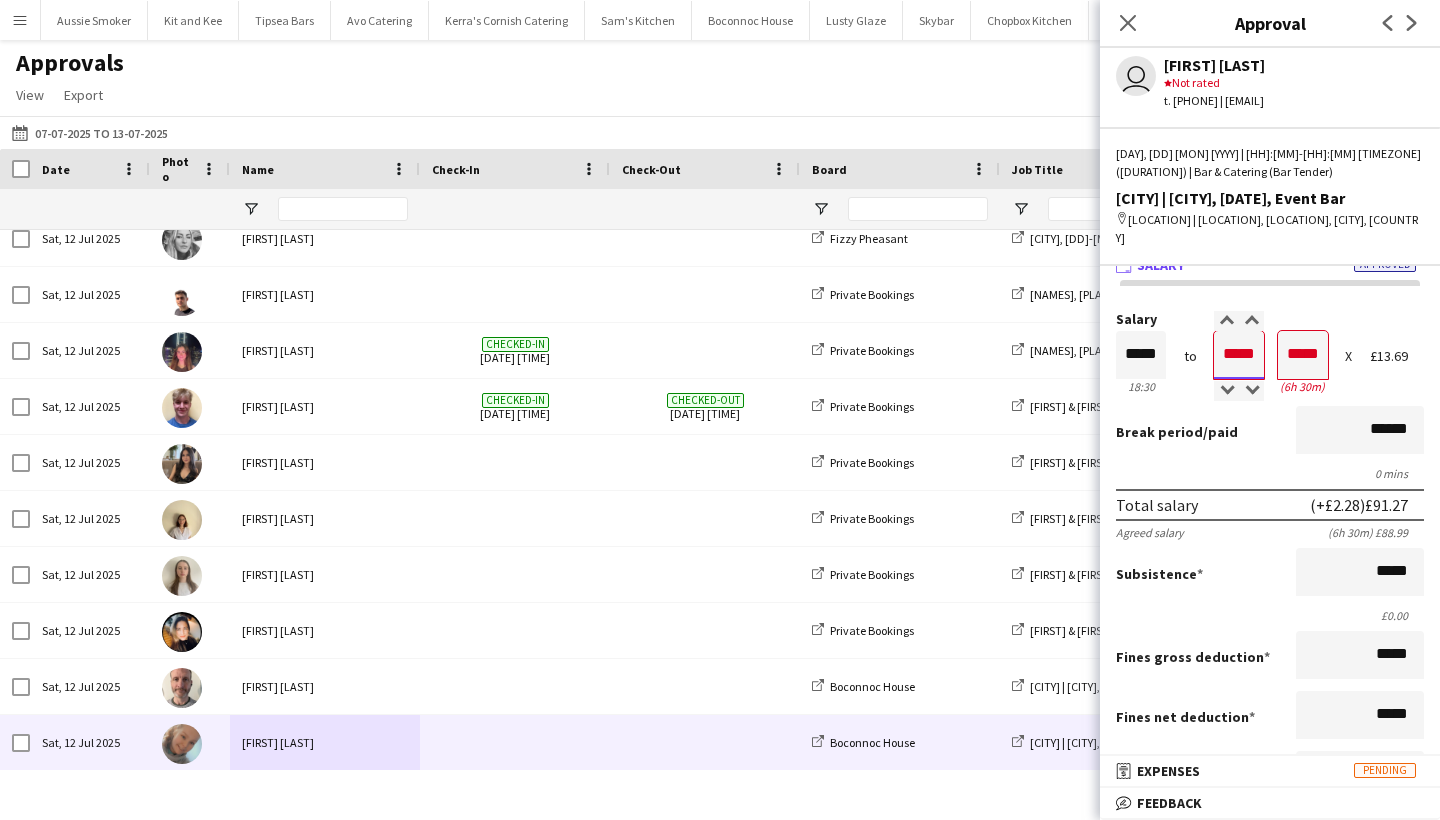 type on "*****" 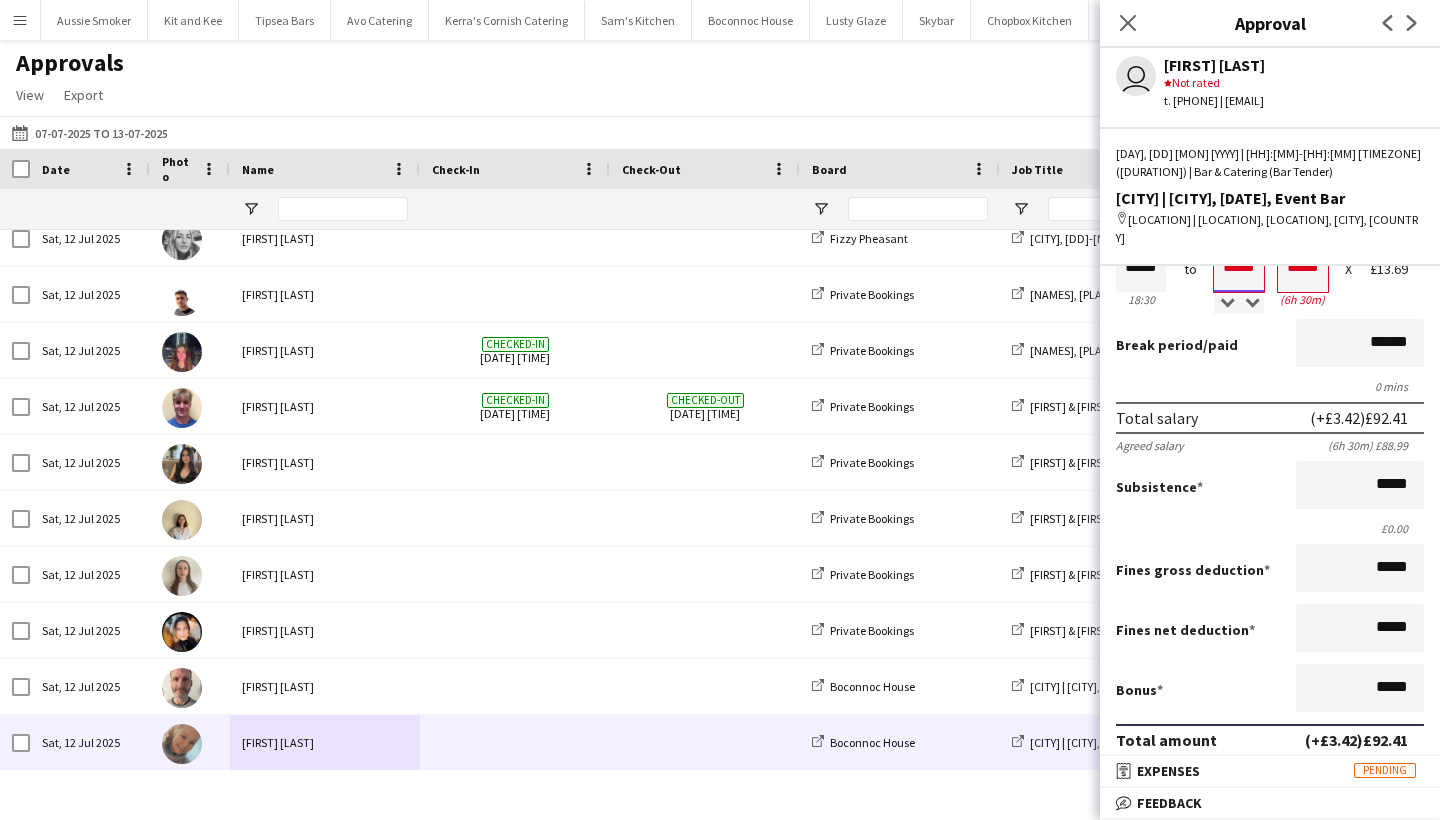 scroll, scrollTop: 123, scrollLeft: 0, axis: vertical 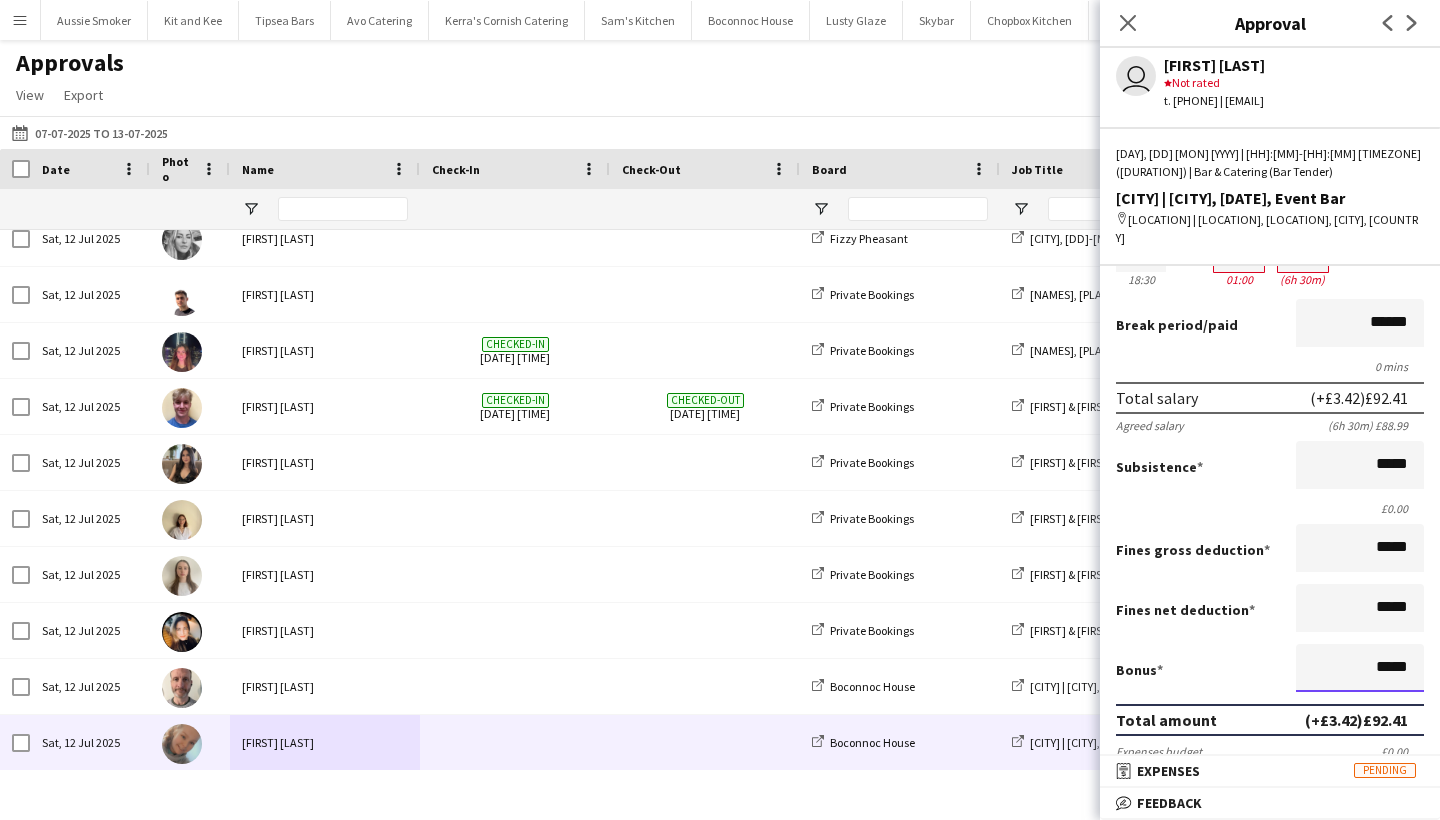 drag, startPoint x: 1357, startPoint y: 650, endPoint x: 1424, endPoint y: 658, distance: 67.47592 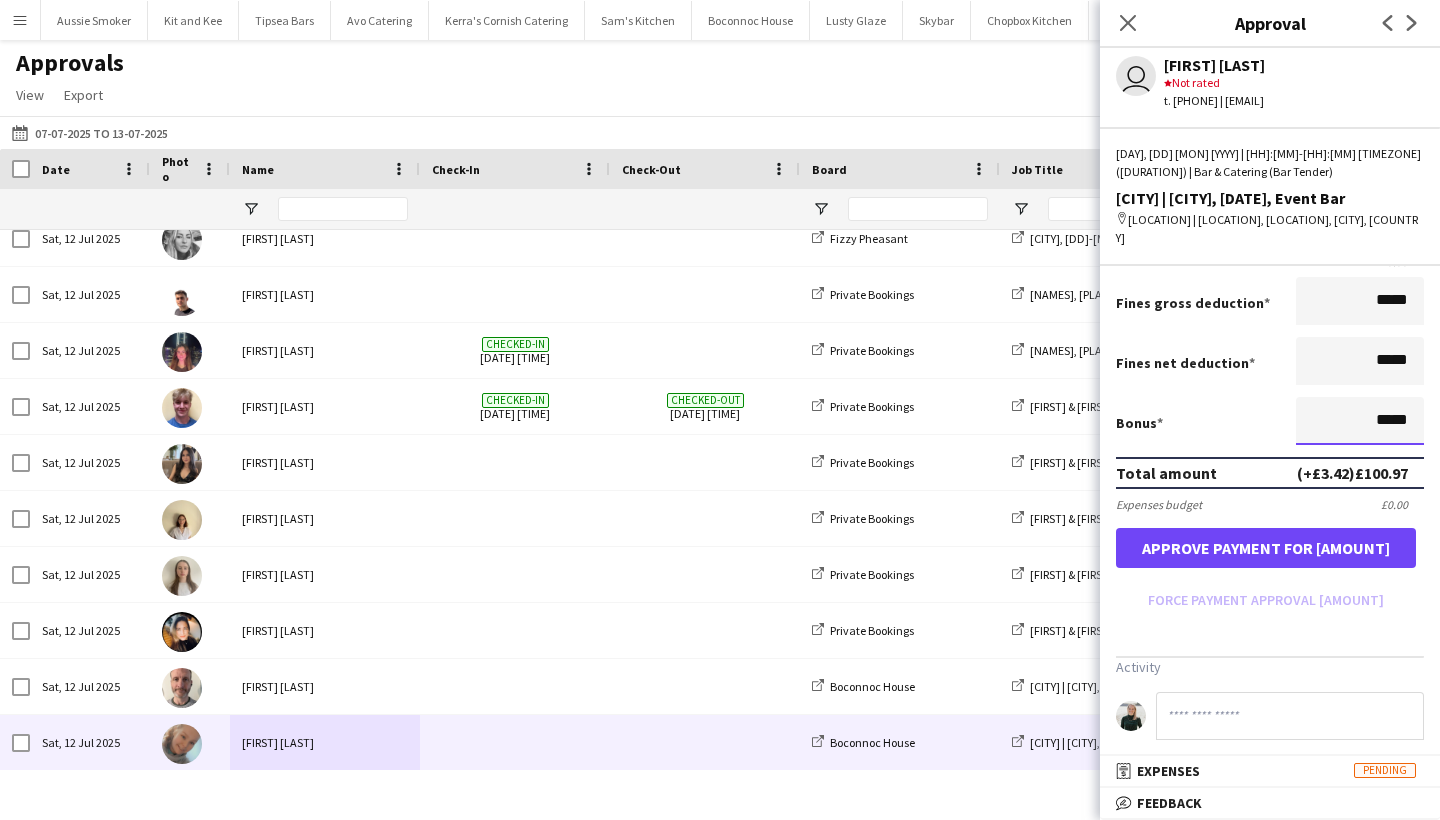 scroll, scrollTop: 377, scrollLeft: 0, axis: vertical 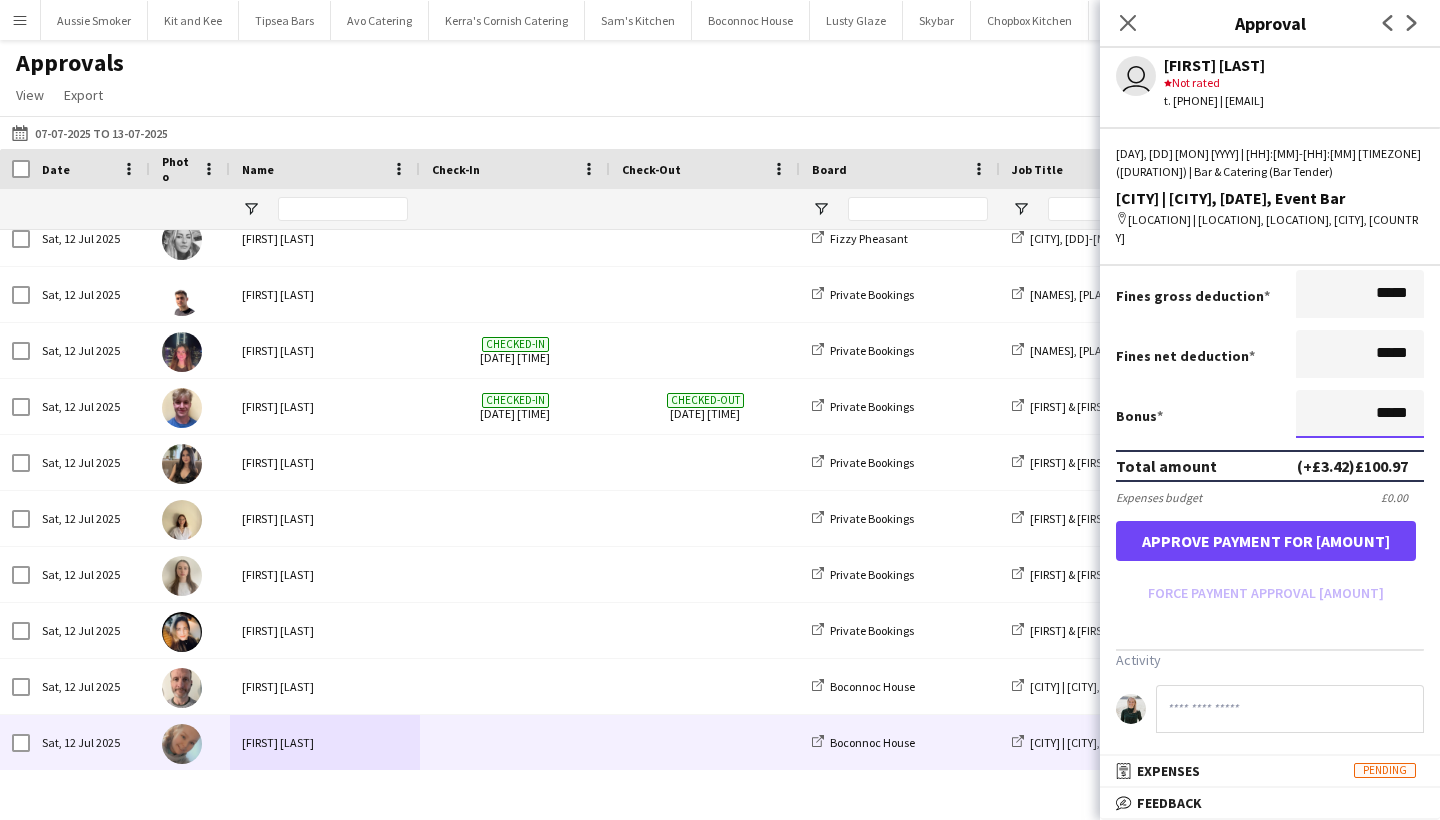 type on "*****" 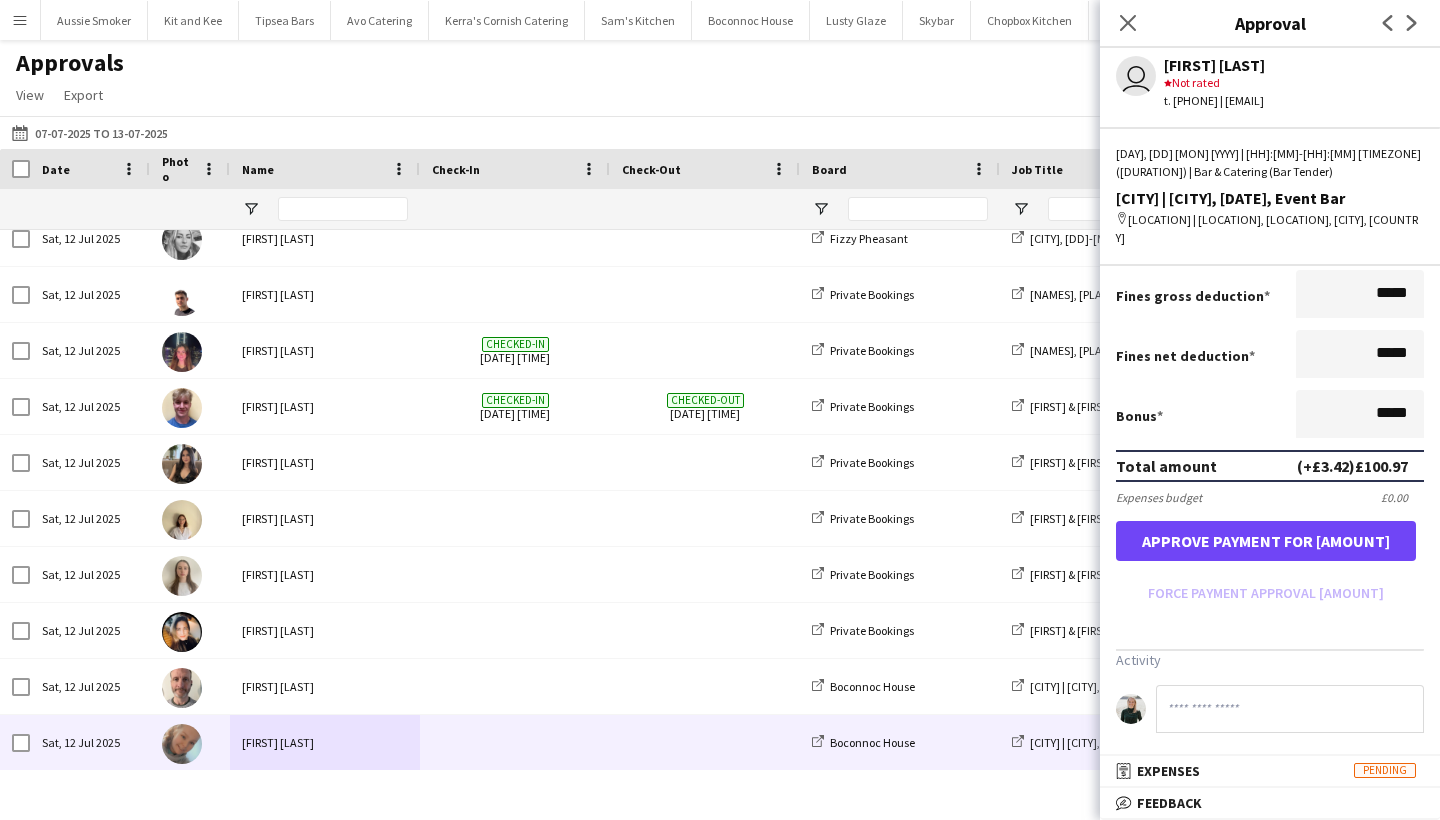 click 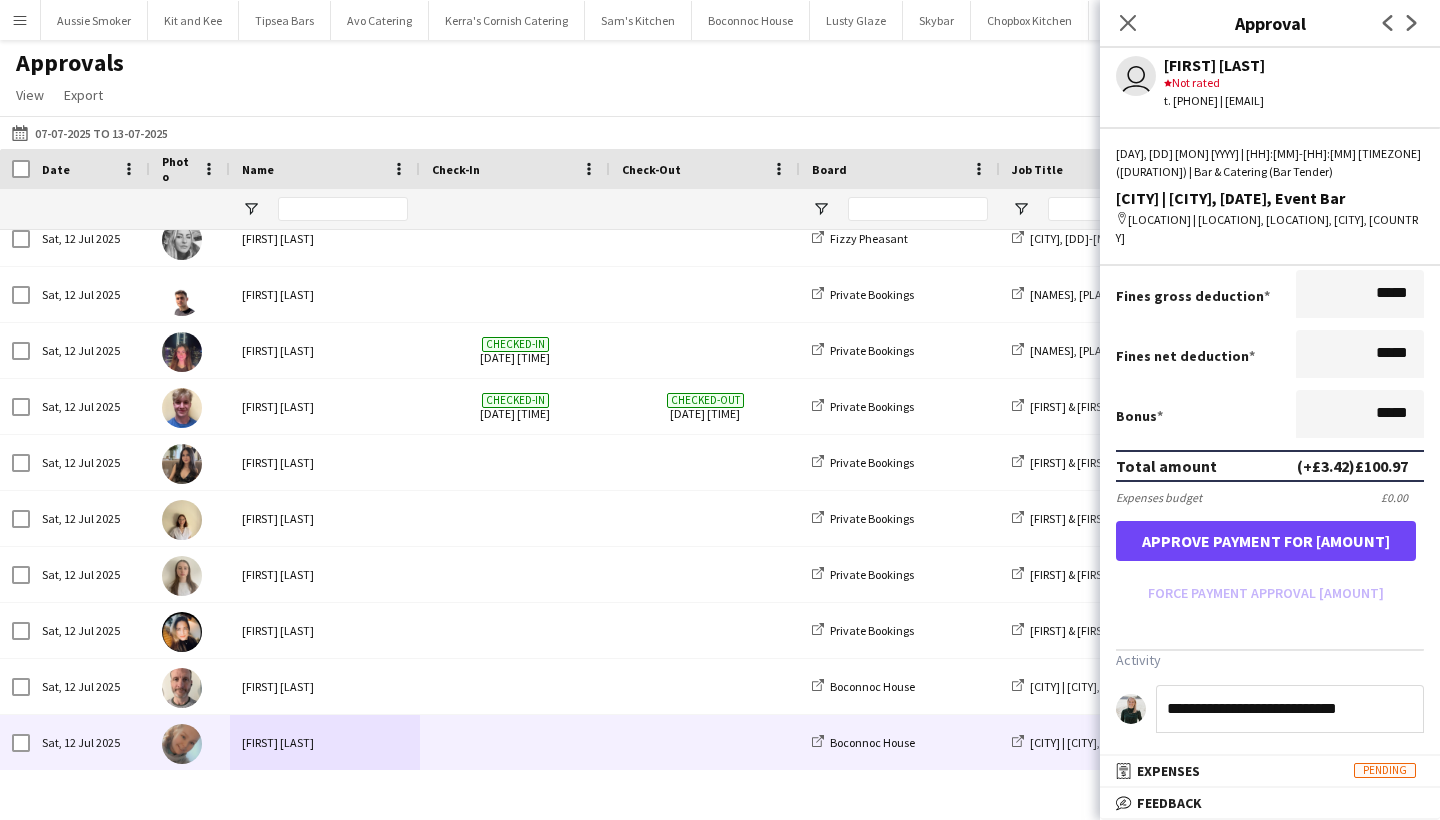 type on "**********" 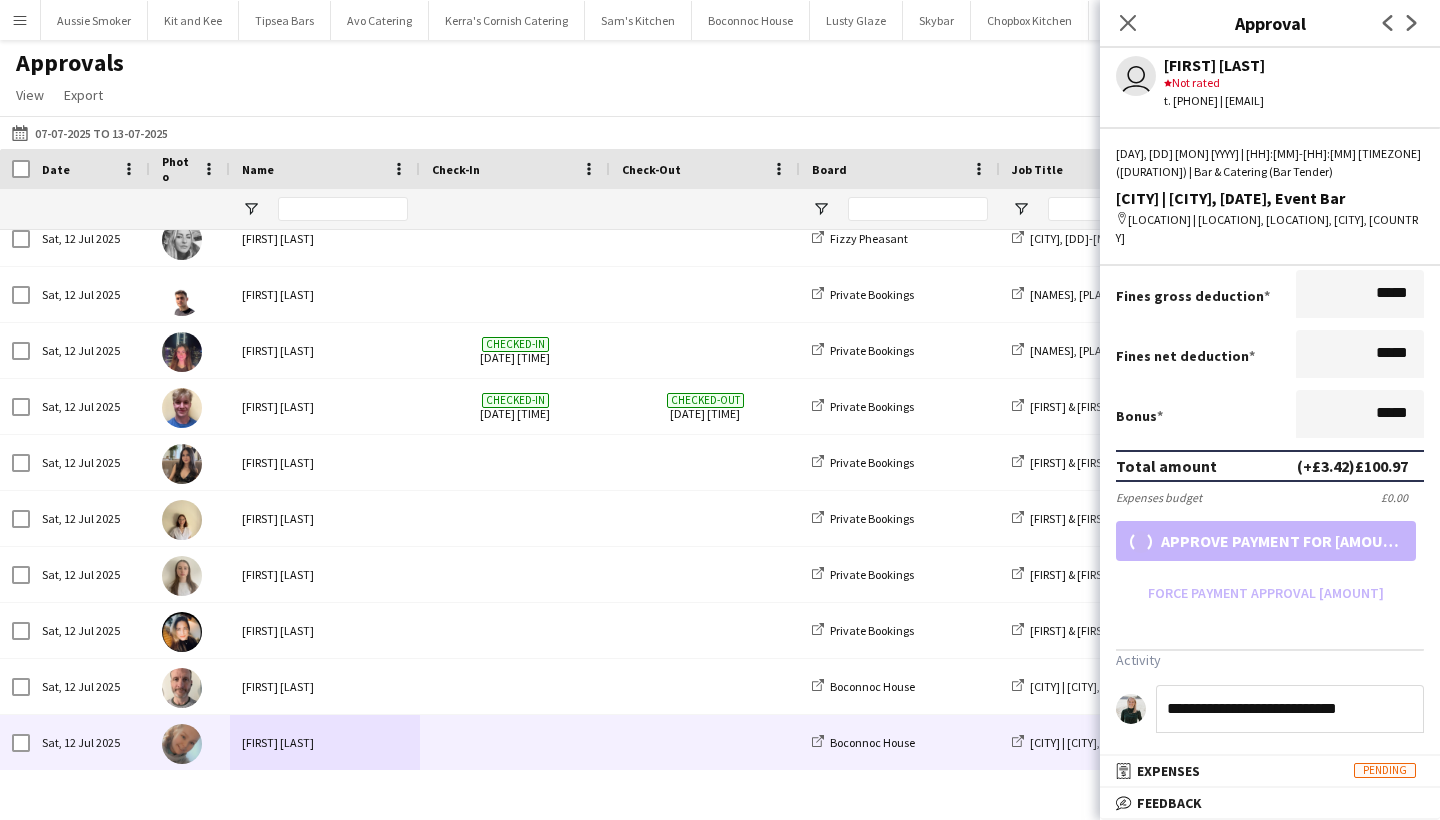 scroll, scrollTop: 332, scrollLeft: 0, axis: vertical 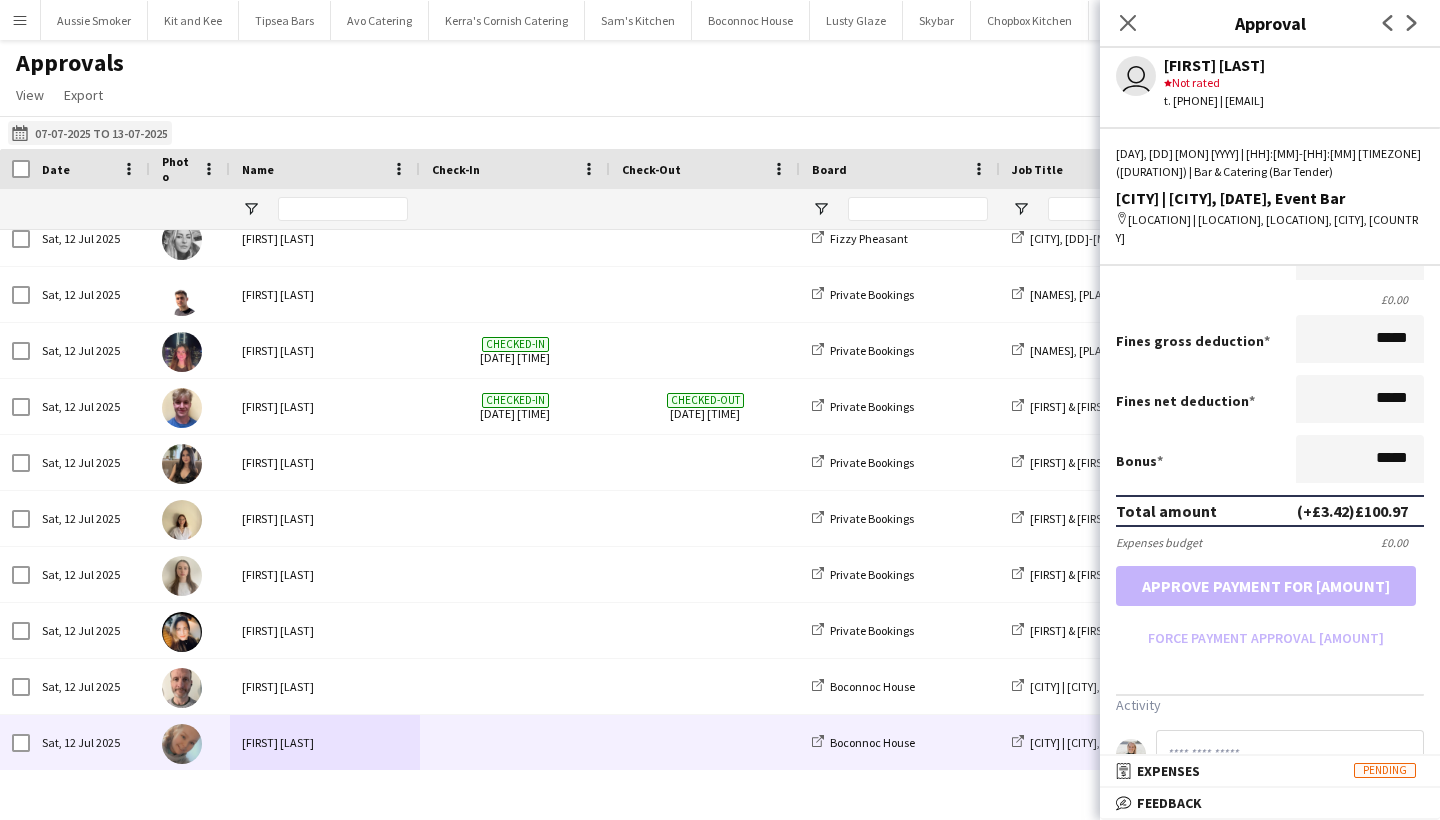 click on "[DD]-[MM]-[YYYY] to [DD]-[MM]-[YYYY]
[DD]-[MM]-[YYYY] to [DD]-[MM]-[YYYY]" 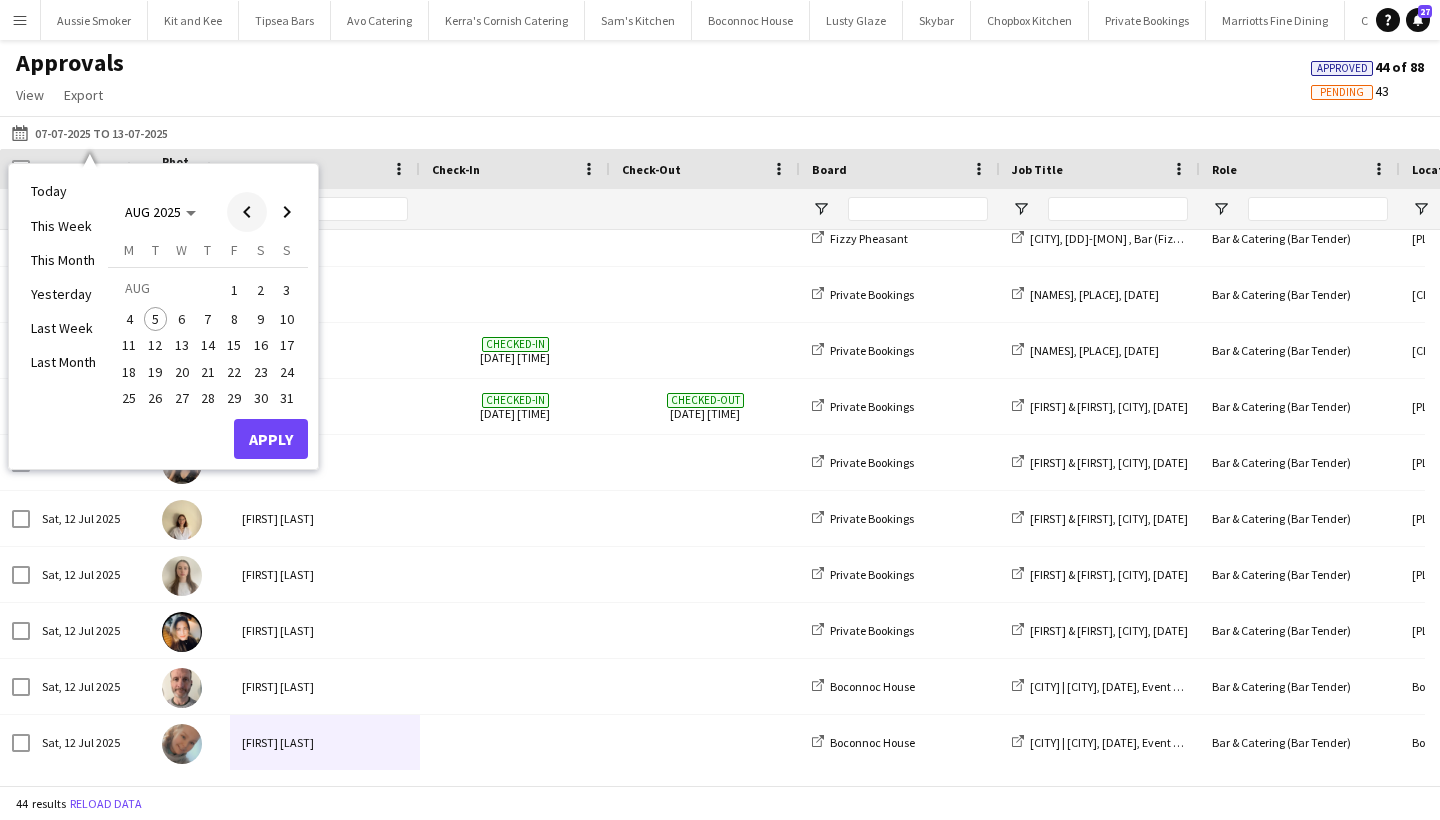click at bounding box center (247, 212) 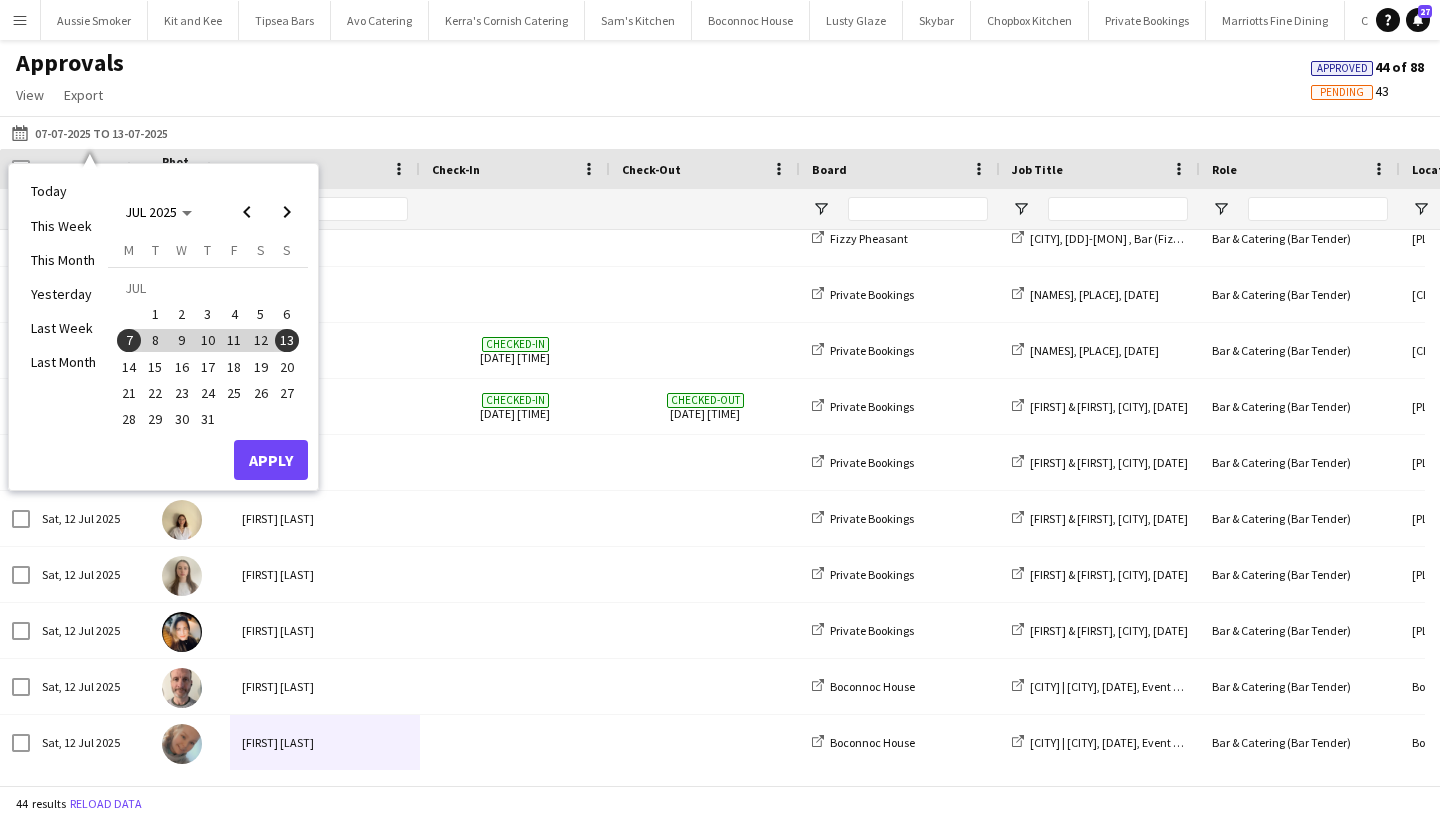 click on "28" at bounding box center [129, 419] 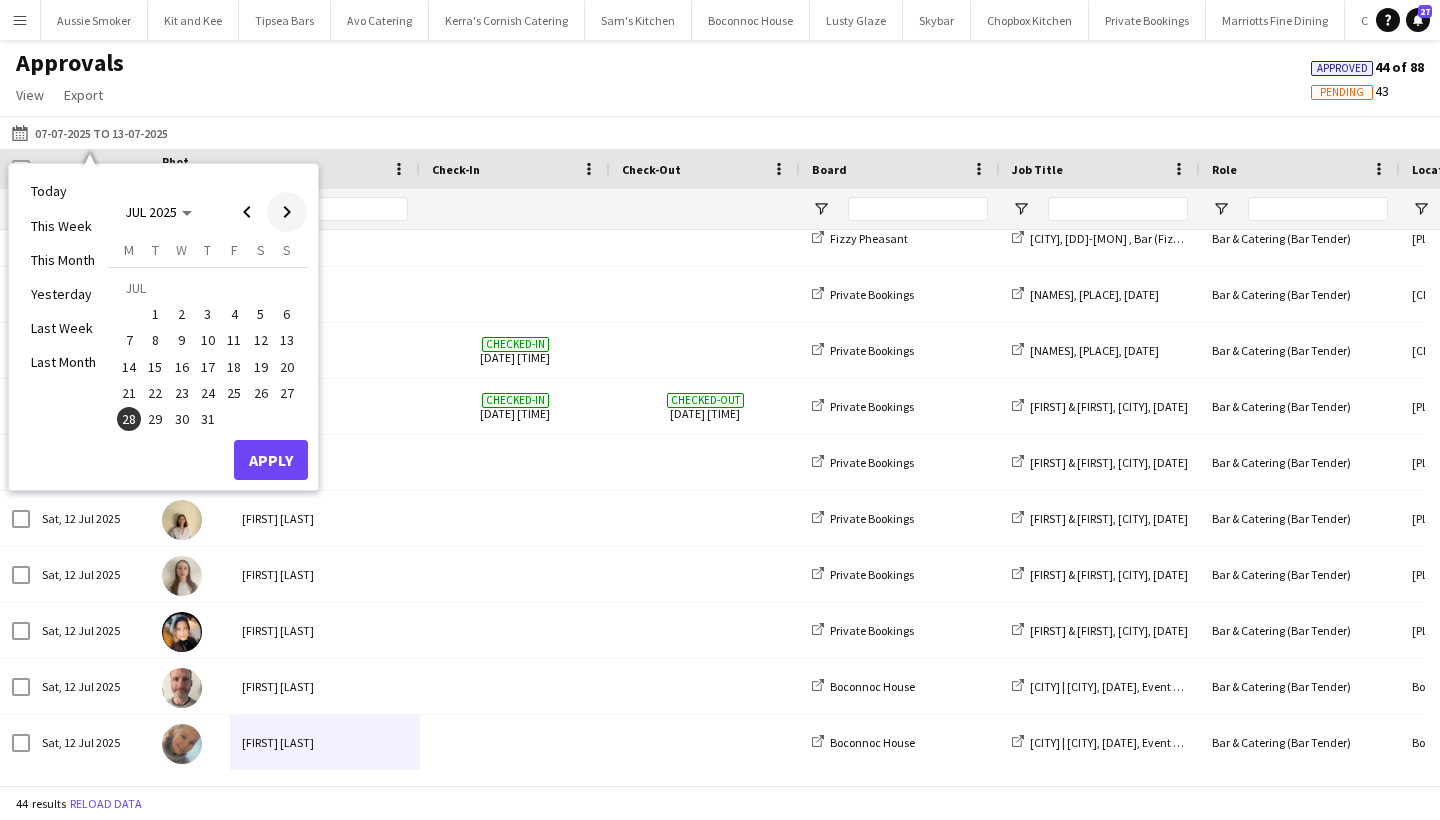 click at bounding box center [287, 212] 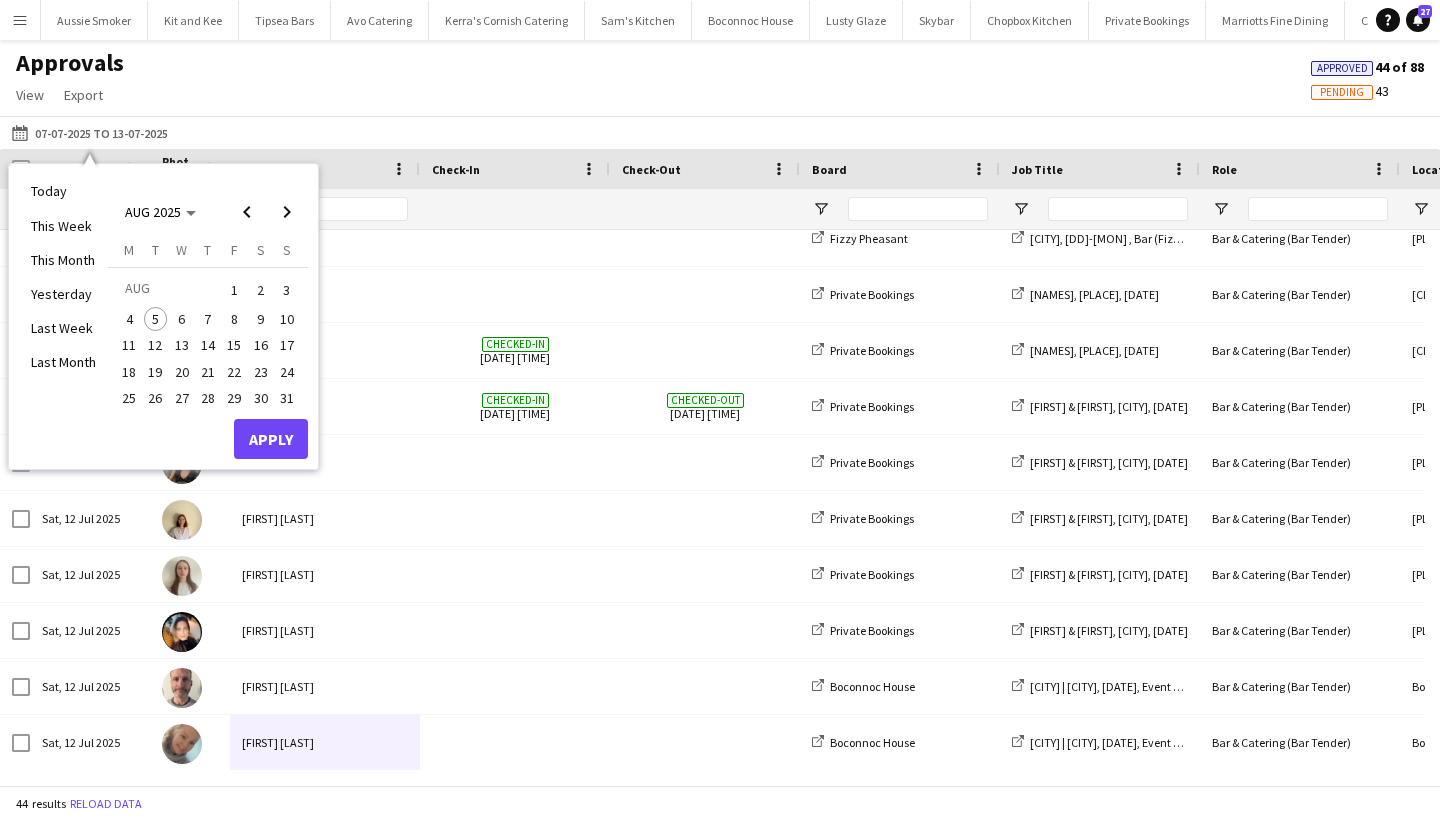 click on "3" at bounding box center [287, 290] 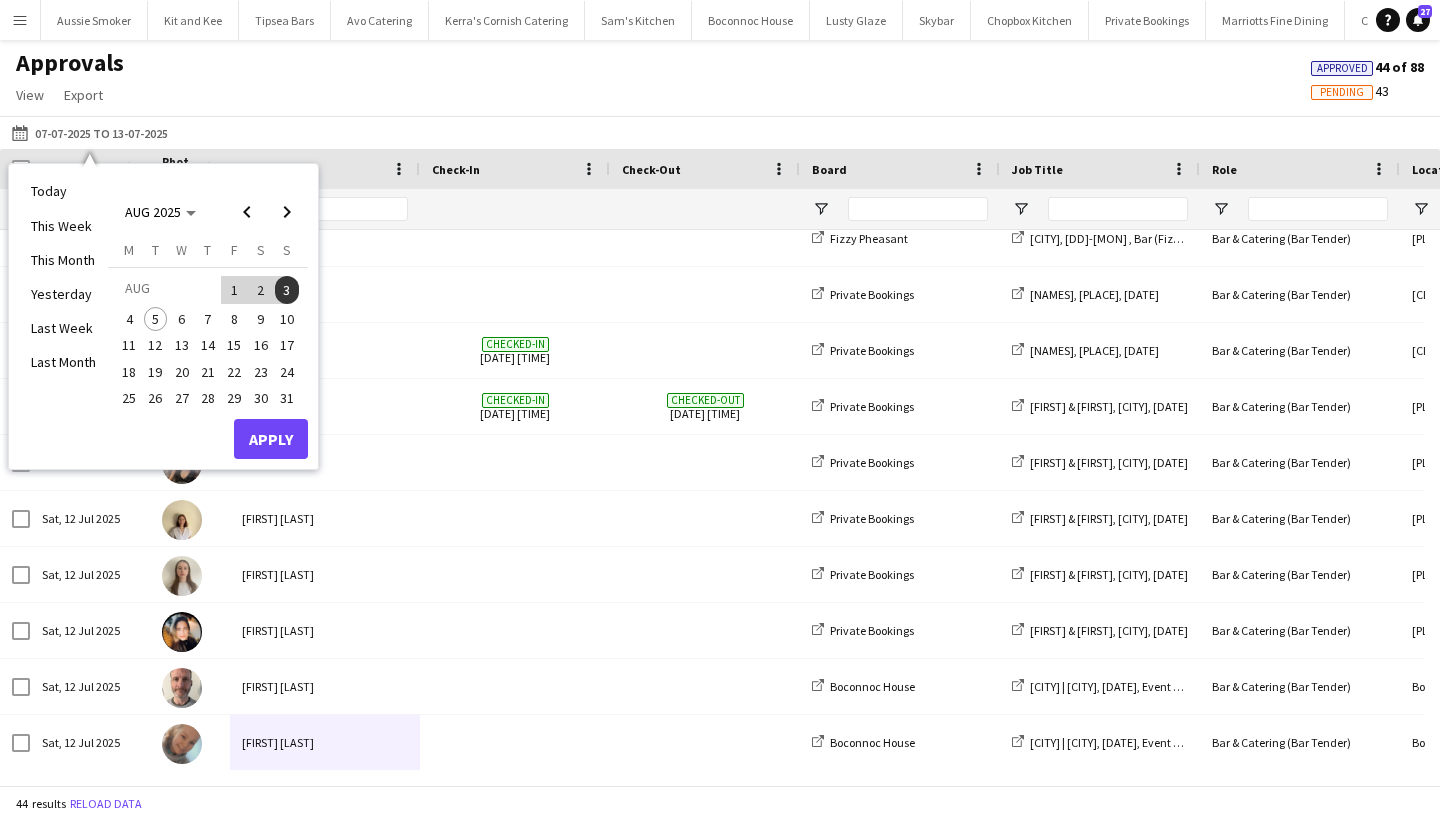 click on "Apply" at bounding box center (271, 439) 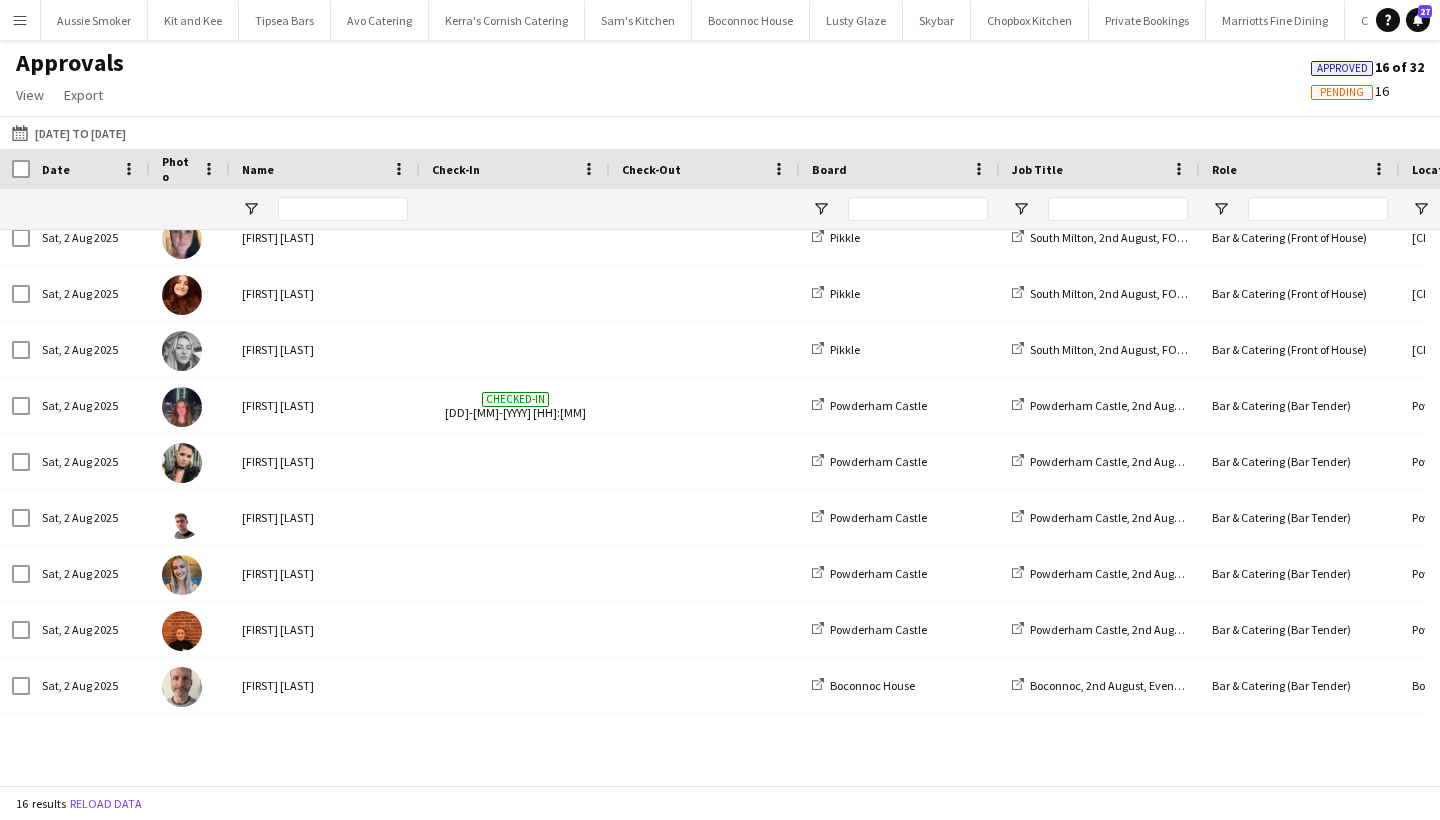 scroll, scrollTop: 356, scrollLeft: 0, axis: vertical 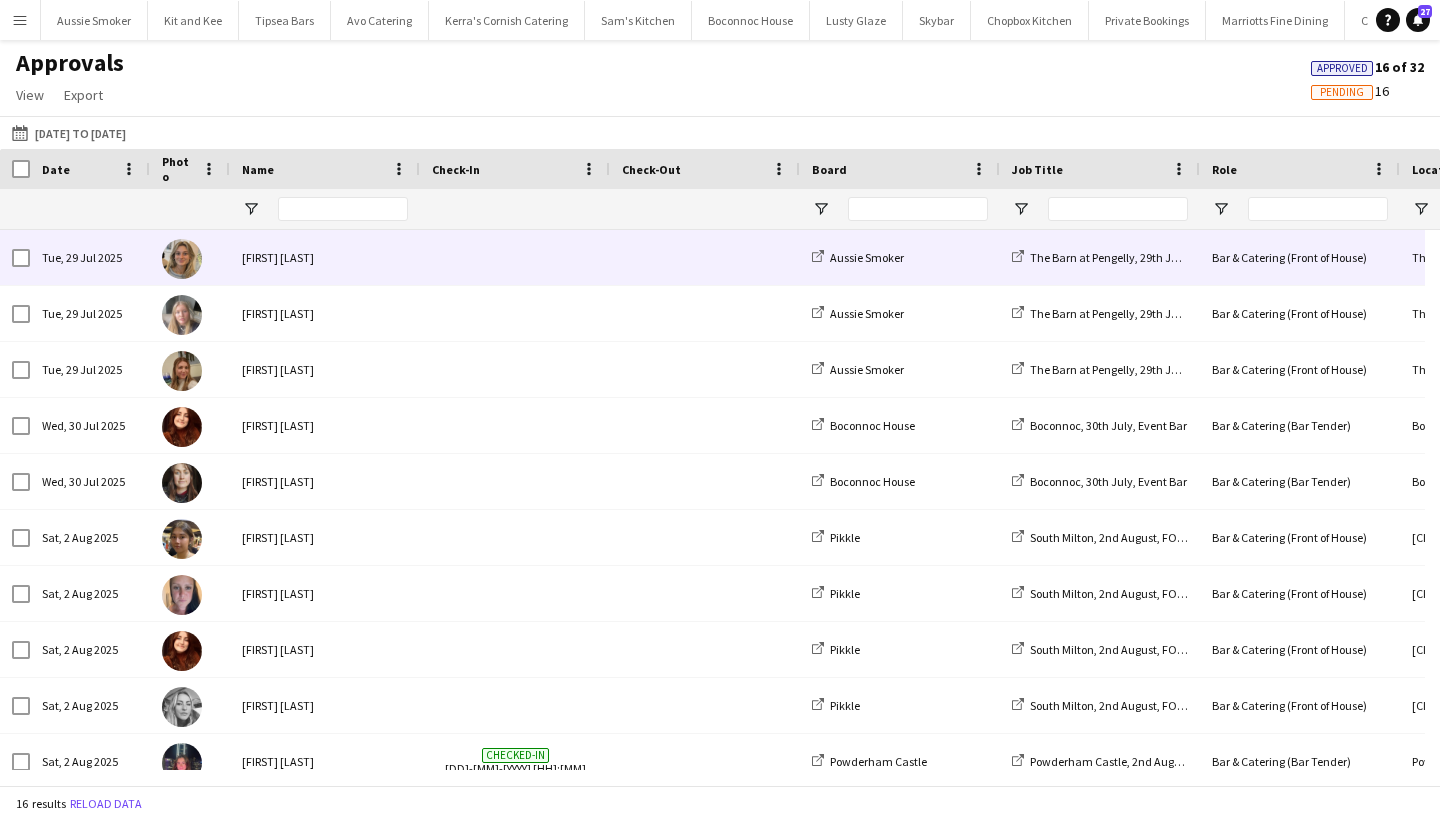 click at bounding box center (515, 257) 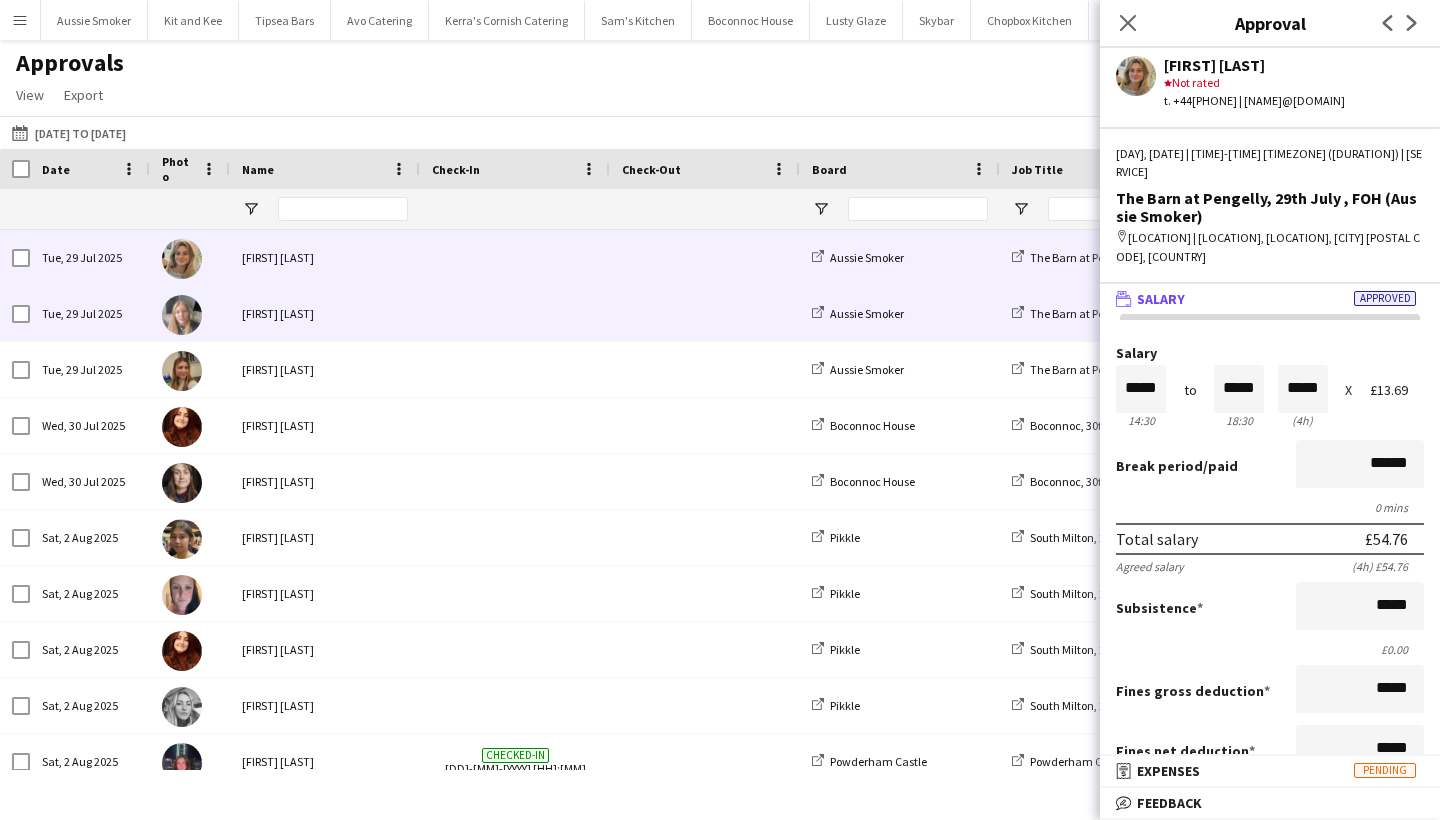 click on "[FIRST] [LAST]" at bounding box center (325, 313) 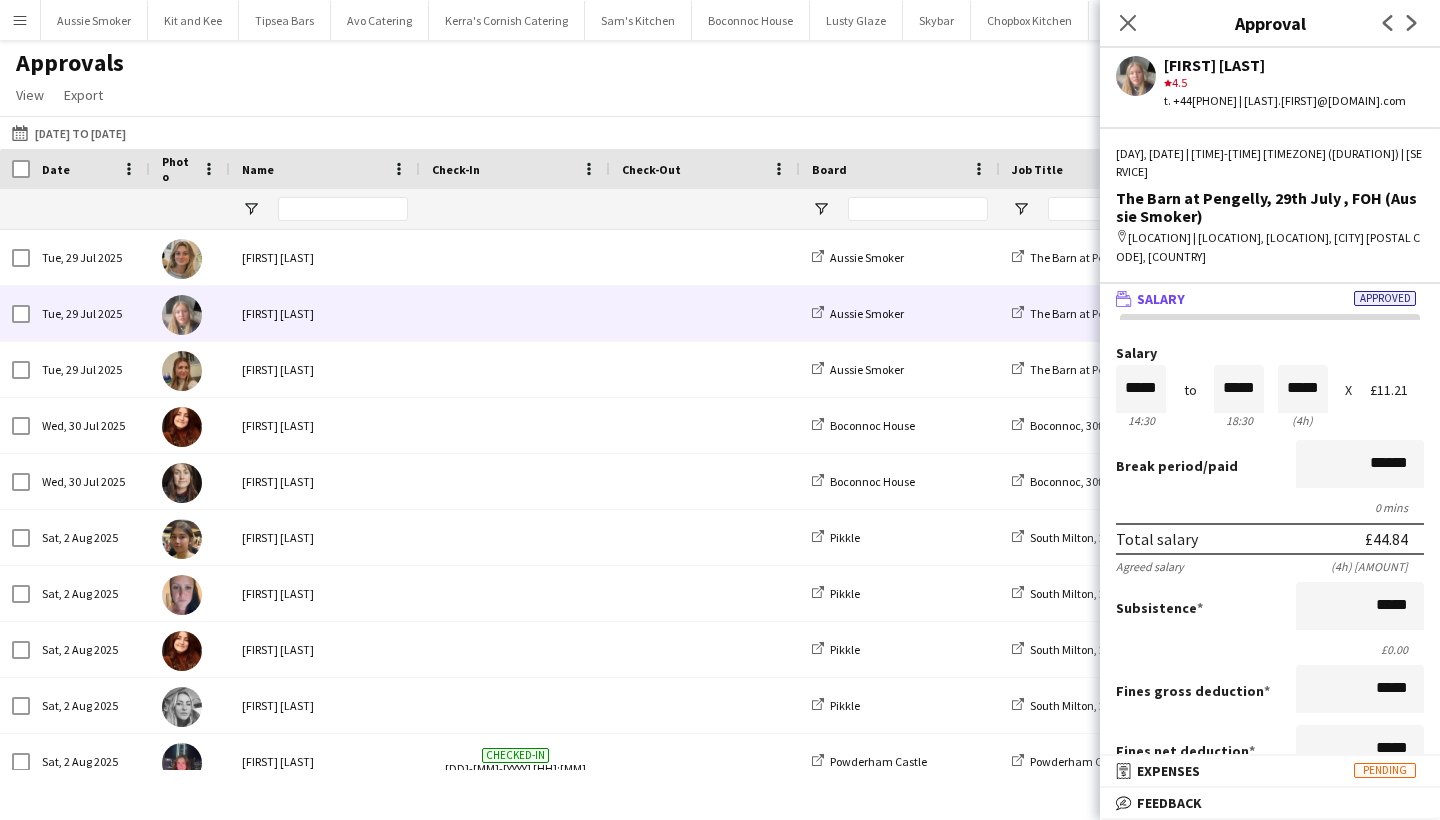 scroll, scrollTop: 4, scrollLeft: 0, axis: vertical 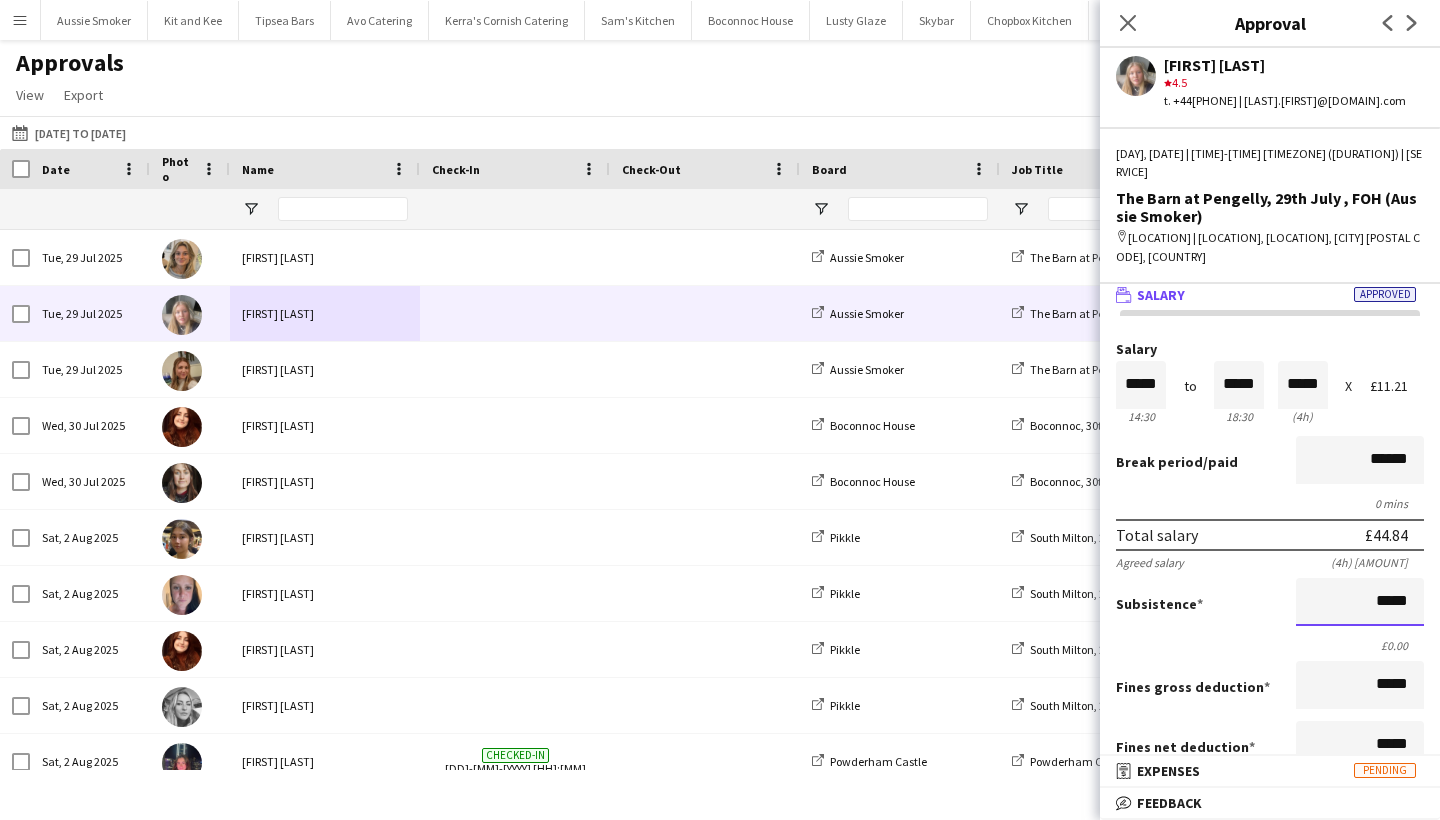 drag, startPoint x: 1360, startPoint y: 604, endPoint x: 1439, endPoint y: 605, distance: 79.00633 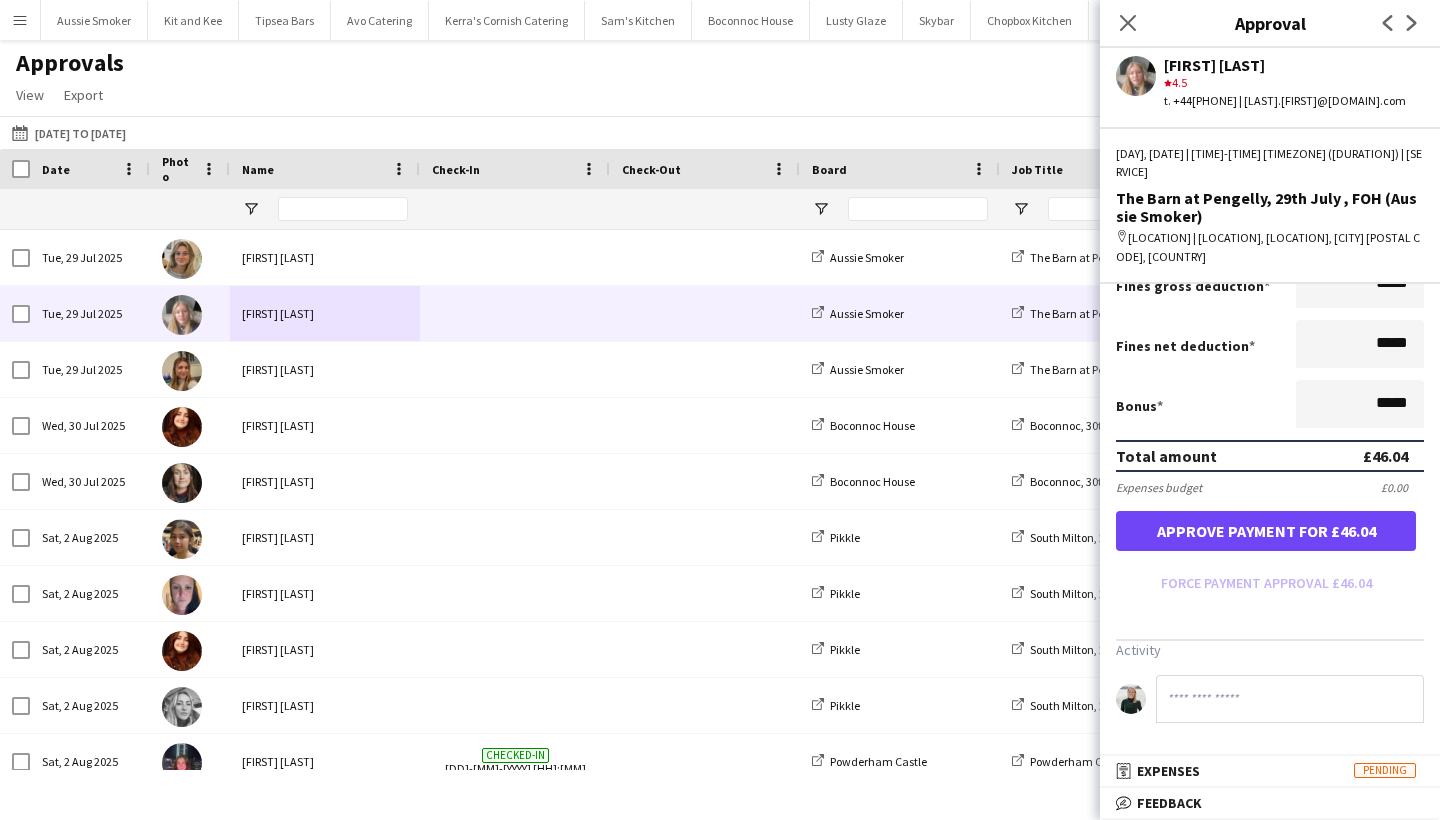 type on "*****" 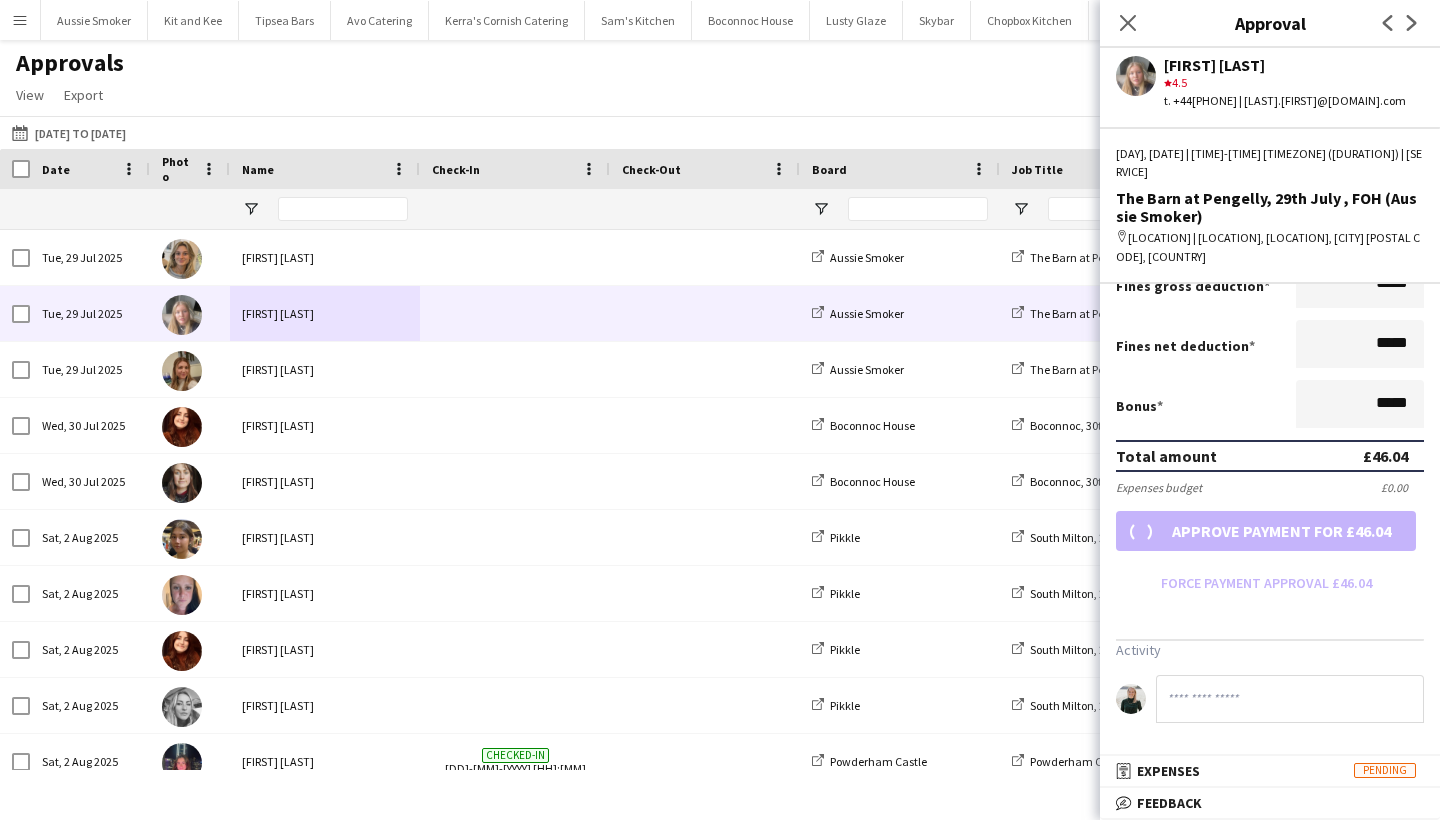 scroll, scrollTop: 368, scrollLeft: 0, axis: vertical 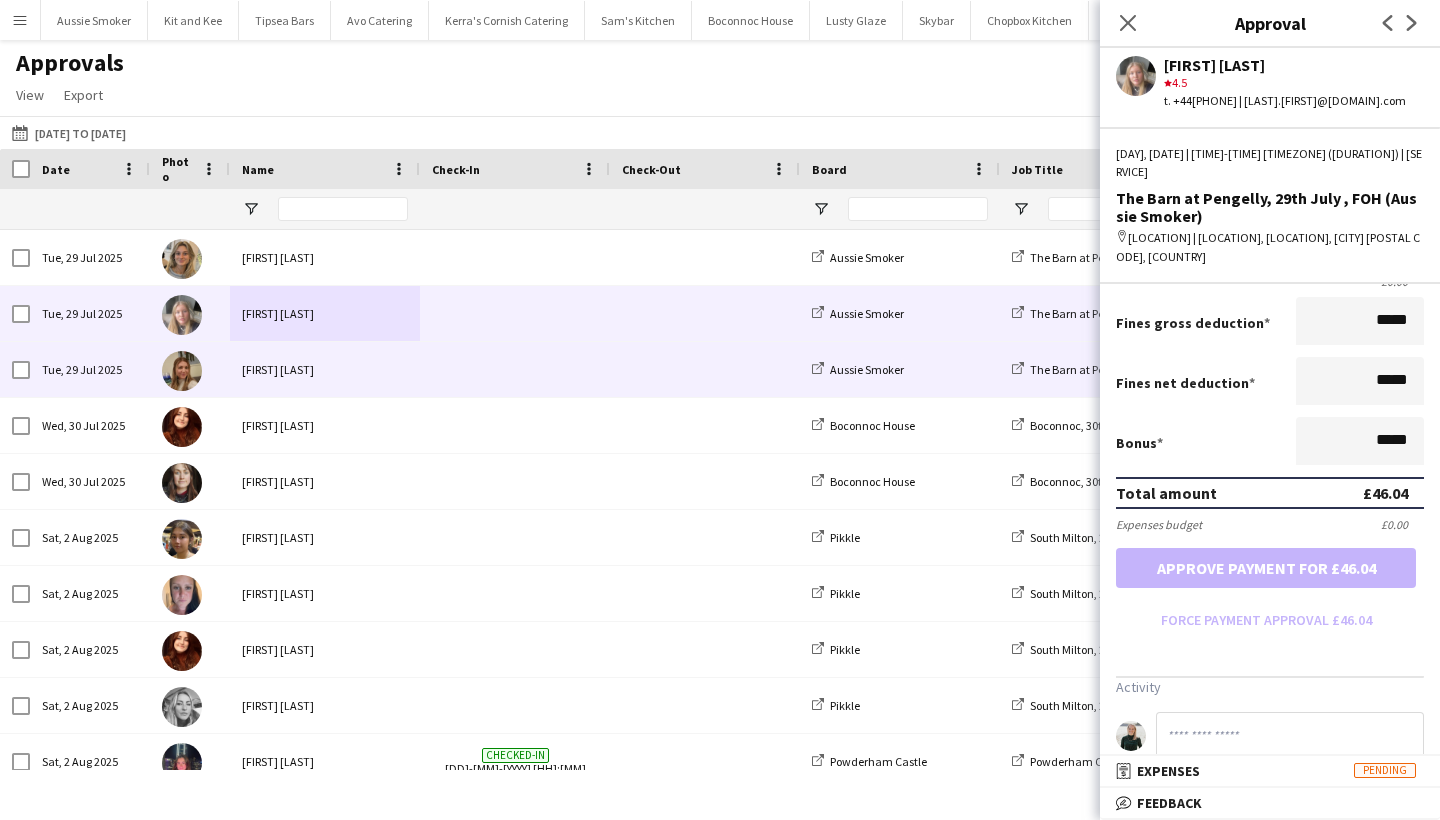 click on "[FIRST] [LAST]" at bounding box center [325, 369] 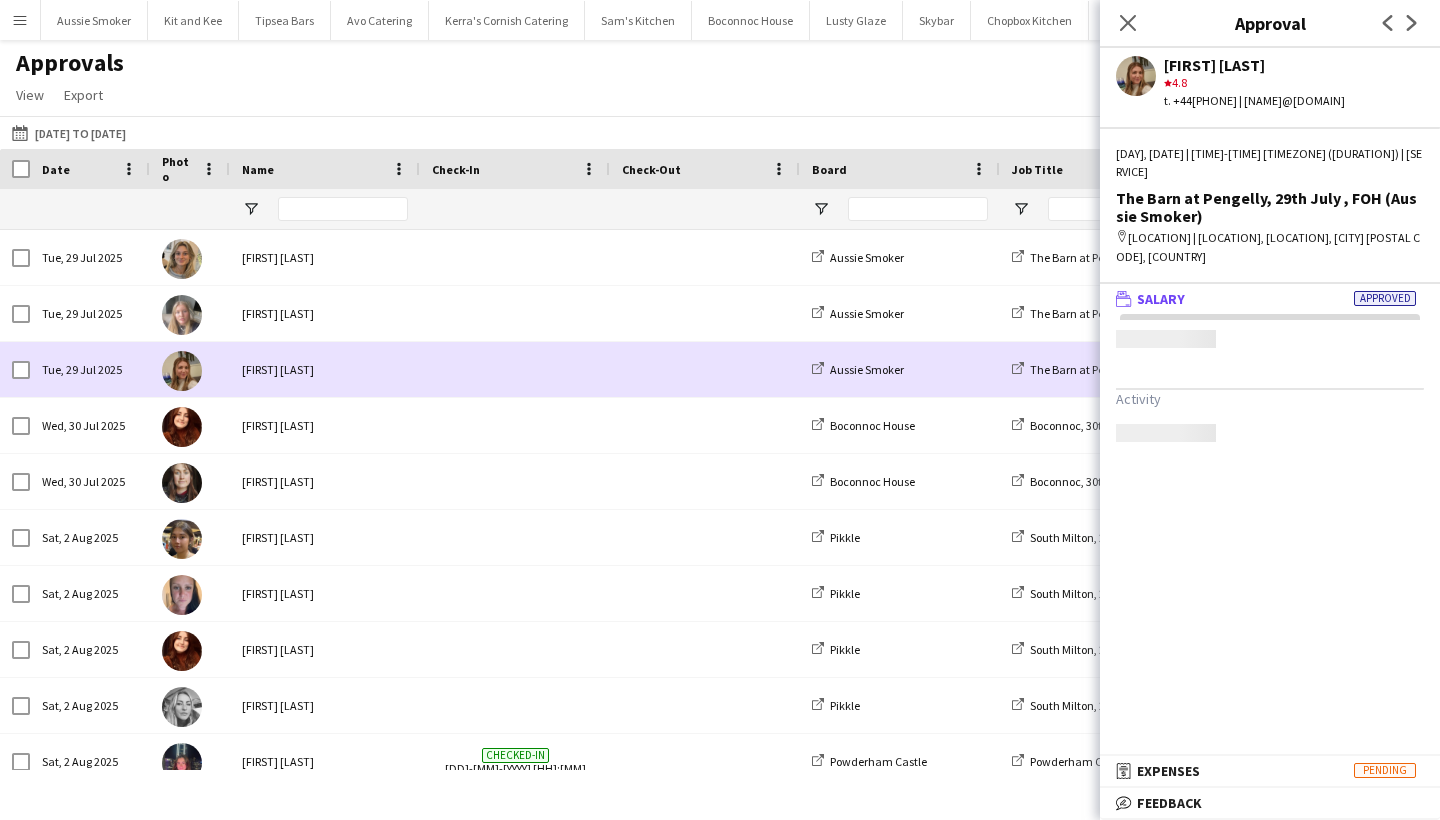 scroll, scrollTop: 0, scrollLeft: 0, axis: both 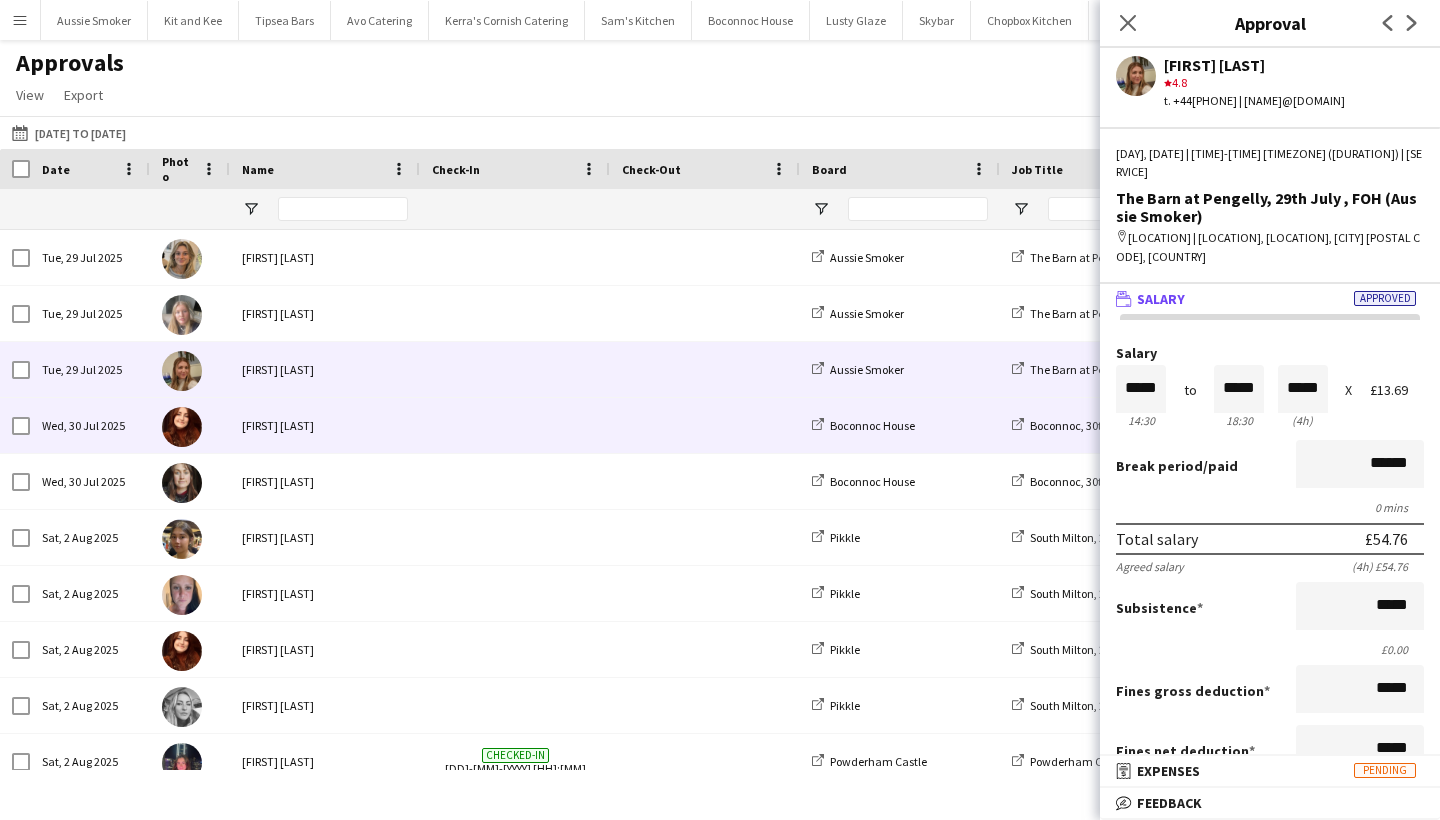 click on "[FIRST] [LAST]" at bounding box center [325, 425] 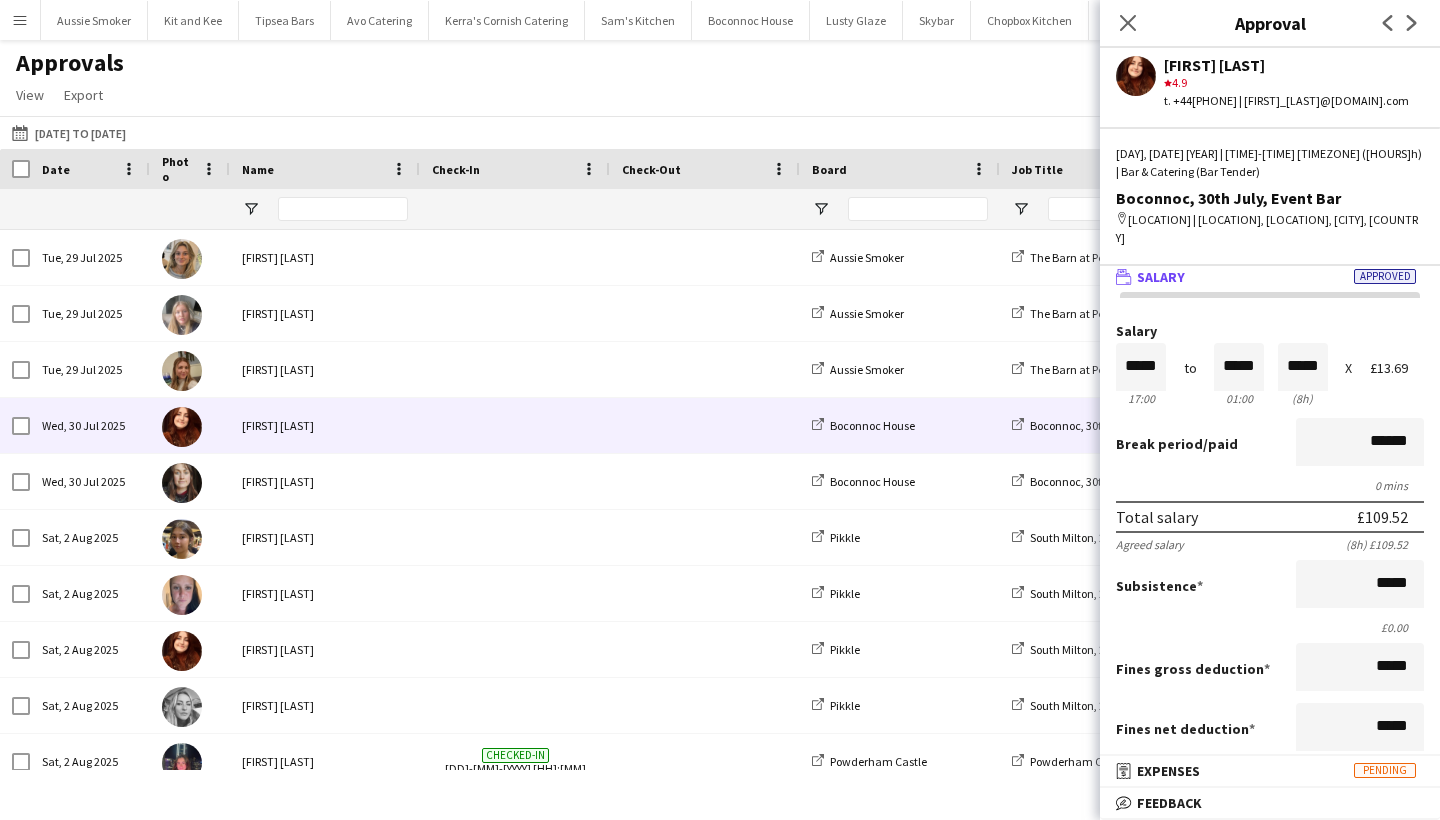 scroll, scrollTop: 8, scrollLeft: 0, axis: vertical 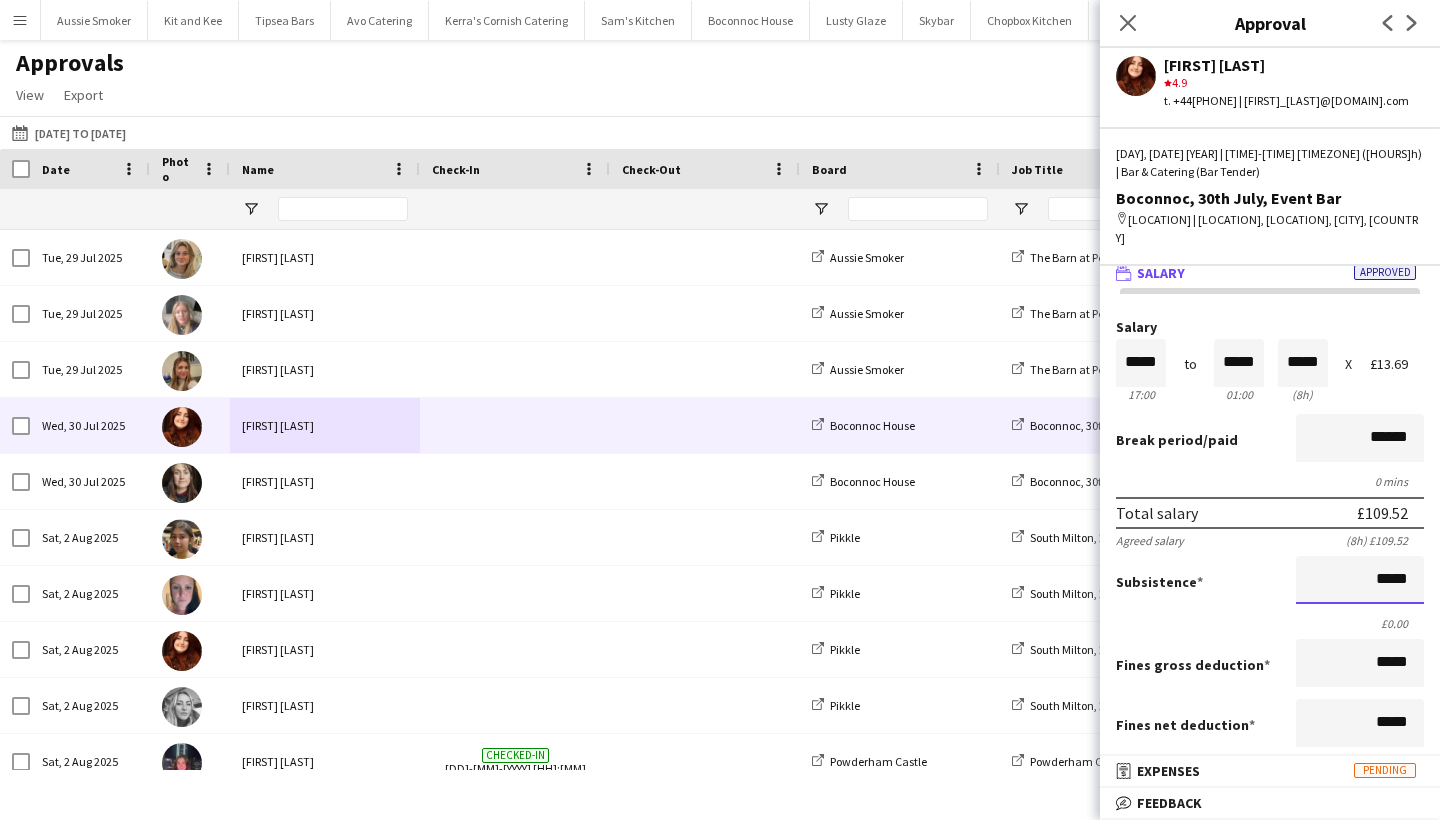 drag, startPoint x: 1363, startPoint y: 579, endPoint x: 1439, endPoint y: 590, distance: 76.79192 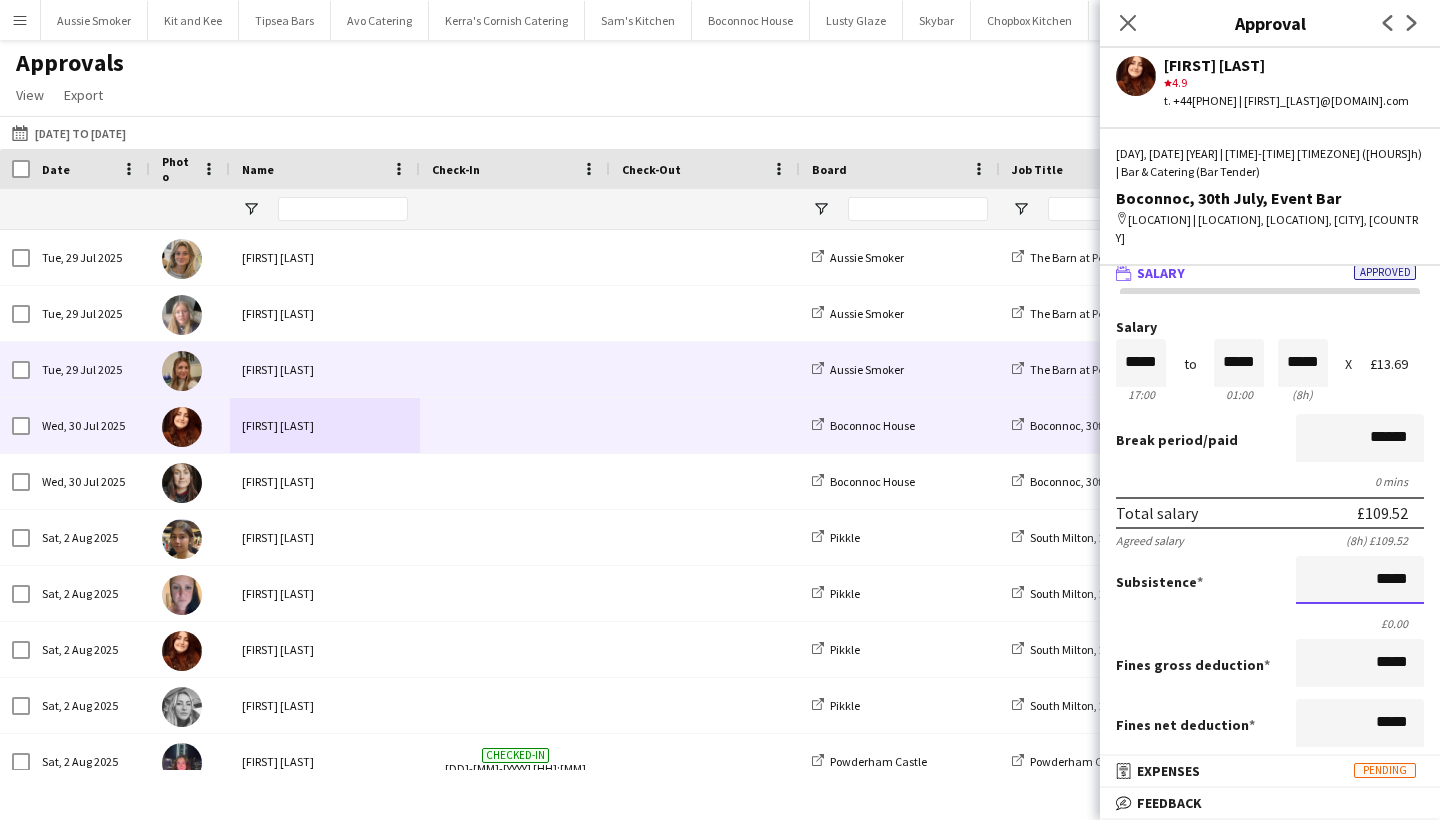 scroll, scrollTop: 29, scrollLeft: 0, axis: vertical 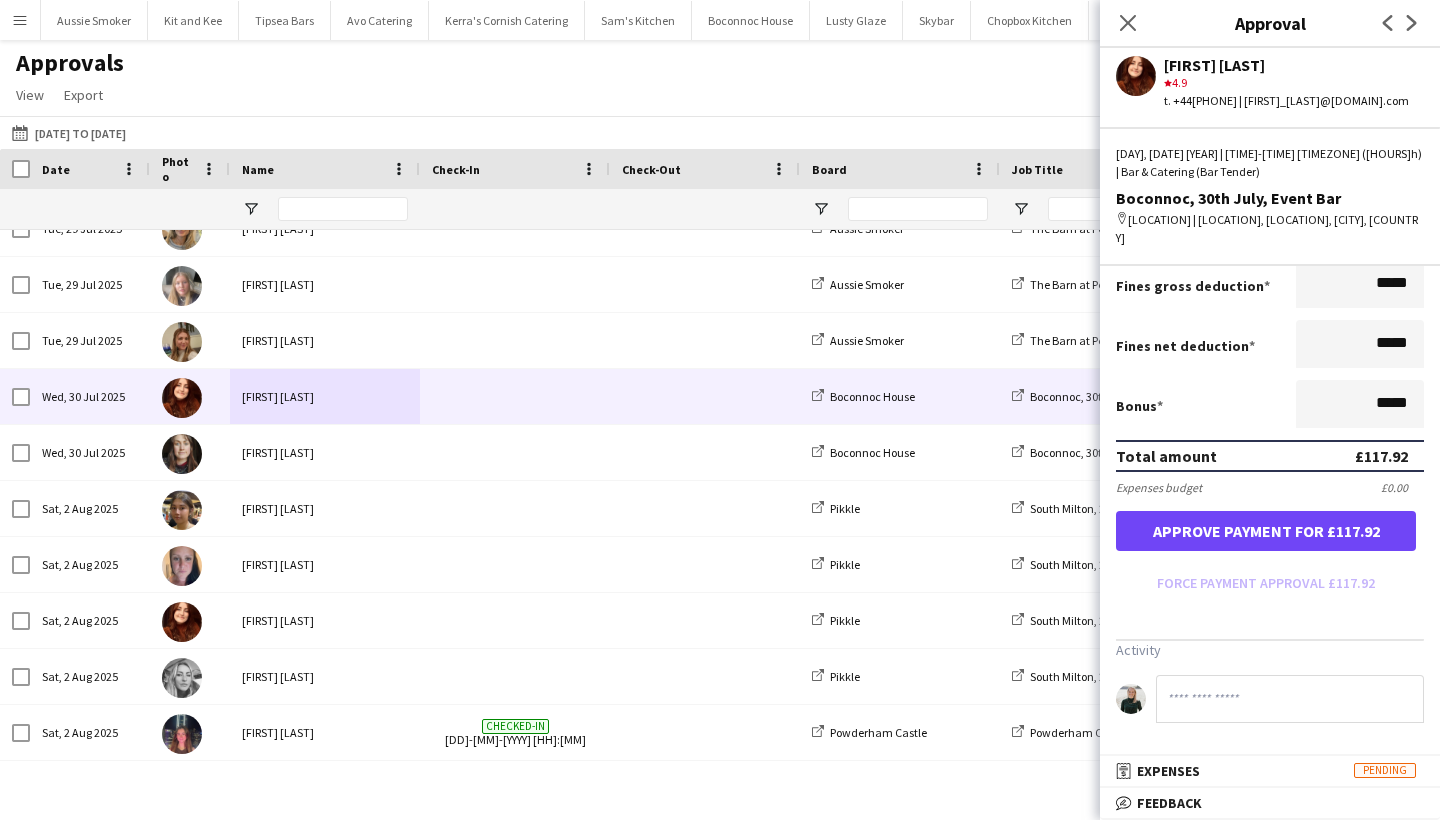type on "*****" 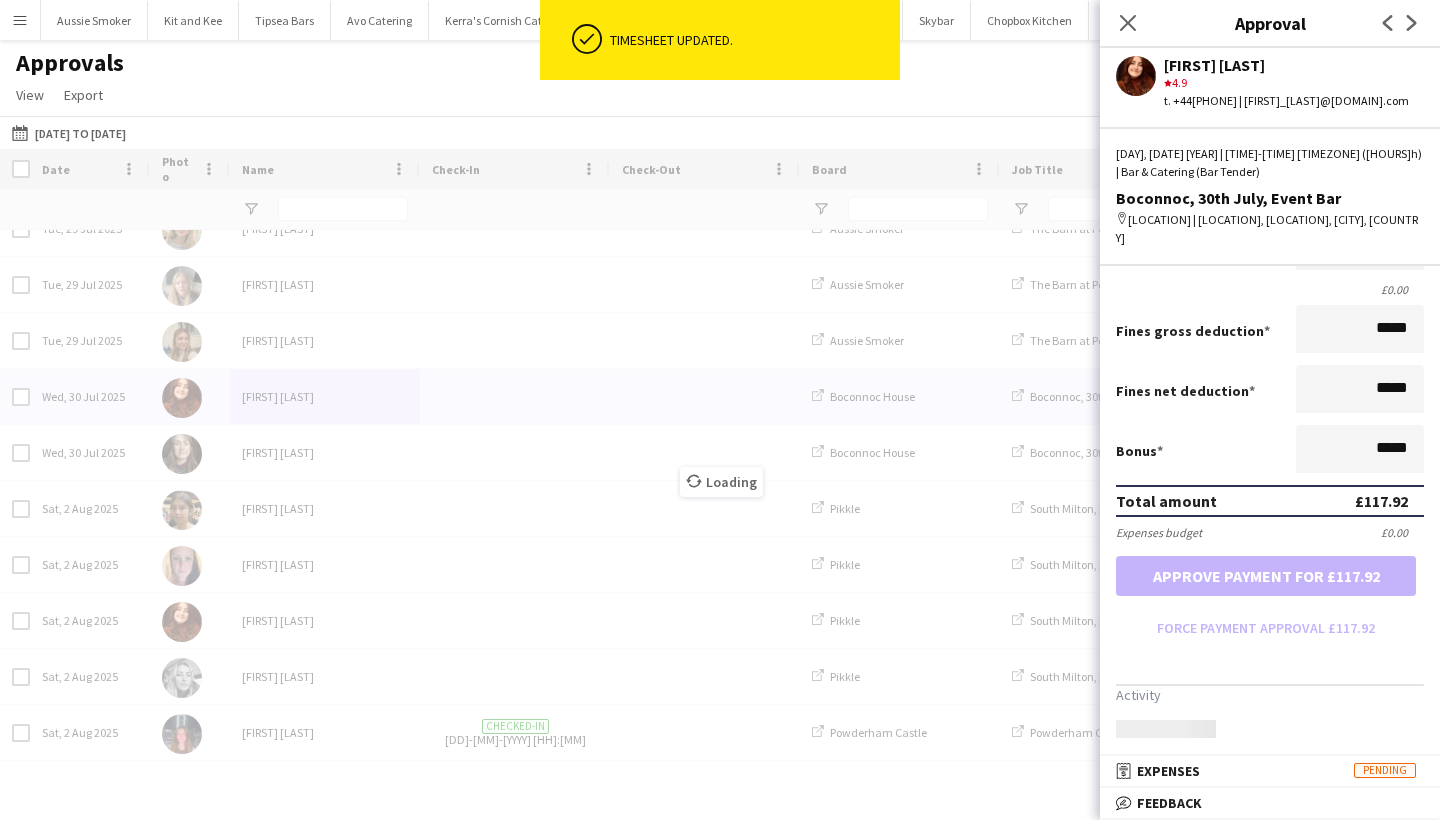scroll, scrollTop: 350, scrollLeft: 0, axis: vertical 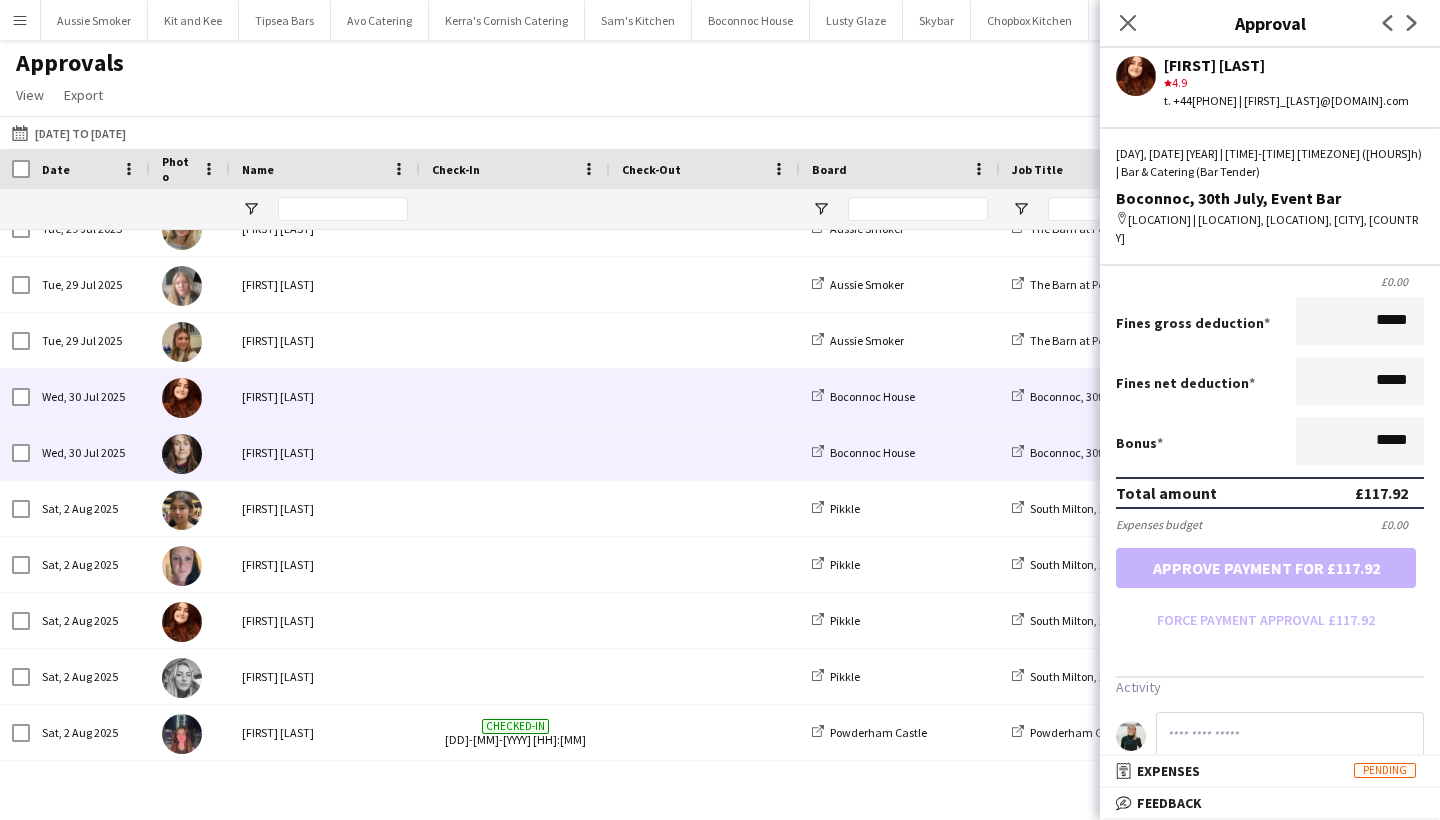 click on "[FIRST] [LAST]" at bounding box center [325, 452] 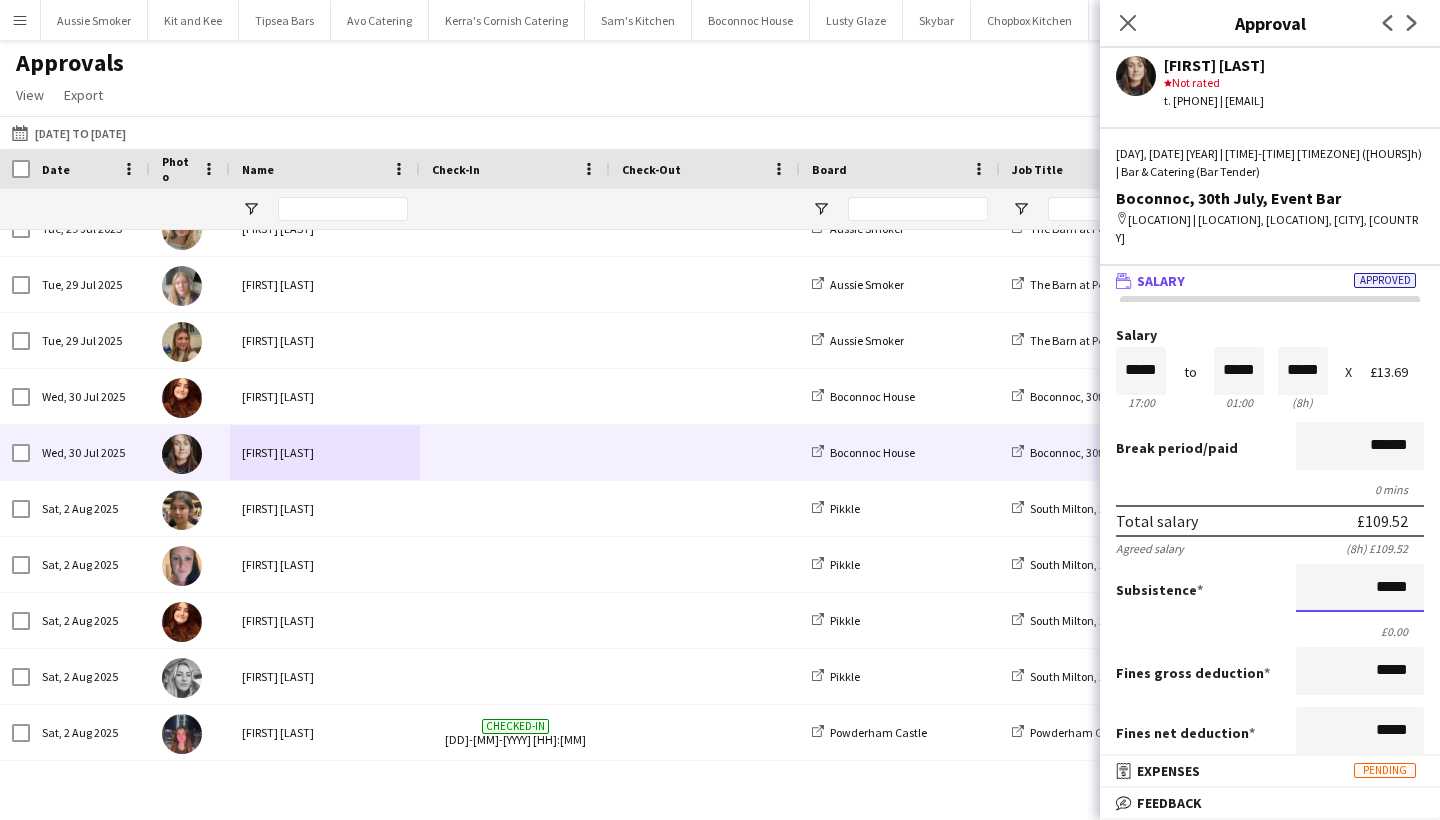drag, startPoint x: 1382, startPoint y: 568, endPoint x: 1425, endPoint y: 577, distance: 43.931767 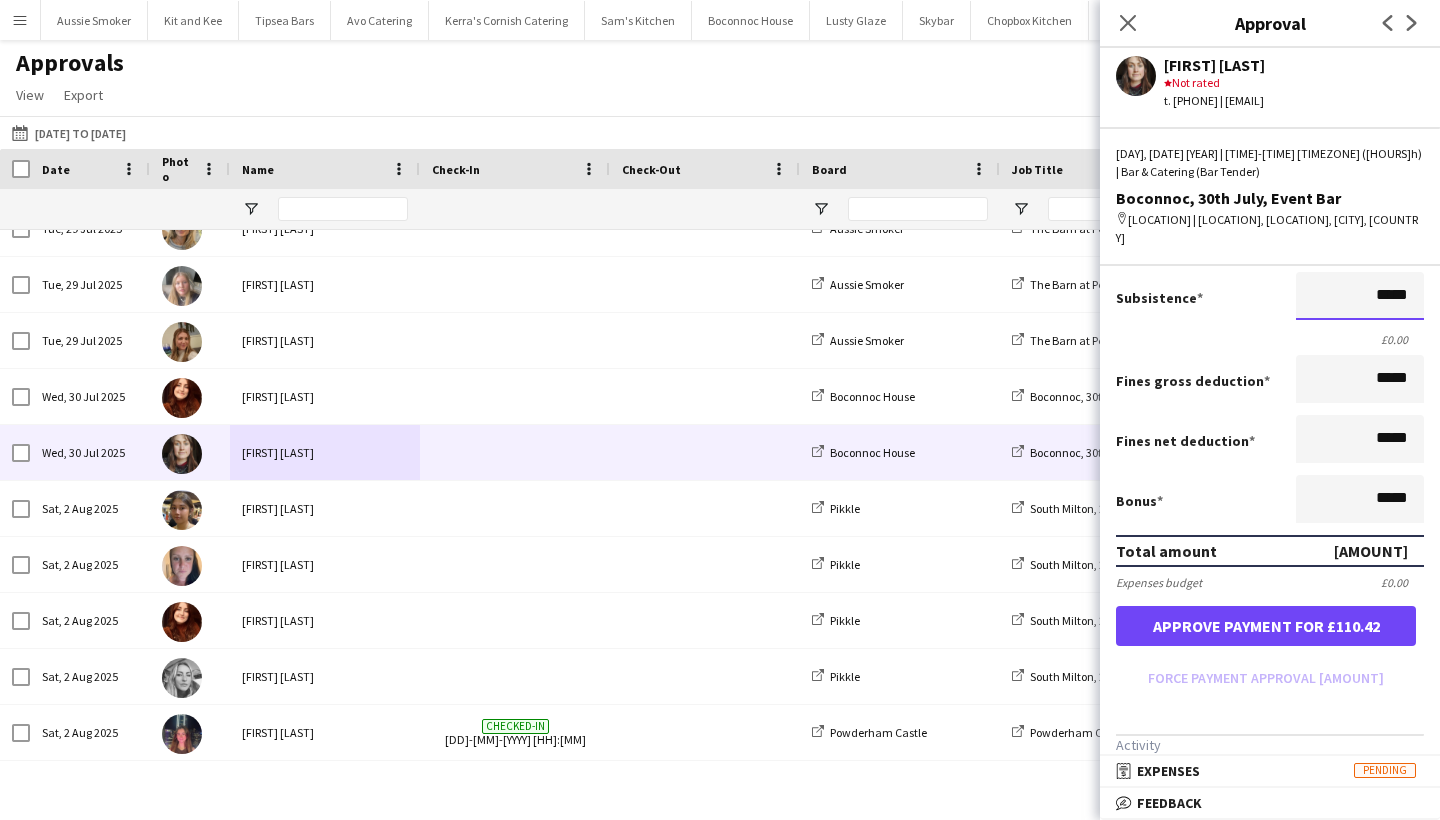 scroll, scrollTop: 377, scrollLeft: 0, axis: vertical 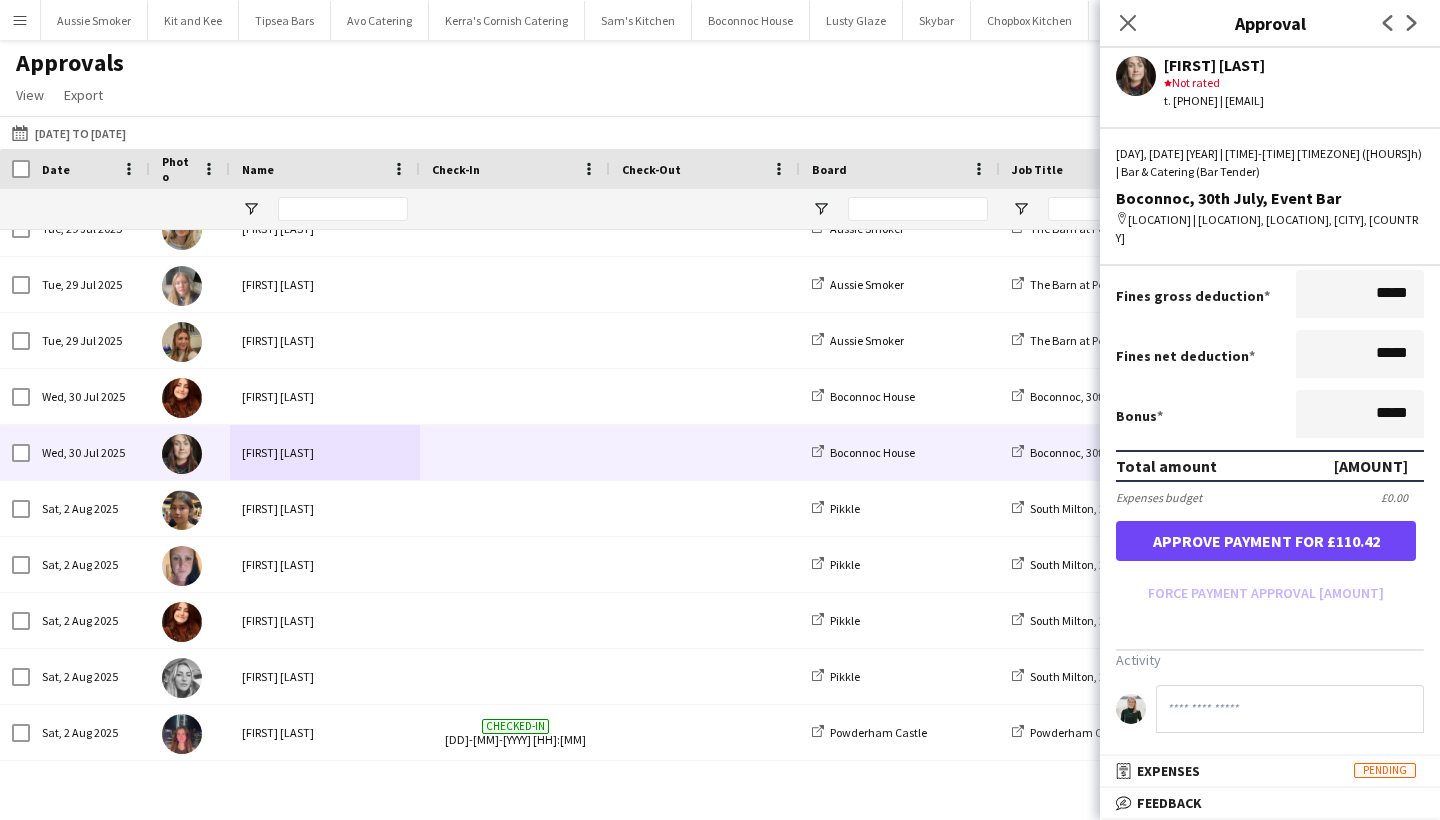 type on "*****" 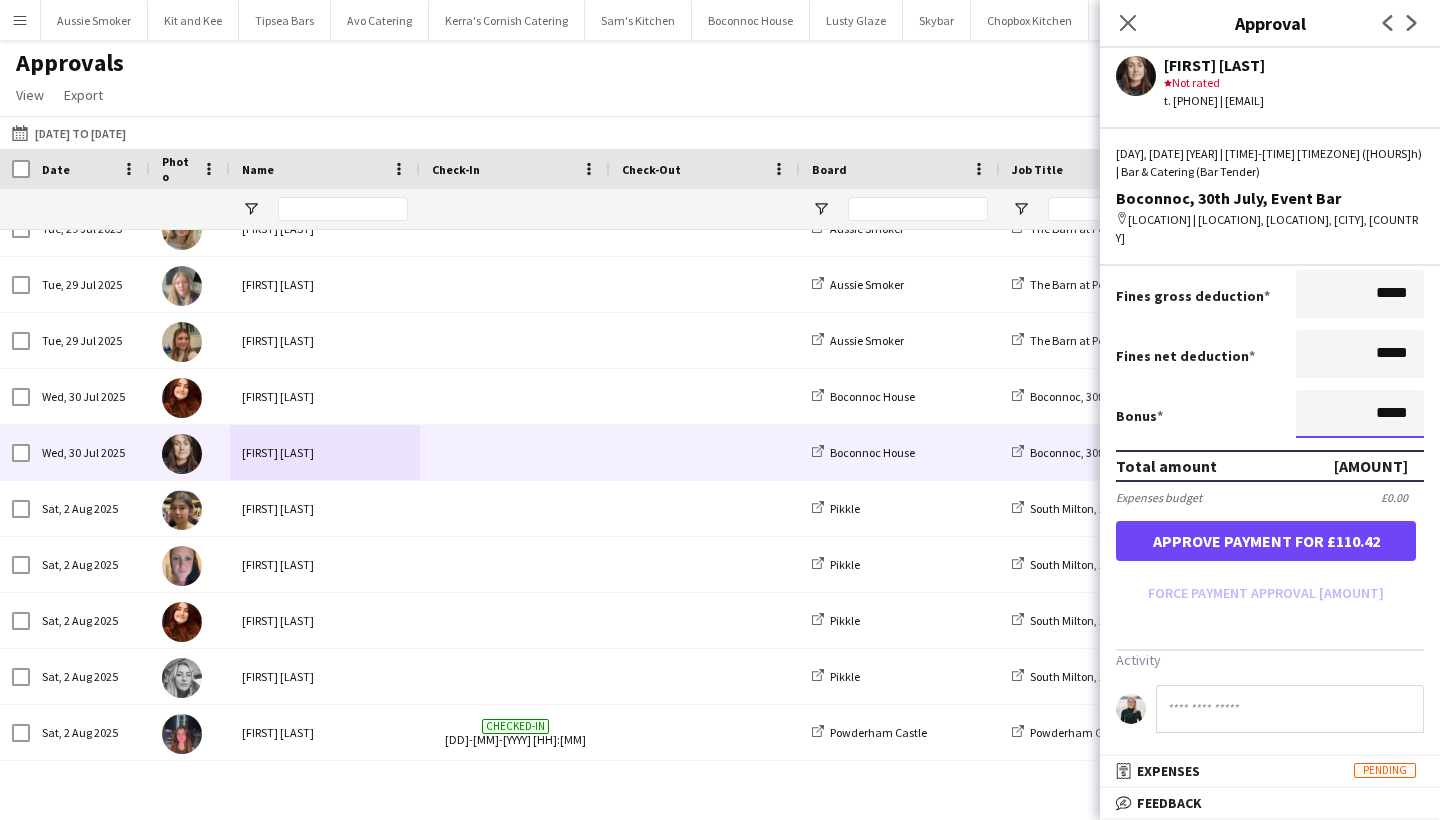 drag, startPoint x: 1379, startPoint y: 409, endPoint x: 1439, endPoint y: 409, distance: 60 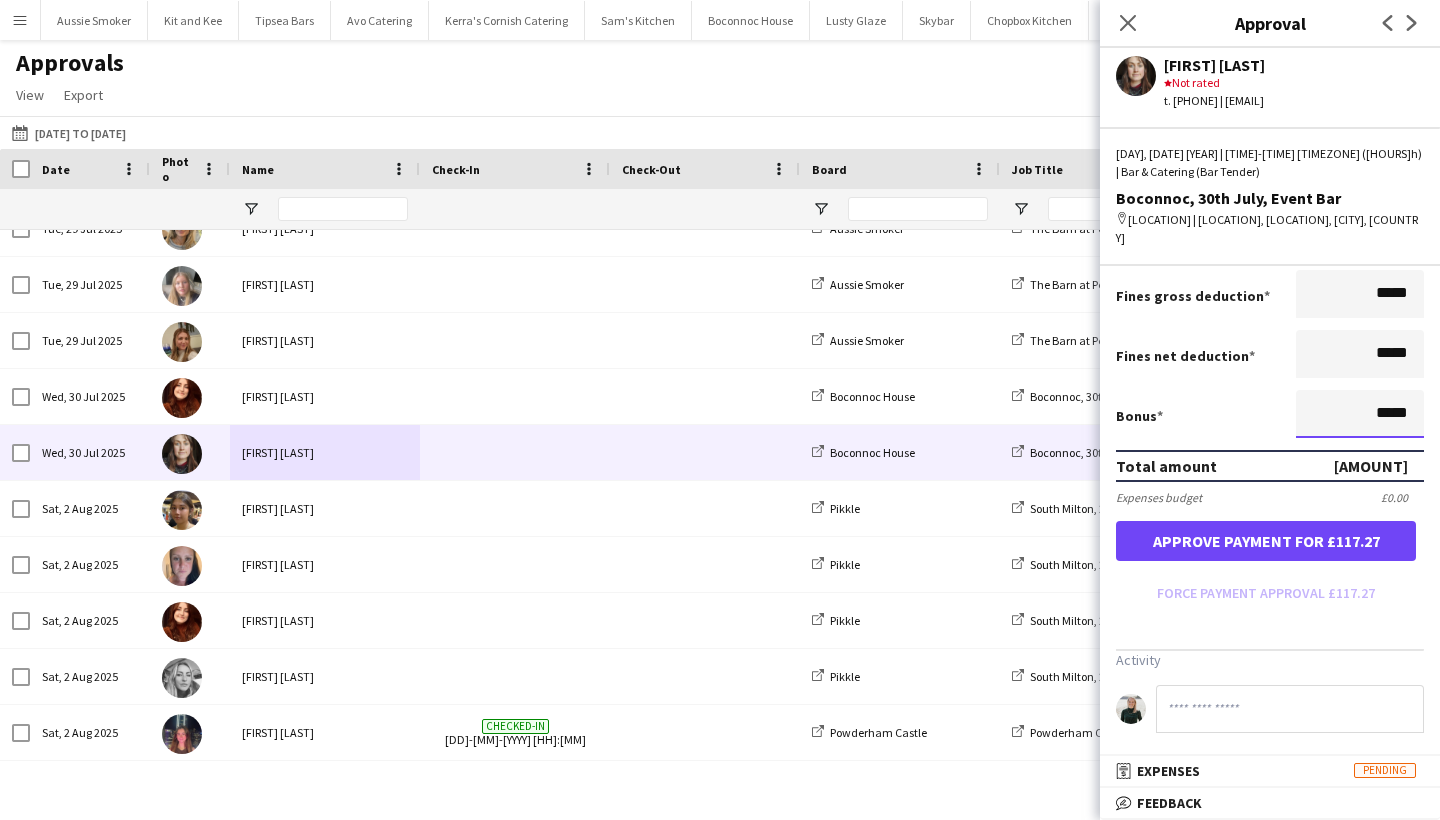 type on "*****" 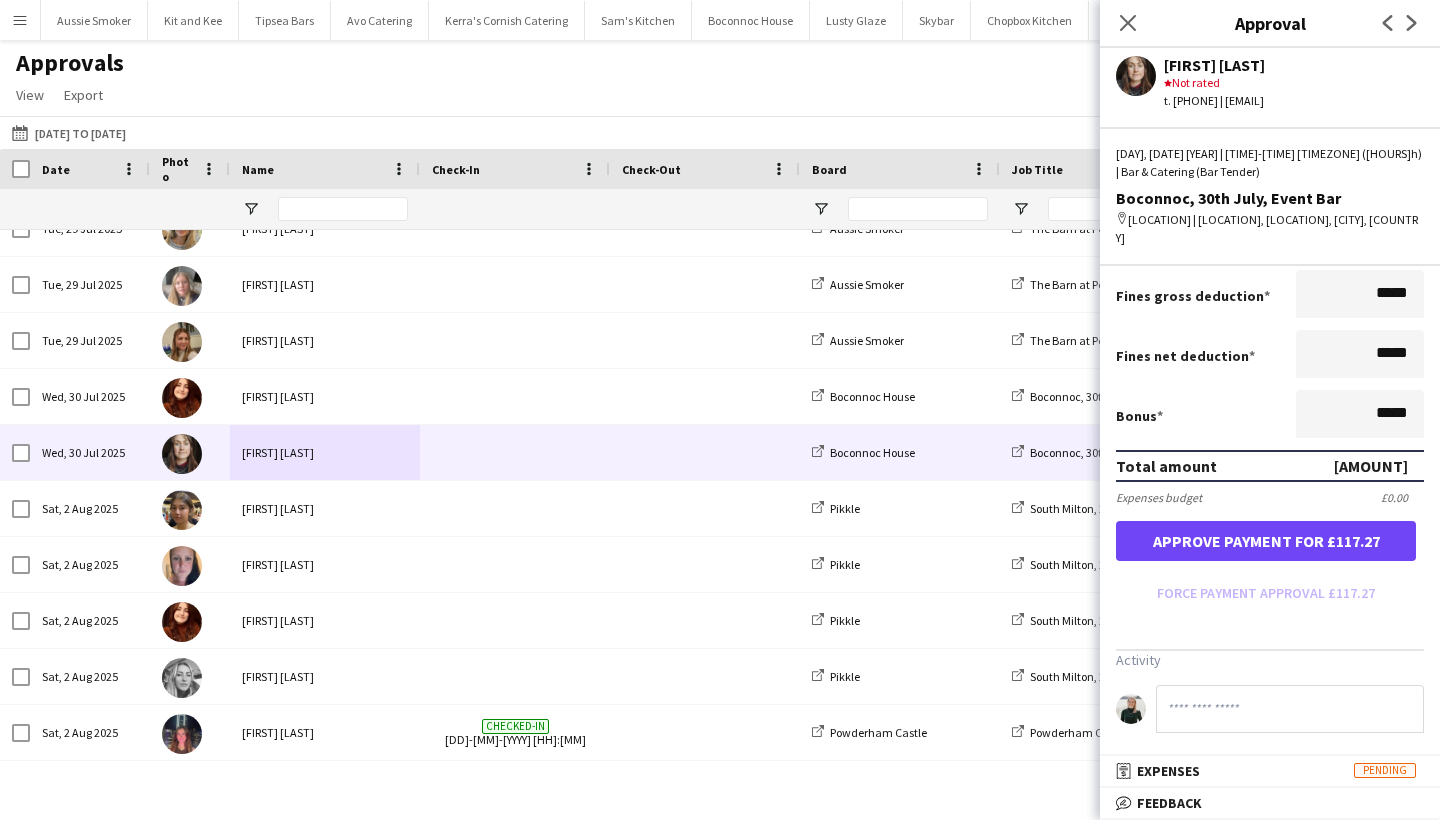 click 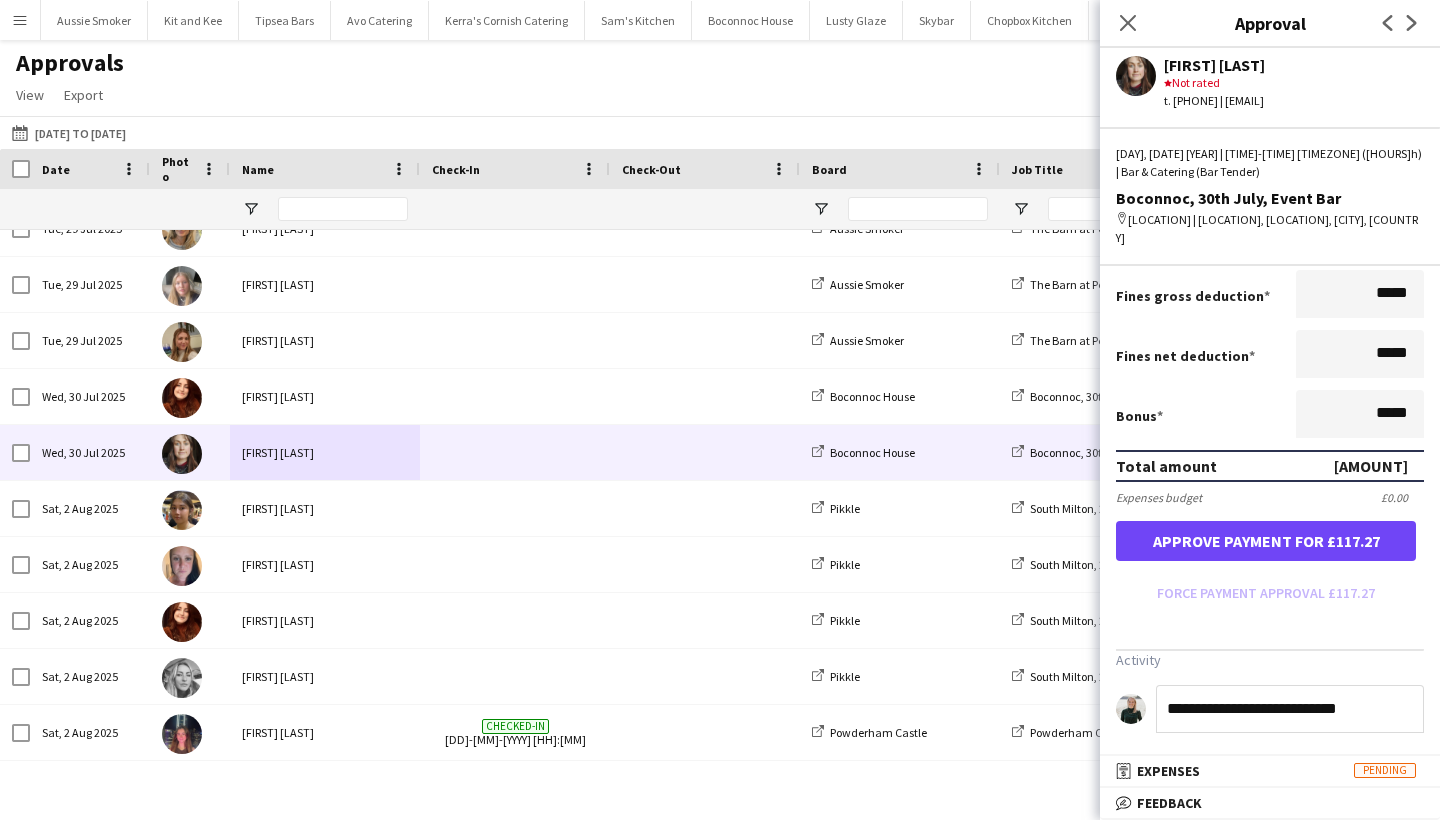 type on "**********" 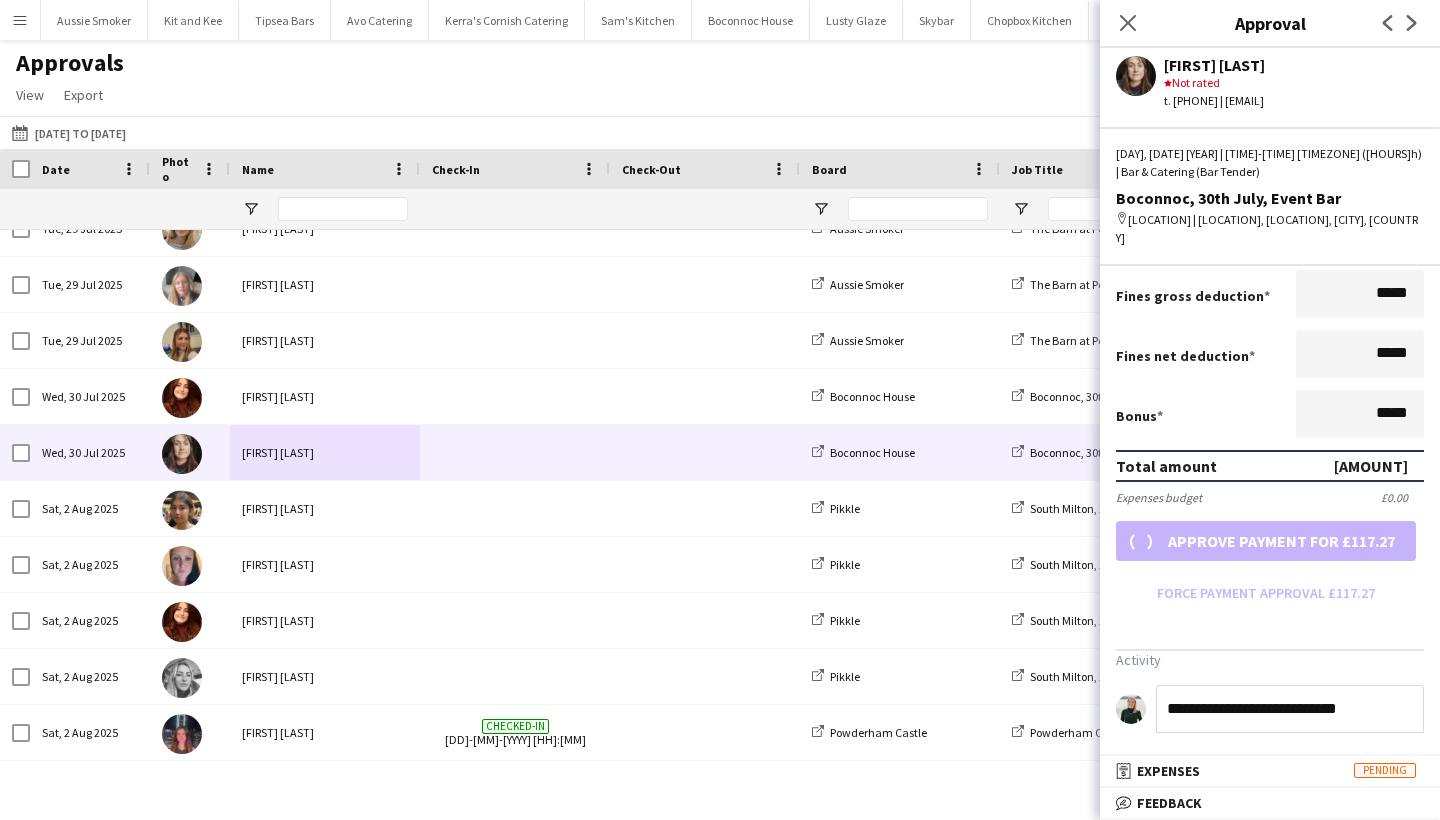 scroll, scrollTop: 332, scrollLeft: 0, axis: vertical 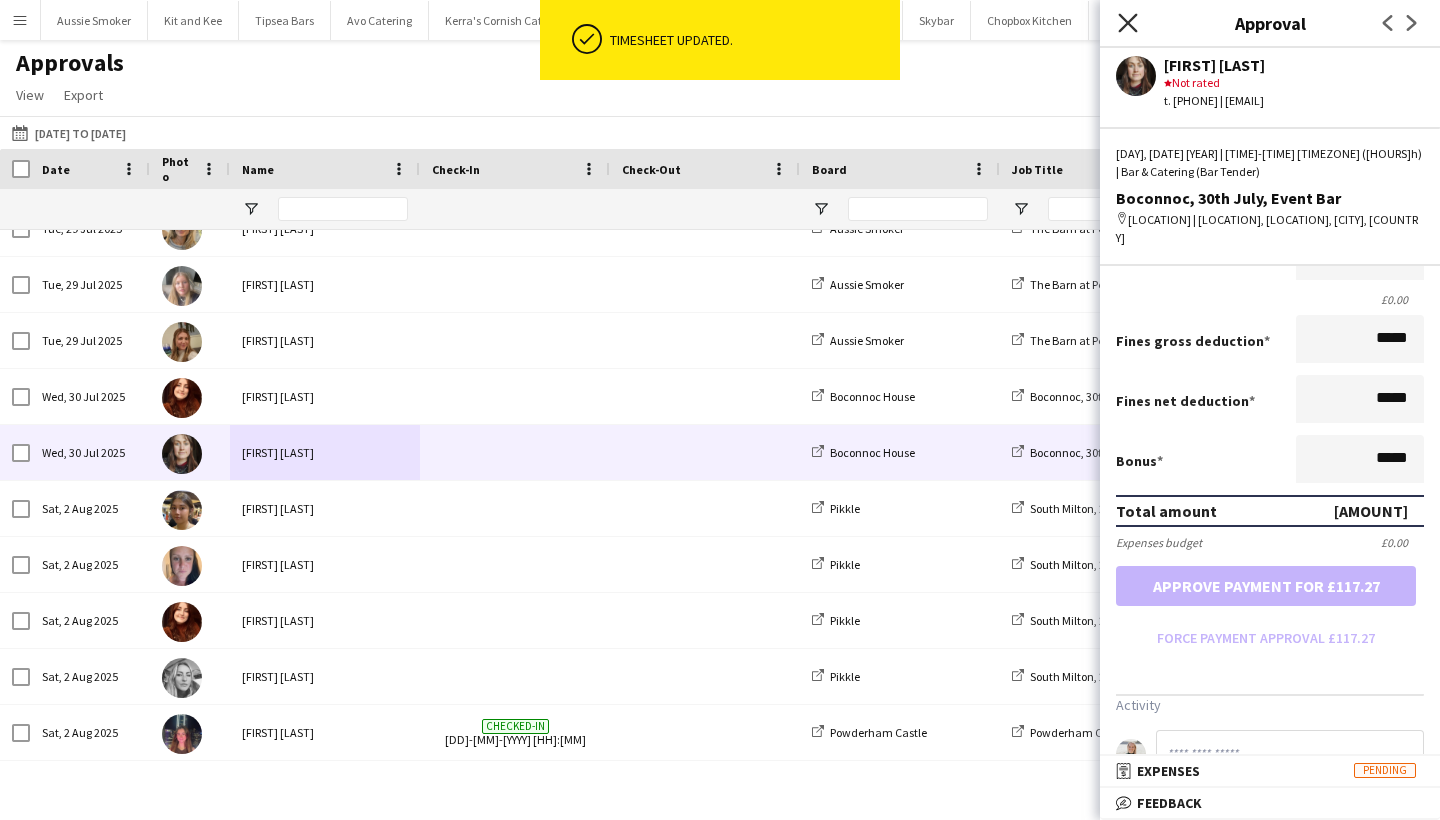 click on "Close pop-in" 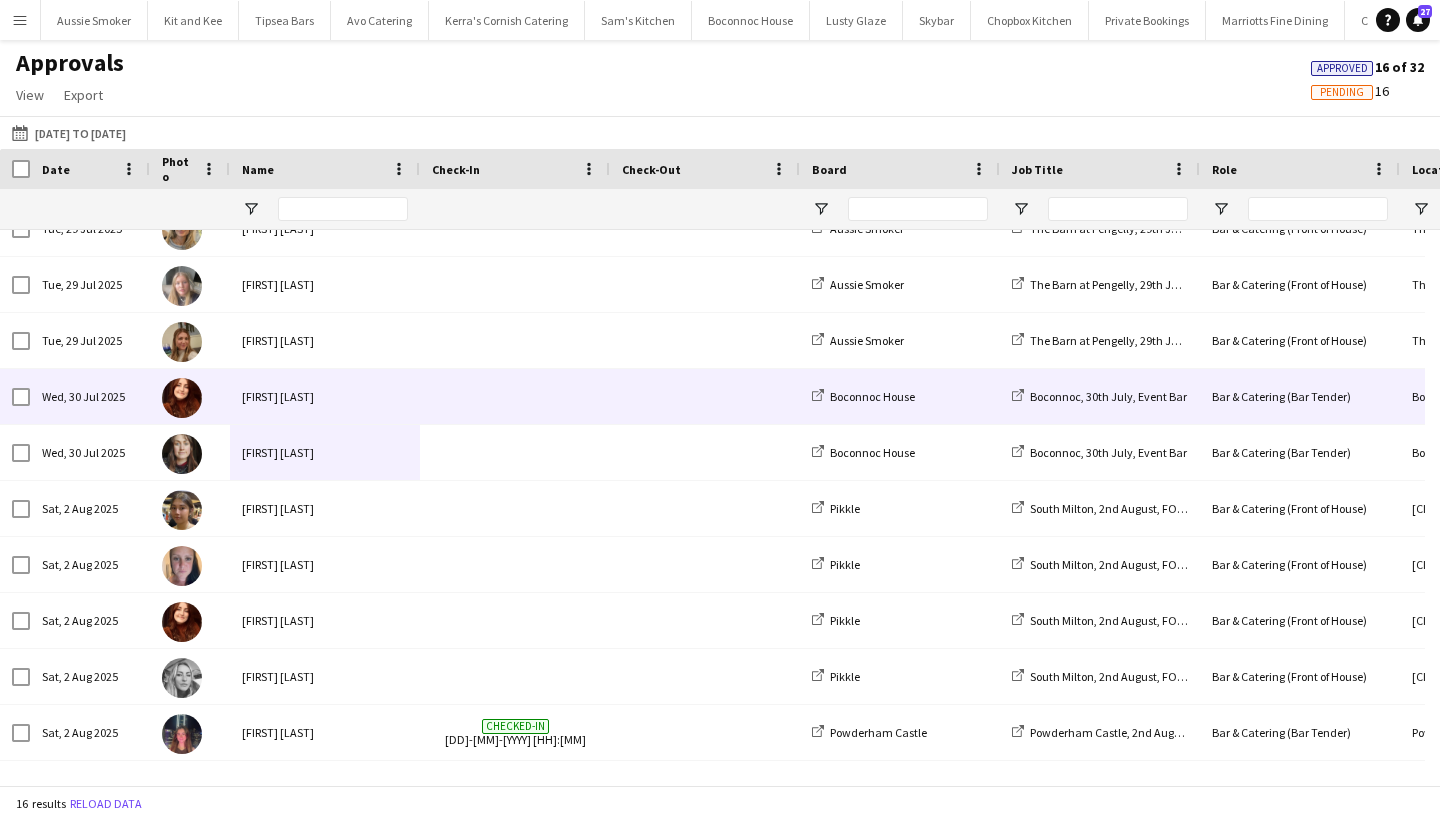 click on "[FIRST] [LAST]" at bounding box center [325, 396] 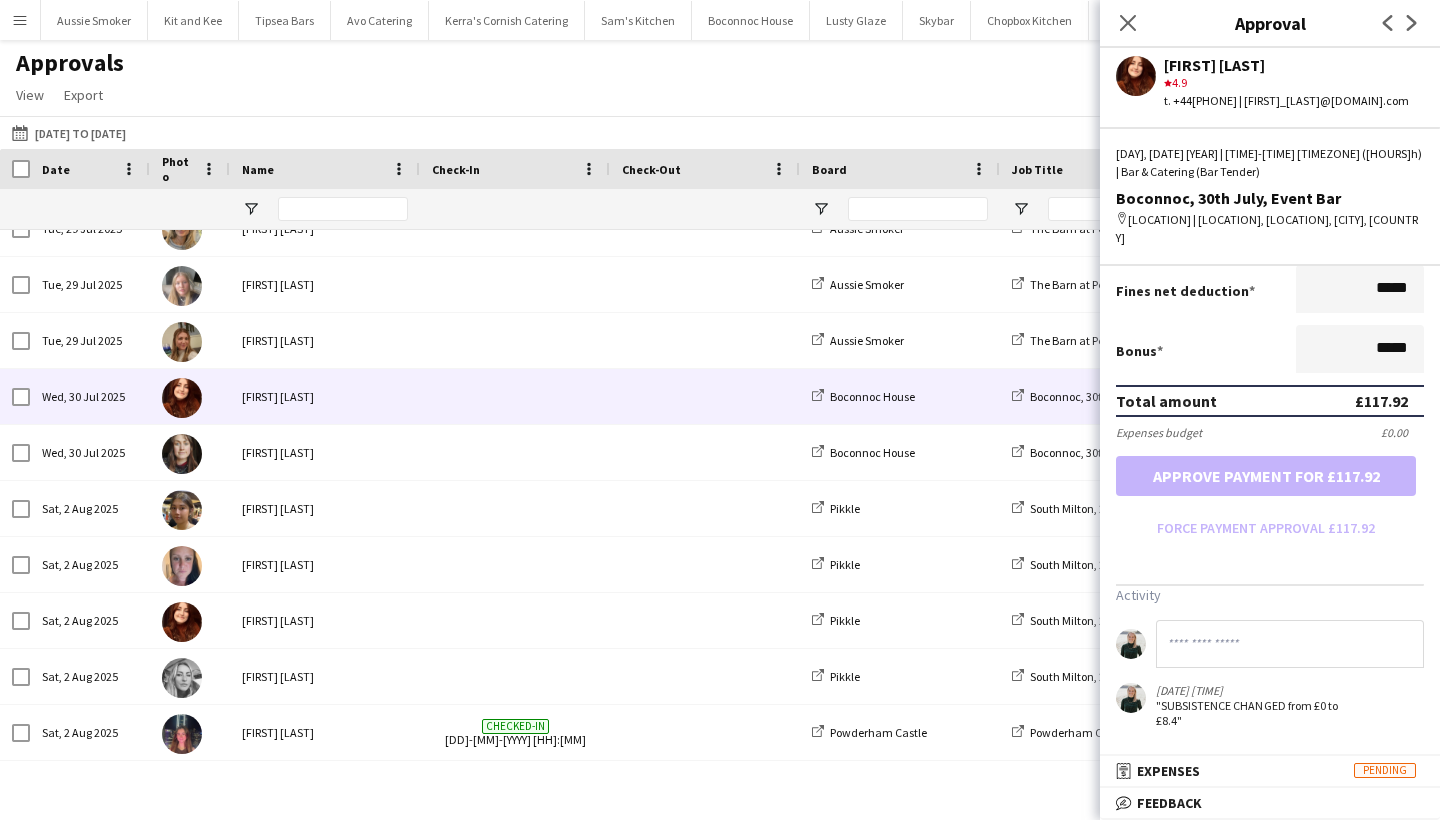 scroll, scrollTop: 278, scrollLeft: 0, axis: vertical 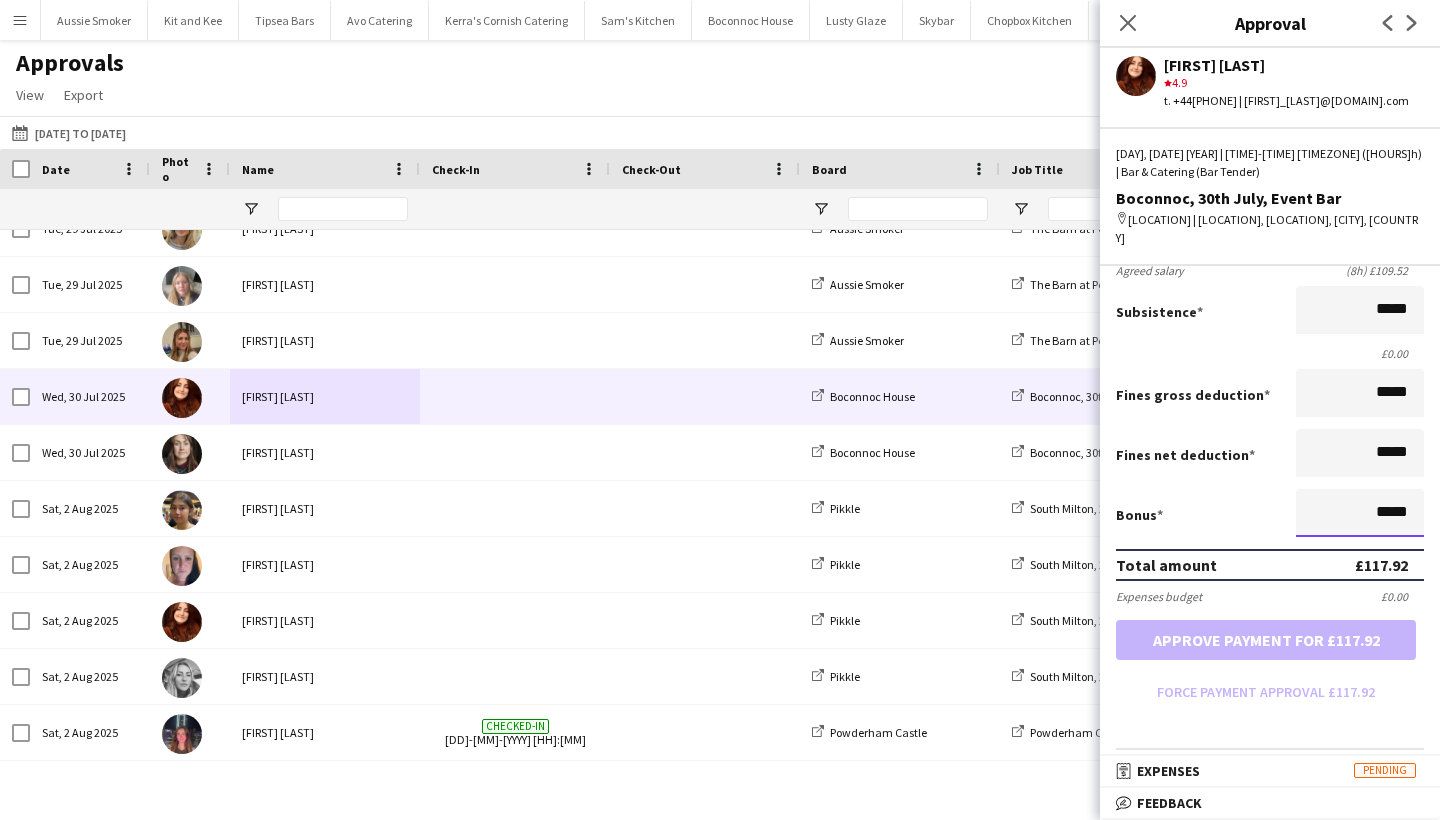 drag, startPoint x: 1365, startPoint y: 510, endPoint x: 1430, endPoint y: 537, distance: 70.38466 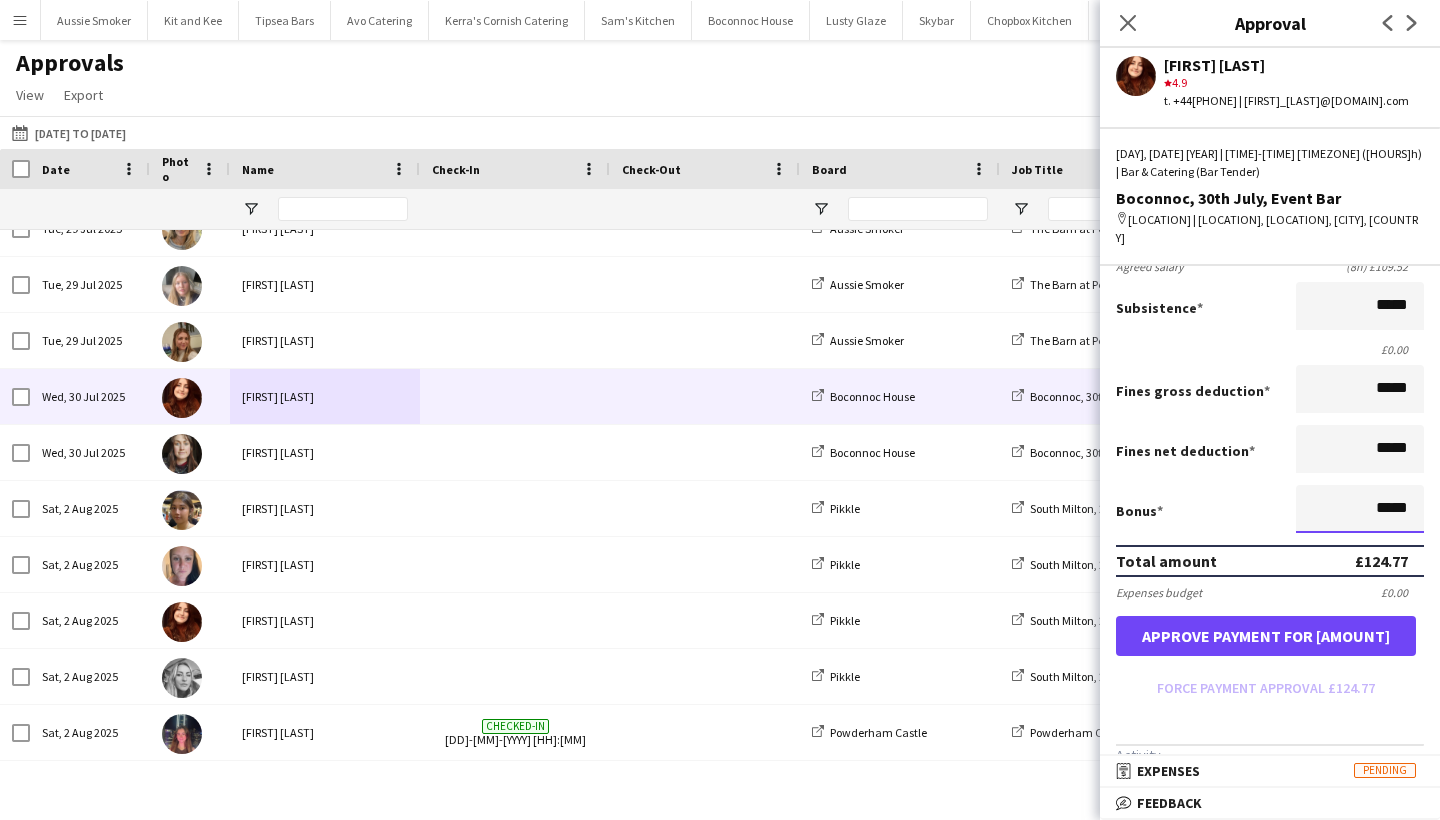 scroll, scrollTop: 450, scrollLeft: 0, axis: vertical 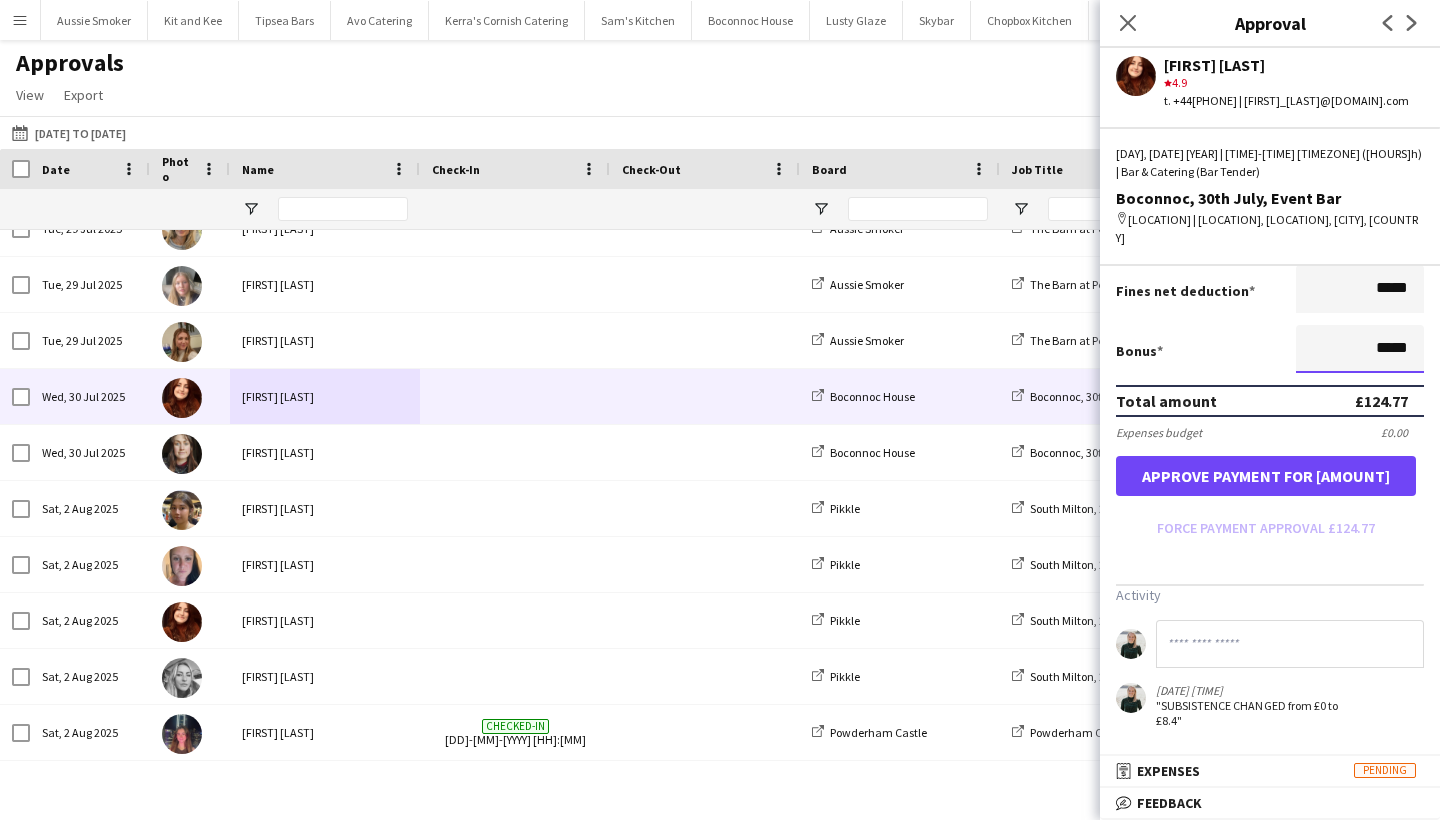 type on "*****" 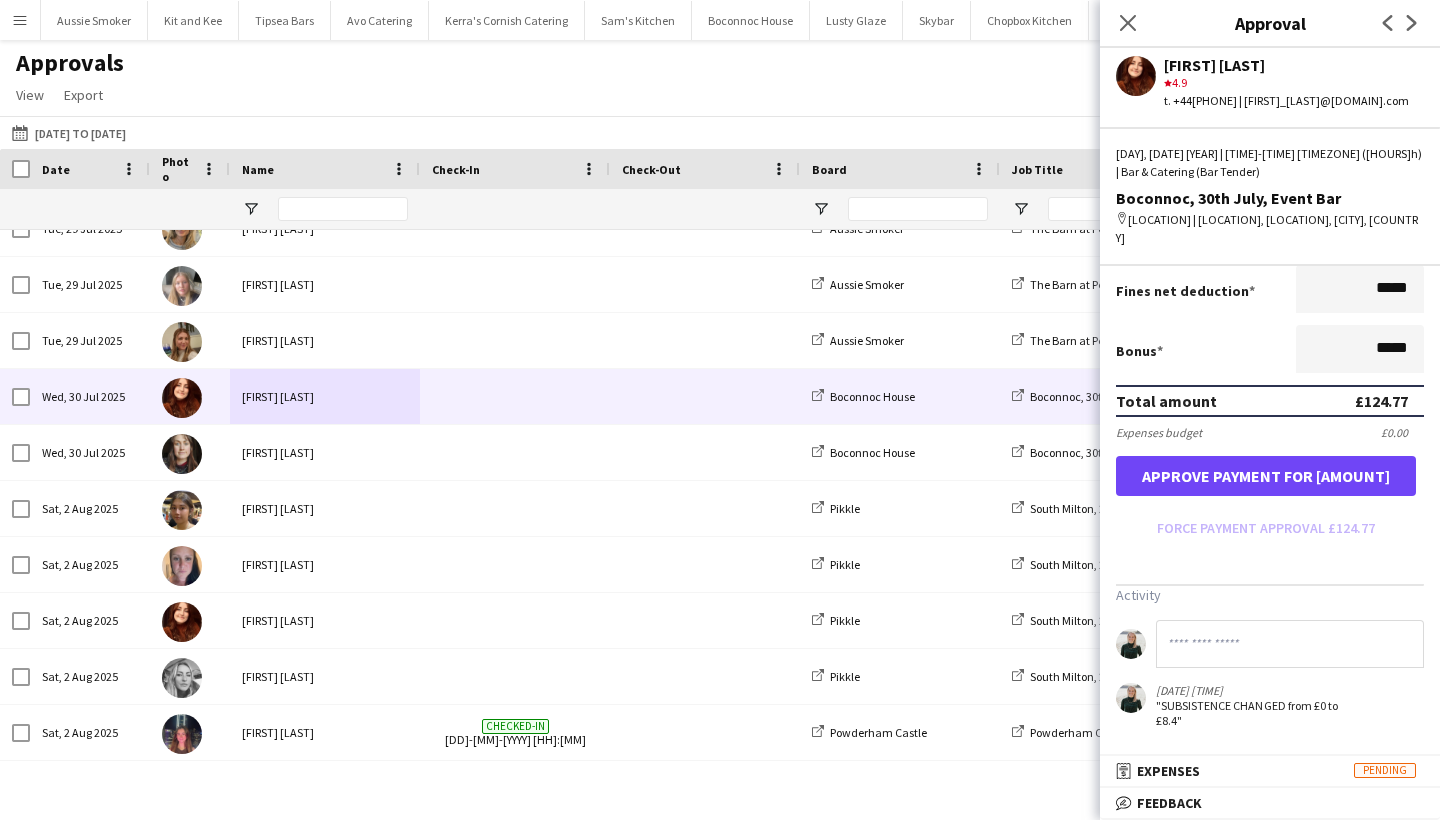 click 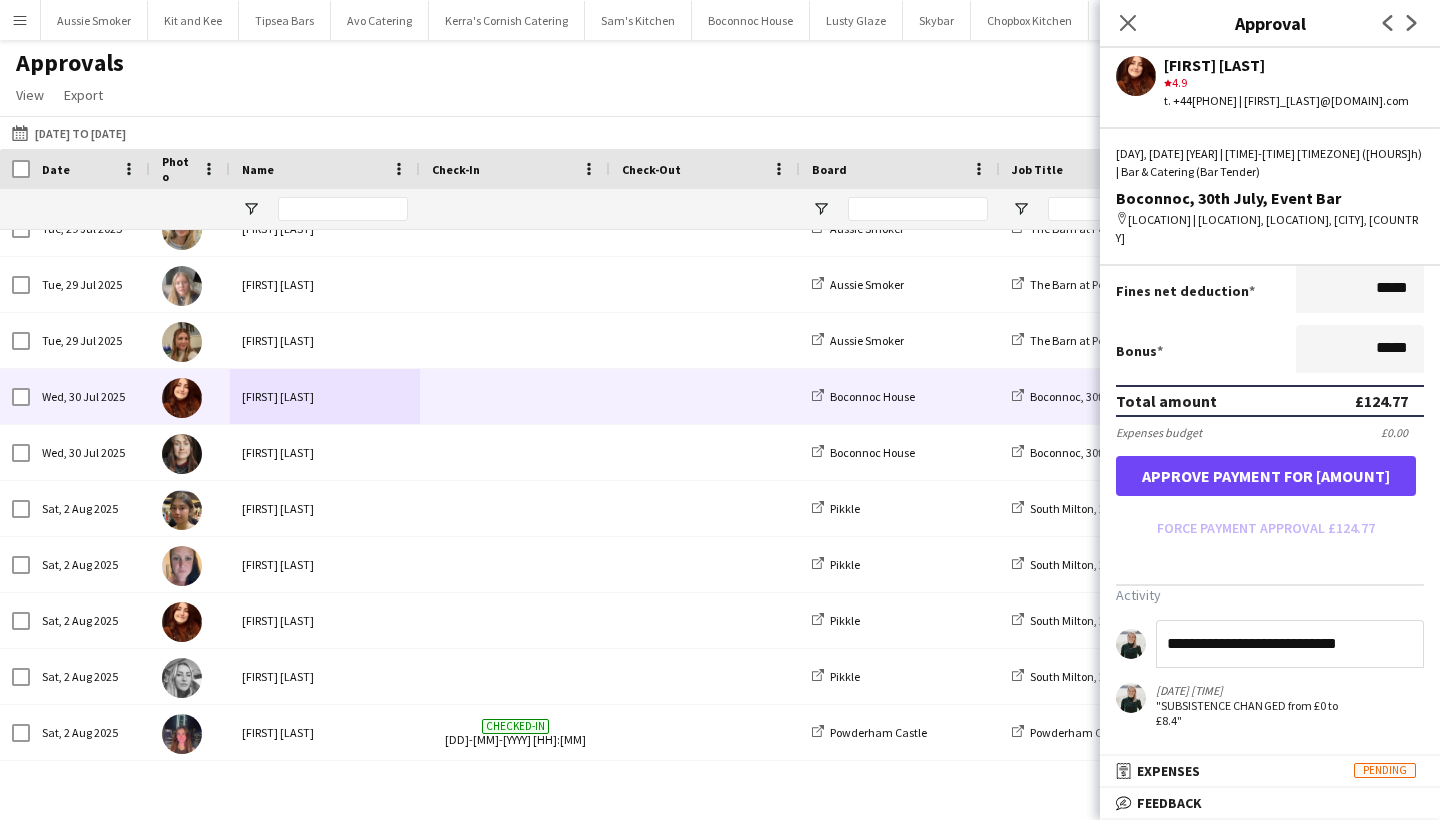 type on "**********" 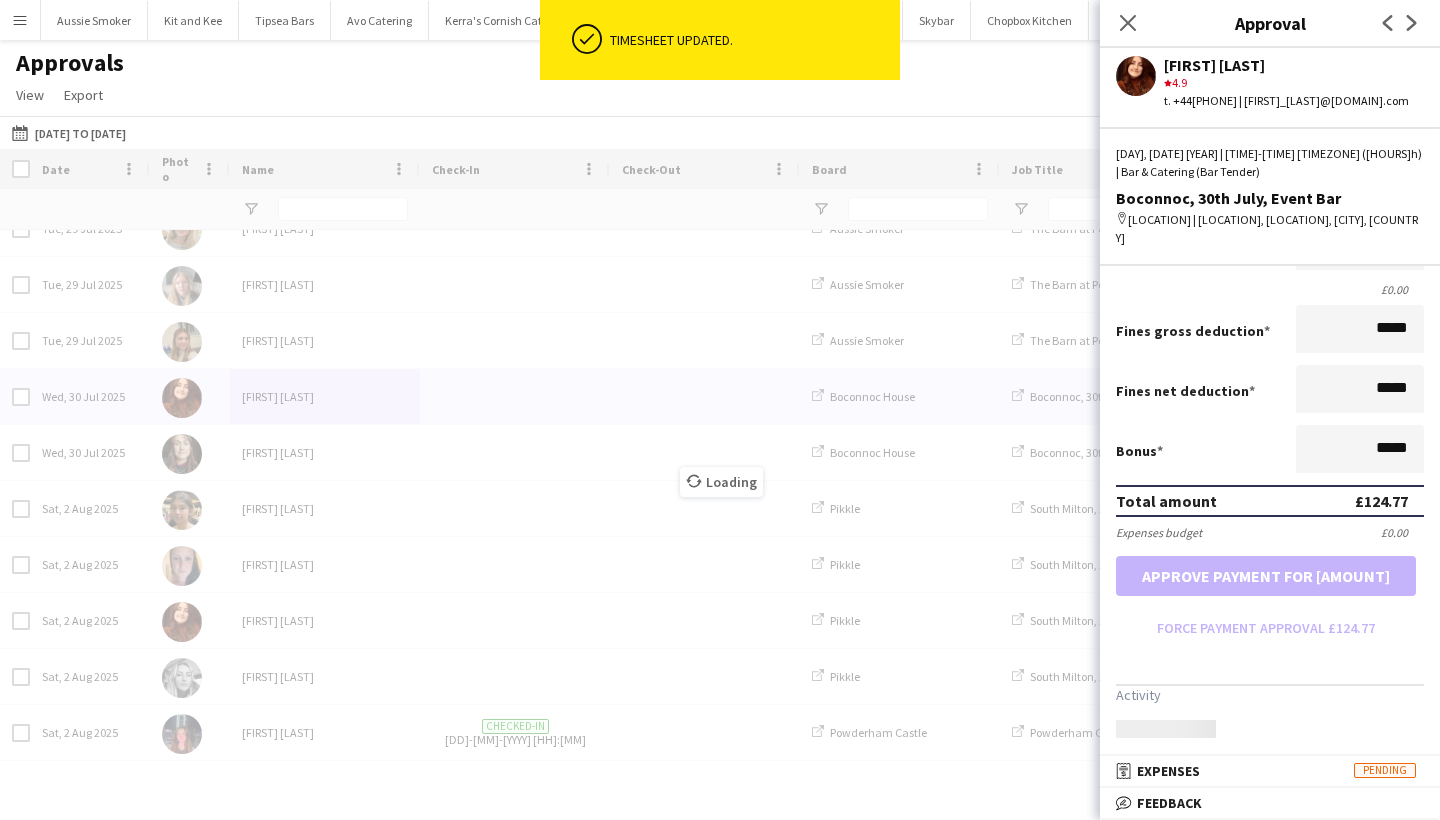 scroll, scrollTop: 350, scrollLeft: 0, axis: vertical 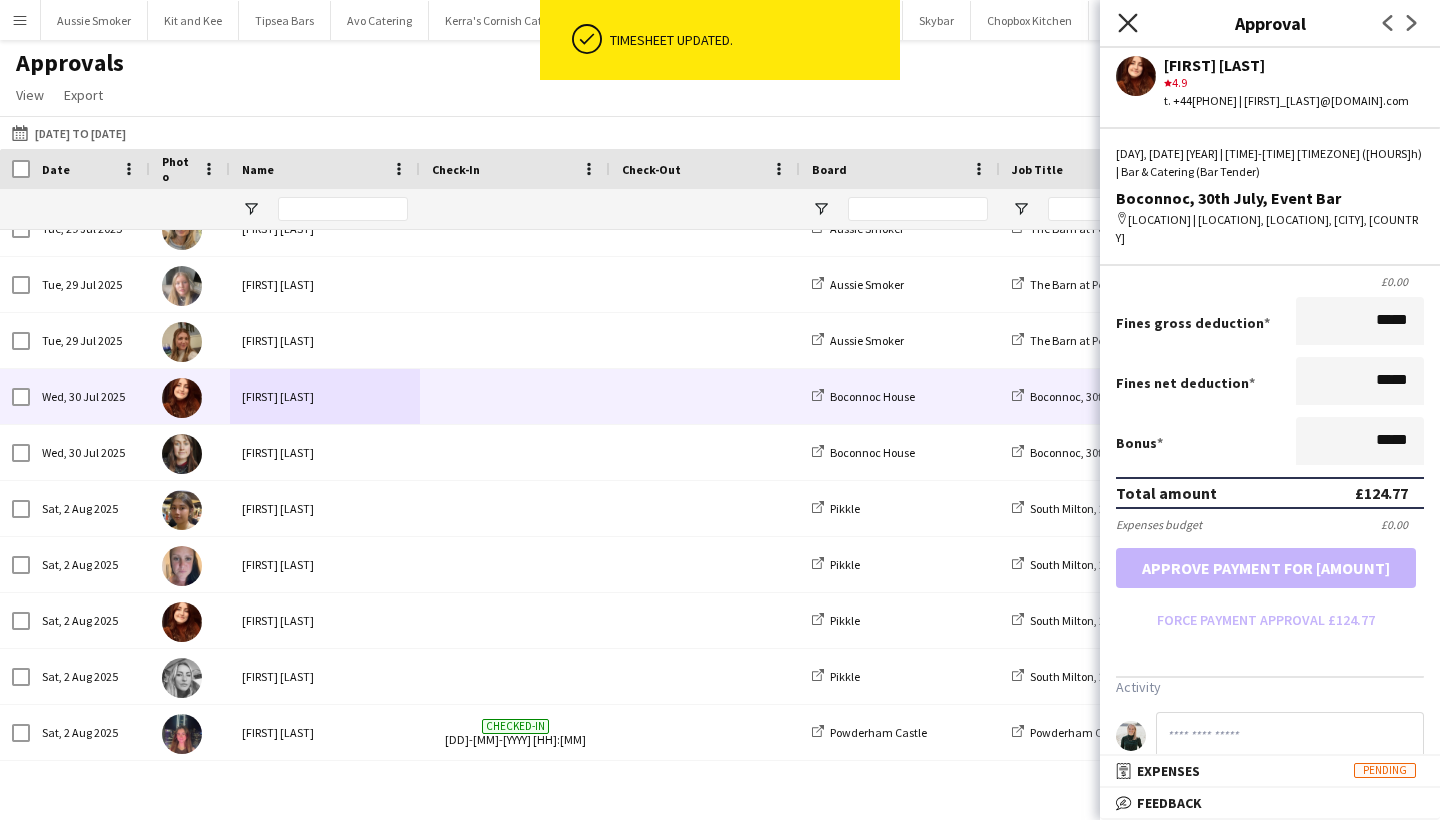 click on "Close pop-in" 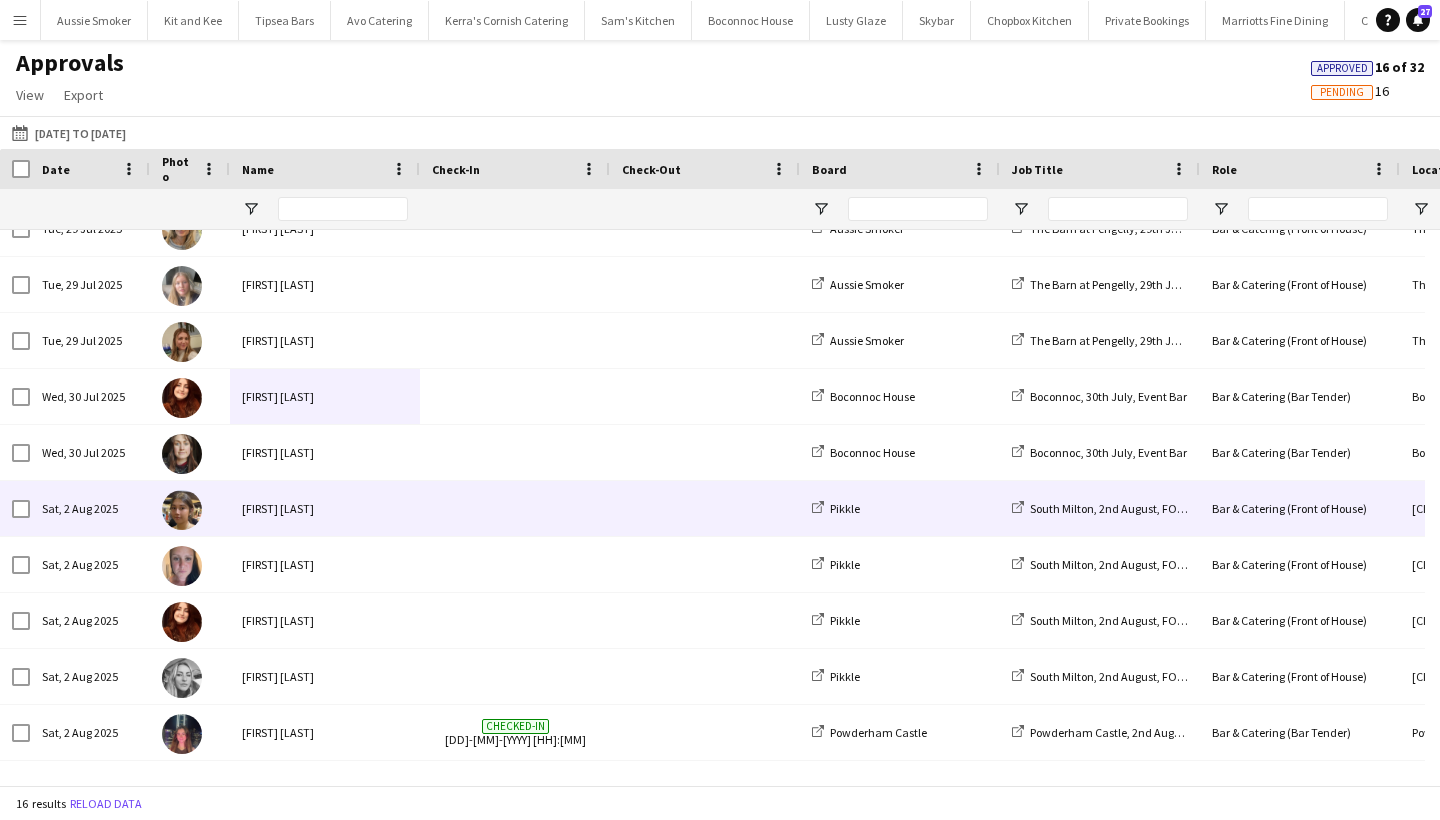 scroll, scrollTop: 33, scrollLeft: 0, axis: vertical 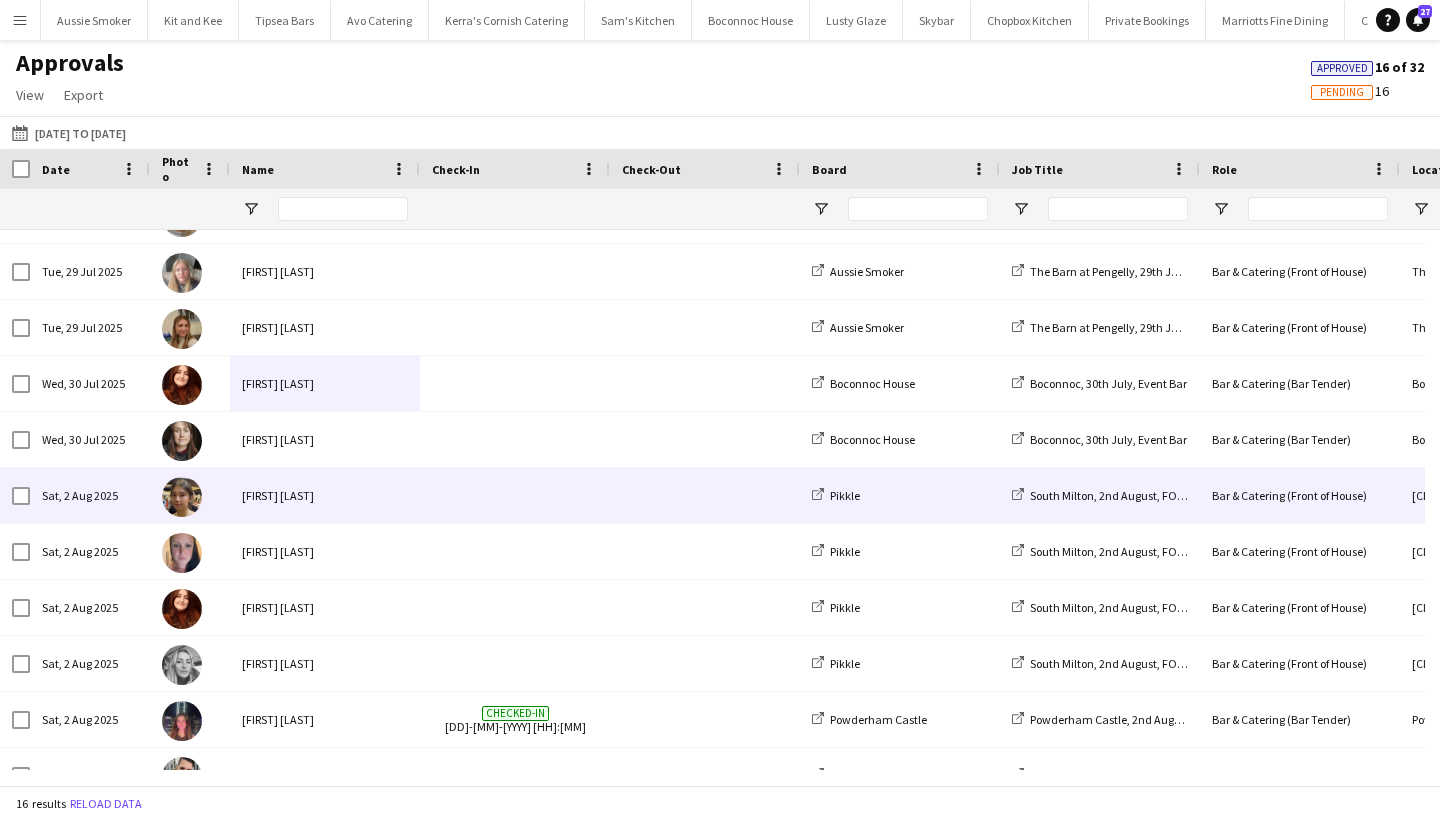 click on "[FIRST] [LAST]" at bounding box center [325, 495] 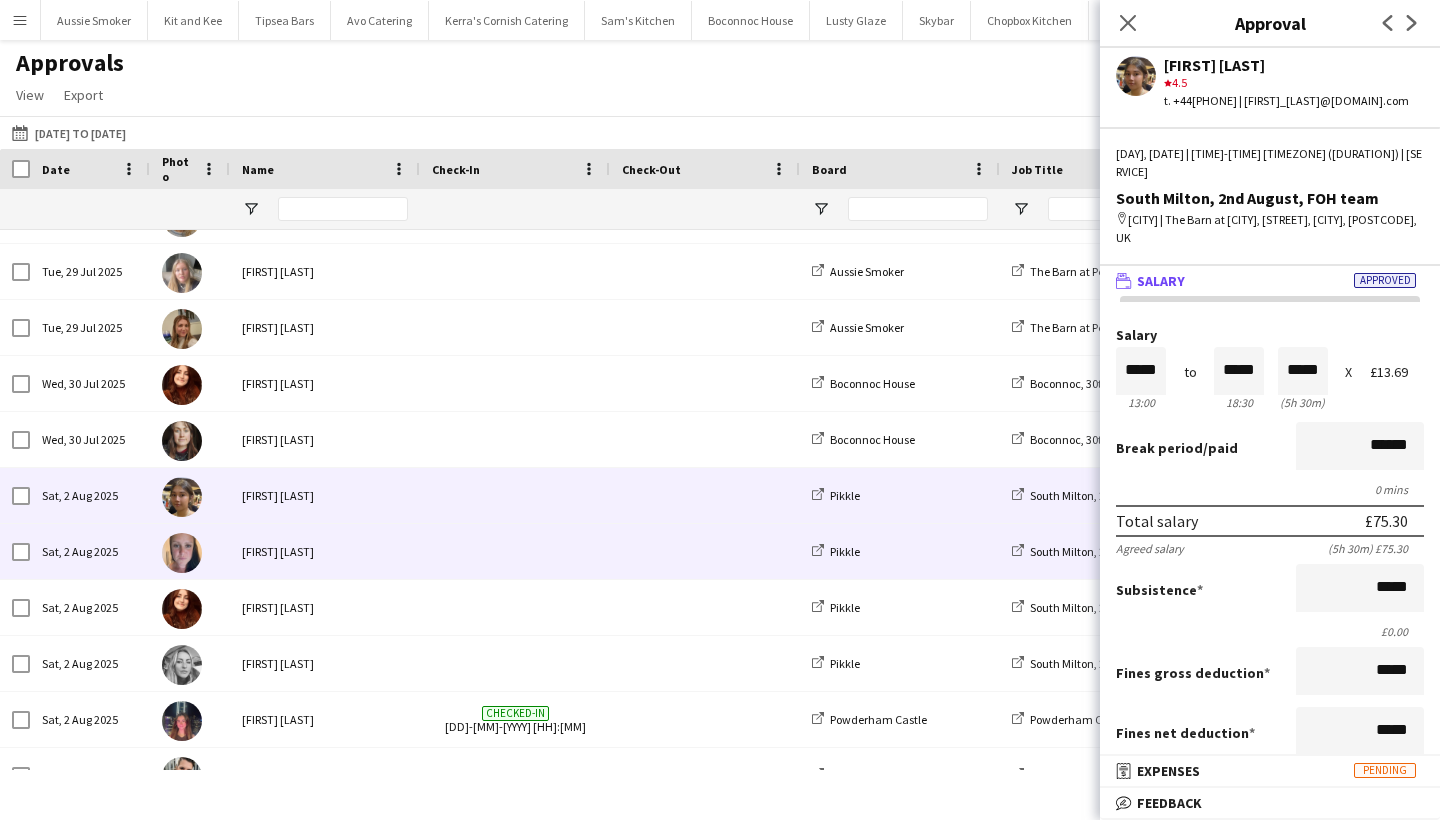 click on "[FIRST] [LAST]" at bounding box center [325, 551] 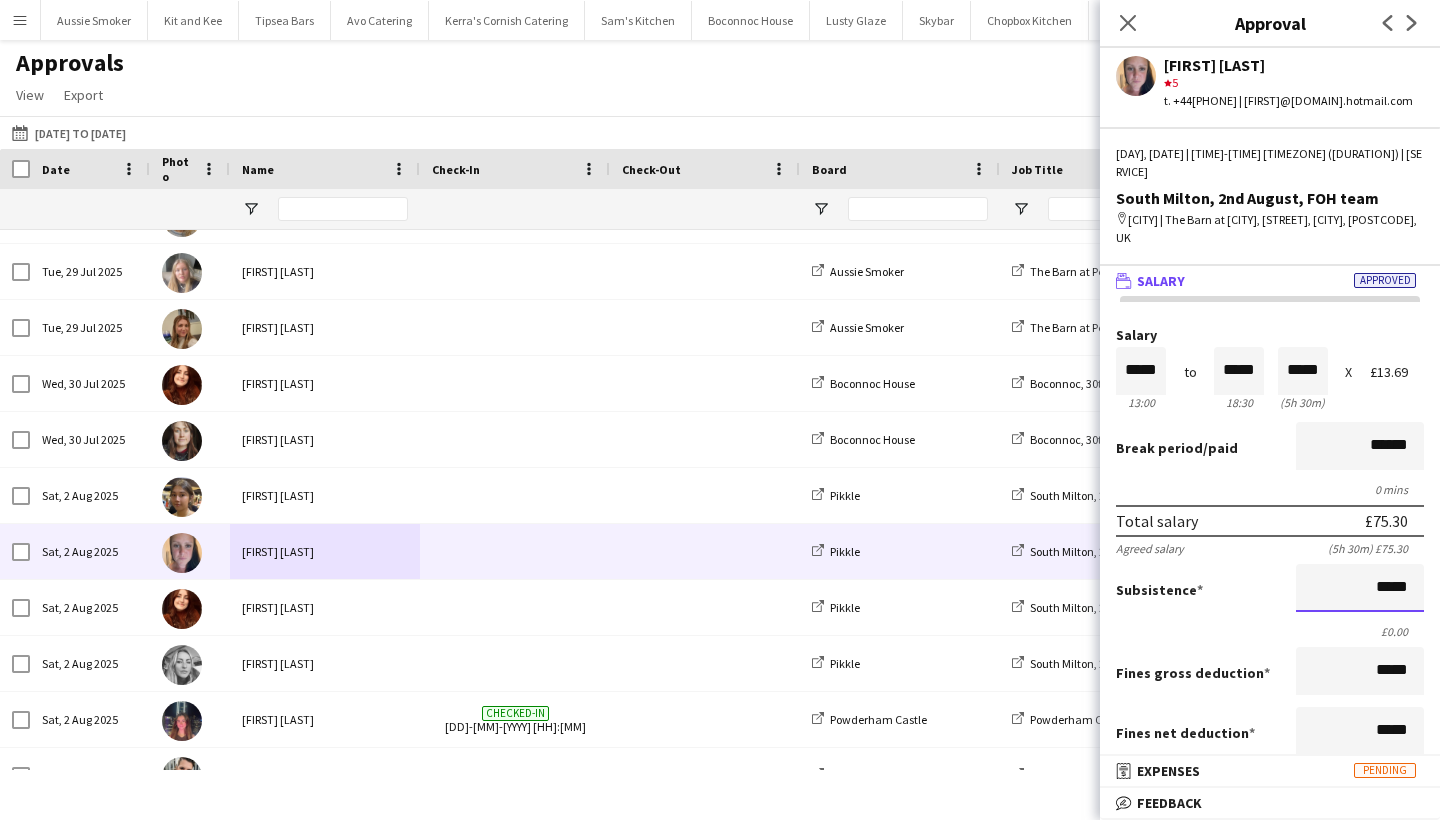 drag, startPoint x: 1359, startPoint y: 586, endPoint x: 1420, endPoint y: 597, distance: 61.983868 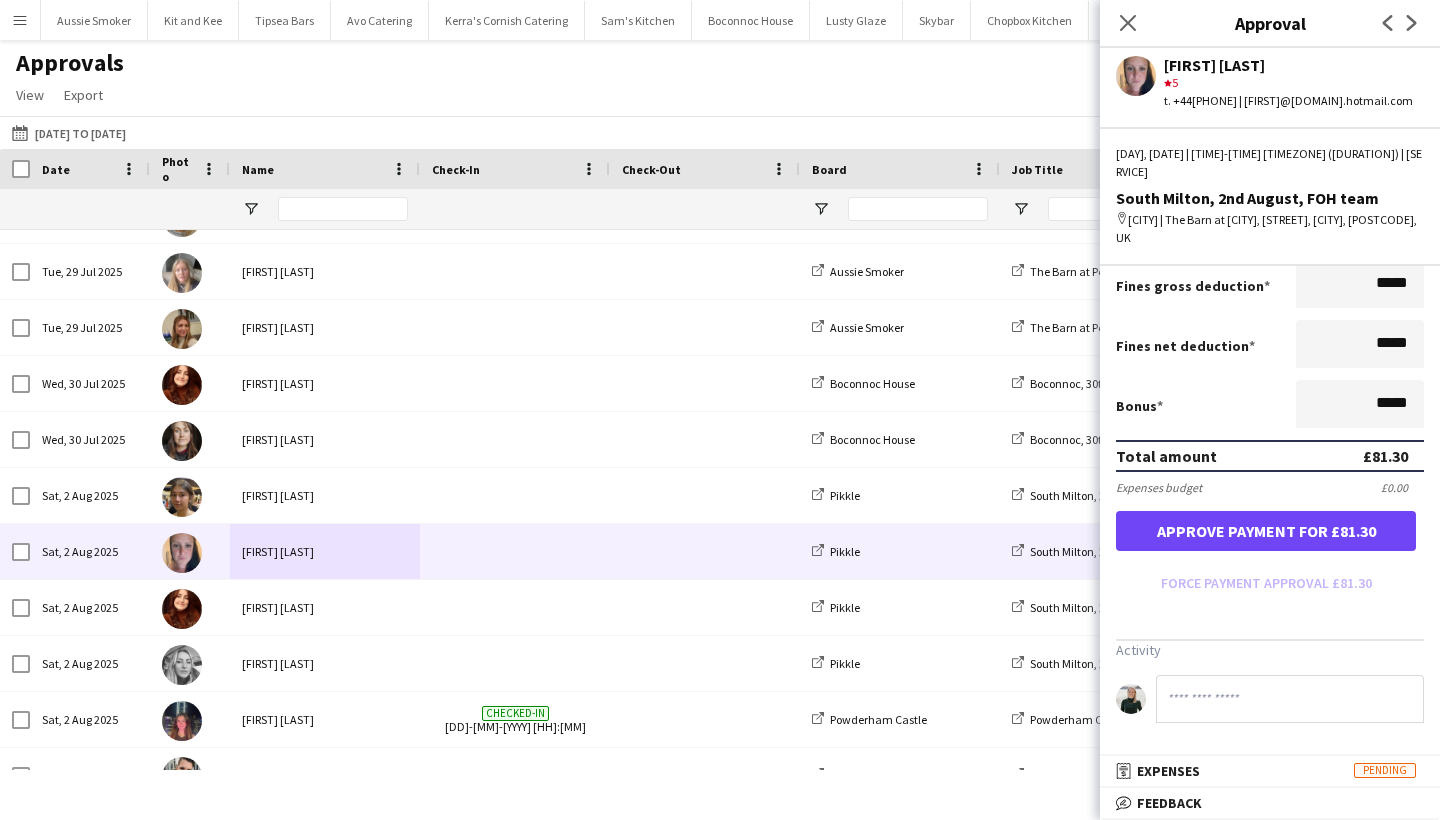 type on "*****" 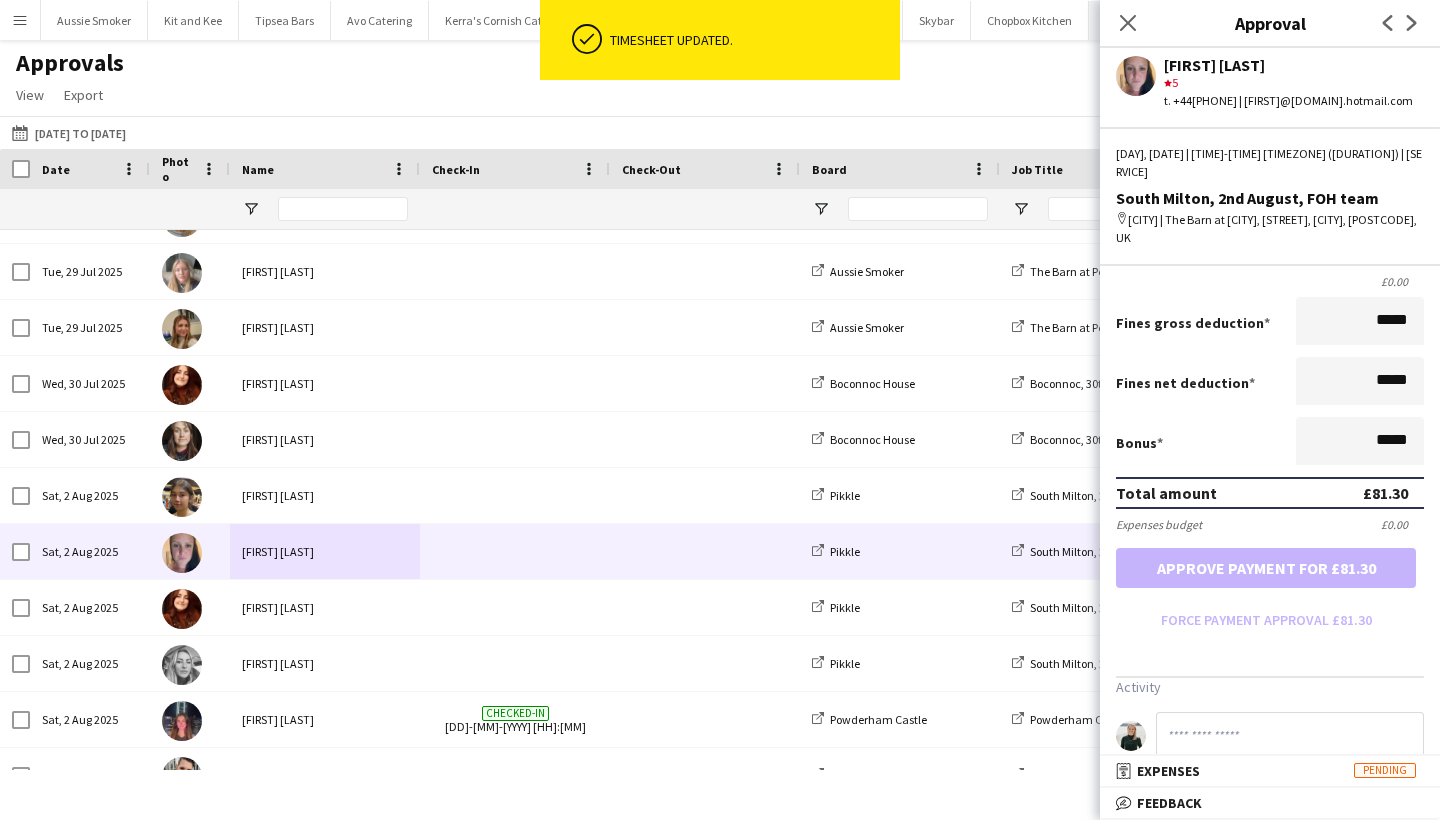 click on "Close pop-in" 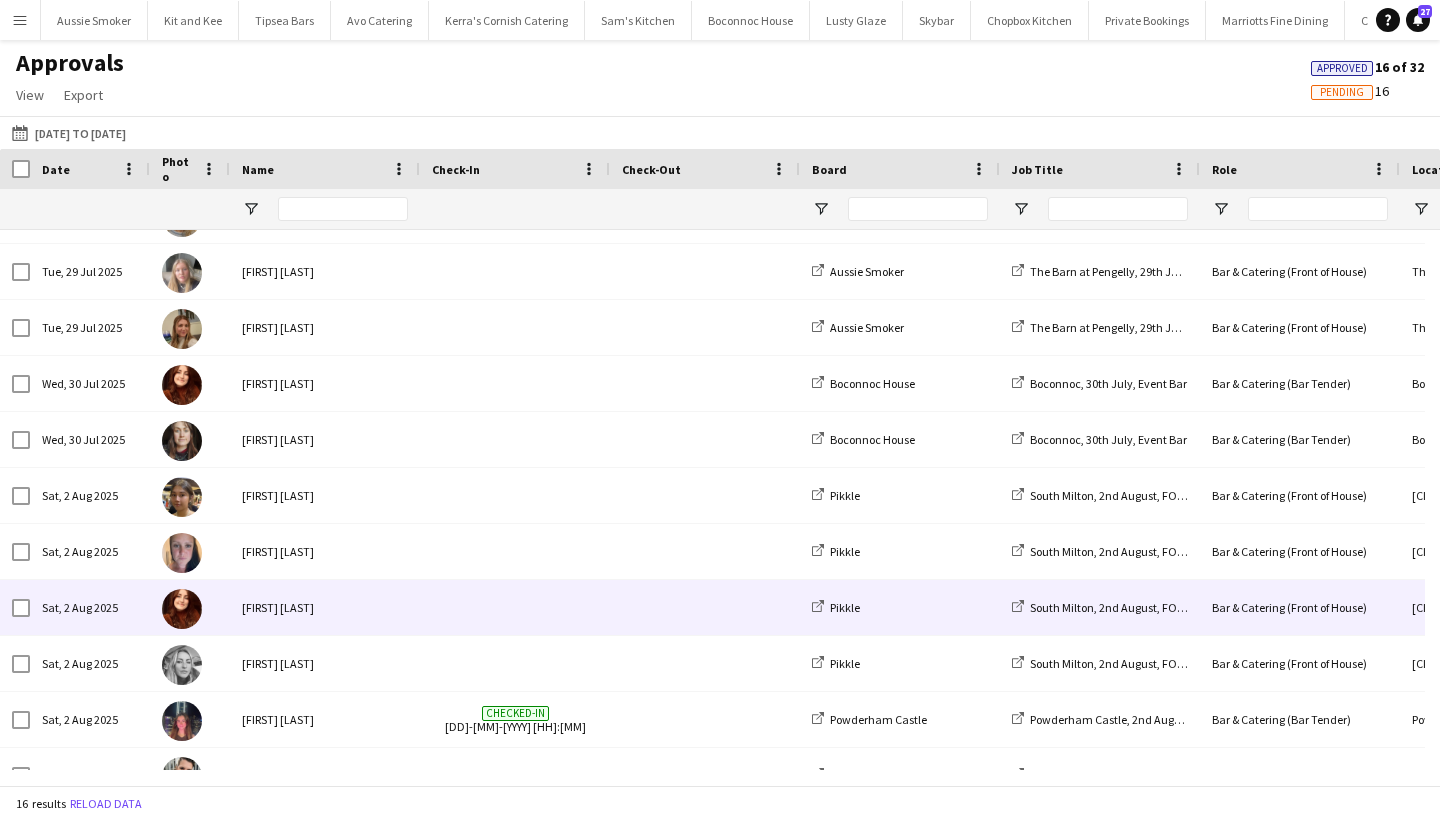 click on "[FIRST] [LAST]" at bounding box center [325, 607] 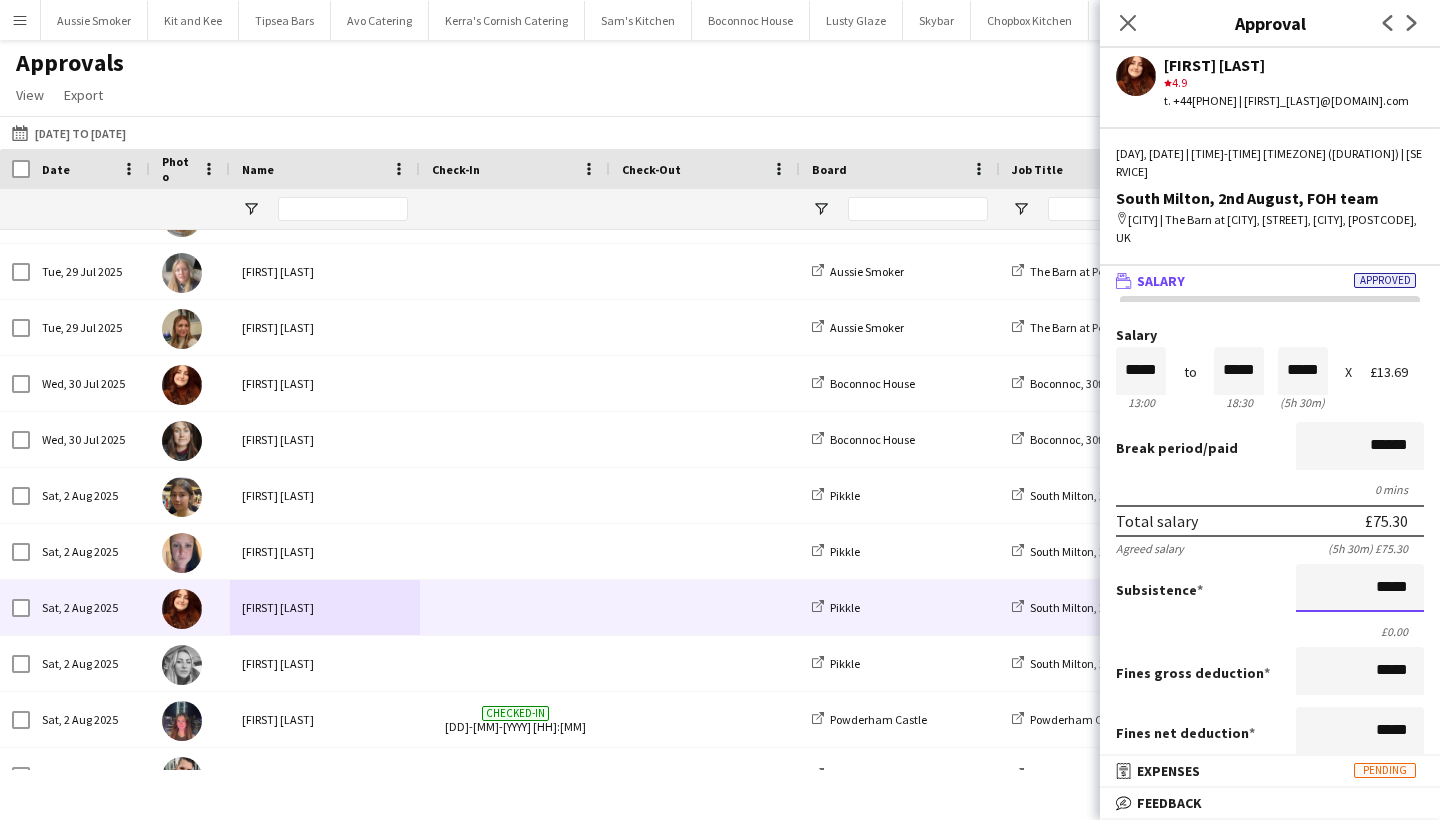drag, startPoint x: 1354, startPoint y: 598, endPoint x: 1439, endPoint y: 625, distance: 89.1852 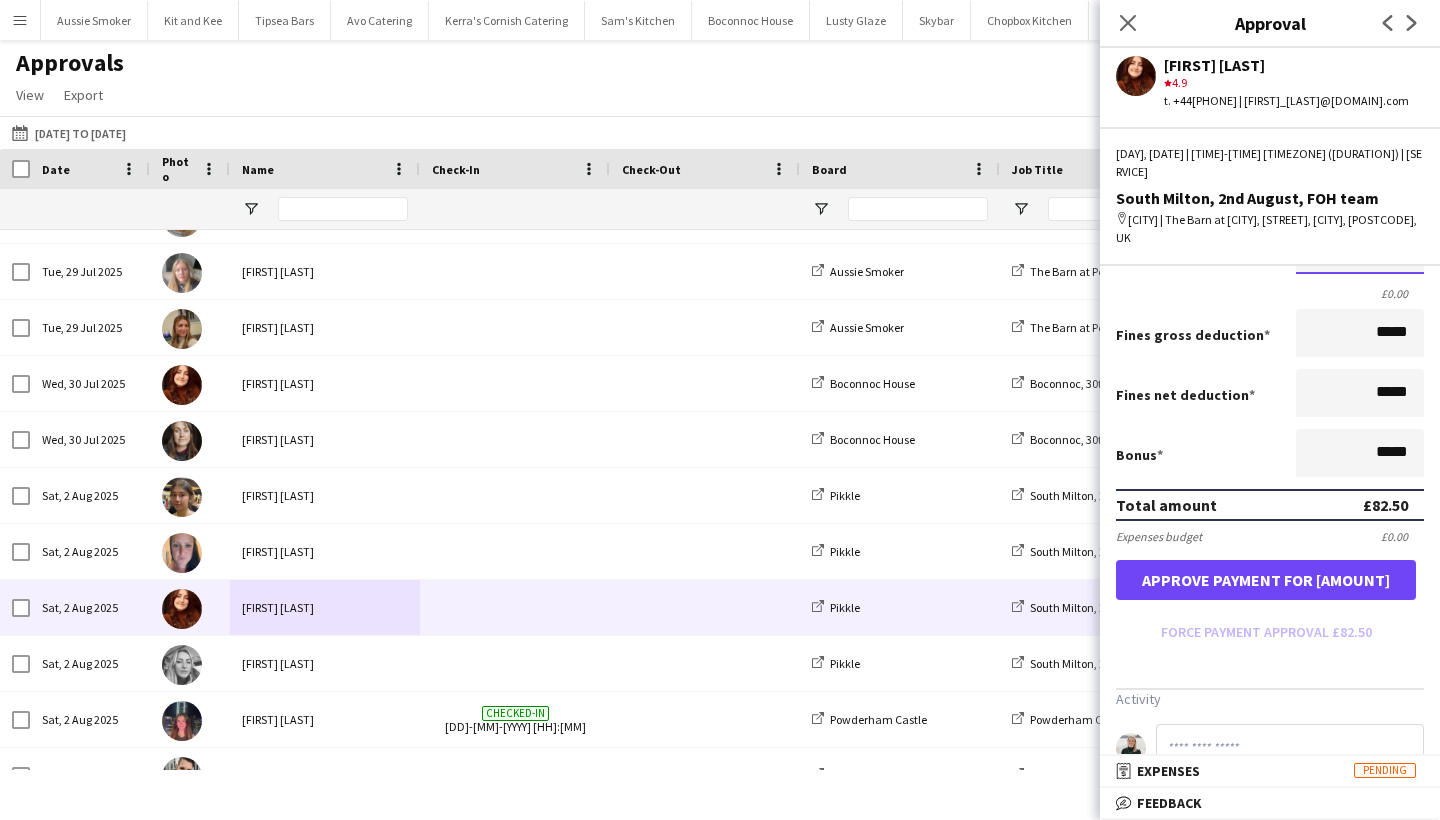type on "*****" 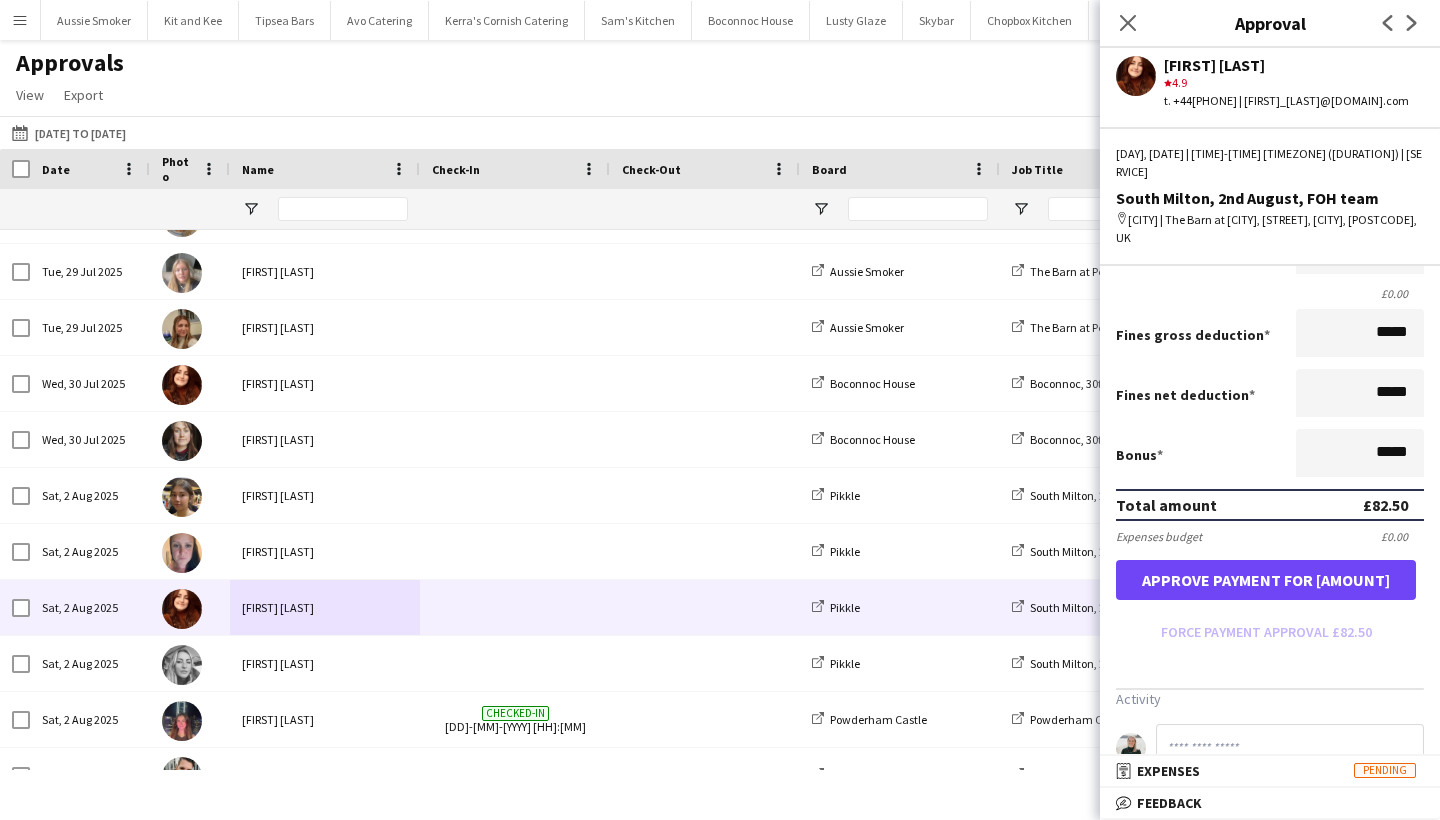 click on "Approve payment for [AMOUNT]" at bounding box center (1266, 580) 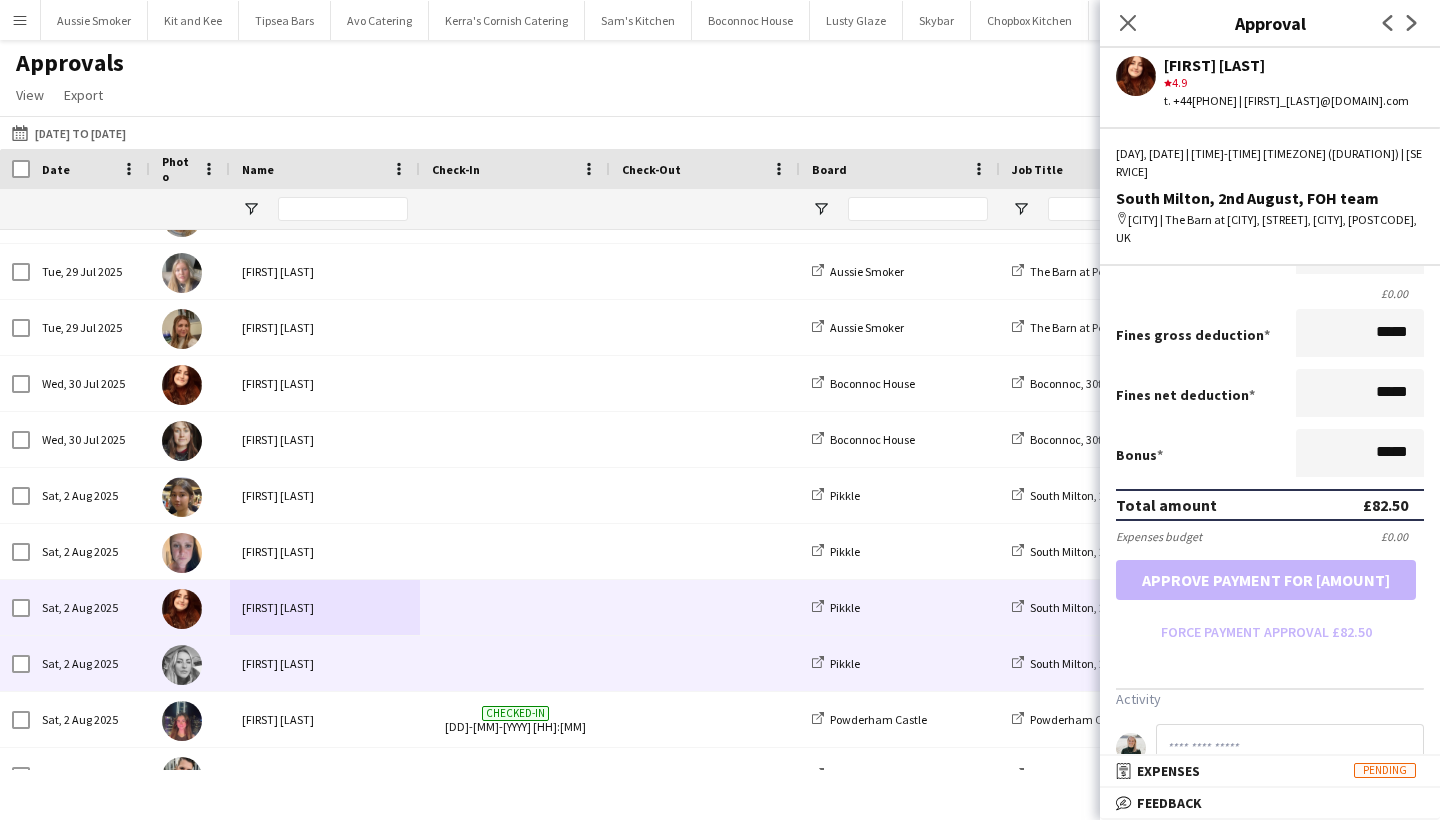 click on "[FIRST] [LAST]" at bounding box center (325, 663) 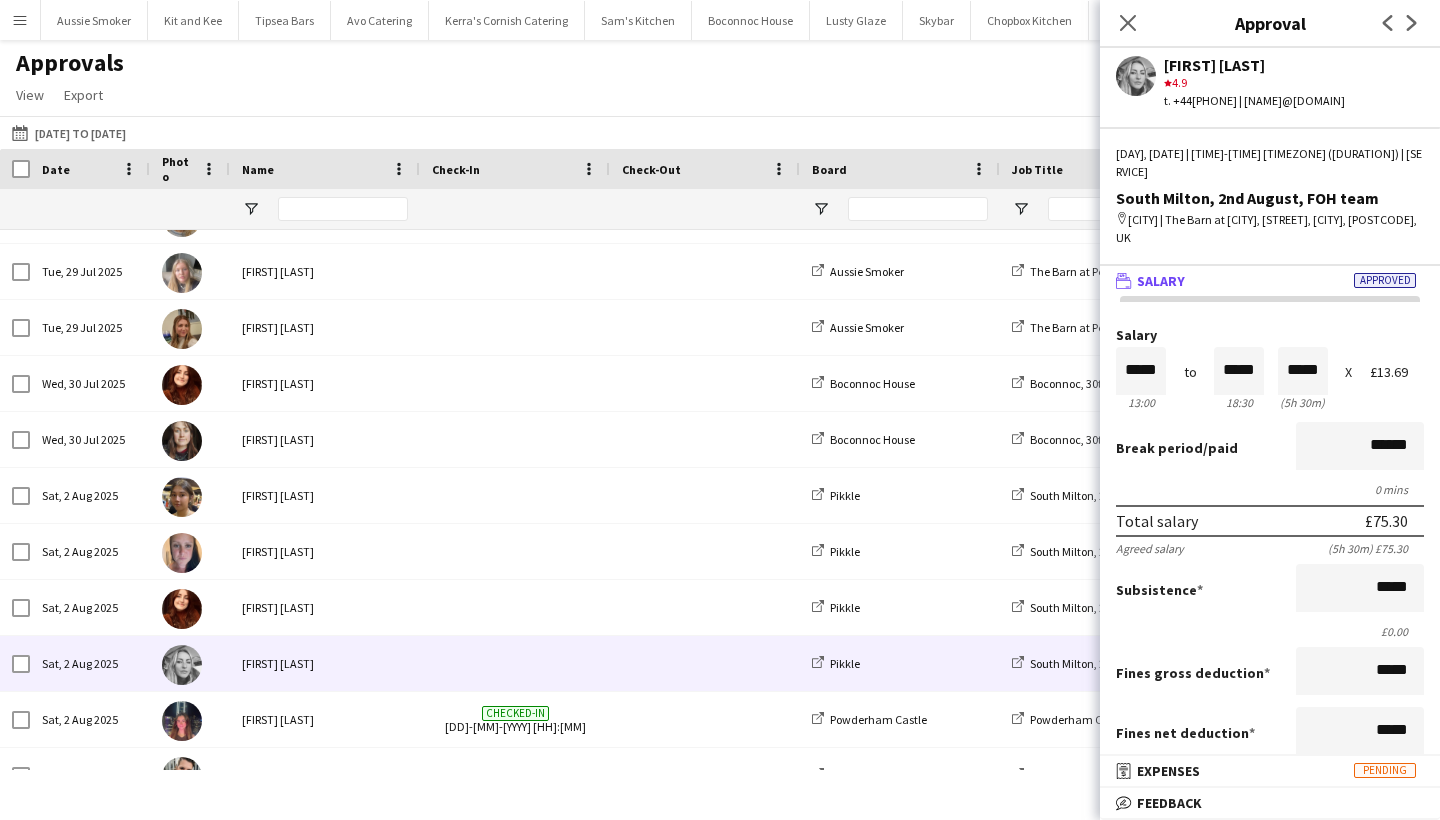 scroll, scrollTop: 4, scrollLeft: 0, axis: vertical 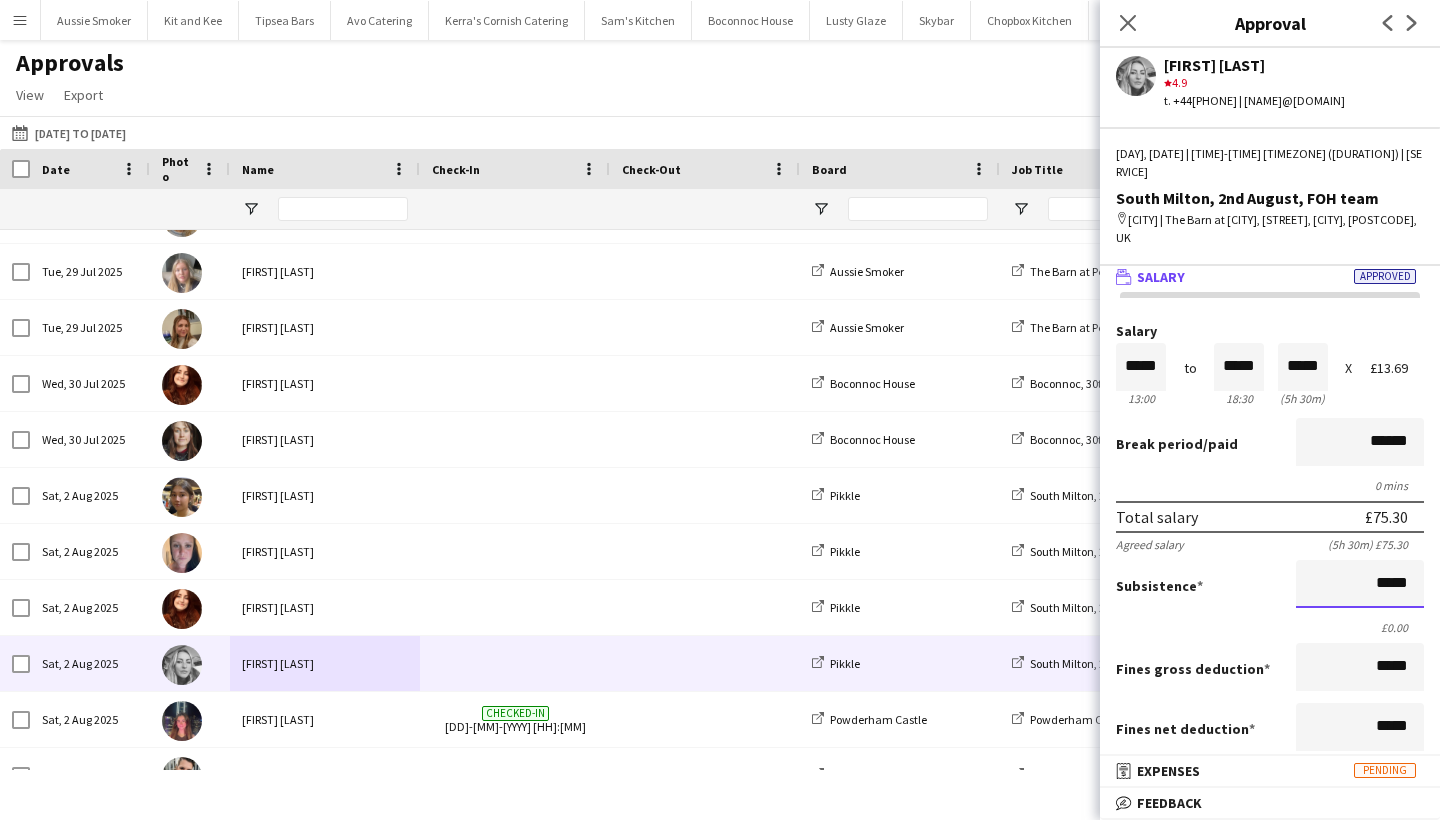 drag, startPoint x: 1368, startPoint y: 582, endPoint x: 1439, endPoint y: 592, distance: 71.70077 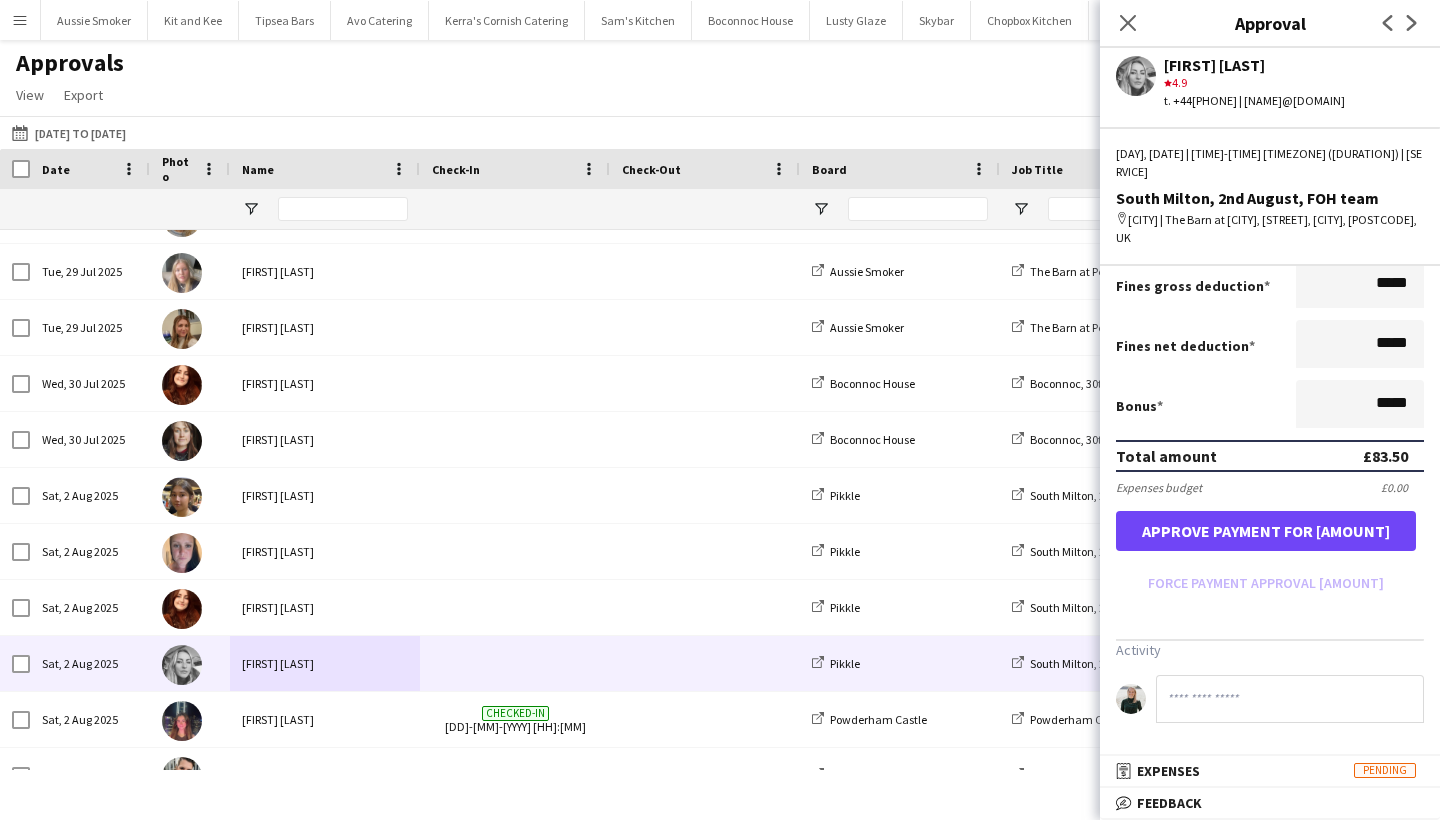 type on "*****" 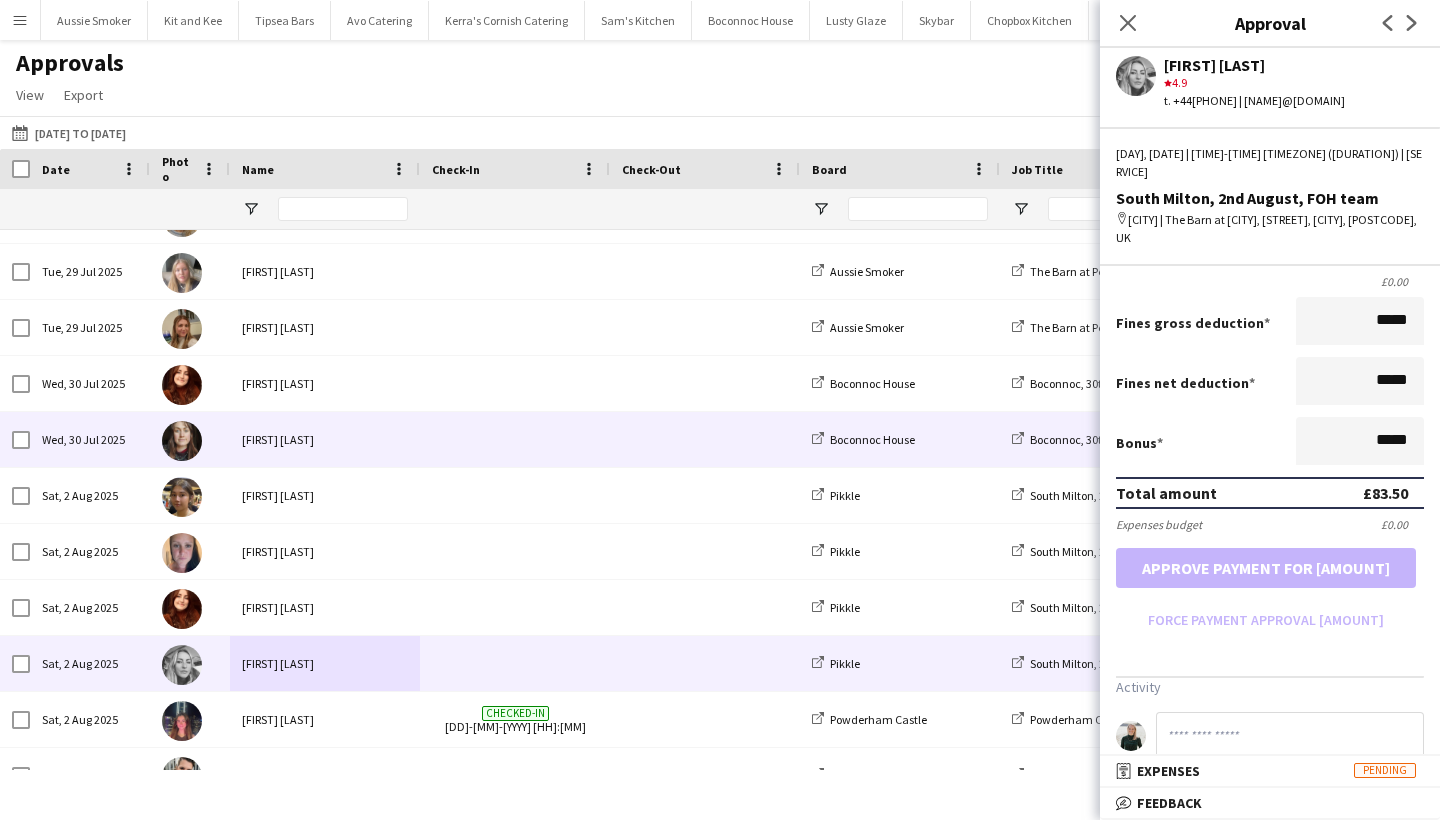 scroll, scrollTop: 86, scrollLeft: 0, axis: vertical 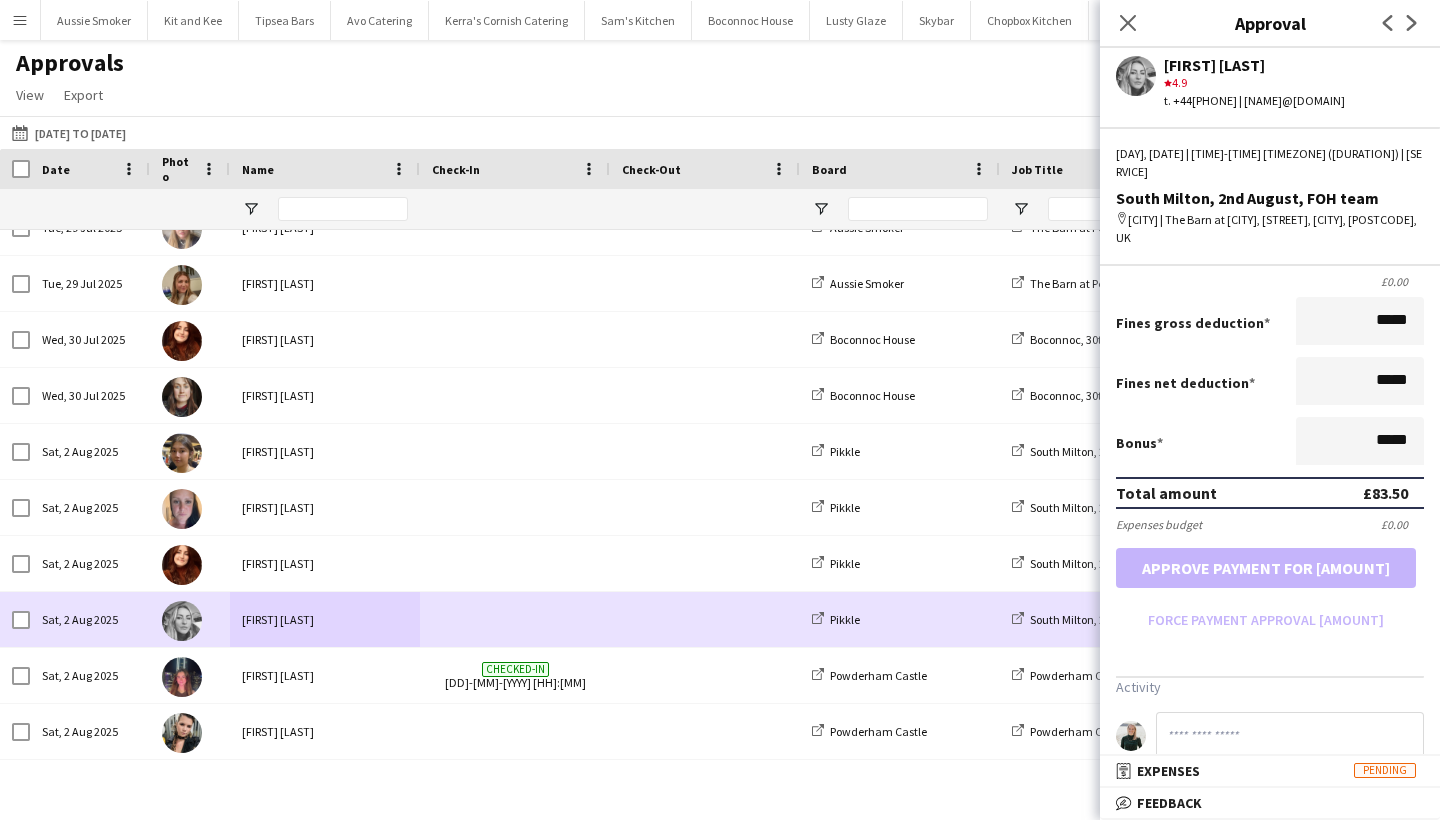 click on "[FIRST] [LAST]" at bounding box center (325, 675) 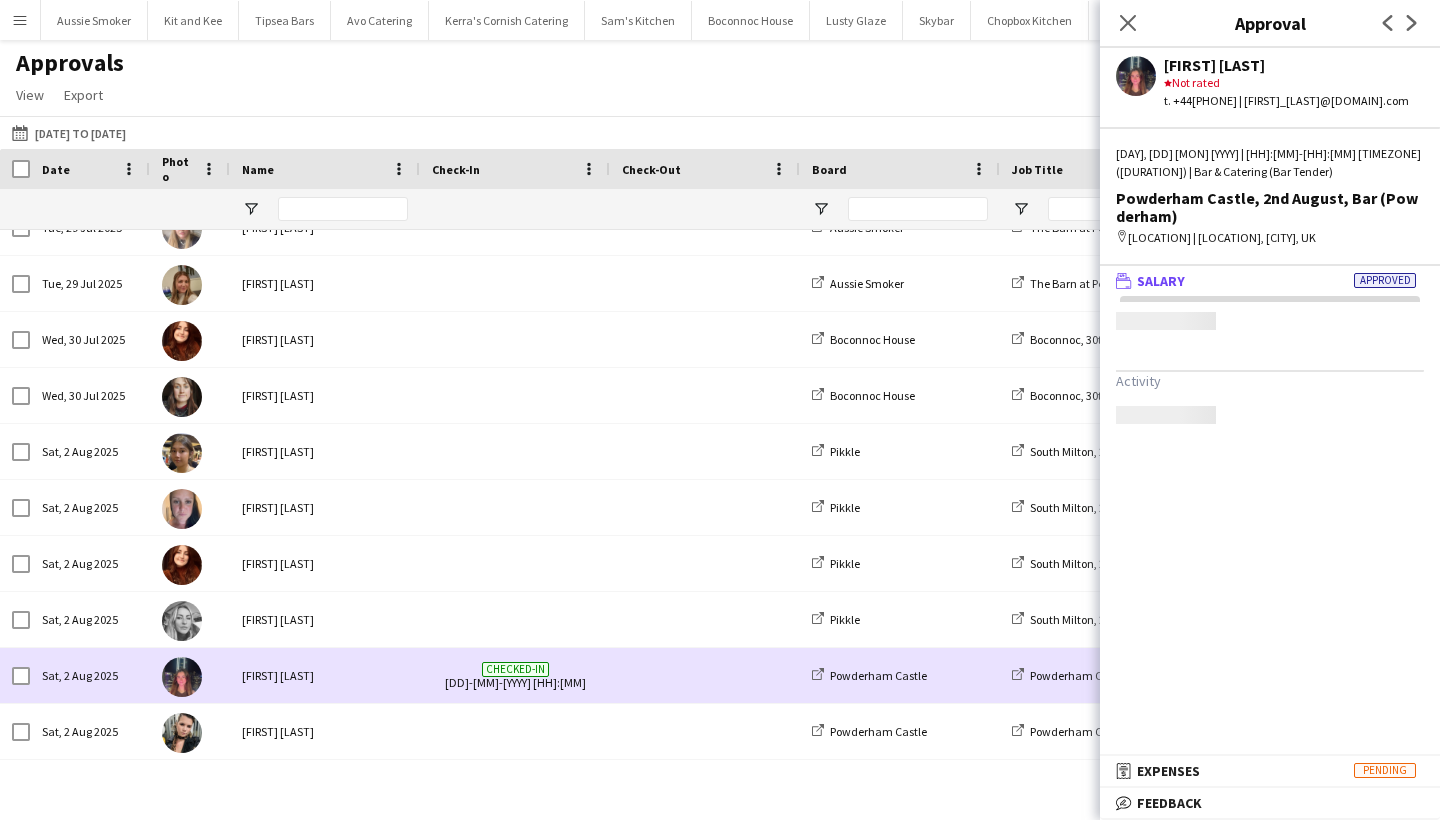 scroll, scrollTop: 0, scrollLeft: 0, axis: both 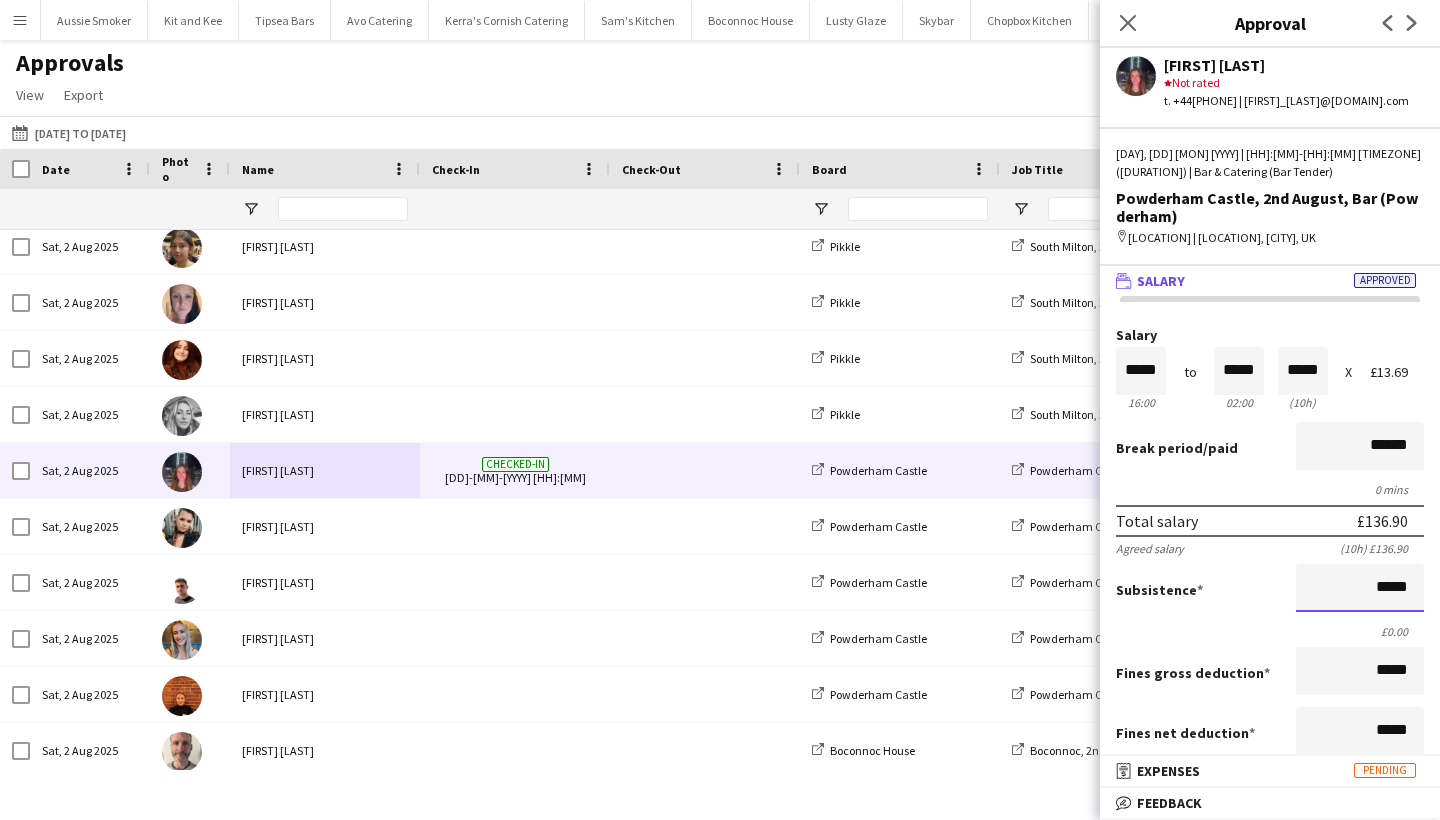 drag, startPoint x: 1359, startPoint y: 585, endPoint x: 1439, endPoint y: 613, distance: 84.758484 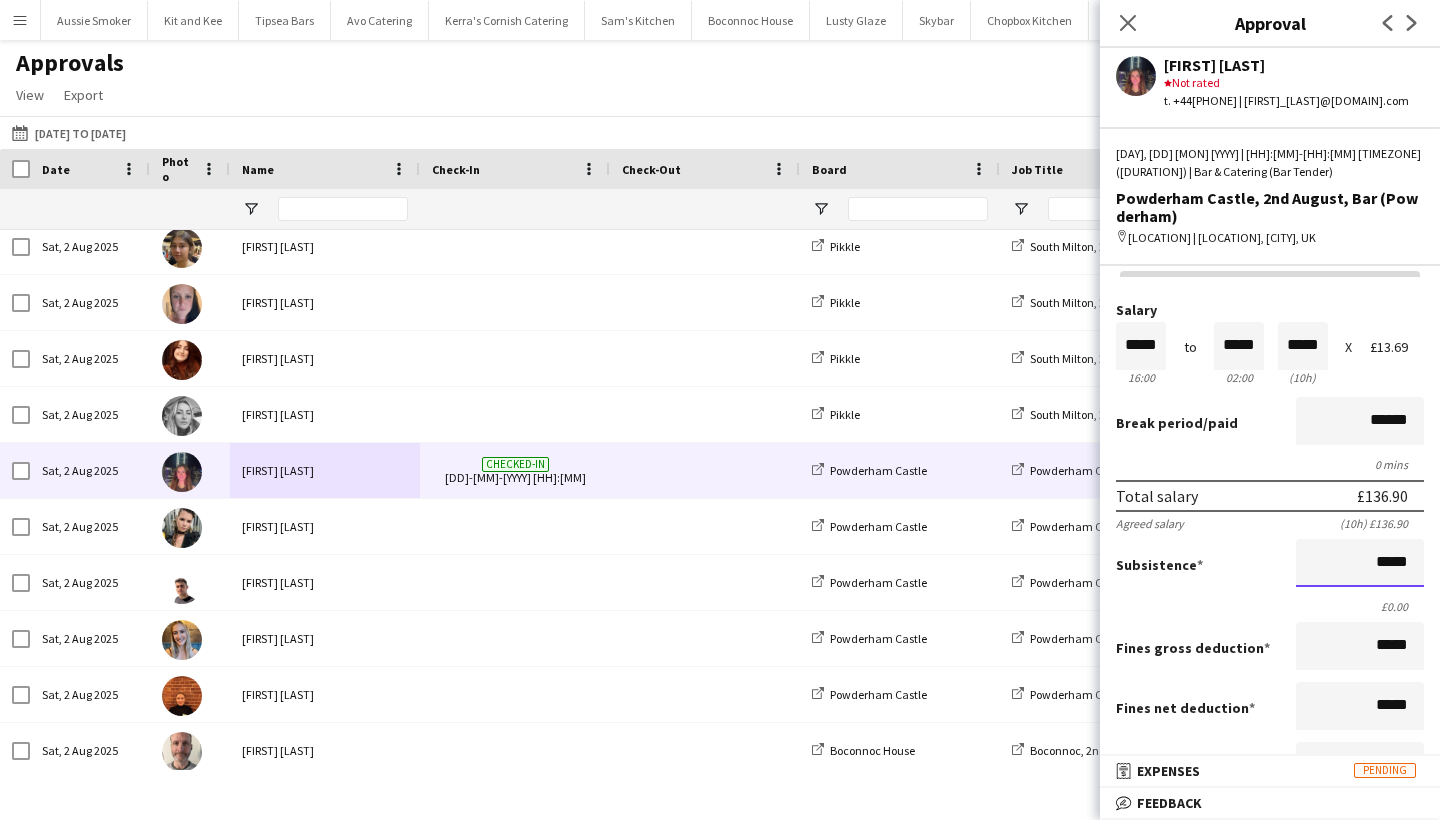 scroll, scrollTop: 435, scrollLeft: 0, axis: vertical 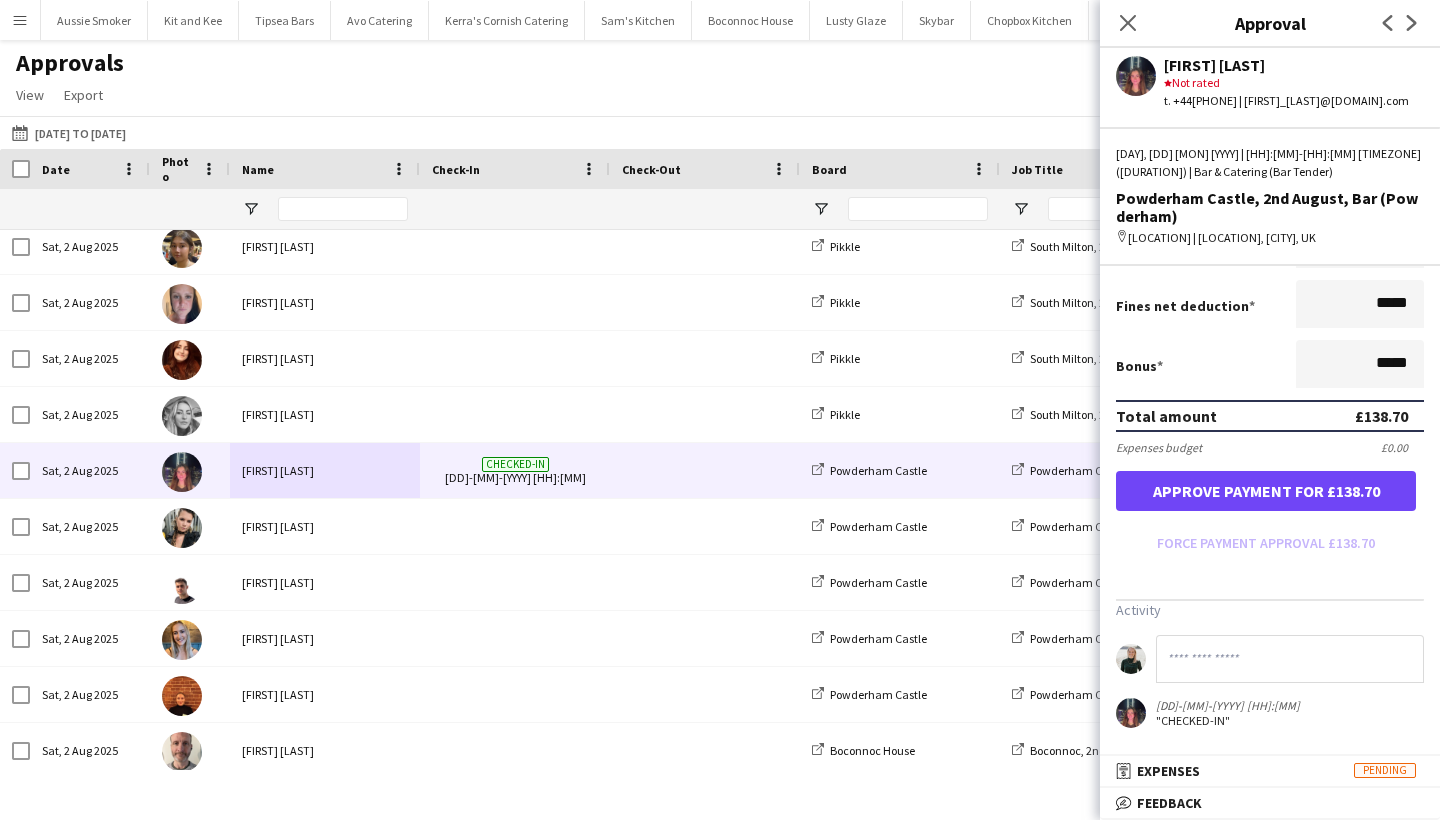 type on "*****" 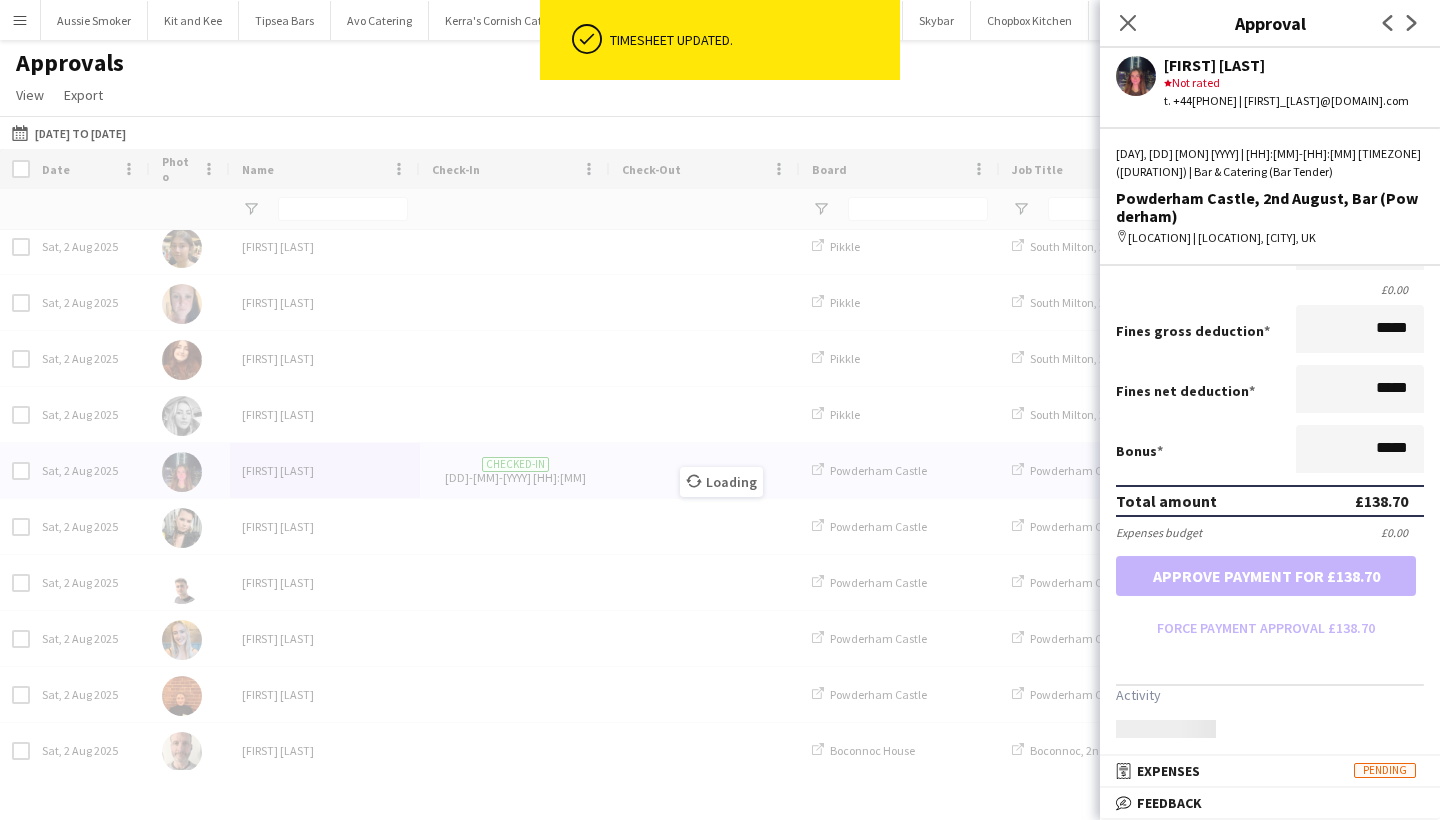 scroll, scrollTop: 350, scrollLeft: 0, axis: vertical 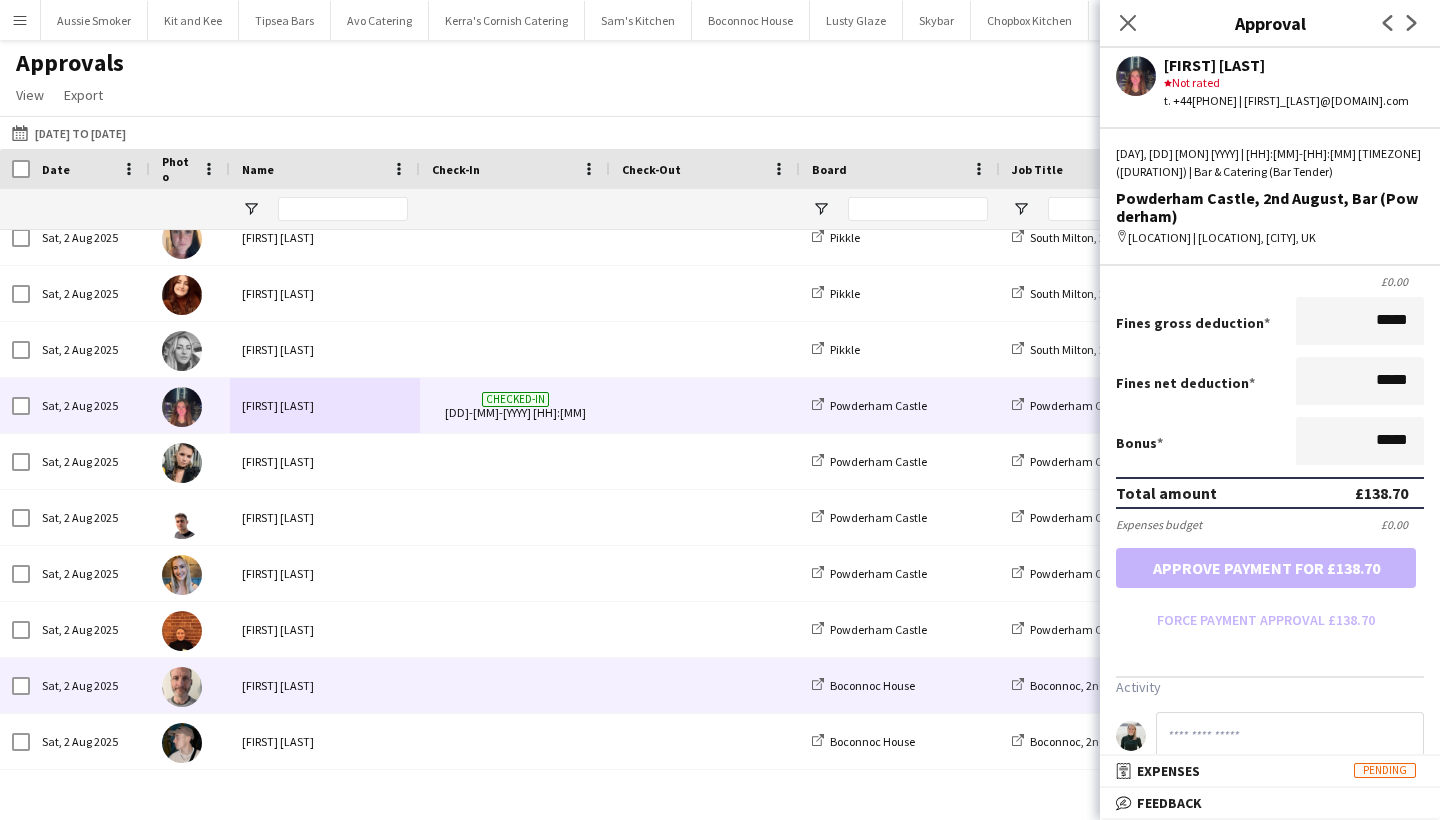 click on "[FIRST] [LAST]" at bounding box center (325, 685) 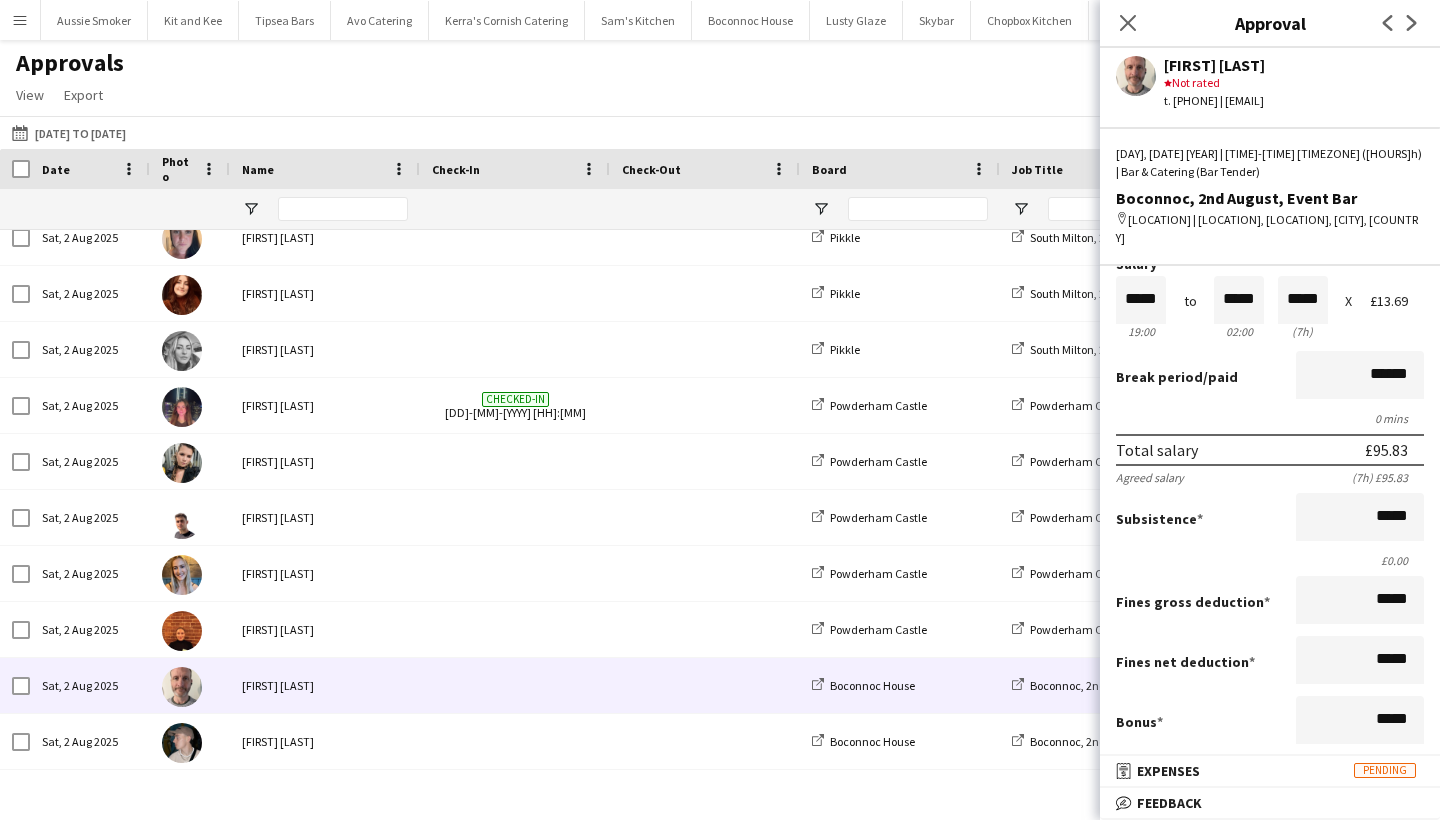scroll, scrollTop: 139, scrollLeft: 0, axis: vertical 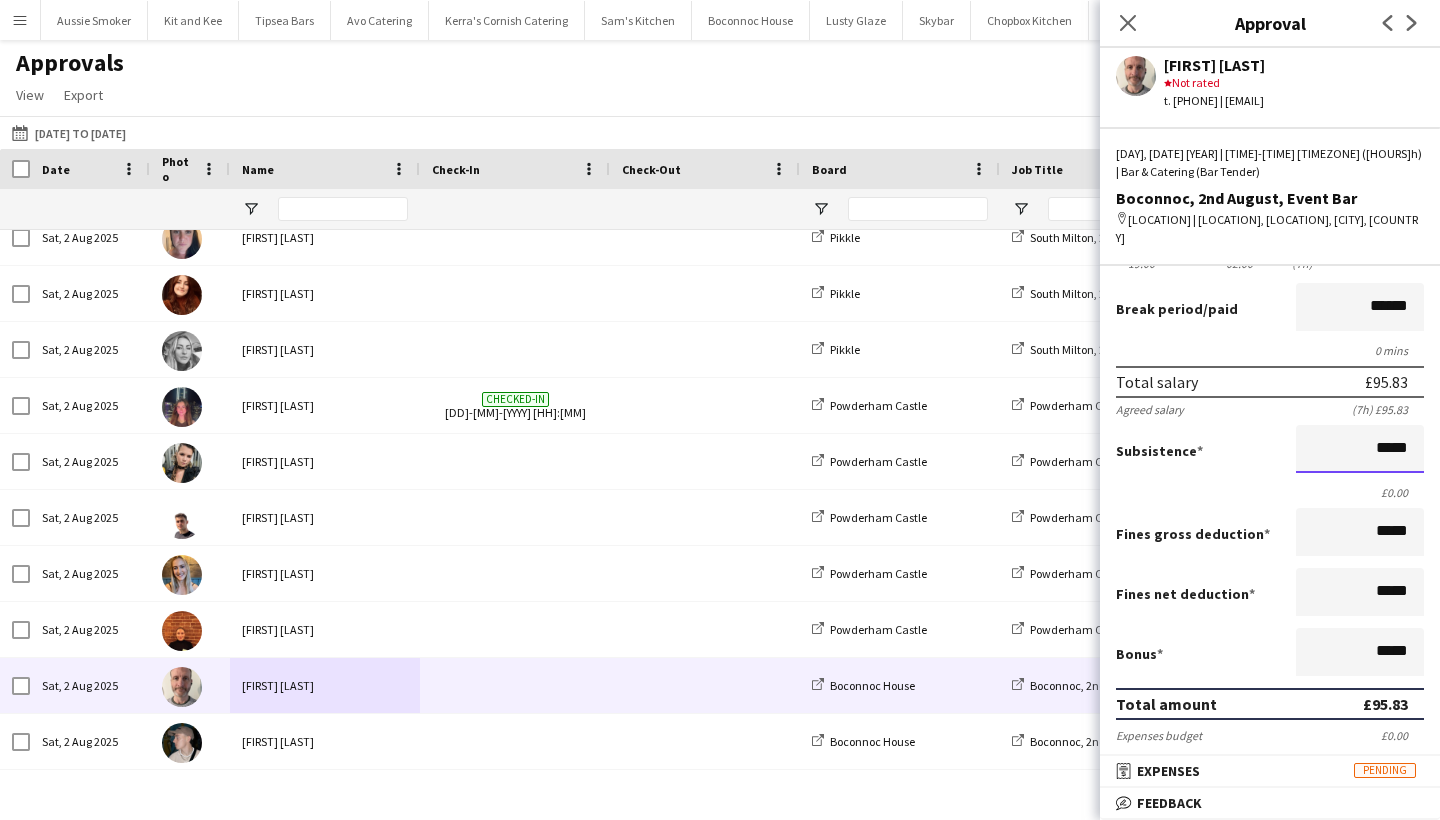 drag, startPoint x: 1369, startPoint y: 432, endPoint x: 1418, endPoint y: 431, distance: 49.010204 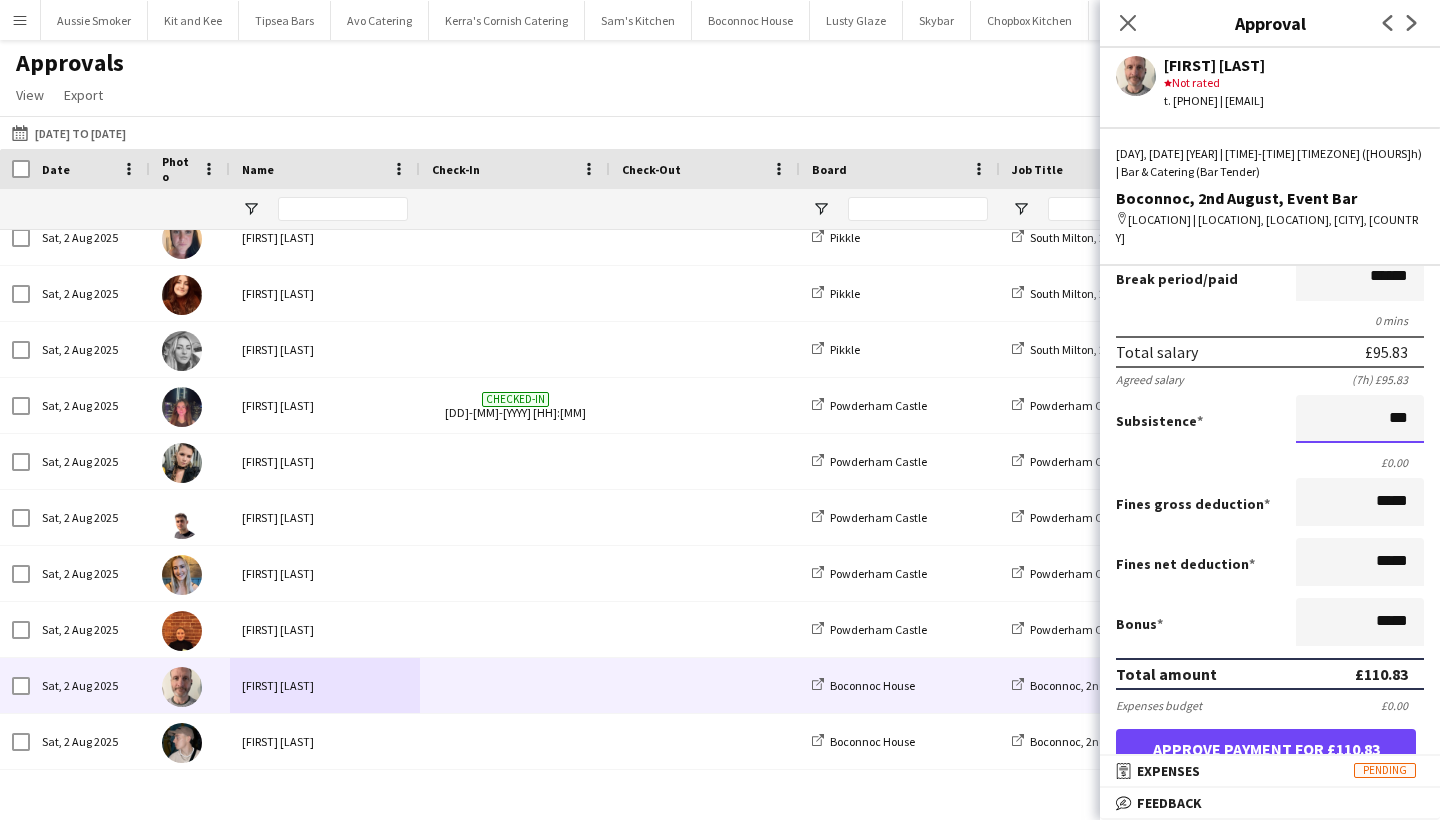 scroll, scrollTop: 231, scrollLeft: 0, axis: vertical 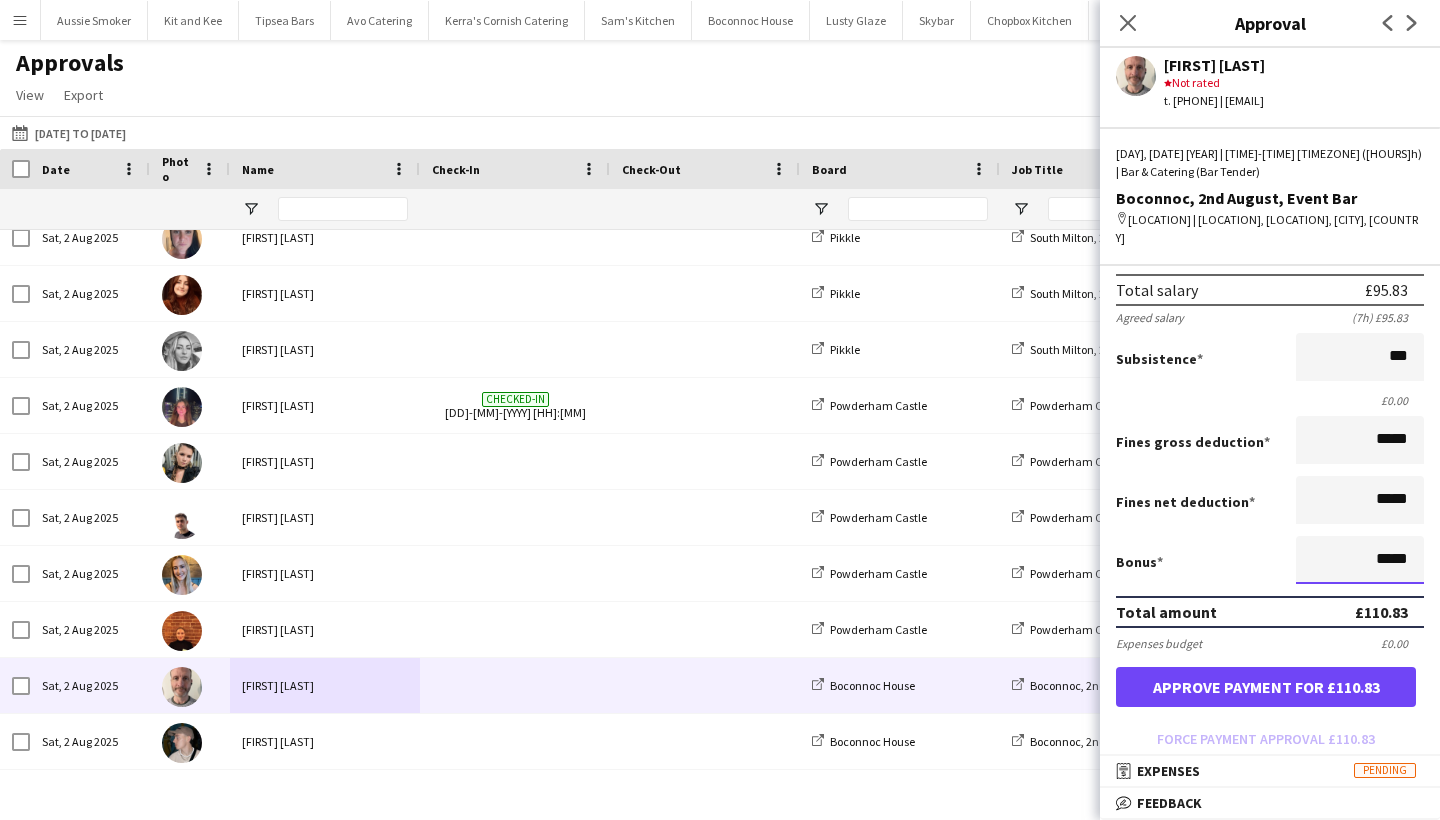 type on "******" 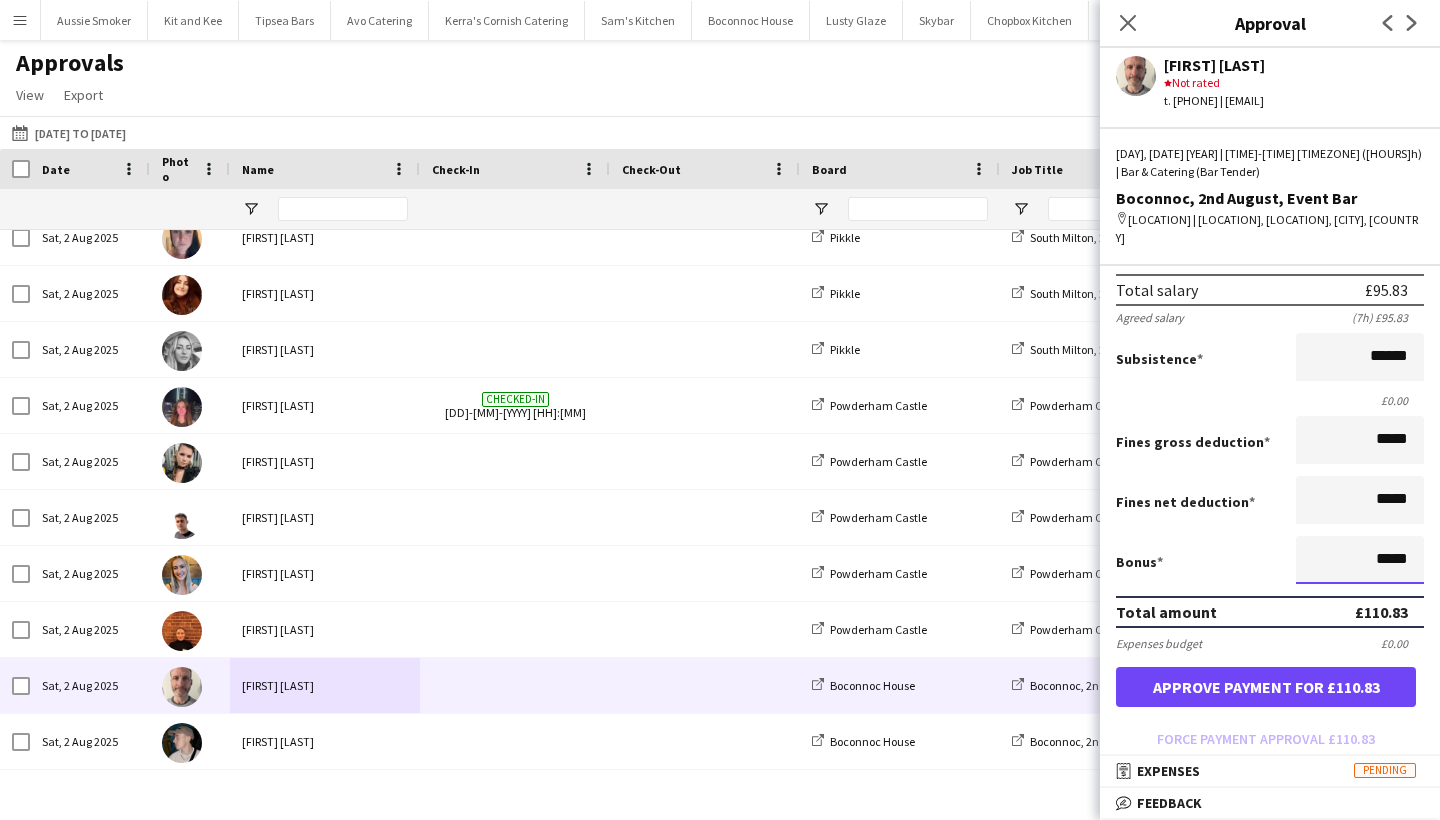 drag, startPoint x: 1365, startPoint y: 558, endPoint x: 1429, endPoint y: 560, distance: 64.03124 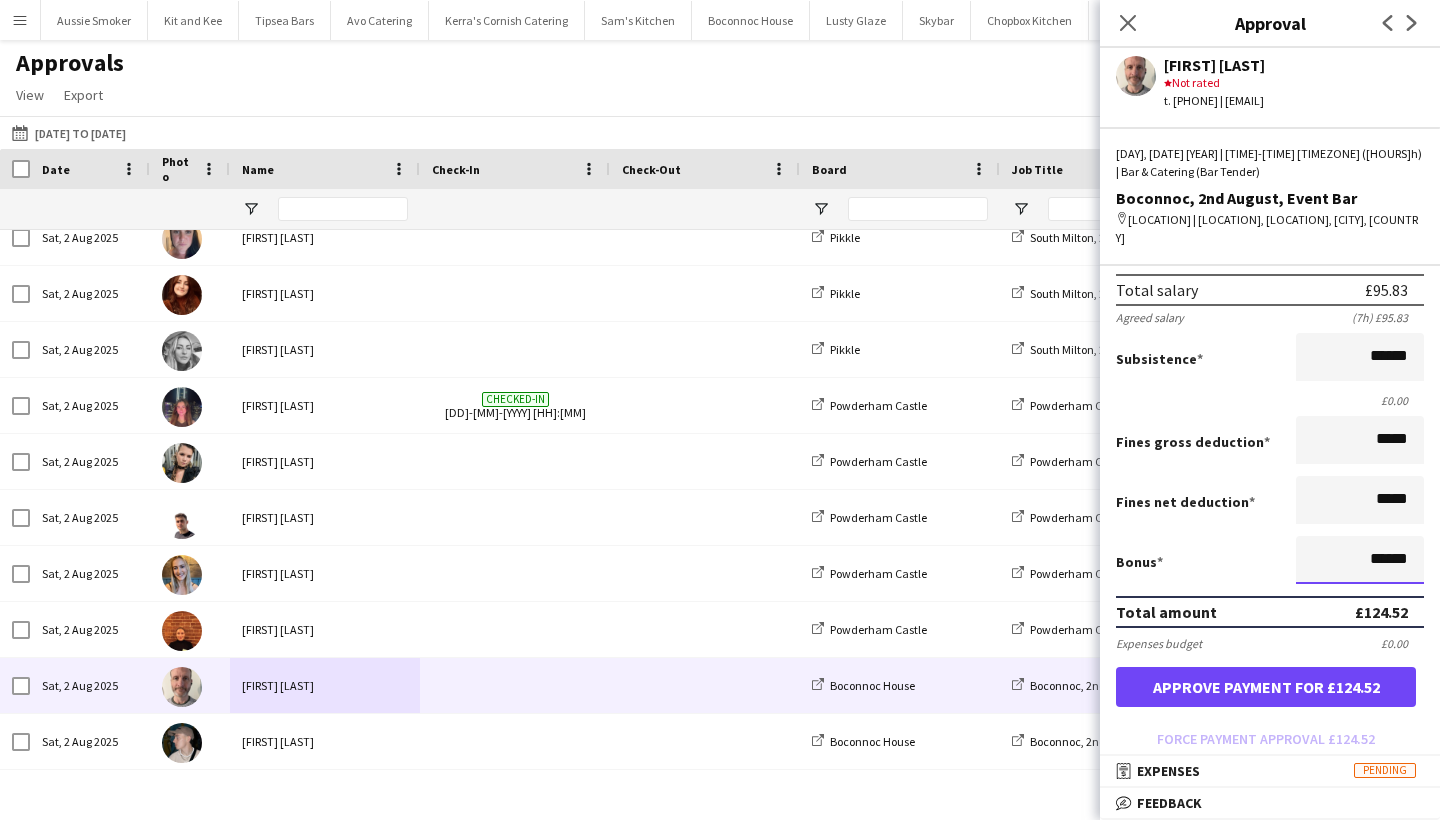 type on "******" 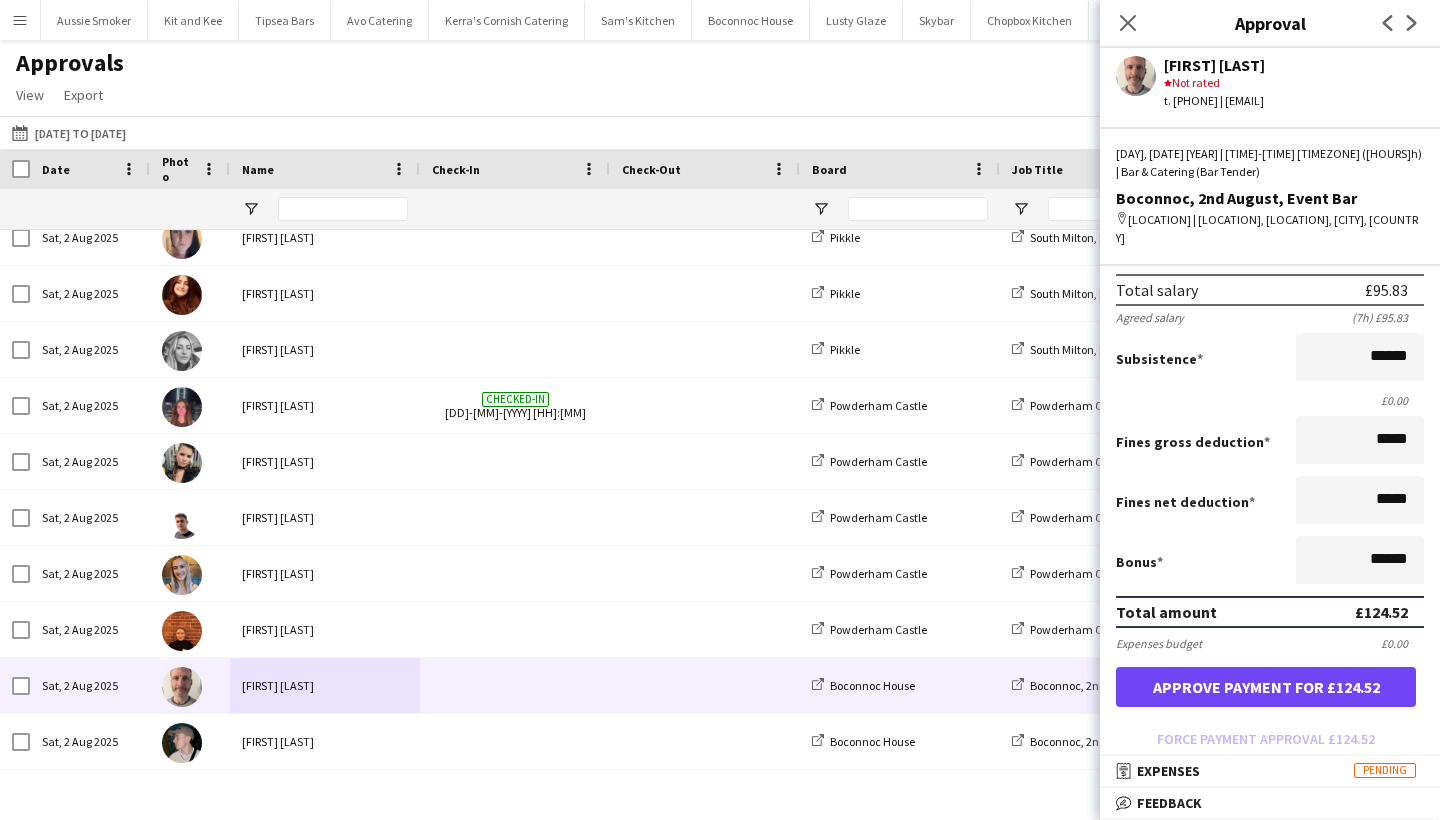 click on "Approve payment for £124.52" at bounding box center [1266, 687] 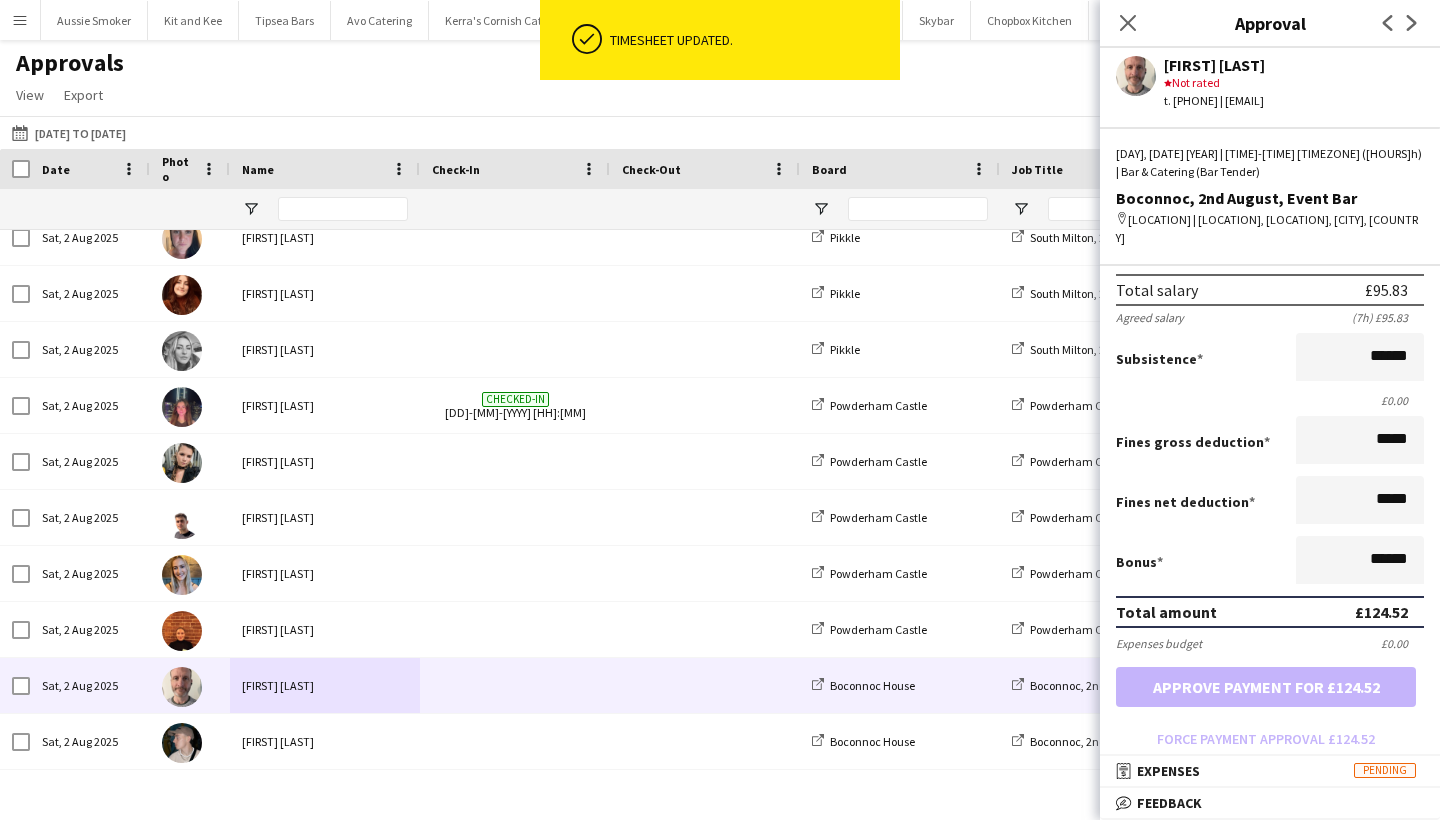 drag, startPoint x: 1124, startPoint y: 21, endPoint x: 1094, endPoint y: 47, distance: 39.698868 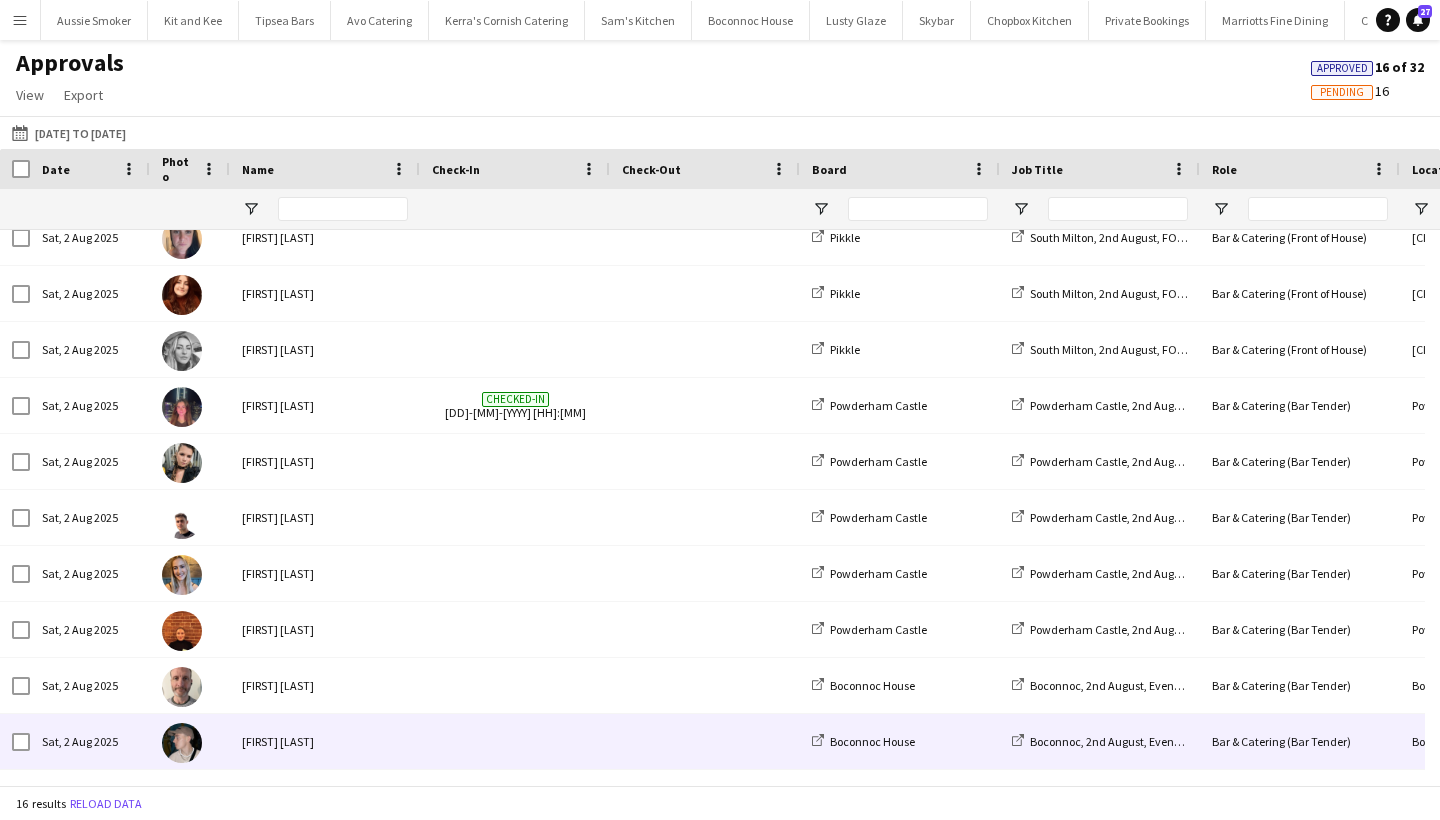 click at bounding box center (515, 741) 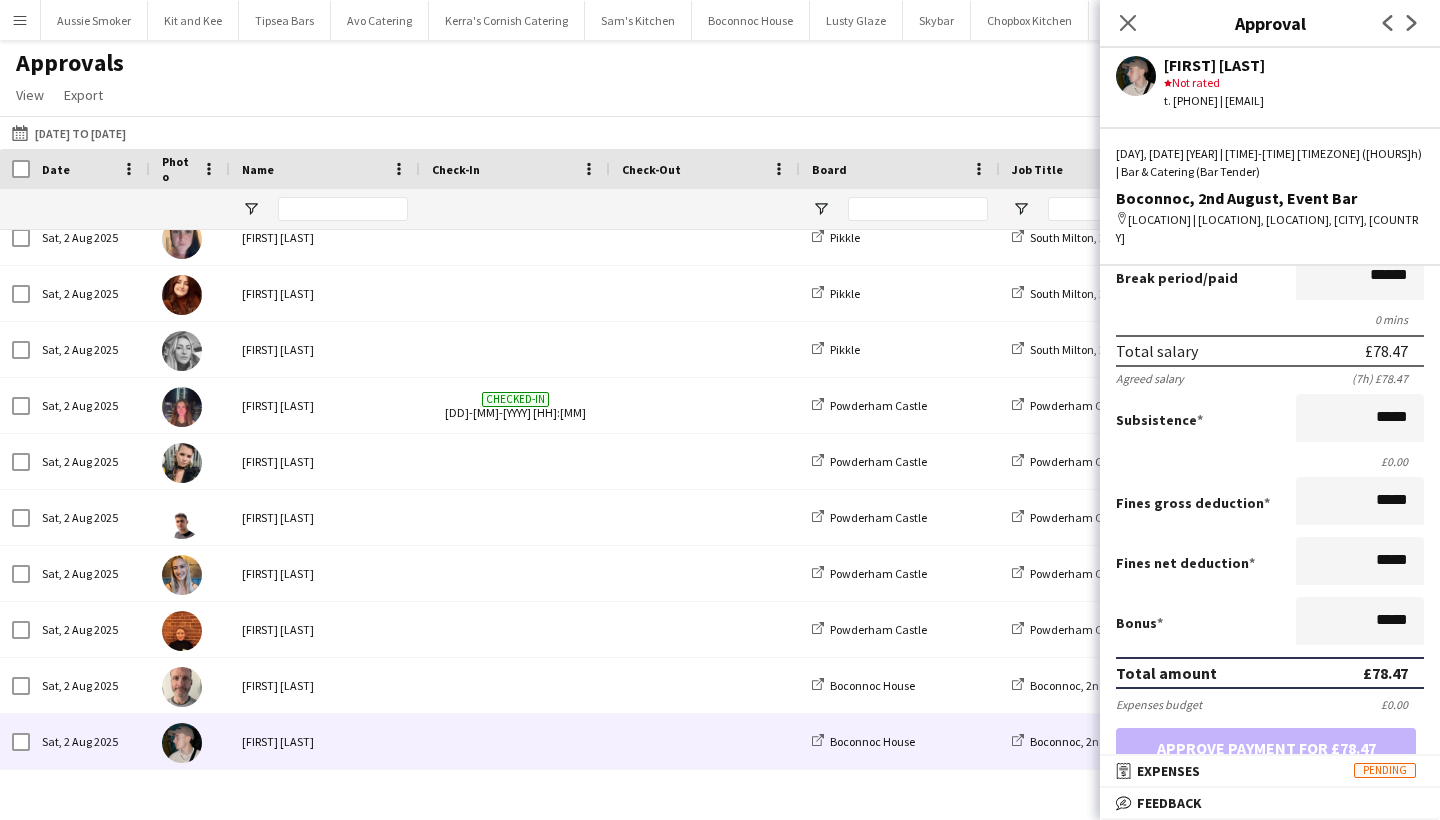 scroll, scrollTop: 338, scrollLeft: 0, axis: vertical 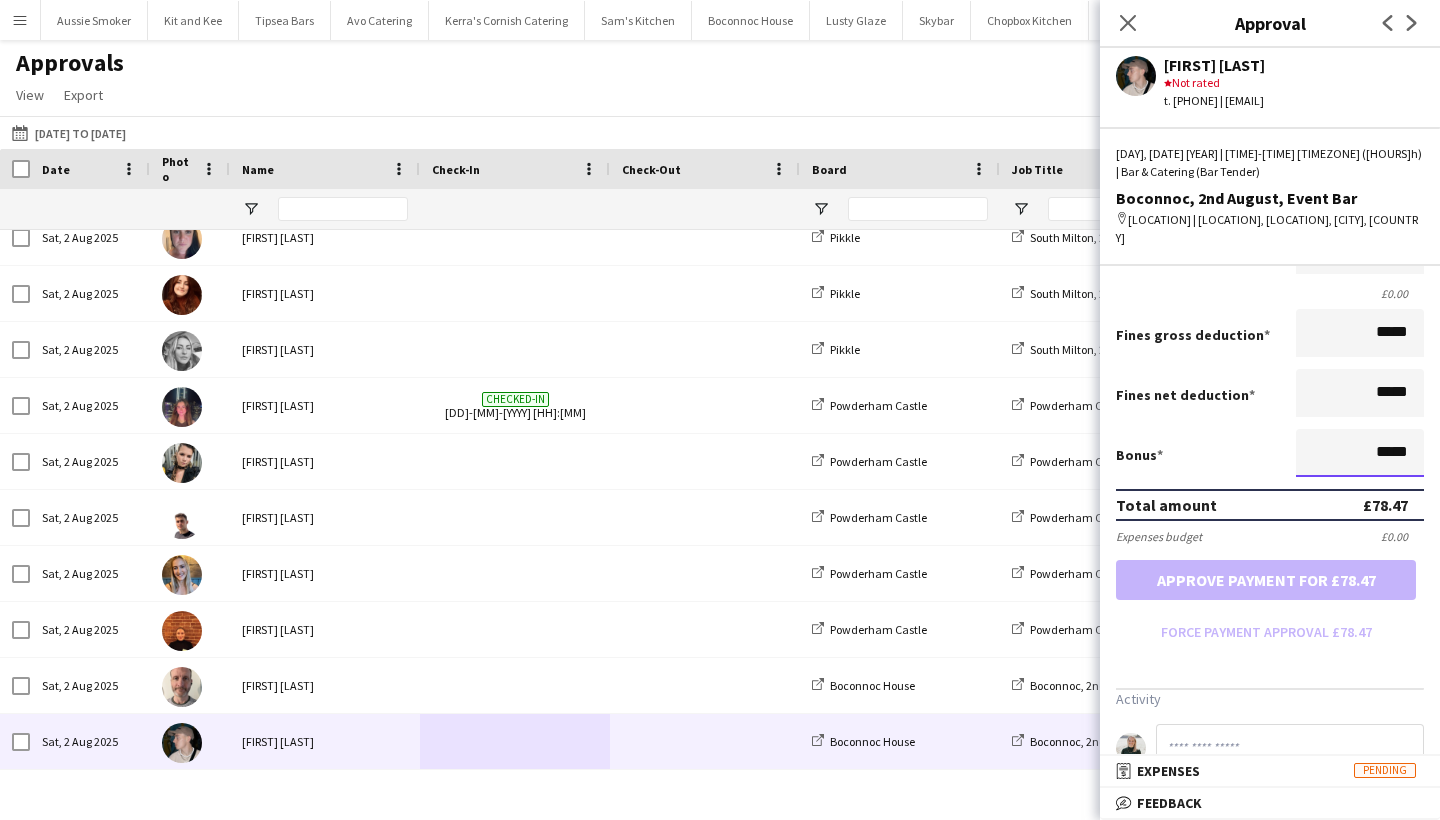 drag, startPoint x: 1423, startPoint y: 456, endPoint x: 1439, endPoint y: 460, distance: 16.492422 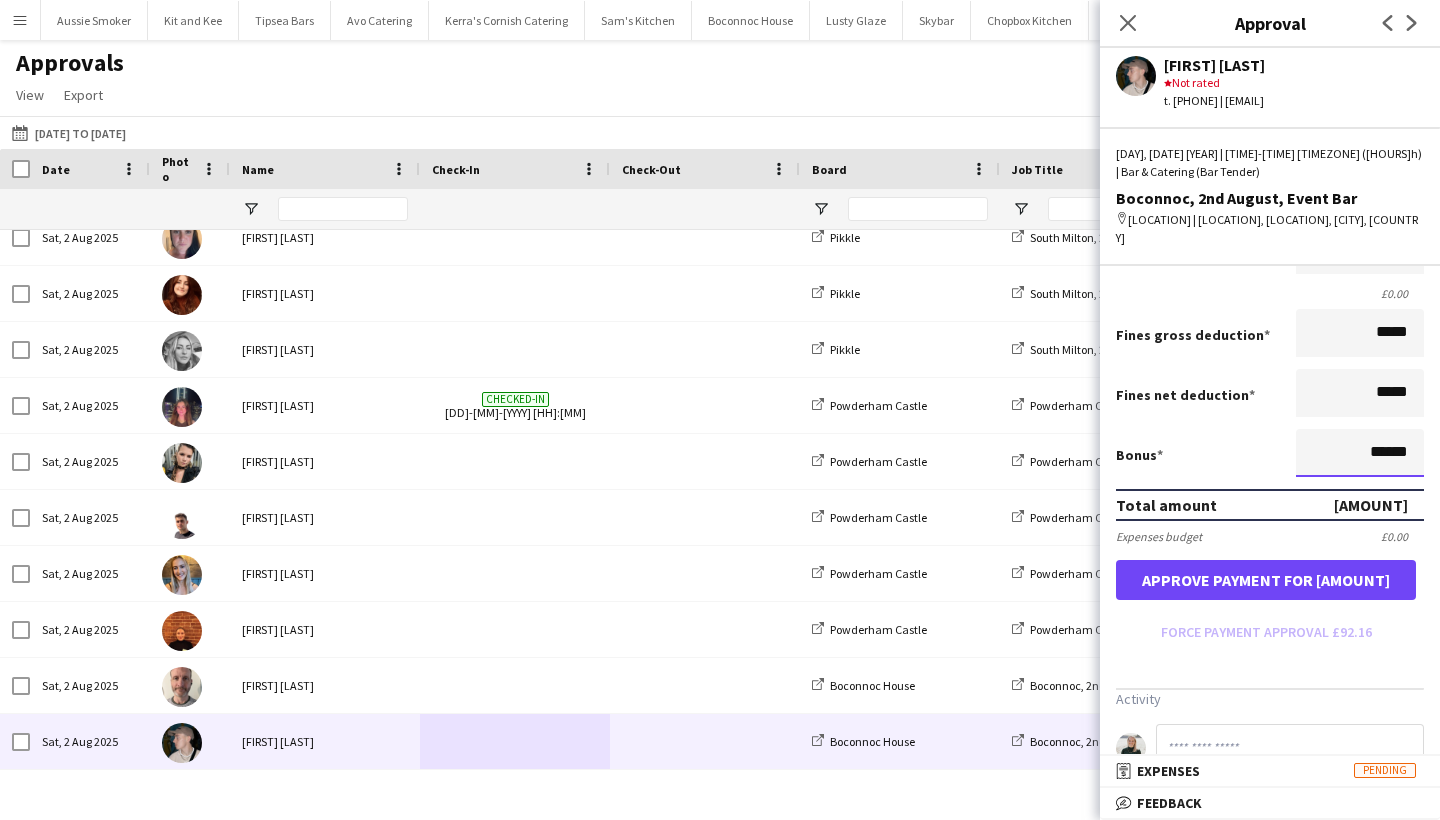 type on "******" 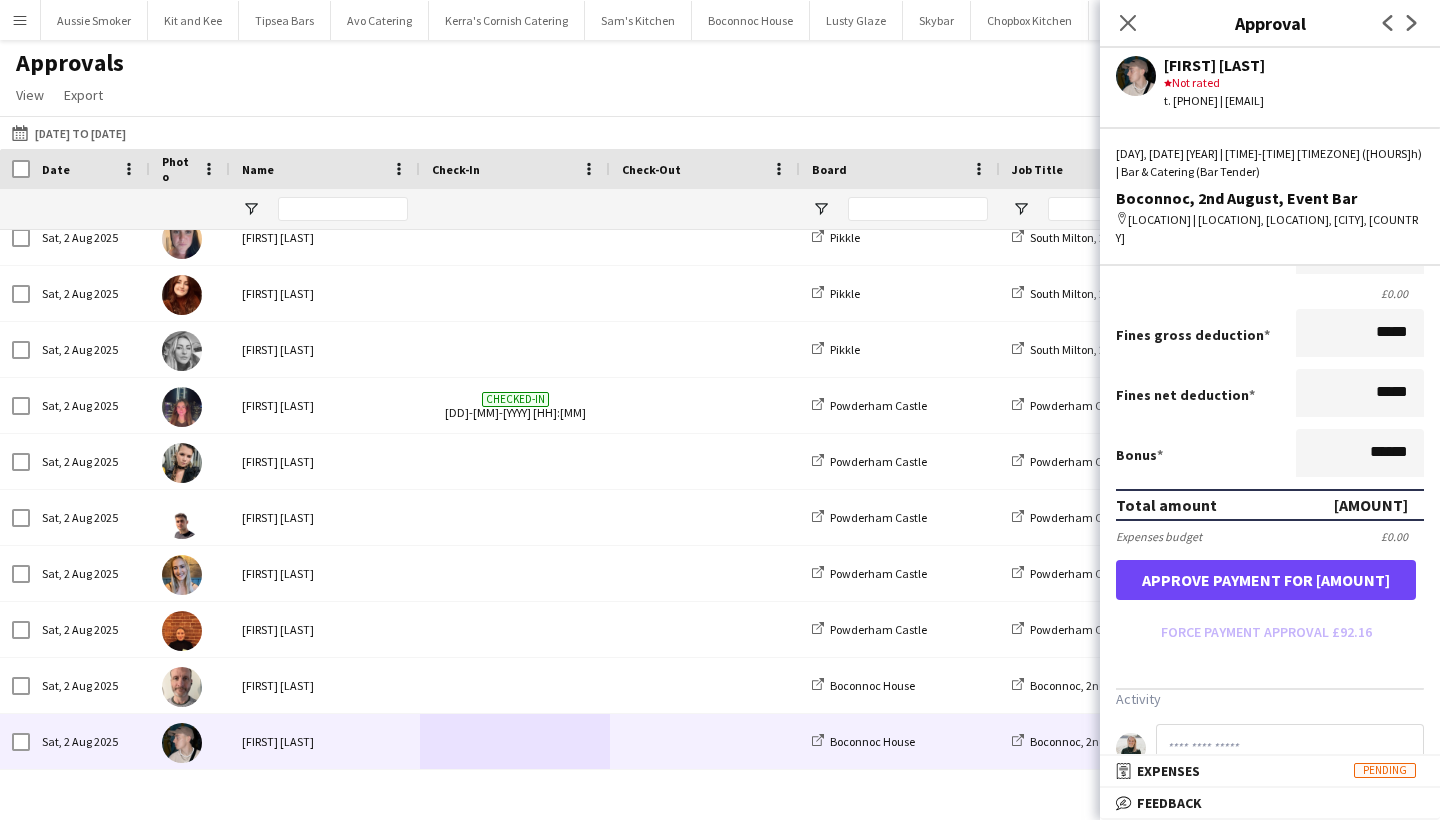 drag, startPoint x: 1206, startPoint y: 738, endPoint x: 1206, endPoint y: 721, distance: 17 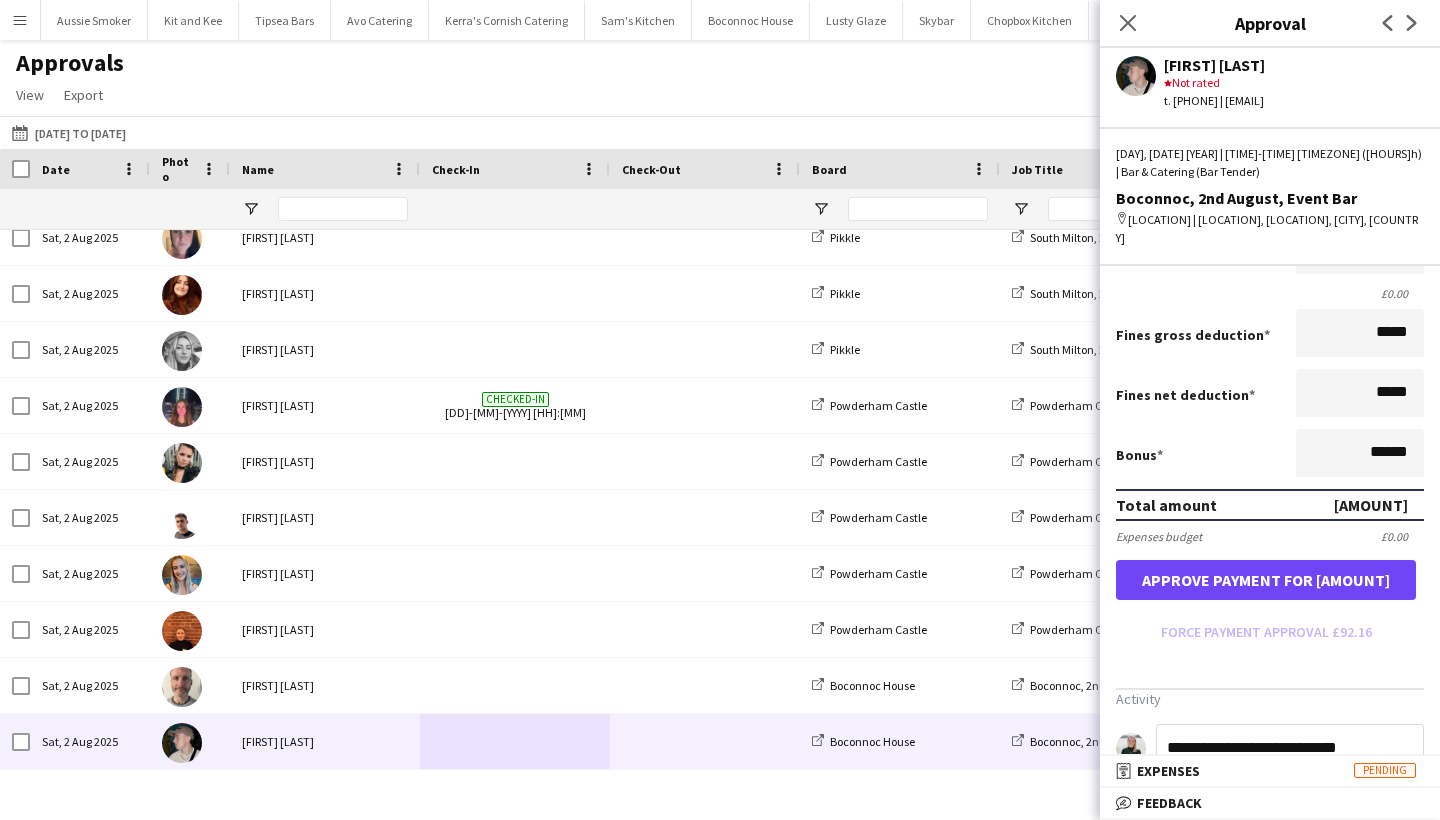 scroll, scrollTop: 0, scrollLeft: 0, axis: both 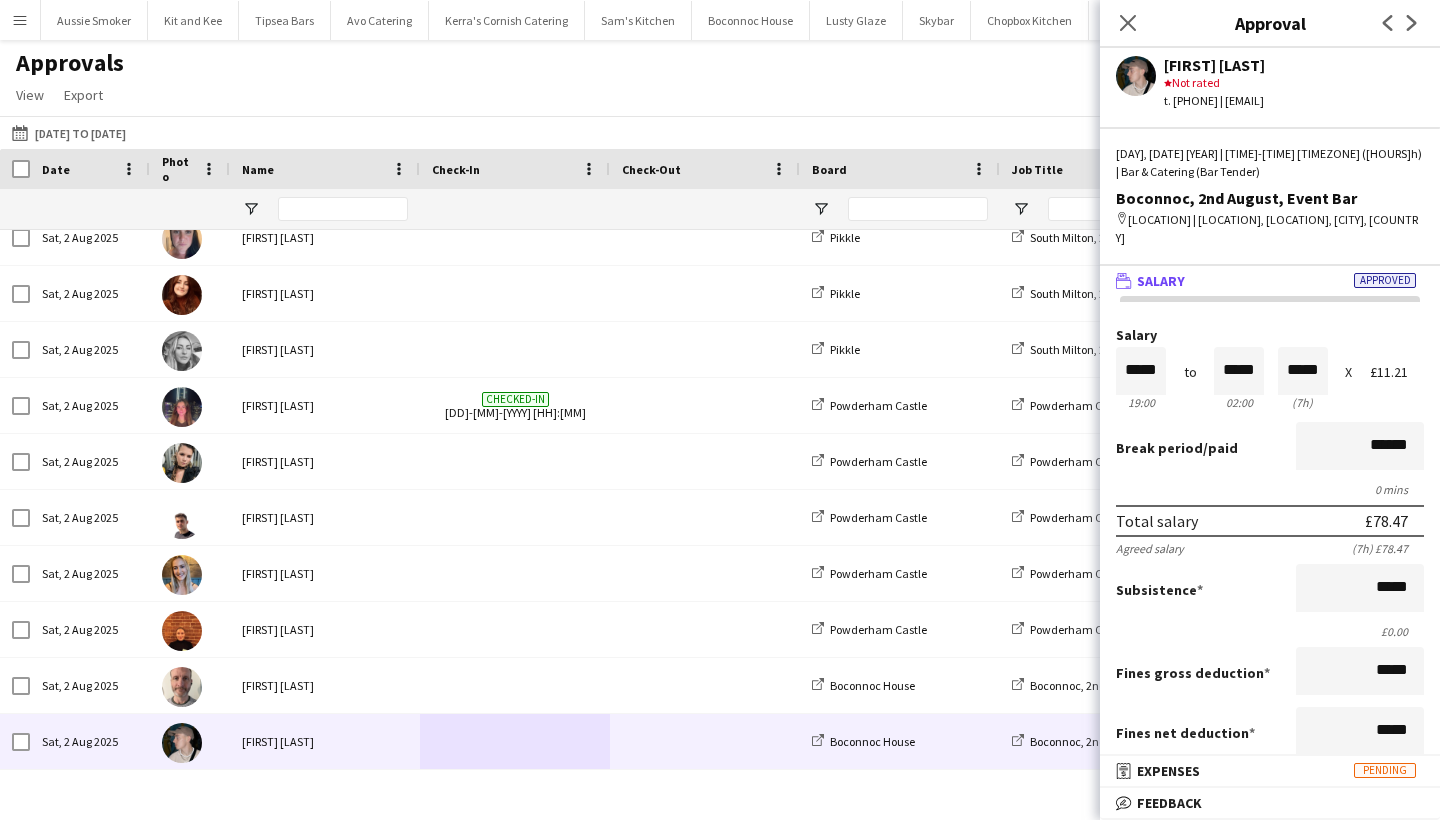 type on "**********" 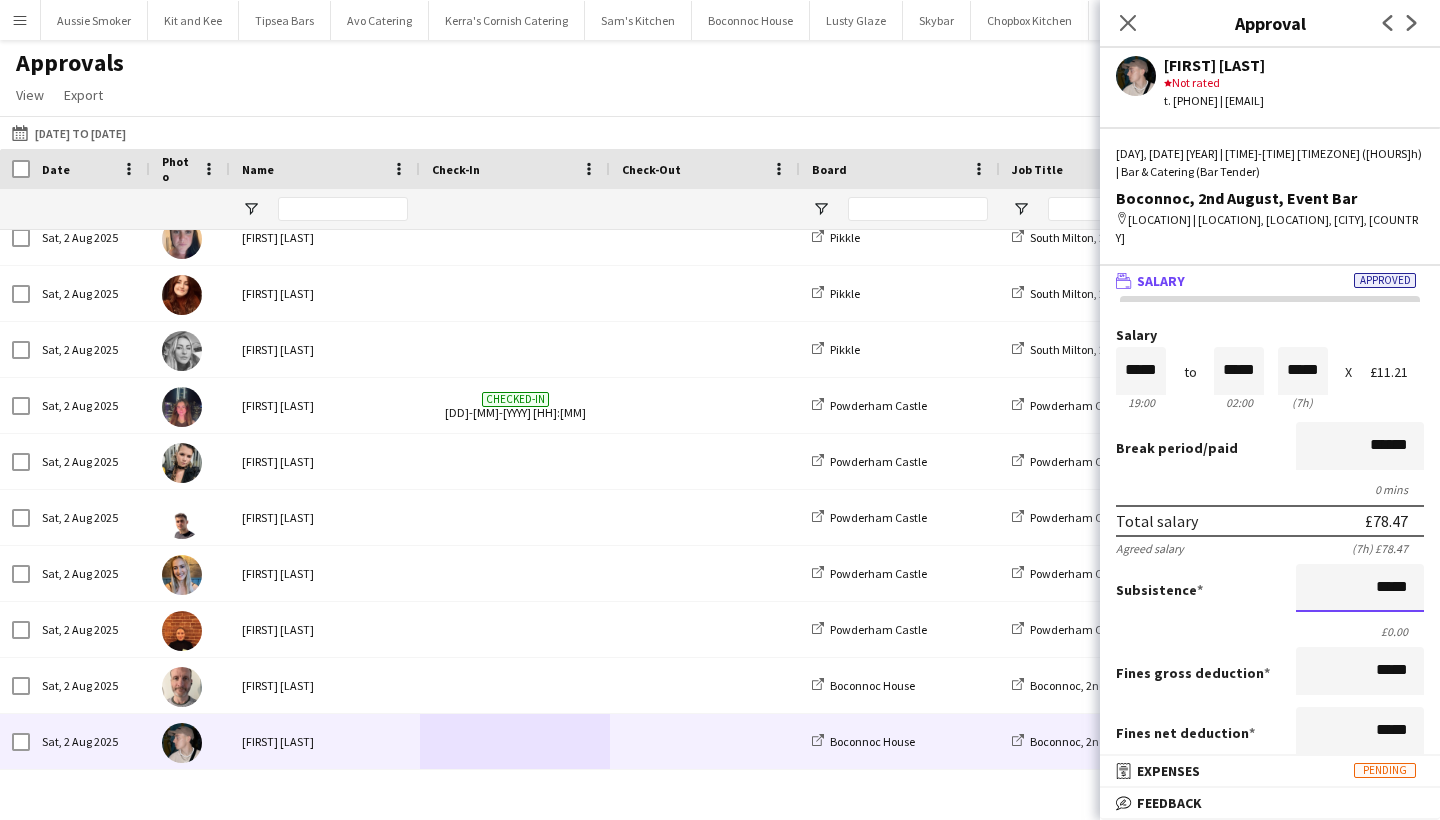 drag, startPoint x: 1358, startPoint y: 562, endPoint x: 1426, endPoint y: 574, distance: 69.050705 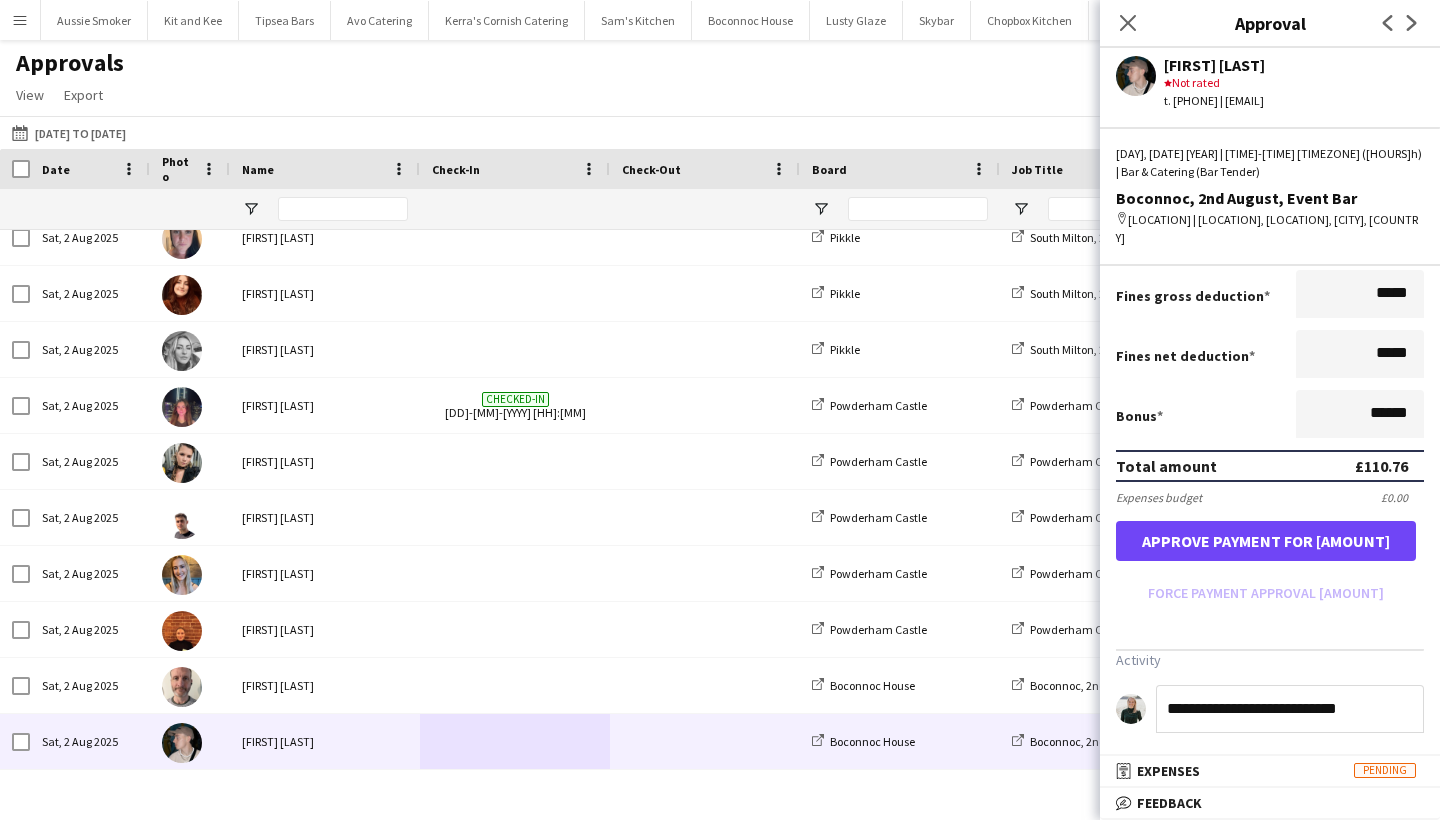 type on "******" 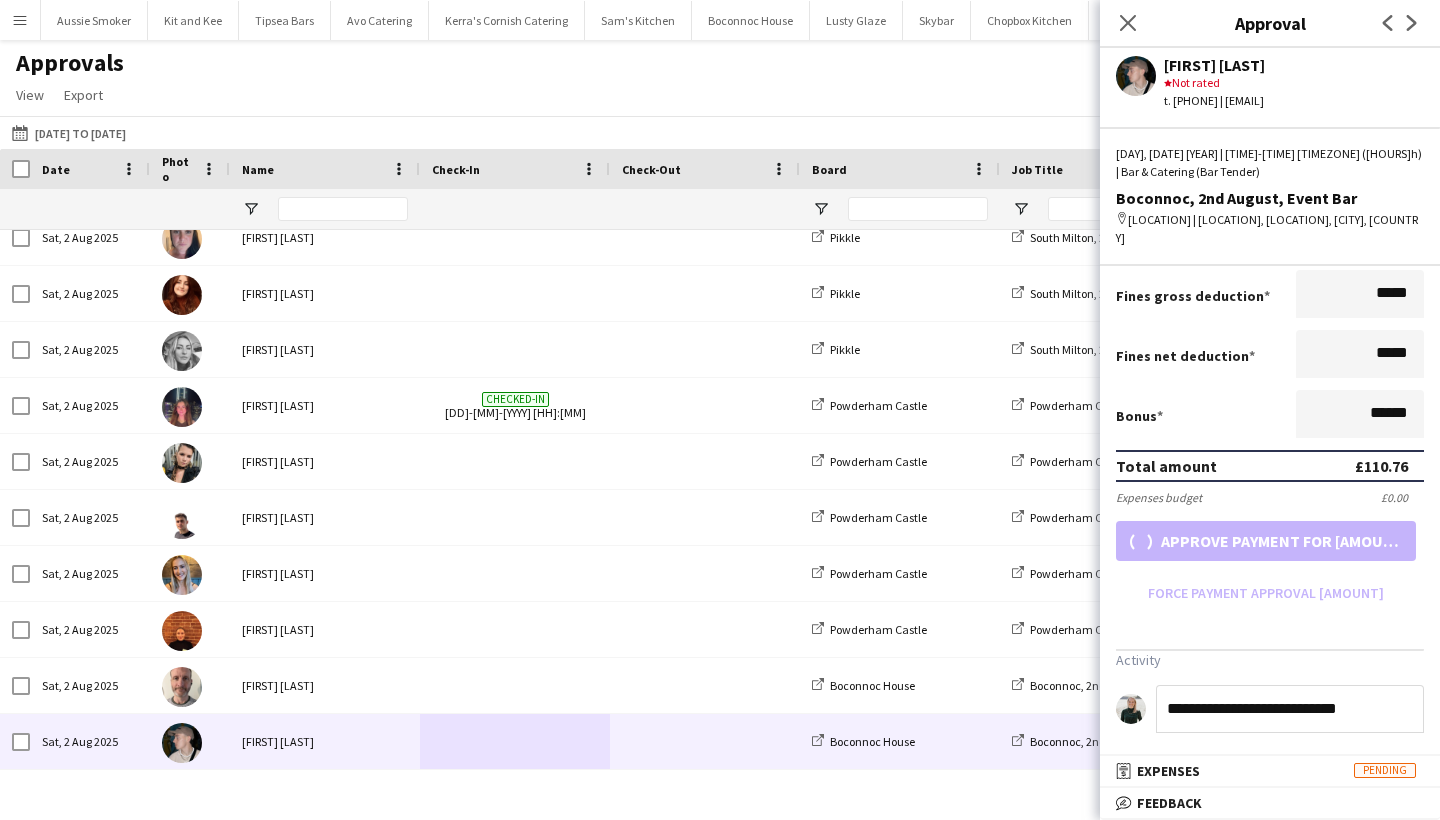 scroll, scrollTop: 332, scrollLeft: 0, axis: vertical 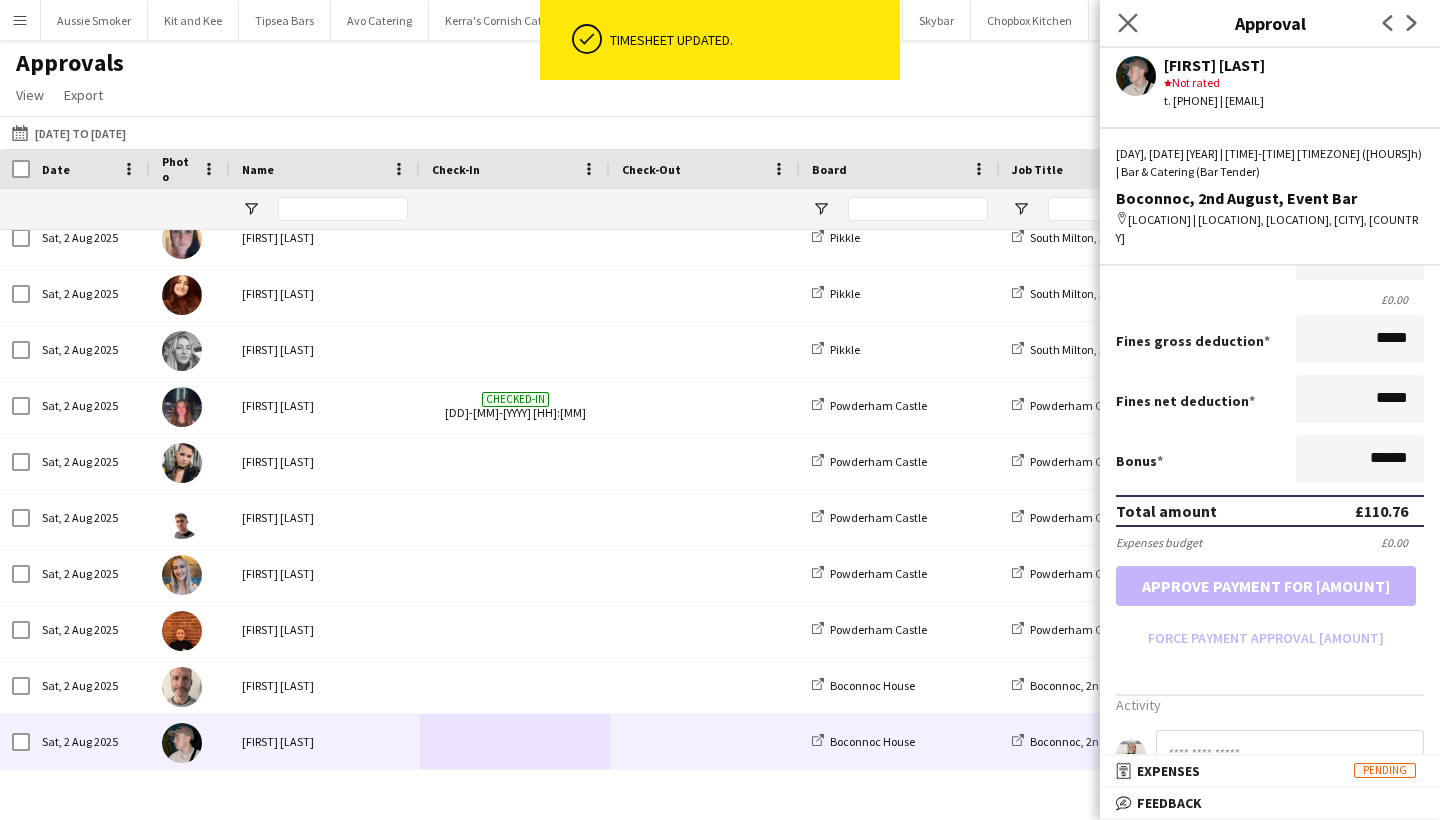 click 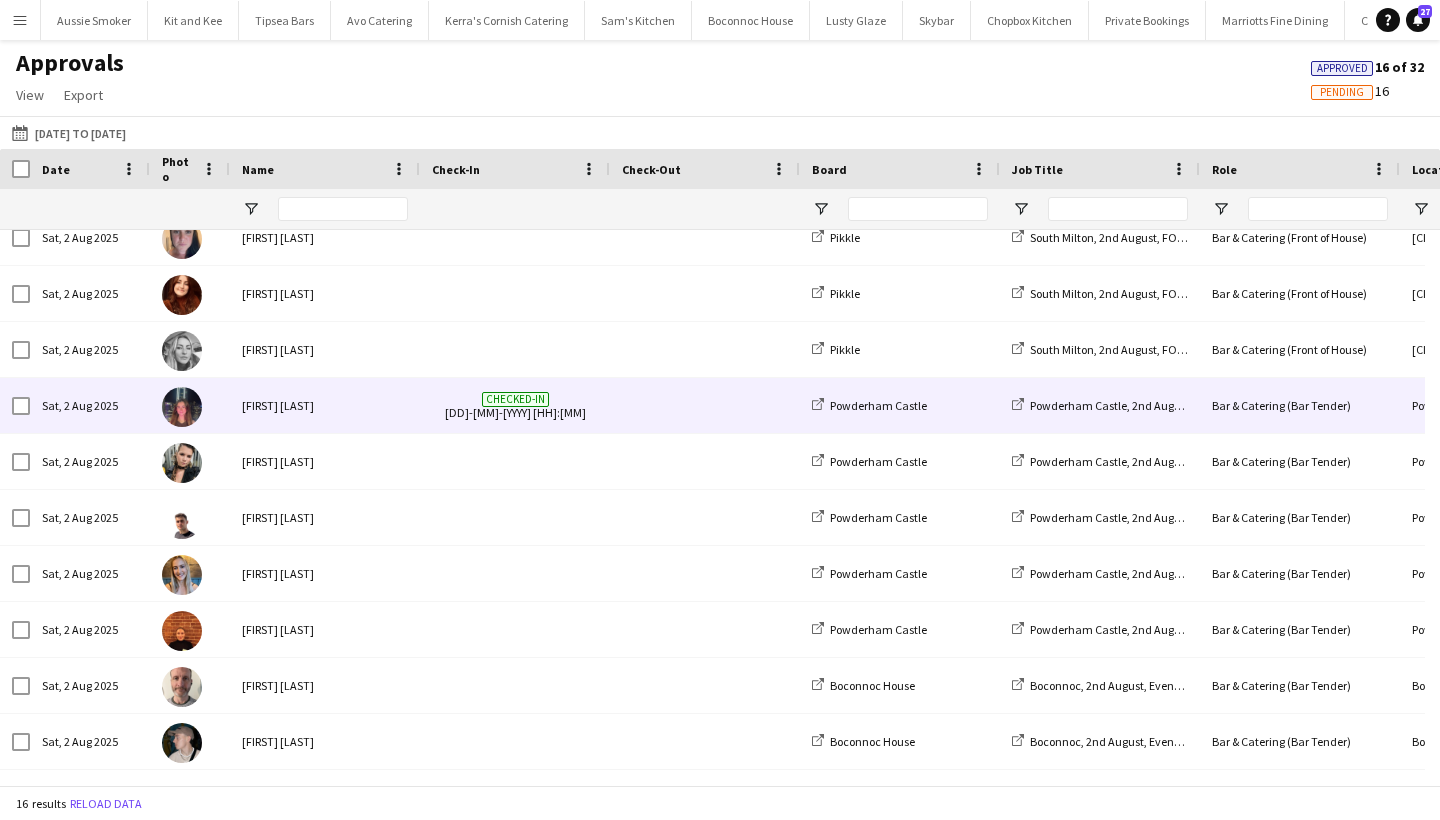 click on "[FIRST] [LAST]" at bounding box center [325, 405] 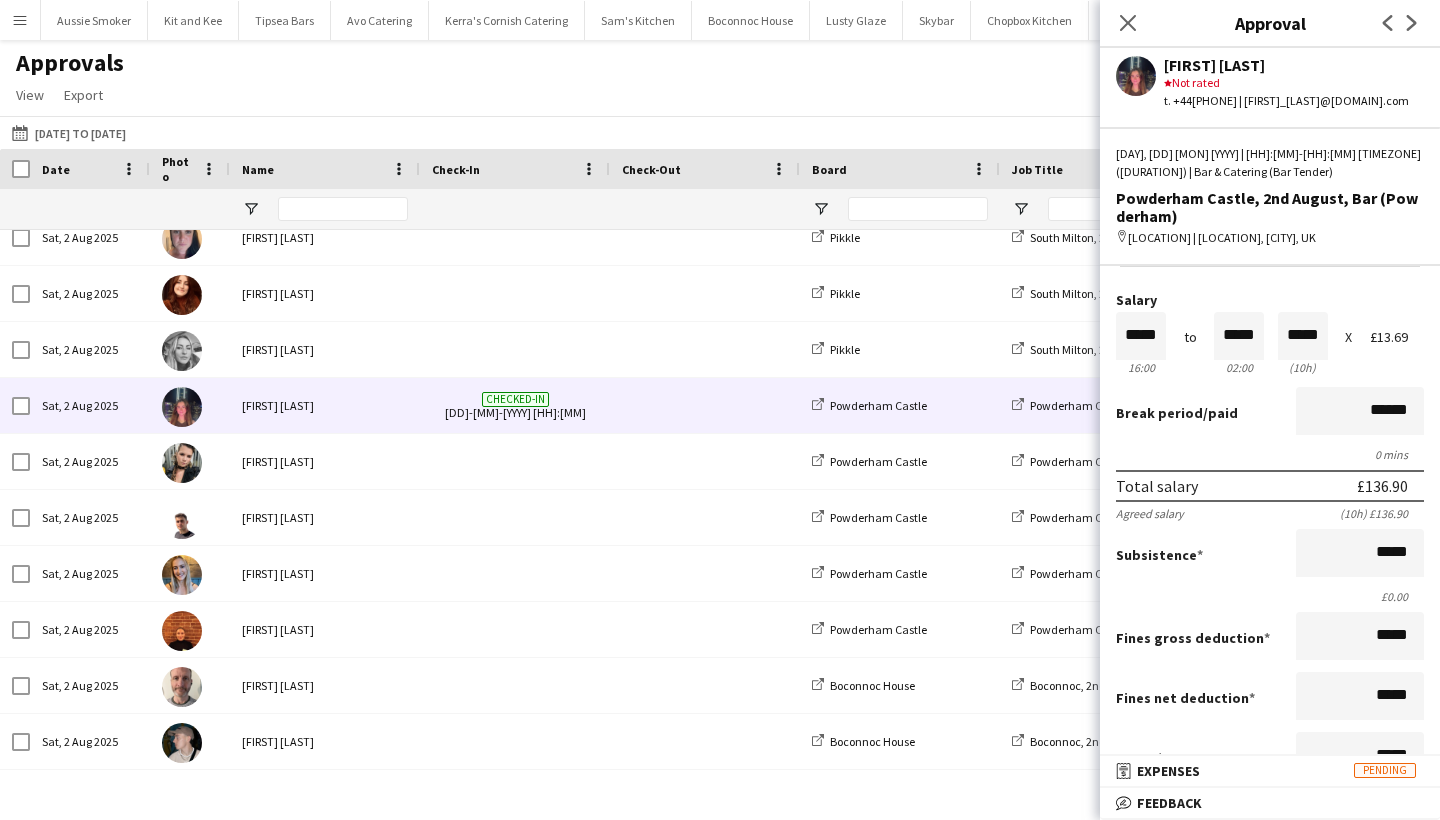 scroll, scrollTop: 340, scrollLeft: 0, axis: vertical 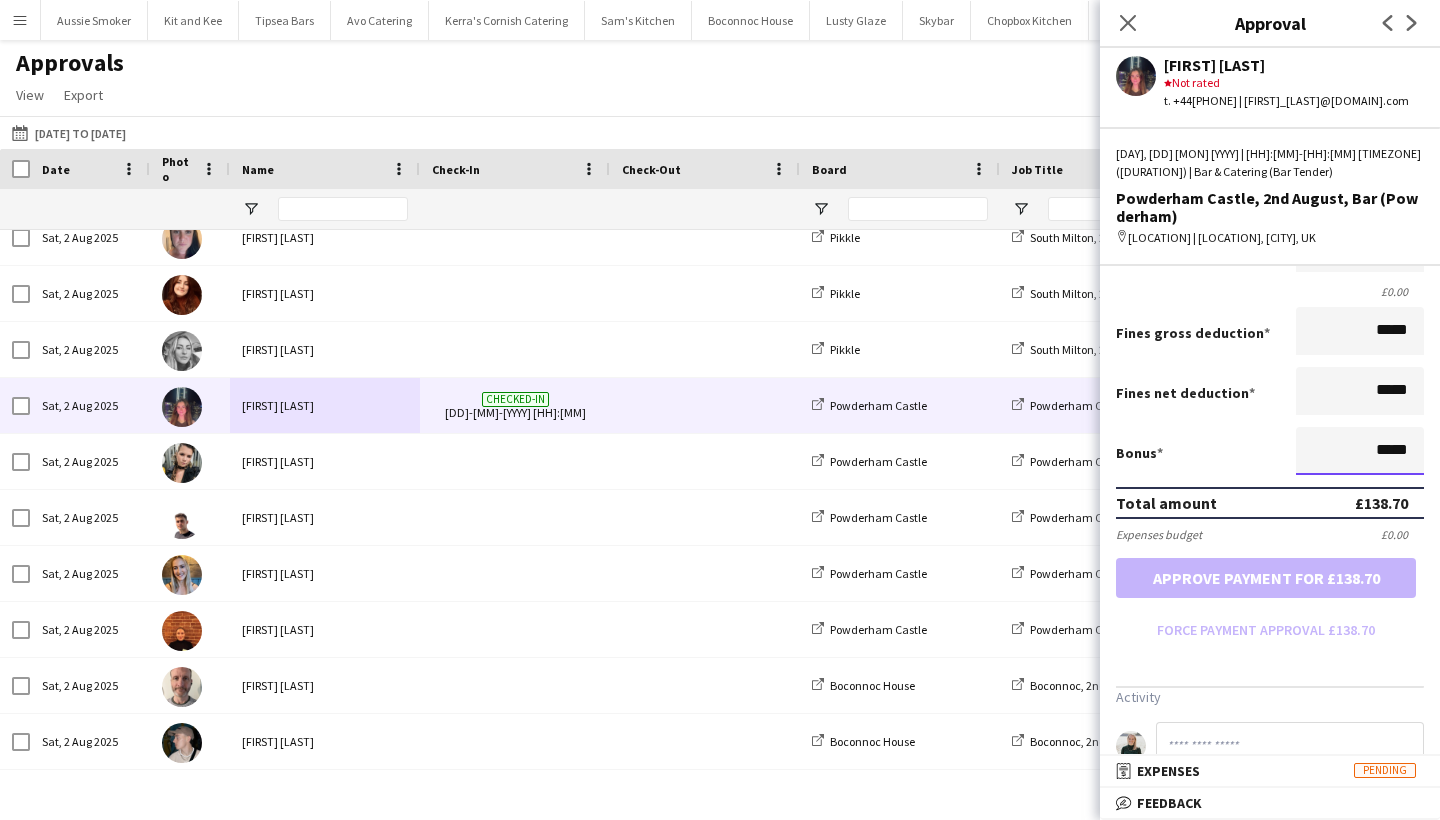 drag, startPoint x: 1359, startPoint y: 457, endPoint x: 1439, endPoint y: 462, distance: 80.1561 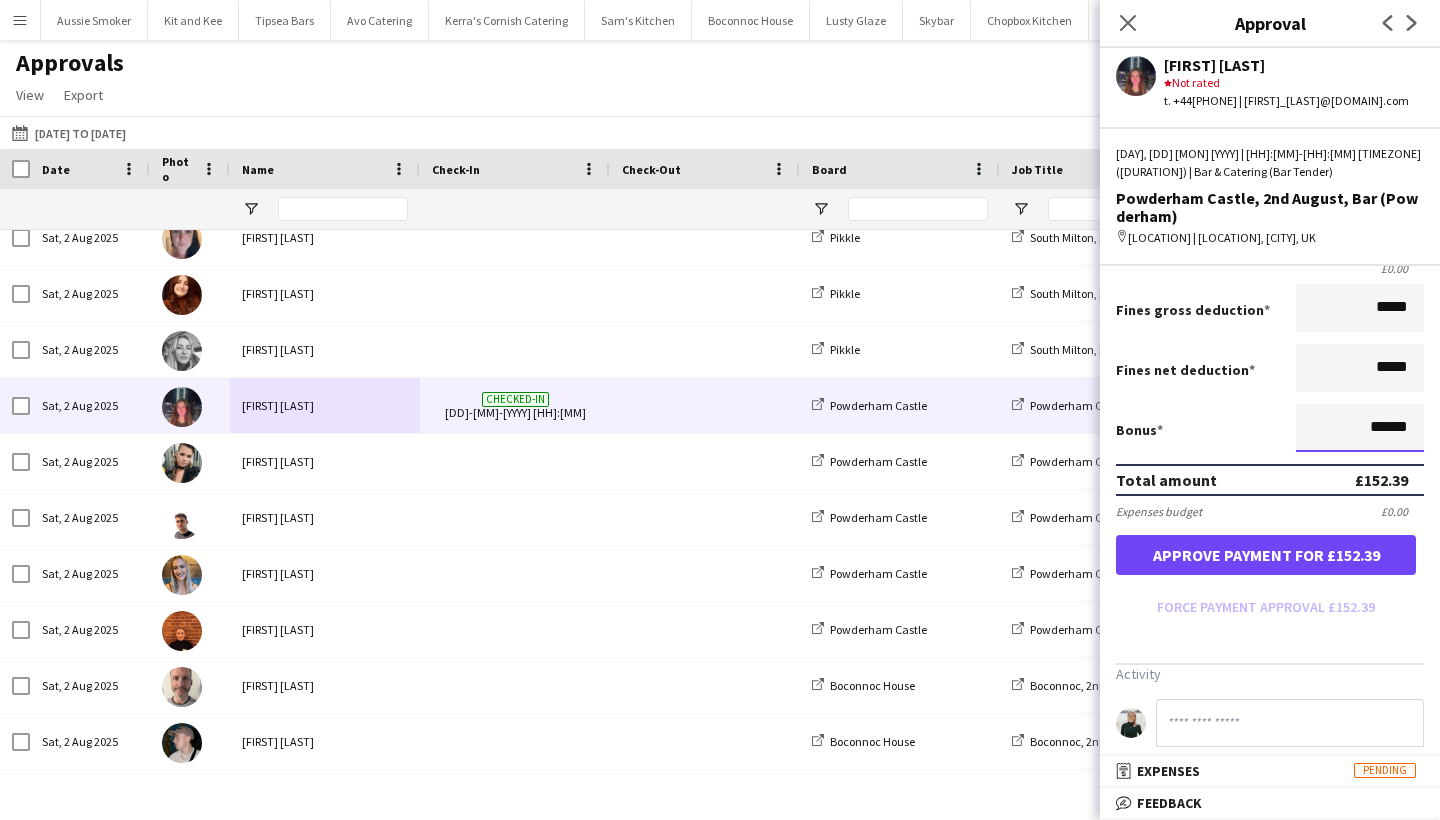 scroll, scrollTop: 441, scrollLeft: 0, axis: vertical 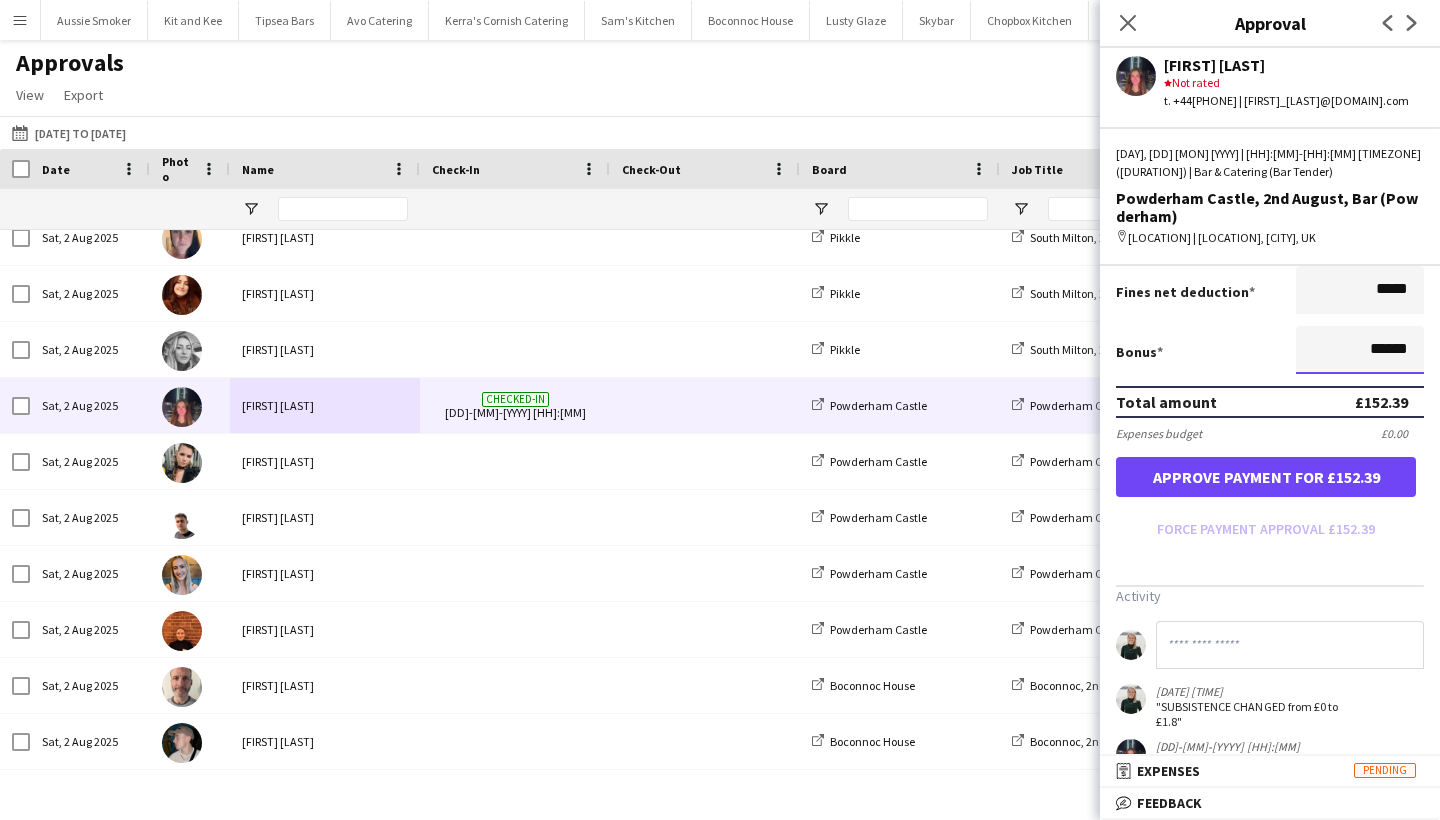 type on "******" 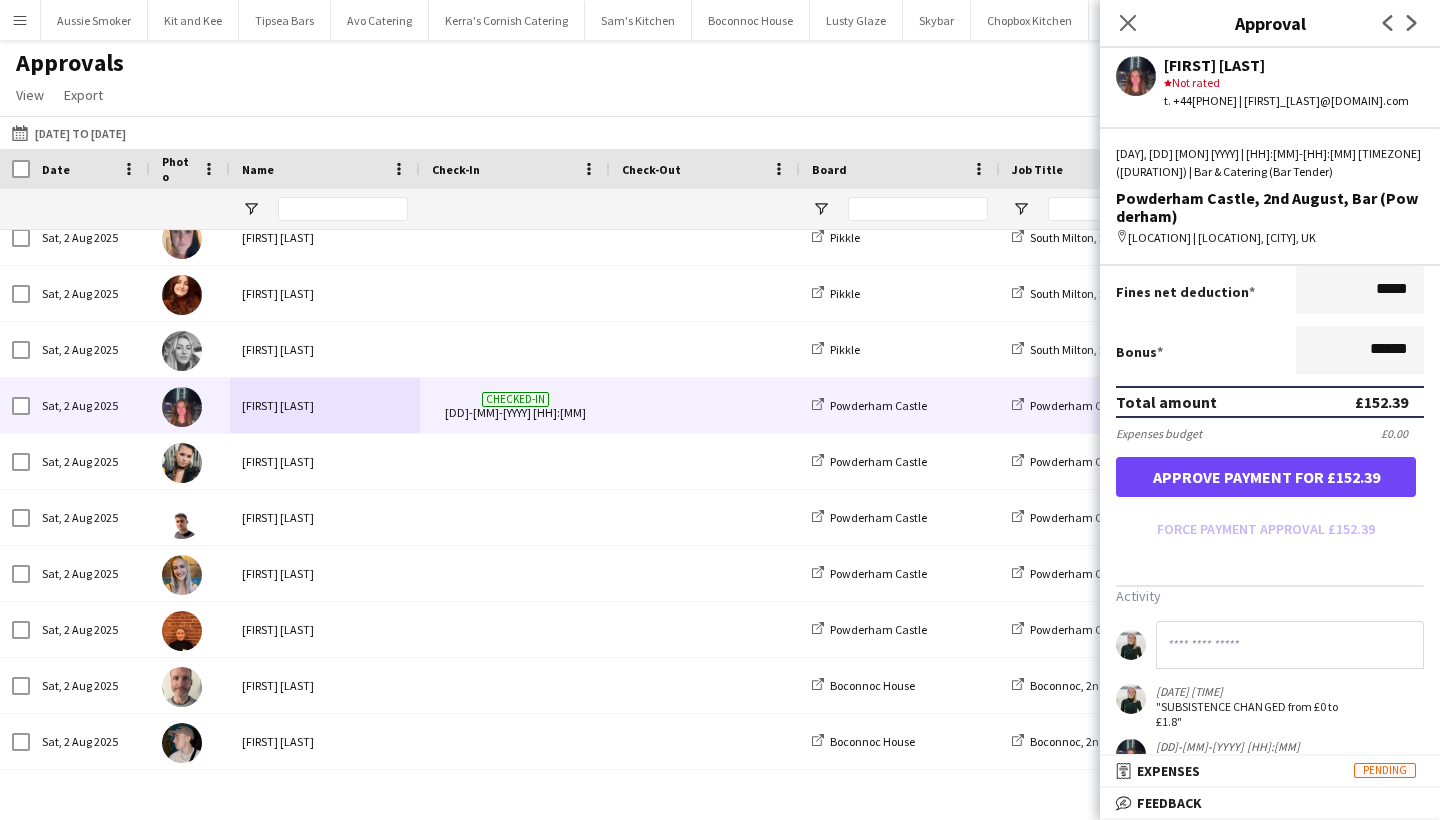 click 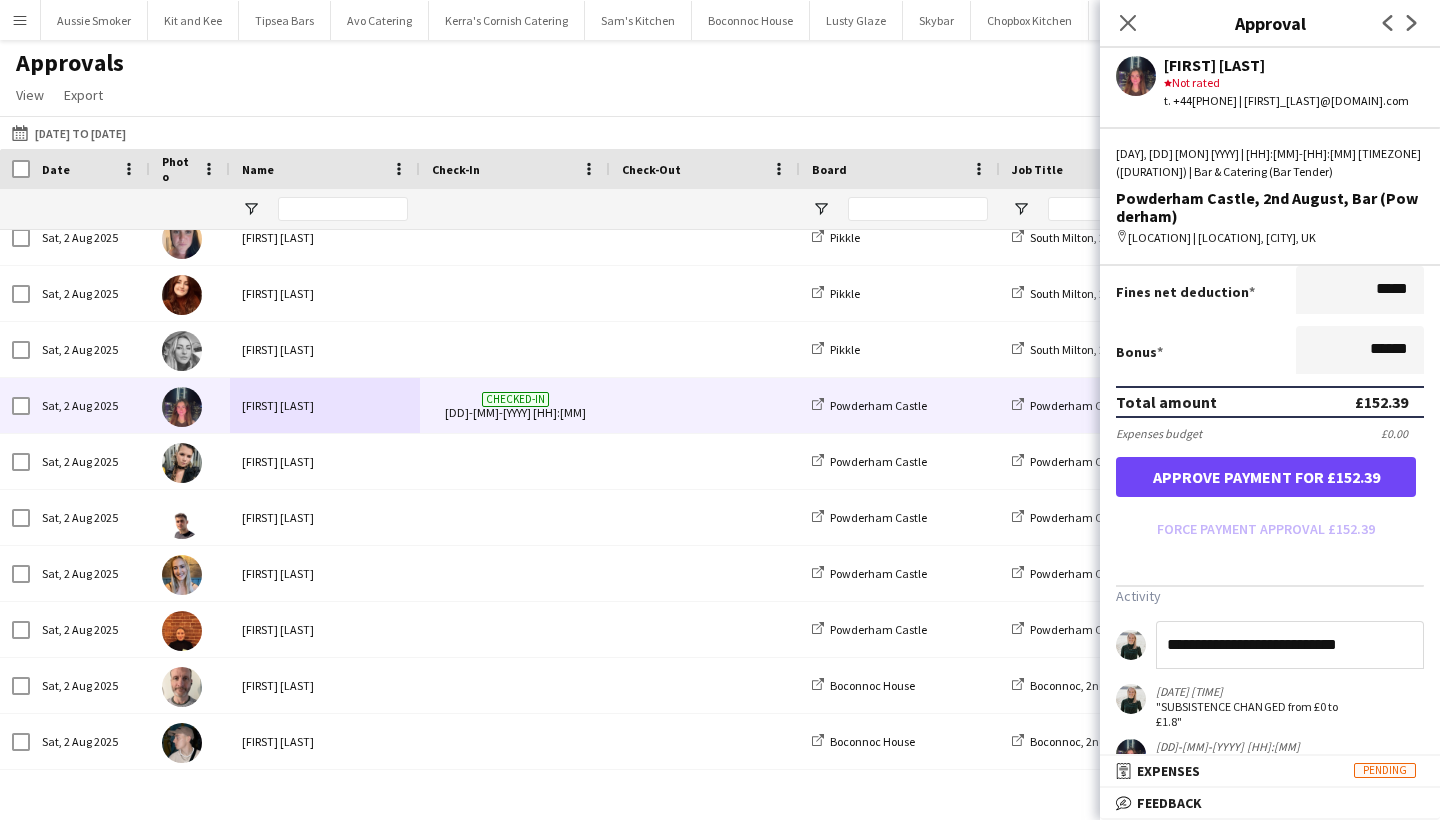 type on "**********" 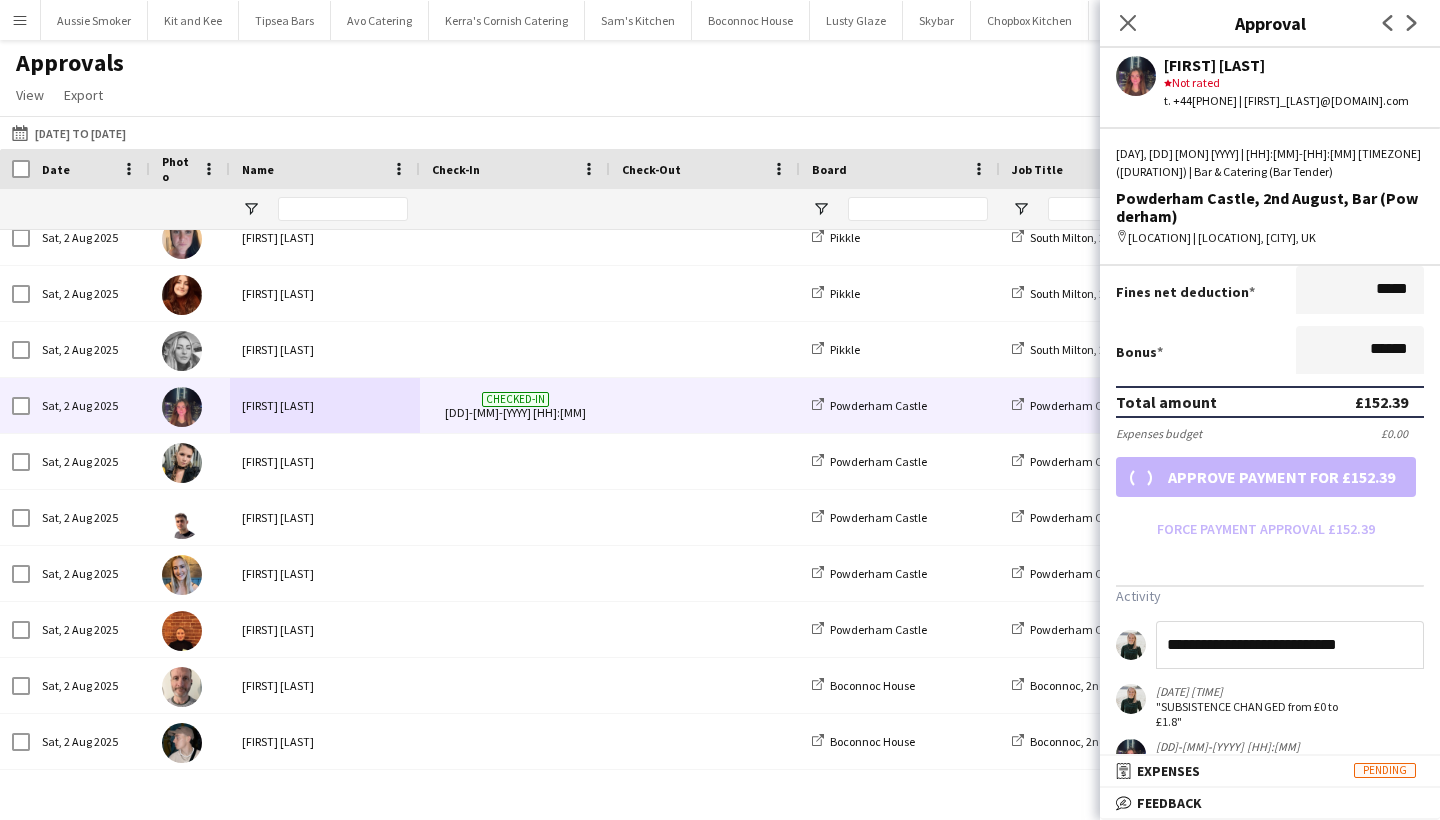 scroll, scrollTop: 350, scrollLeft: 0, axis: vertical 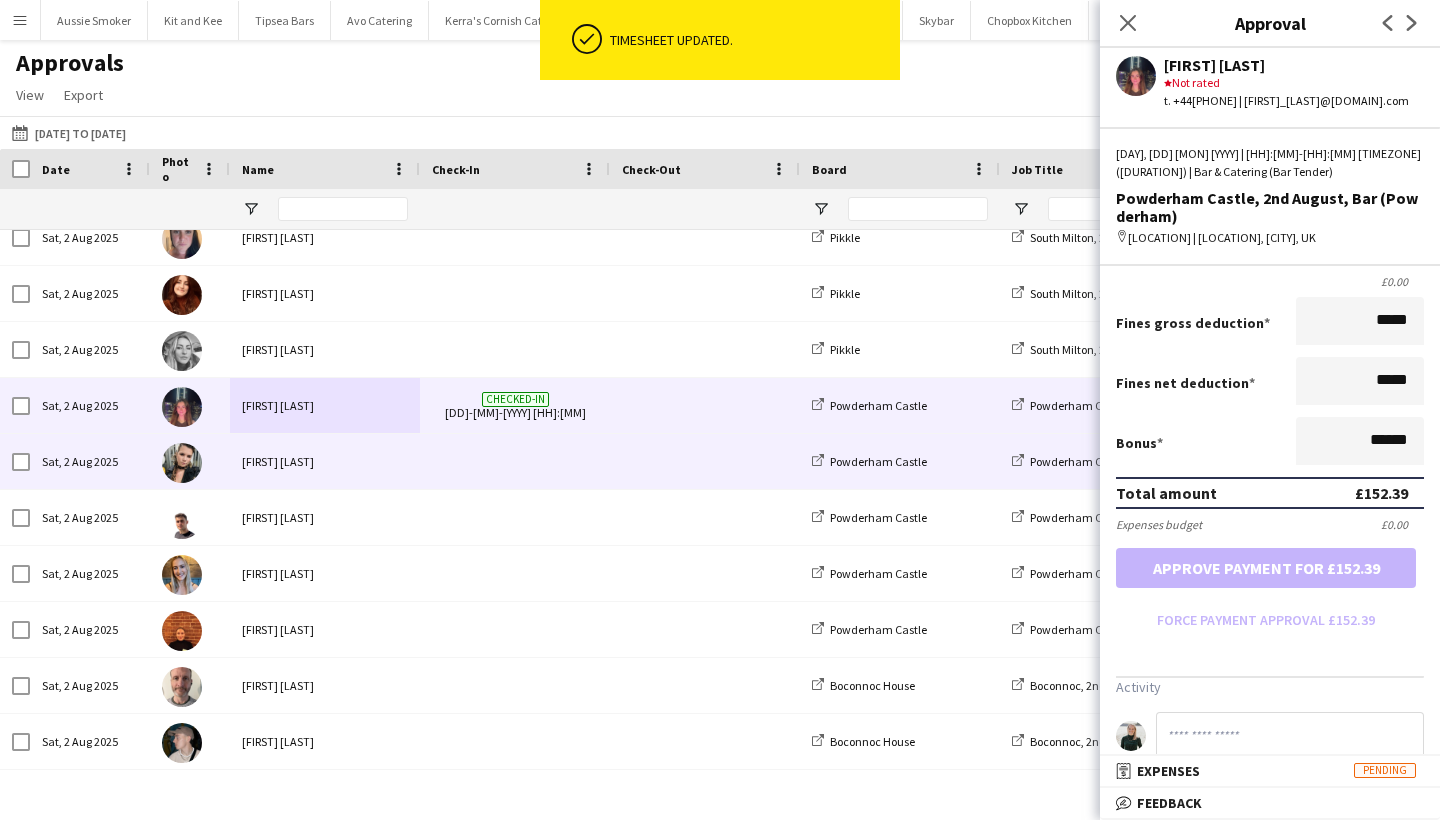 click on "[FIRST] [LAST]" at bounding box center (325, 461) 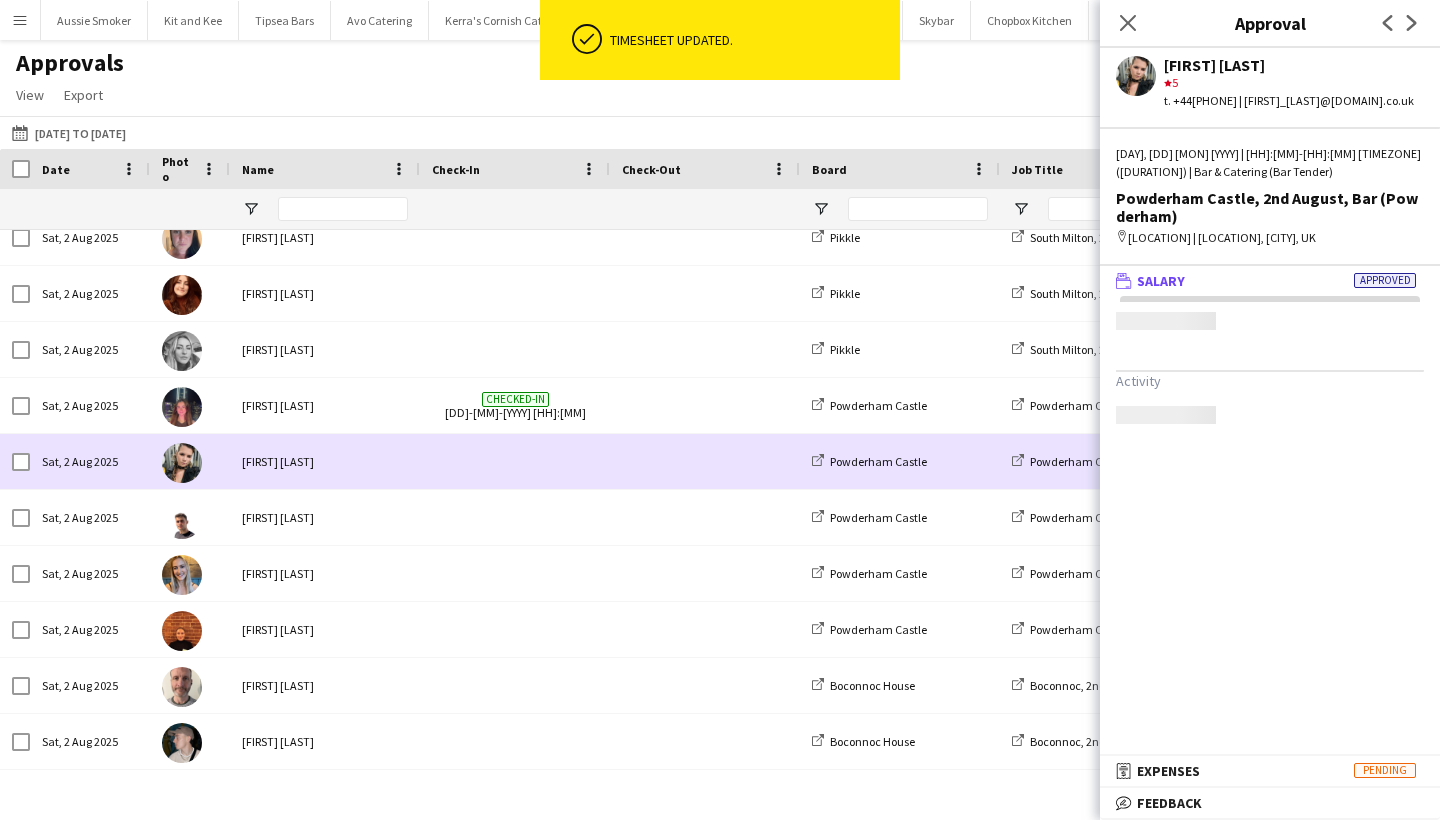 scroll, scrollTop: 0, scrollLeft: 0, axis: both 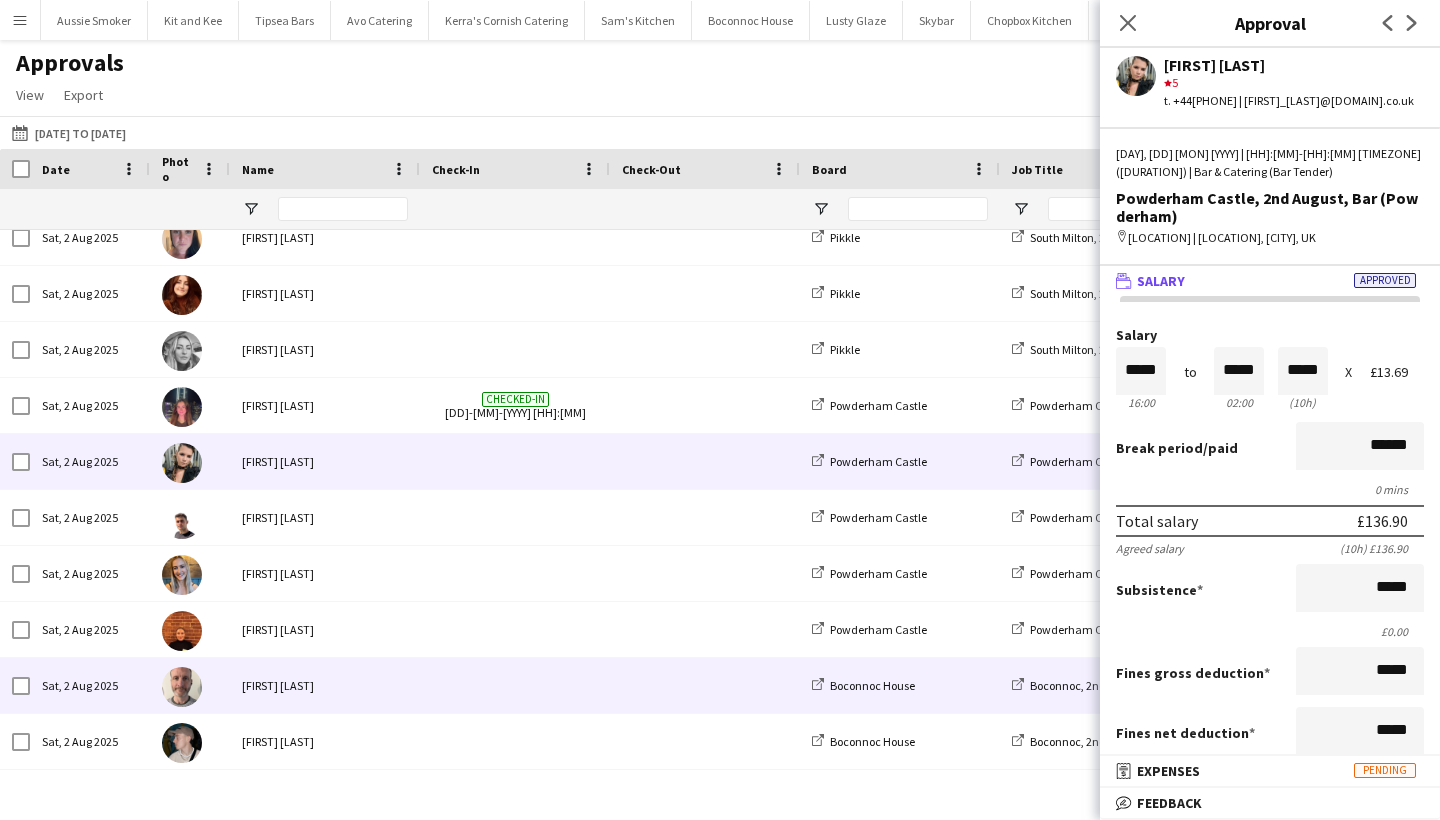 click on "[FIRST] [LAST]" at bounding box center [325, 685] 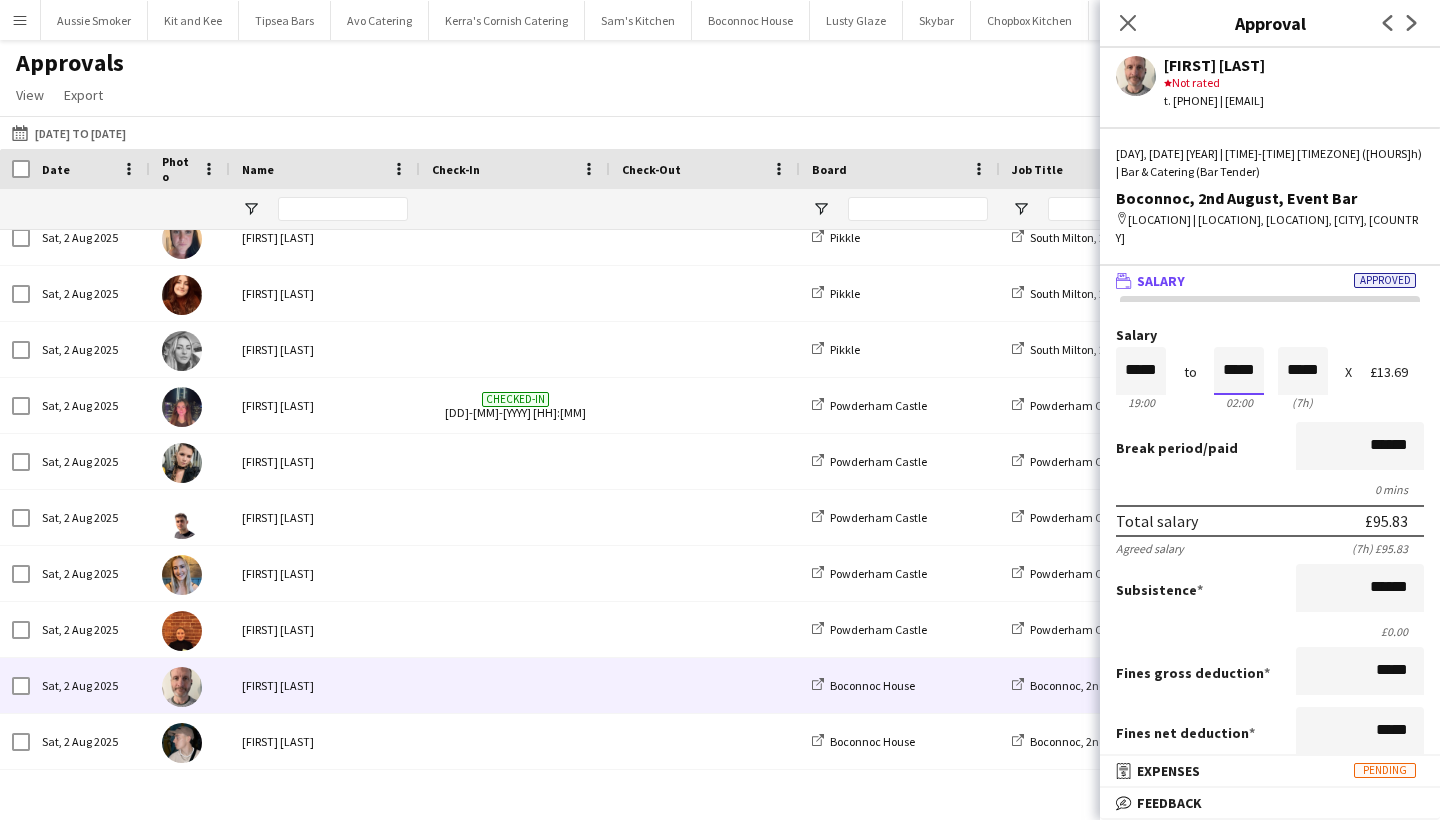 click on "*****" at bounding box center (1239, 371) 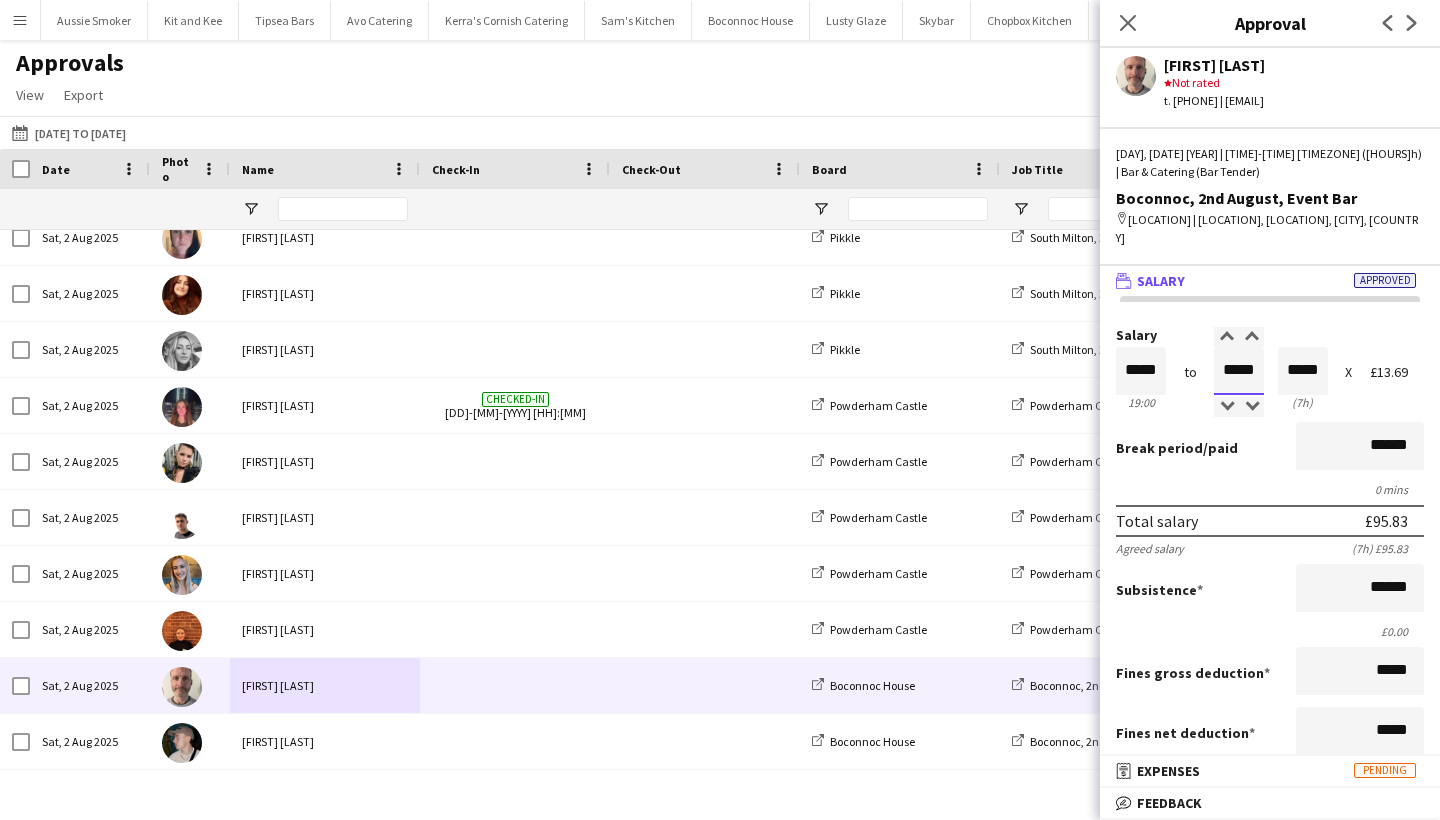drag, startPoint x: 1249, startPoint y: 354, endPoint x: 1221, endPoint y: 350, distance: 28.284271 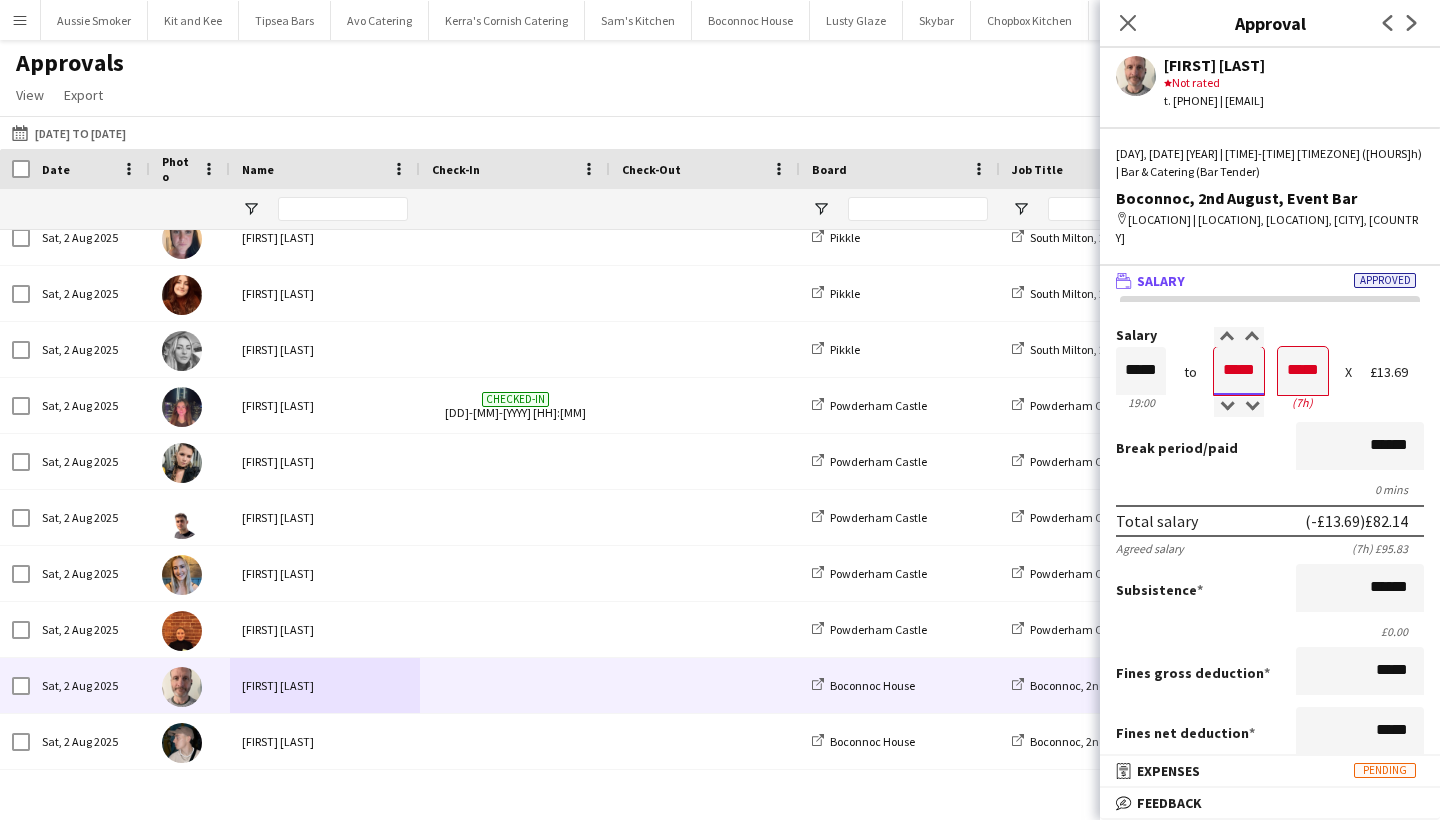 type on "*****" 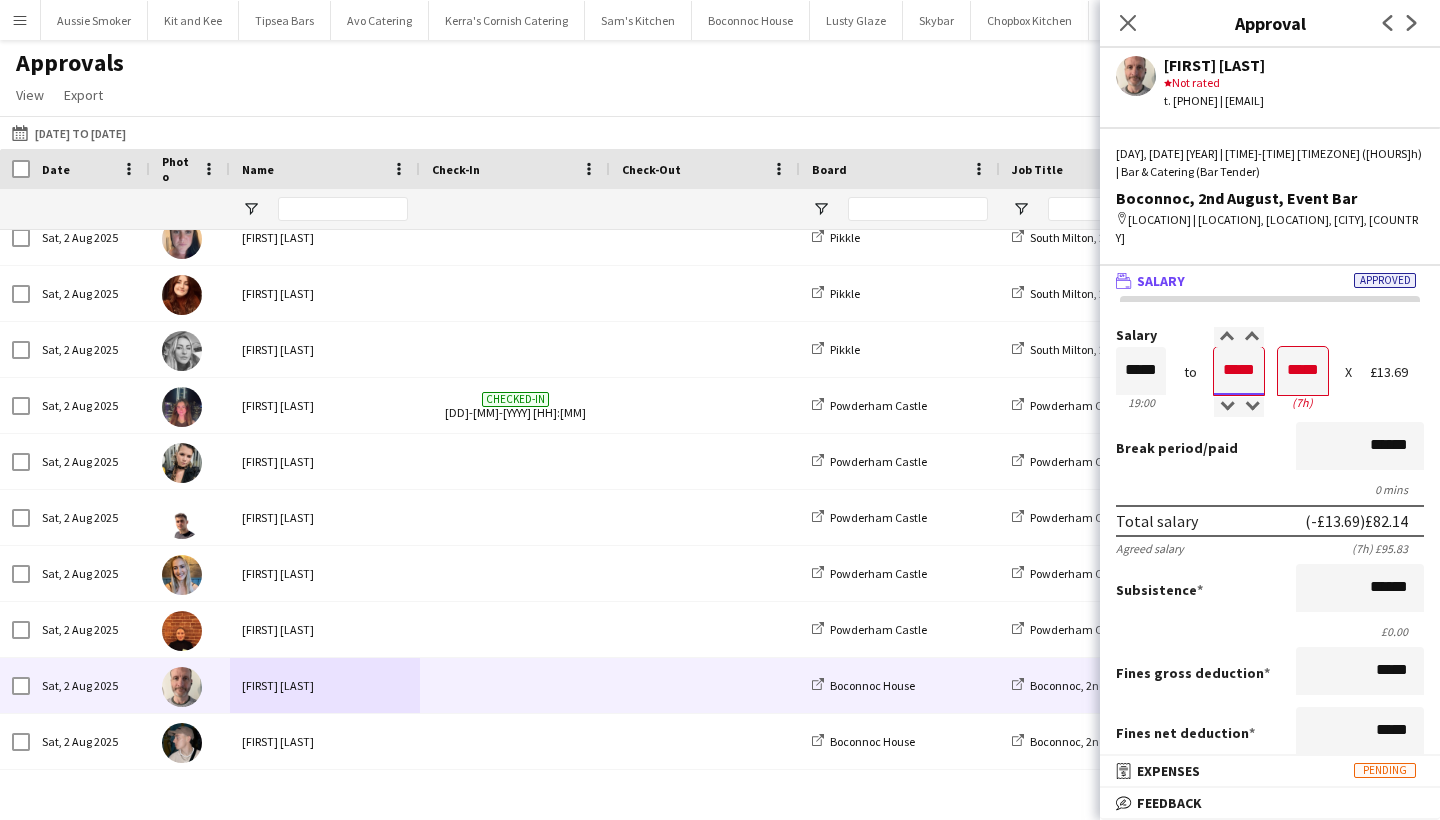 type on "*****" 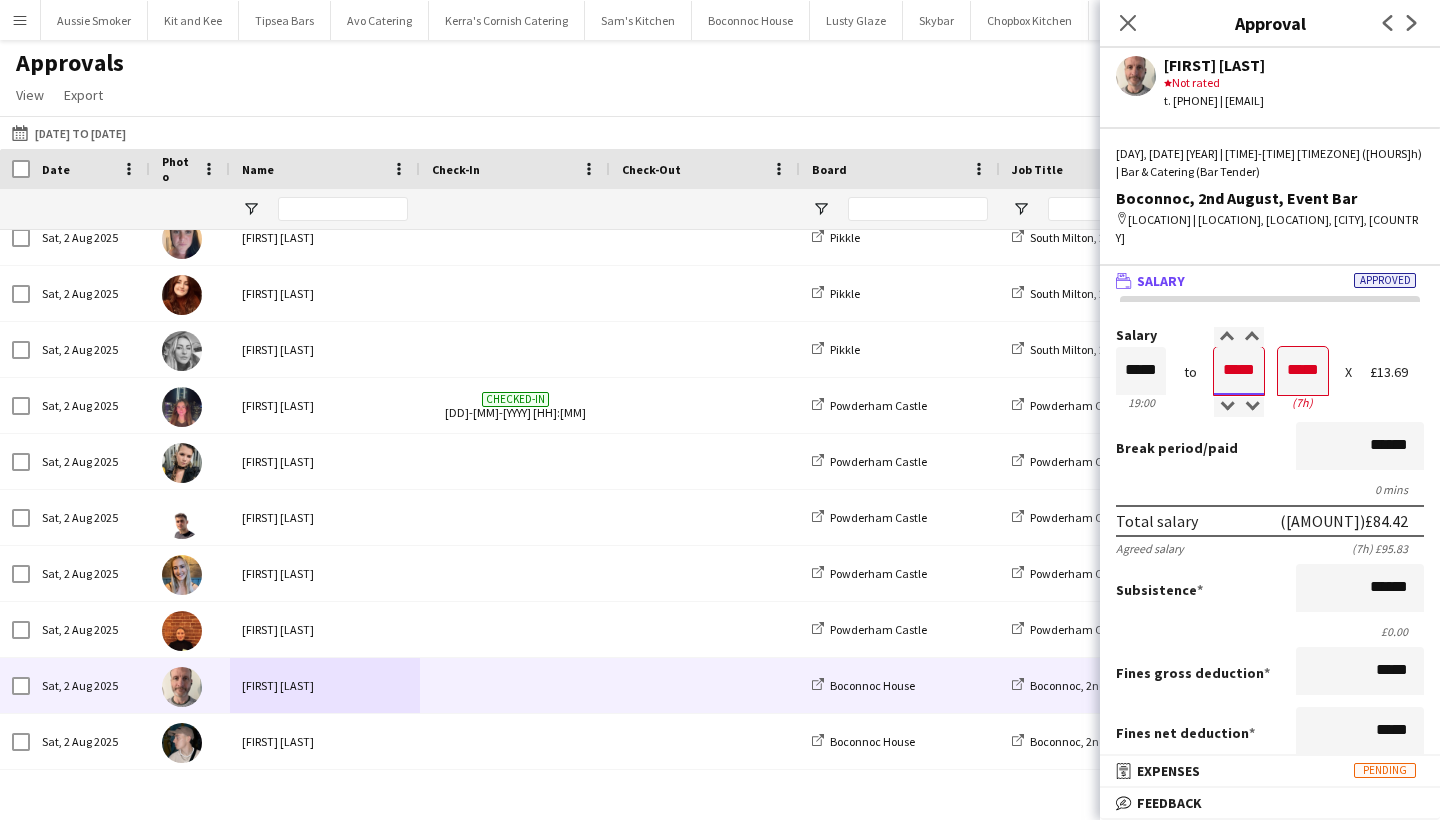 type on "*****" 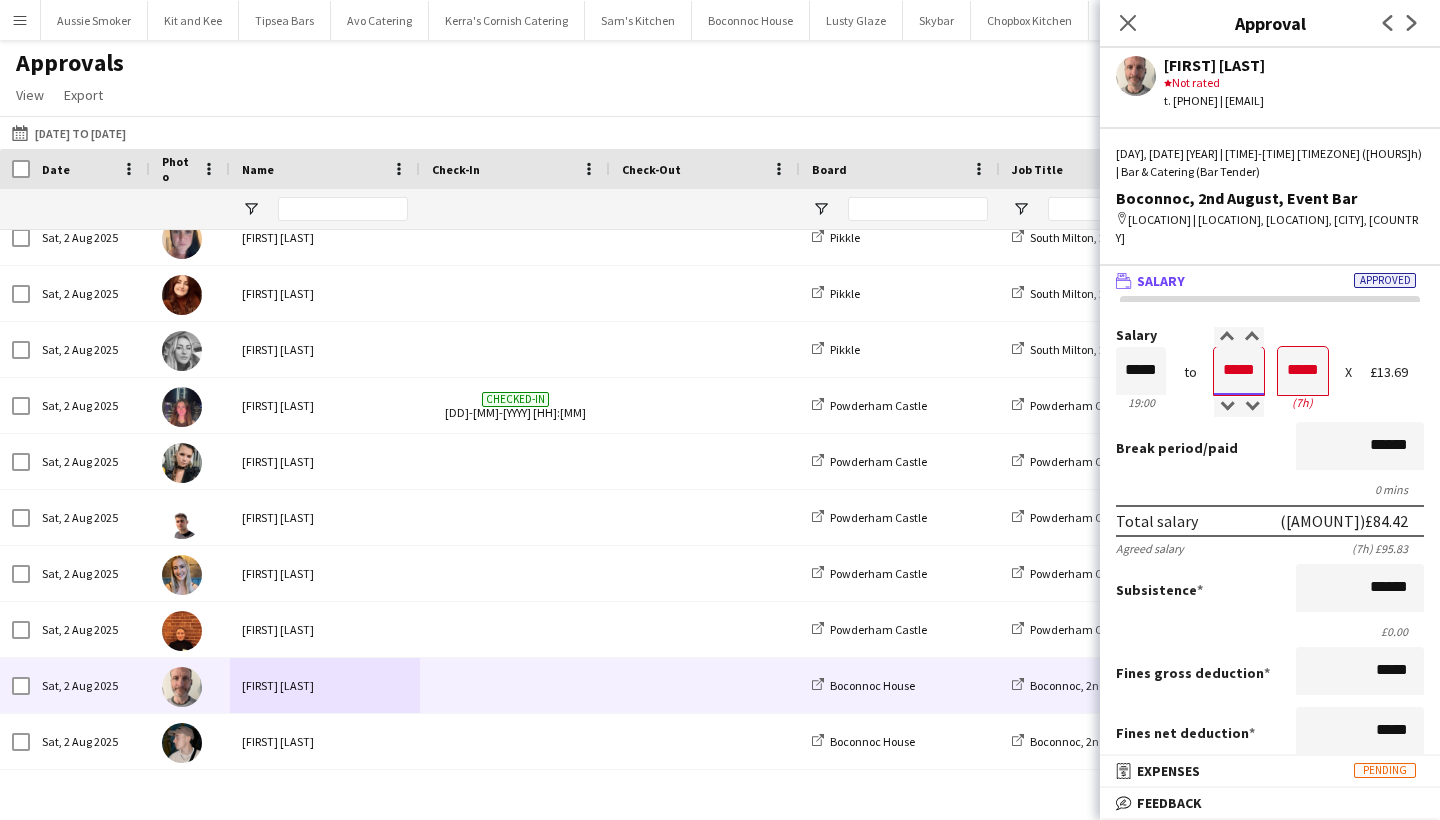 type on "*****" 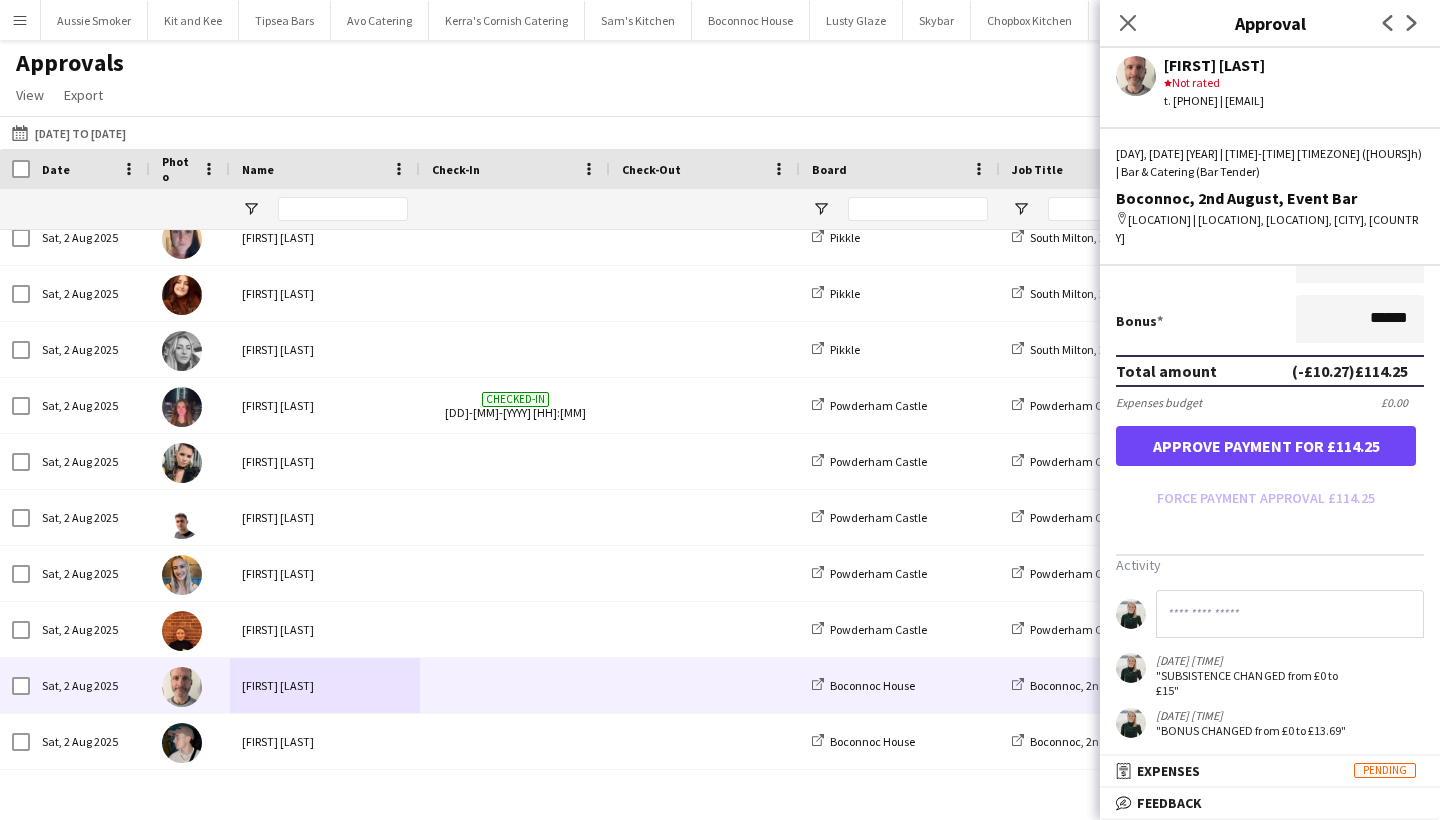 scroll, scrollTop: 431, scrollLeft: 0, axis: vertical 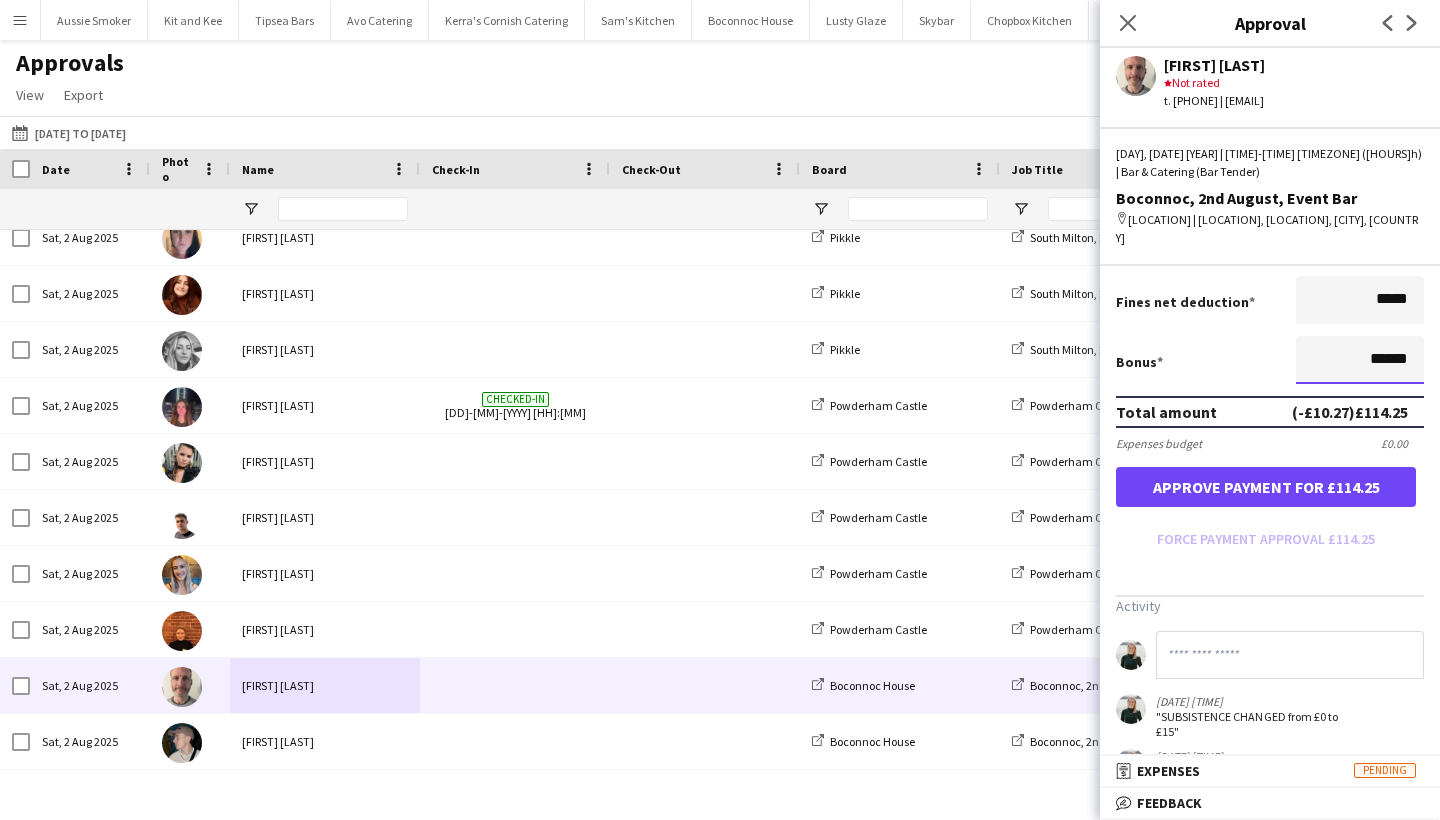 drag, startPoint x: 1386, startPoint y: 354, endPoint x: 1331, endPoint y: 353, distance: 55.00909 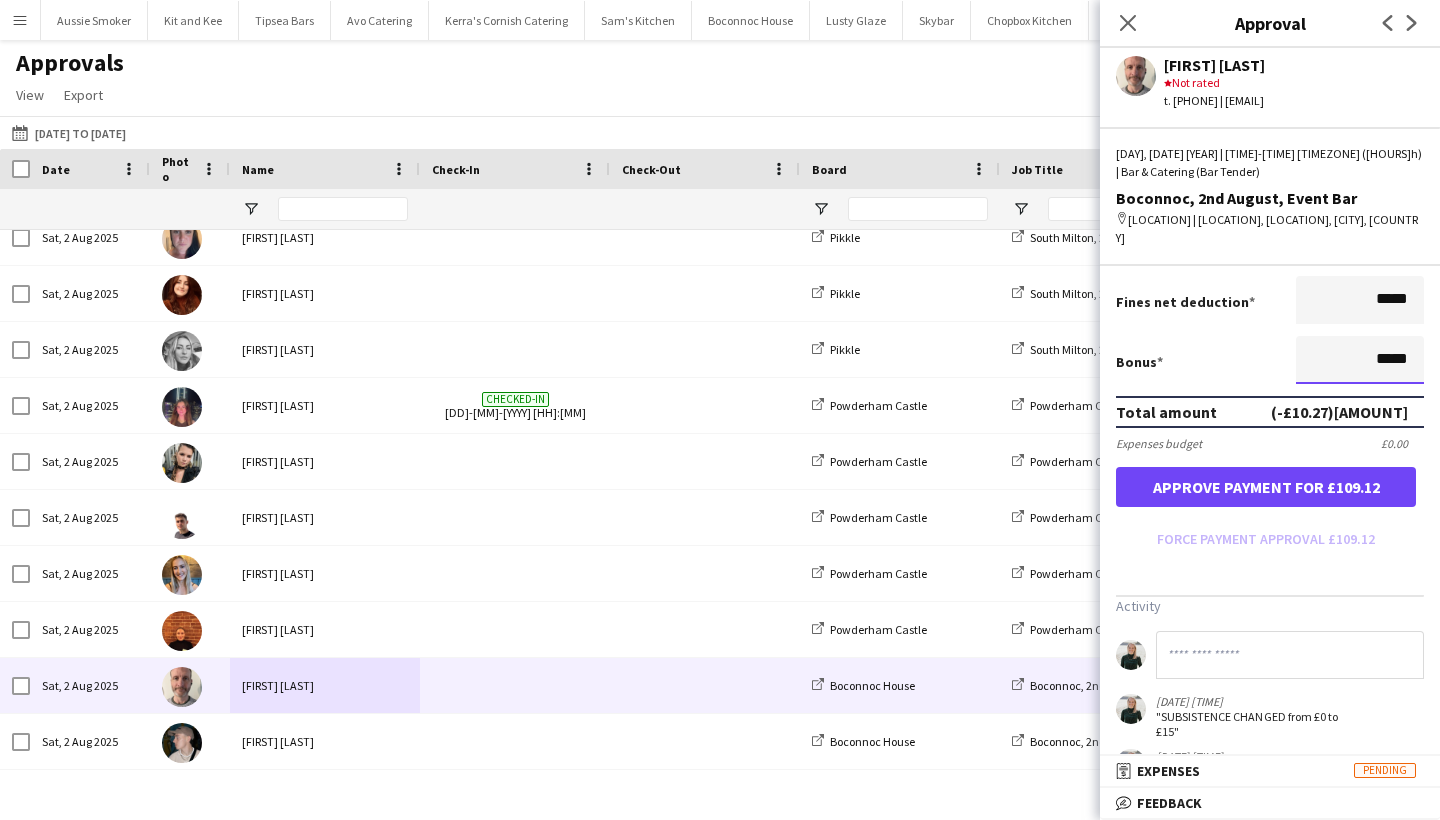 type on "*****" 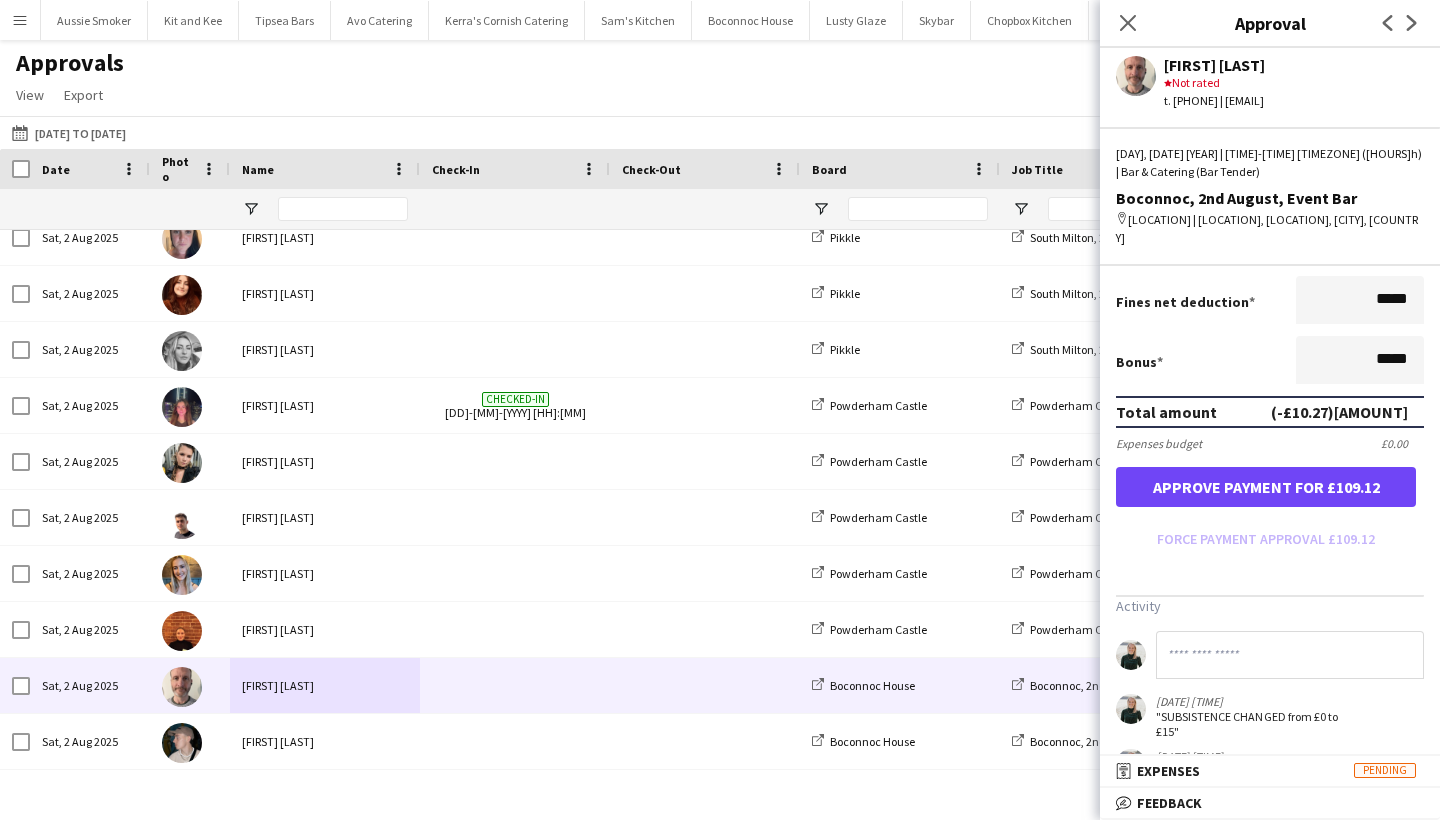 click on "Approve payment for £109.12" at bounding box center [1266, 487] 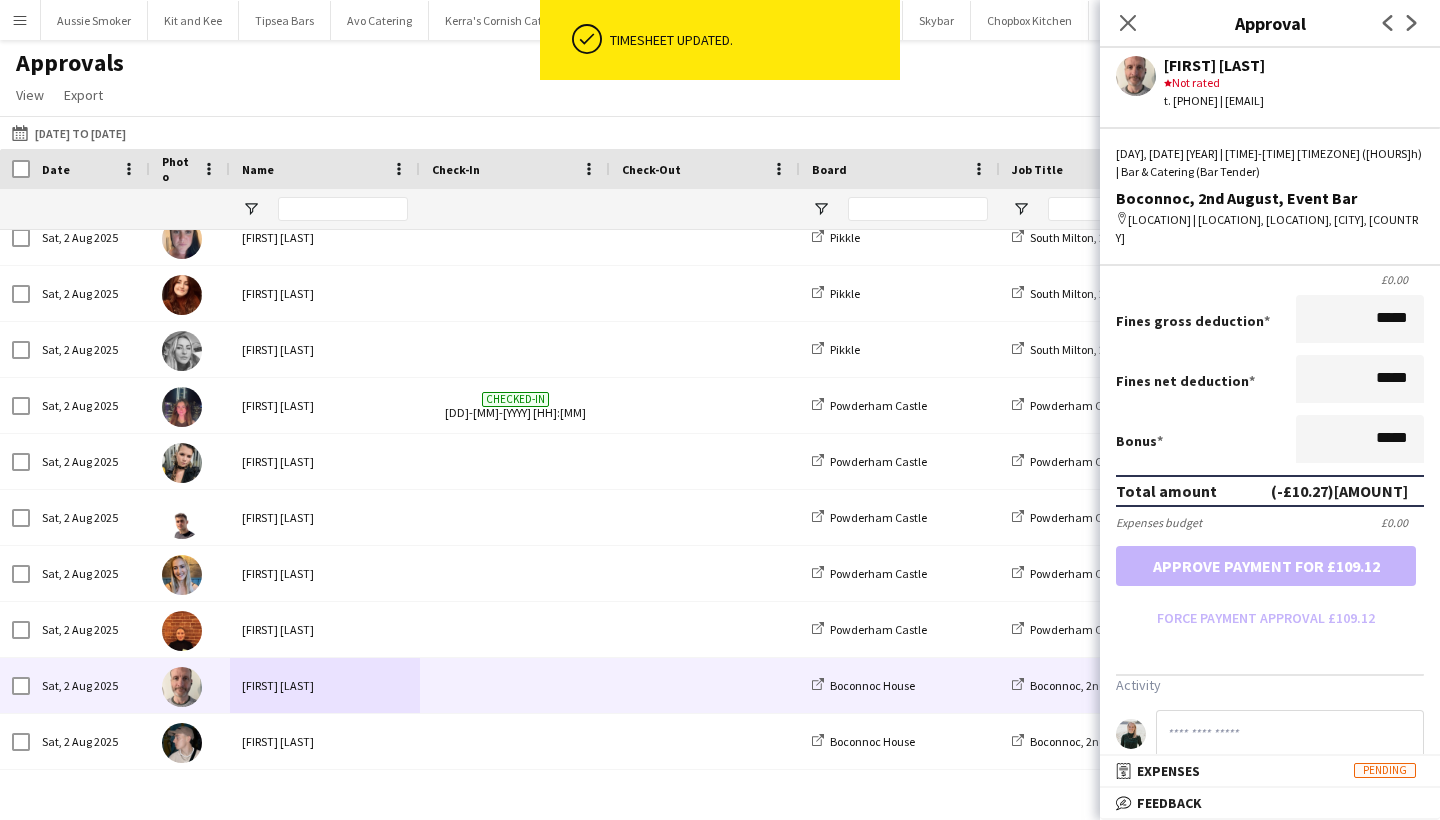 scroll, scrollTop: 422, scrollLeft: 0, axis: vertical 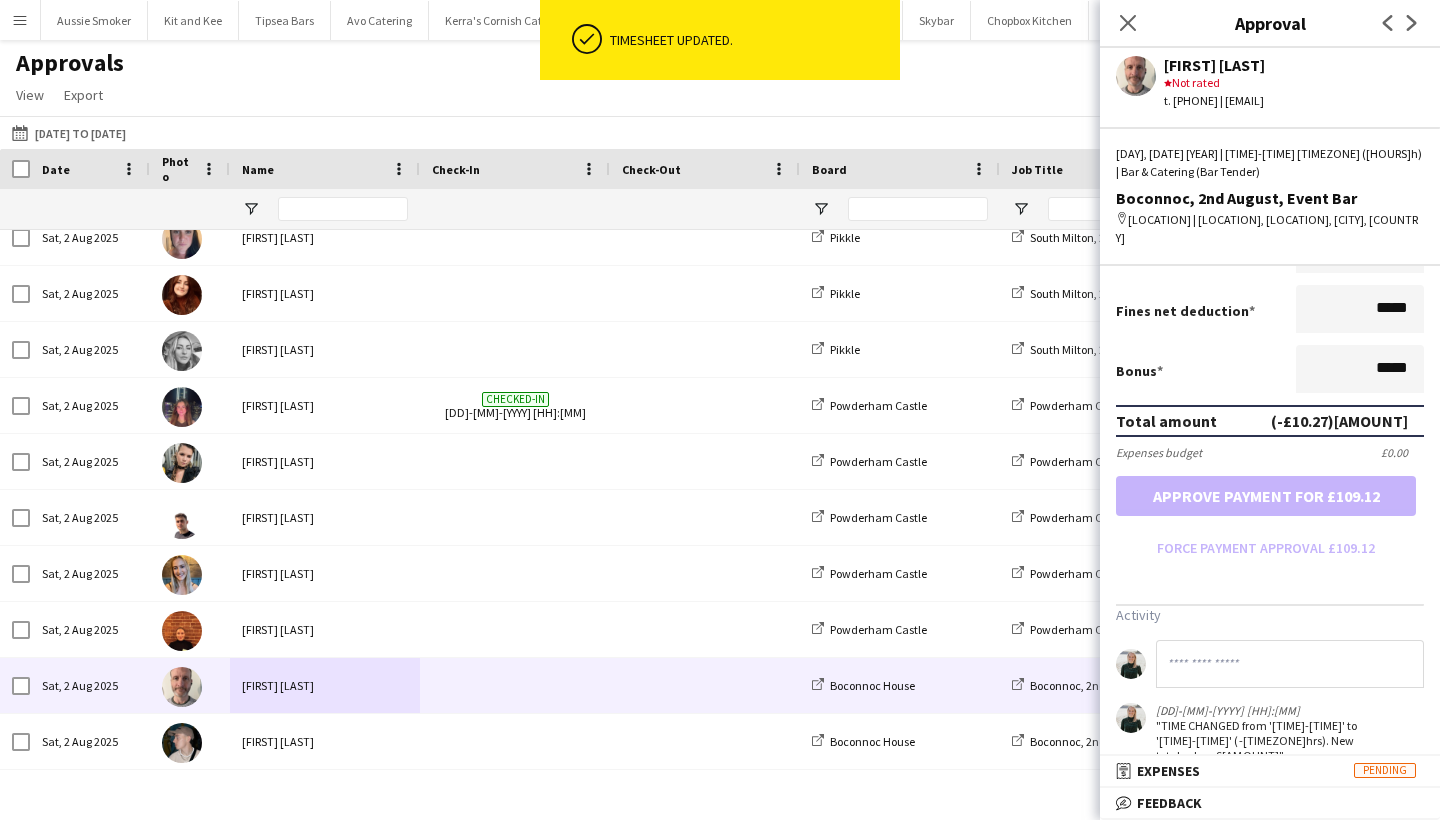 click 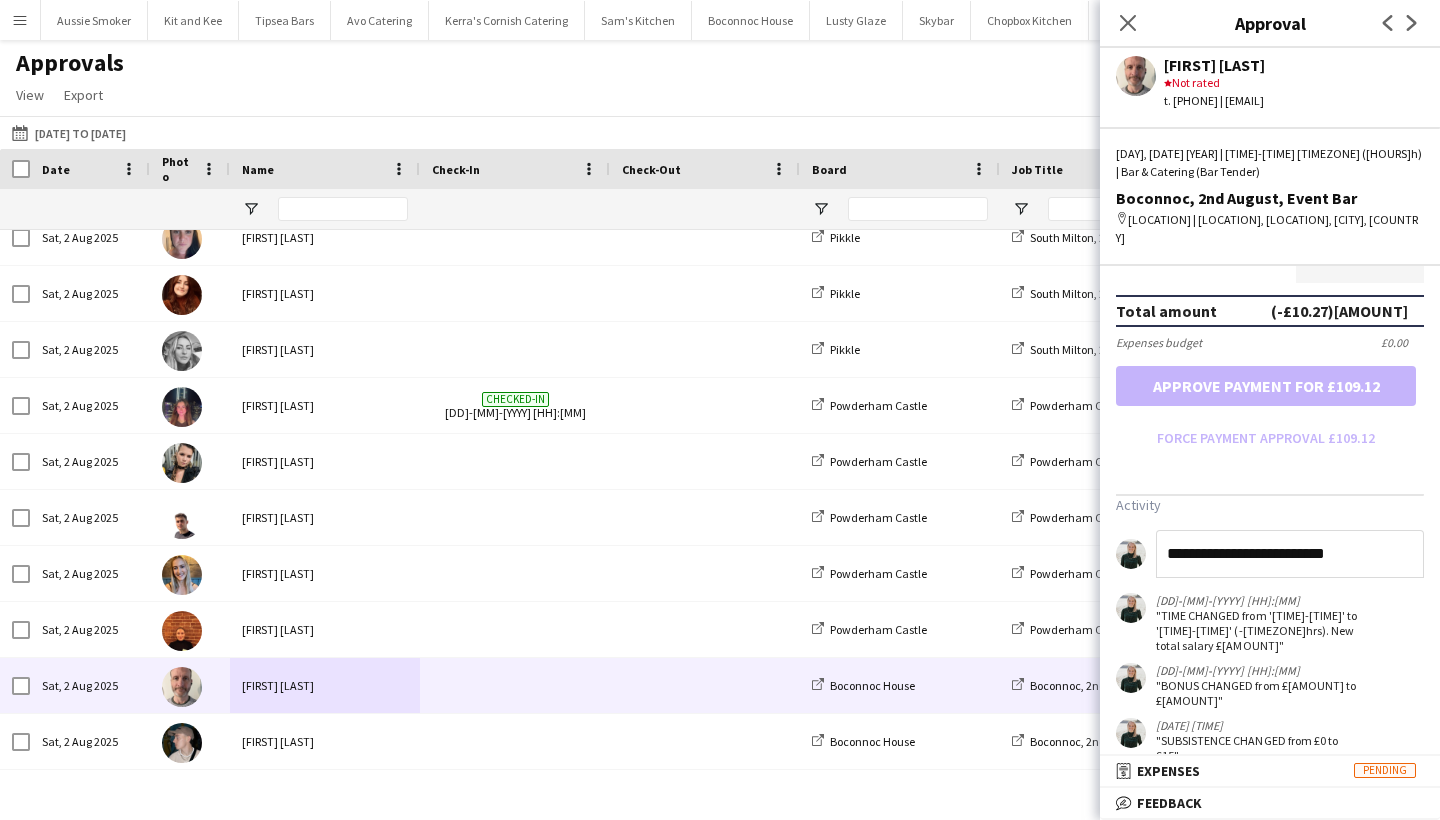 scroll, scrollTop: 597, scrollLeft: 0, axis: vertical 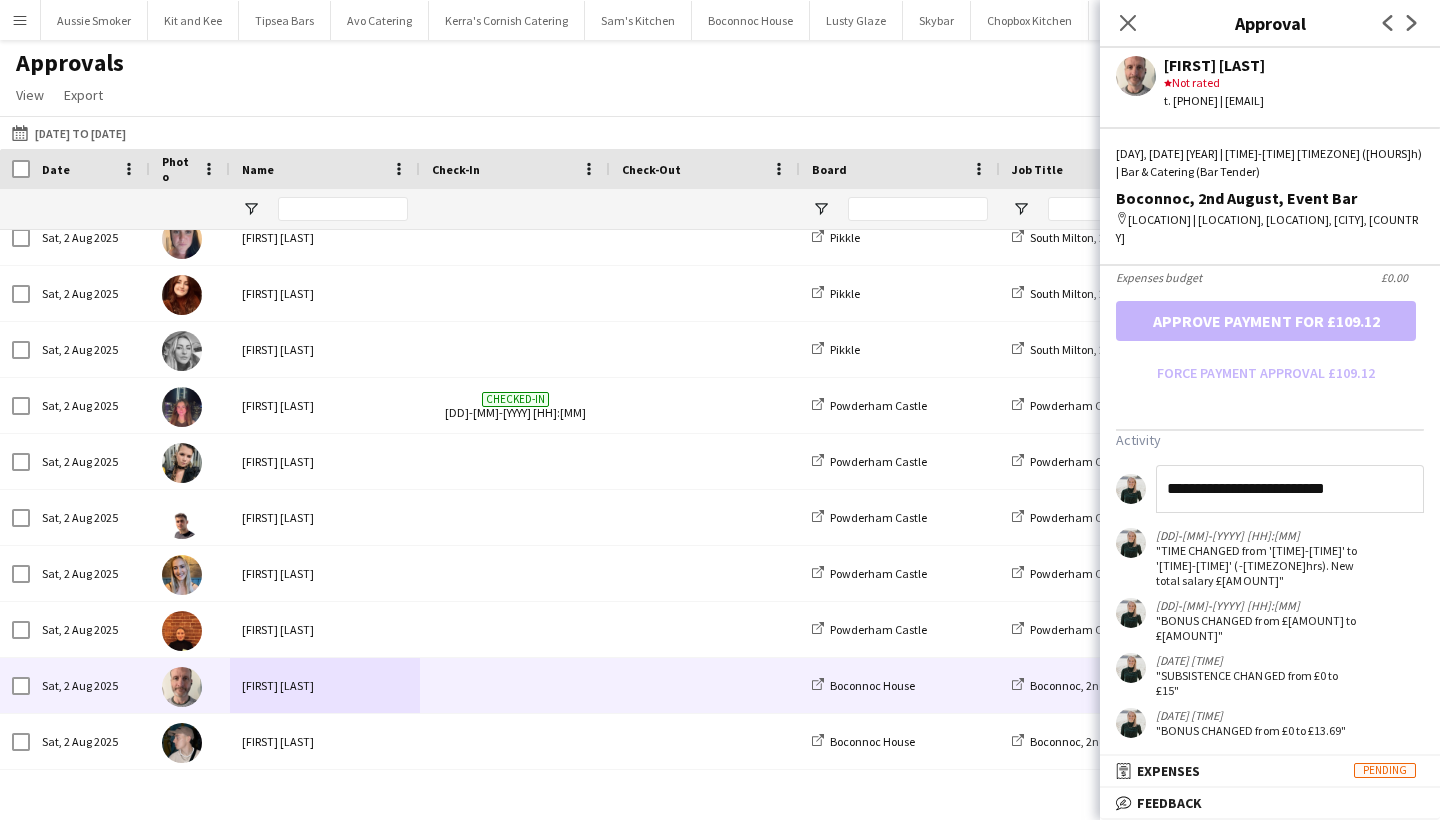 type on "**********" 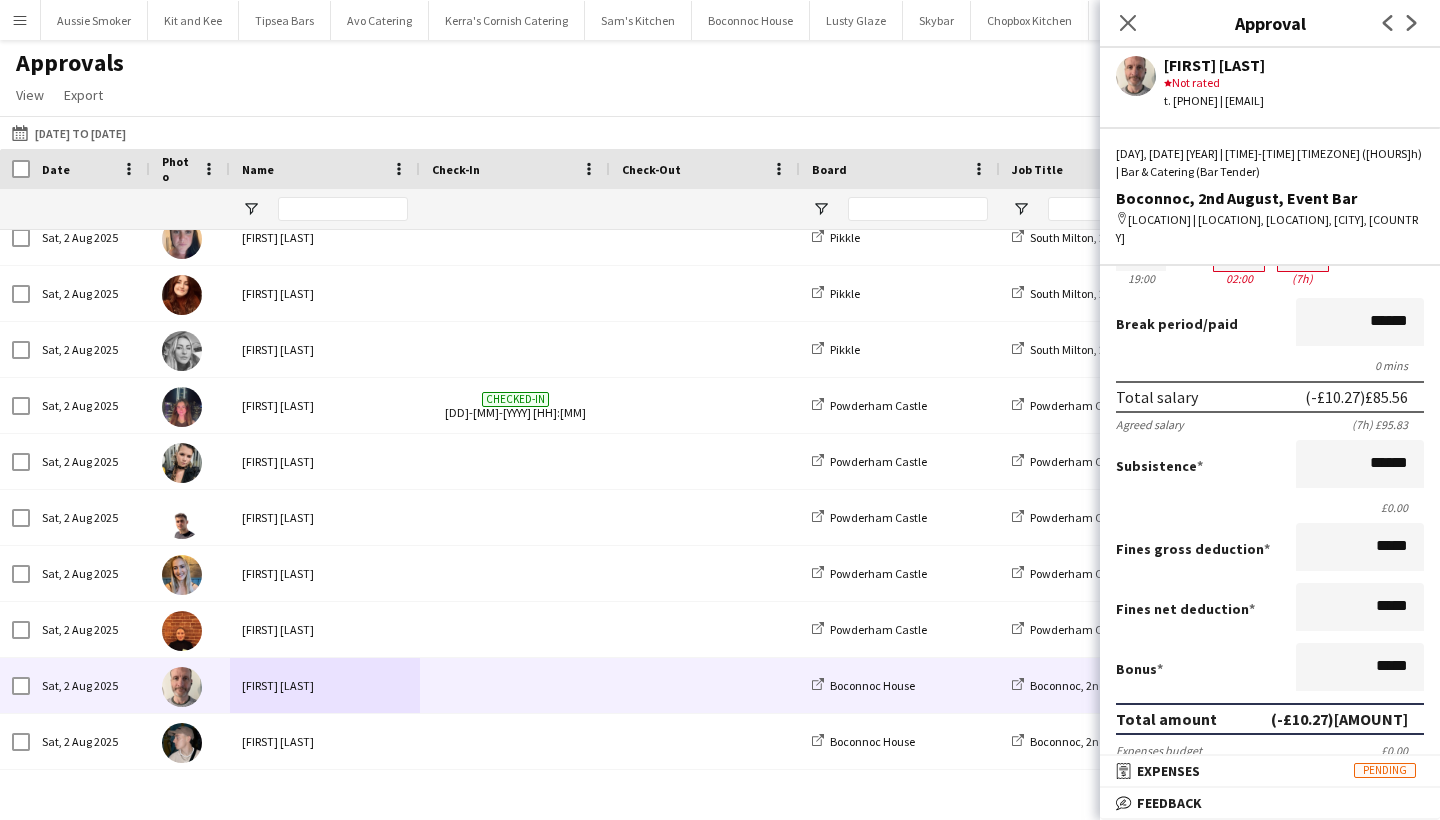 scroll, scrollTop: 0, scrollLeft: 0, axis: both 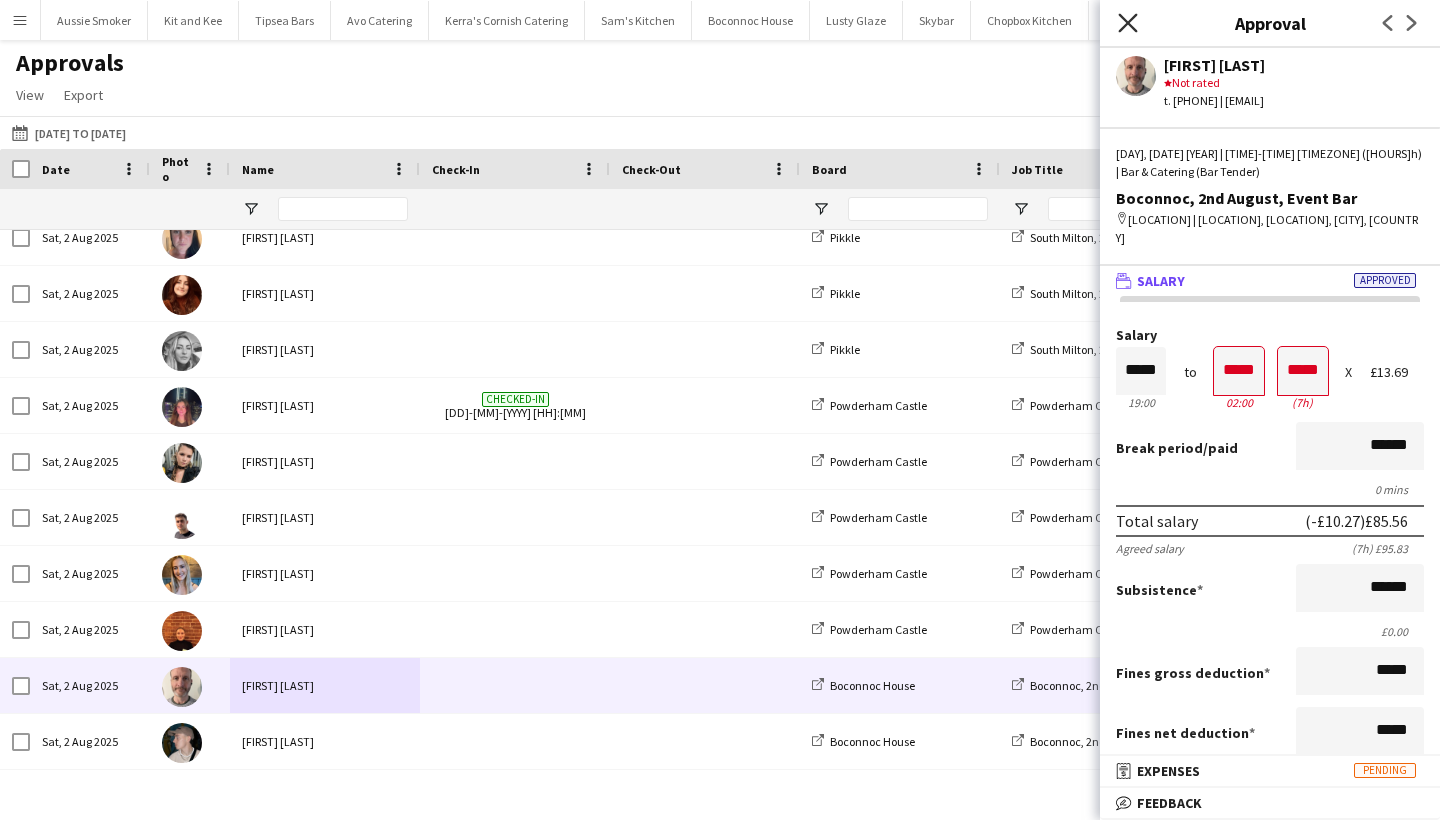 click 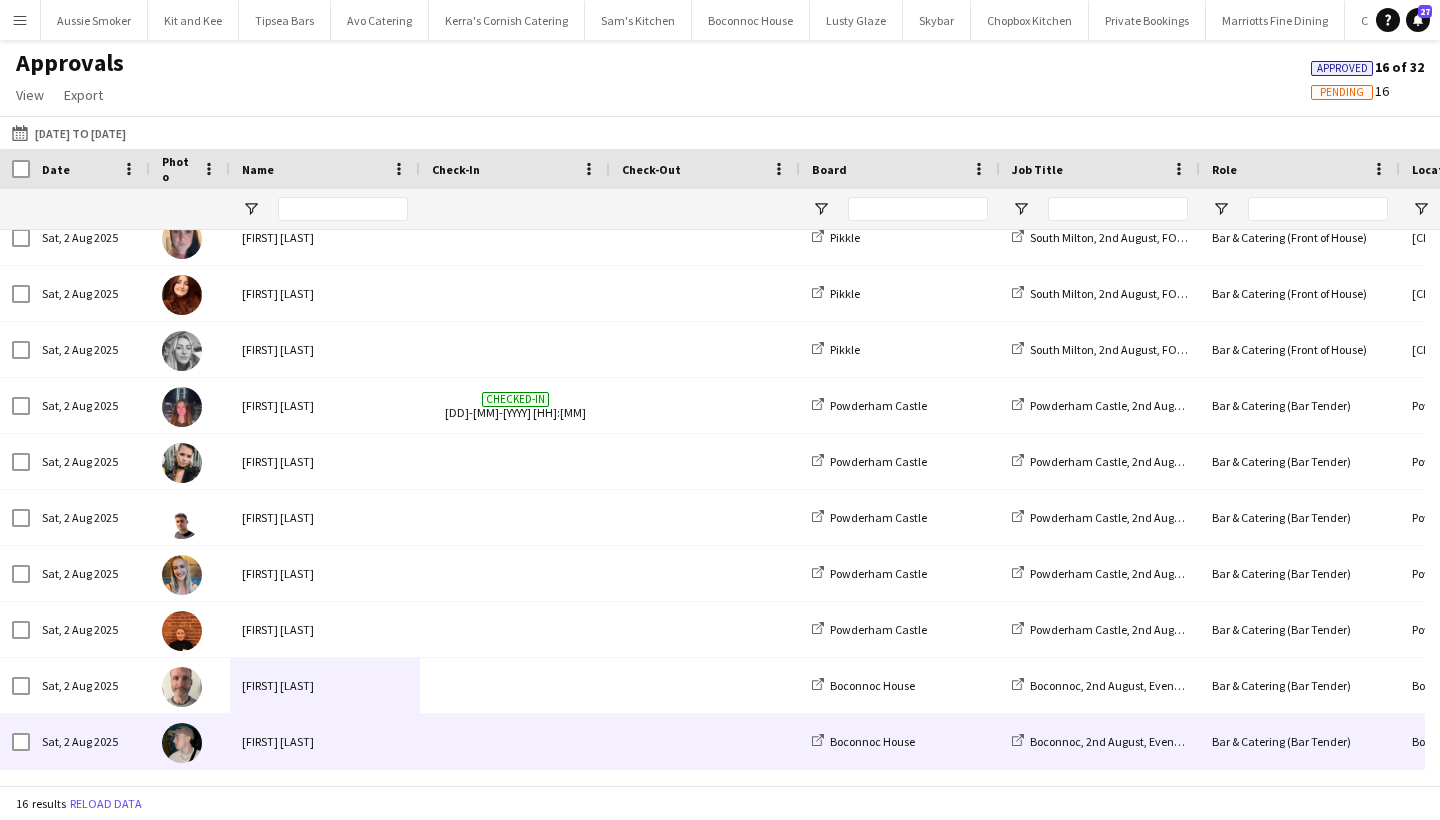 click on "[FIRST] [LAST]" at bounding box center (325, 741) 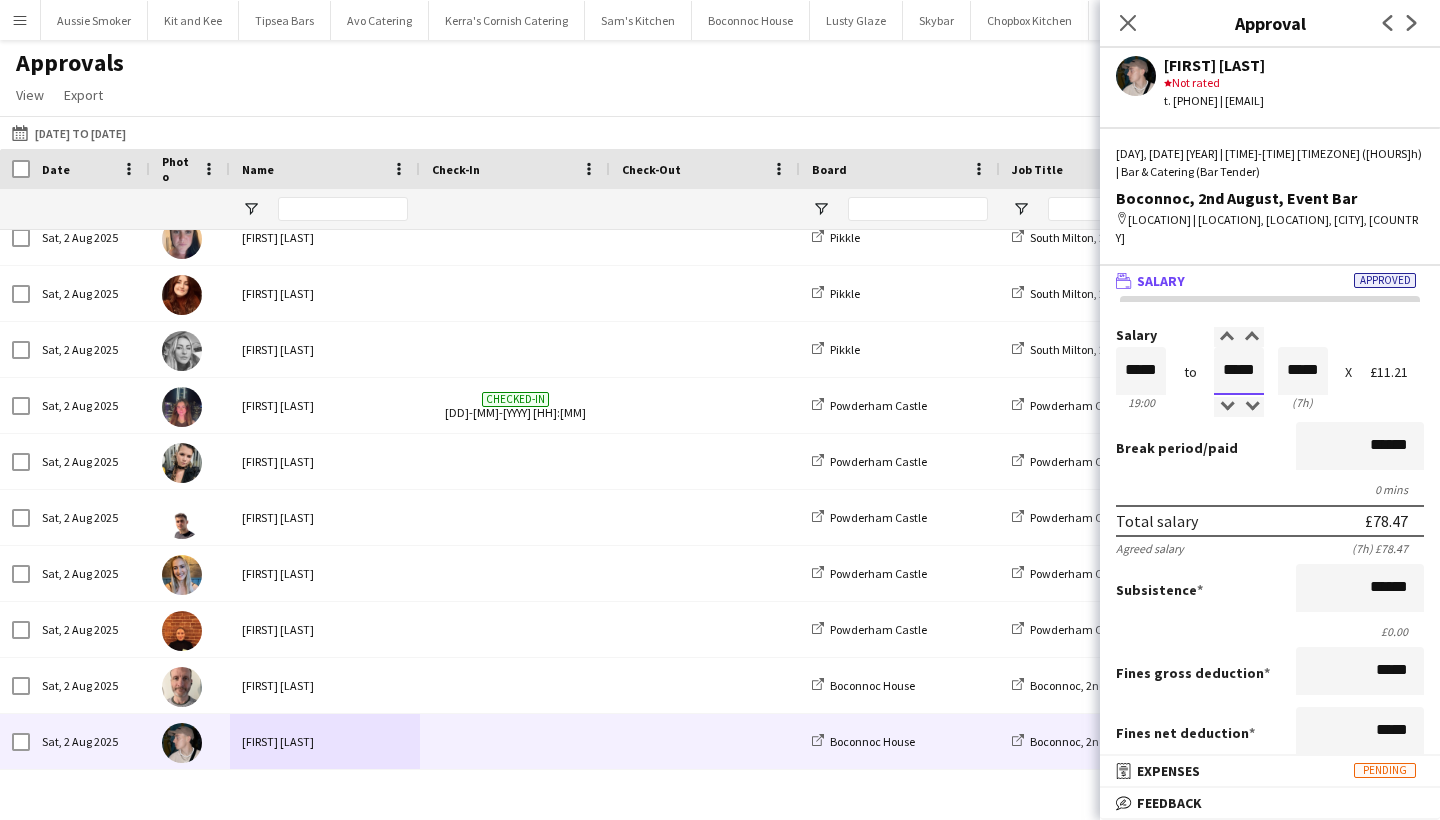 drag, startPoint x: 1232, startPoint y: 350, endPoint x: 1296, endPoint y: 333, distance: 66.21933 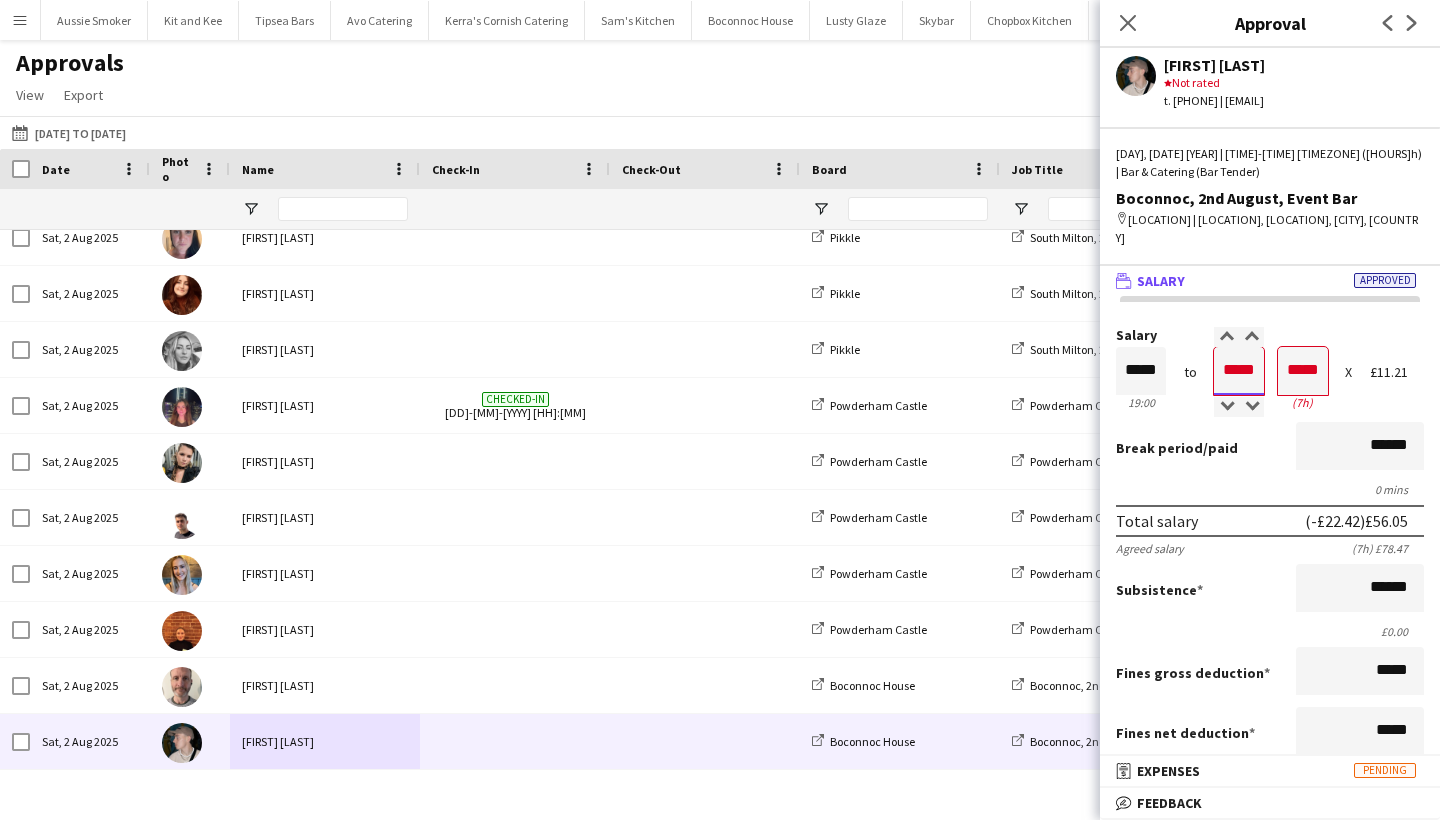 type on "*****" 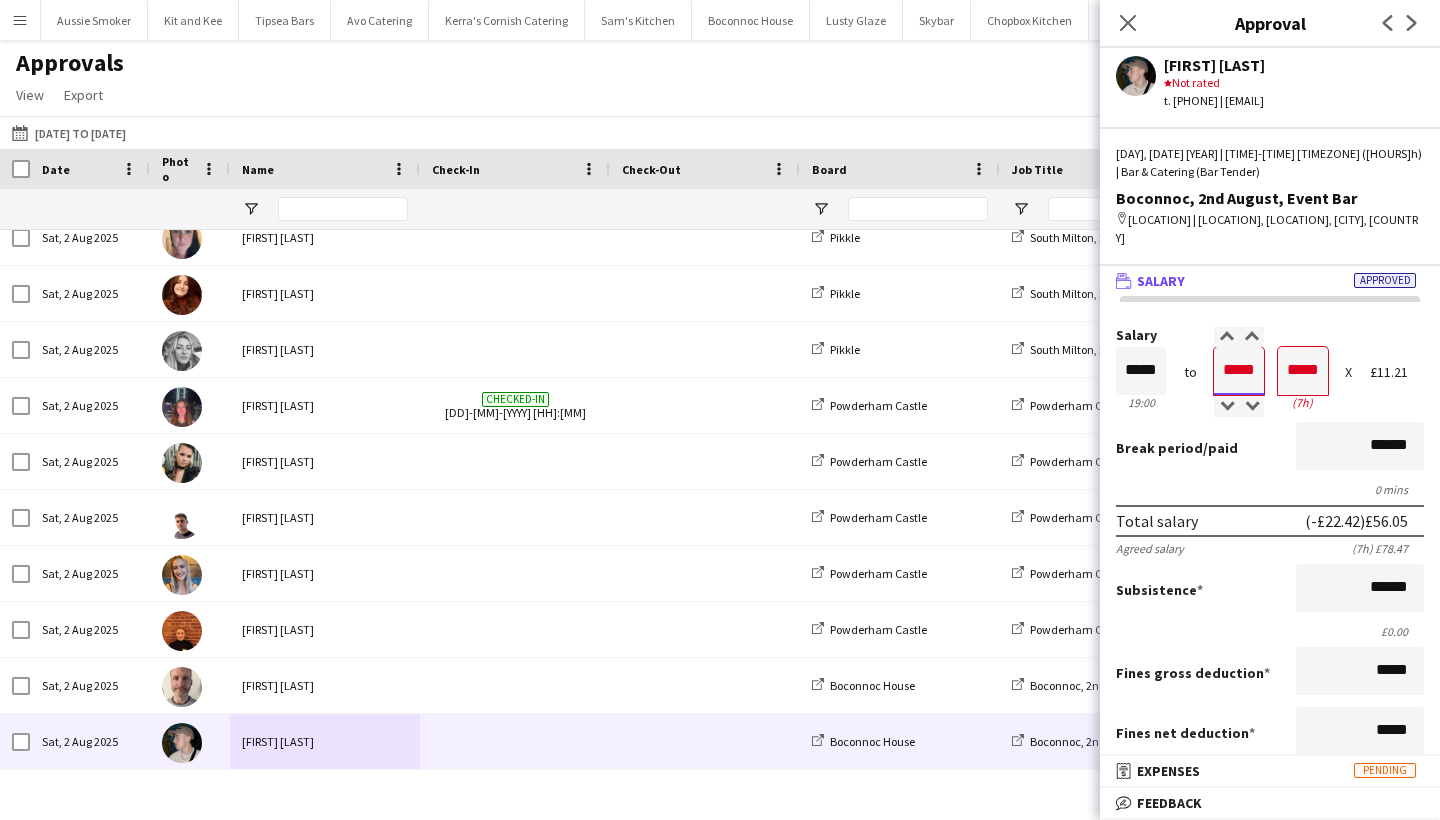 type on "*****" 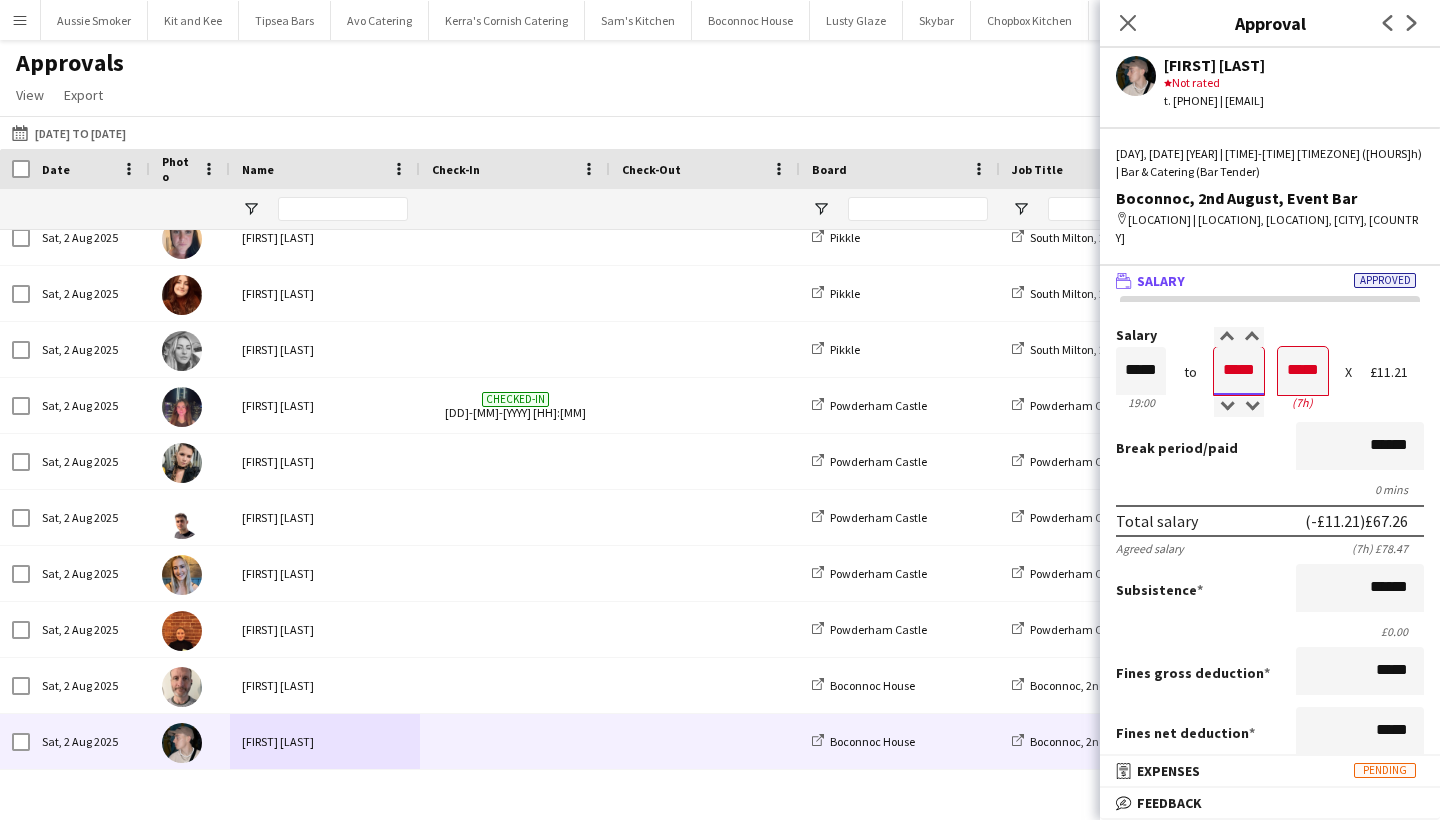 type on "*****" 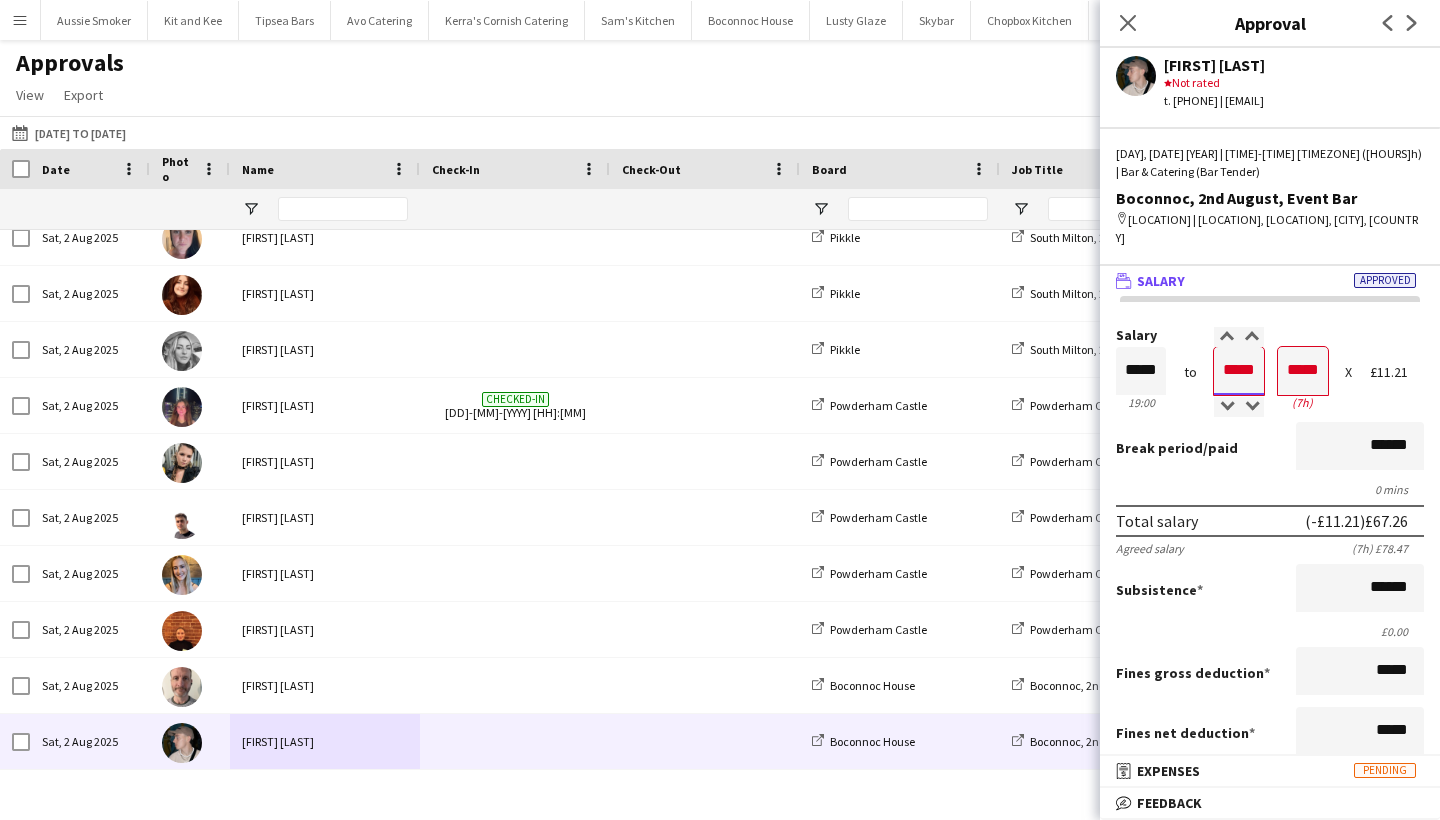 type on "*****" 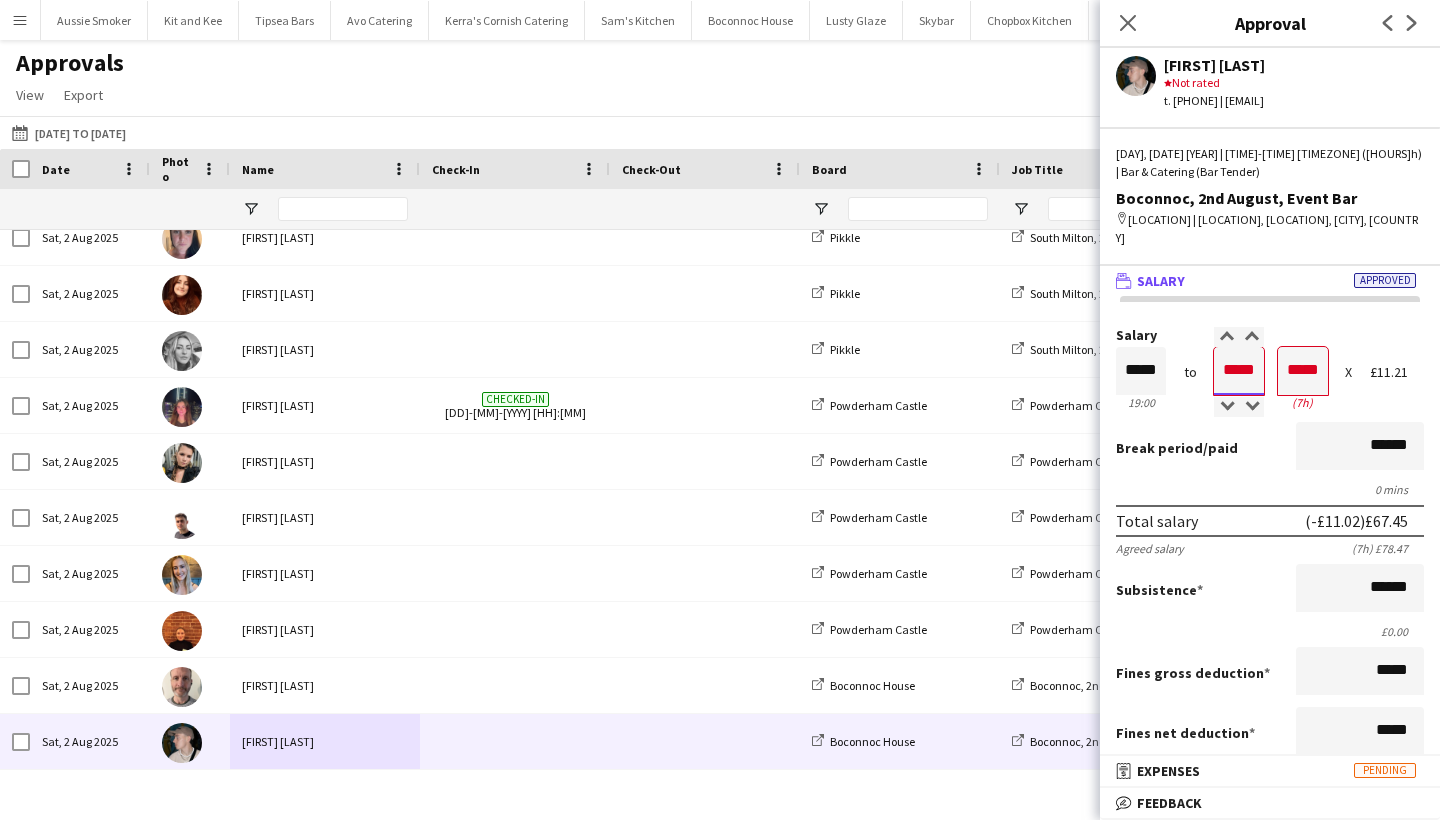 type on "*****" 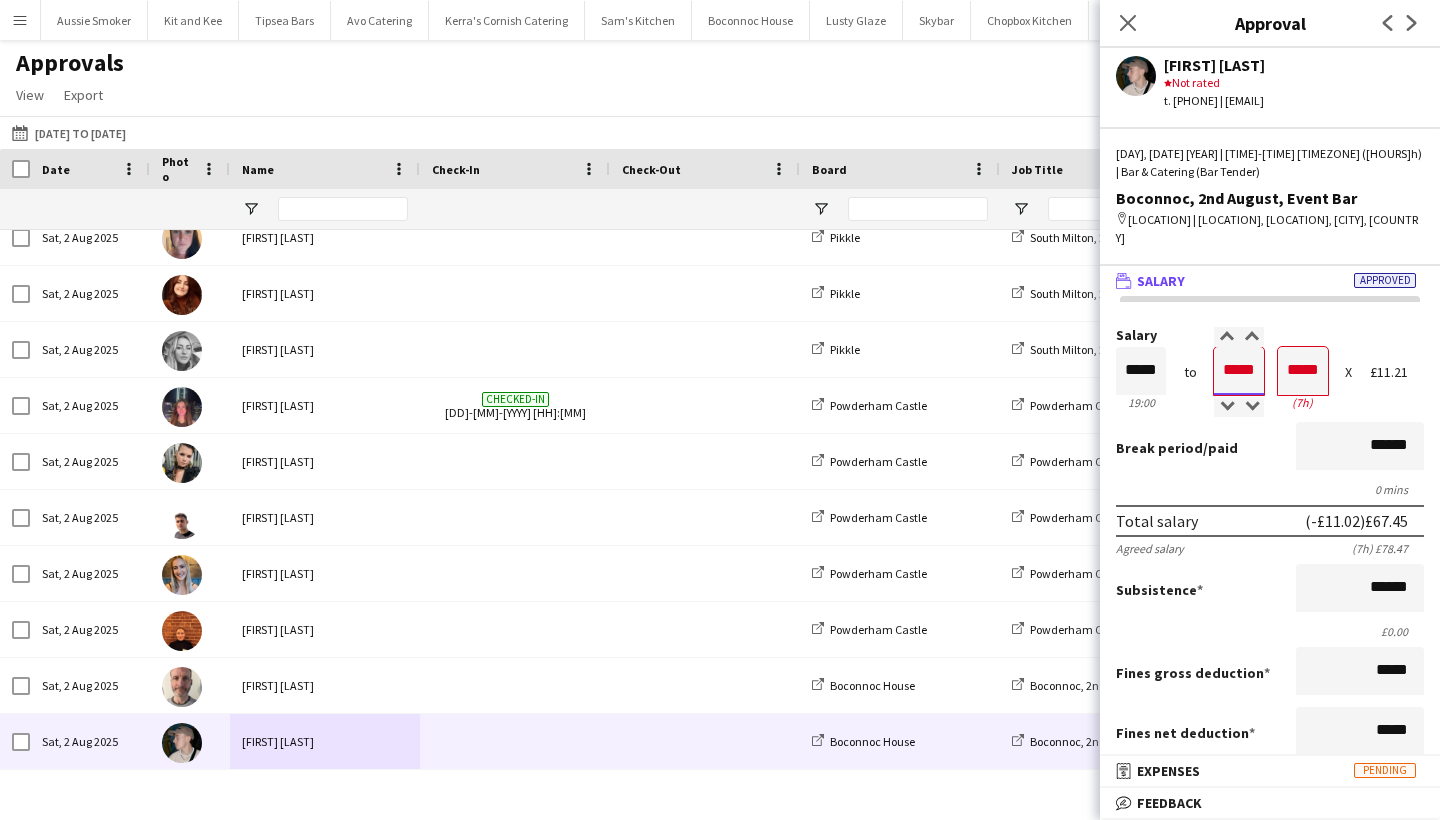 type on "*****" 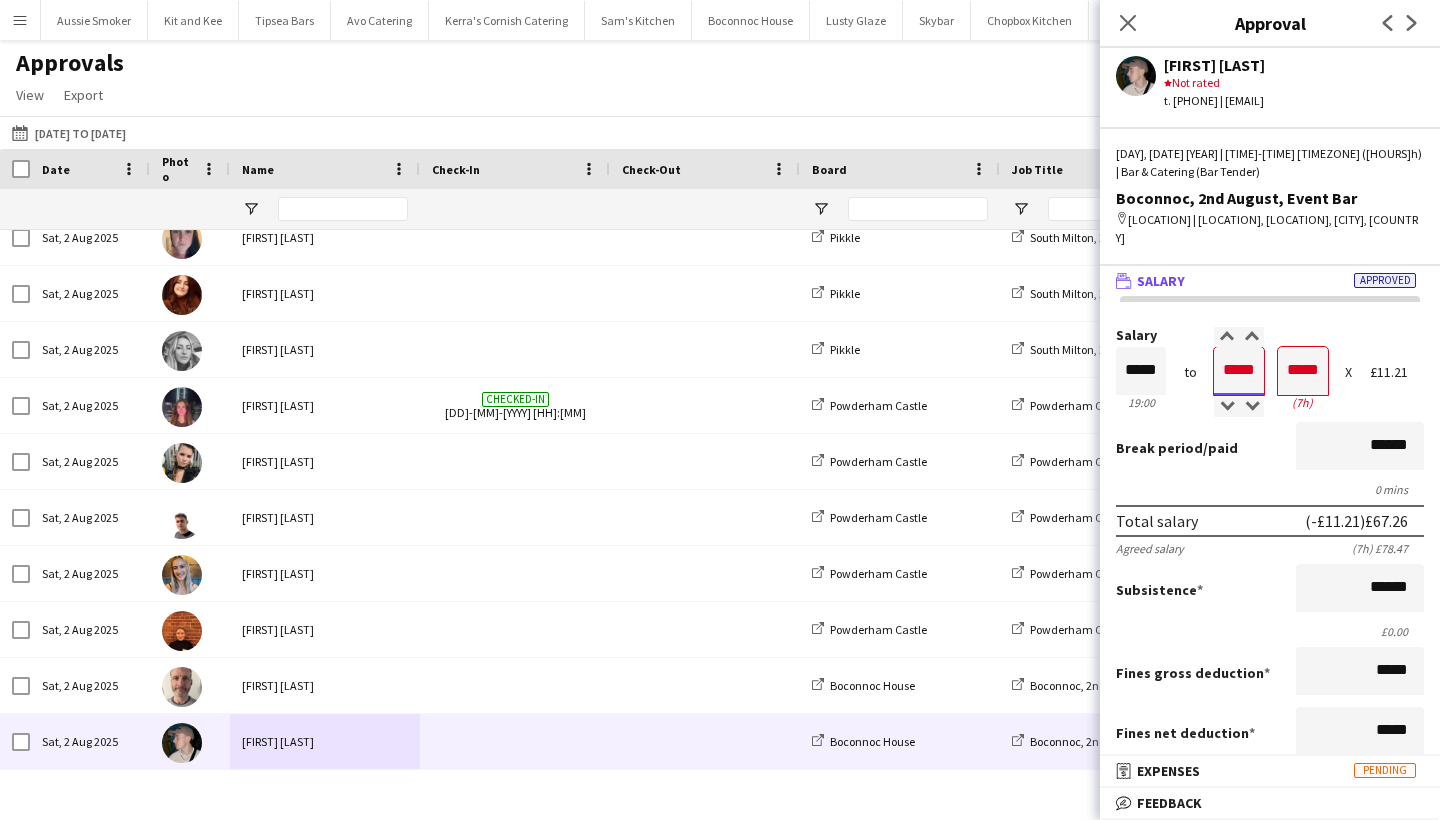 type on "*****" 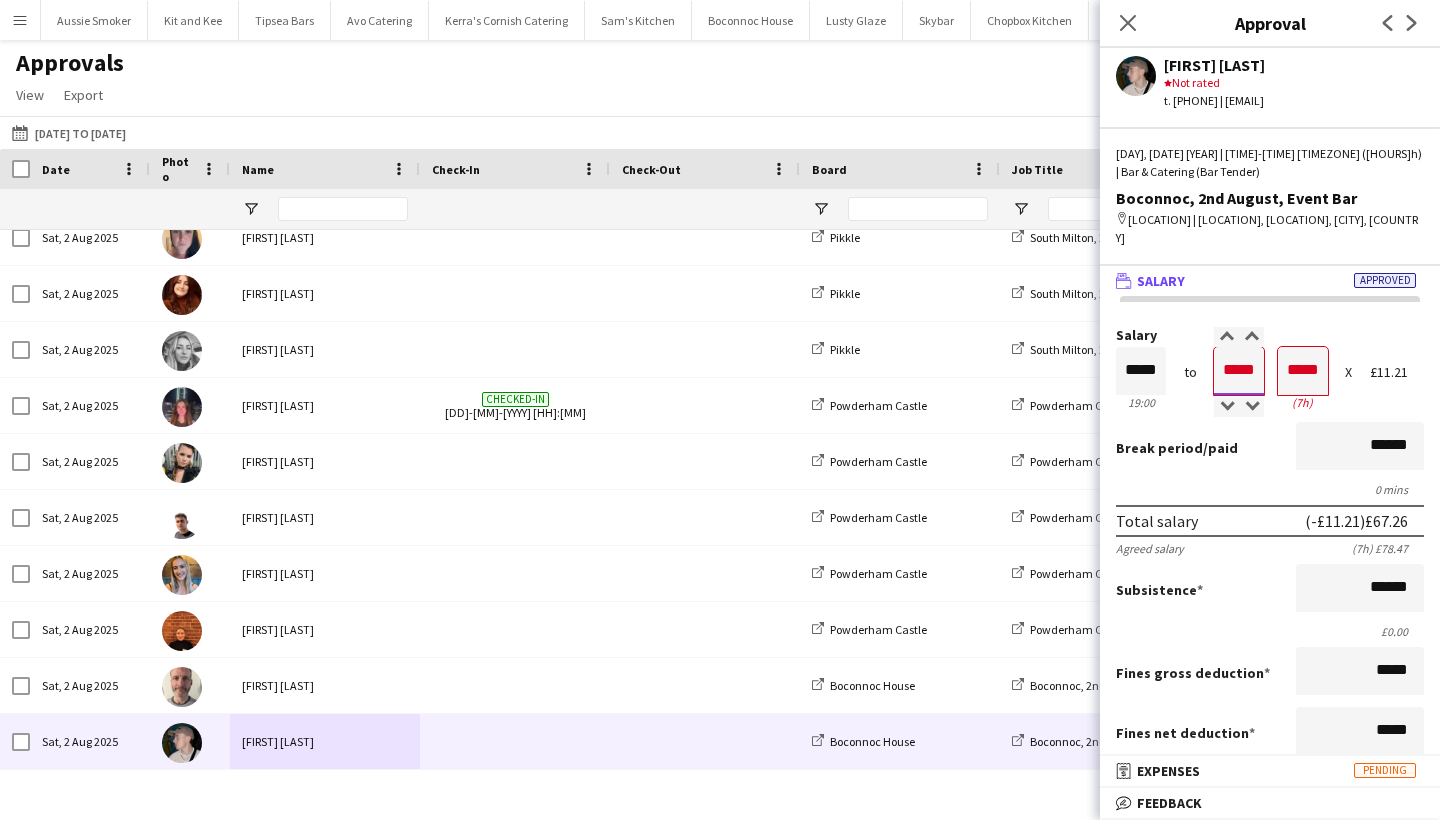 type on "*****" 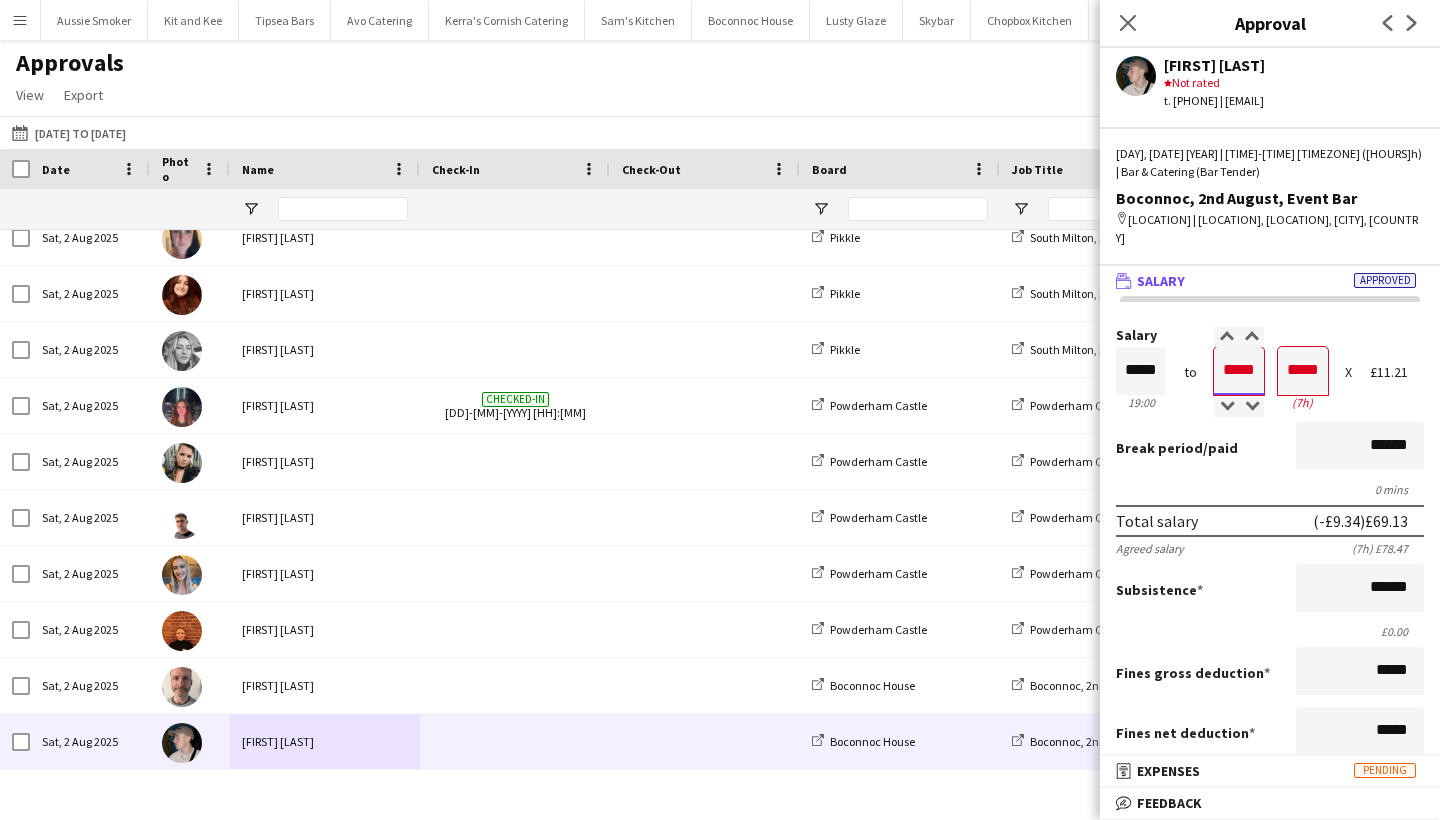 type on "*****" 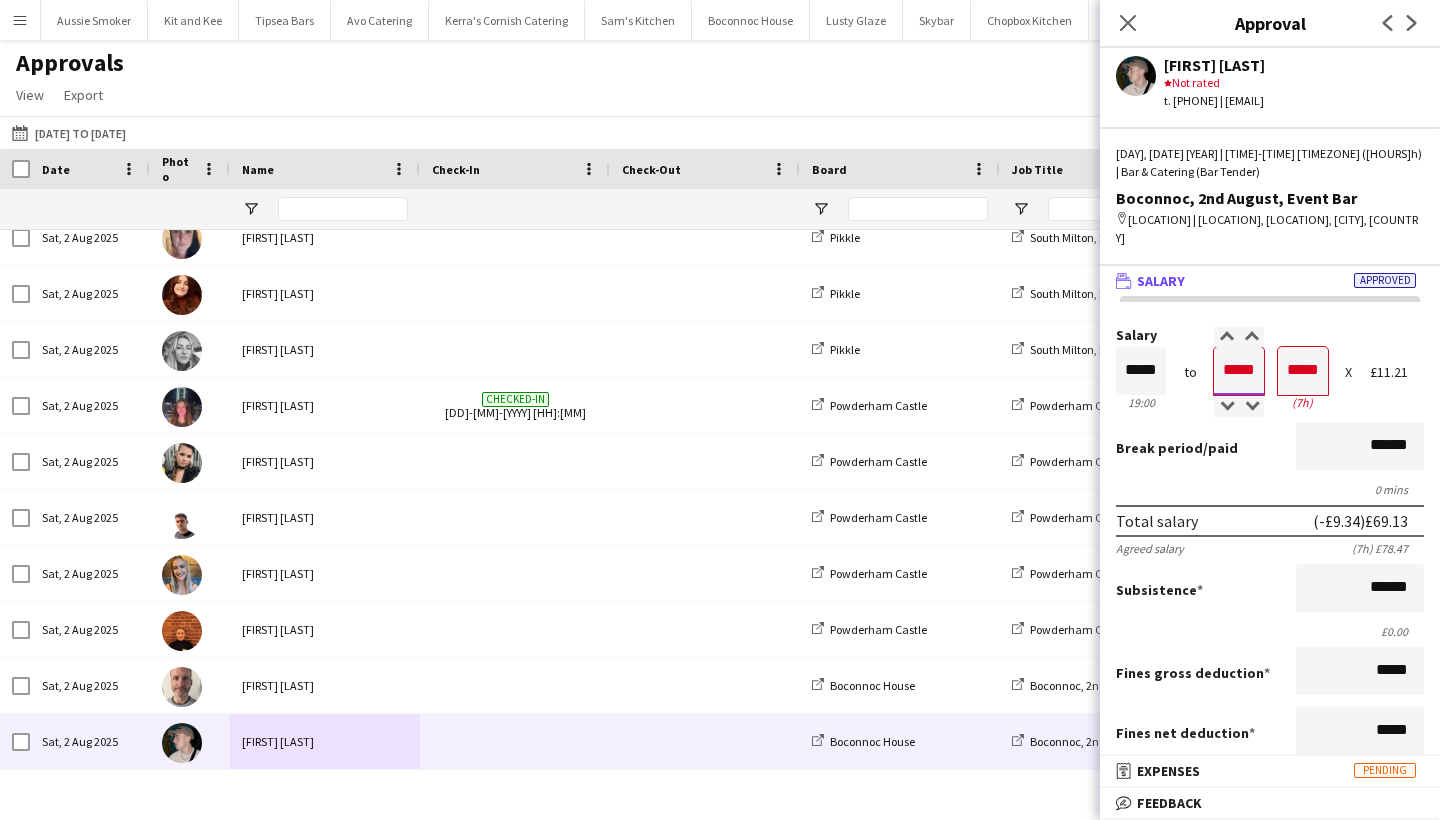 type on "*****" 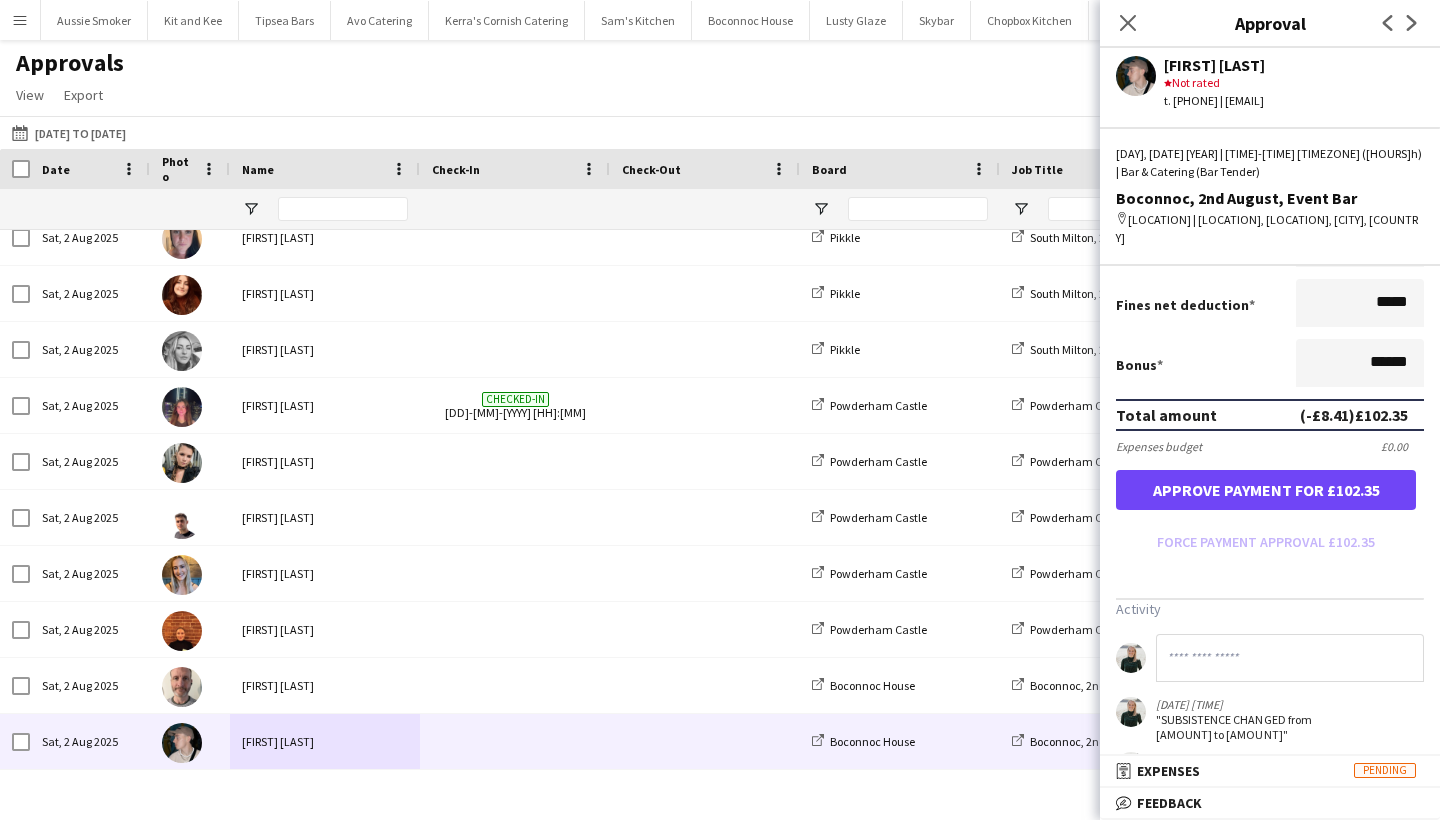 scroll, scrollTop: 472, scrollLeft: 0, axis: vertical 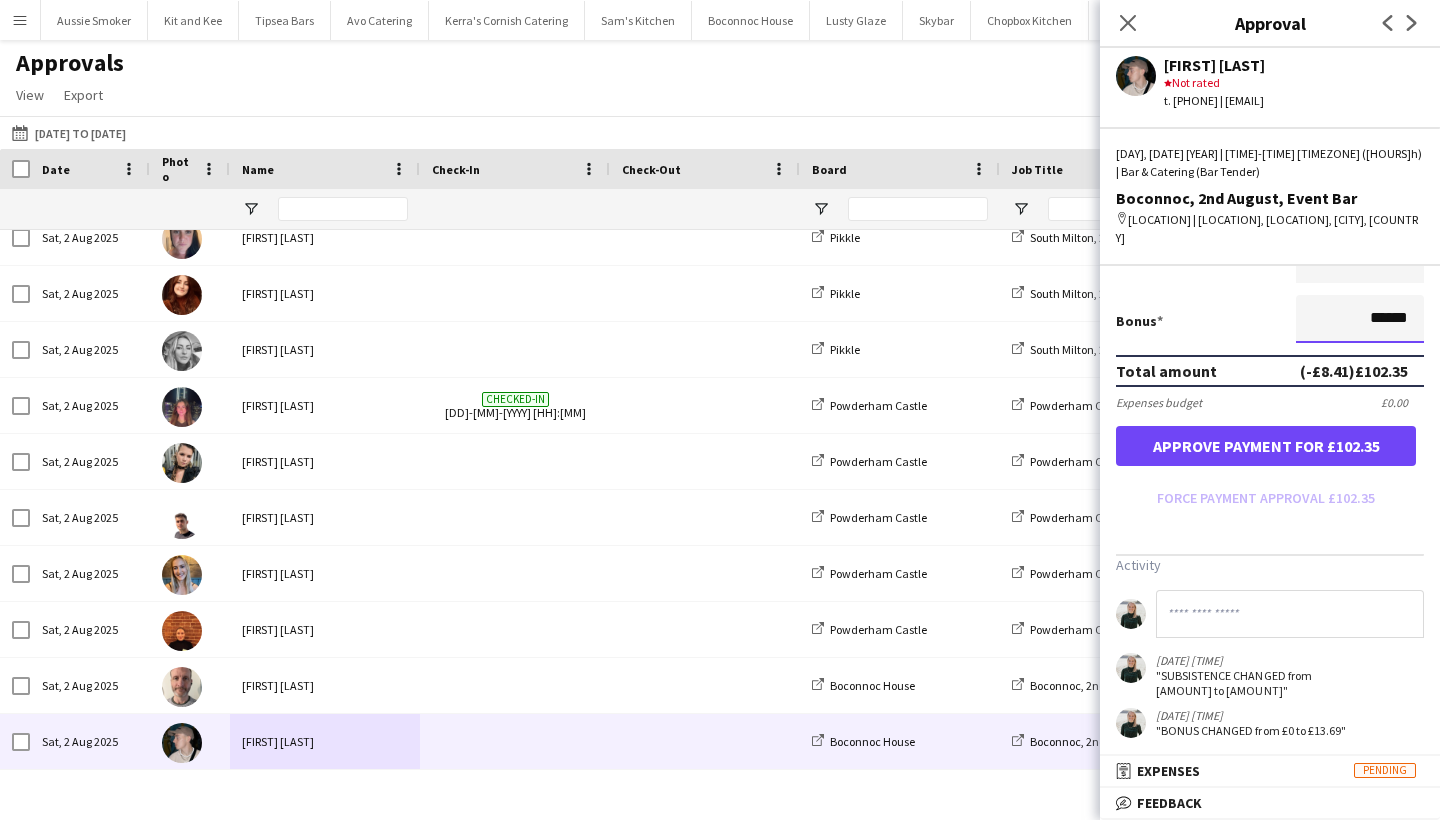 drag, startPoint x: 1396, startPoint y: 308, endPoint x: 1413, endPoint y: 304, distance: 17.464249 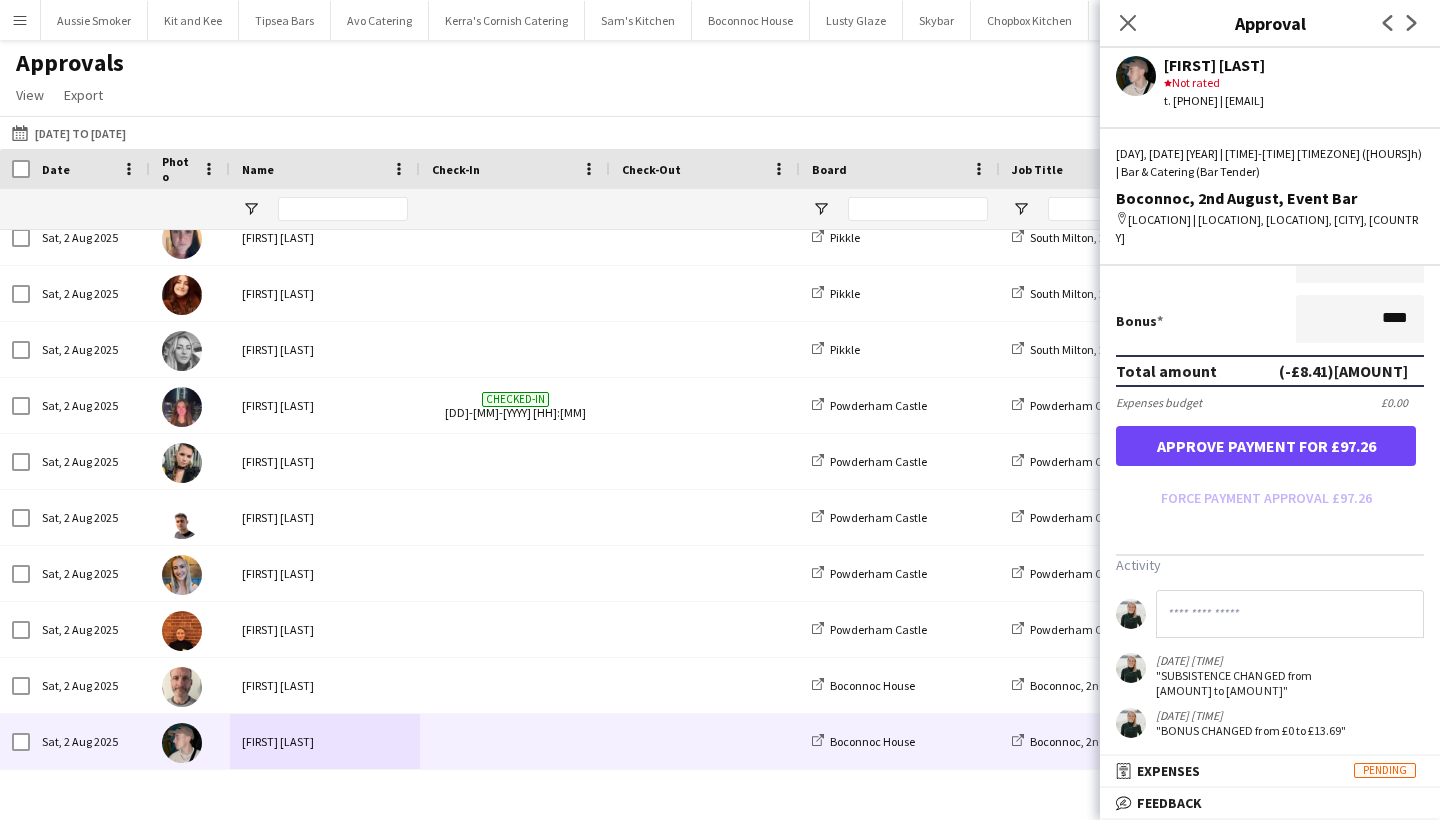 type on "*****" 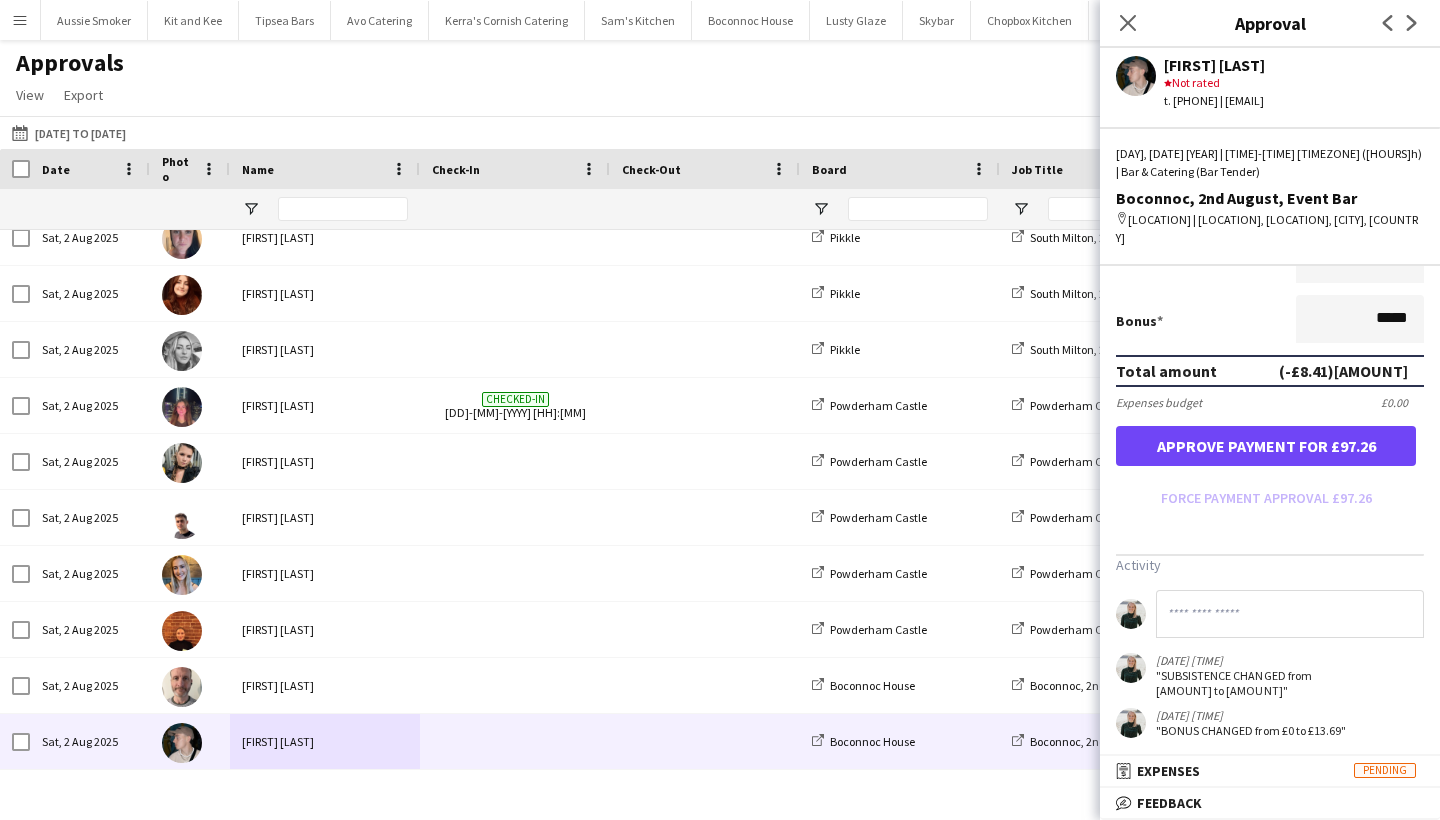 click on "Approve payment for £97.26" at bounding box center [1266, 446] 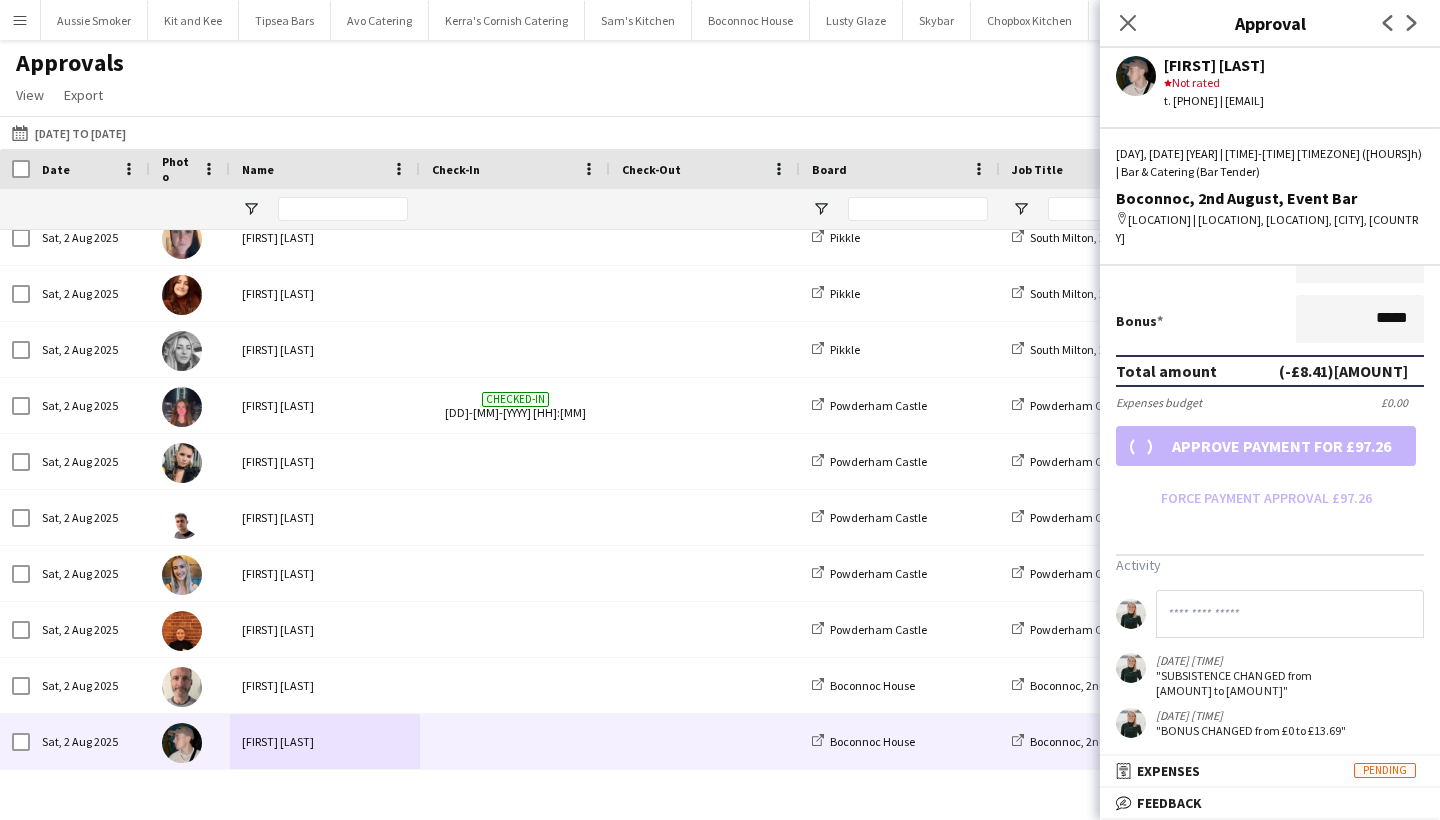 scroll, scrollTop: 332, scrollLeft: 0, axis: vertical 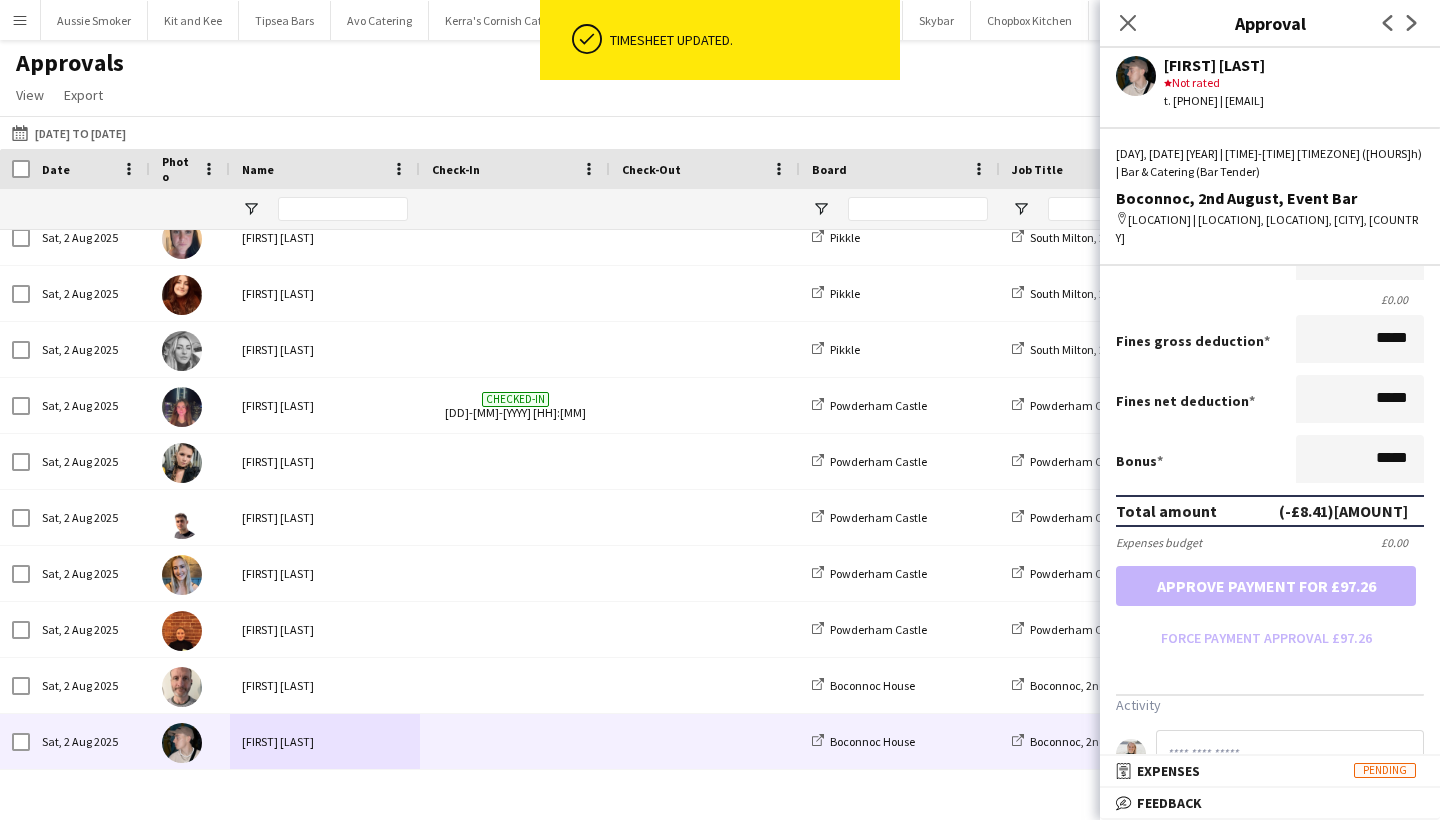 click on "Close pop-in" 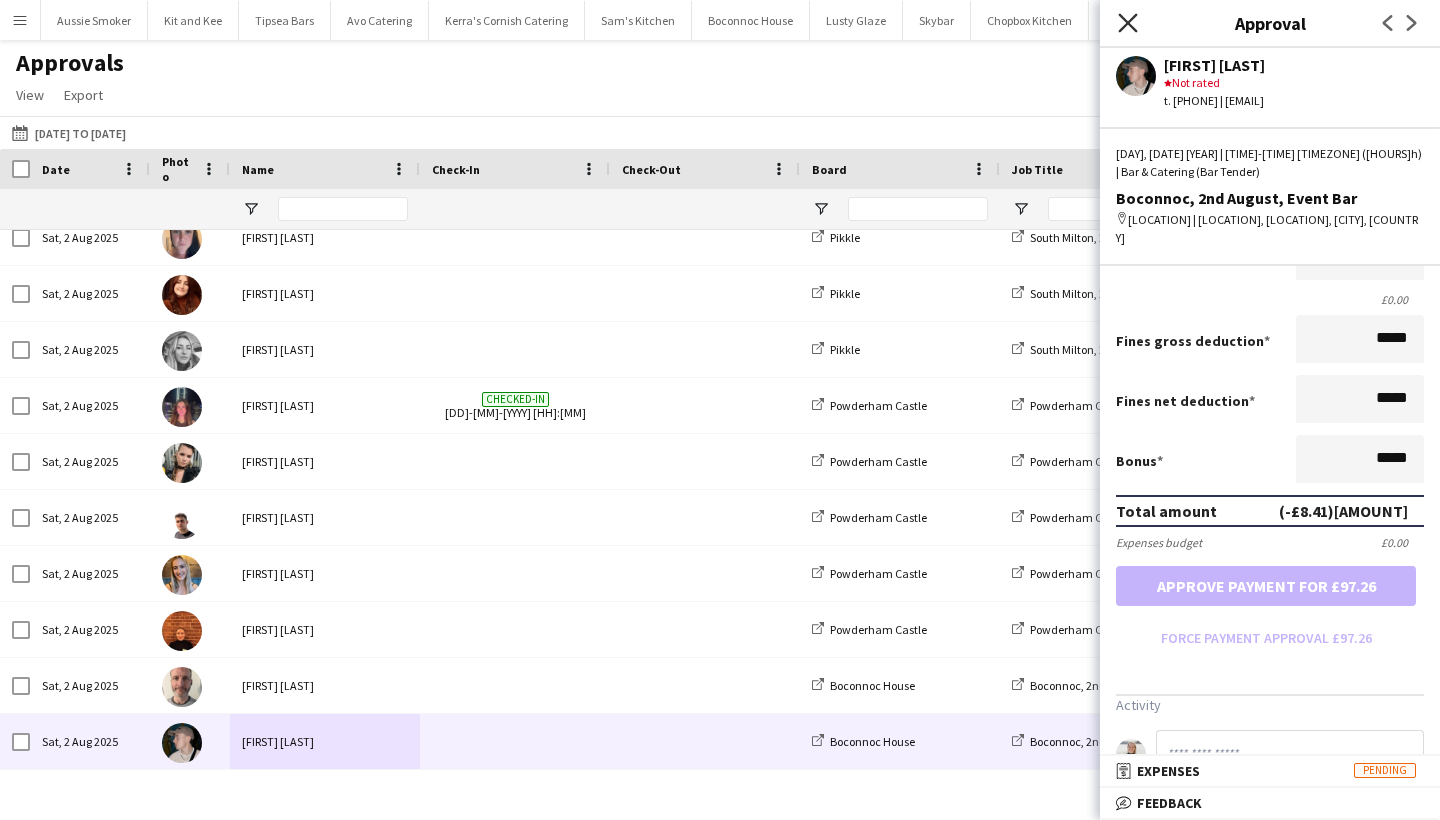 click on "Close pop-in" 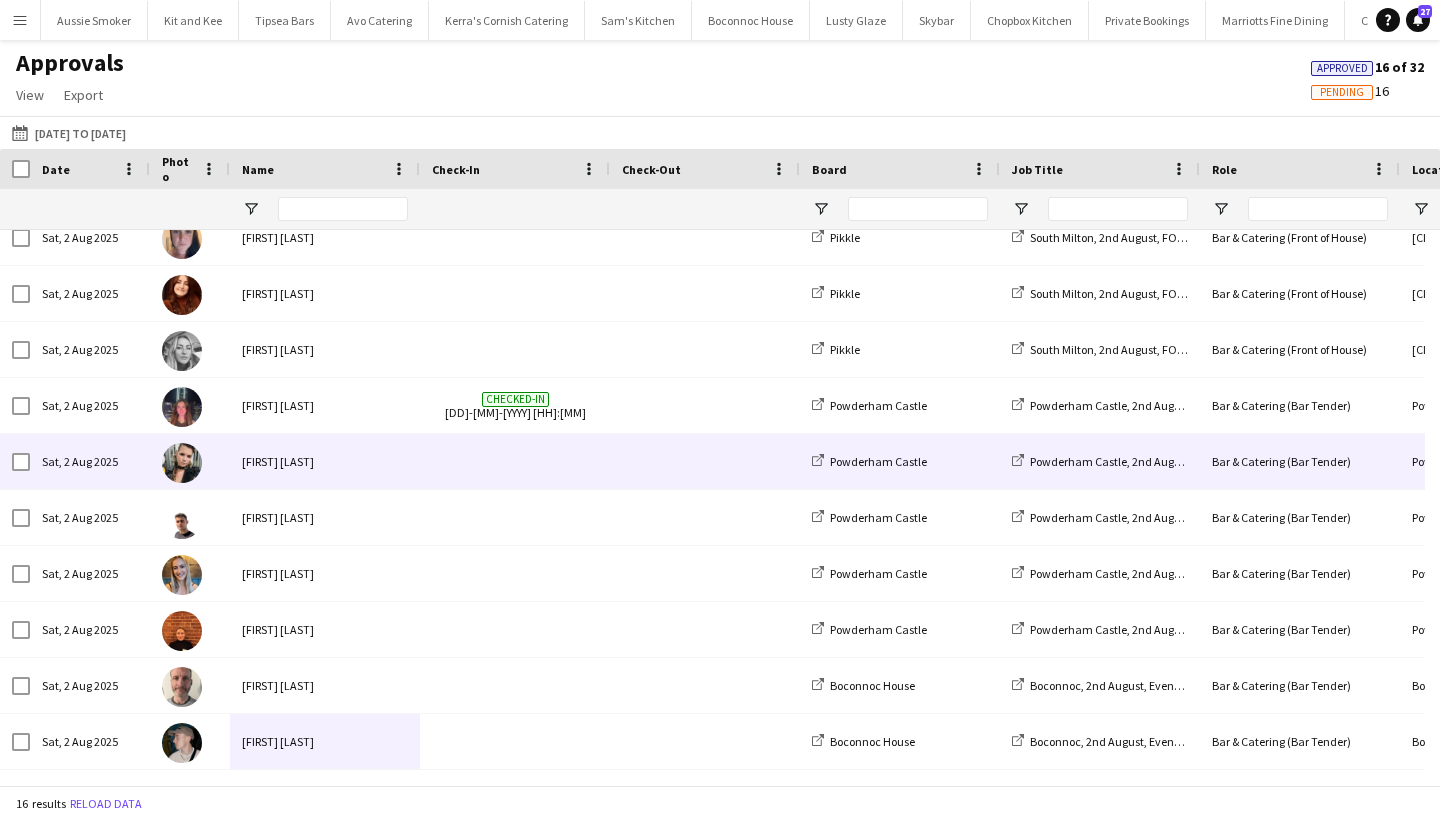 click on "[FIRST] [LAST]" at bounding box center (325, 461) 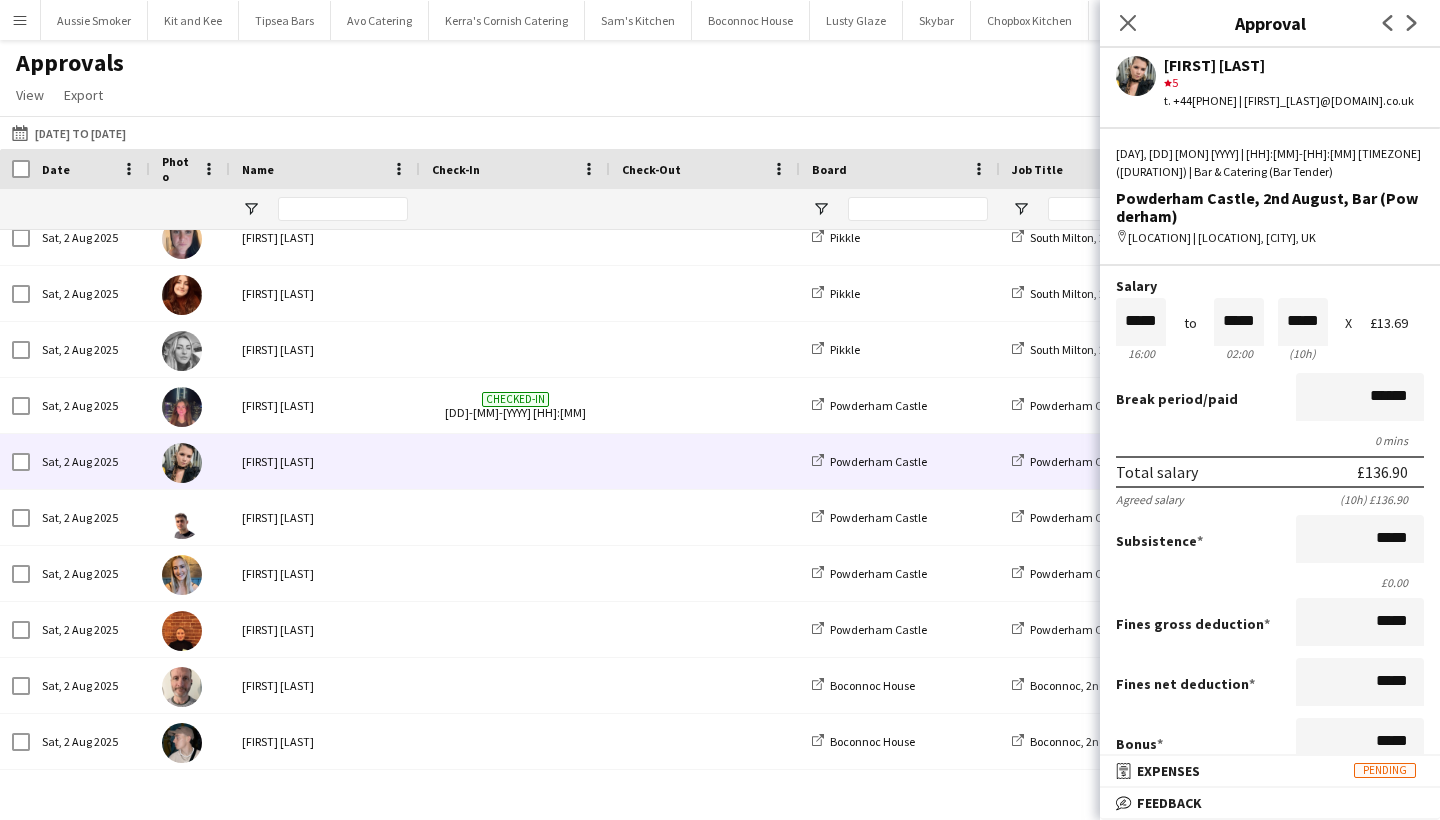 scroll, scrollTop: 138, scrollLeft: 0, axis: vertical 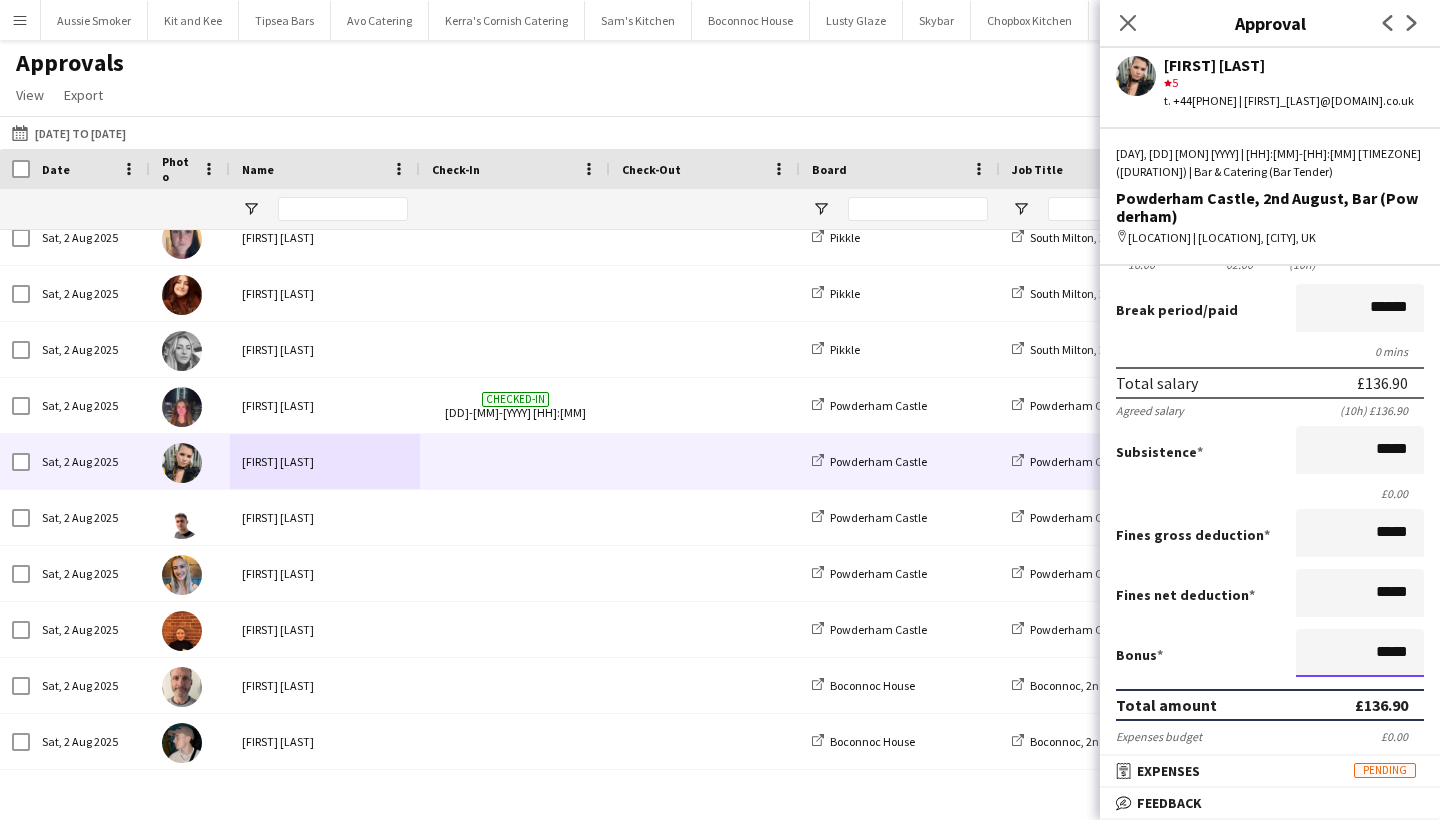 drag, startPoint x: 1365, startPoint y: 655, endPoint x: 1433, endPoint y: 650, distance: 68.18358 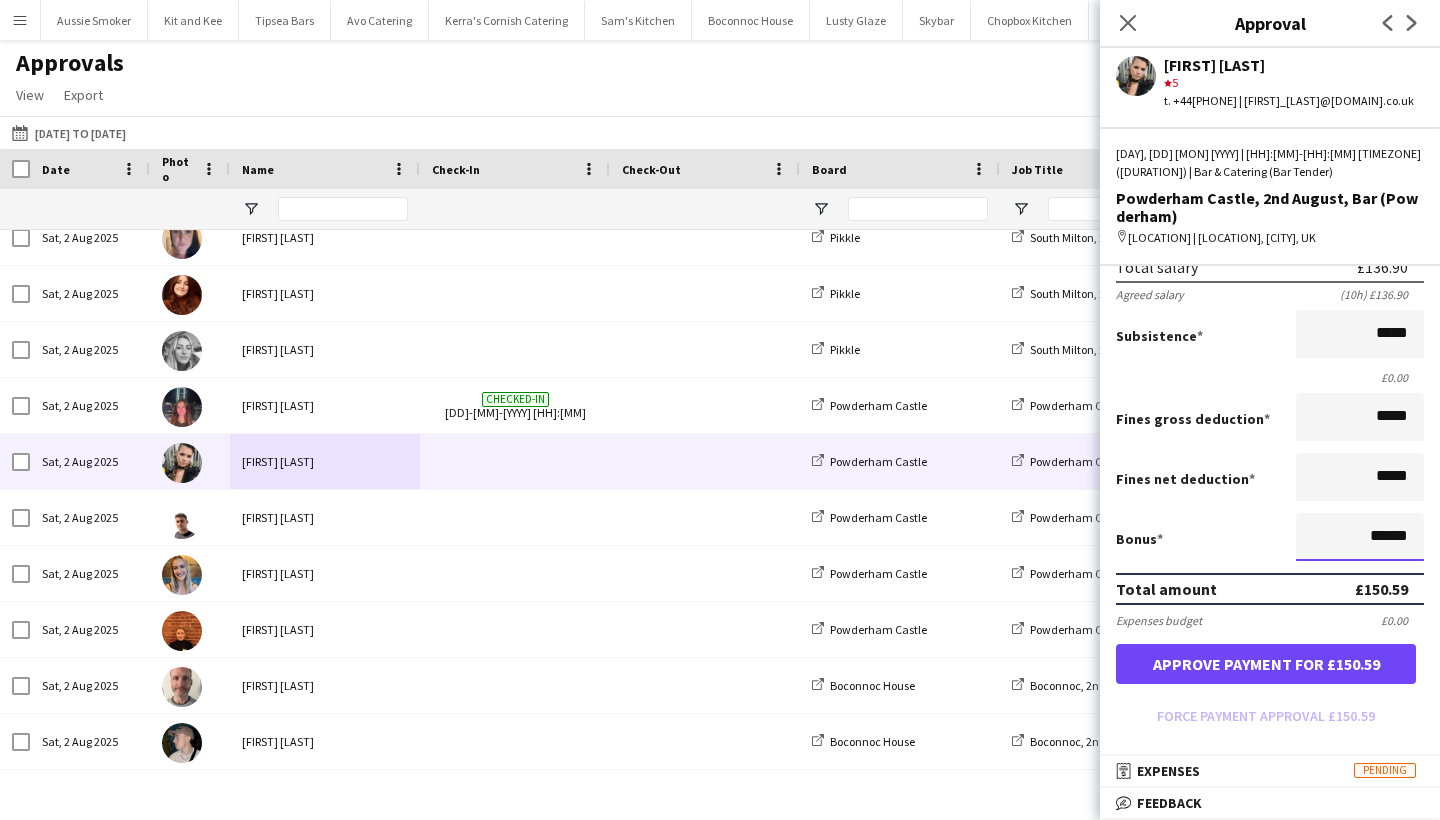 scroll, scrollTop: 385, scrollLeft: 0, axis: vertical 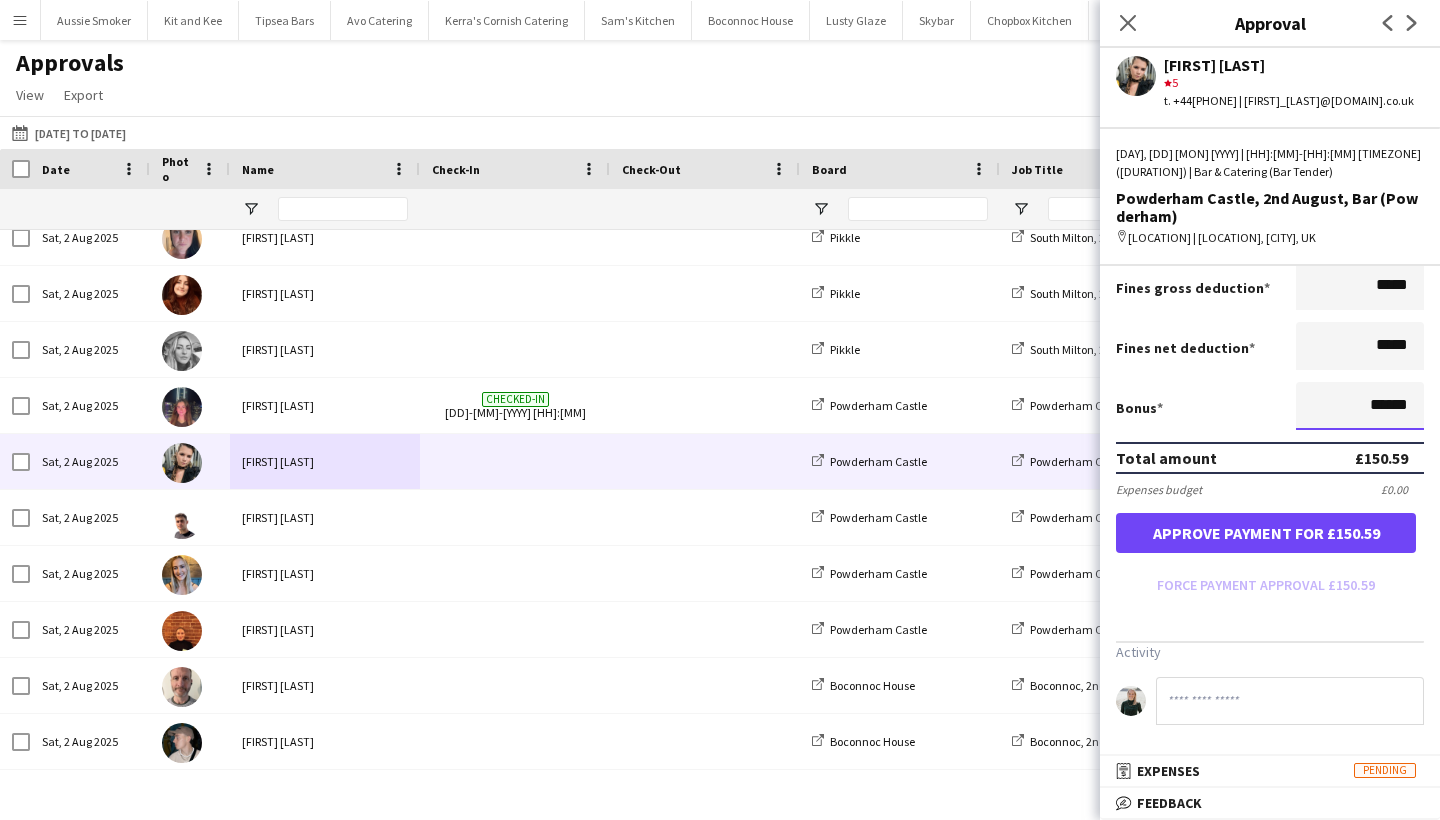 type on "******" 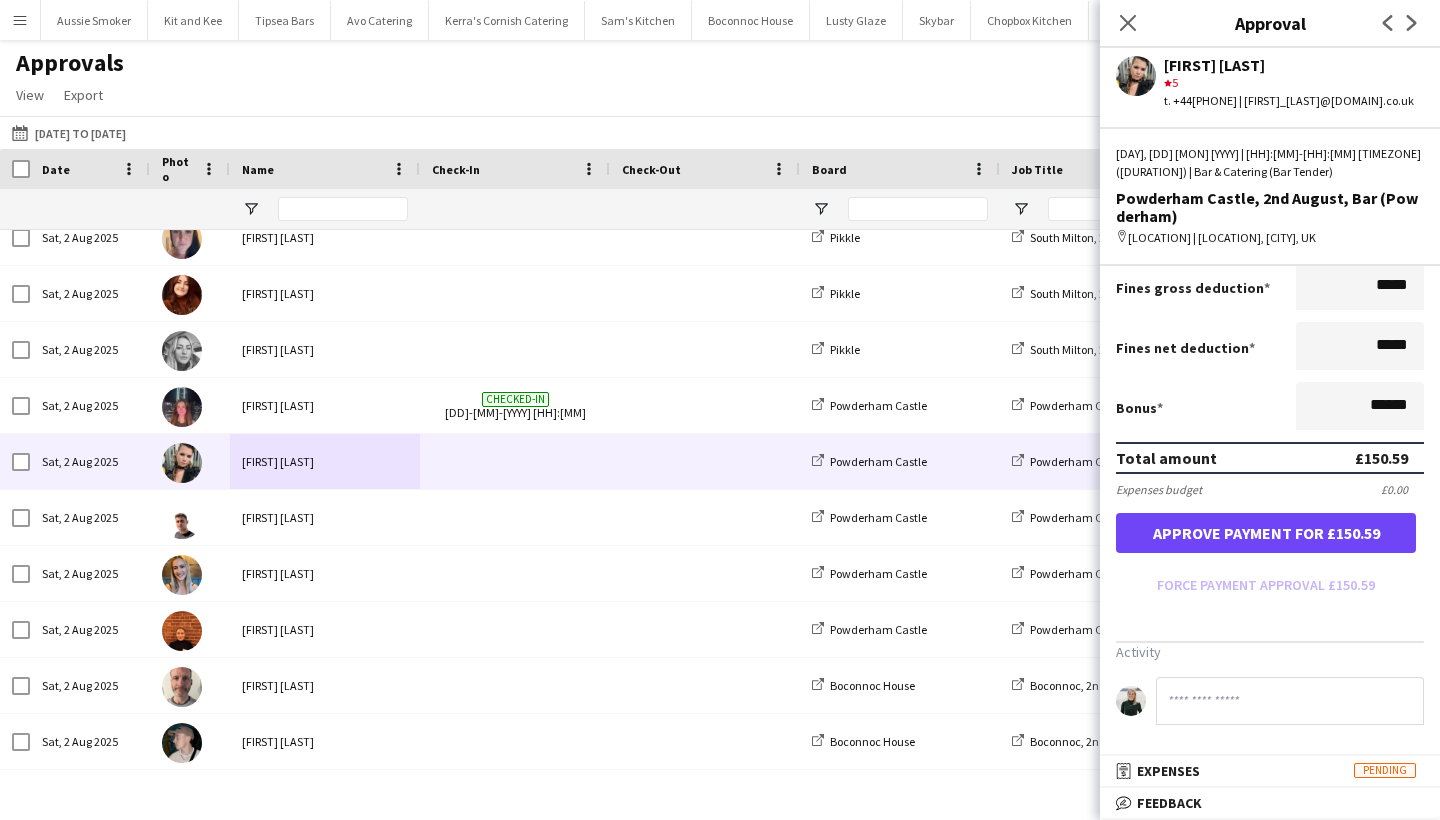 click 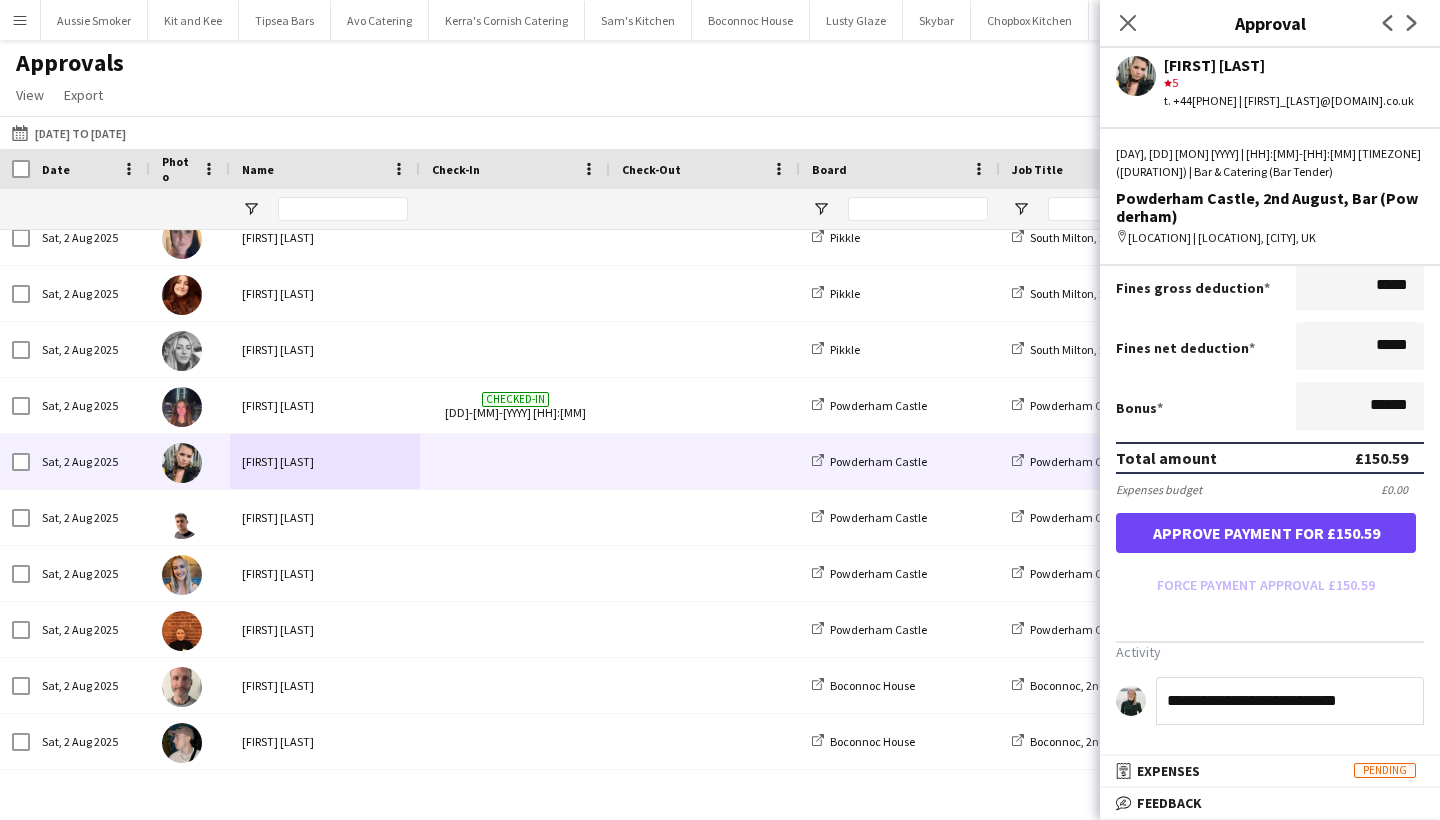 click on "**********" 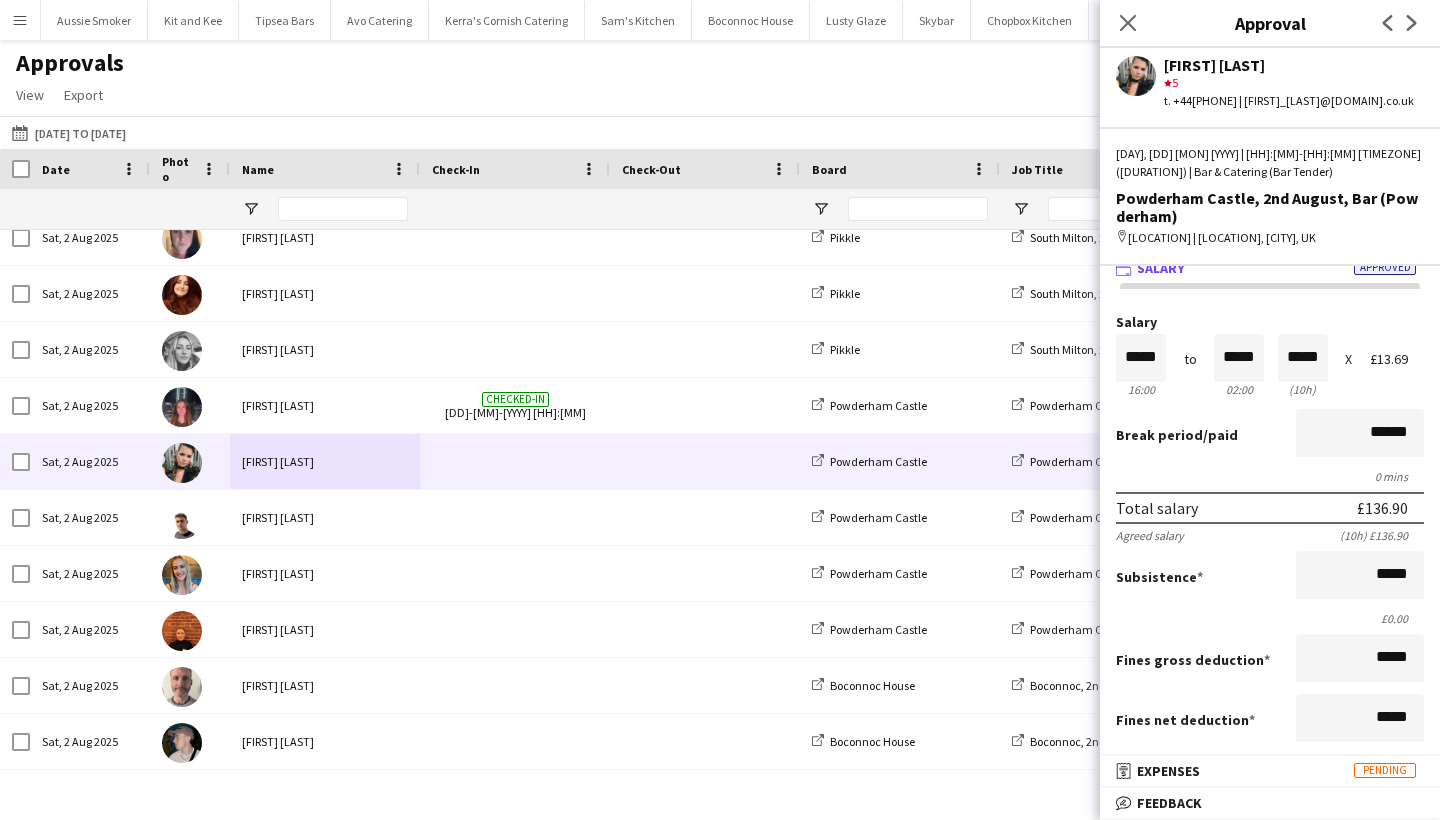 scroll, scrollTop: 0, scrollLeft: 0, axis: both 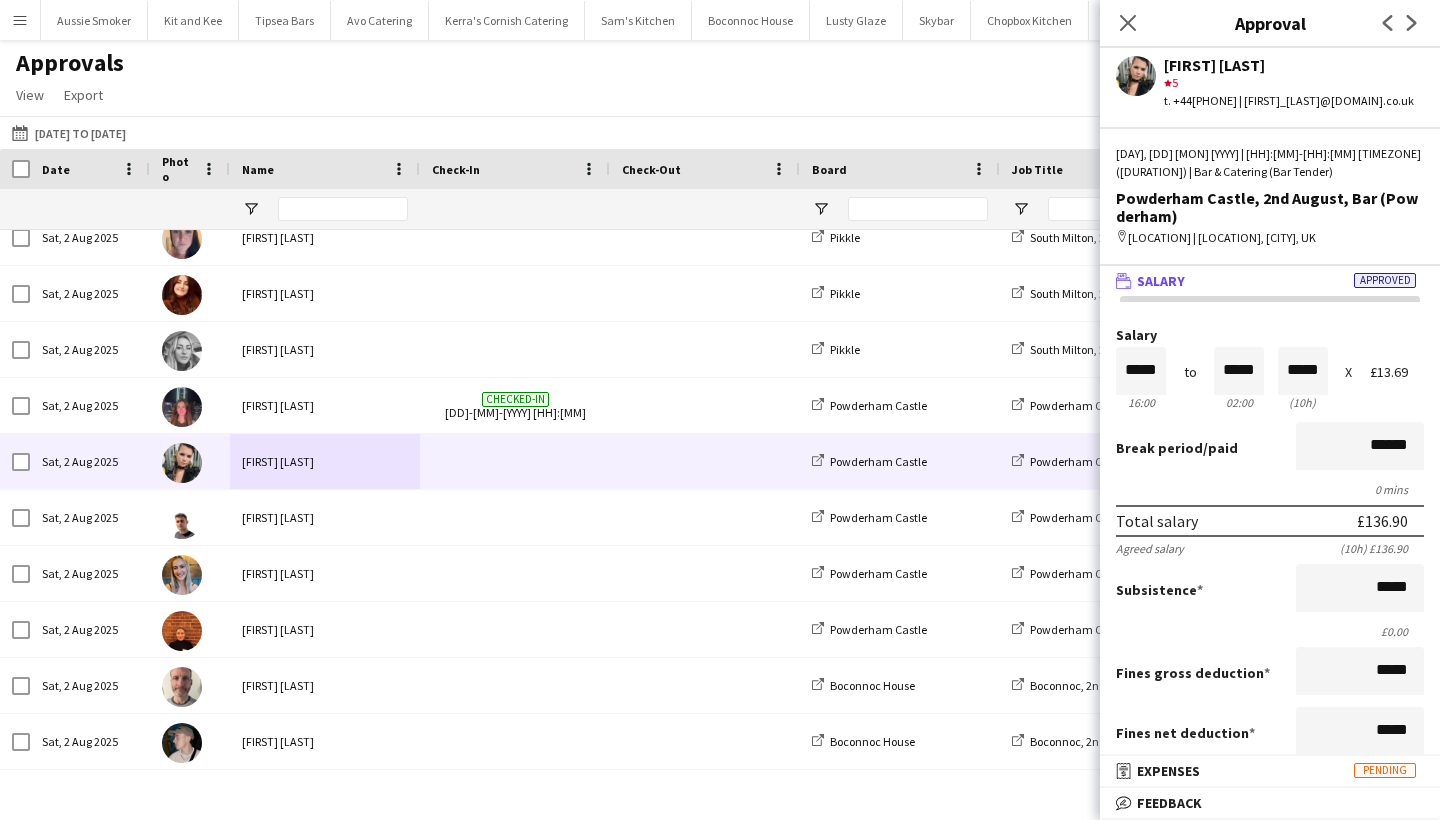 type on "**********" 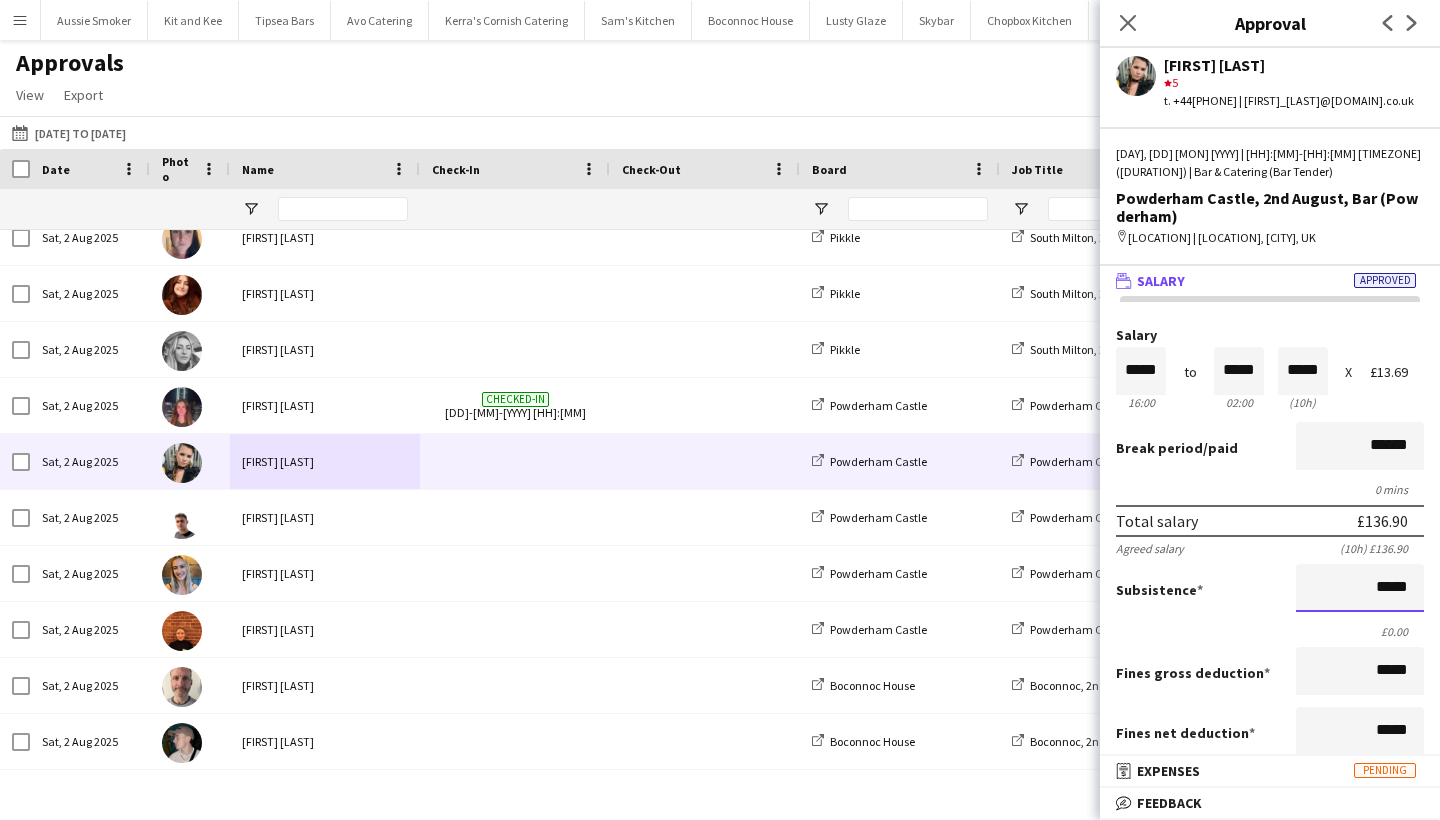 drag, startPoint x: 1367, startPoint y: 585, endPoint x: 1428, endPoint y: 591, distance: 61.294373 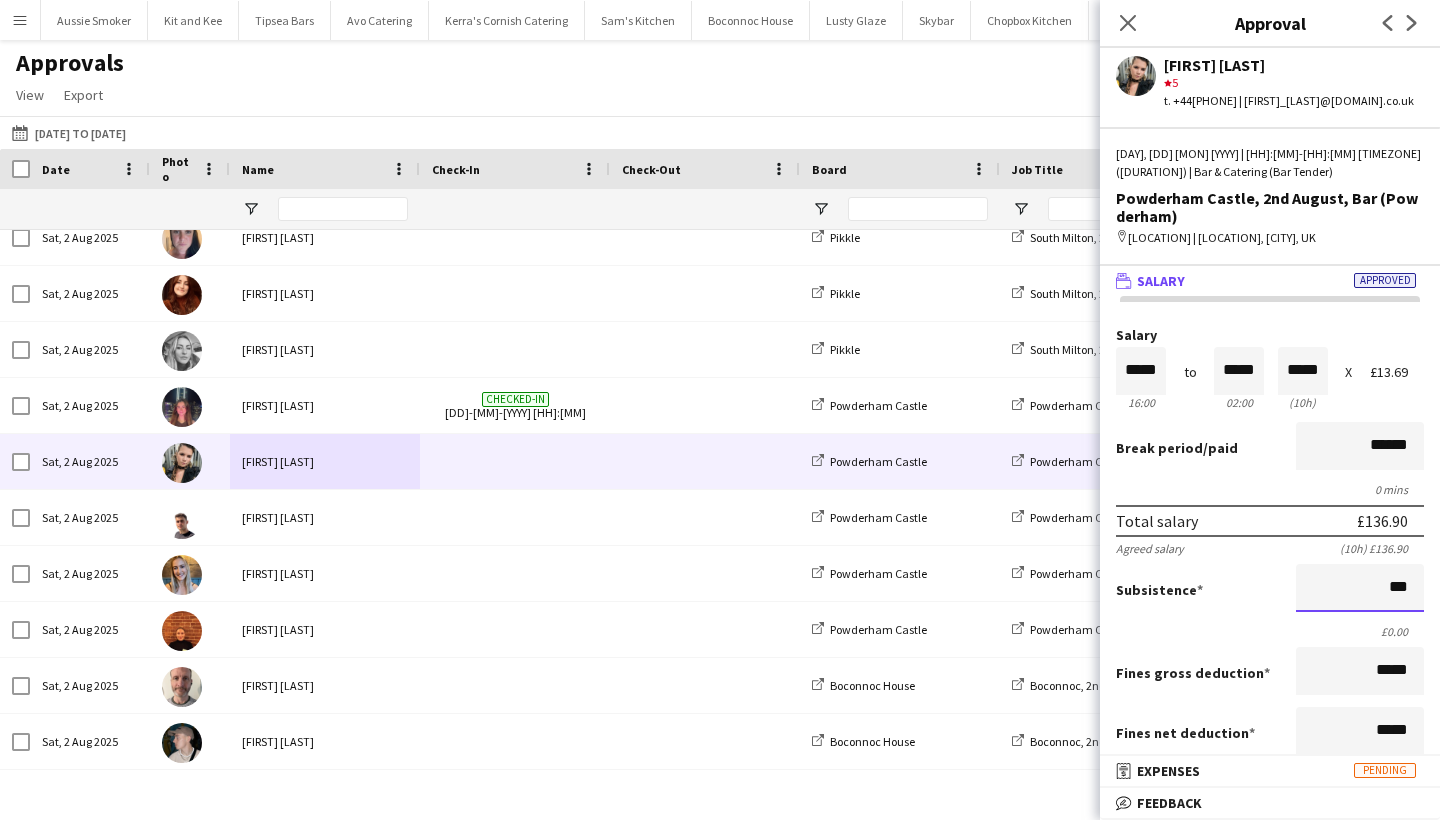 type on "**" 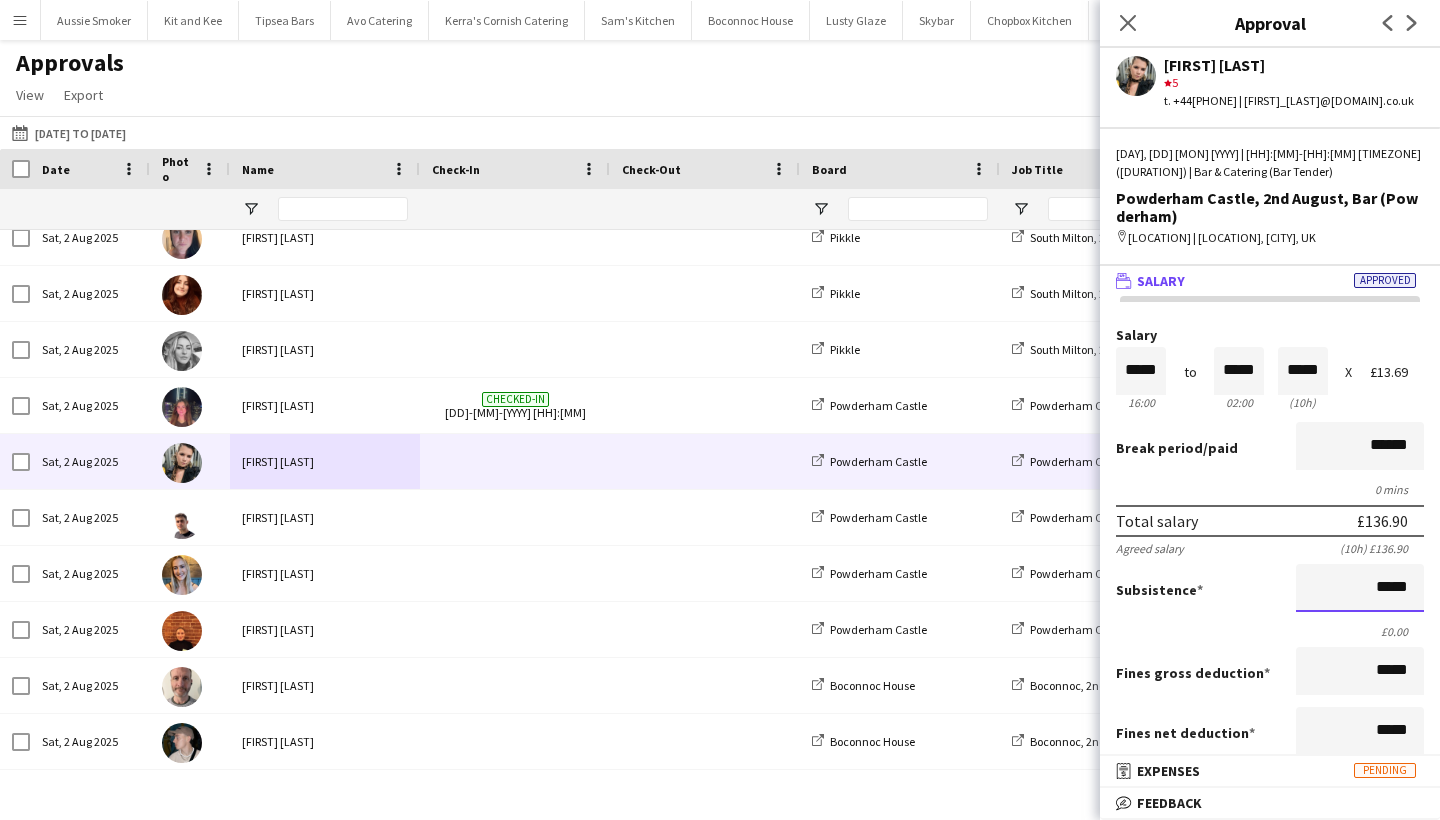 scroll, scrollTop: 395, scrollLeft: 0, axis: vertical 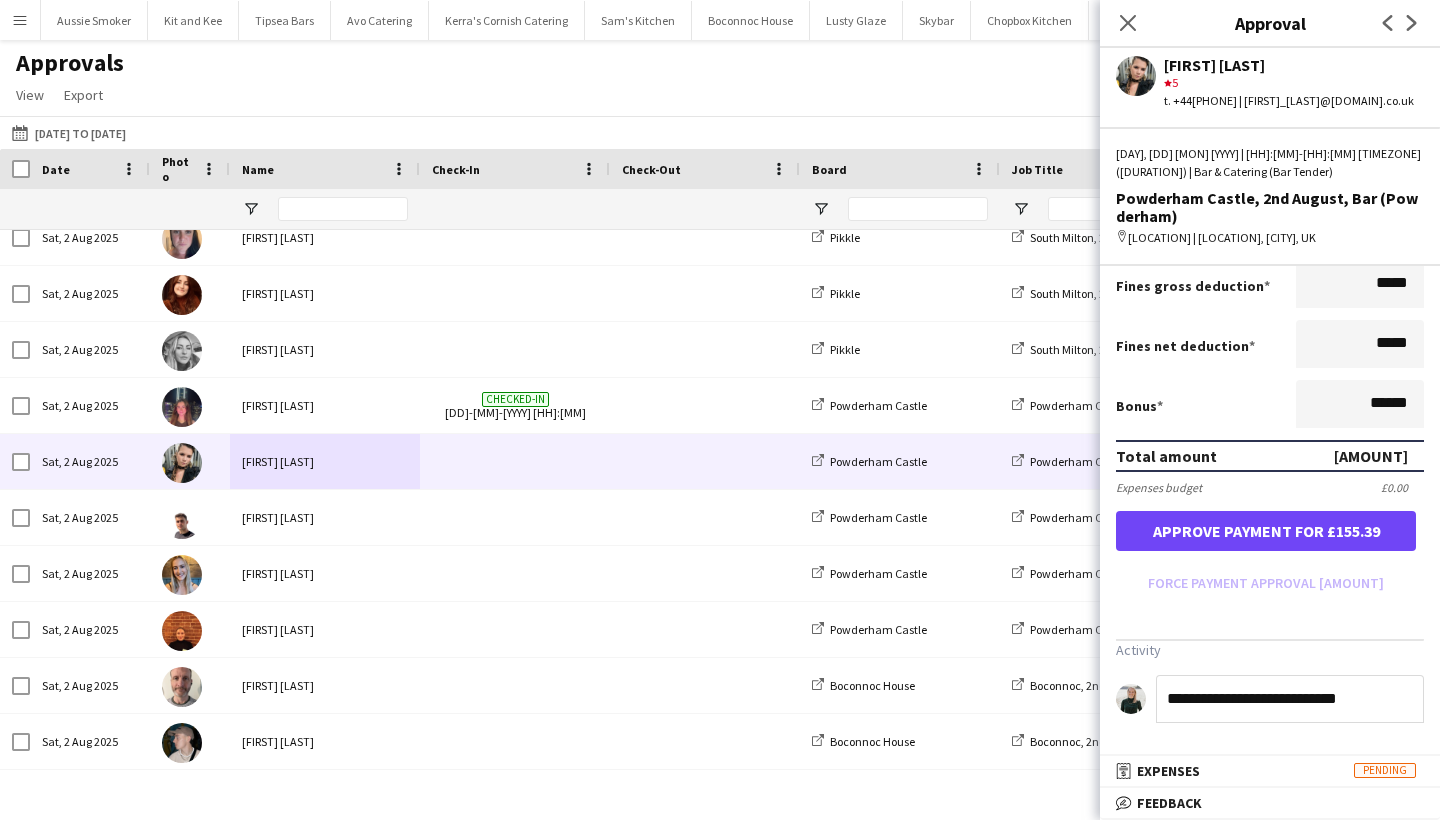 type on "*****" 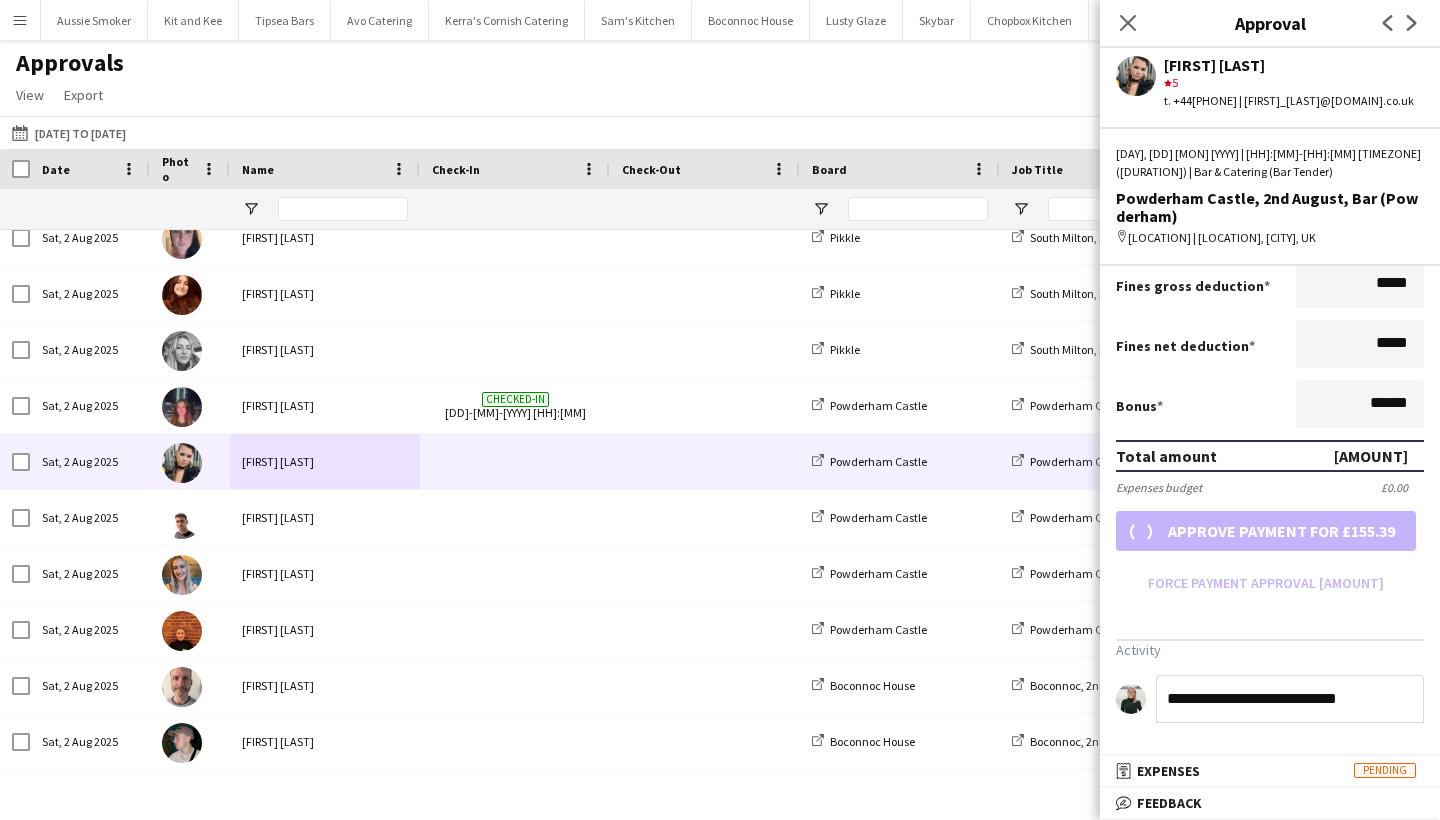 scroll, scrollTop: 350, scrollLeft: 0, axis: vertical 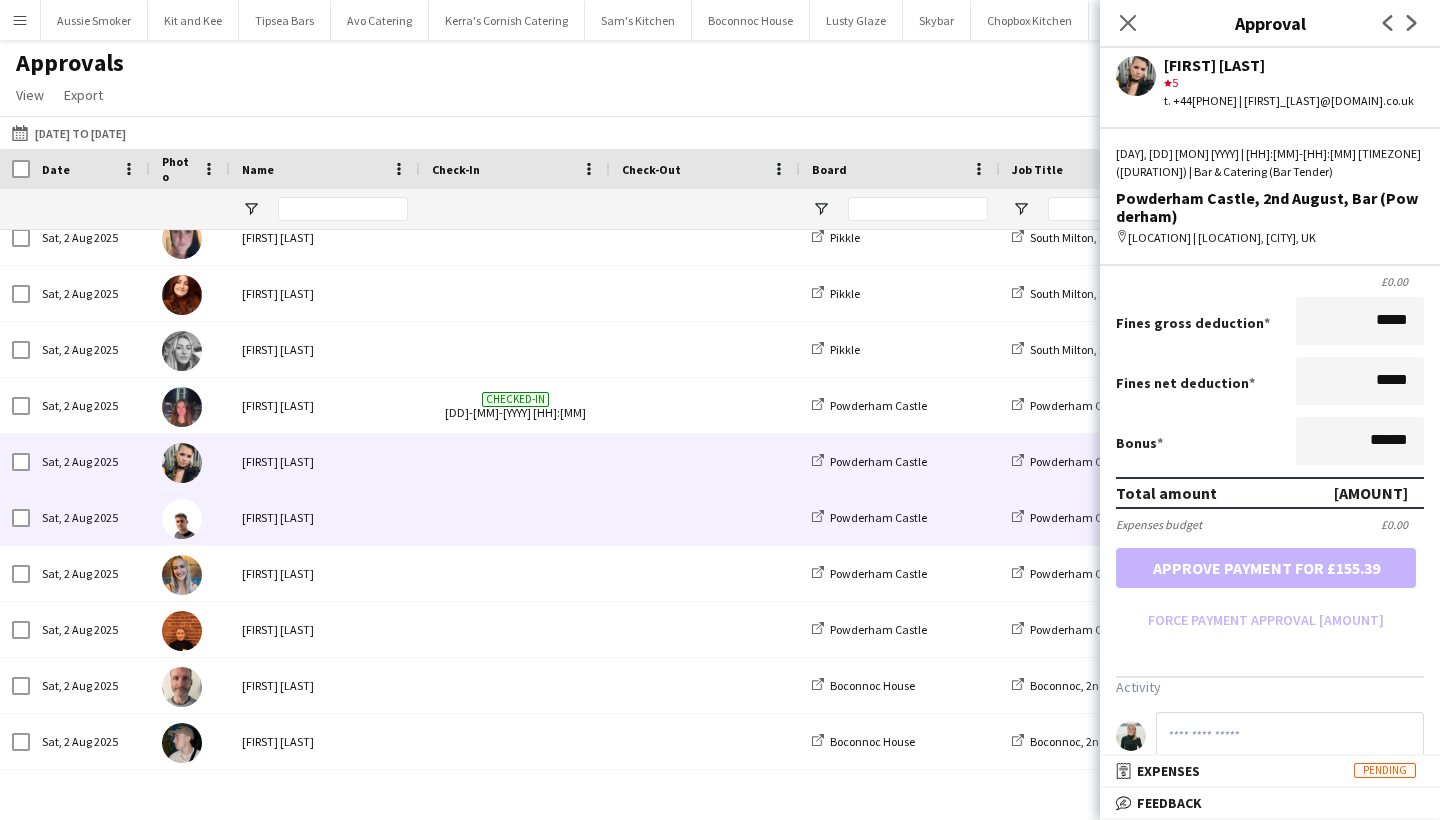 click on "[FIRST] [LAST]" at bounding box center (325, 517) 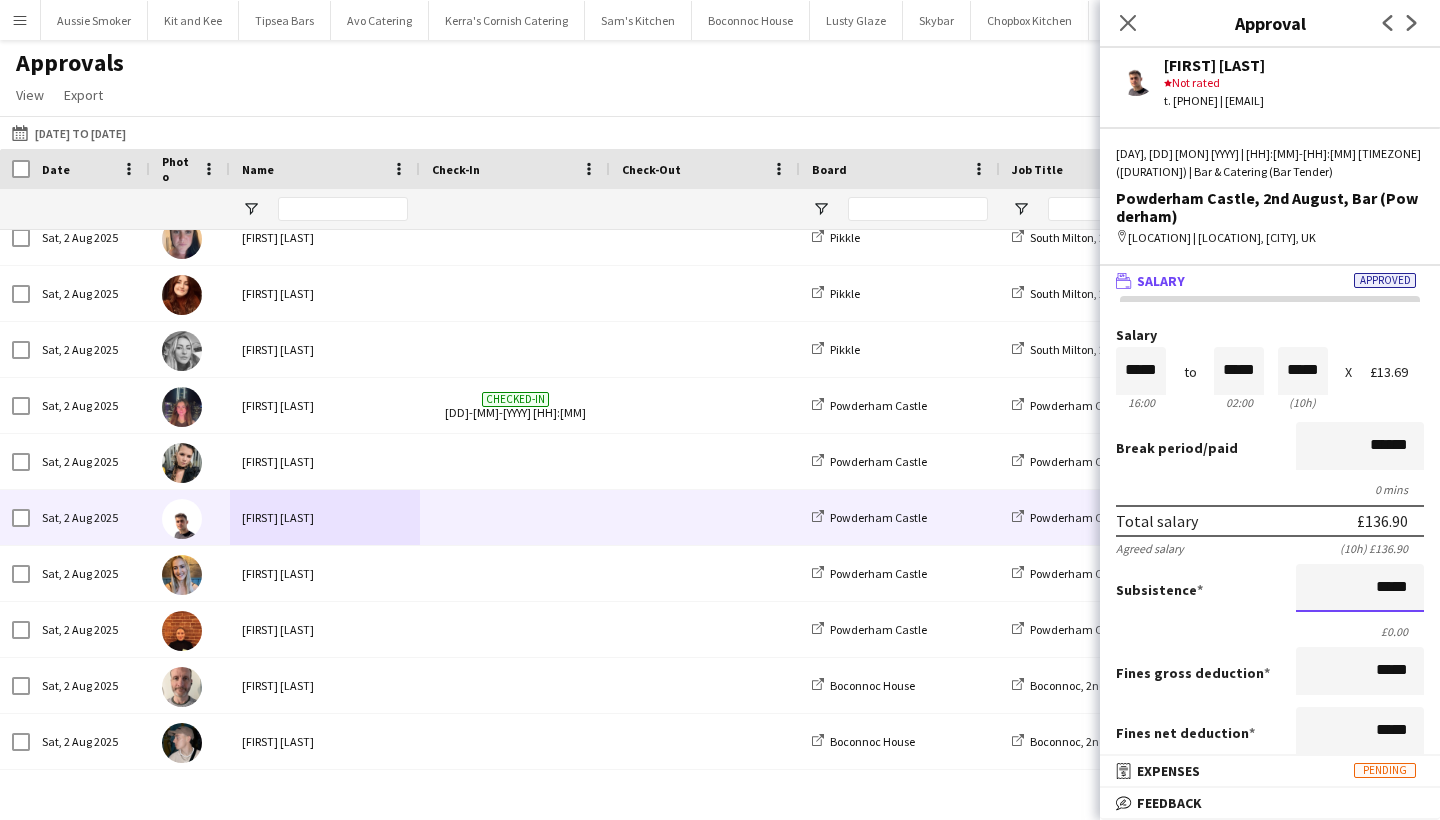 drag, startPoint x: 1382, startPoint y: 585, endPoint x: 1427, endPoint y: 585, distance: 45 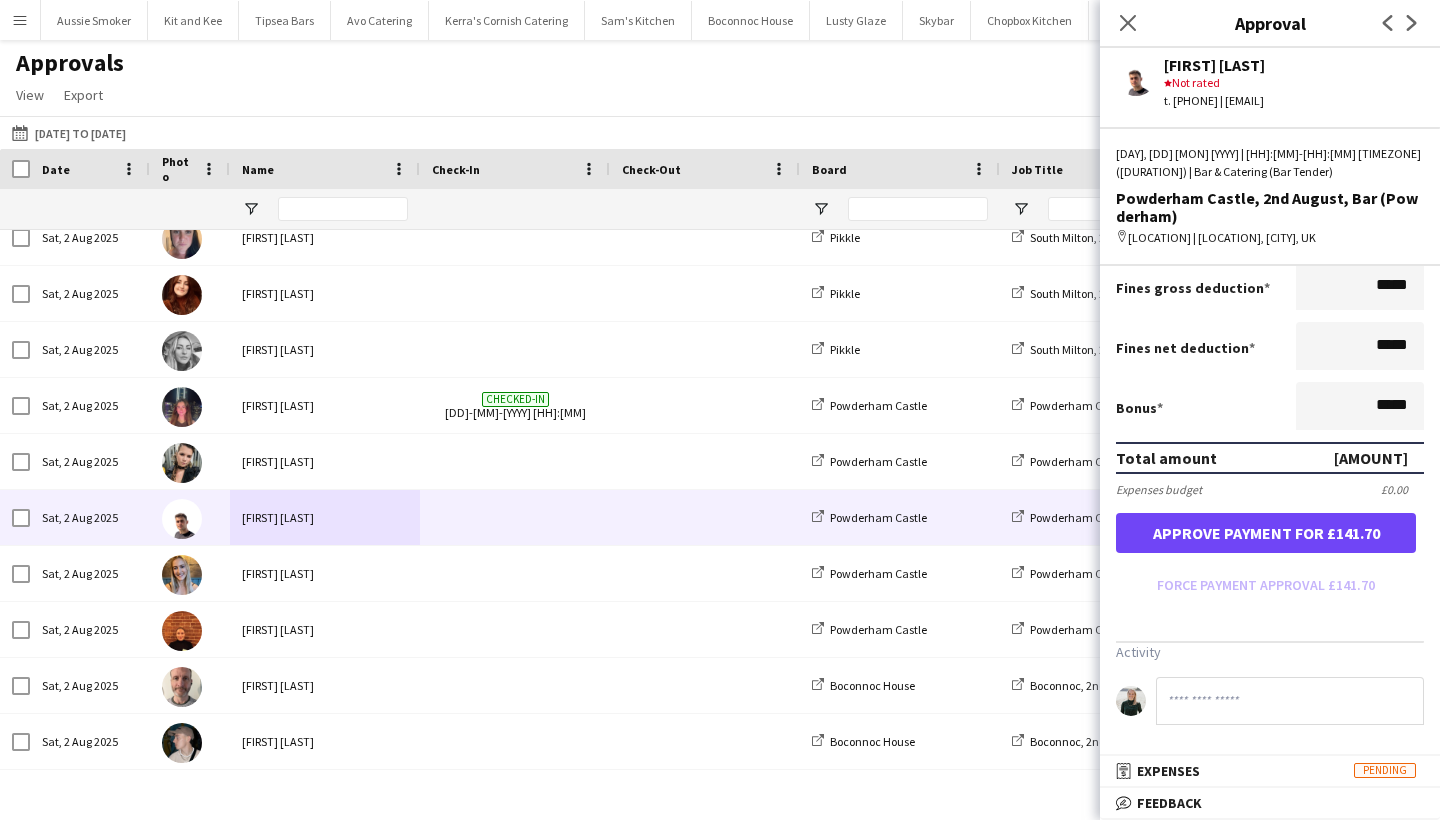 scroll, scrollTop: 358, scrollLeft: 0, axis: vertical 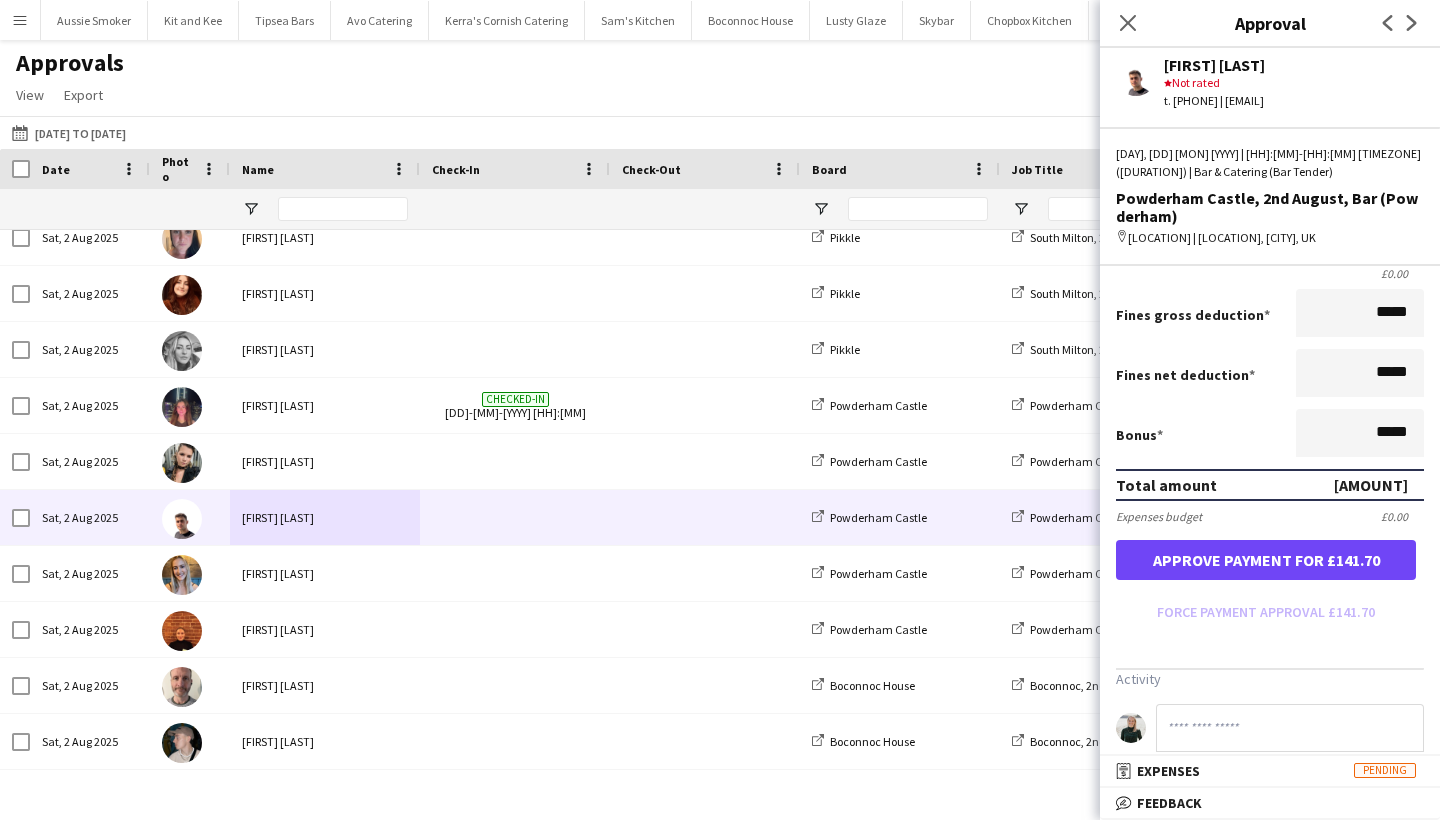 type on "*****" 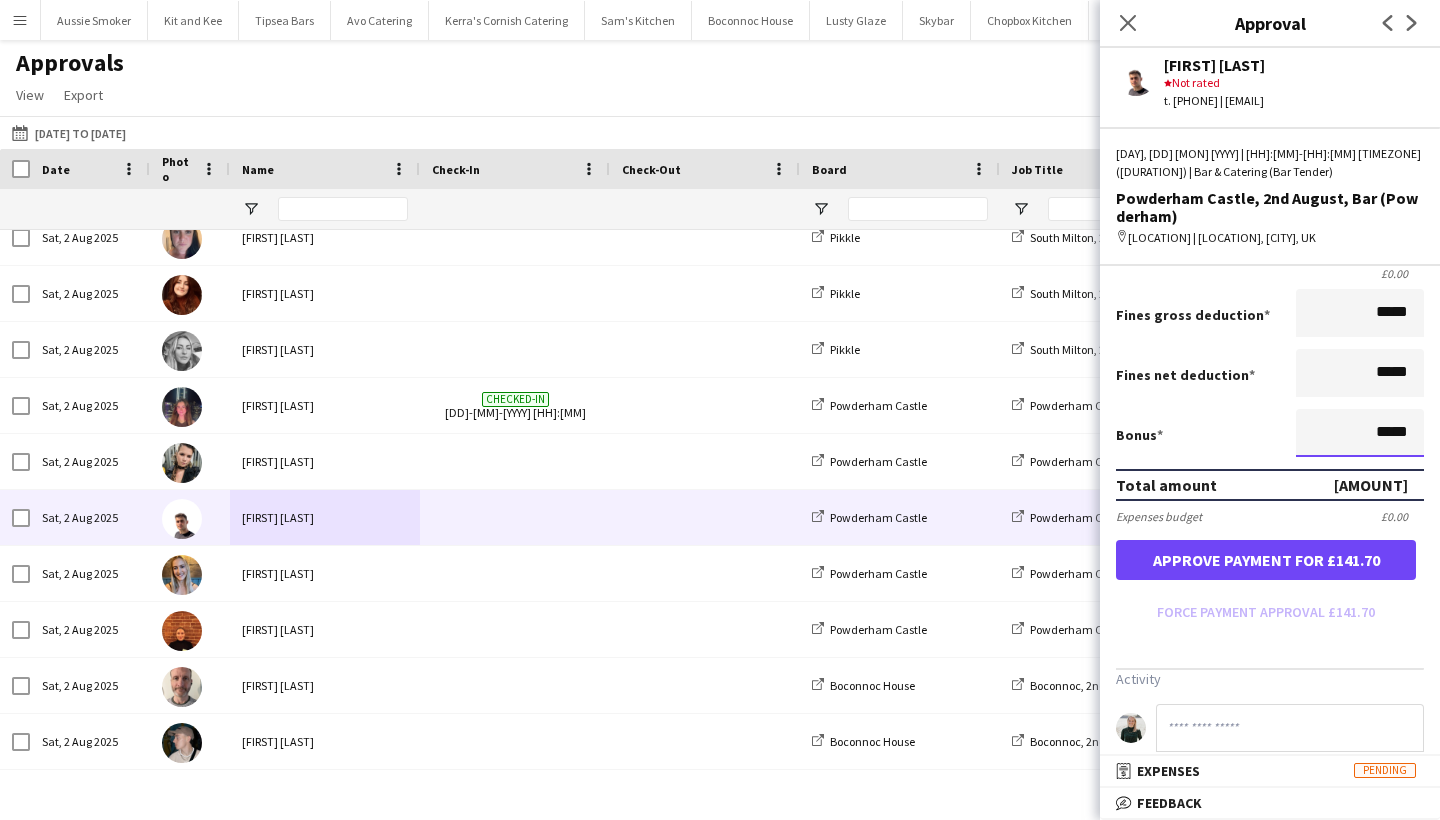 drag, startPoint x: 1368, startPoint y: 447, endPoint x: 1439, endPoint y: 443, distance: 71.11259 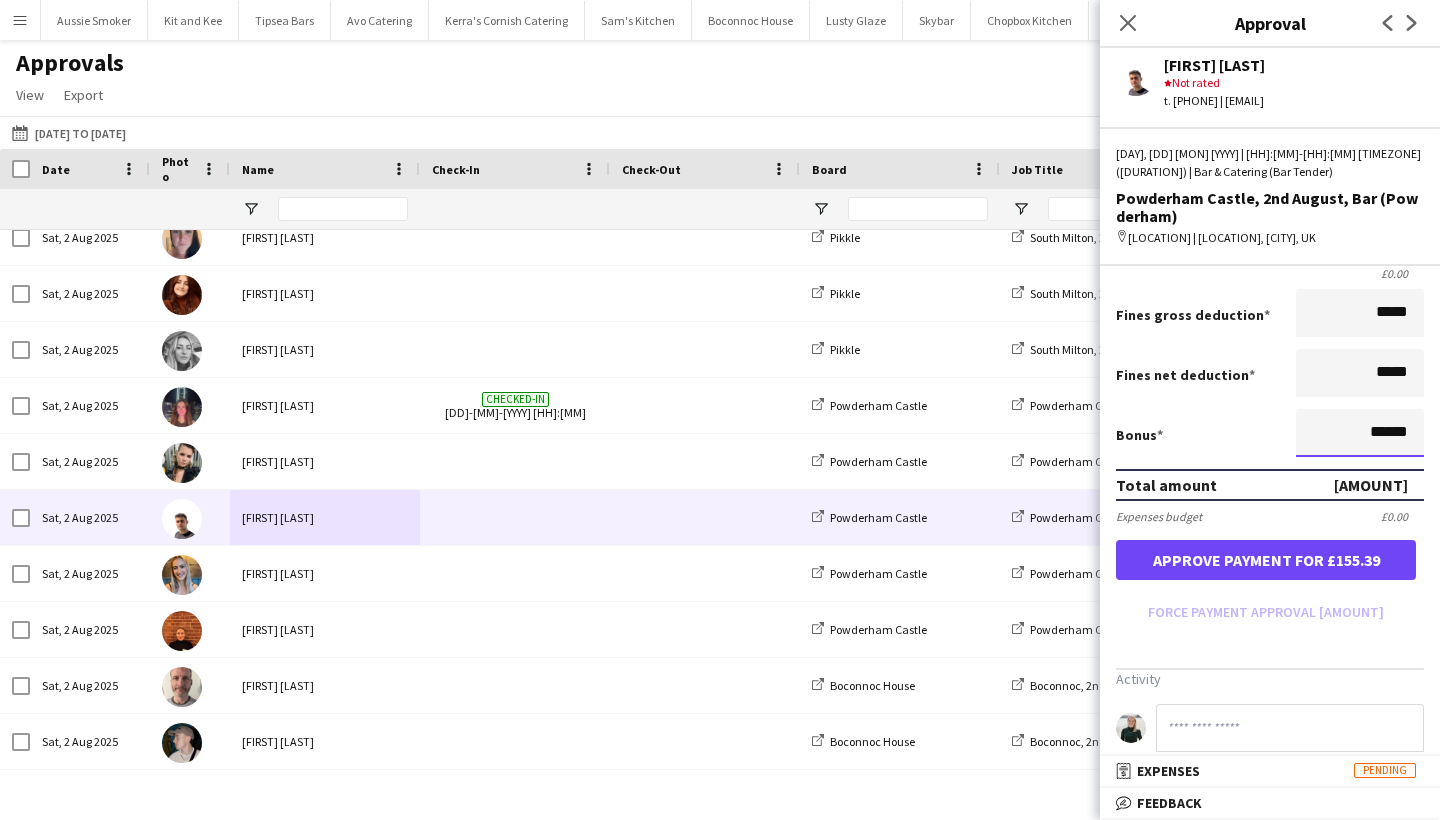 type on "******" 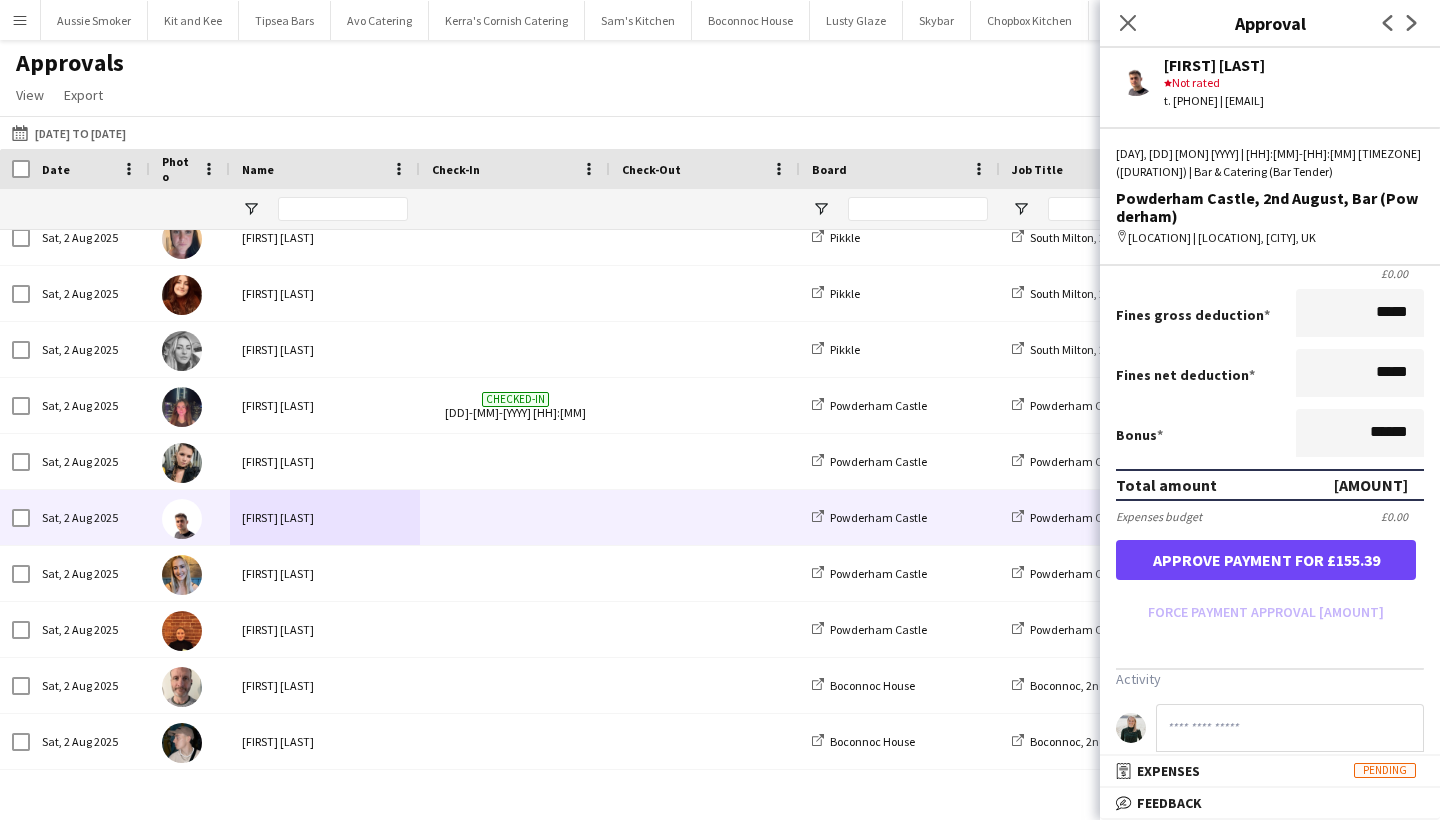 click 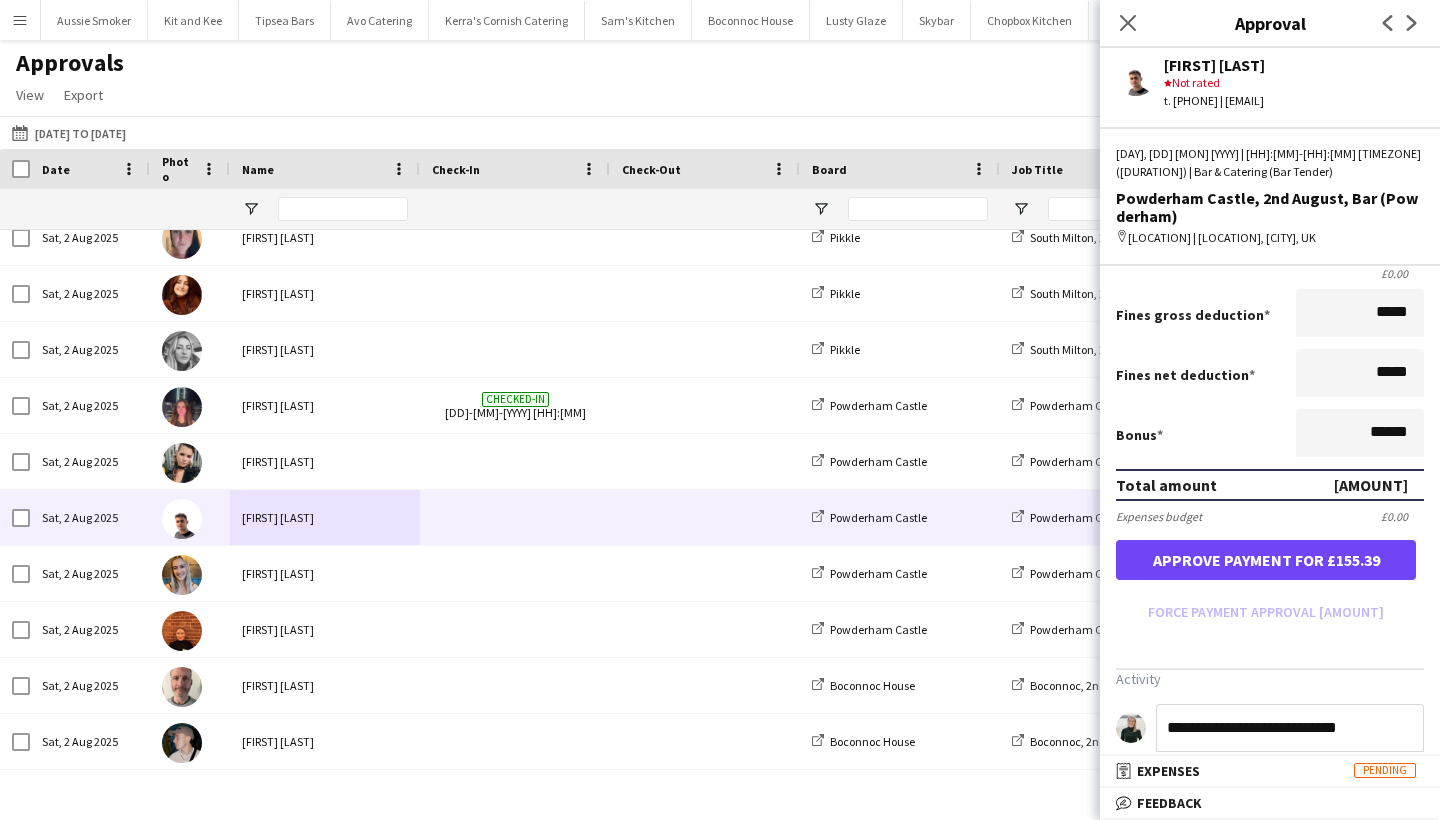 type on "**********" 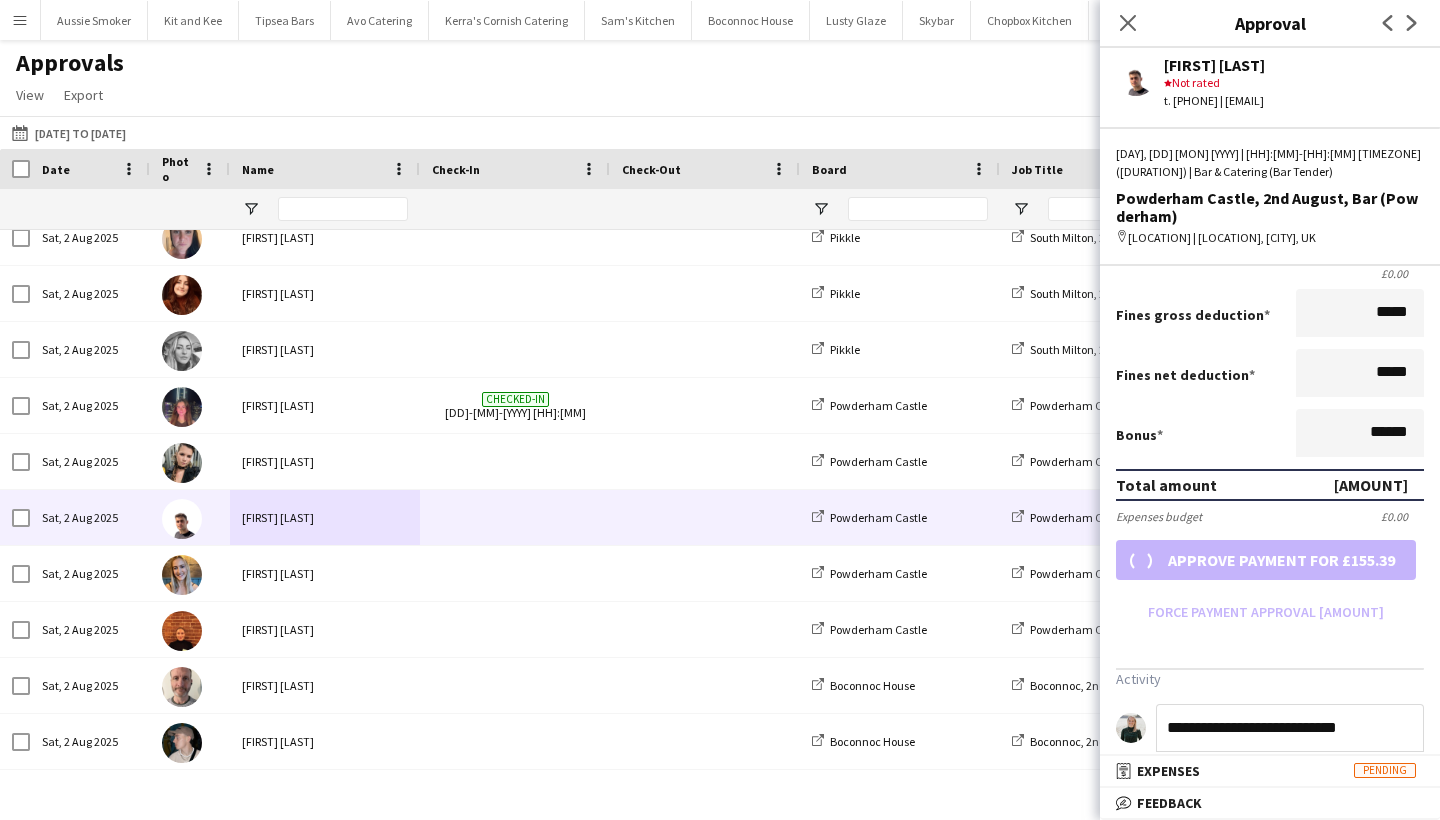 scroll, scrollTop: 350, scrollLeft: 0, axis: vertical 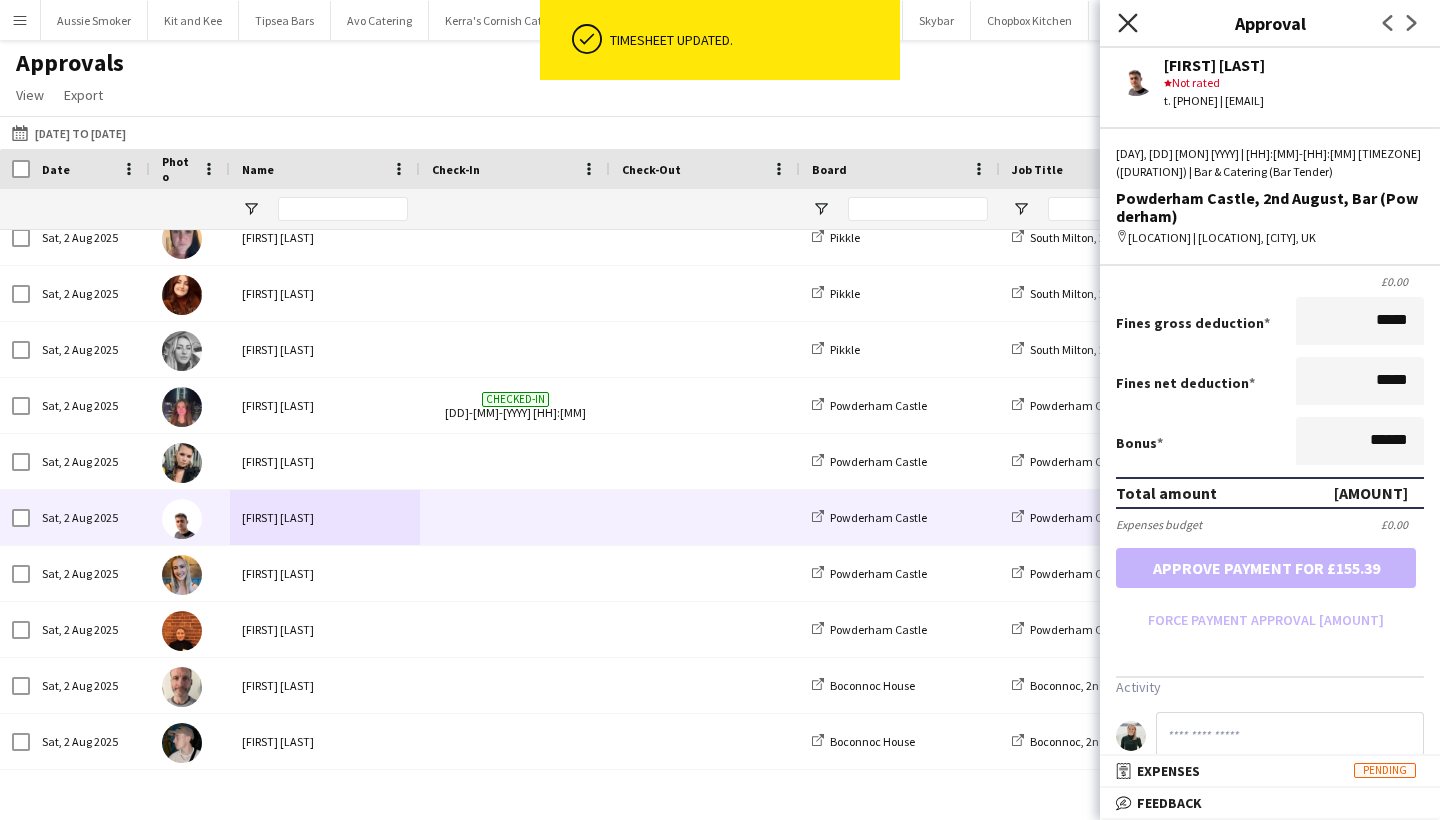 click 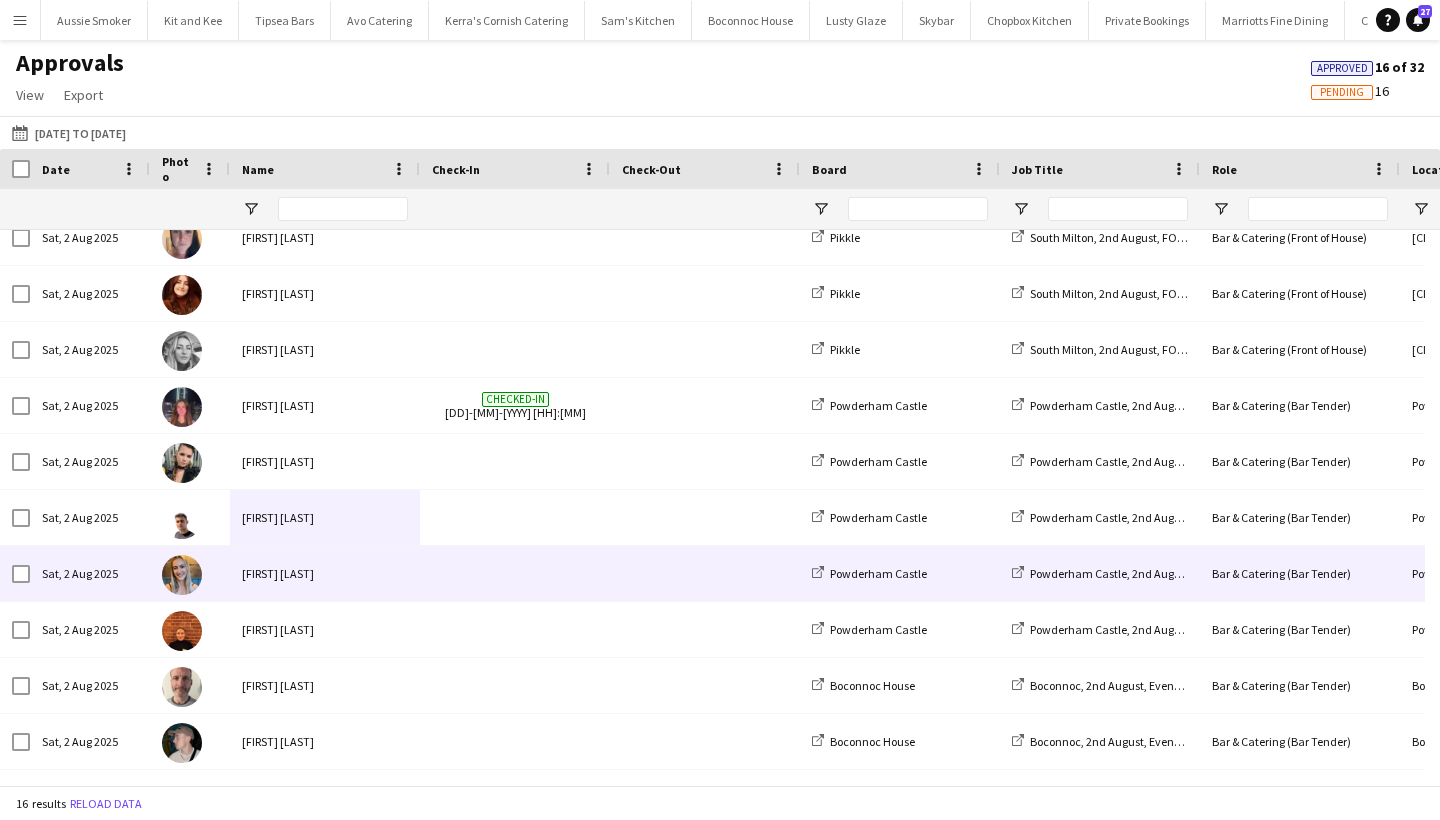 click on "[FIRST] [LAST]" at bounding box center [325, 573] 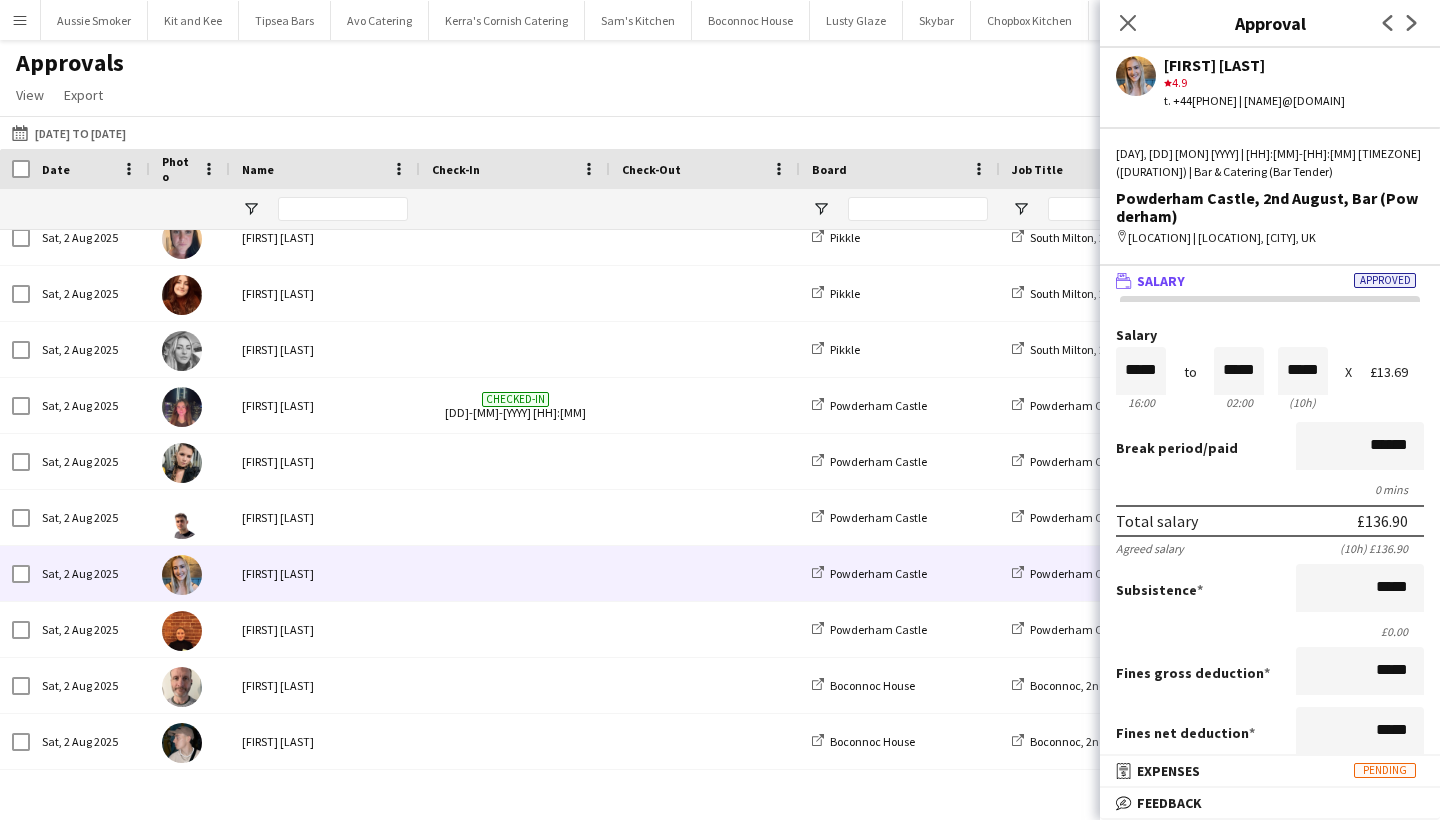 scroll, scrollTop: 119, scrollLeft: 0, axis: vertical 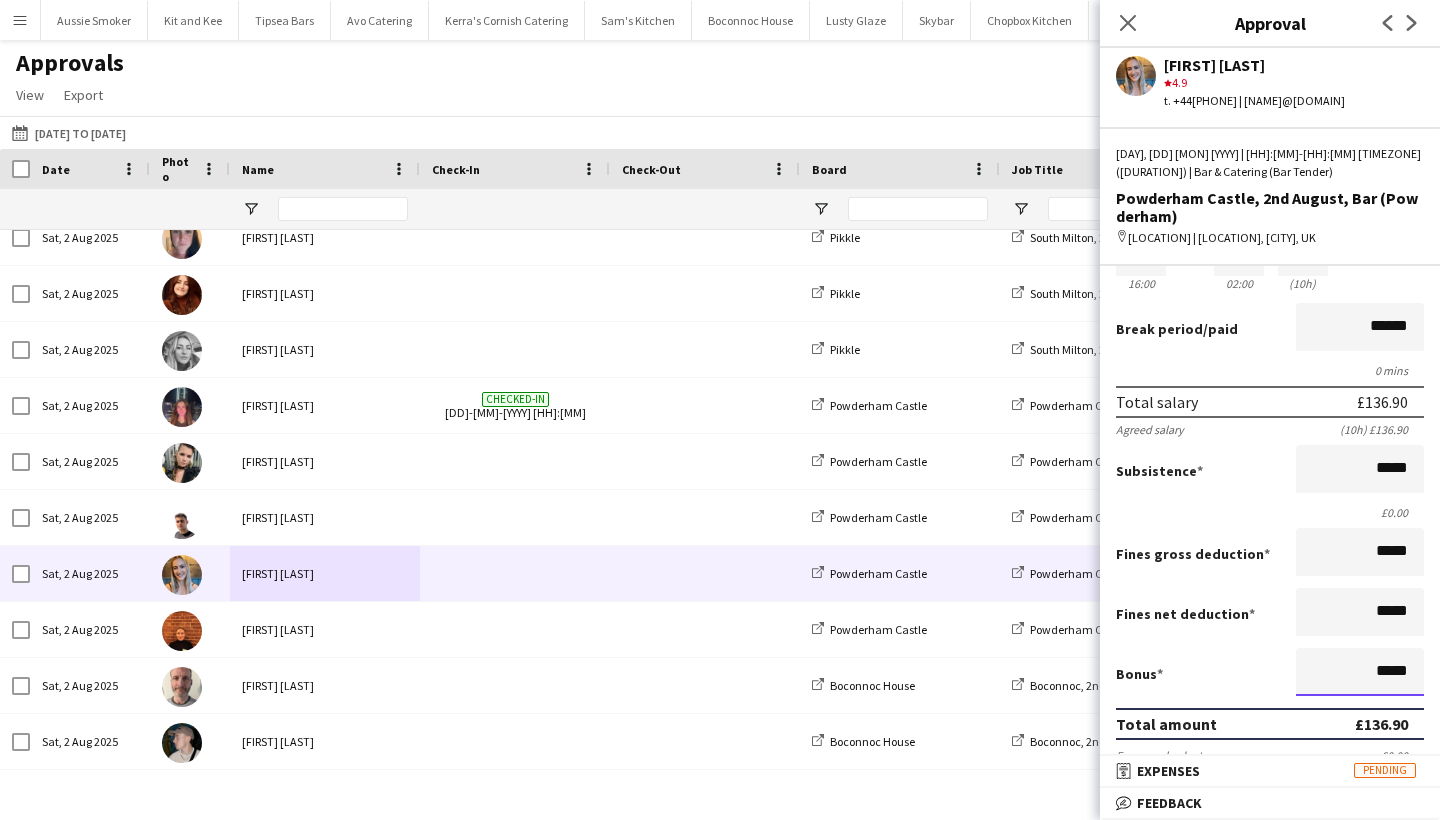 drag, startPoint x: 1419, startPoint y: 669, endPoint x: 1437, endPoint y: 670, distance: 18.027756 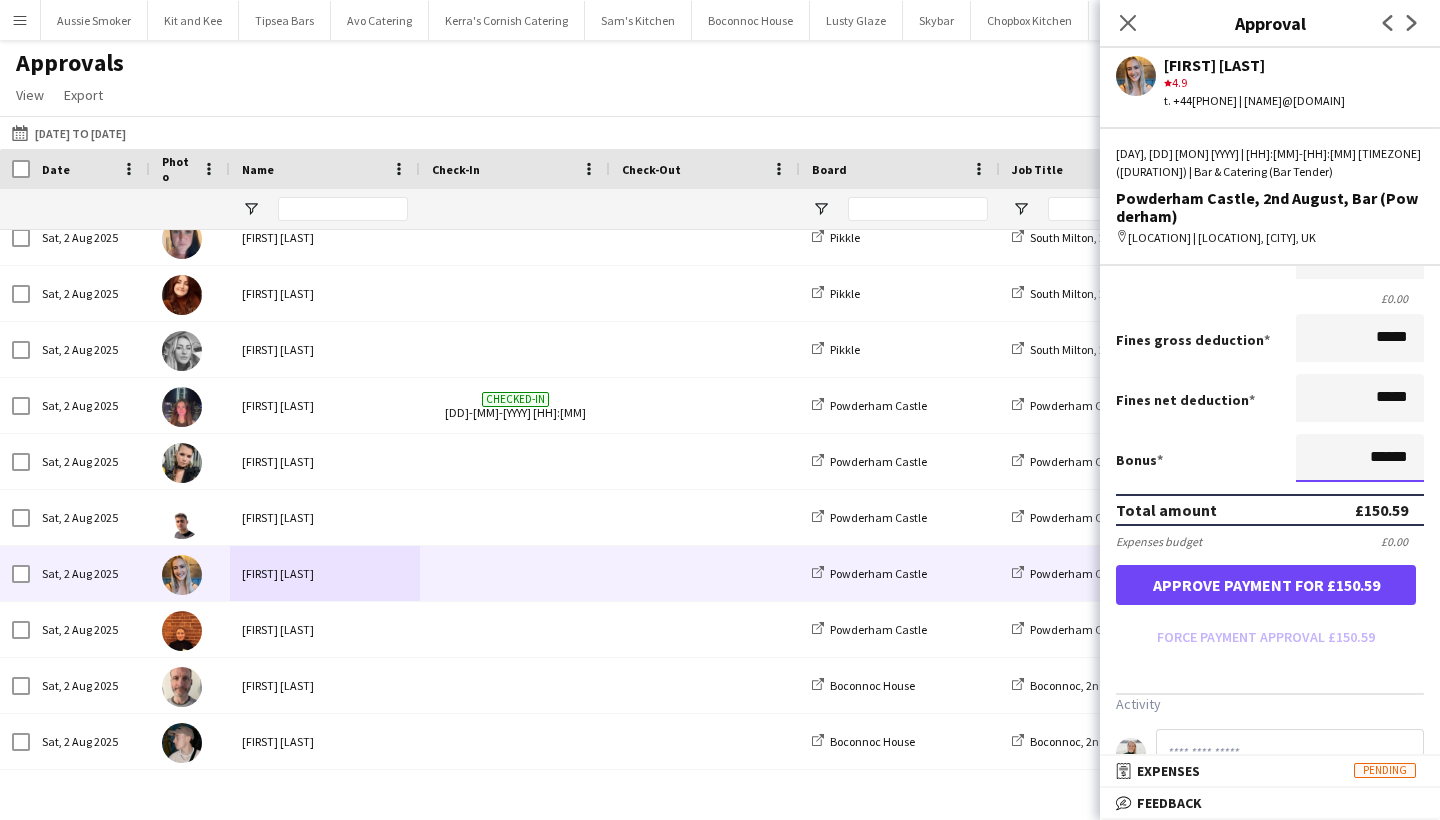 scroll, scrollTop: 395, scrollLeft: 0, axis: vertical 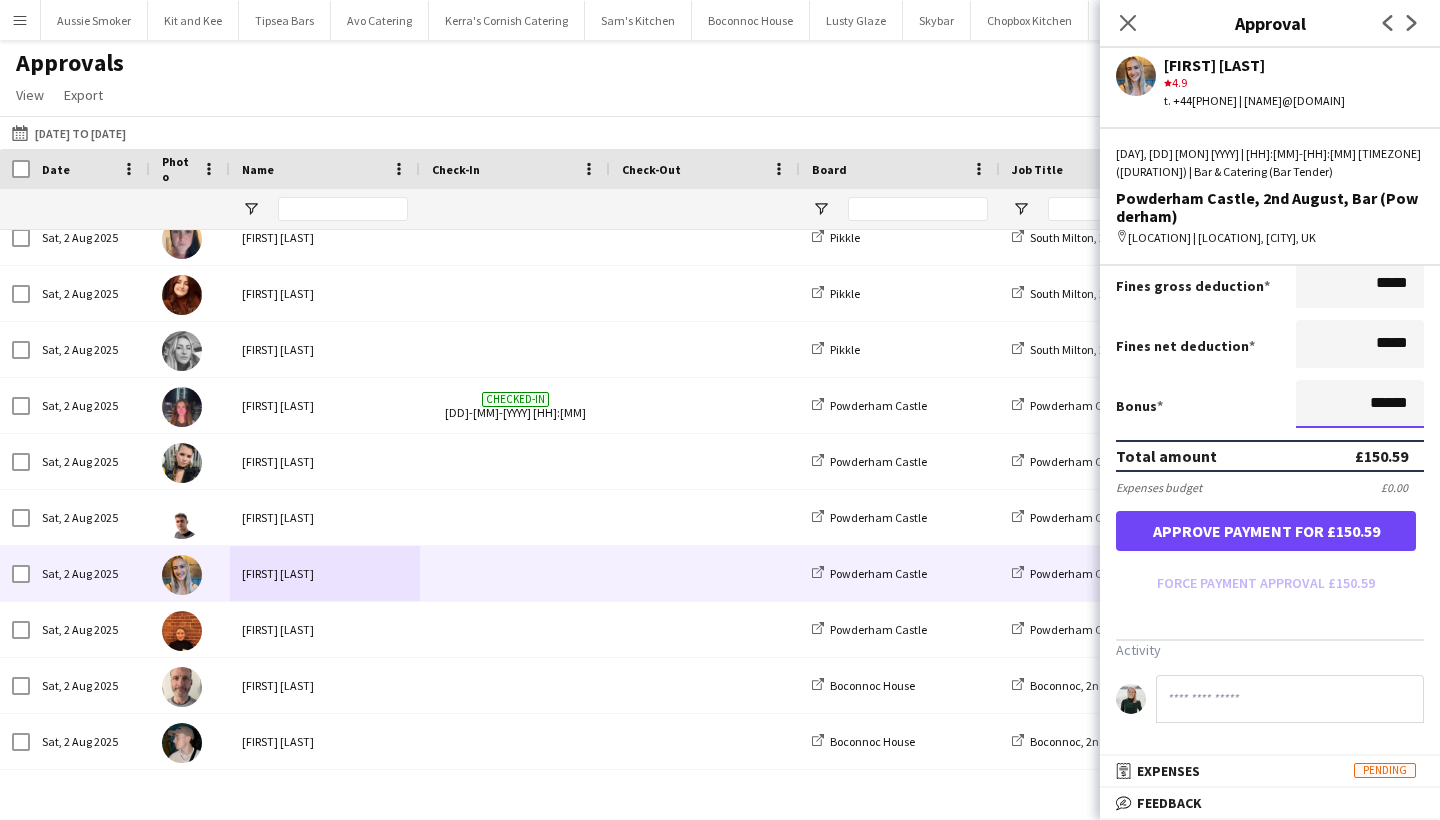 type on "******" 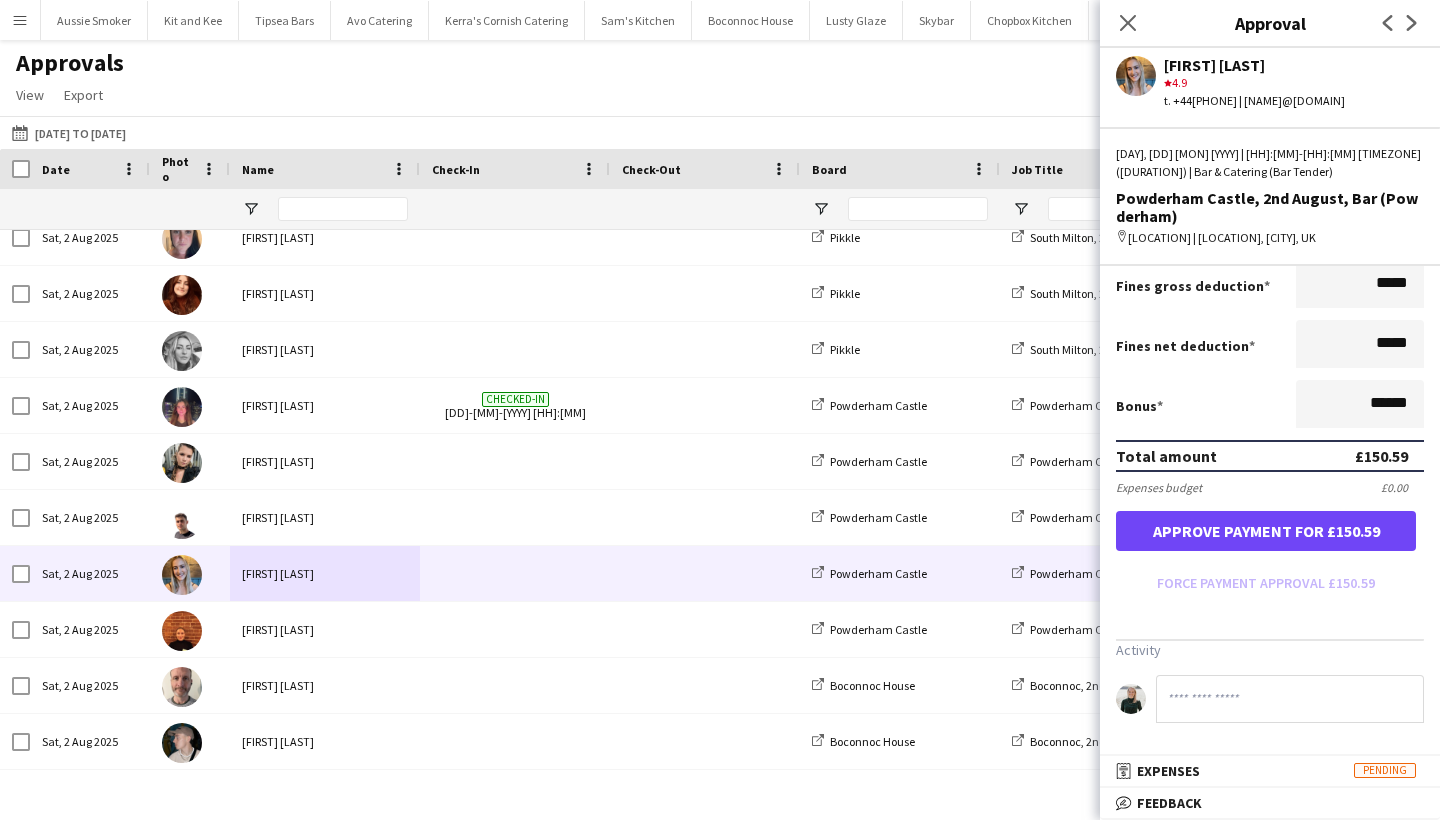 click 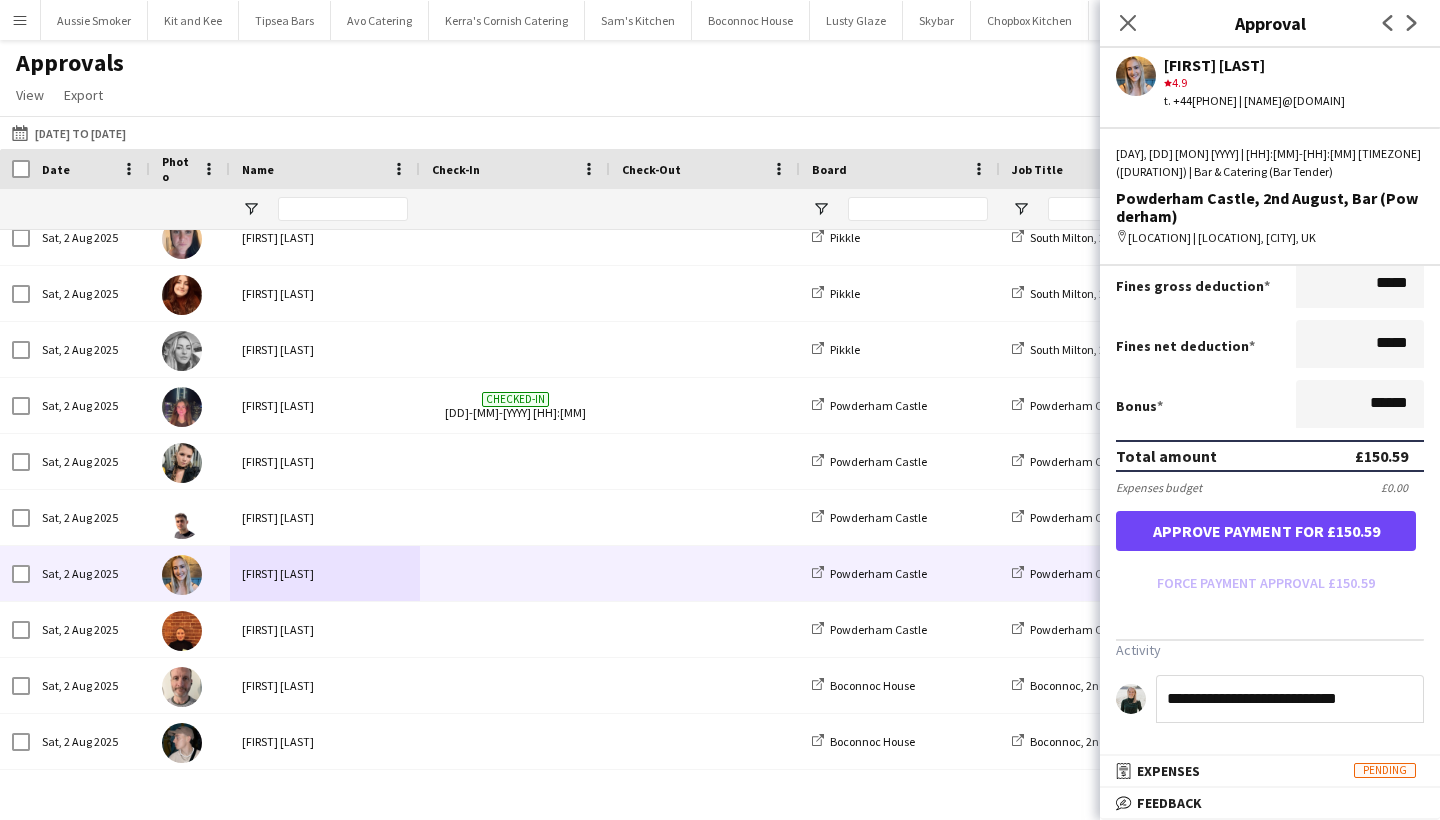 type on "**********" 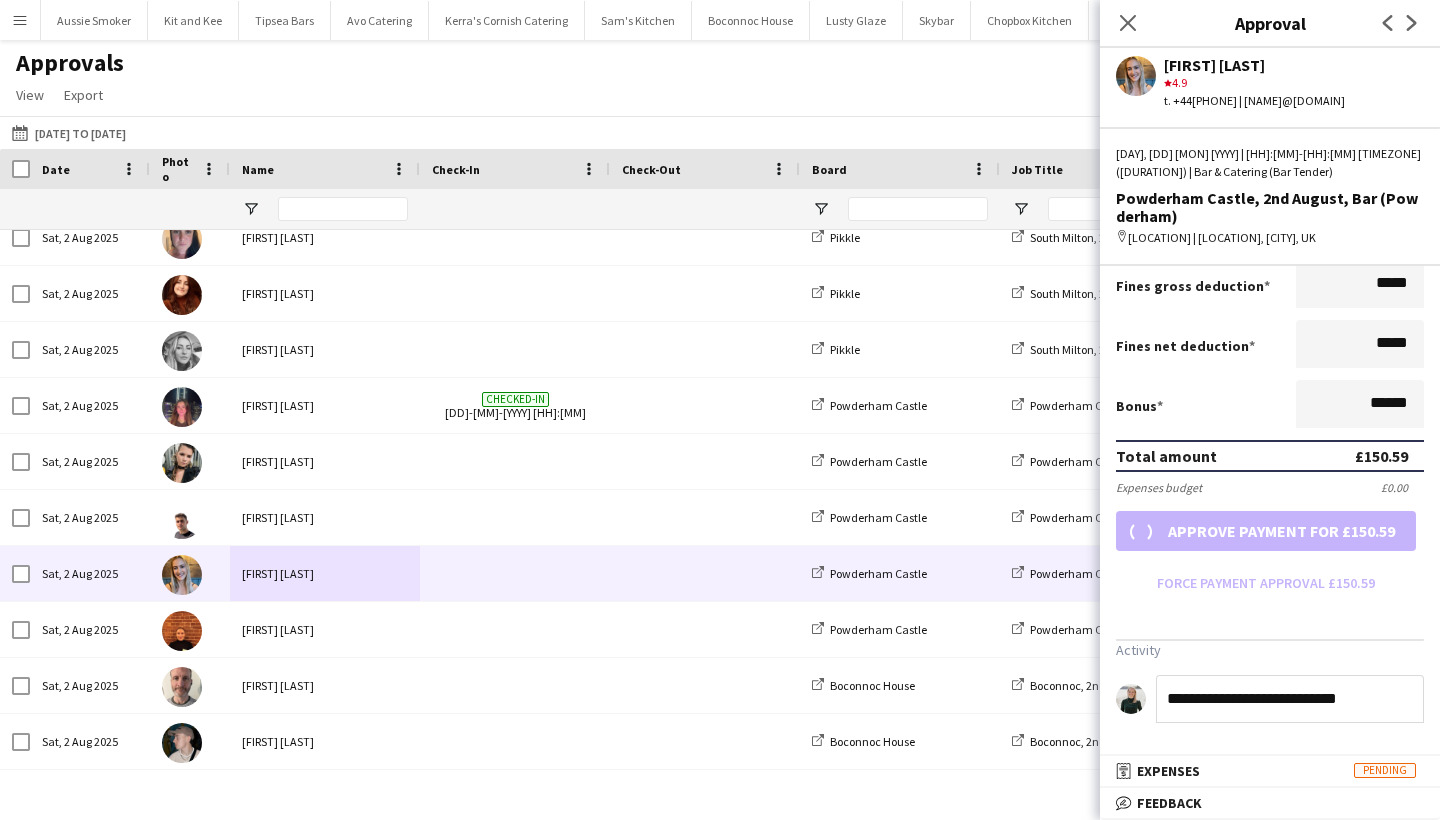 scroll, scrollTop: 350, scrollLeft: 0, axis: vertical 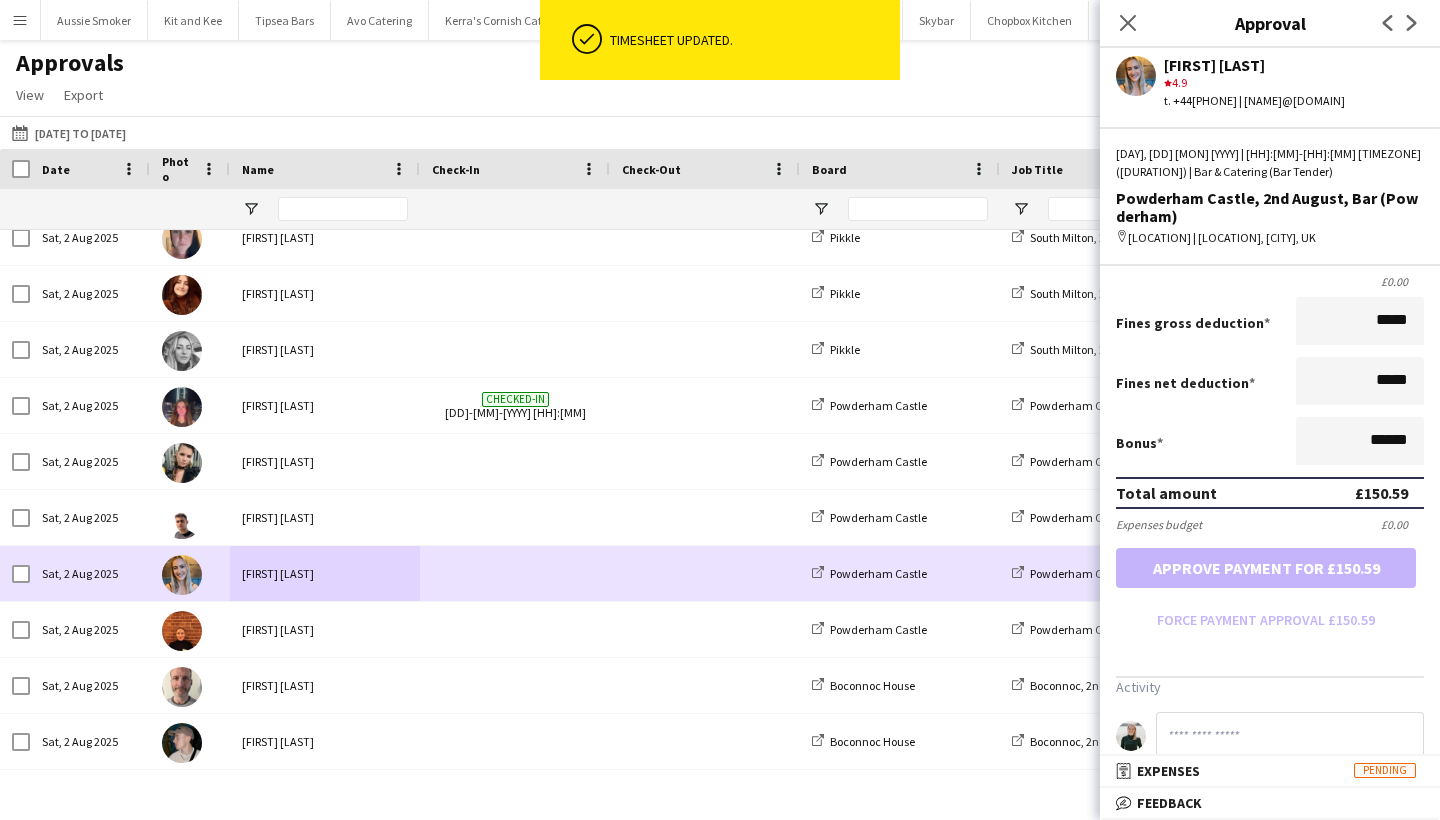 click on "[FIRST] [LAST]" at bounding box center [325, 629] 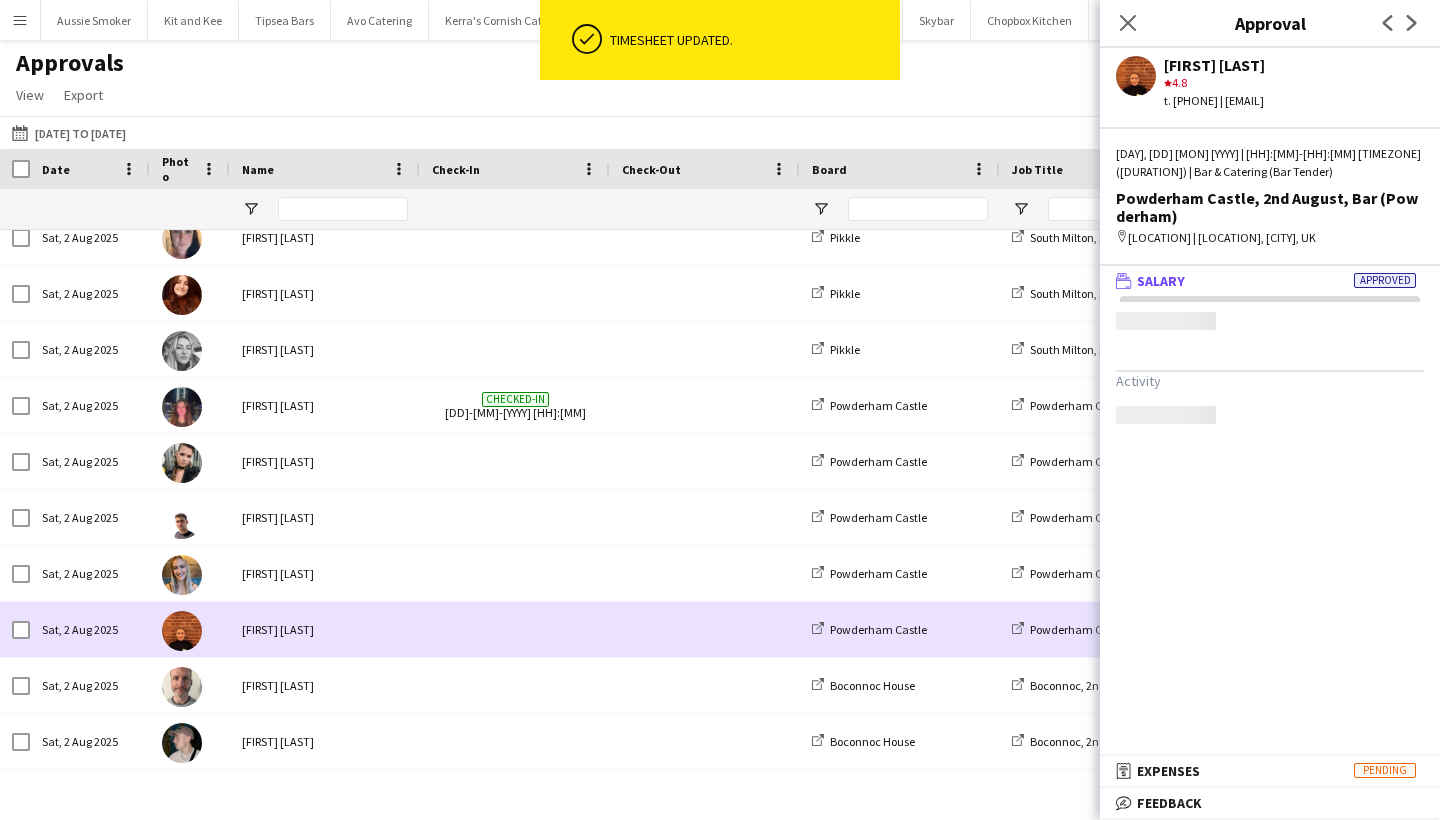 scroll, scrollTop: 0, scrollLeft: 0, axis: both 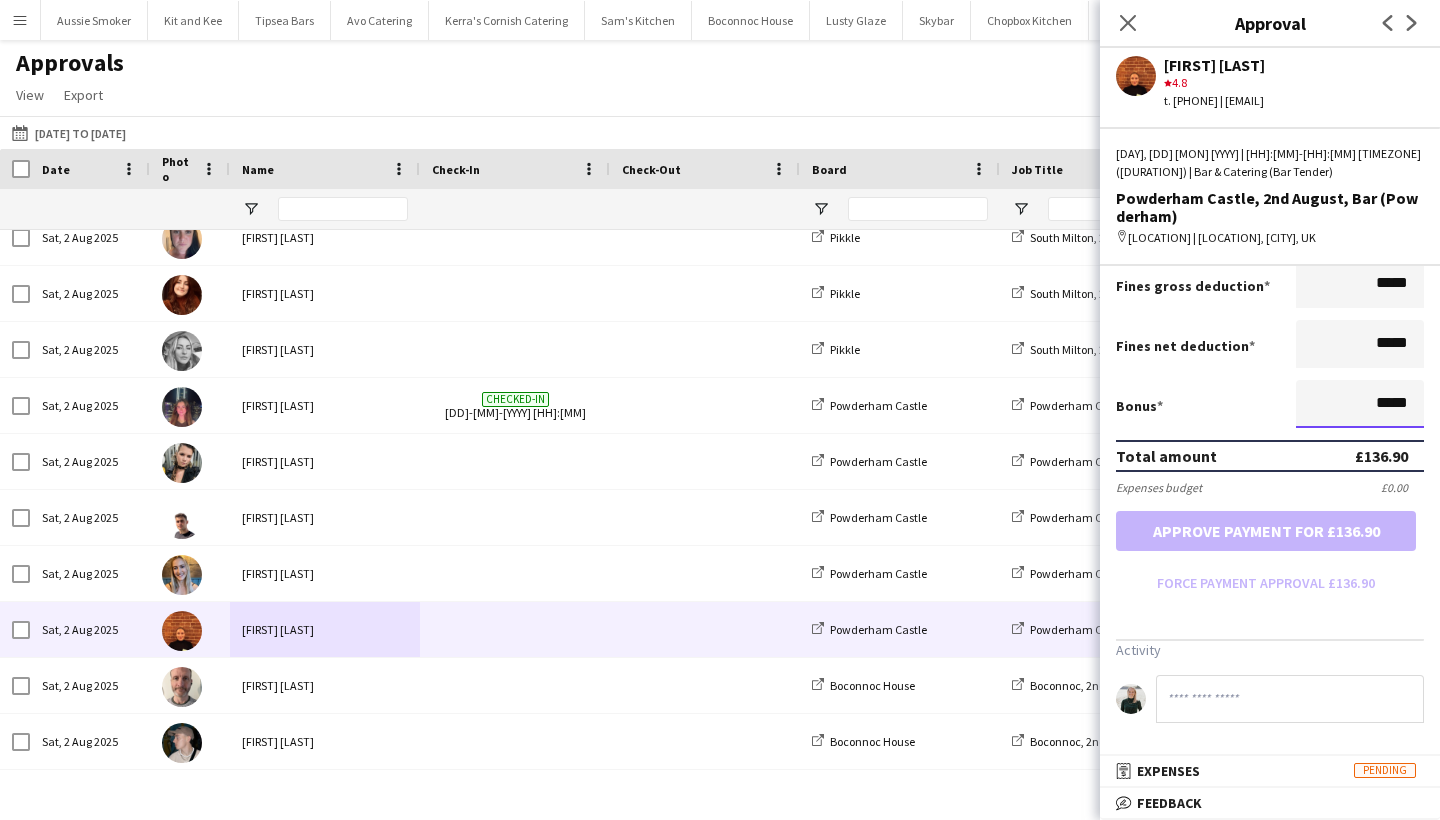 drag, startPoint x: 1368, startPoint y: 408, endPoint x: 1439, endPoint y: 394, distance: 72.36712 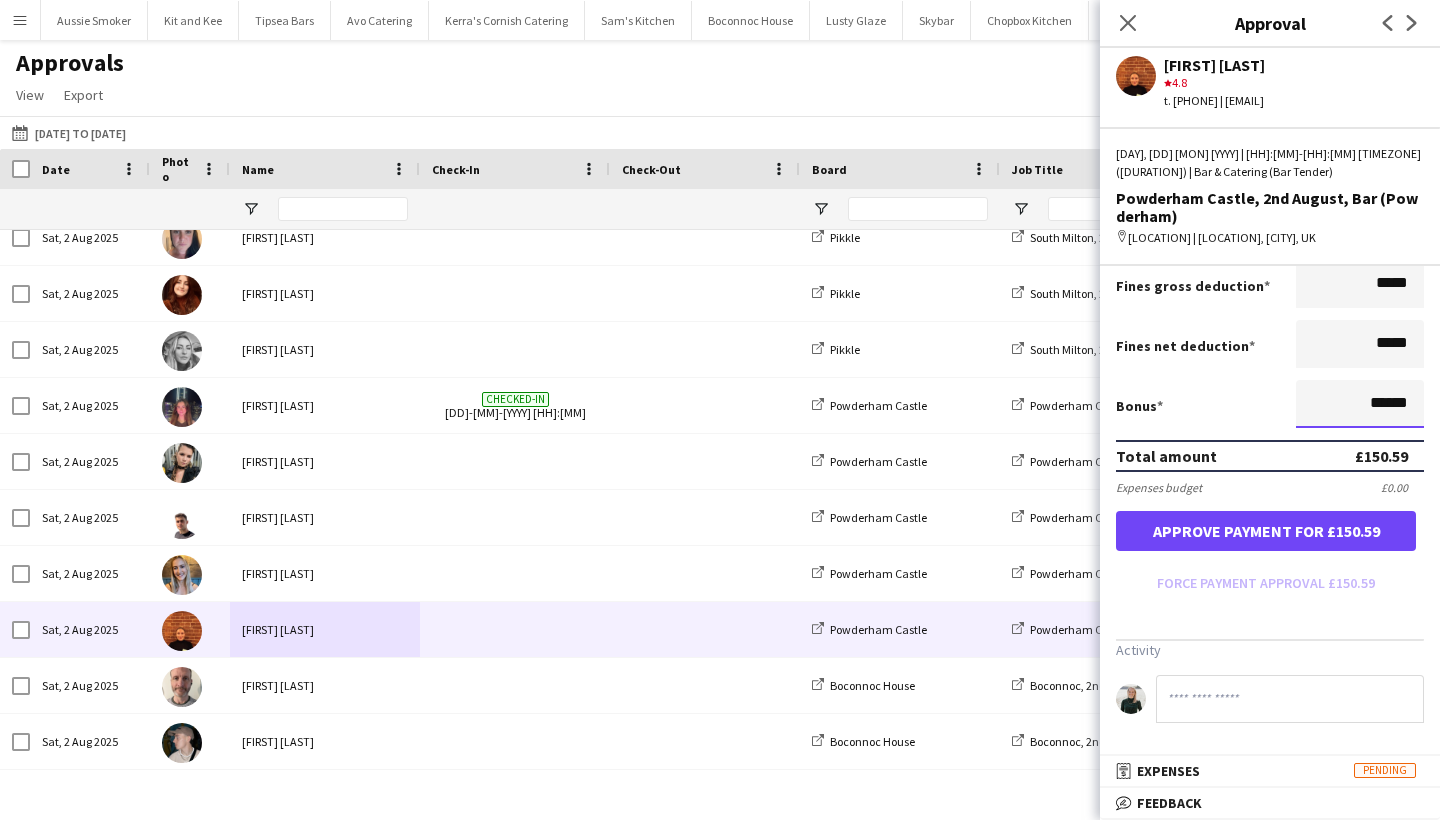 type on "******" 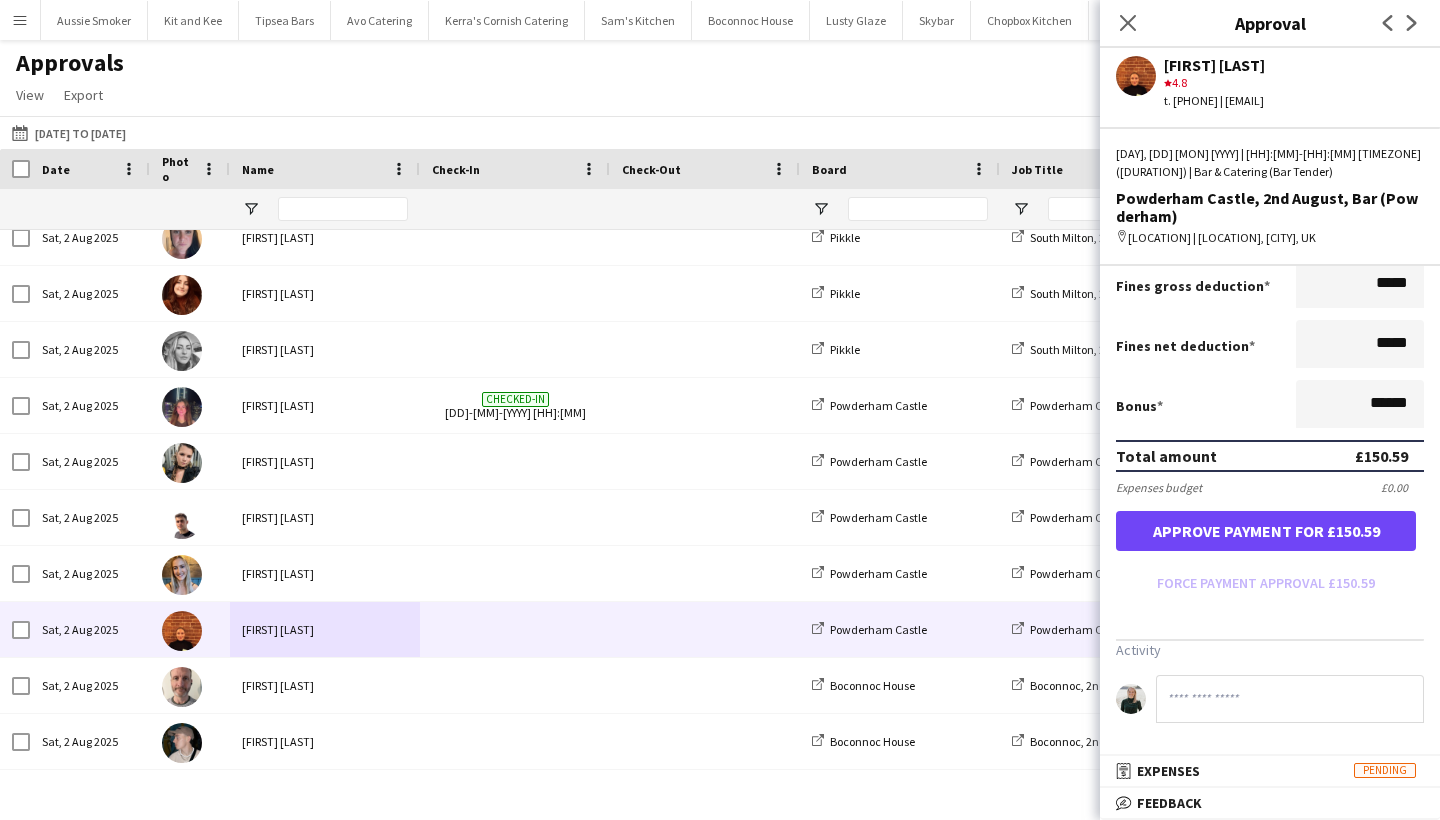 click 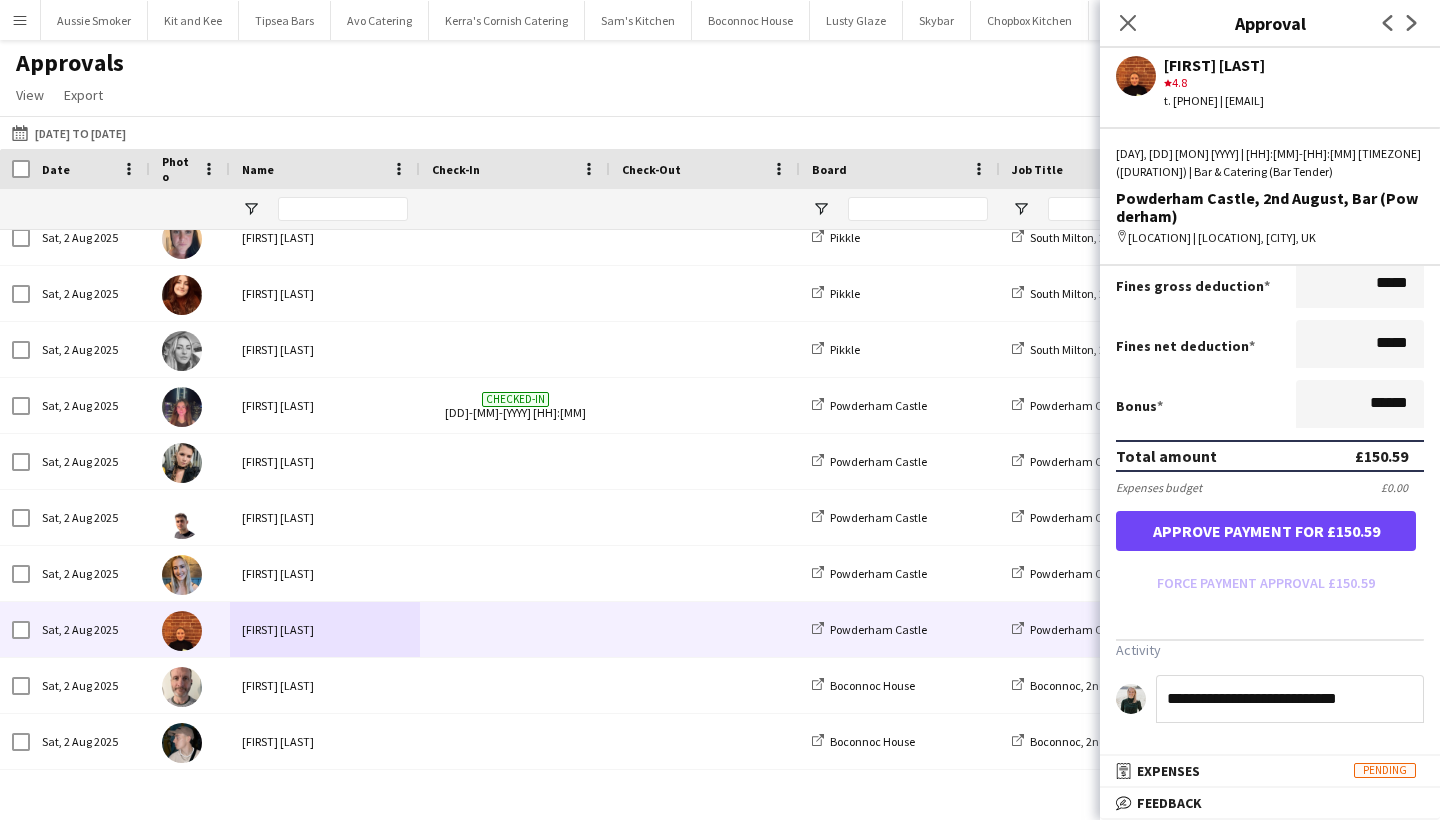 type on "**********" 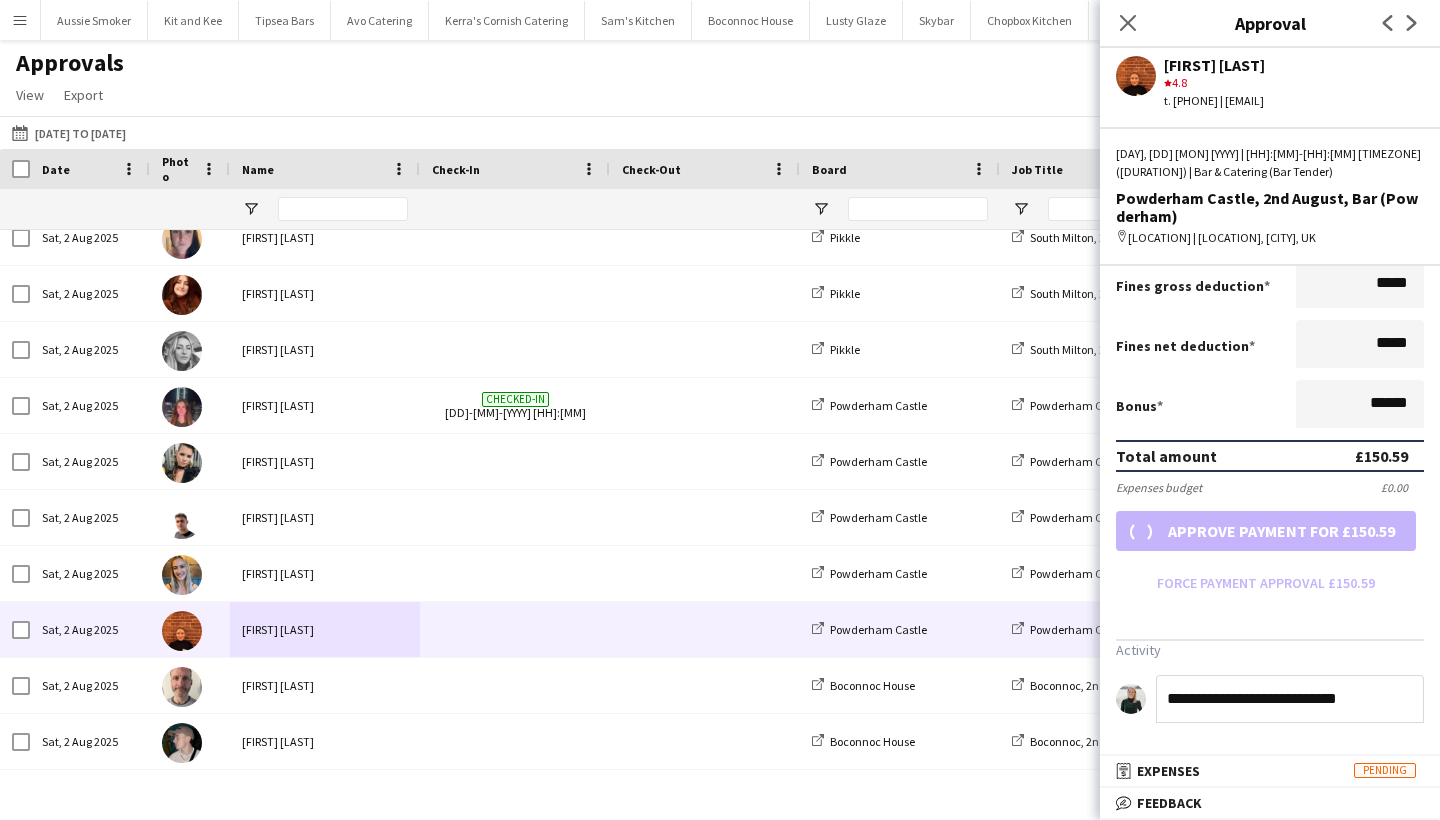 scroll, scrollTop: 350, scrollLeft: 0, axis: vertical 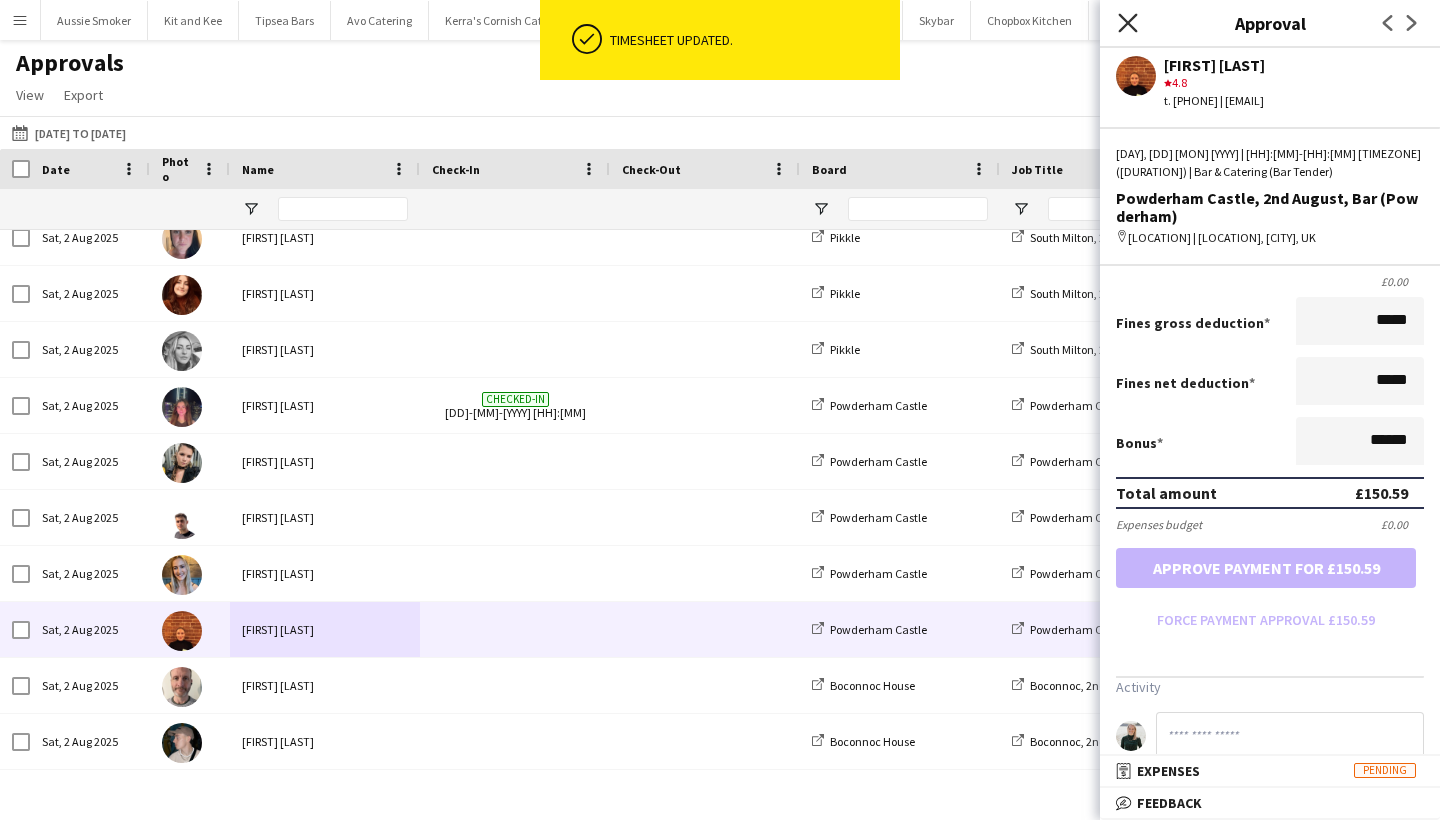 click 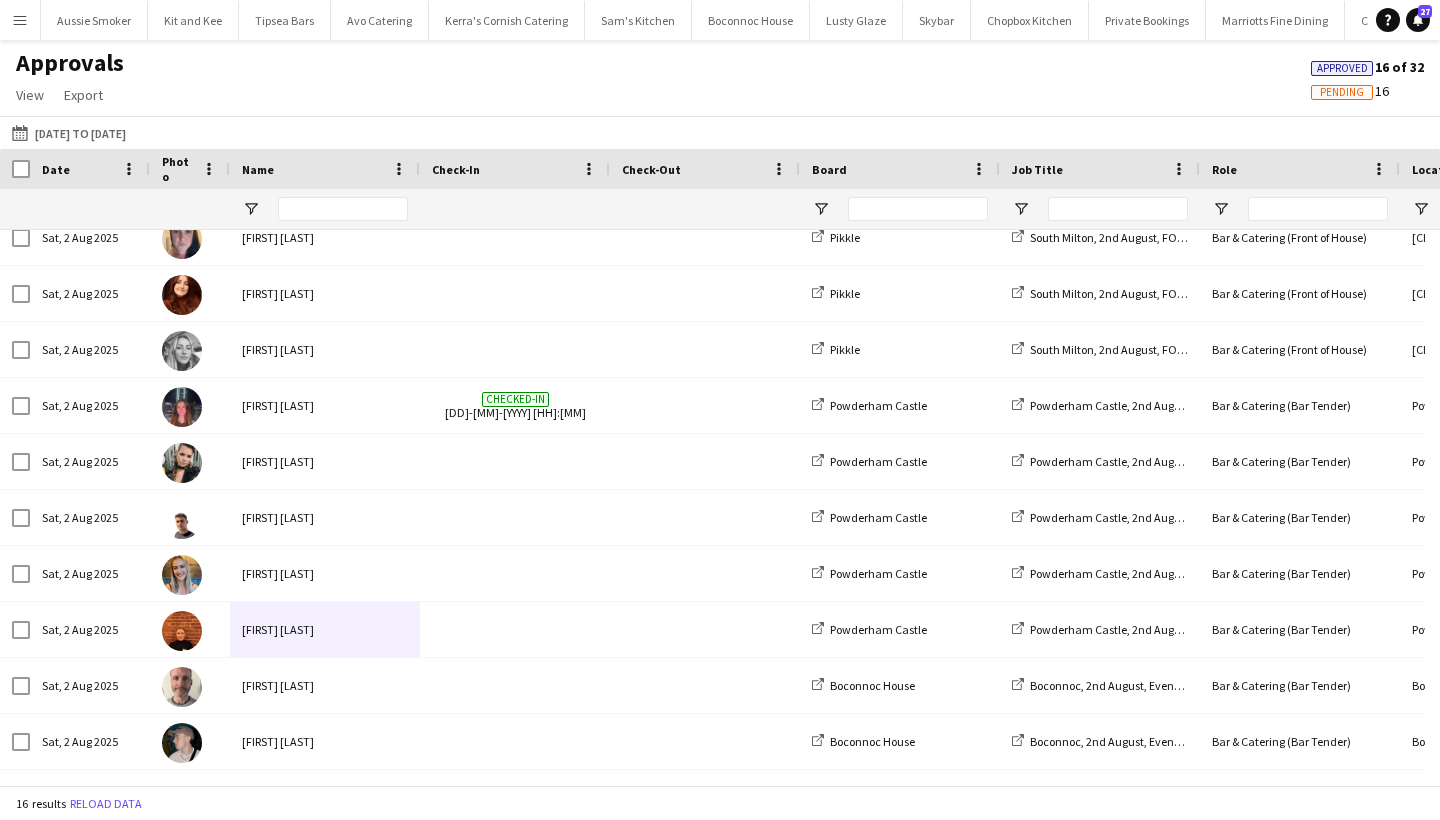 click on "Menu" at bounding box center (20, 20) 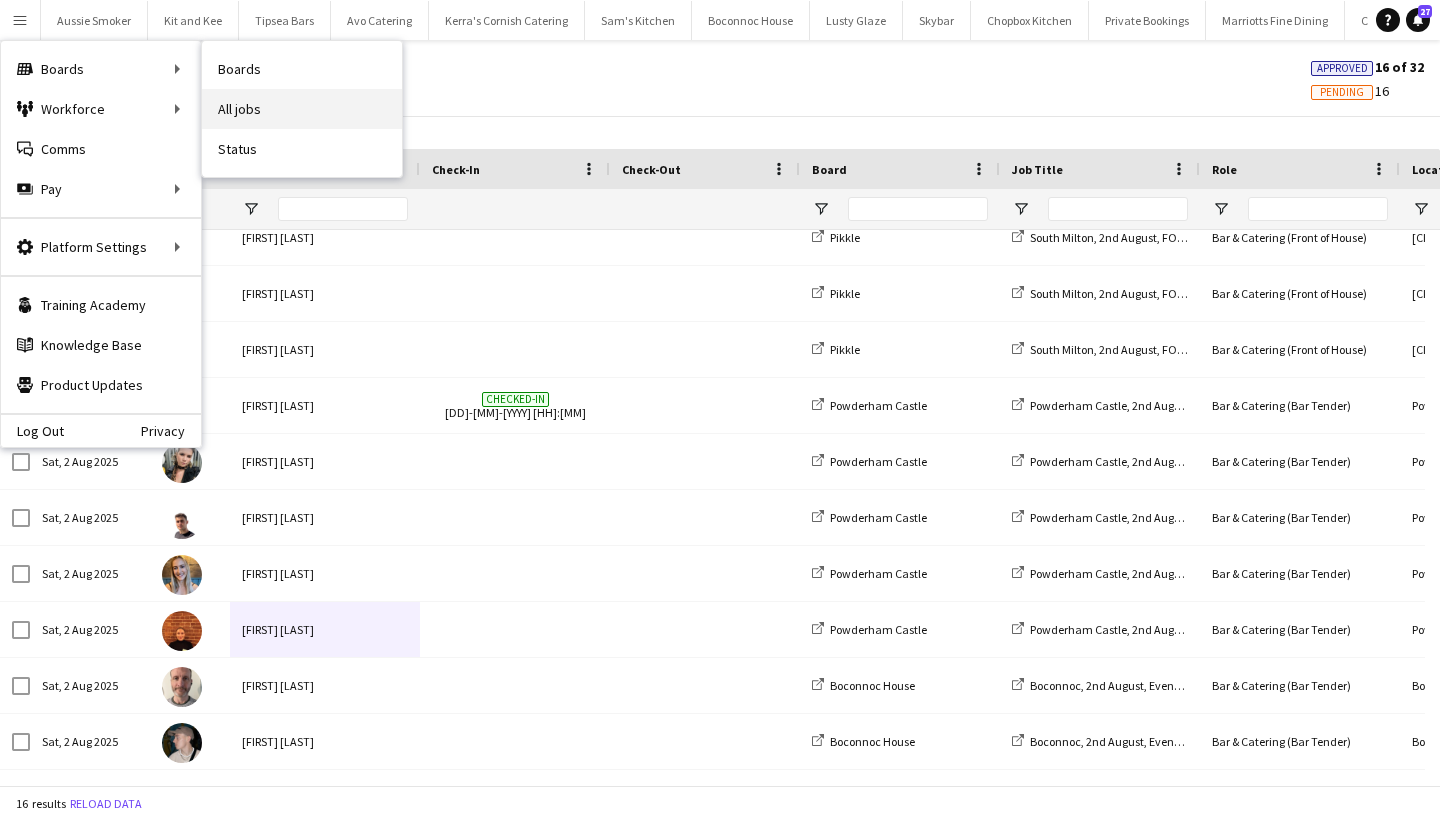 click on "All jobs" at bounding box center [302, 109] 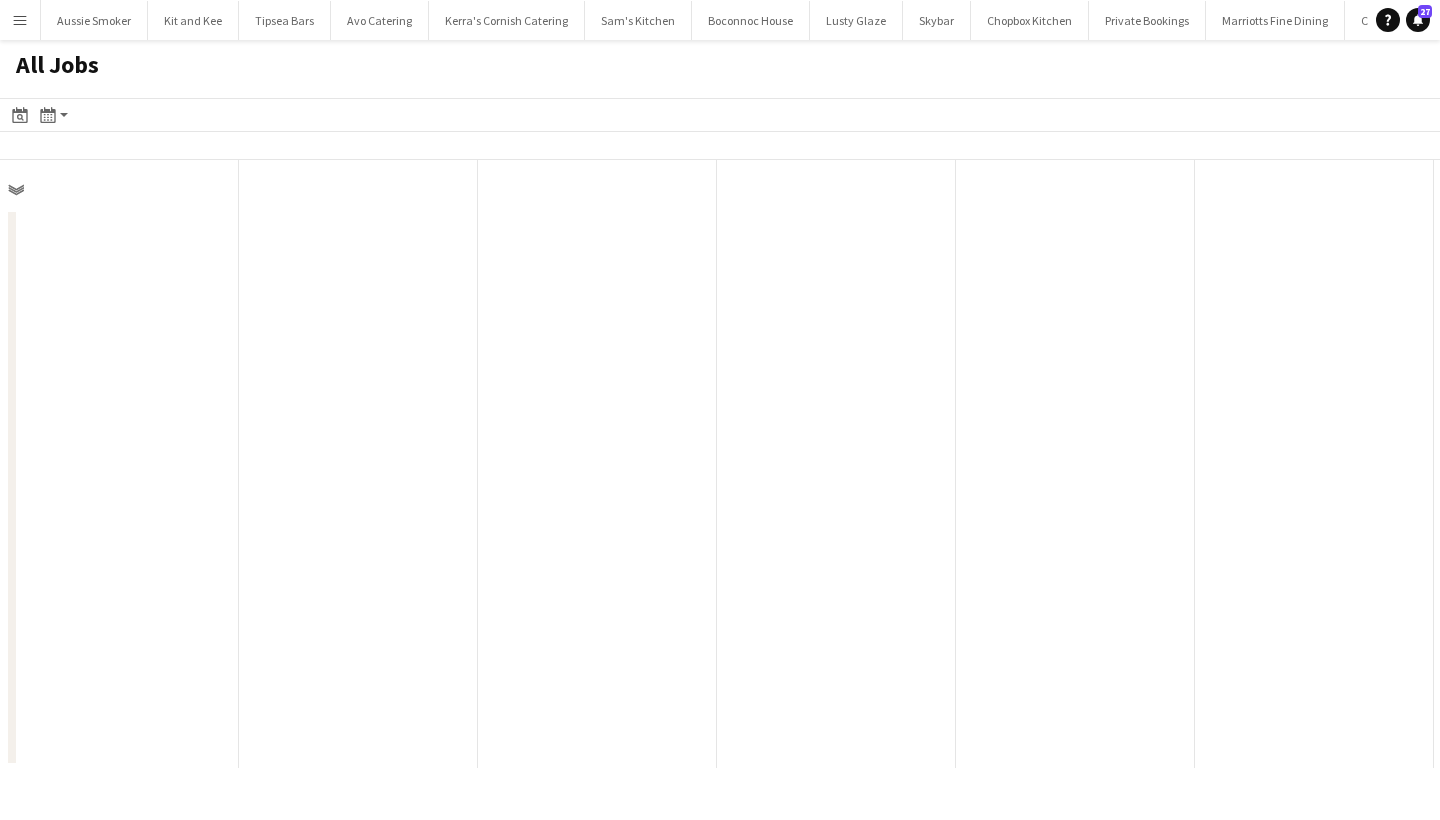 scroll, scrollTop: 0, scrollLeft: 478, axis: horizontal 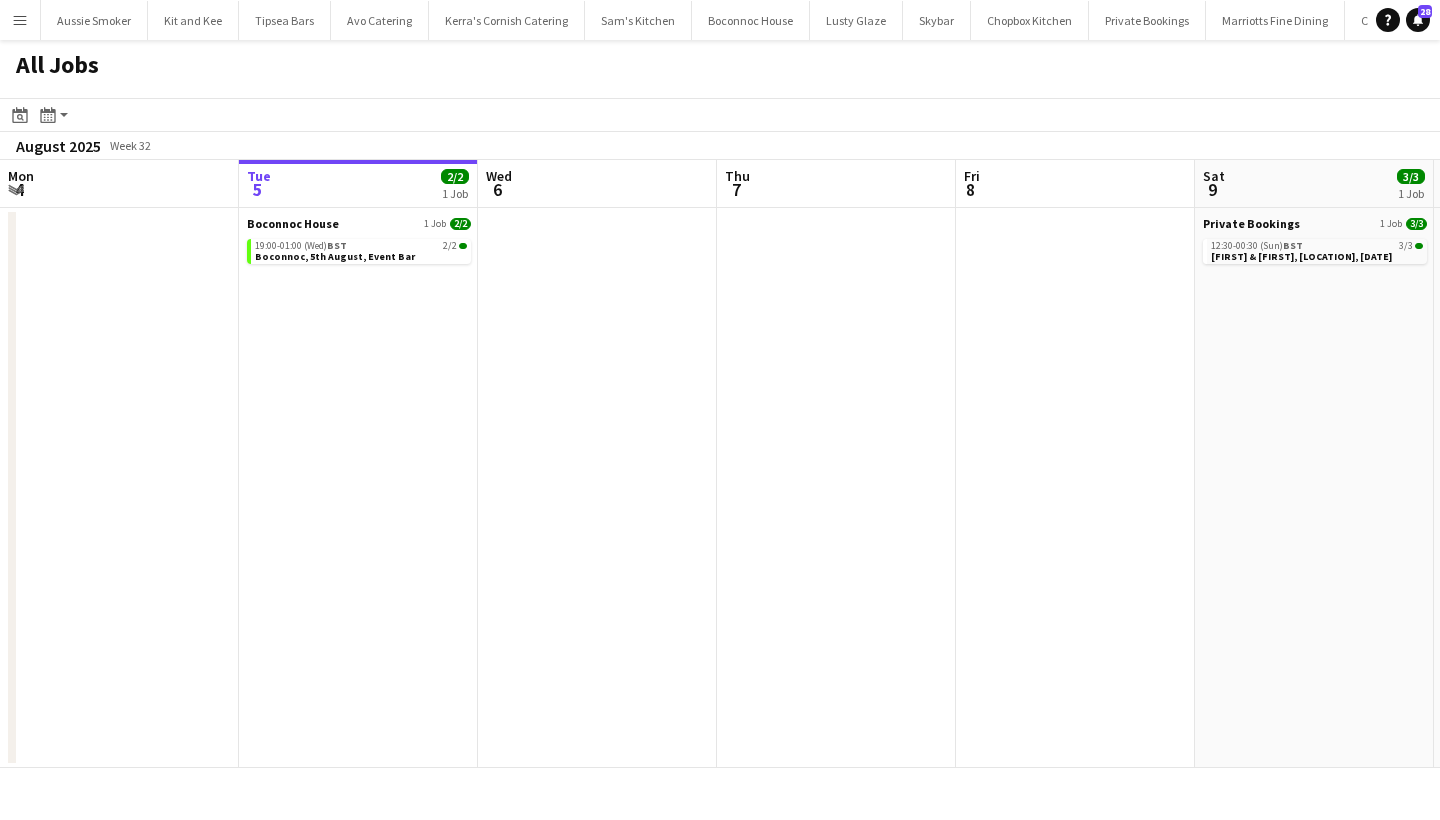 click on "Menu" at bounding box center (20, 20) 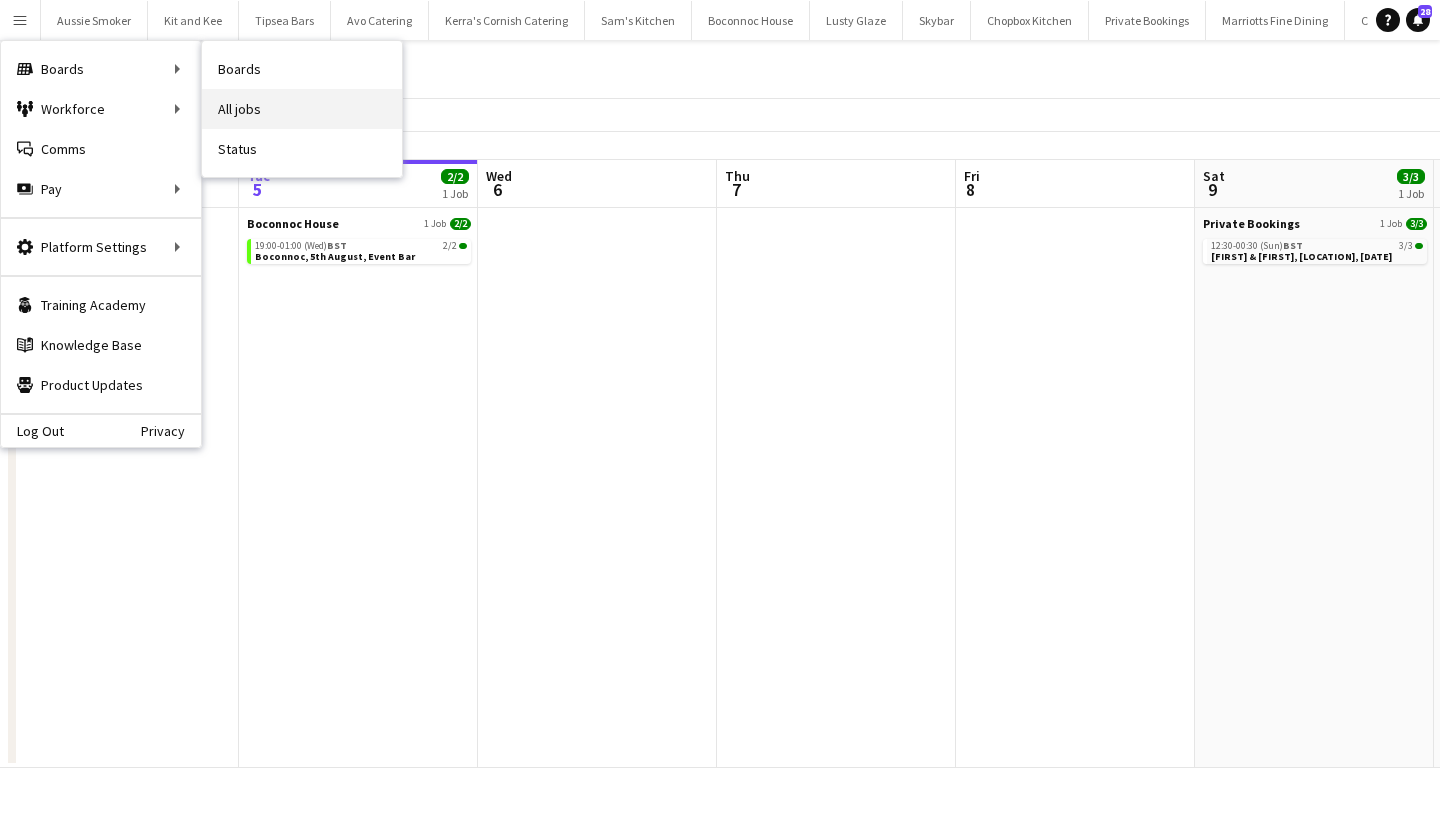click on "All jobs" at bounding box center [302, 109] 